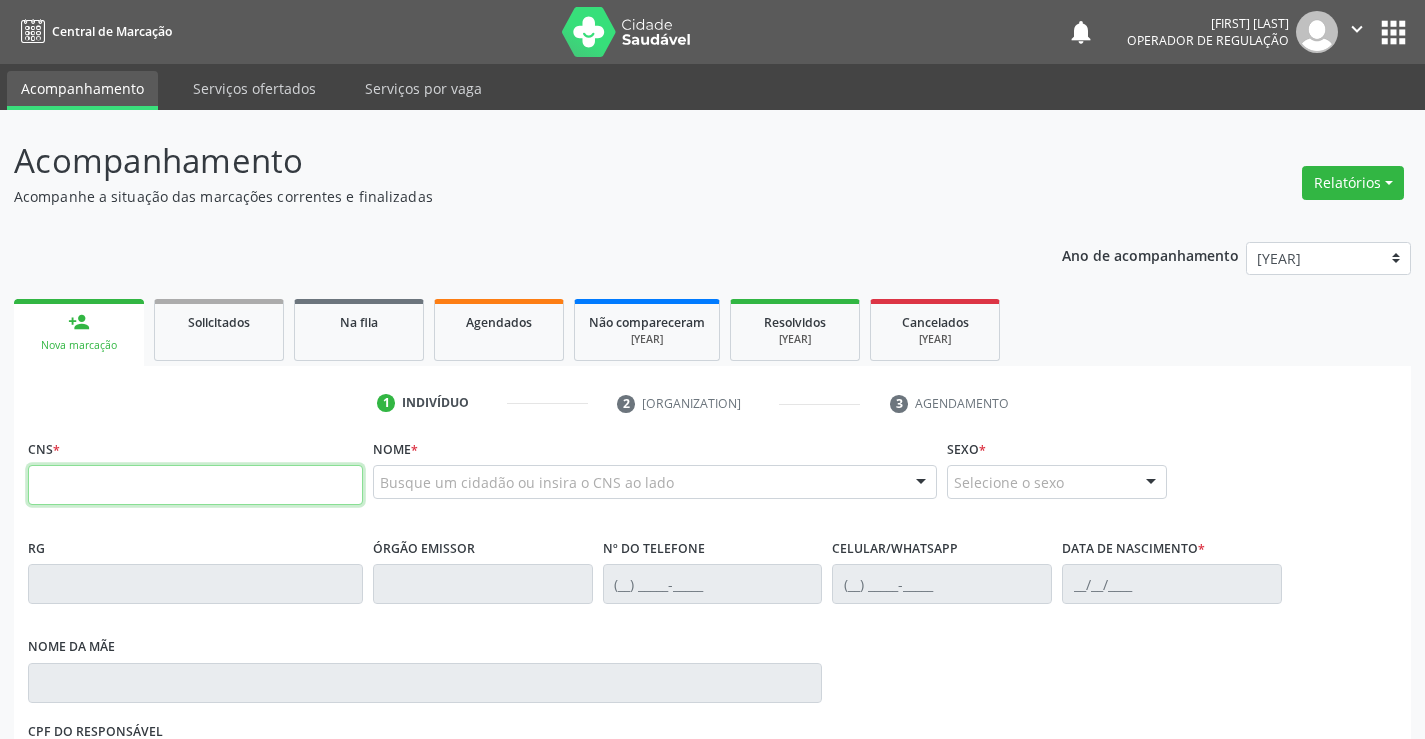 scroll, scrollTop: 0, scrollLeft: 0, axis: both 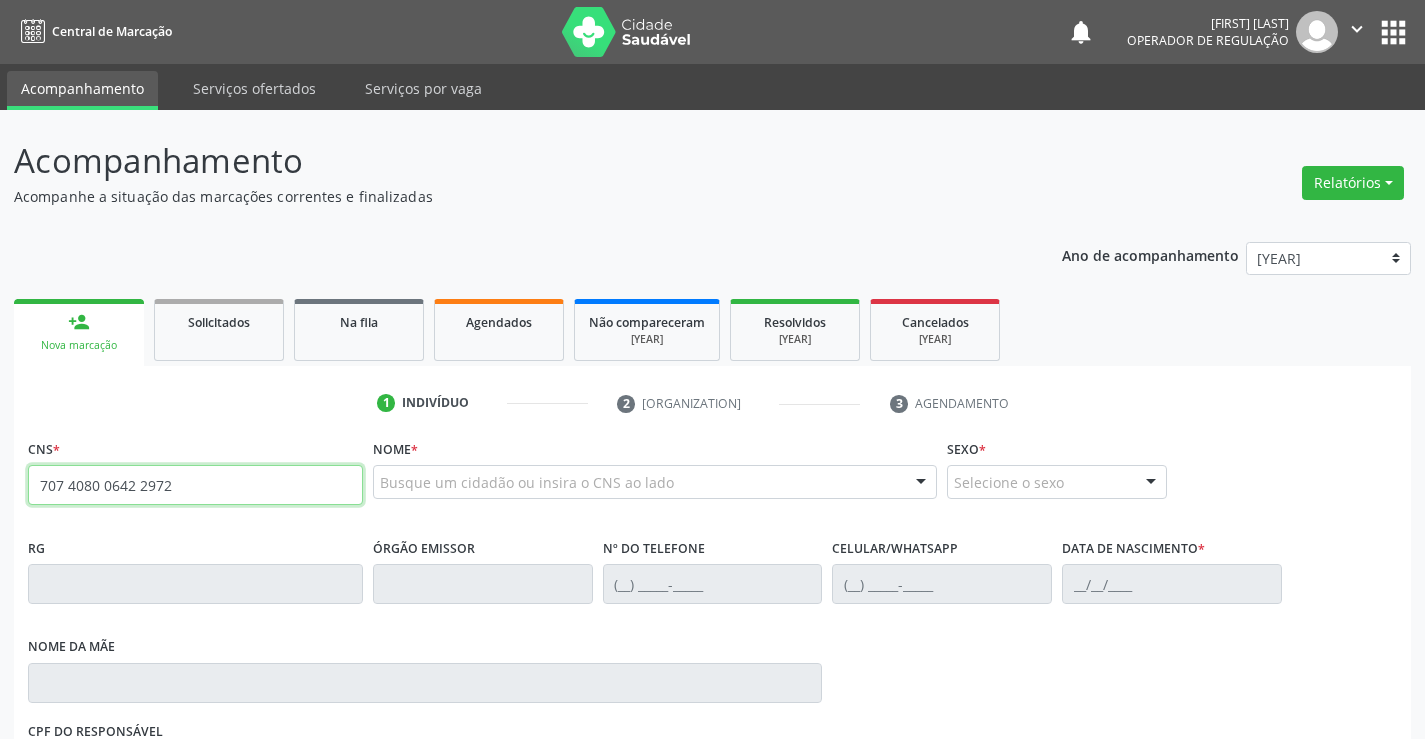 type on "707 4080 0642 2972" 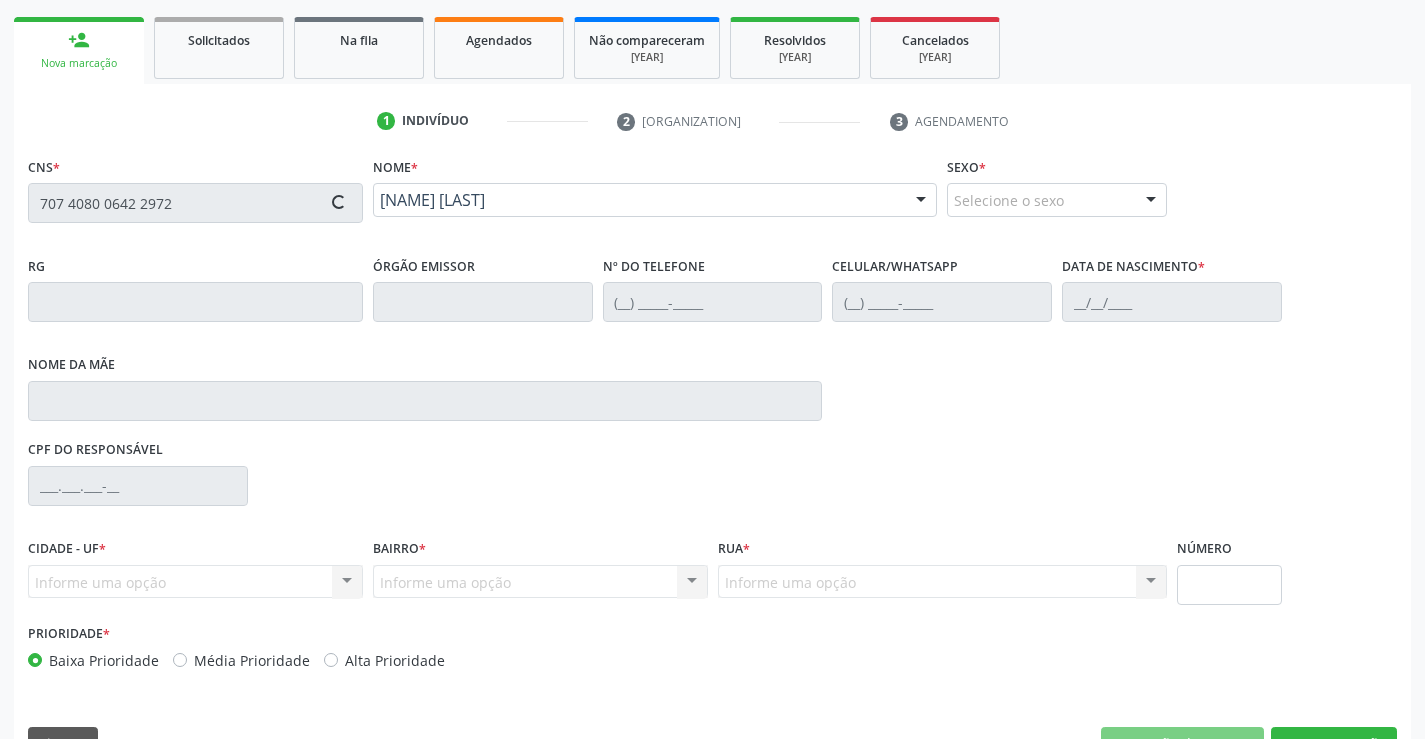 scroll, scrollTop: 331, scrollLeft: 0, axis: vertical 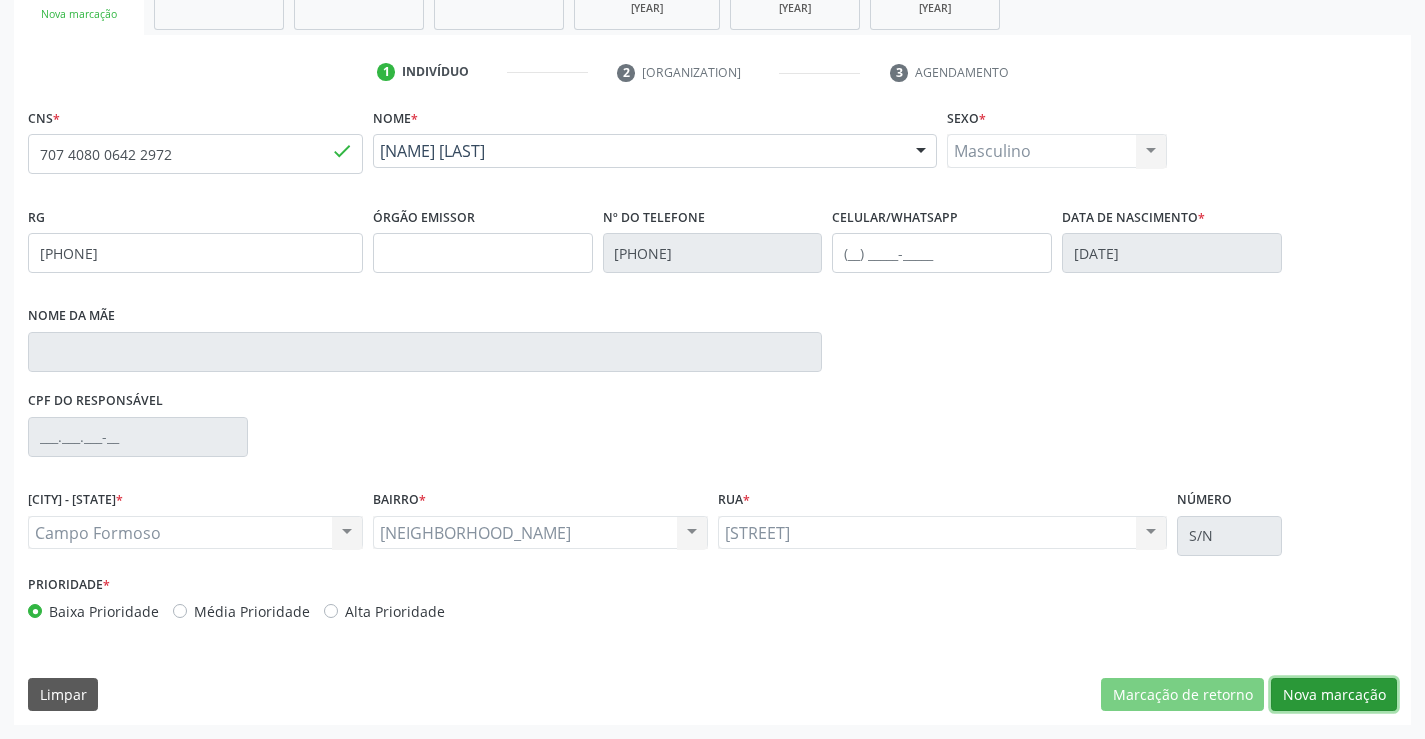 click on "Nova marcação" at bounding box center [1182, 695] 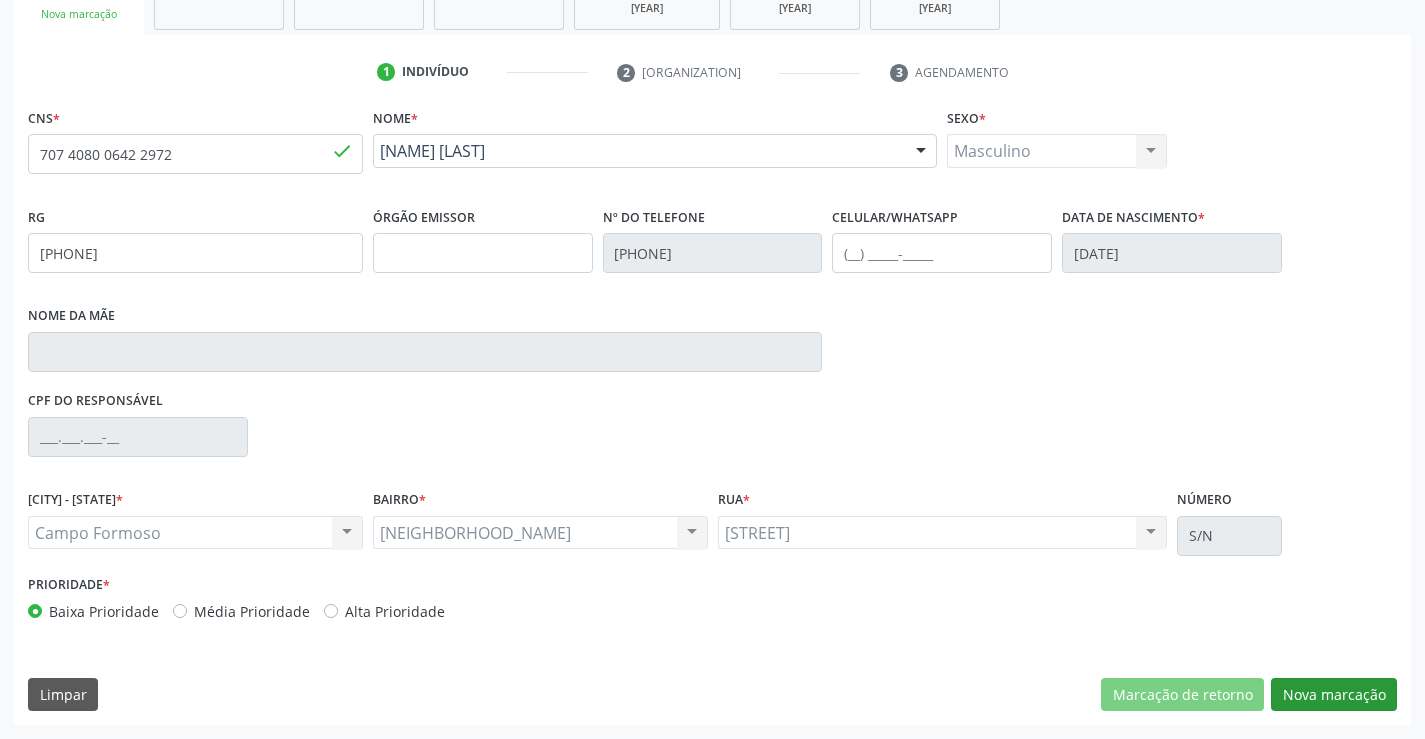 scroll, scrollTop: 167, scrollLeft: 0, axis: vertical 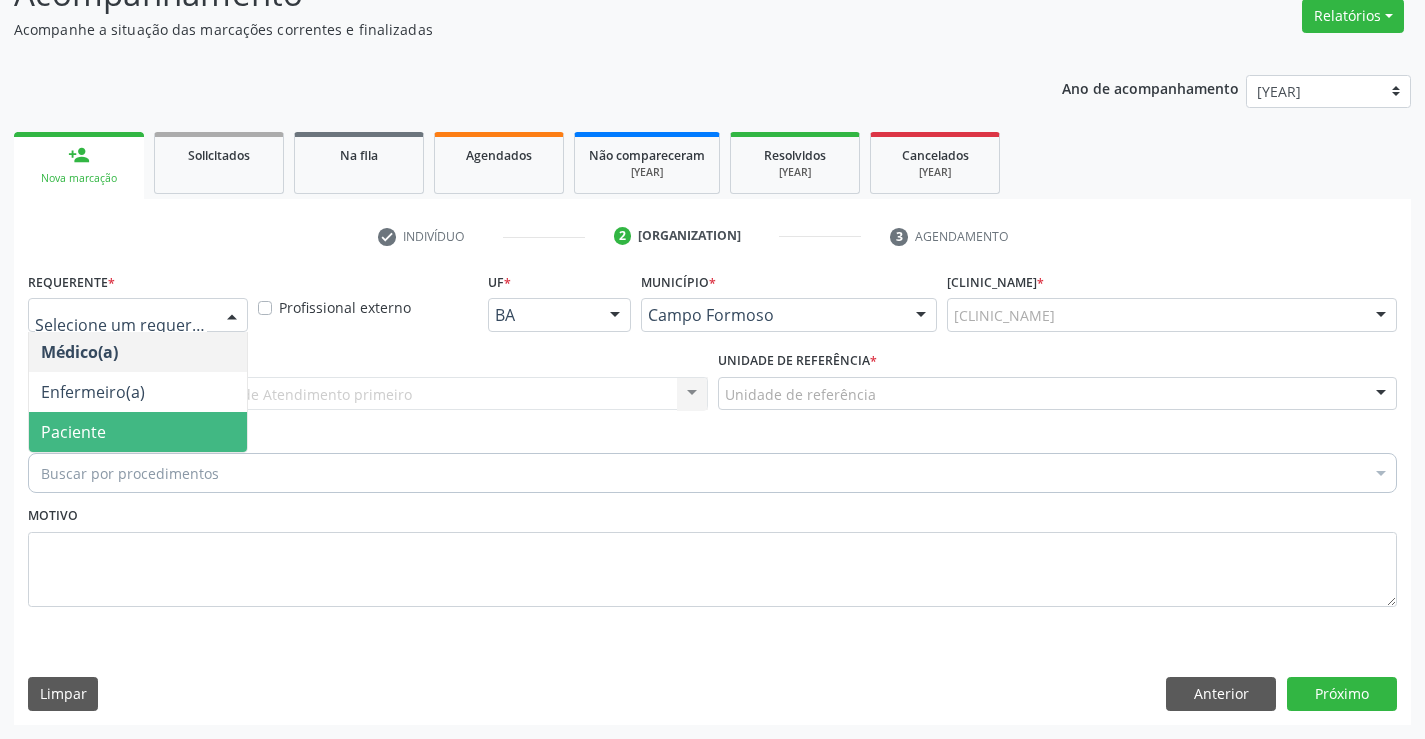 click on "Paciente" at bounding box center (138, 432) 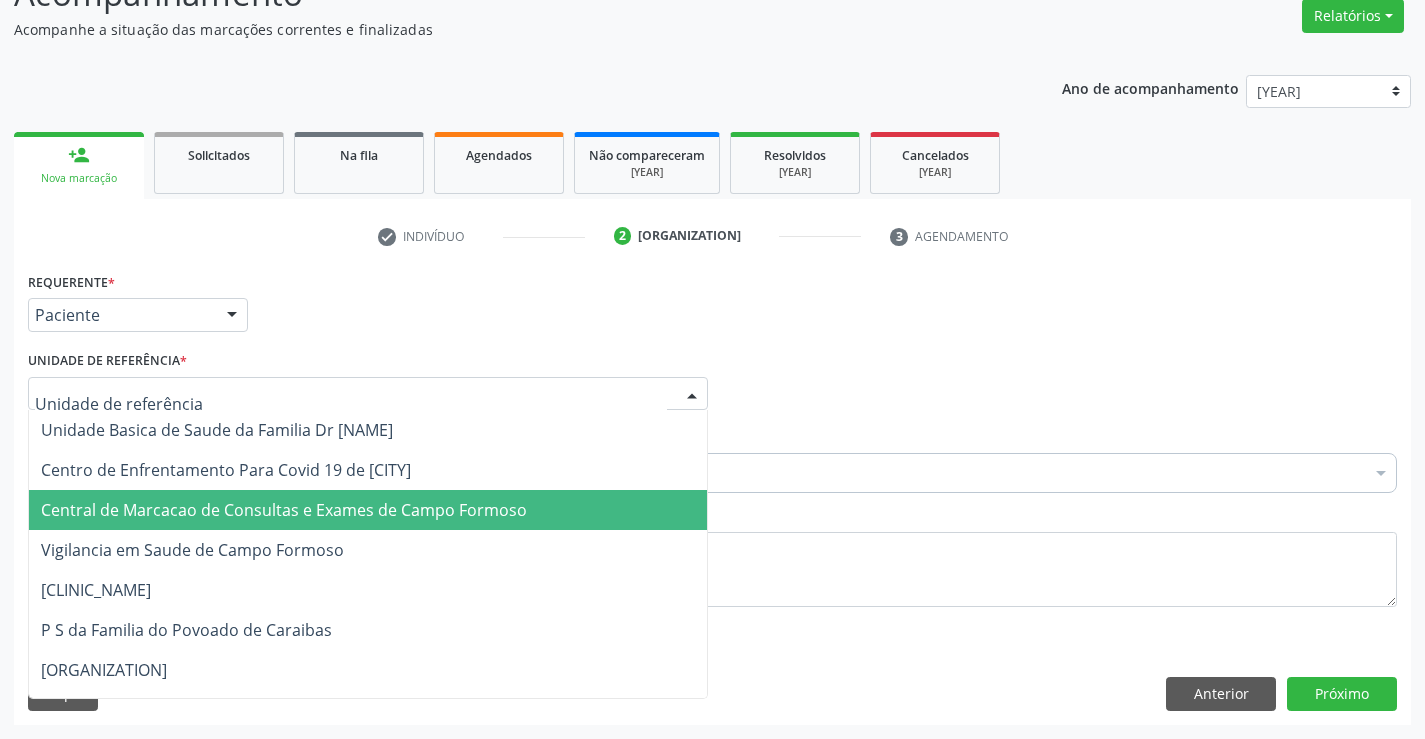 click on "Central de Marcacao de Consultas e Exames de [CITY]" at bounding box center (284, 510) 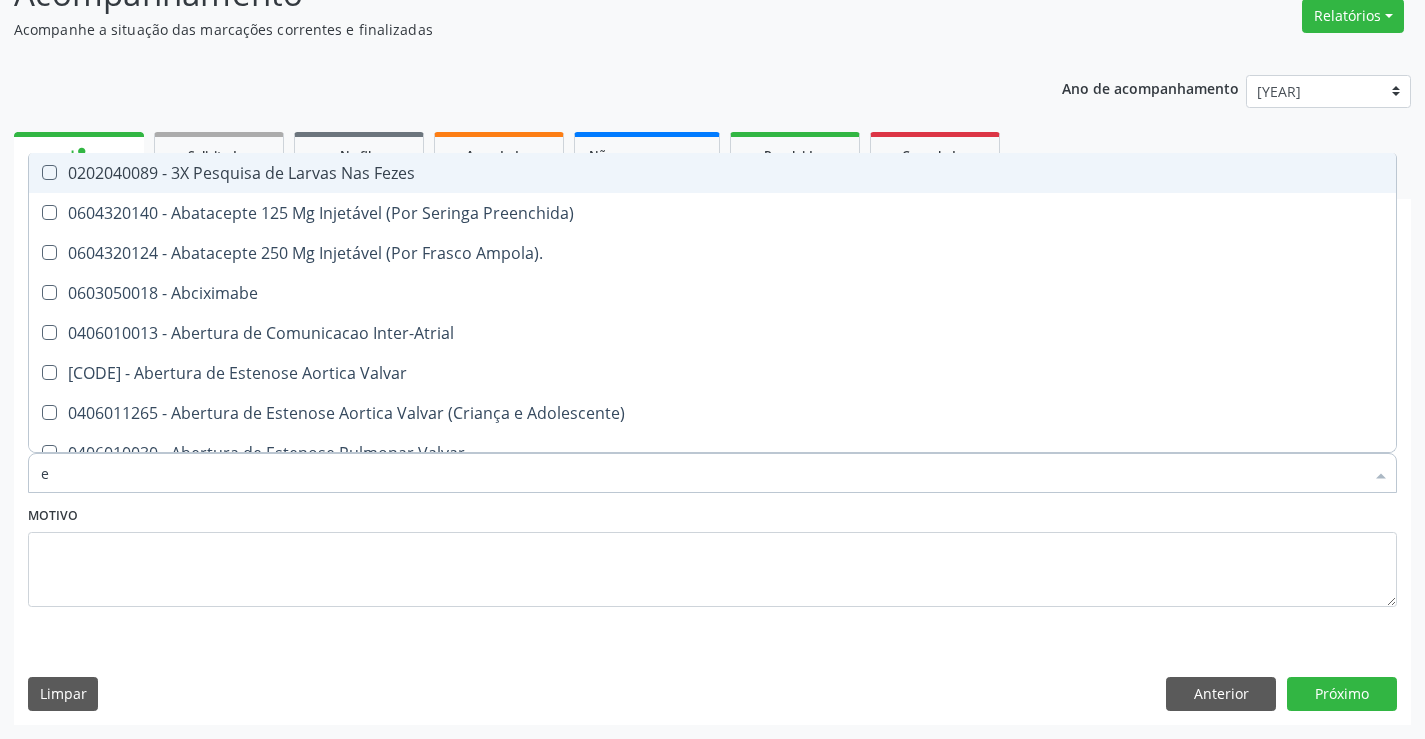 type on "en" 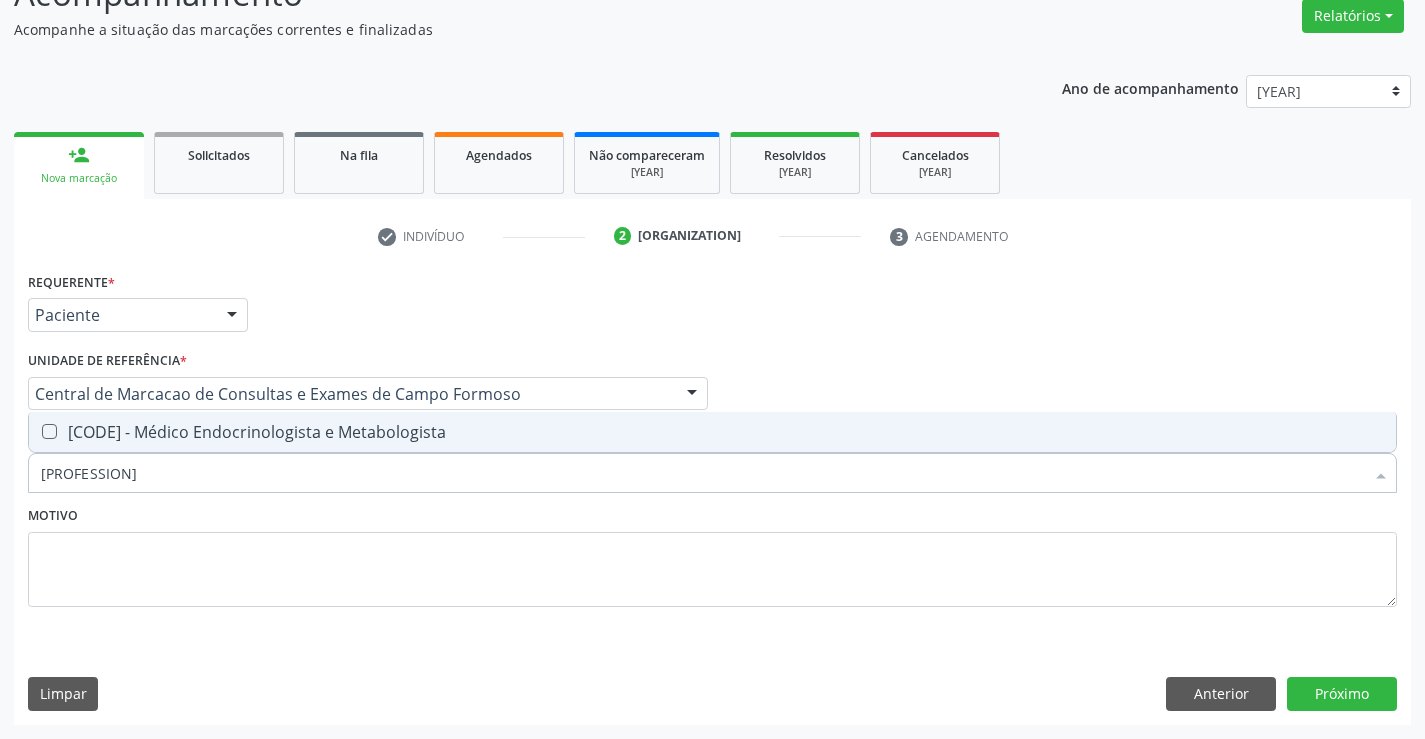 click on "[PROCEDURE_CODE] - Médico Endocrinologista e Metabologista" at bounding box center [712, 432] 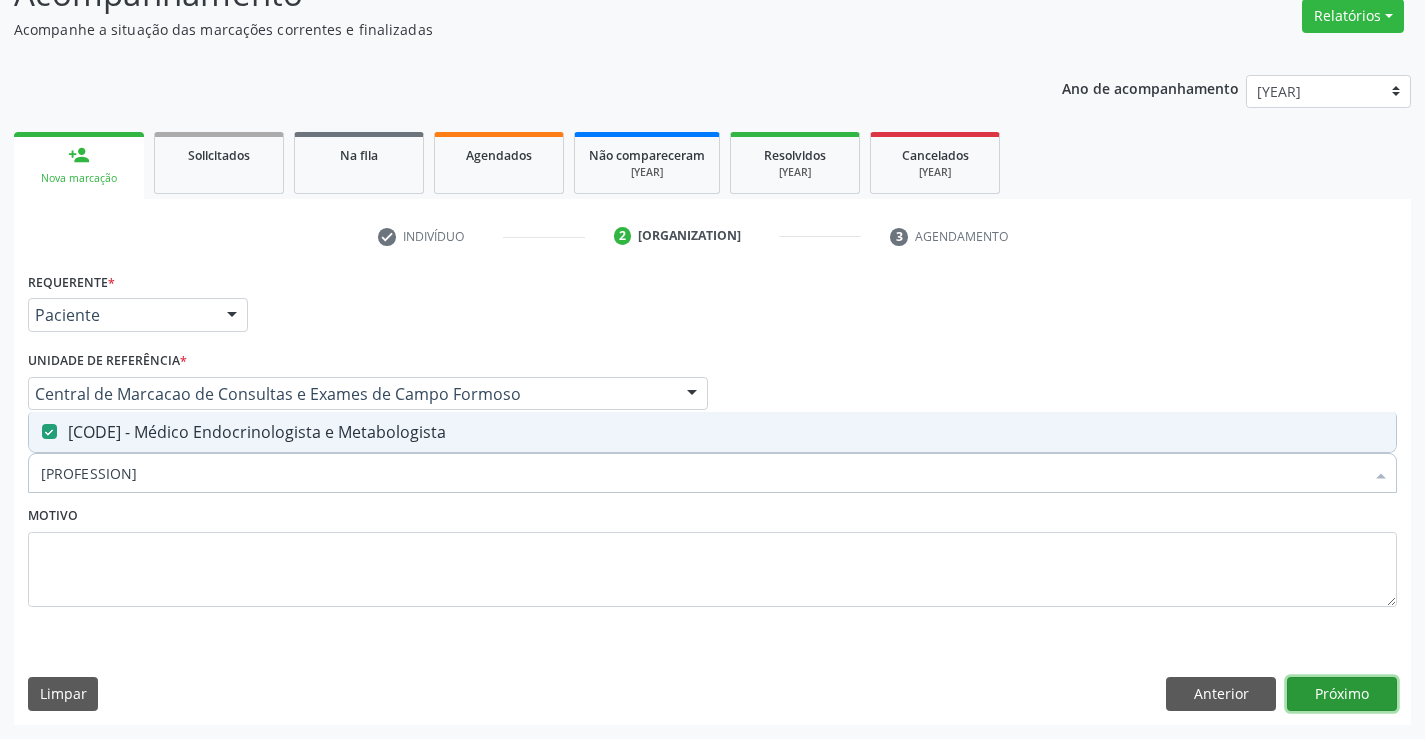 click on "Próximo" at bounding box center [1342, 694] 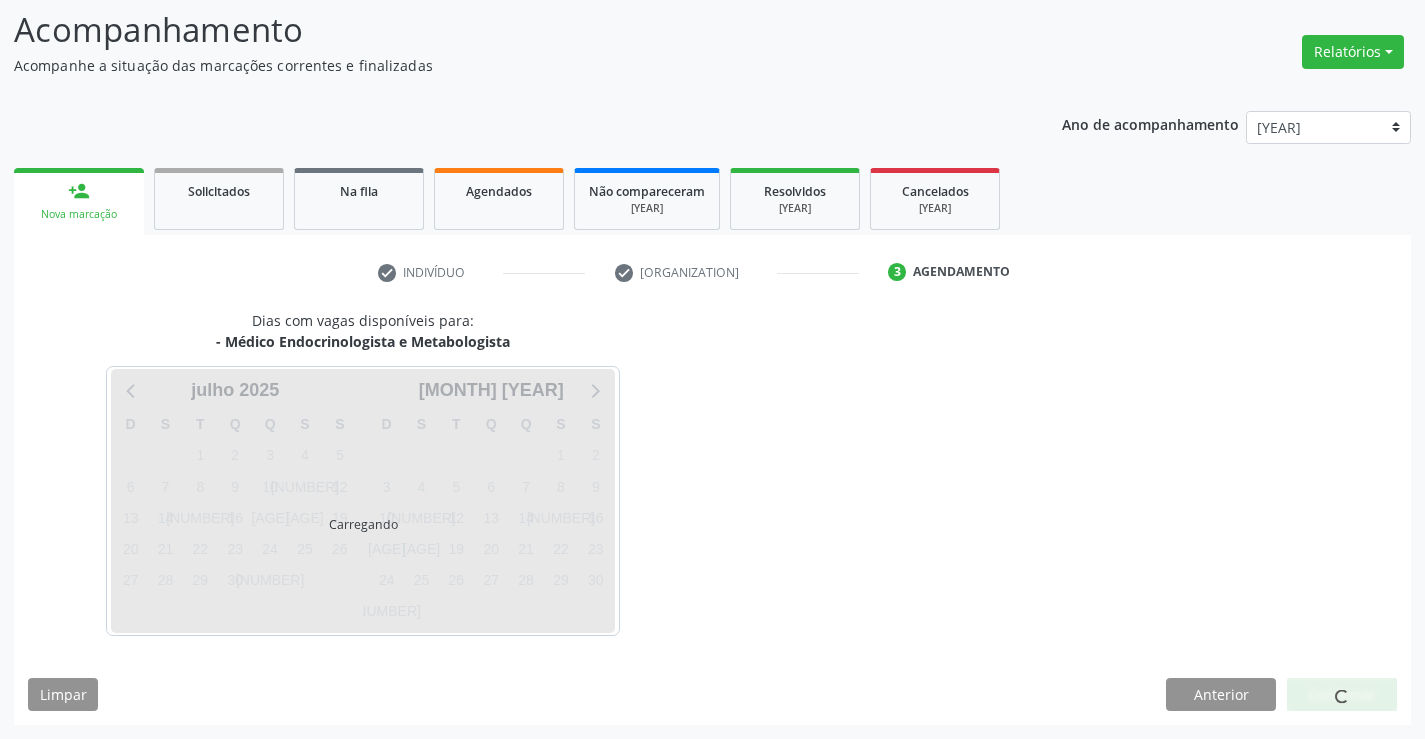scroll, scrollTop: 131, scrollLeft: 0, axis: vertical 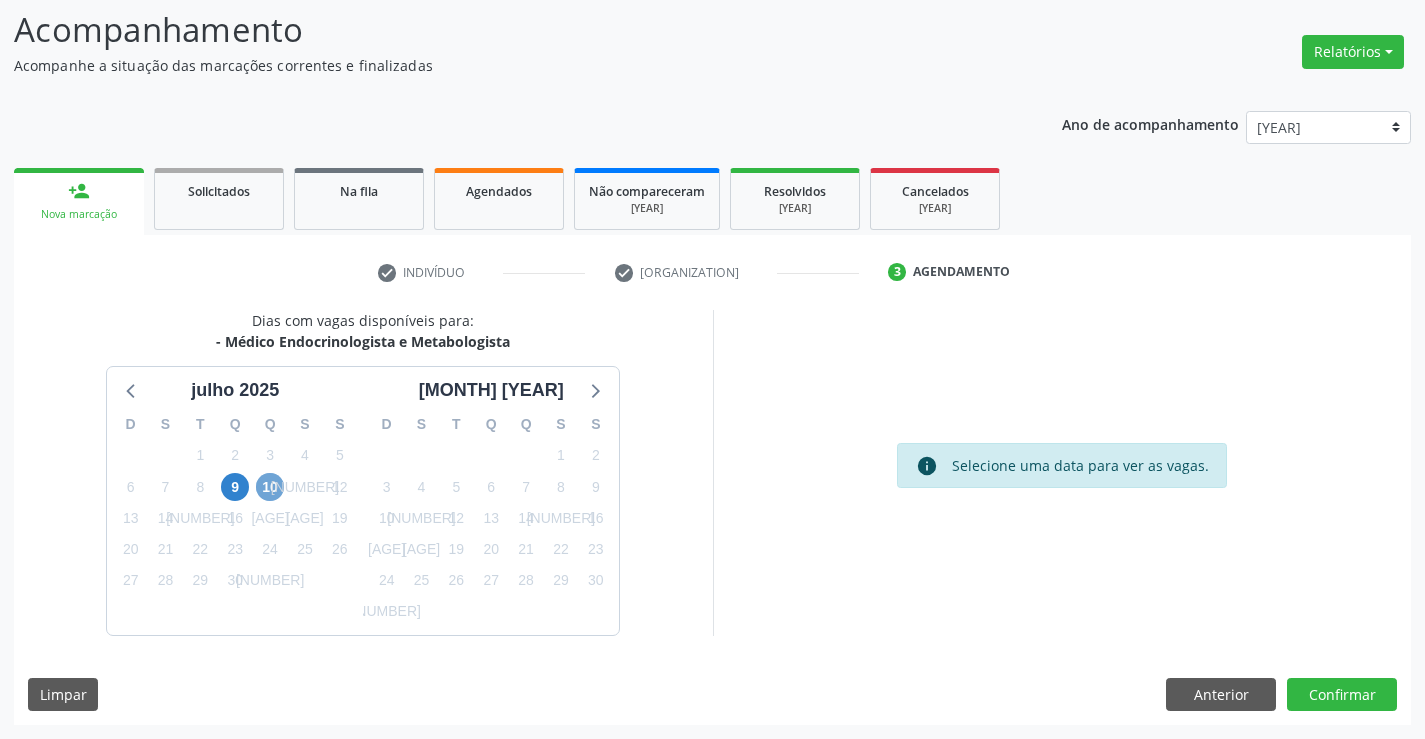 click on "10" at bounding box center (270, 487) 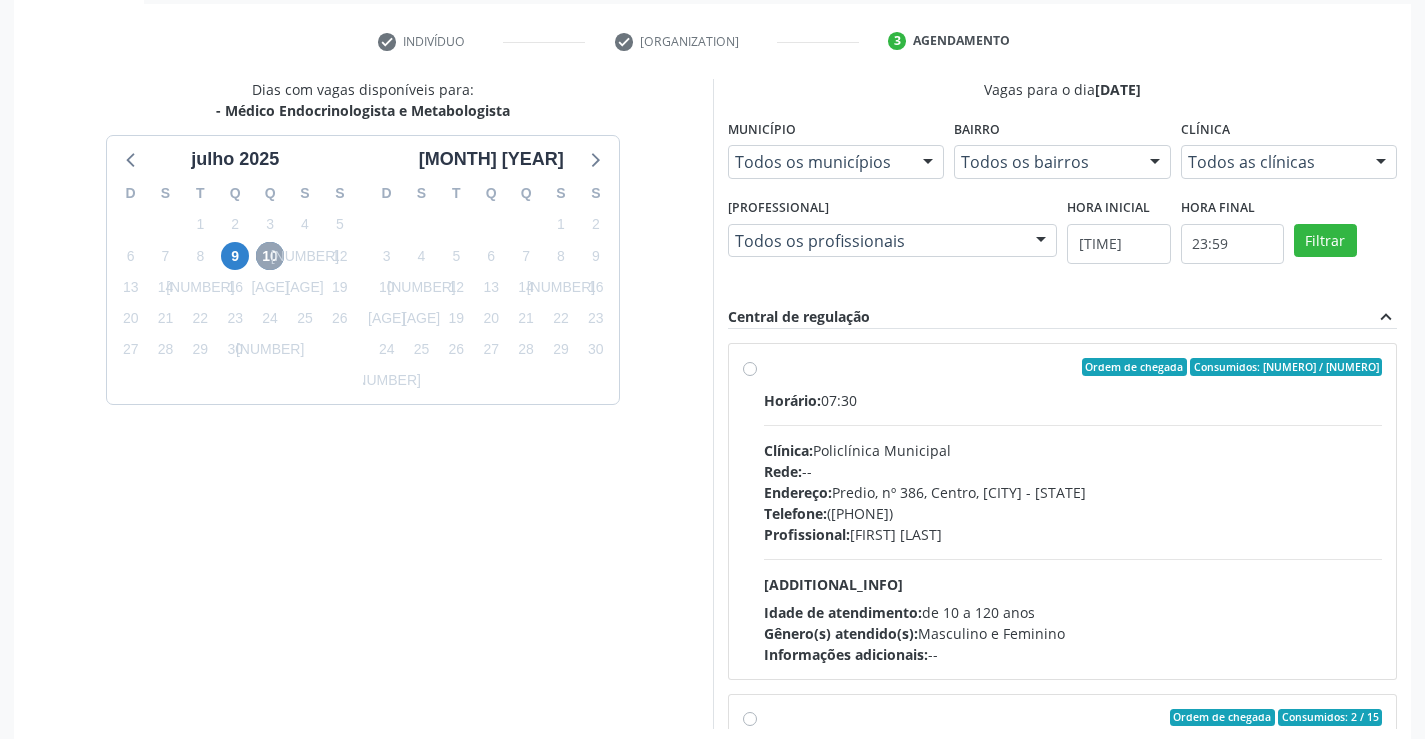 scroll, scrollTop: 431, scrollLeft: 0, axis: vertical 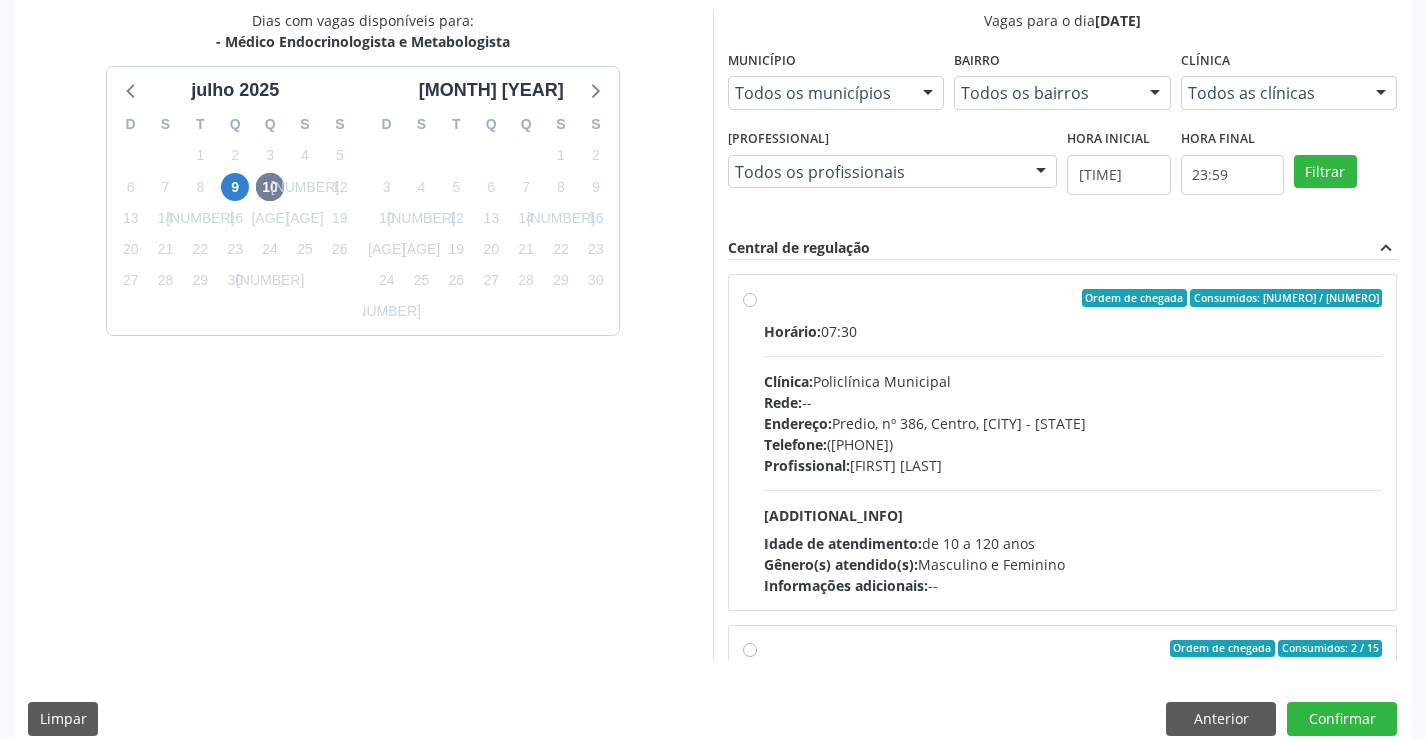 click on "Ordem de chegada
Consumidos: 0 / 15
Horário:   07:30
Clínica:  Policlínica Municipal
Rede:
--
Endereço:   Predio, nº 386, Centro, Campo Formoso - BA
Telefone:   (74) 6451312
Profissional:
Poliecio de Matos Lacerda
Informações adicionais sobre o atendimento
Idade de atendimento:
de 10 a 120 anos
Gênero(s) atendido(s):
Masculino e Feminino
Informações adicionais:
--" at bounding box center (1073, 442) 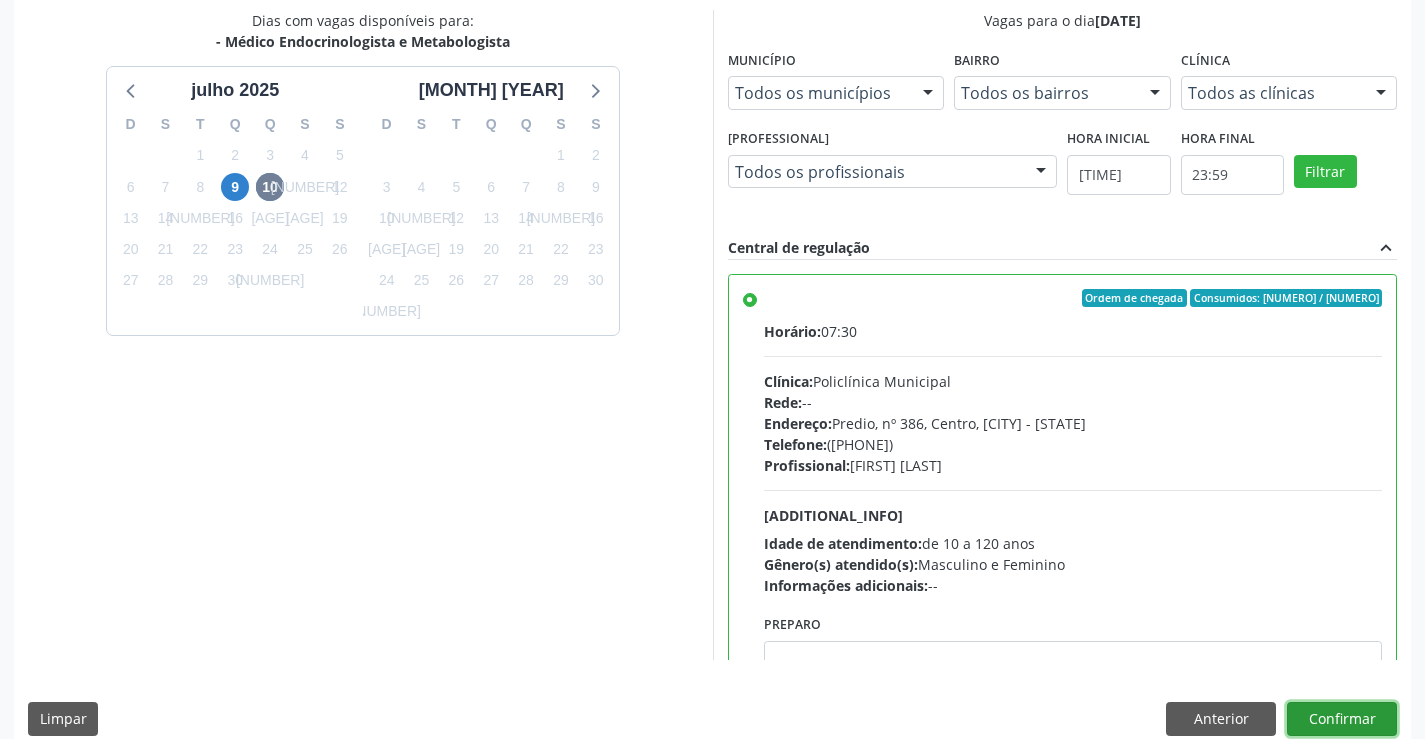 click on "Confirmar" at bounding box center (1342, 719) 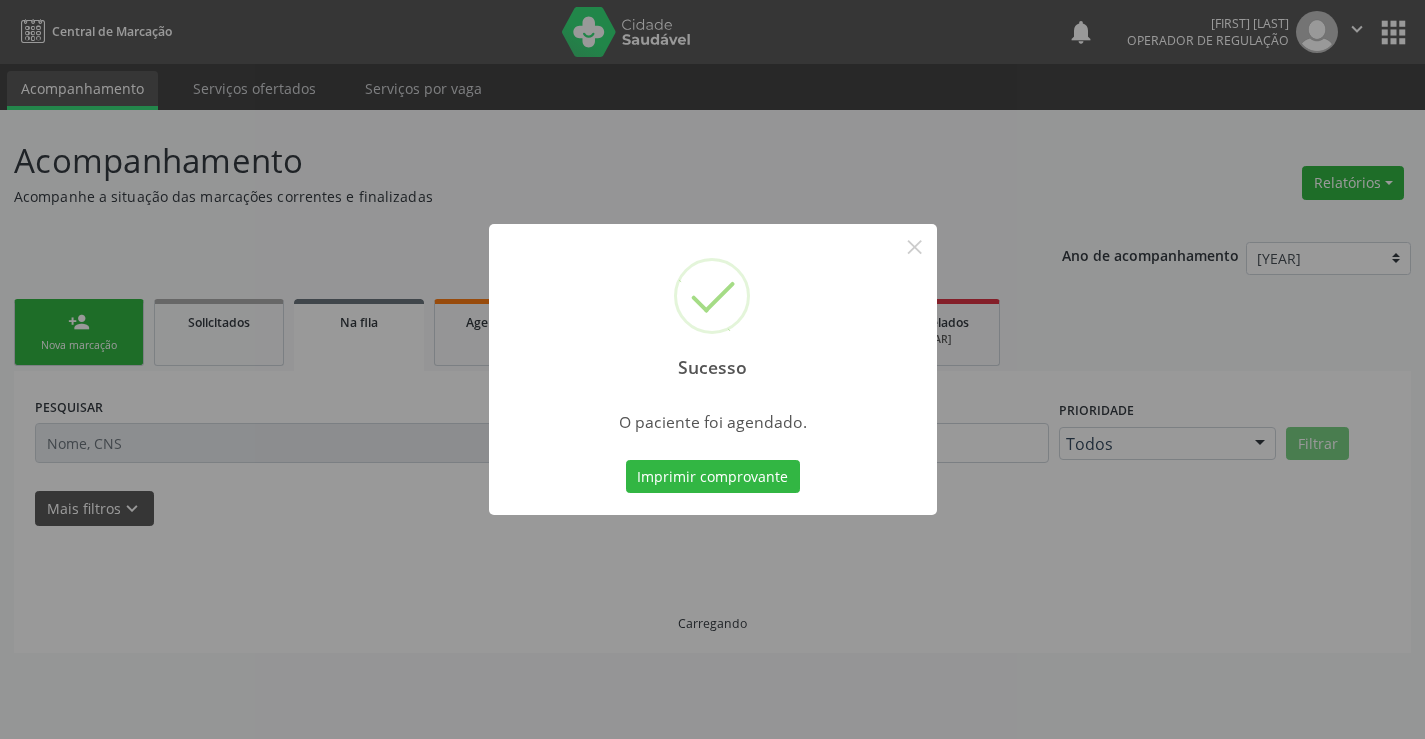 scroll, scrollTop: 0, scrollLeft: 0, axis: both 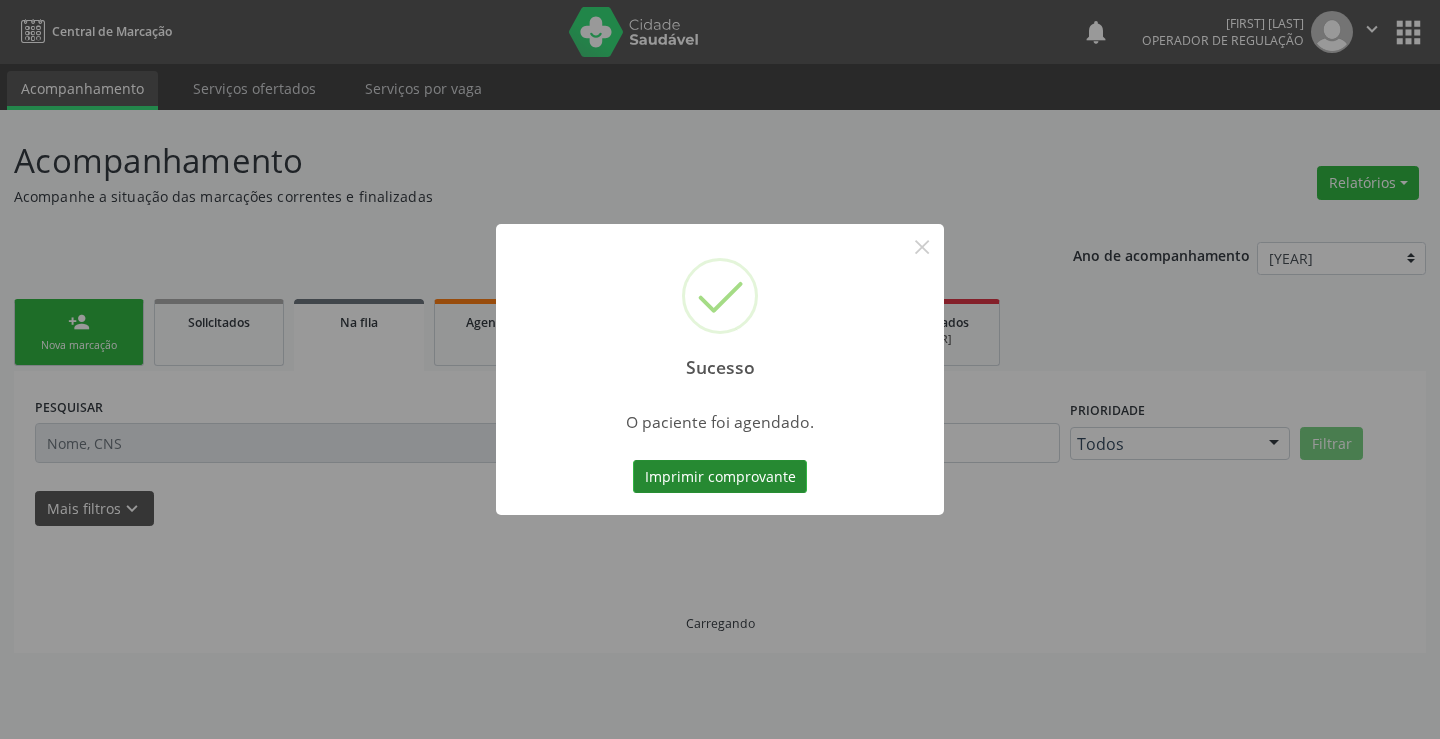 click on "Imprimir comprovante" at bounding box center [720, 477] 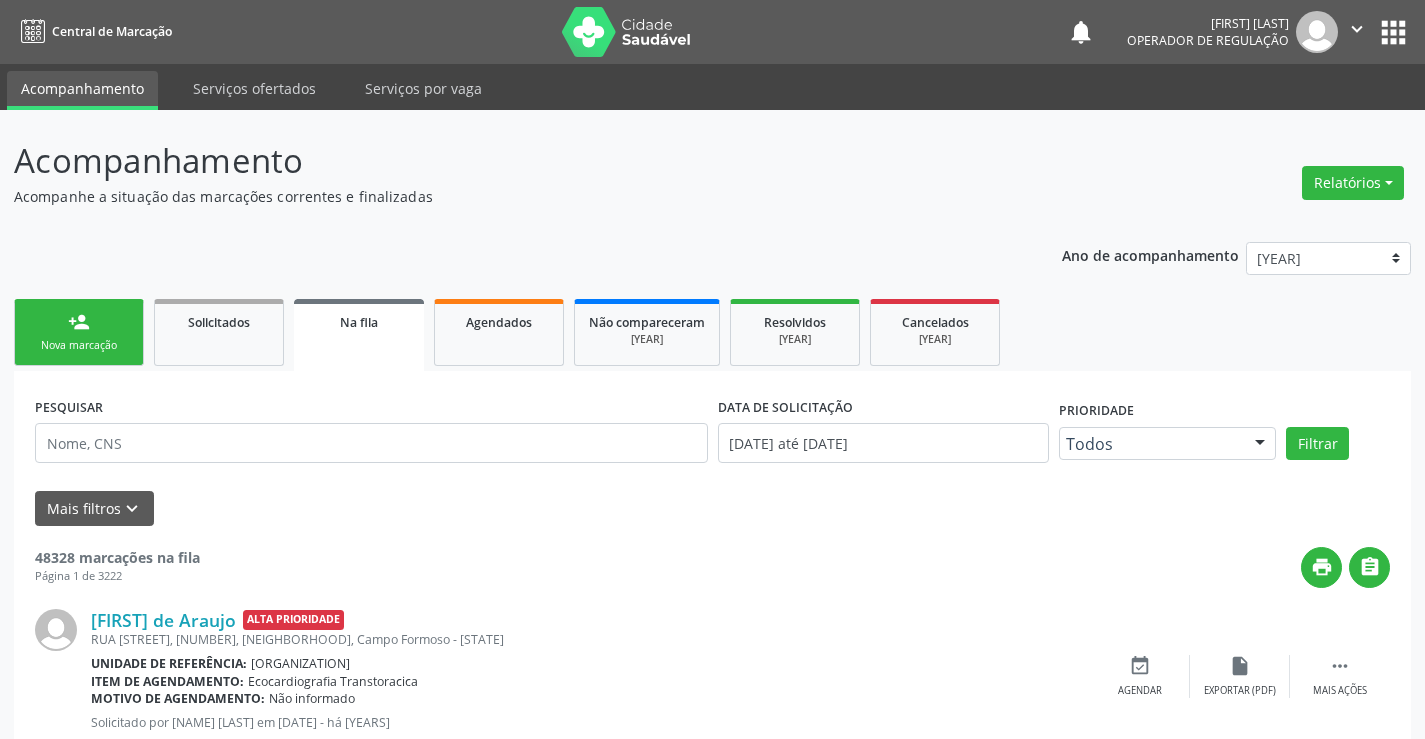 click on "person_add" at bounding box center (79, 322) 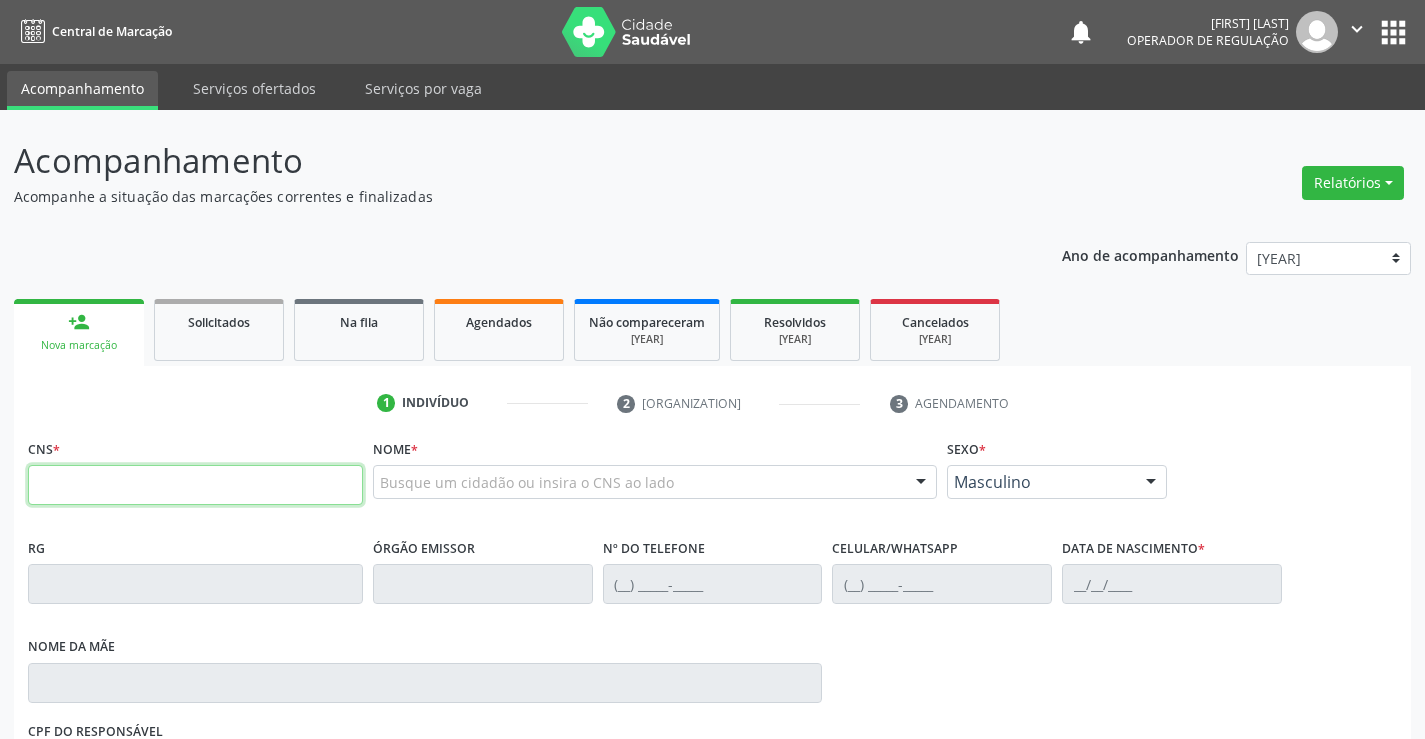 click at bounding box center (195, 485) 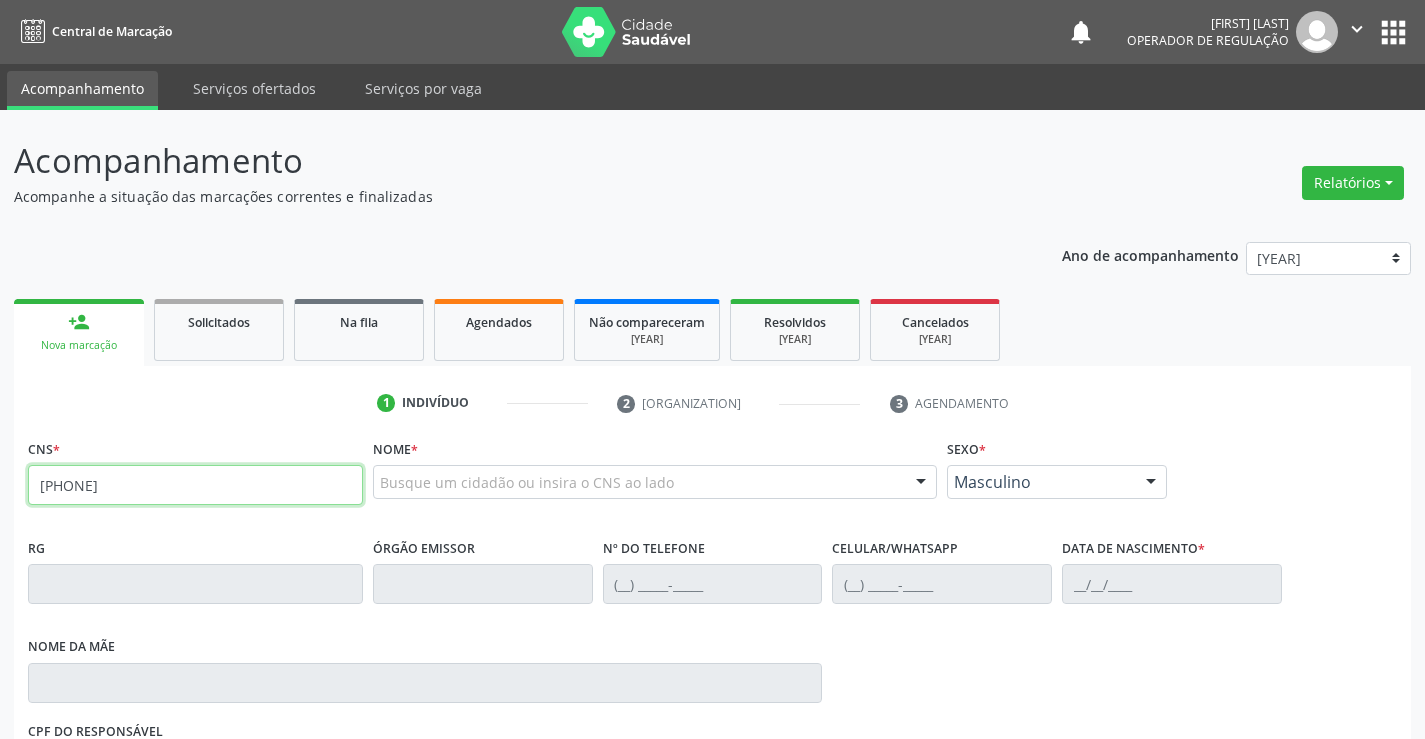 type on "706 4091 0572 3388" 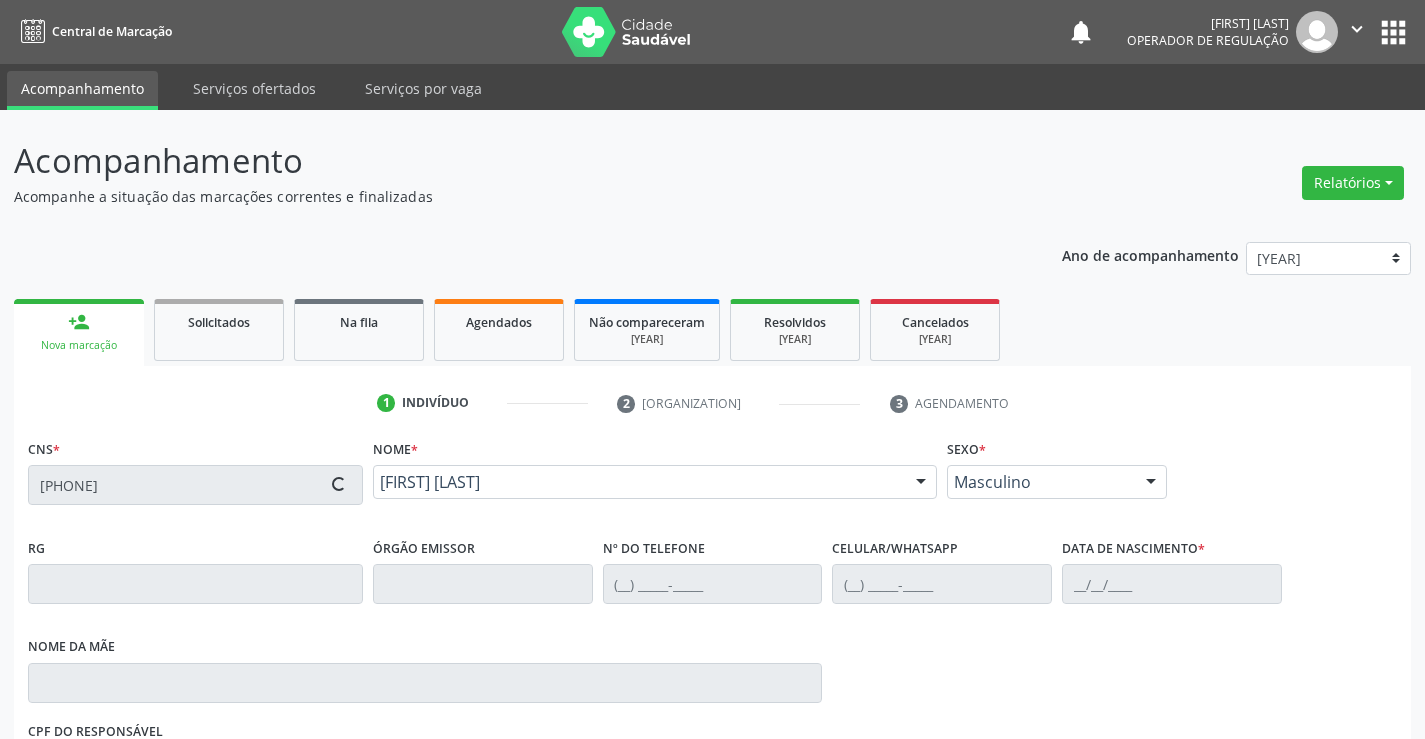 scroll, scrollTop: 331, scrollLeft: 0, axis: vertical 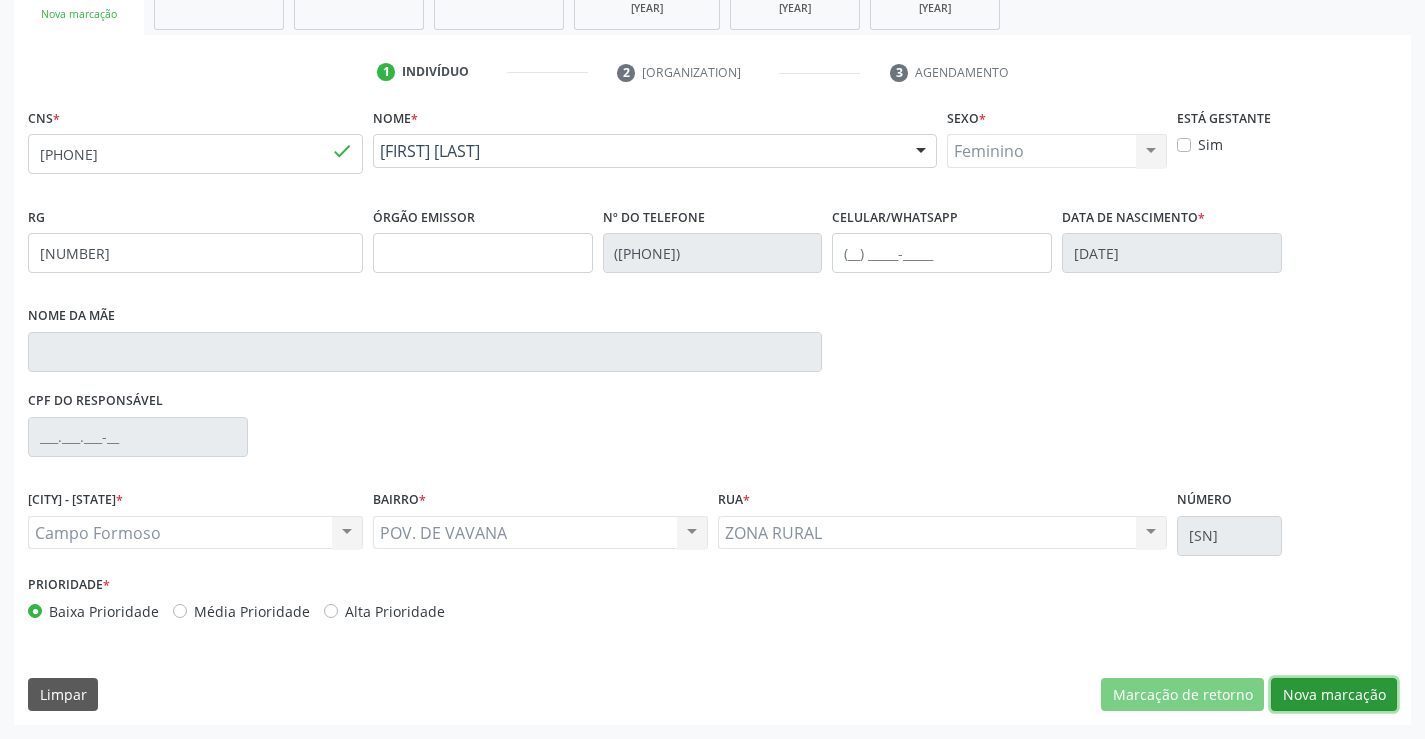 click on "Nova marcação" at bounding box center (1182, 695) 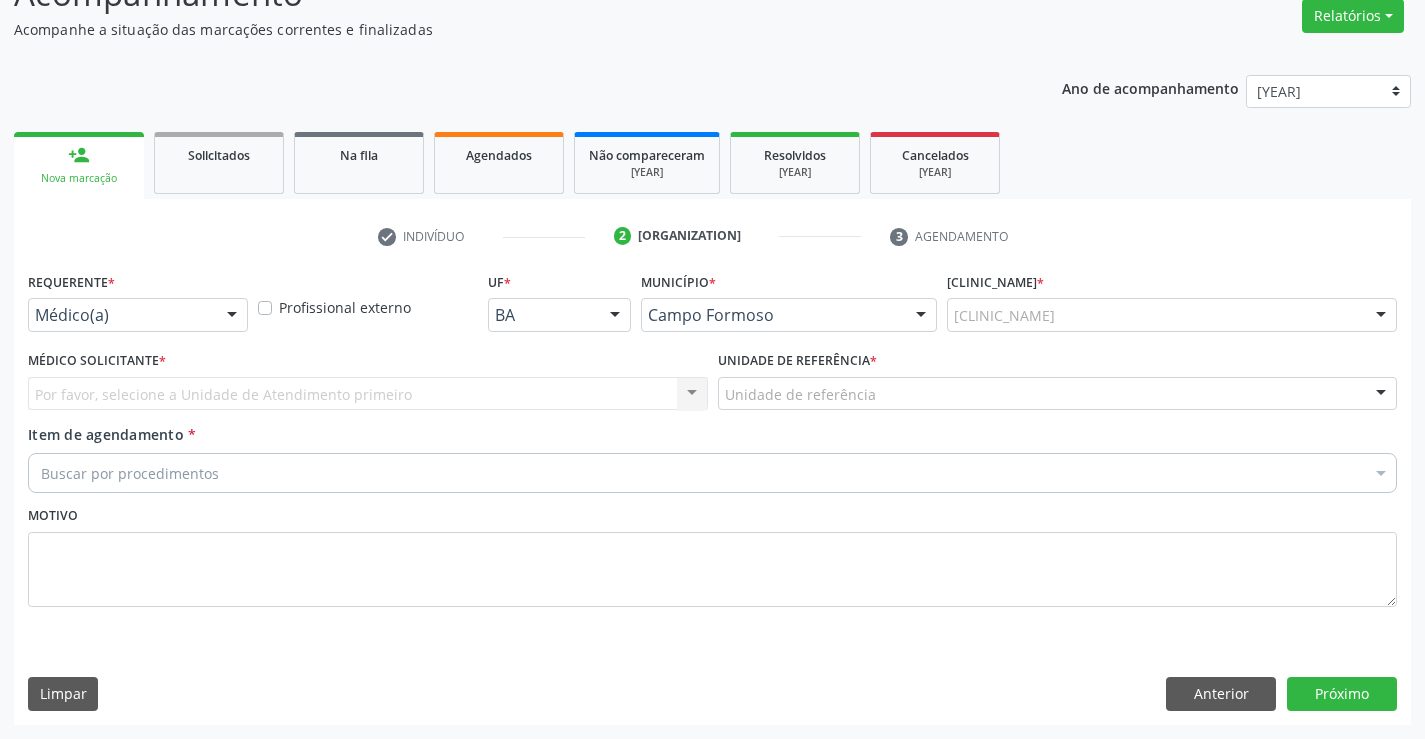 scroll, scrollTop: 167, scrollLeft: 0, axis: vertical 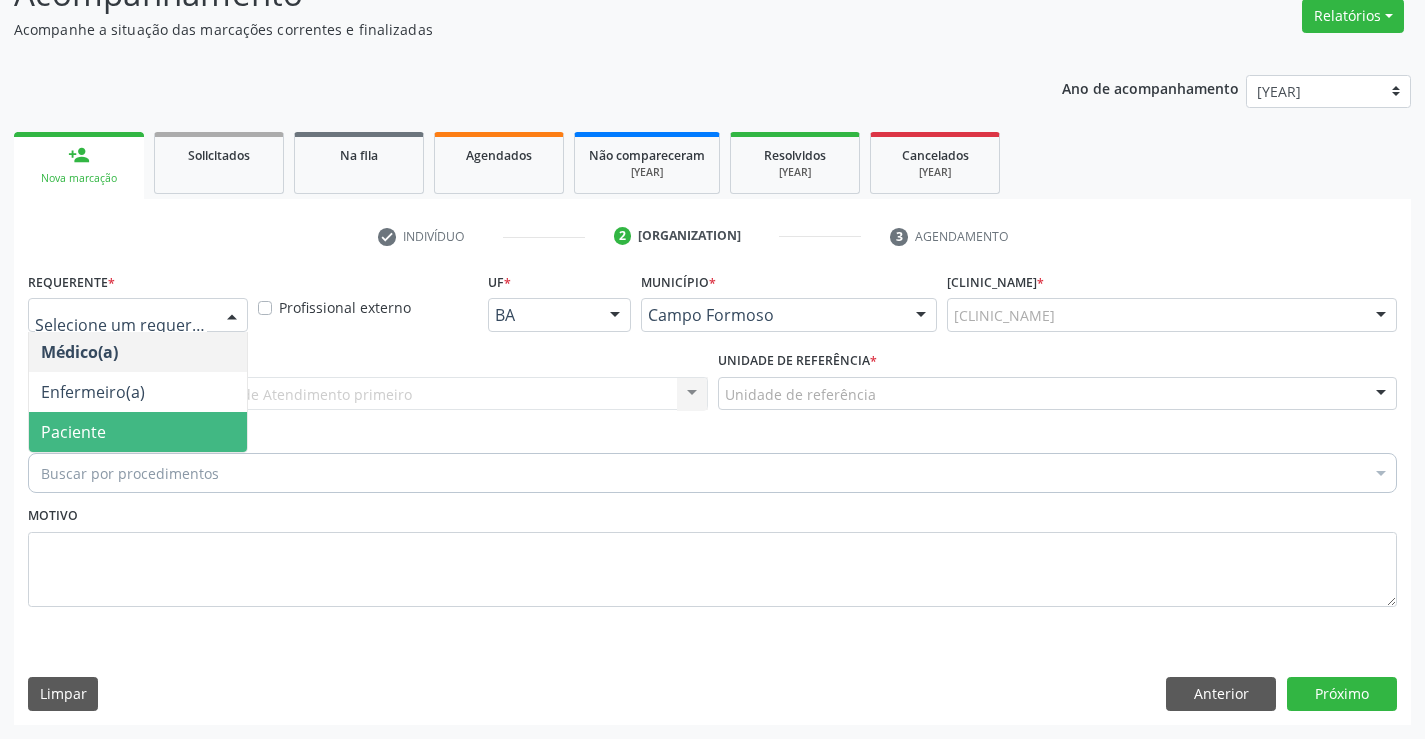 click on "Paciente" at bounding box center [138, 432] 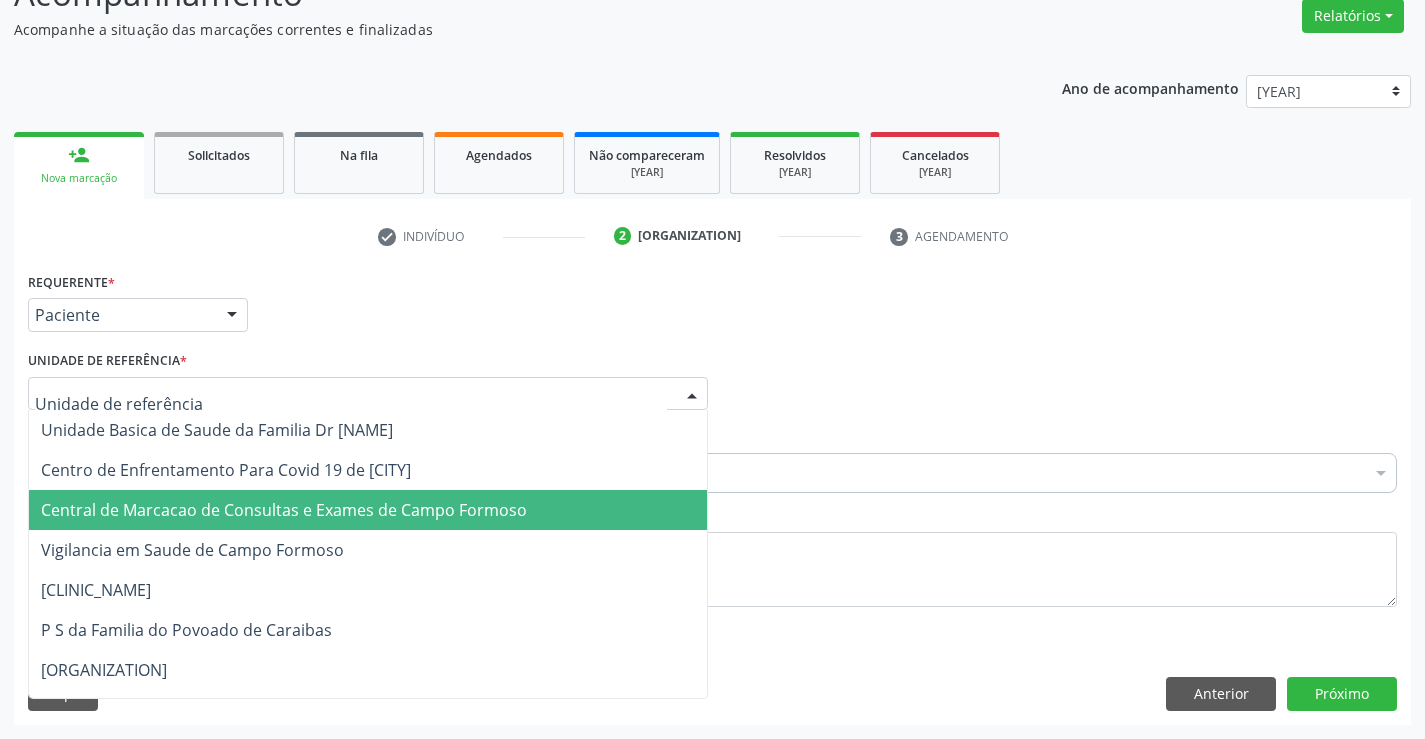 click on "Central de Marcacao de Consultas e Exames de [CITY]" at bounding box center [284, 510] 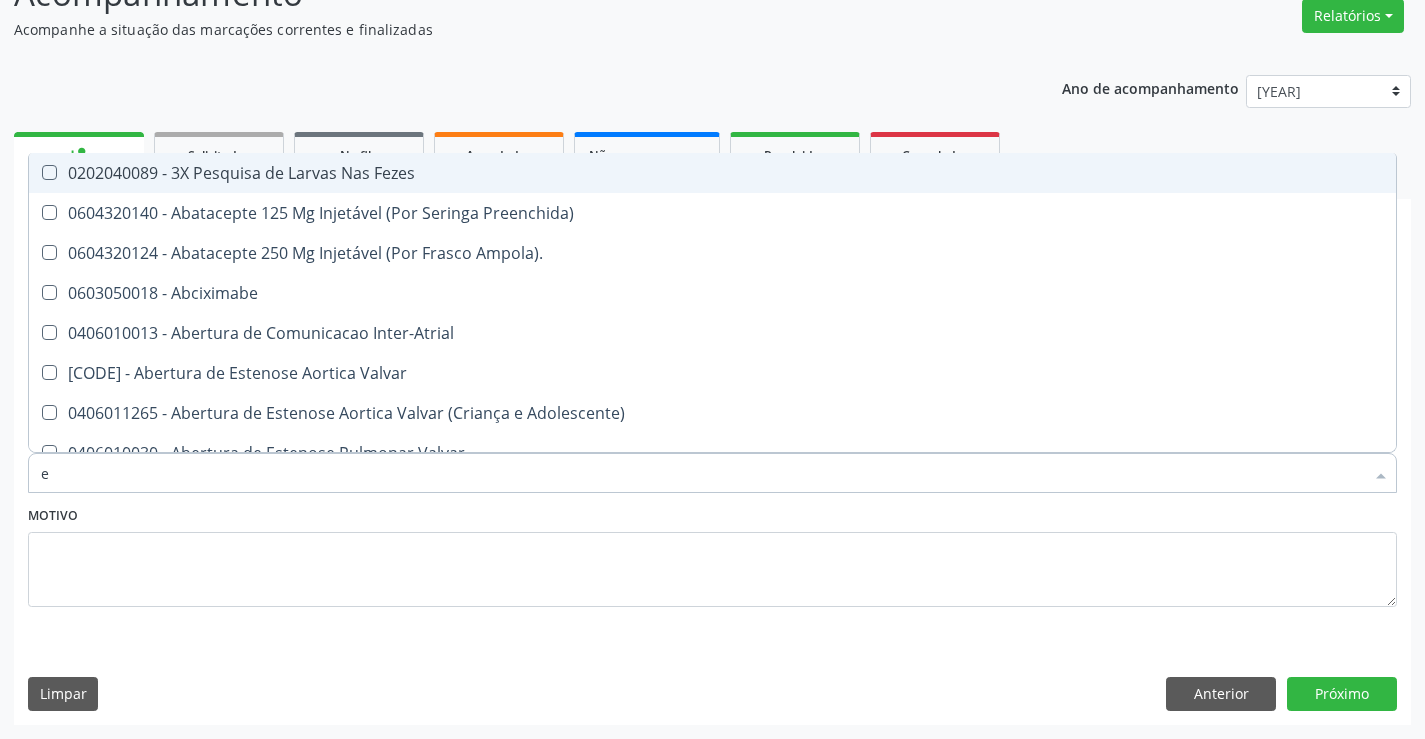 type on "enfermagem" 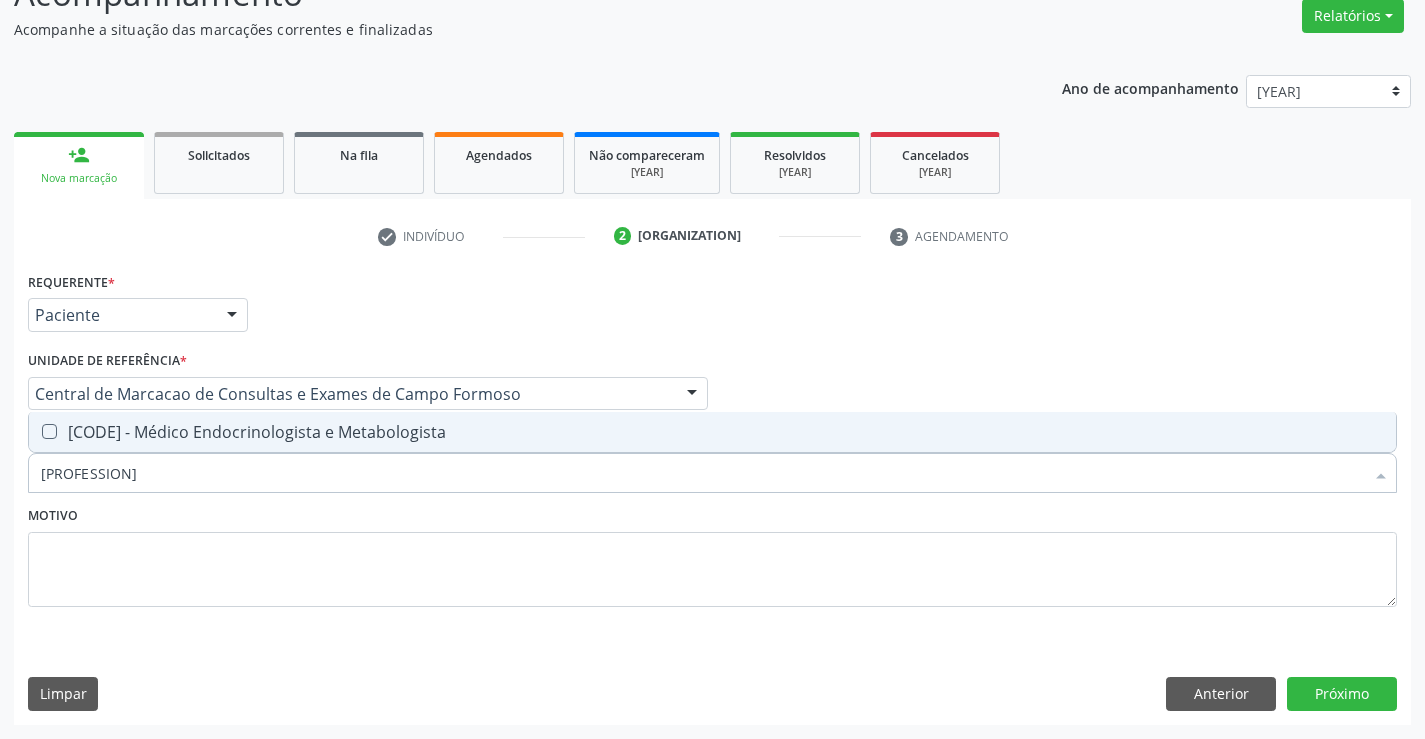 click on "[NUMBER] - Médico Endocrinologista e Metabologista" at bounding box center [712, 432] 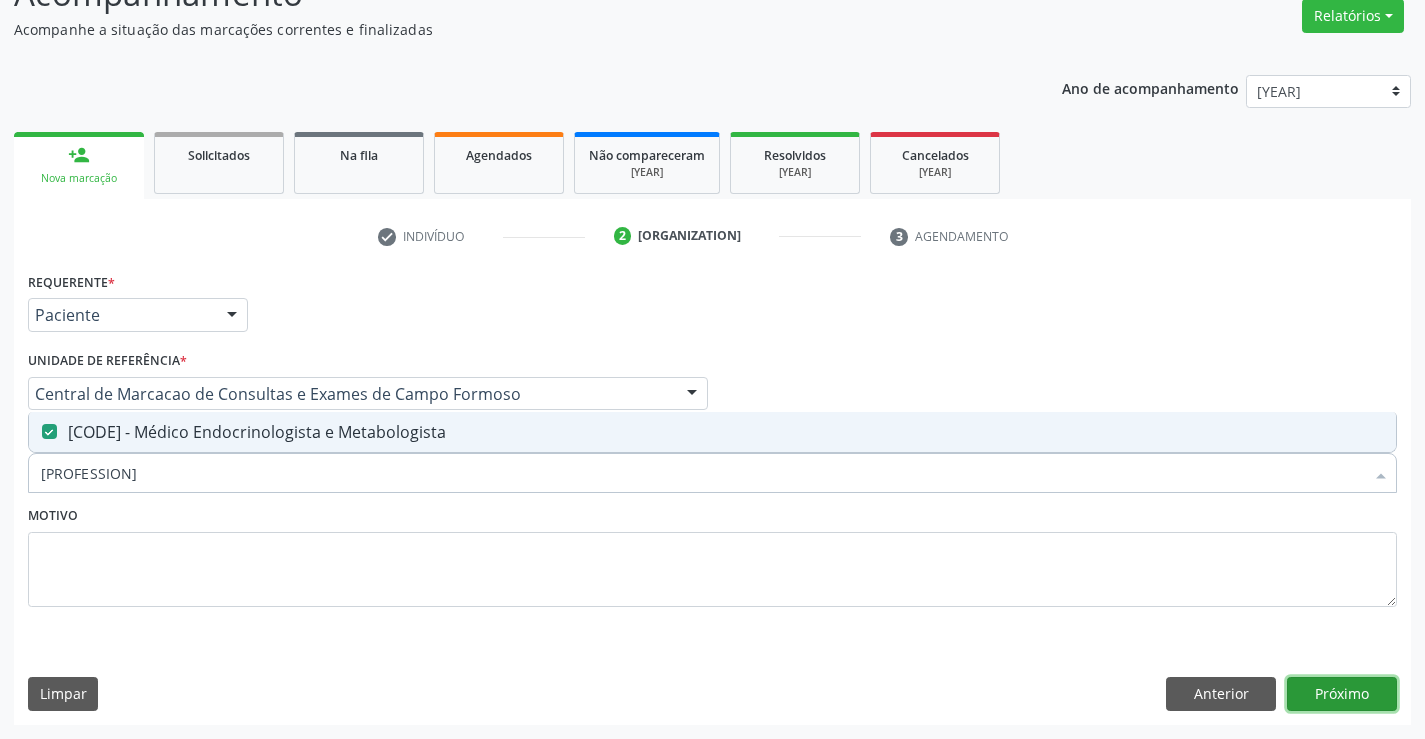 click on "Próximo" at bounding box center [1342, 694] 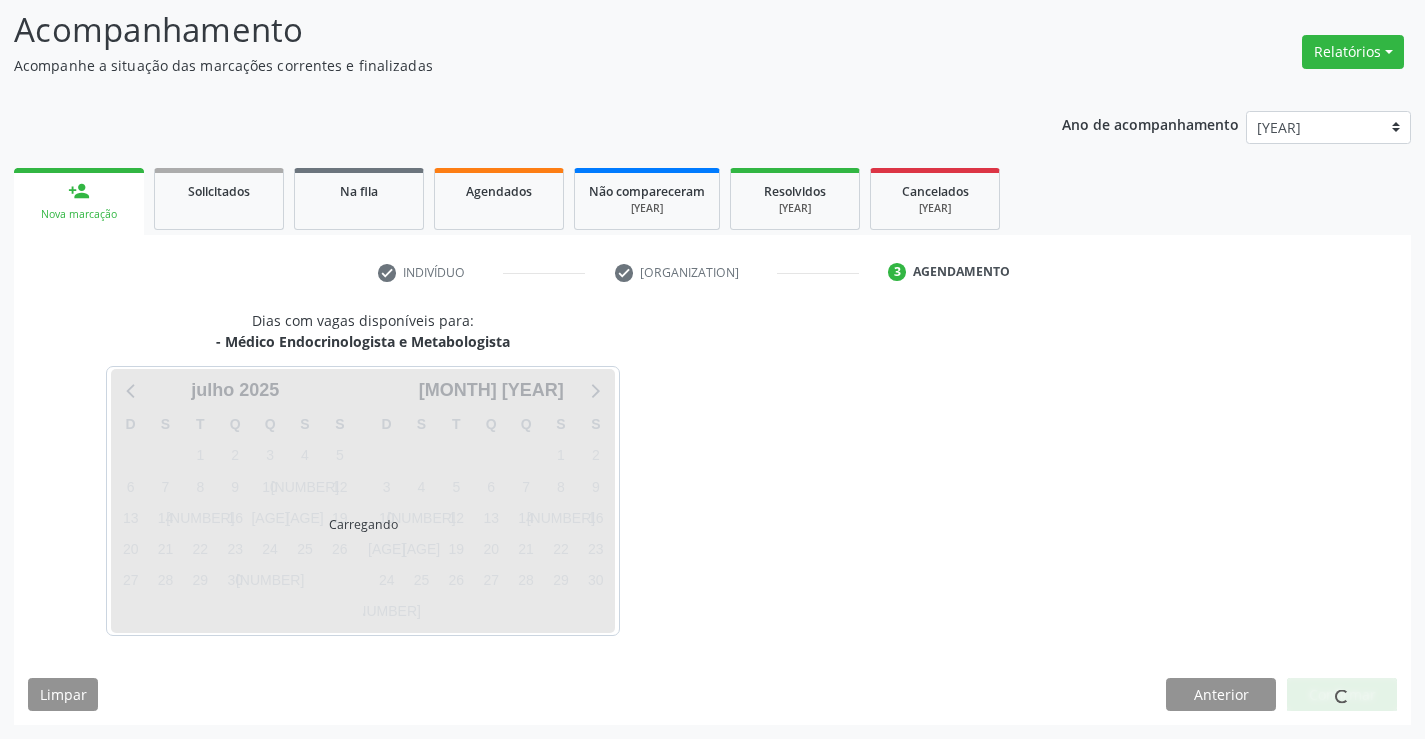scroll, scrollTop: 131, scrollLeft: 0, axis: vertical 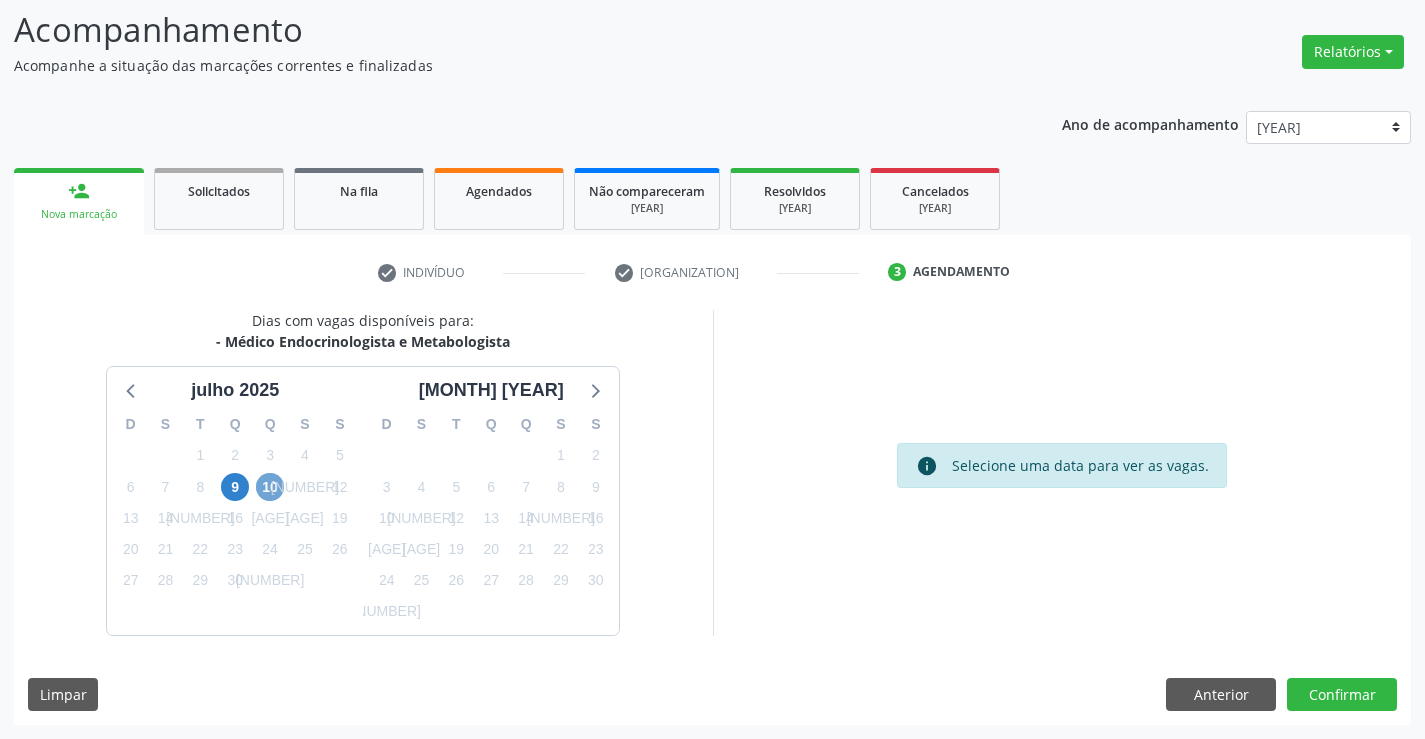 click on "[NUM]" at bounding box center [270, 487] 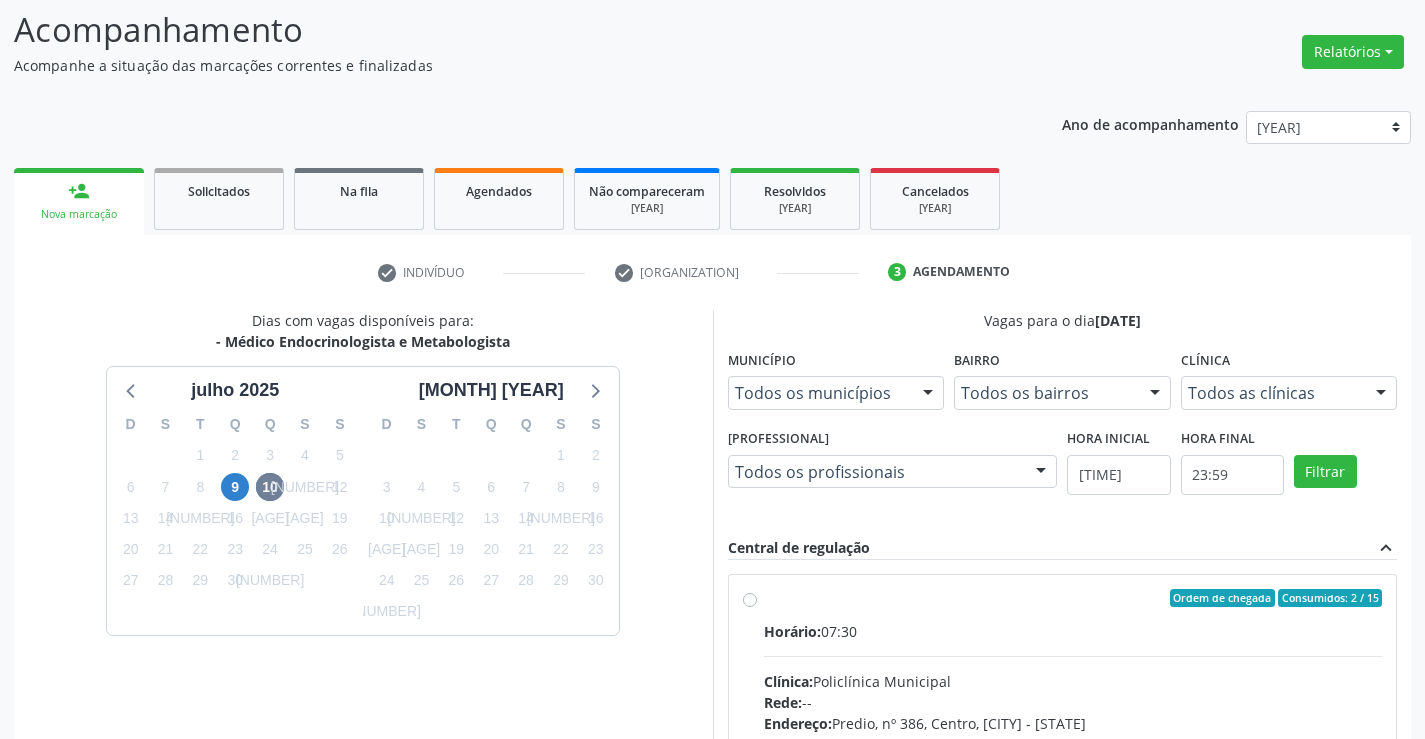 click on "Ordem de chegada
Consumidos: 2 / 15
Horário:   07:30
Clínica:  Policlínica Municipal
Rede:
--
Endereço:   Predio, nº 386, Centro, Campo Formoso - BA
Telefone:   (74) 6451312
Profissional:
Poliecio de Matos Lacerda
Informações adicionais sobre o atendimento
Idade de atendimento:
de 10 a 120 anos
Gênero(s) atendido(s):
Masculino e Feminino
Informações adicionais:
--" at bounding box center (1073, 742) 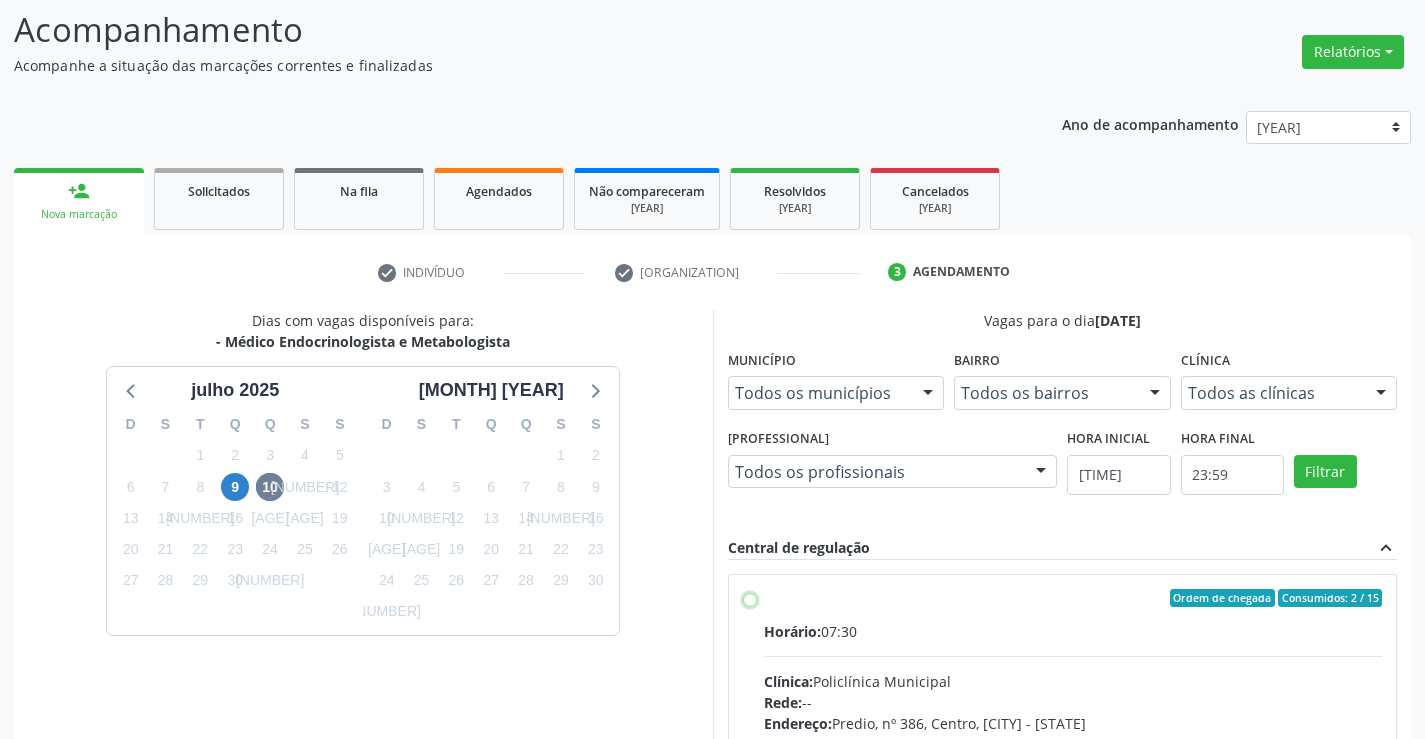 click on "Ordem de chegada
Consumidos: 2 / 15
Horário:   07:30
Clínica:  Policlínica Municipal
Rede:
--
Endereço:   Predio, nº 386, Centro, Campo Formoso - BA
Telefone:   (74) 6451312
Profissional:
Poliecio de Matos Lacerda
Informações adicionais sobre o atendimento
Idade de atendimento:
de 10 a 120 anos
Gênero(s) atendido(s):
Masculino e Feminino
Informações adicionais:
--" at bounding box center [750, 598] 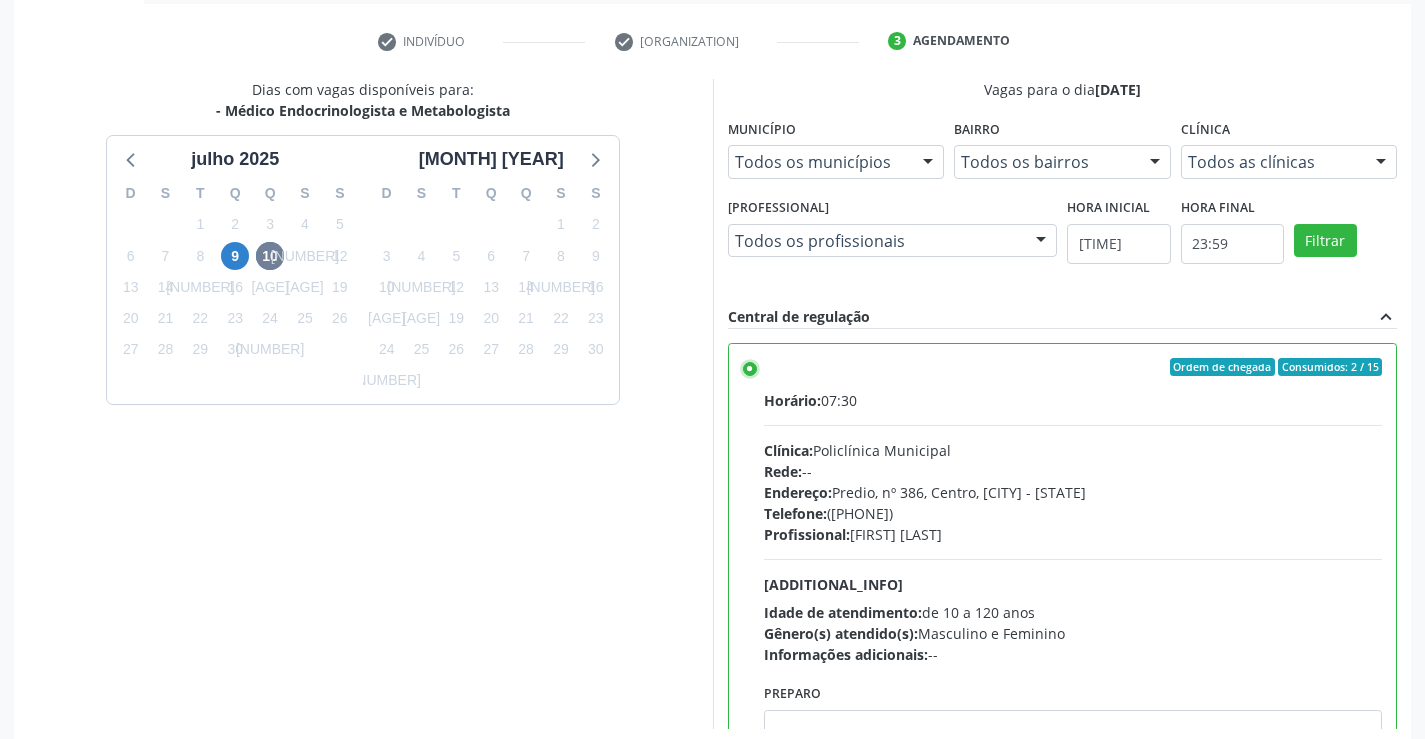 scroll, scrollTop: 456, scrollLeft: 0, axis: vertical 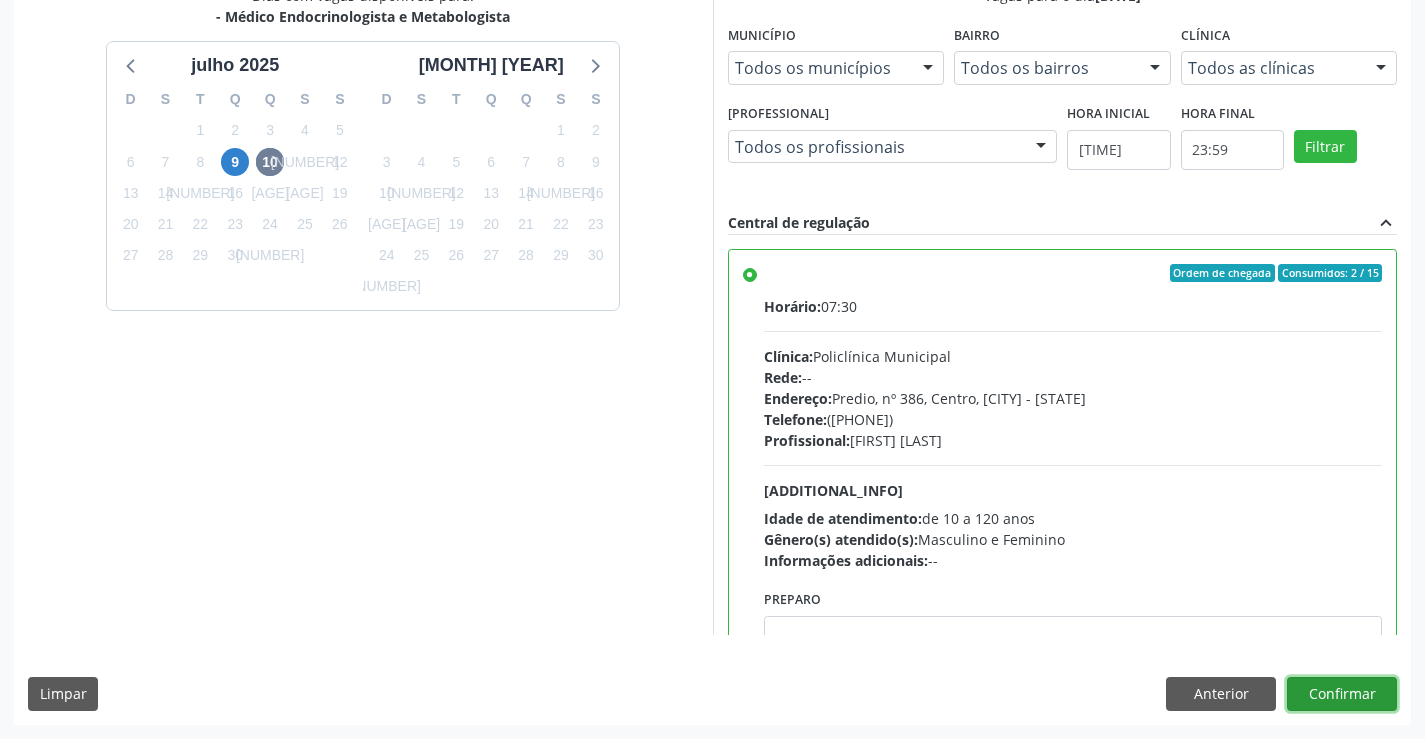 click on "Confirmar" at bounding box center [1342, 694] 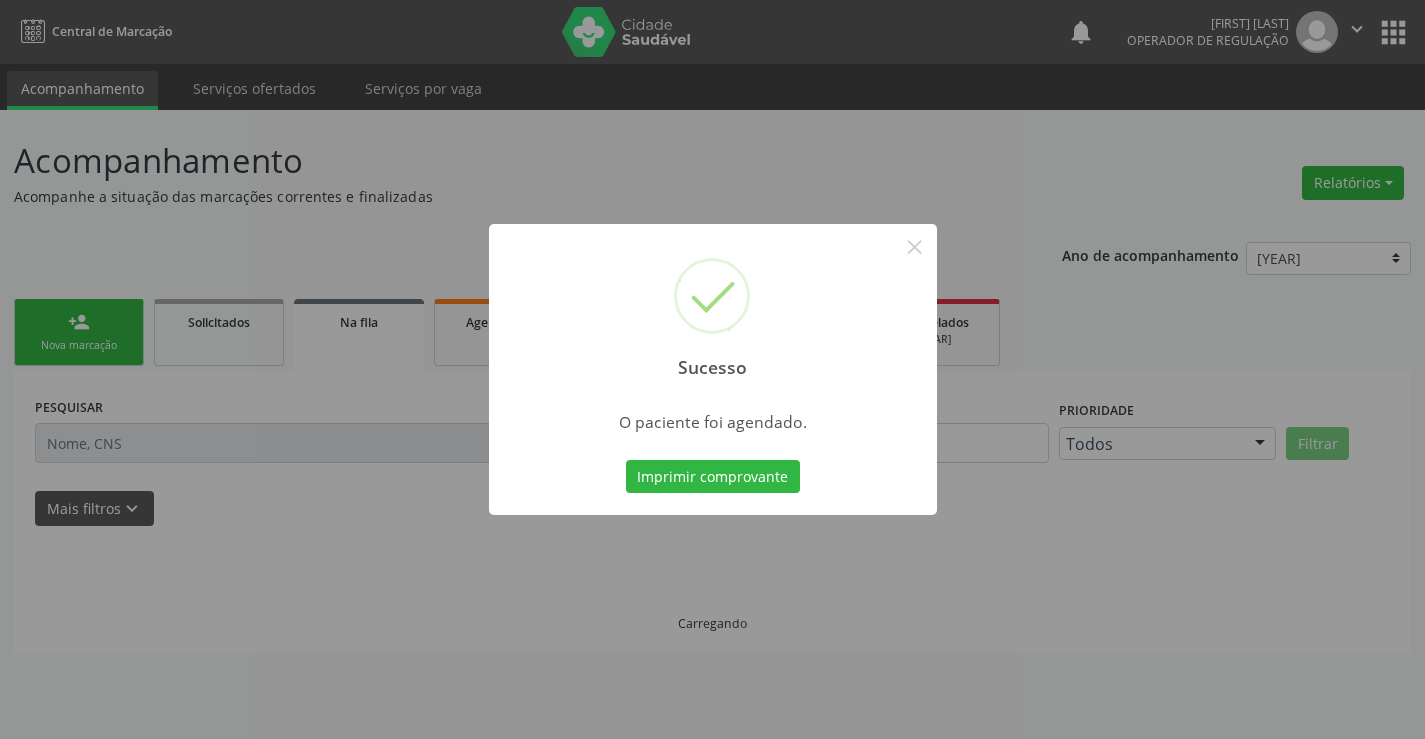 scroll, scrollTop: 0, scrollLeft: 0, axis: both 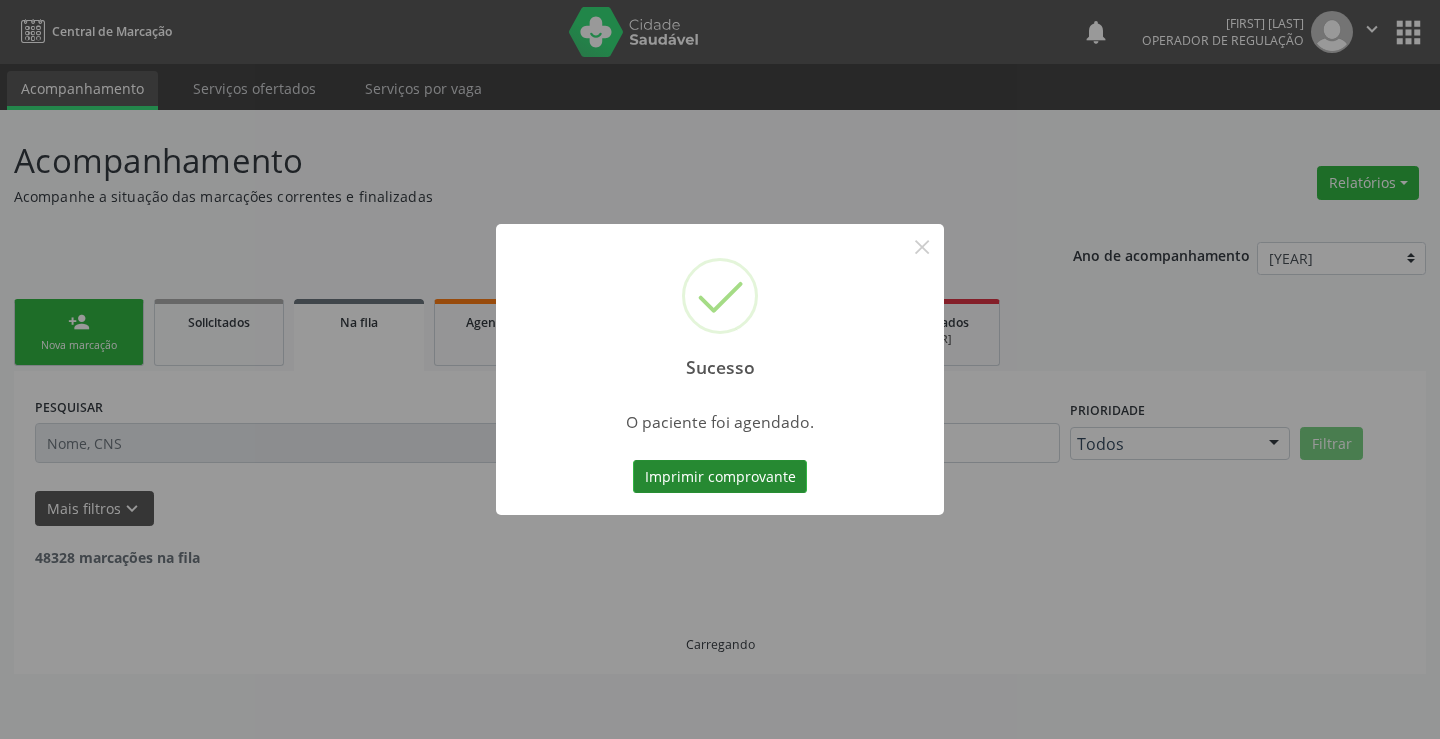 click on "Imprimir comprovante" at bounding box center [720, 477] 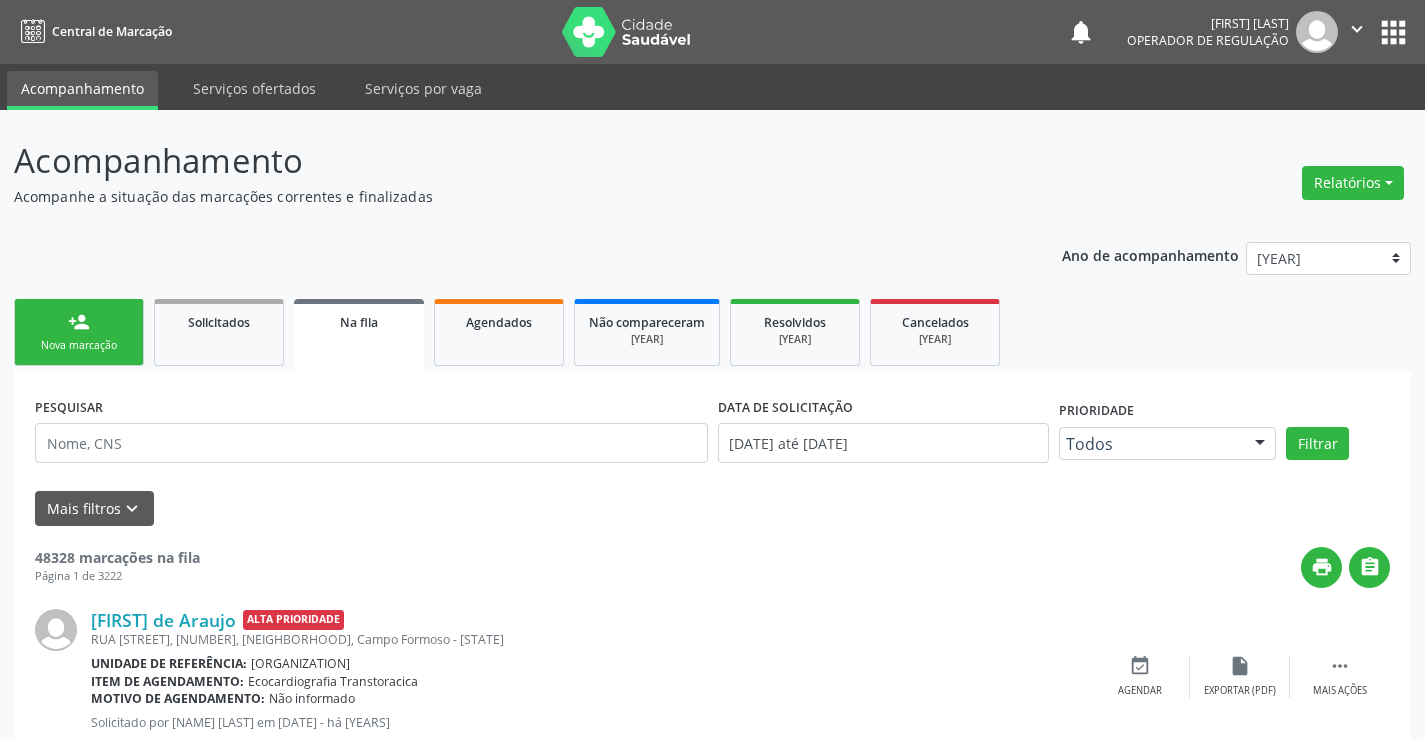 click on "person_add
Nova marcação" at bounding box center [79, 332] 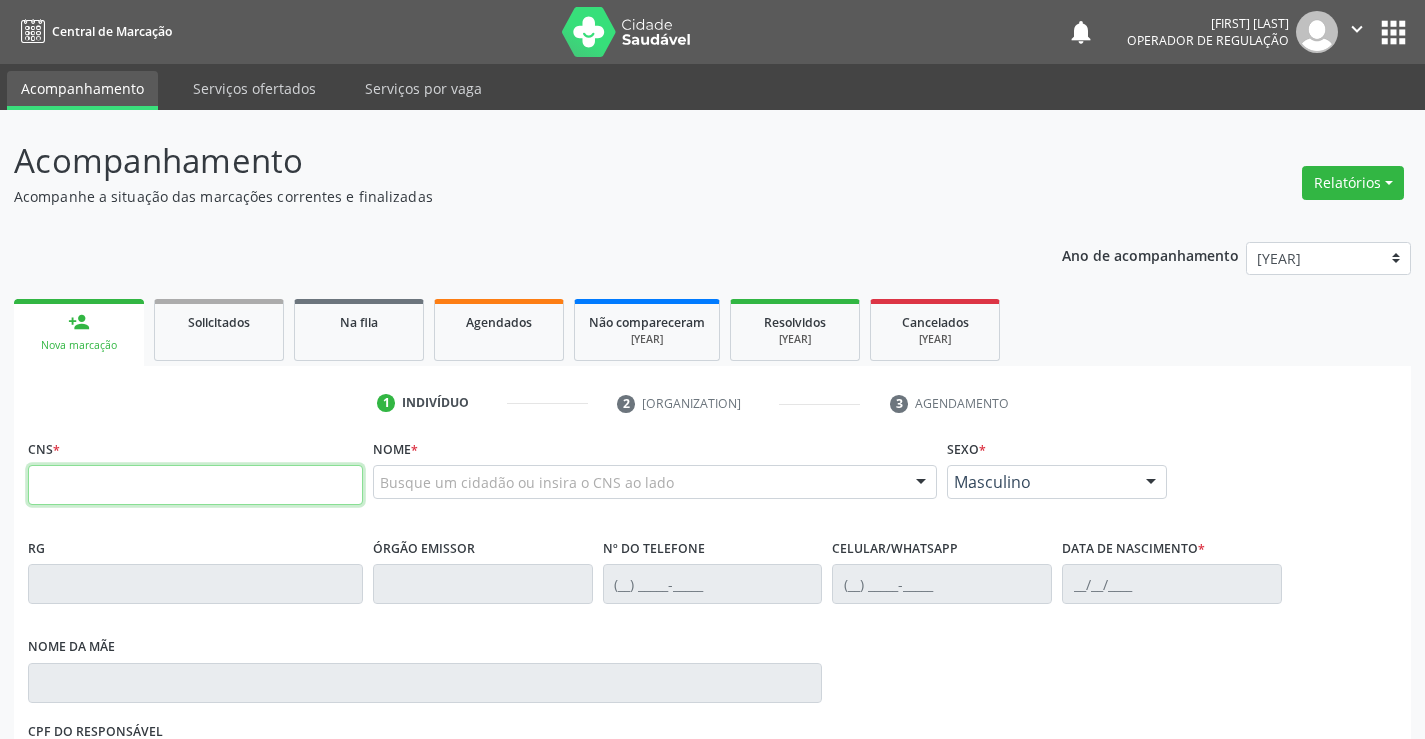 click at bounding box center [195, 485] 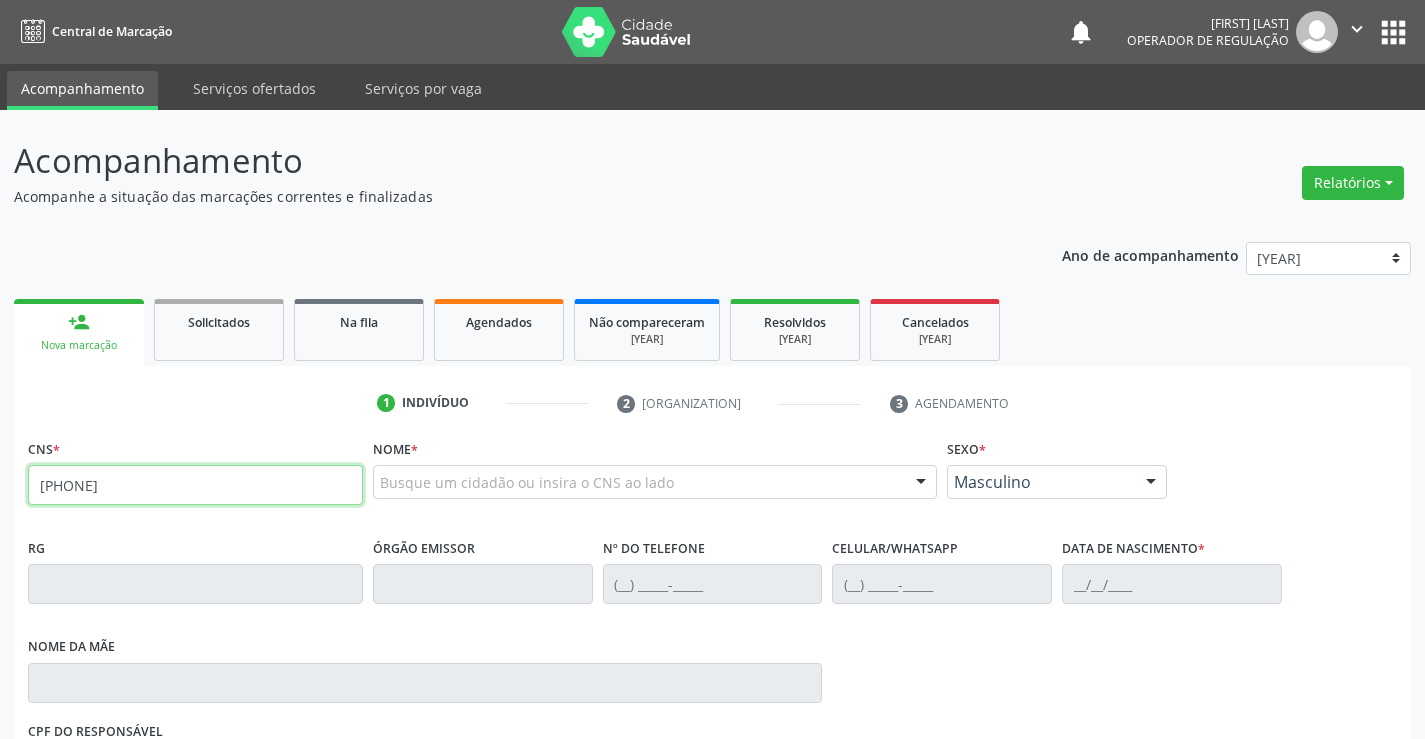 type on "709 6046 9823 7478" 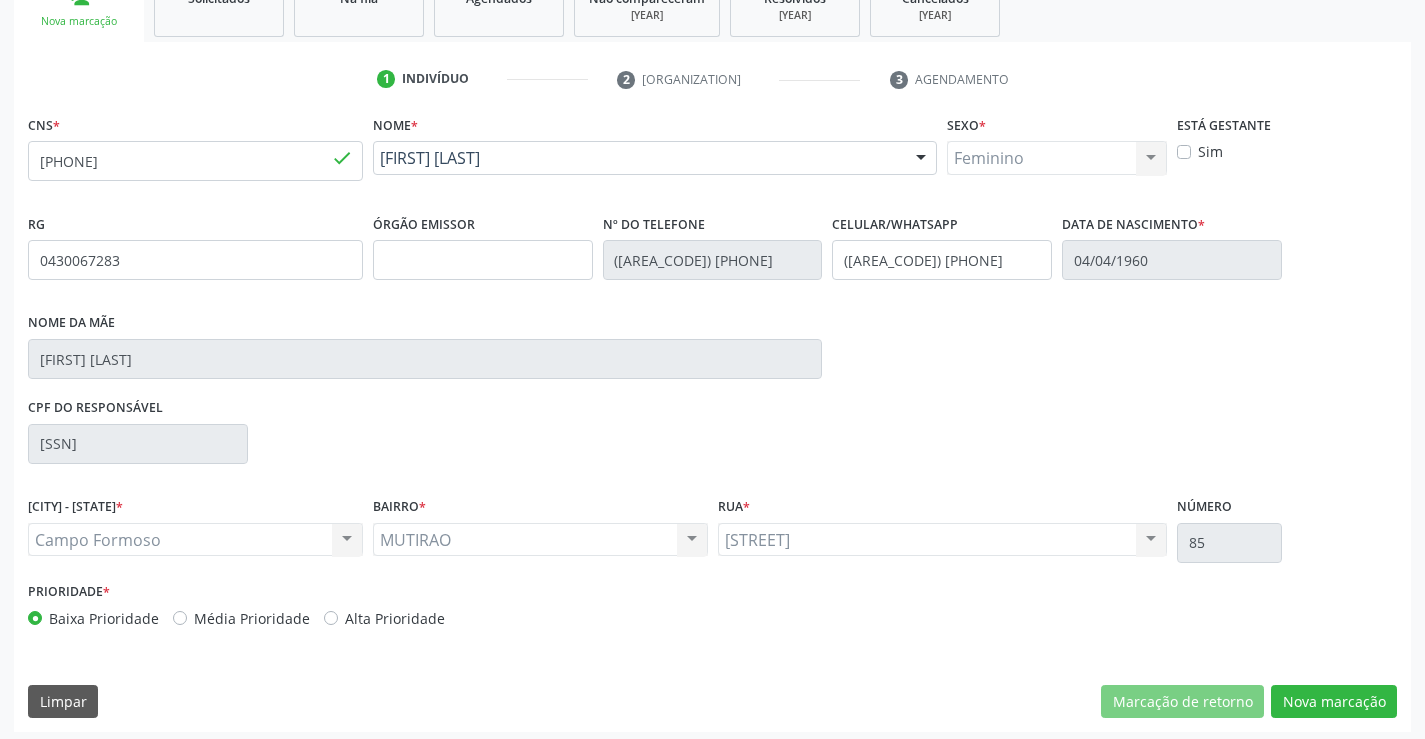 scroll, scrollTop: 331, scrollLeft: 0, axis: vertical 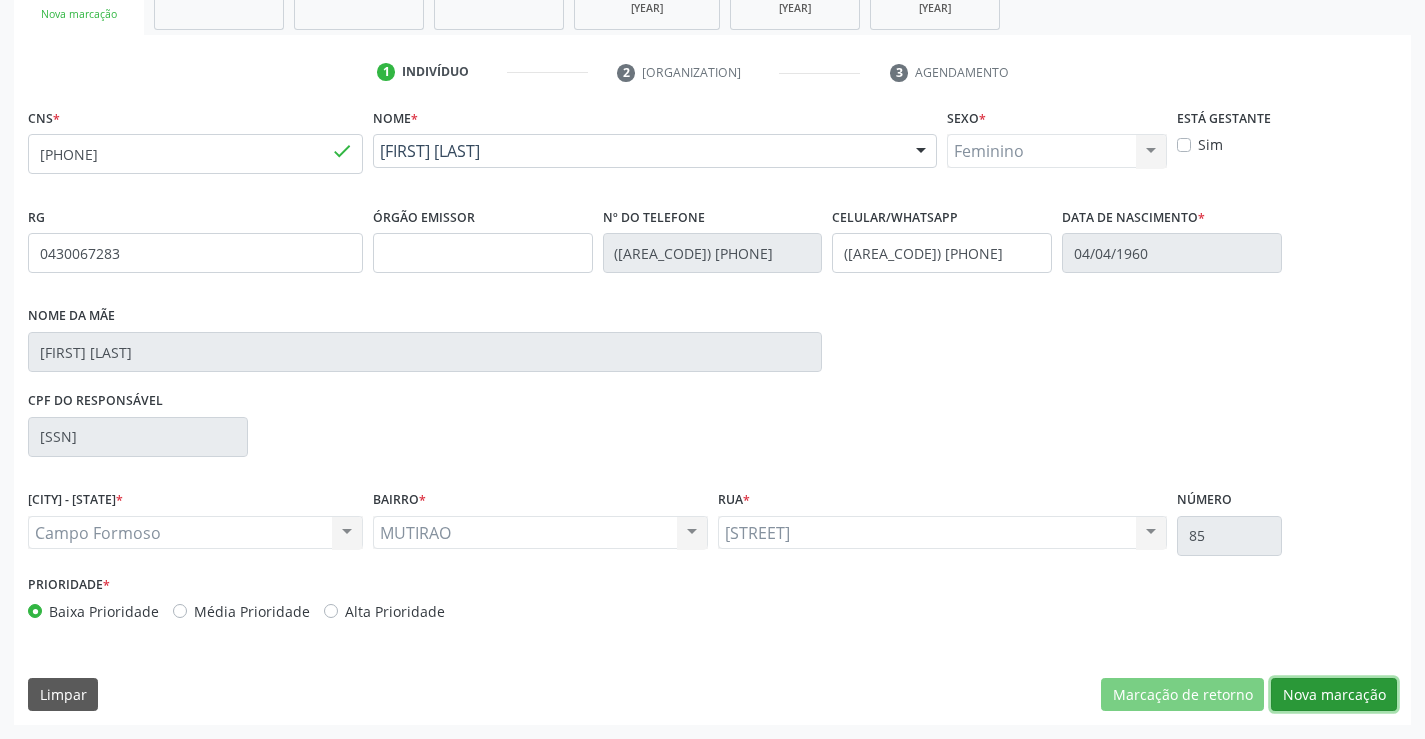 click on "Nova marcação" at bounding box center [1182, 695] 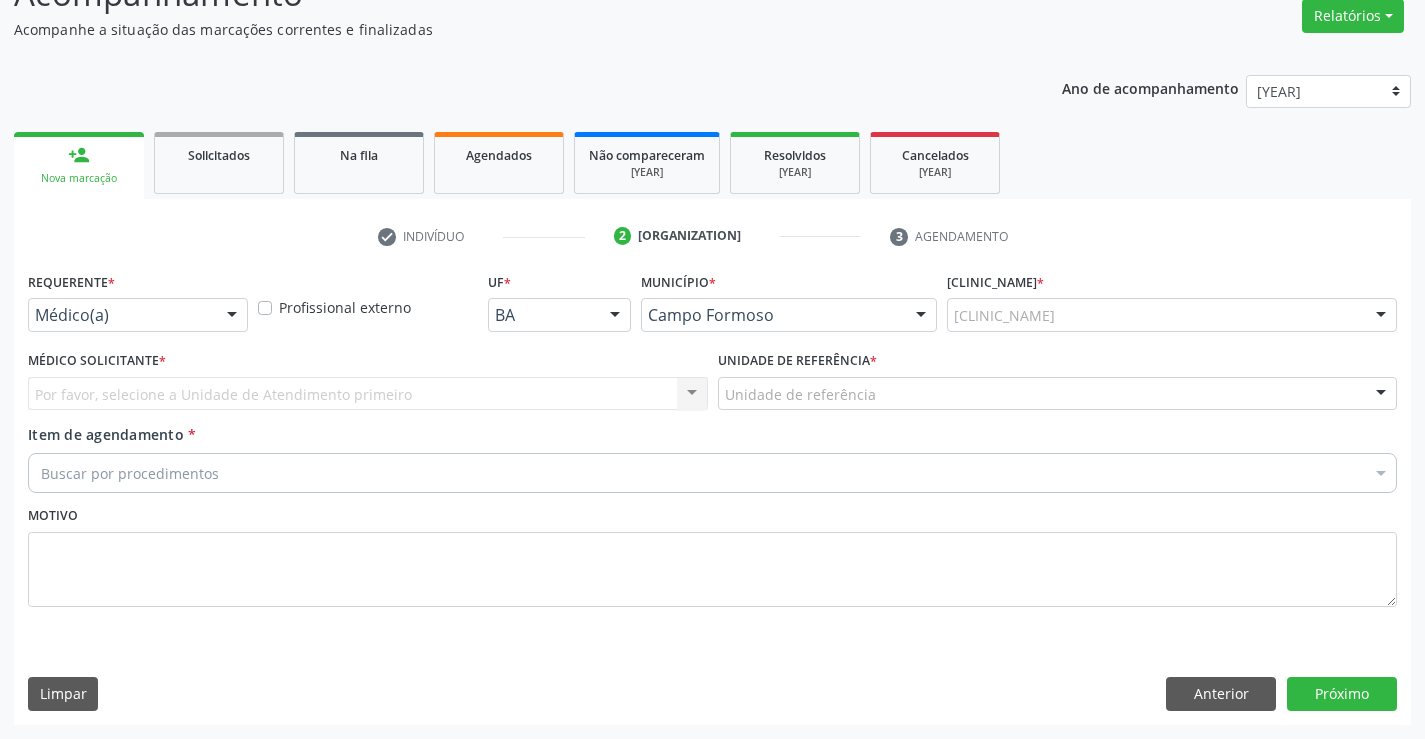 scroll, scrollTop: 167, scrollLeft: 0, axis: vertical 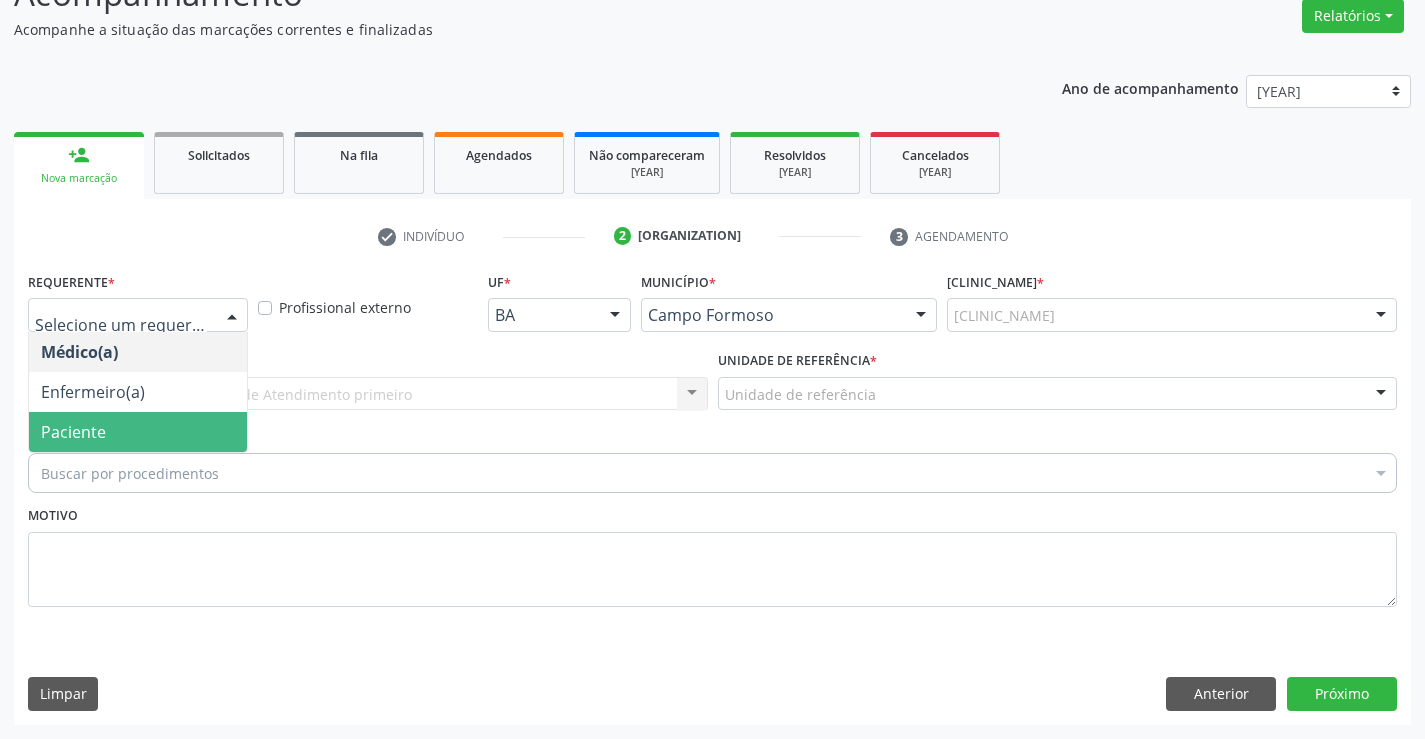 click on "Paciente" at bounding box center [138, 432] 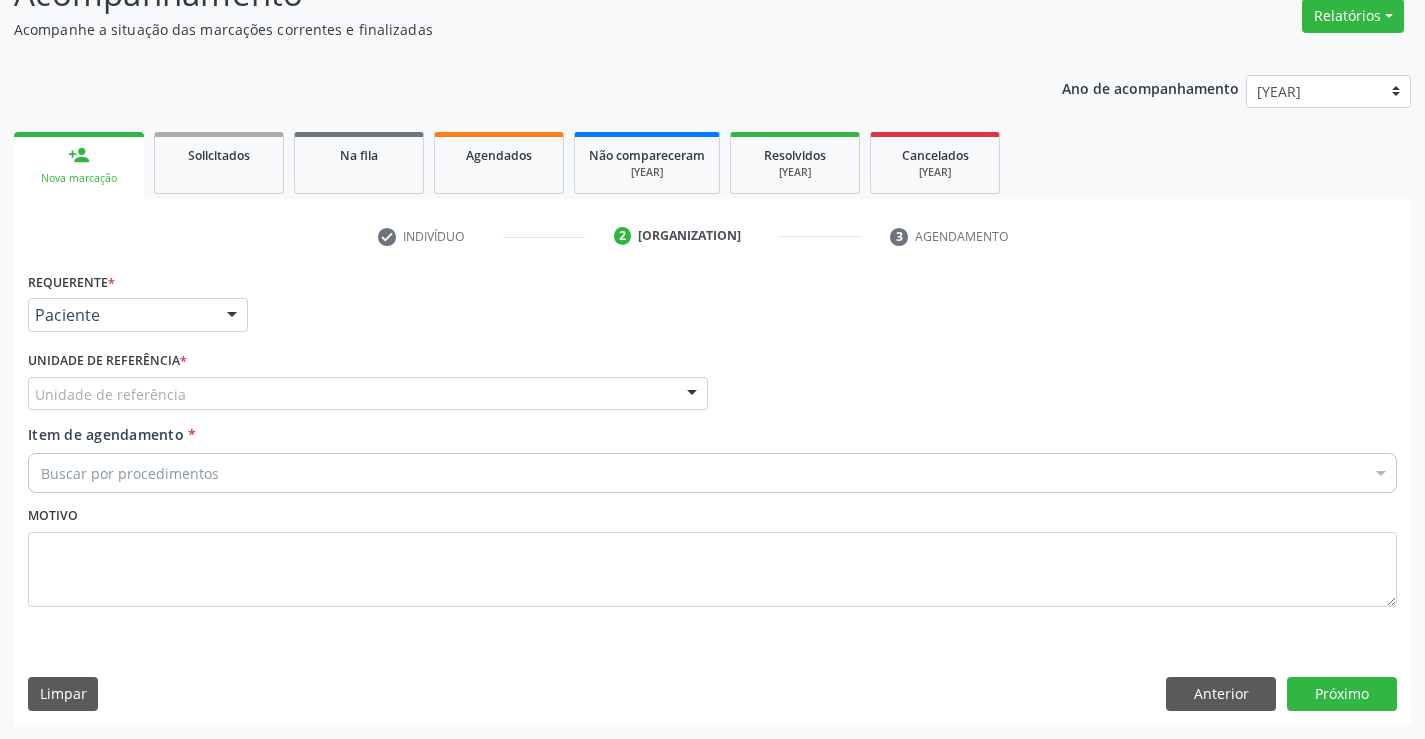 click on "Unidade de referência" at bounding box center [368, 394] 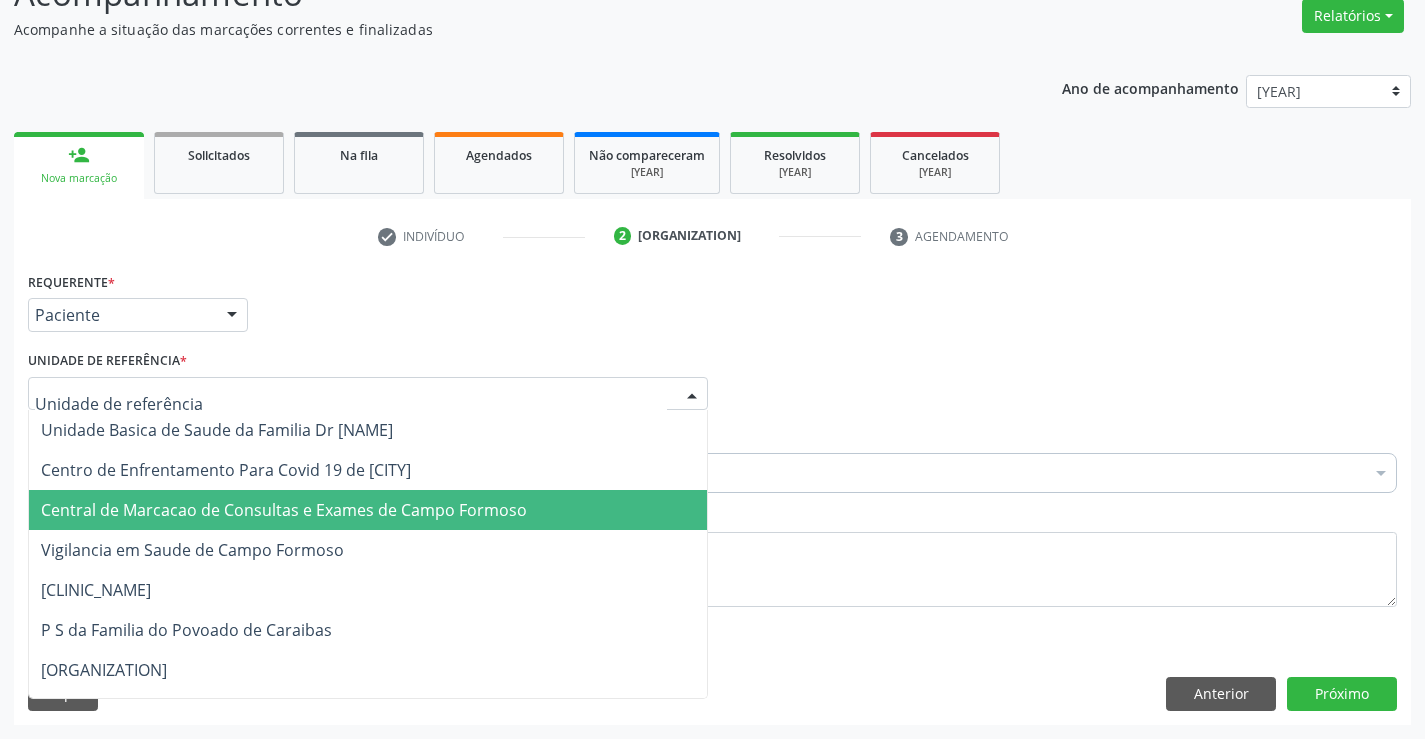 click on "Central de Marcacao de Consultas e Exames de [CITY]" at bounding box center [284, 510] 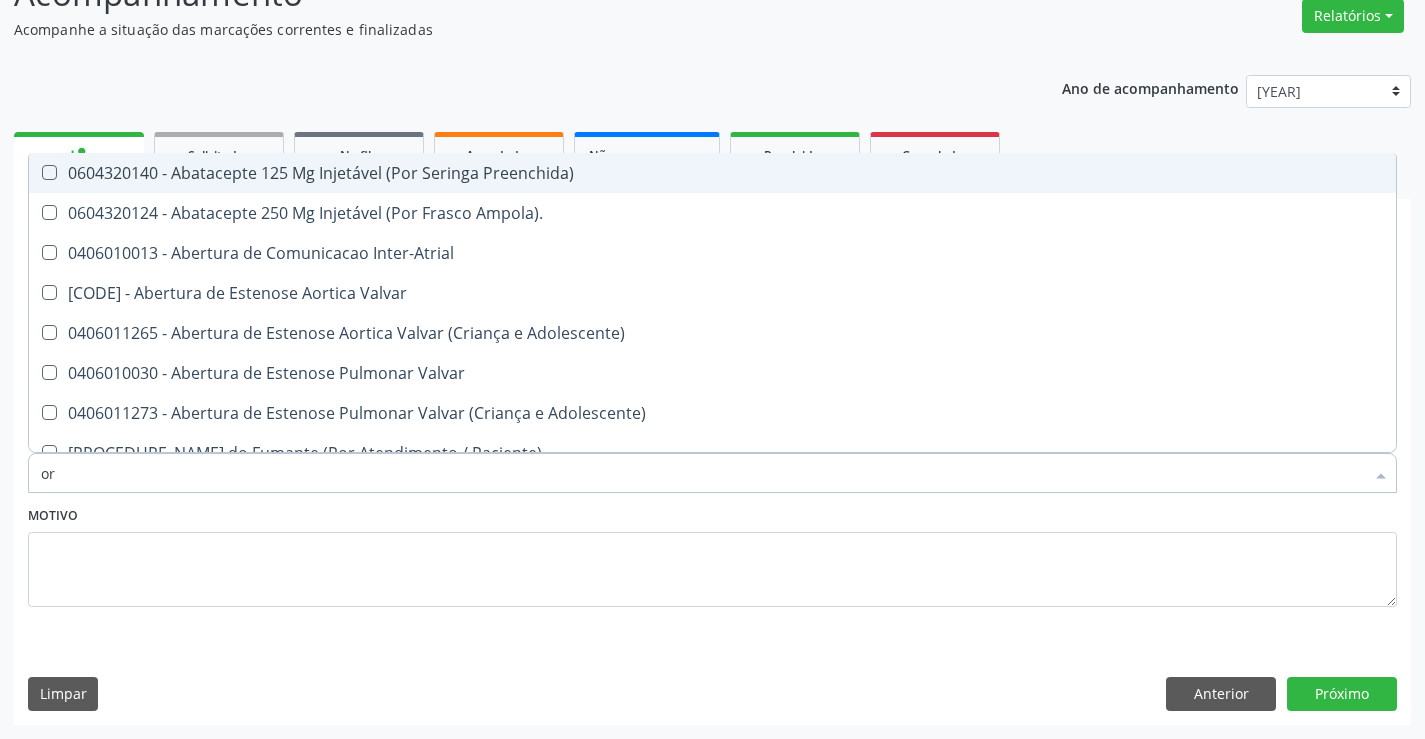 type on "ort" 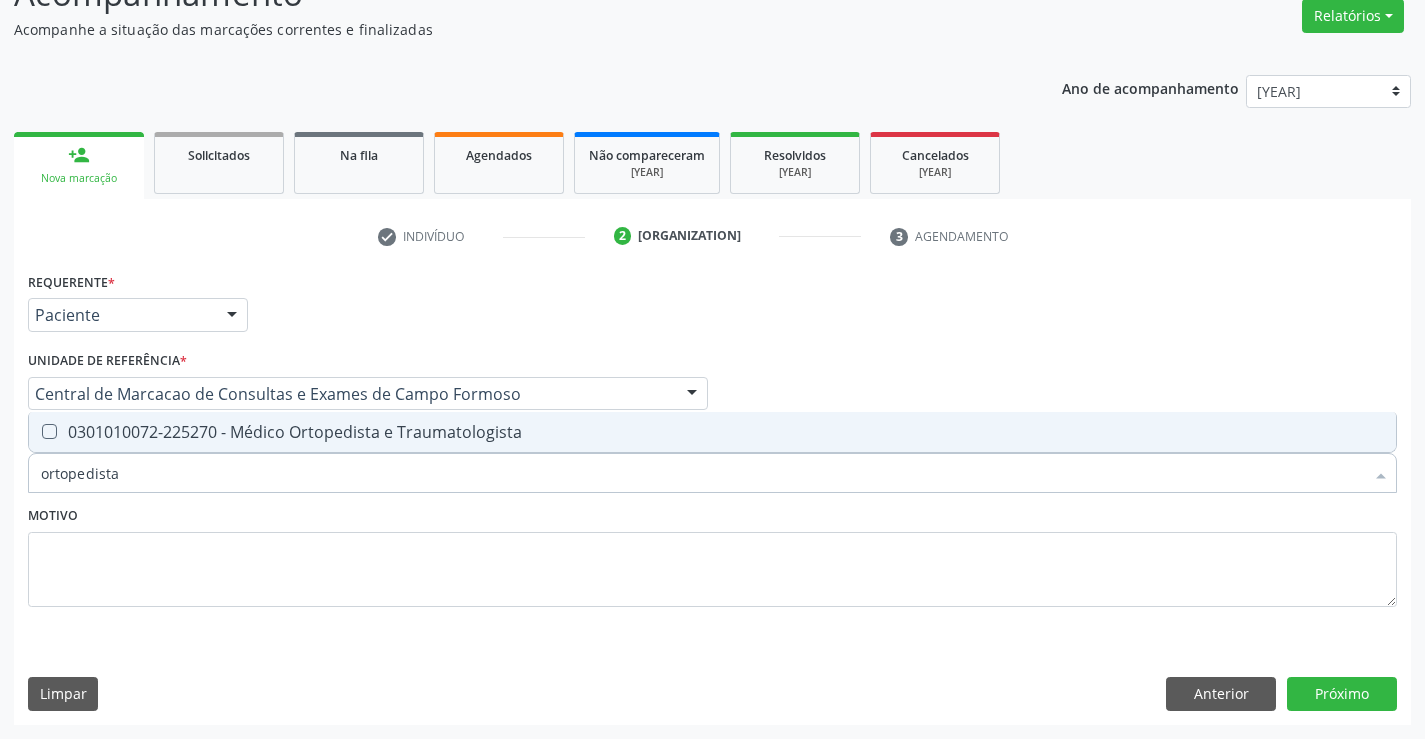 click on "[PROFESSION] [SPECIALTY]" at bounding box center [712, 432] 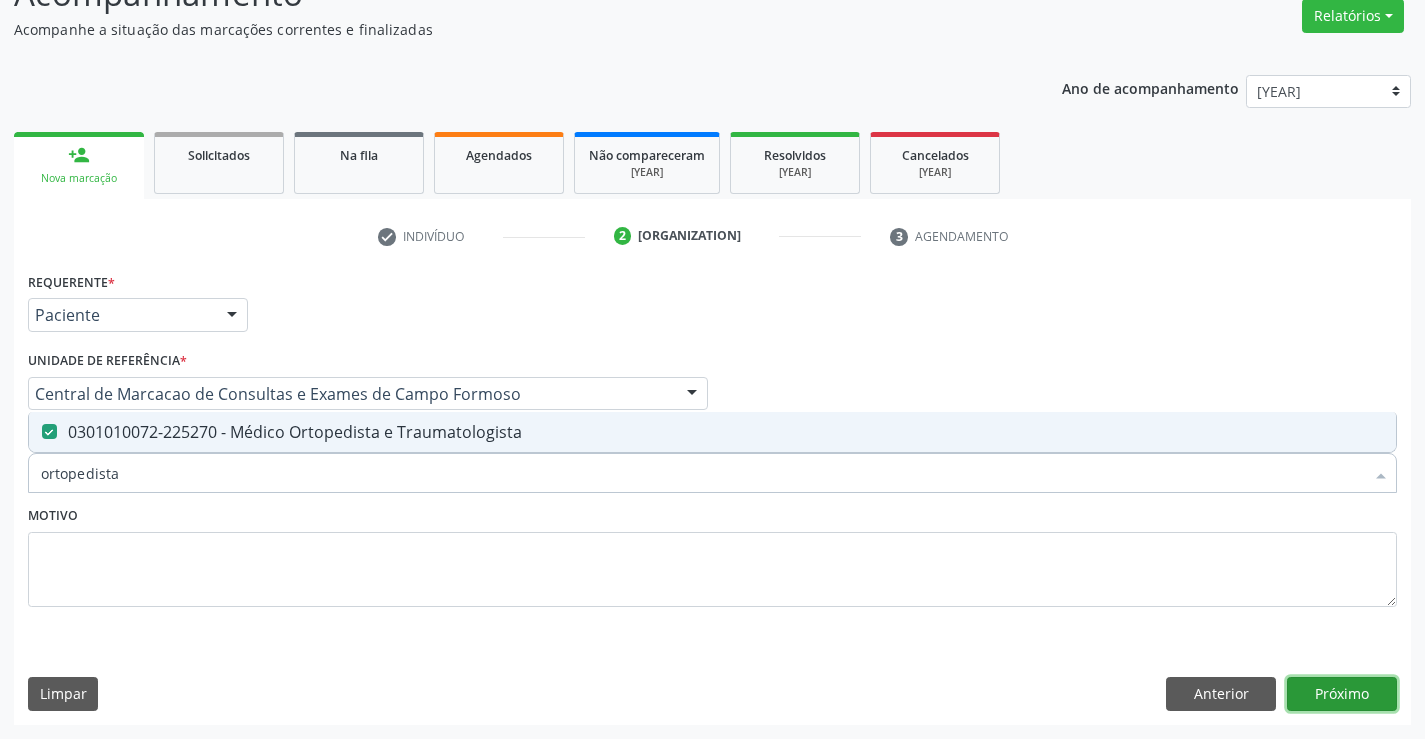 click on "Próximo" at bounding box center (1342, 694) 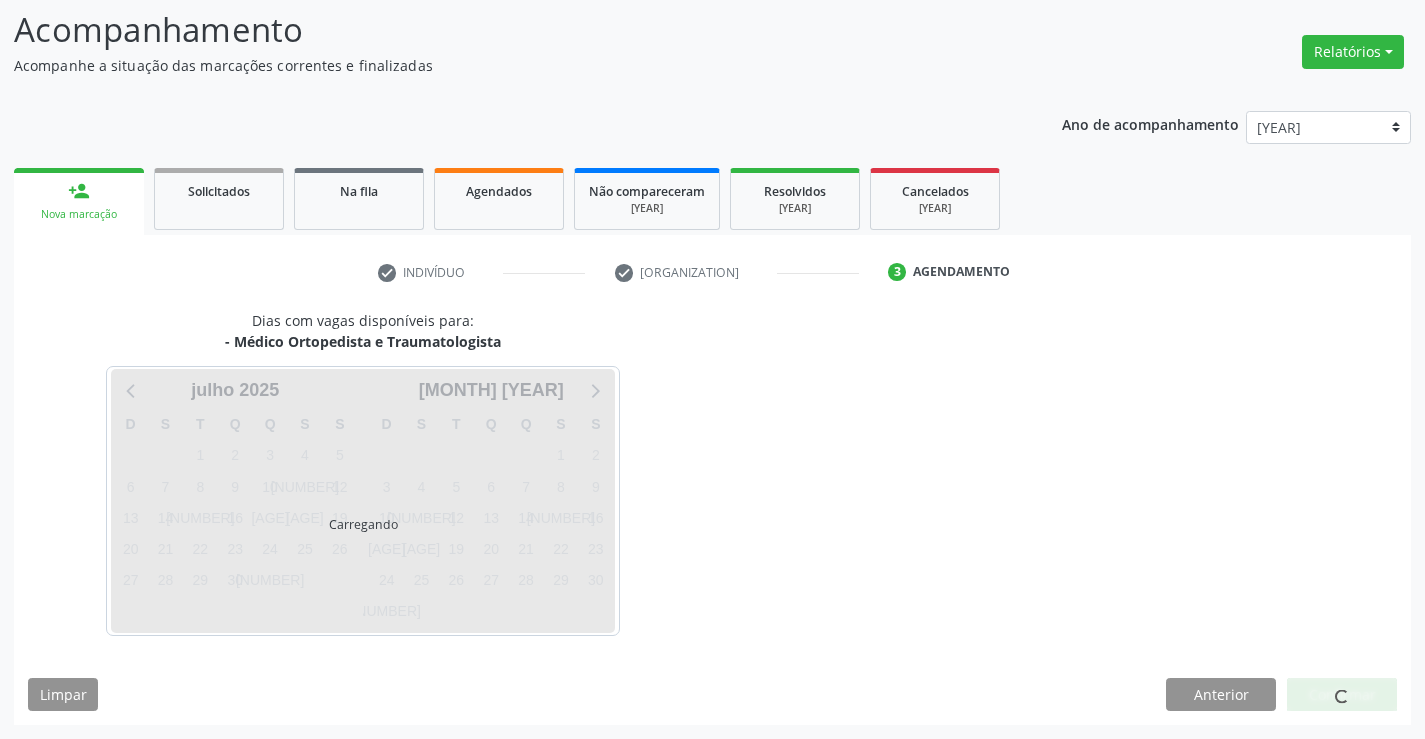 scroll, scrollTop: 131, scrollLeft: 0, axis: vertical 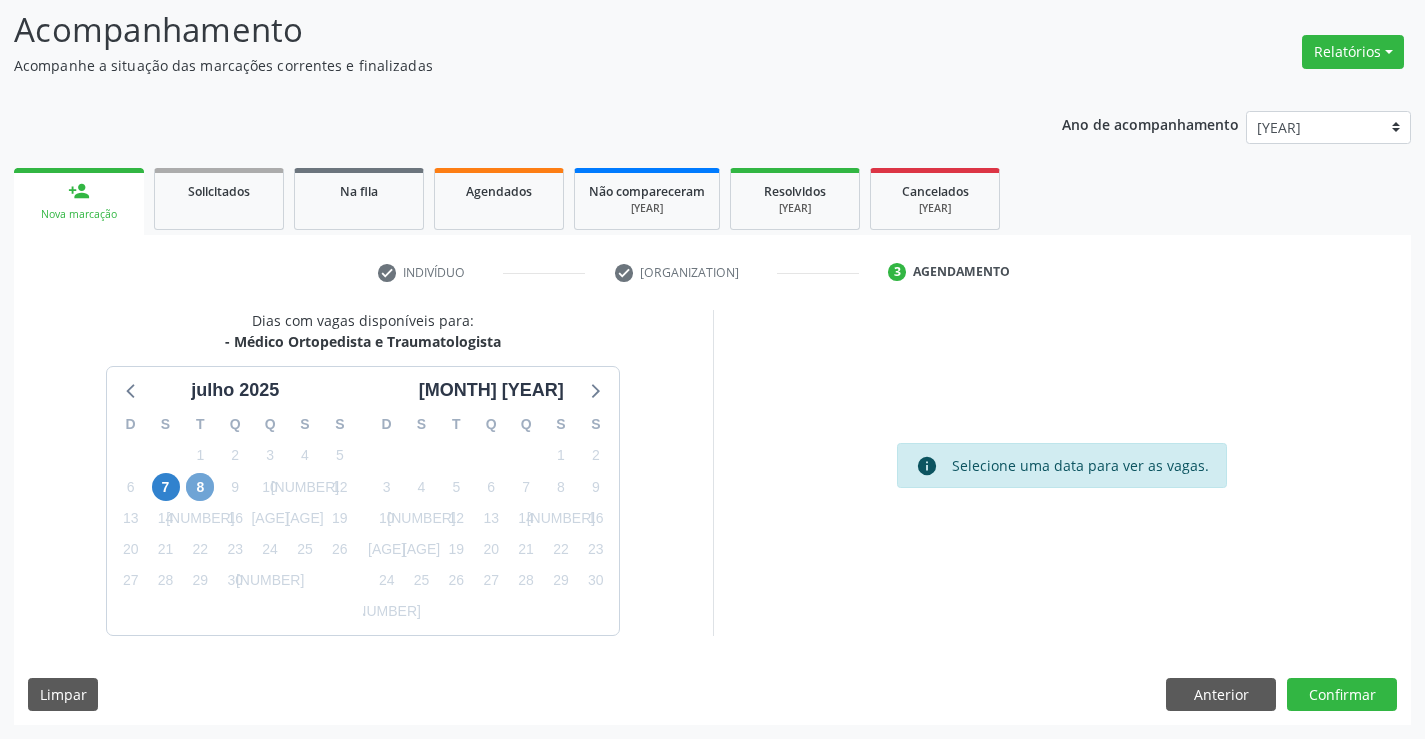 click on "[NUMBER]" at bounding box center [200, 487] 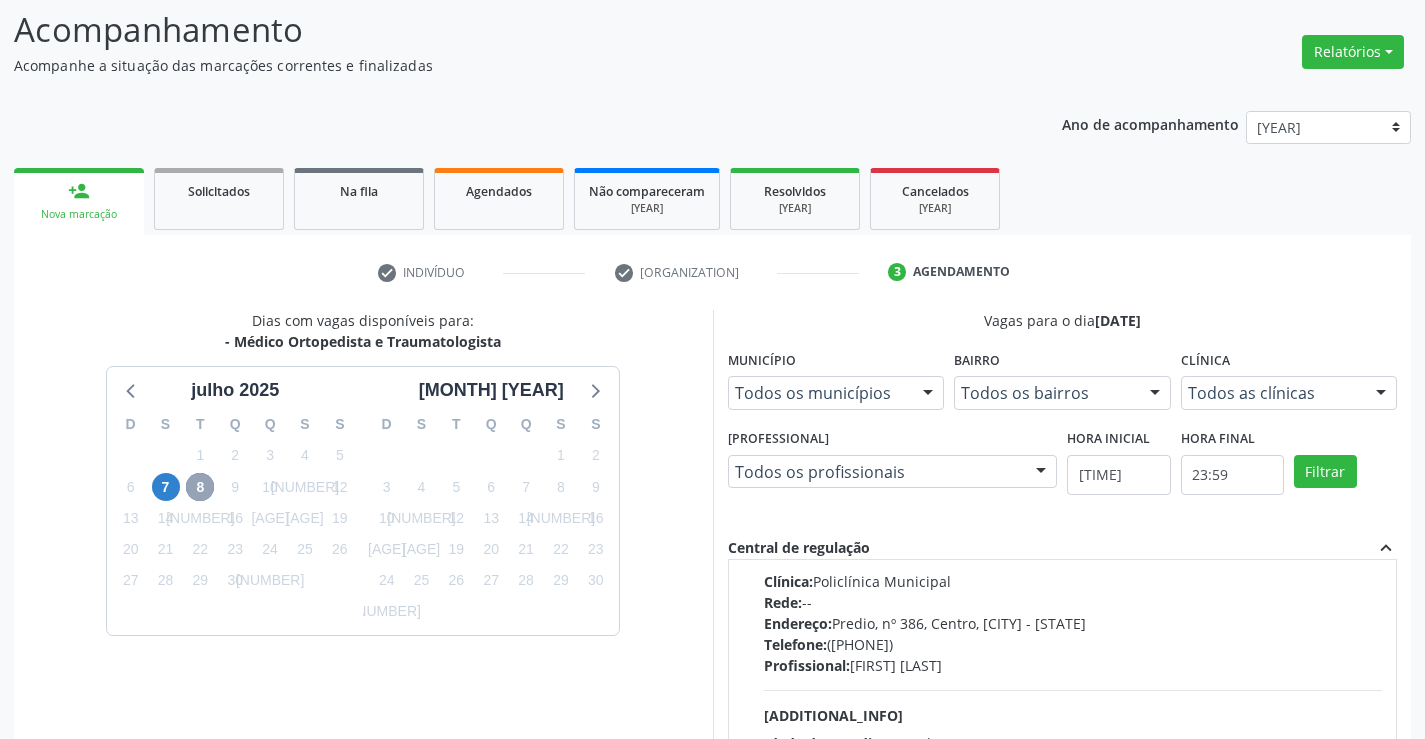 scroll, scrollTop: 0, scrollLeft: 0, axis: both 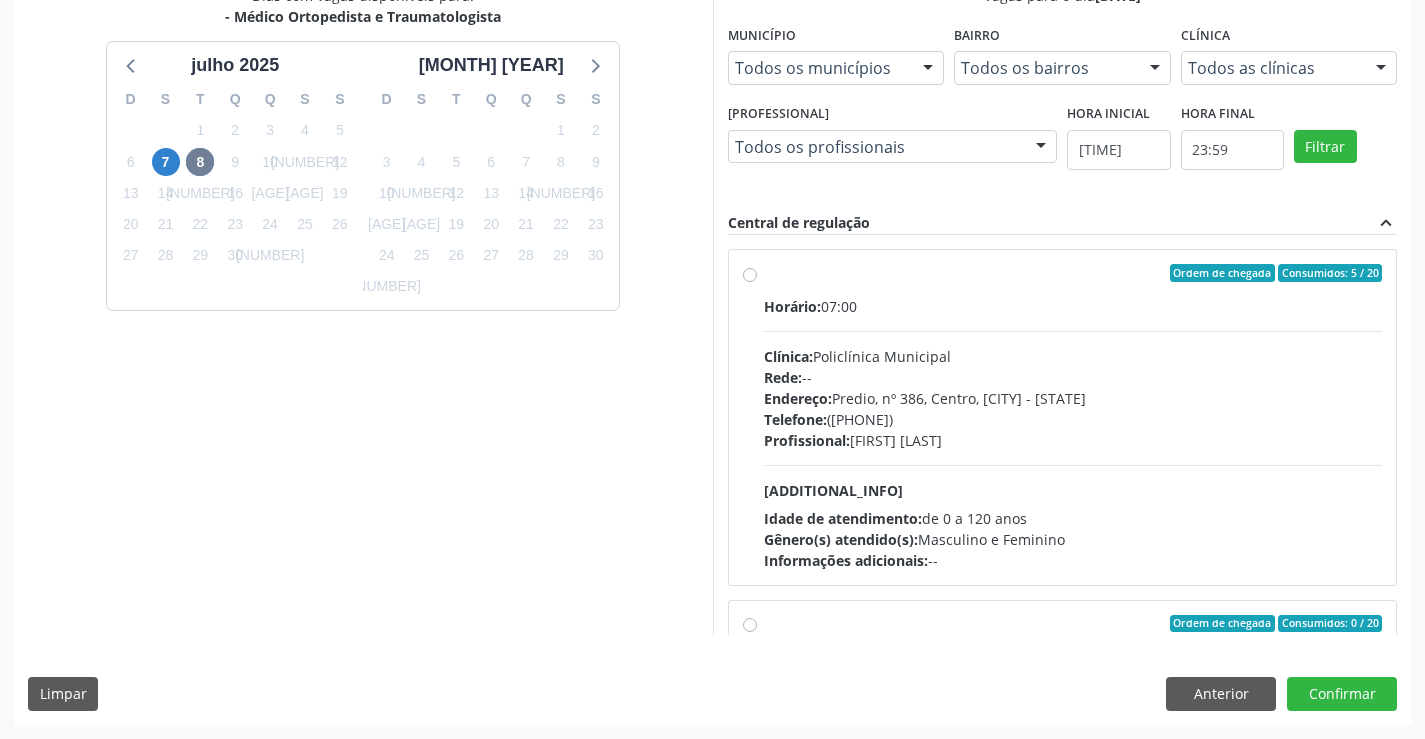 click on "Ordem de chegada
Consumidos: 5 / 20
Horário:   07:00
Clínica:  Policlínica Municipal
Rede:
--
Endereço:   Predio, nº 386, Centro, Campo Formoso - BA
Telefone:   (74) 6451312
Profissional:
Ramon Oliveira Soares
Informações adicionais sobre o atendimento
Idade de atendimento:
de 0 a 120 anos
Gênero(s) atendido(s):
Masculino e Feminino
Informações adicionais:
--" at bounding box center (1073, 417) 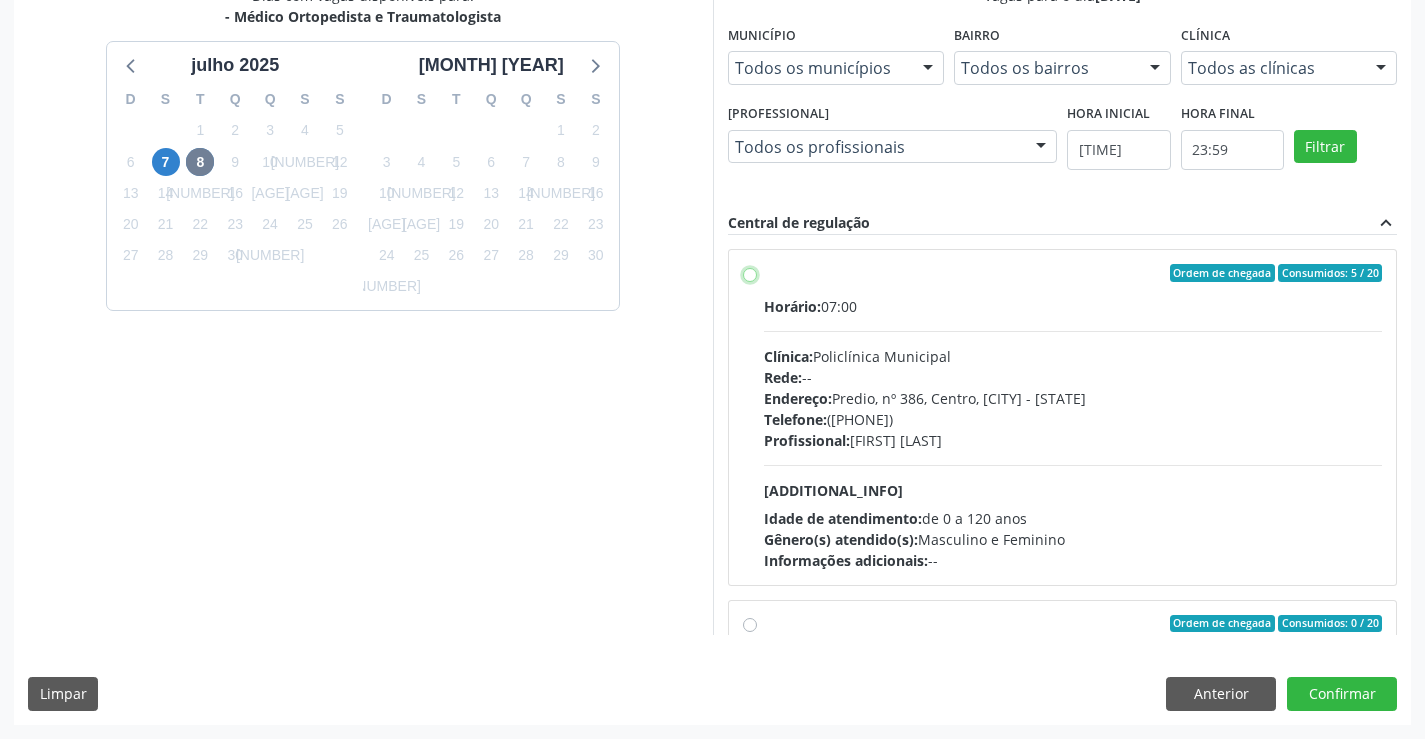 click on "Ordem de chegada
Consumidos: 5 / 20
Horário:   07:00
Clínica:  Policlínica Municipal
Rede:
--
Endereço:   Predio, nº 386, Centro, Campo Formoso - BA
Telefone:   (74) 6451312
Profissional:
Ramon Oliveira Soares
Informações adicionais sobre o atendimento
Idade de atendimento:
de 0 a 120 anos
Gênero(s) atendido(s):
Masculino e Feminino
Informações adicionais:
--" at bounding box center [750, 273] 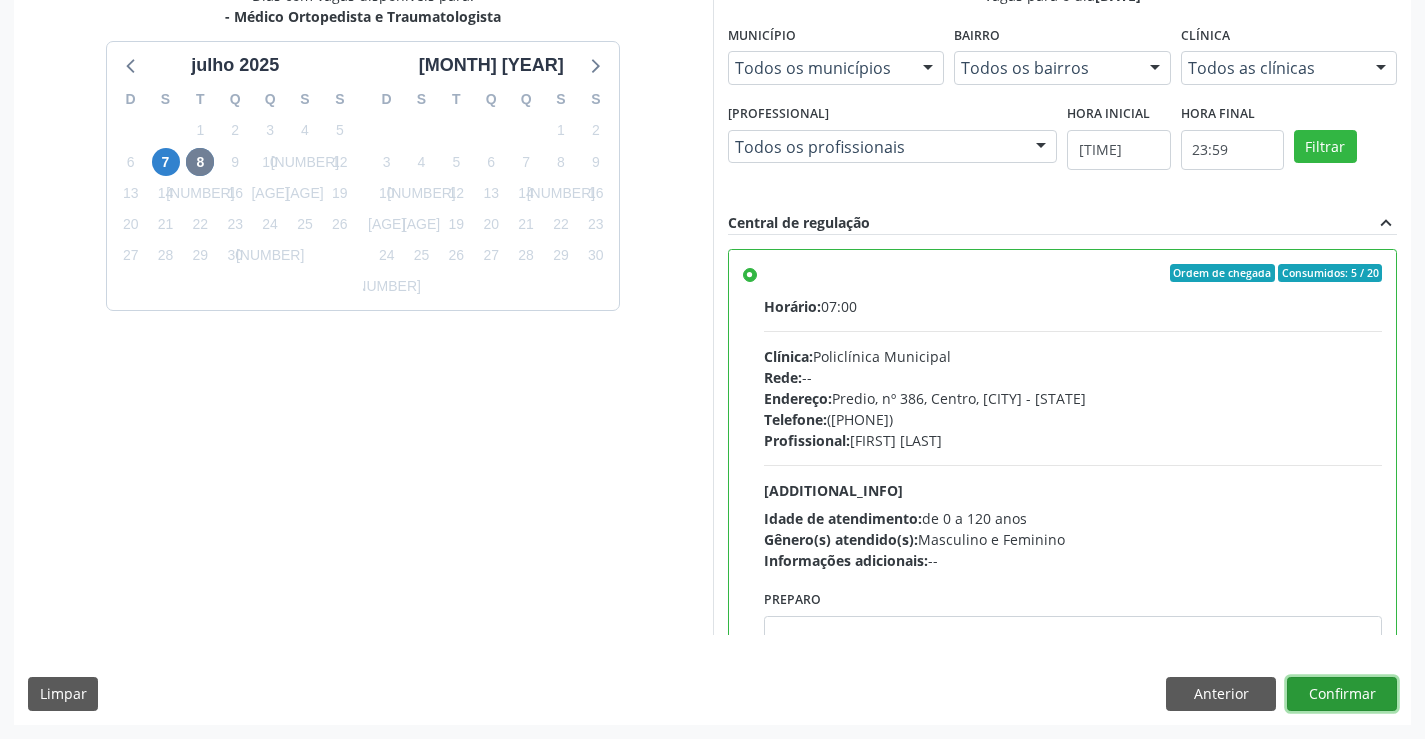 click on "Confirmar" at bounding box center [1342, 694] 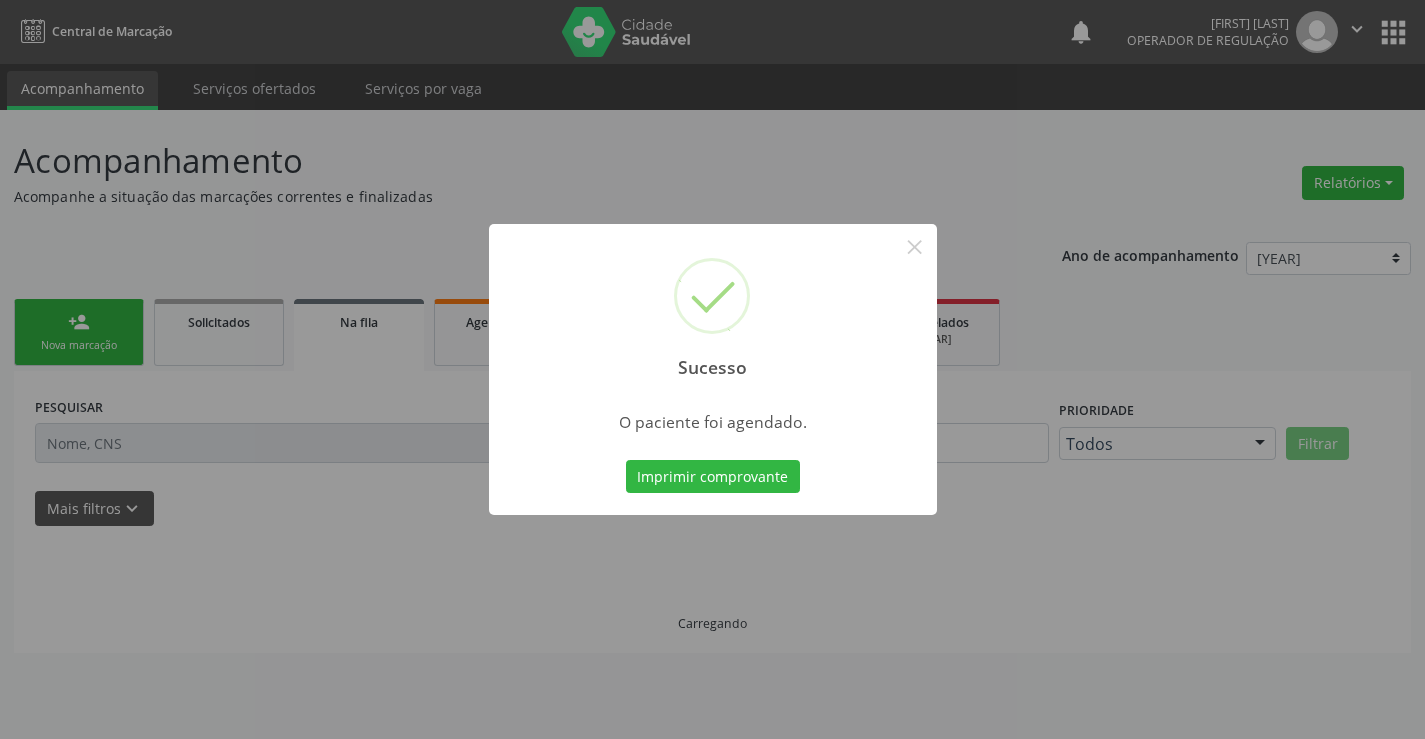 scroll, scrollTop: 0, scrollLeft: 0, axis: both 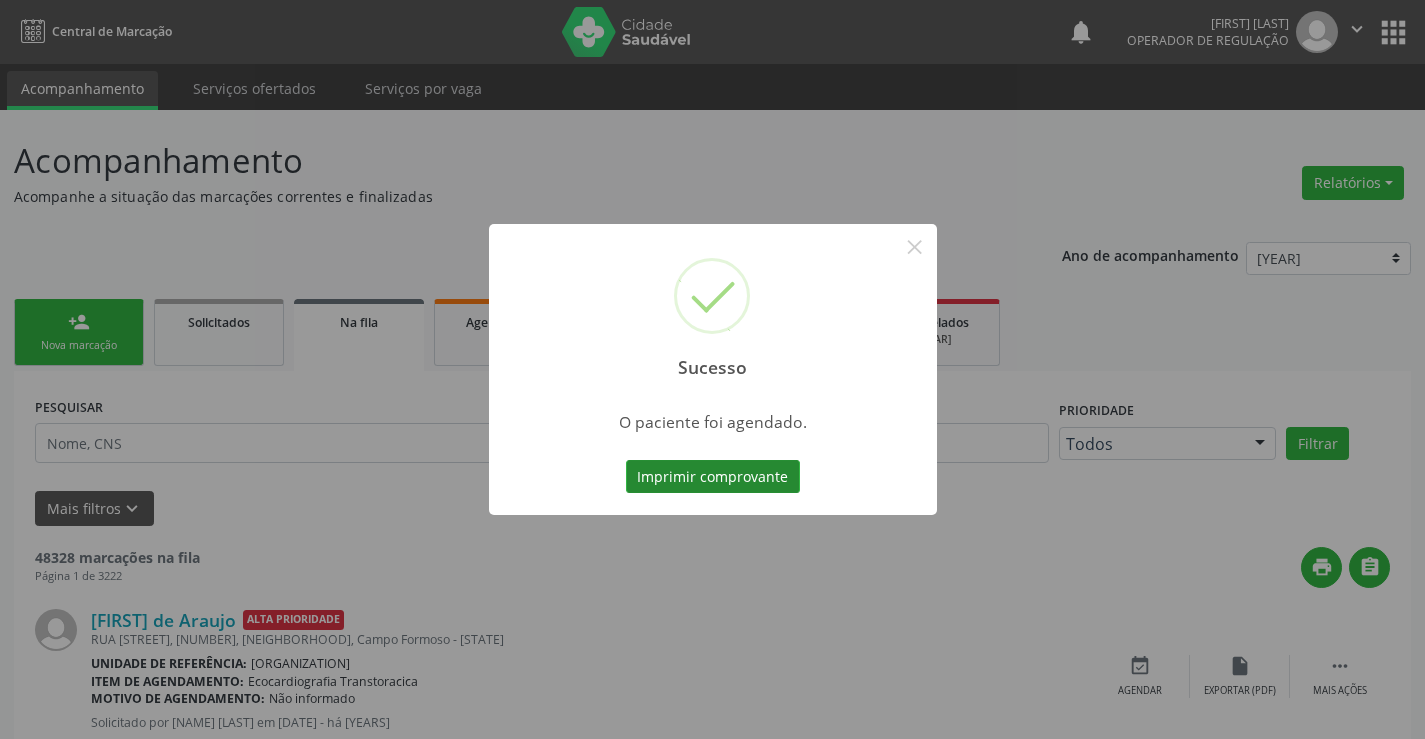 click on "Imprimir comprovante" at bounding box center (713, 477) 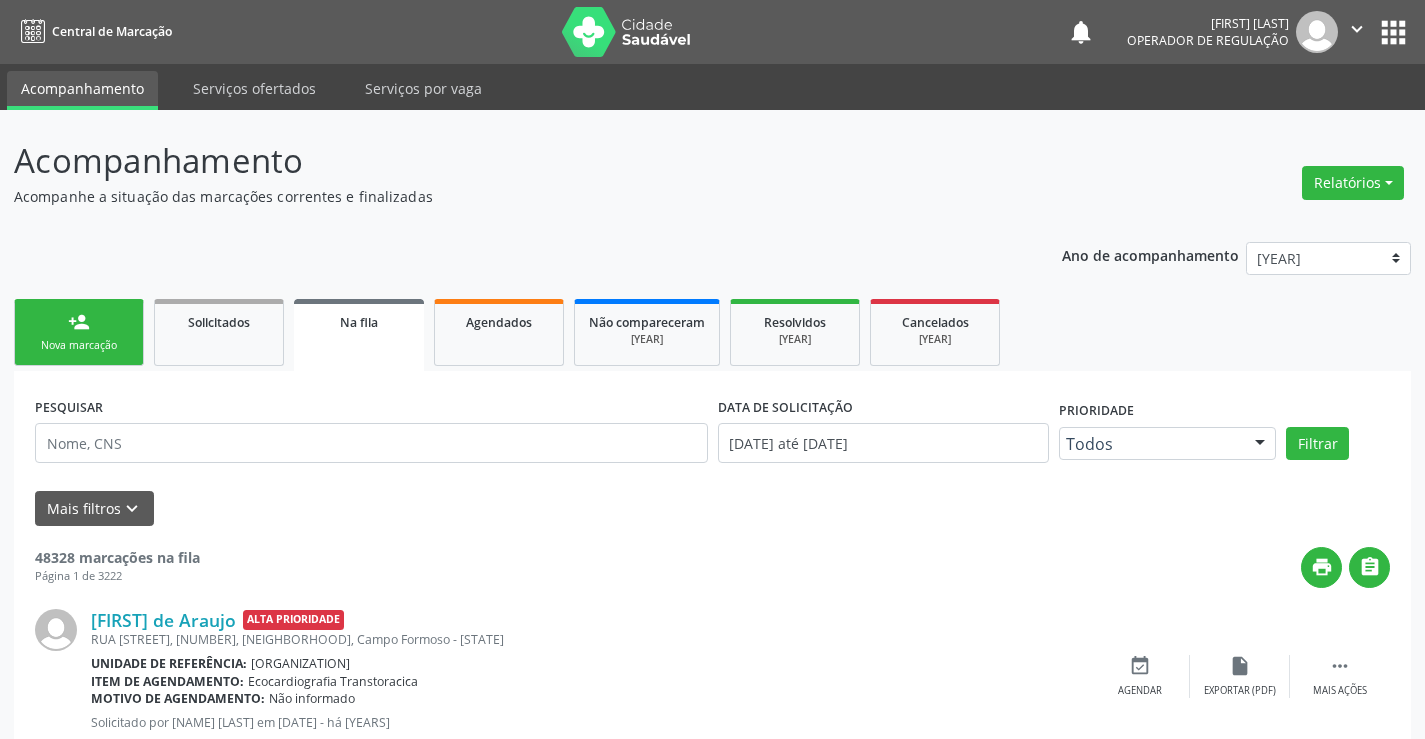 click on "person_add
Nova marcação" at bounding box center (79, 332) 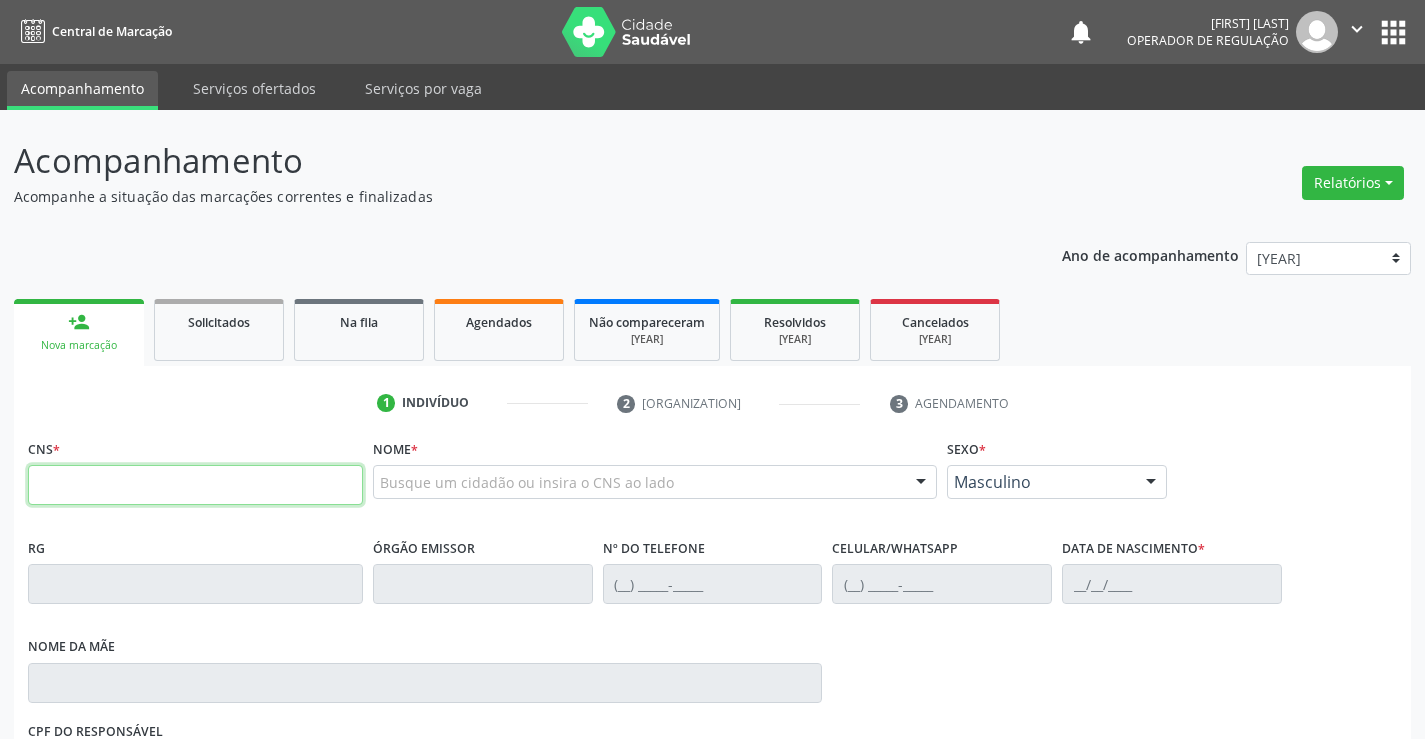 click at bounding box center (195, 485) 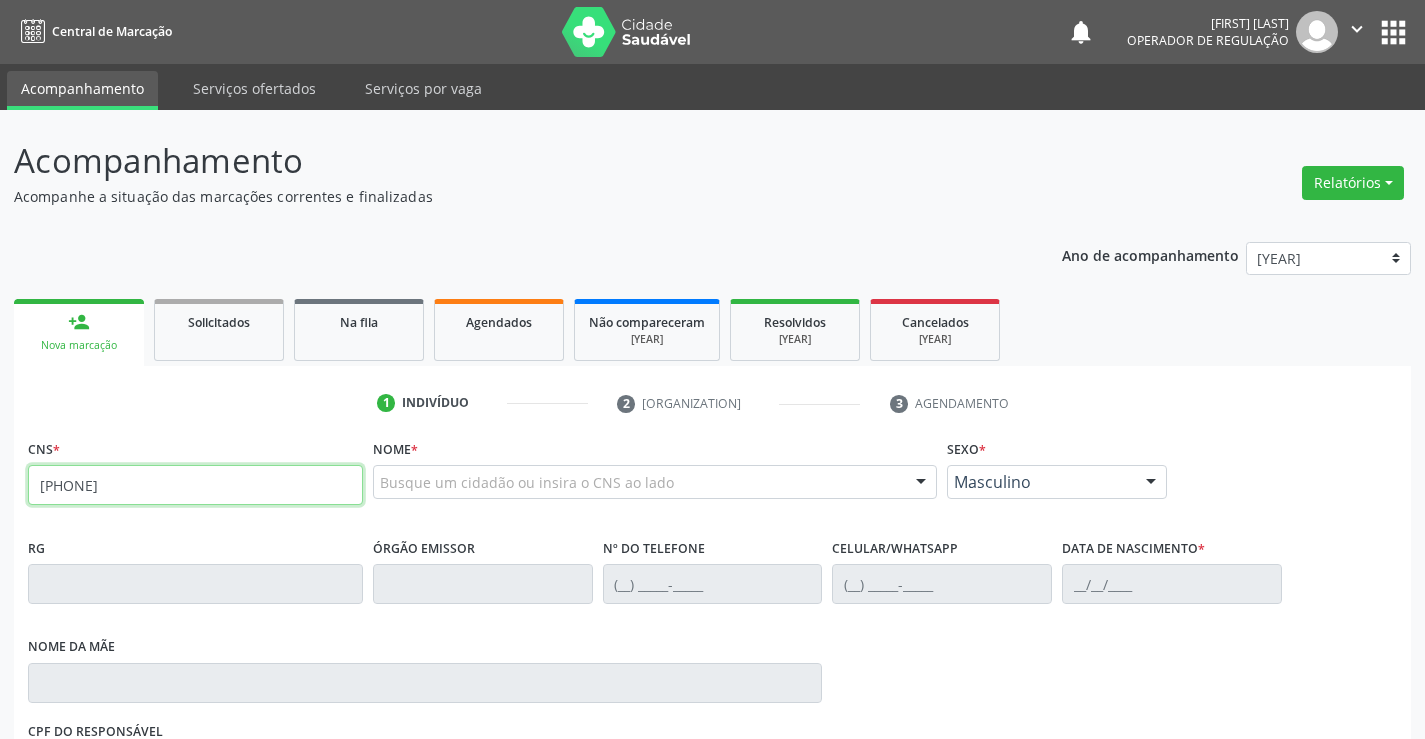 type on "709 6046 9823 7478" 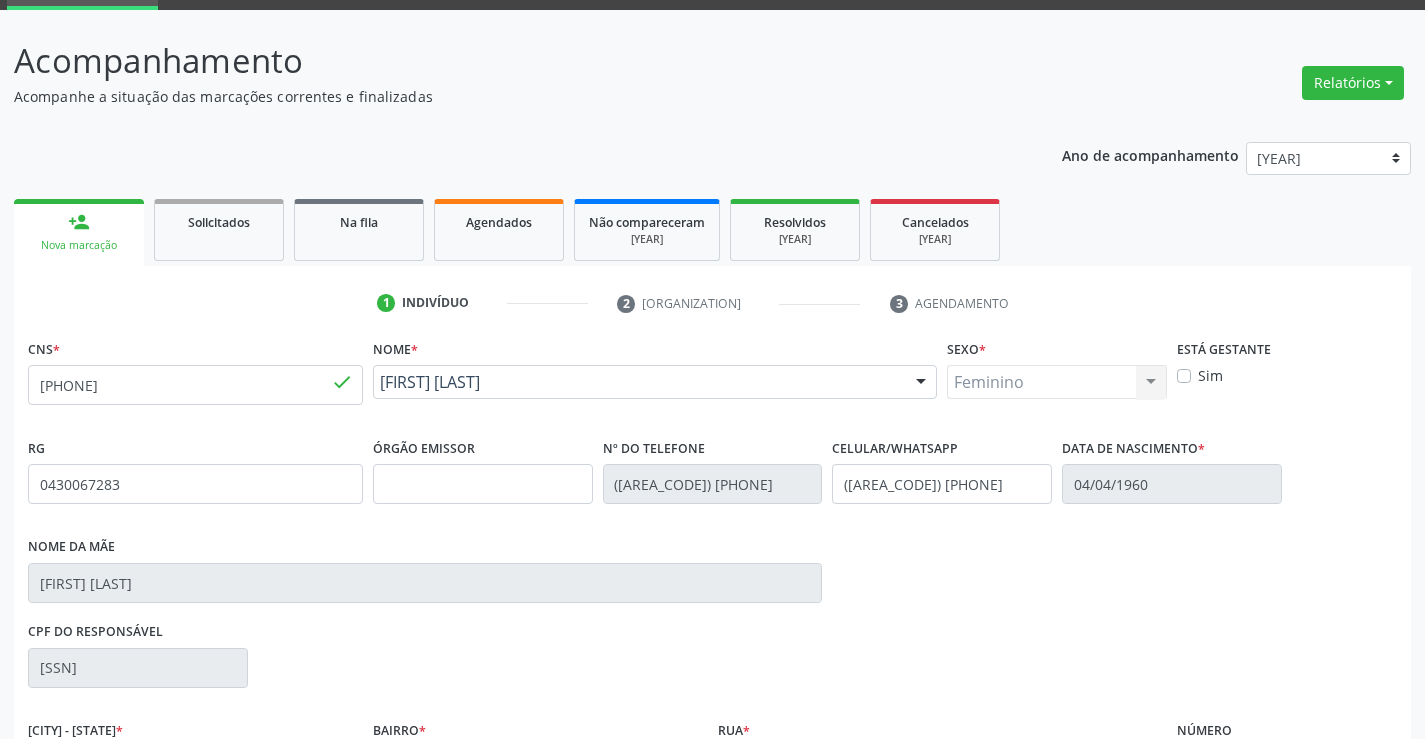 scroll, scrollTop: 331, scrollLeft: 0, axis: vertical 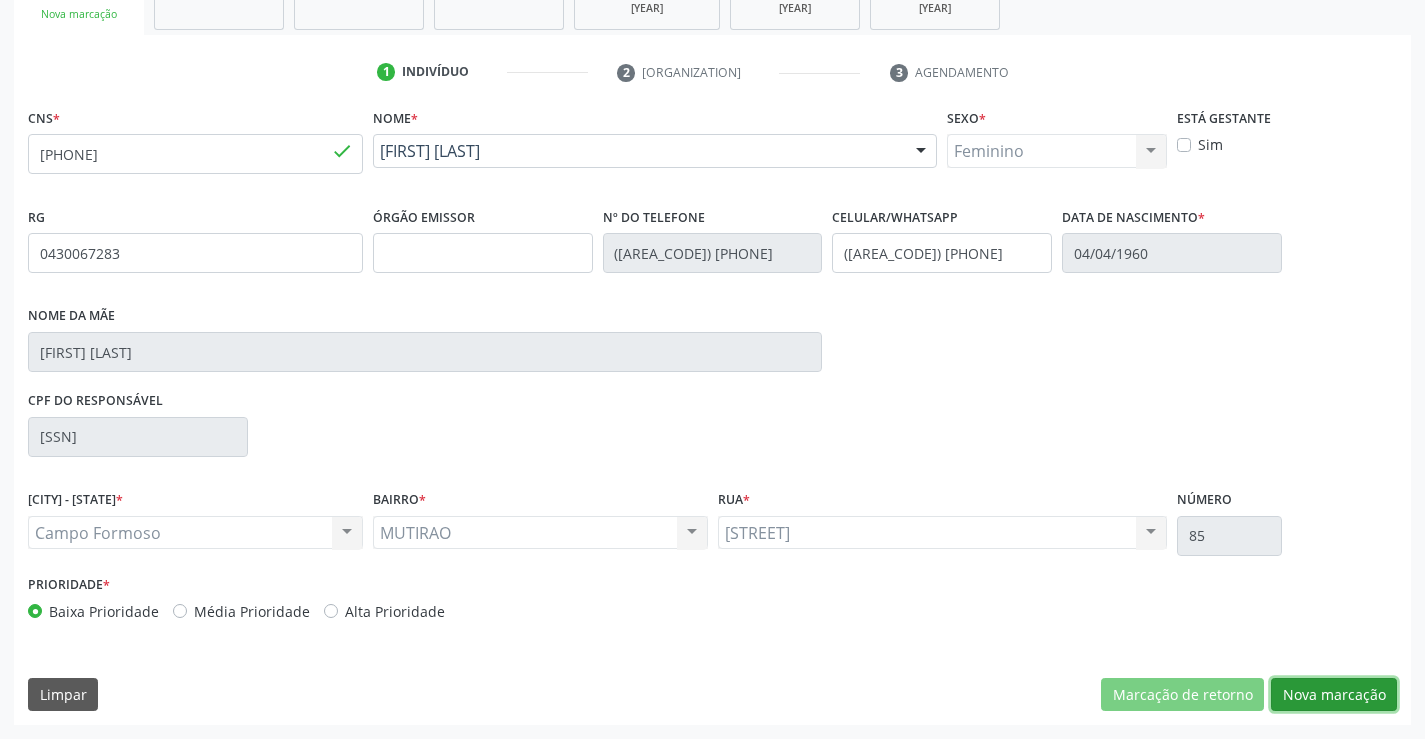 click on "Nova marcação" at bounding box center [1182, 695] 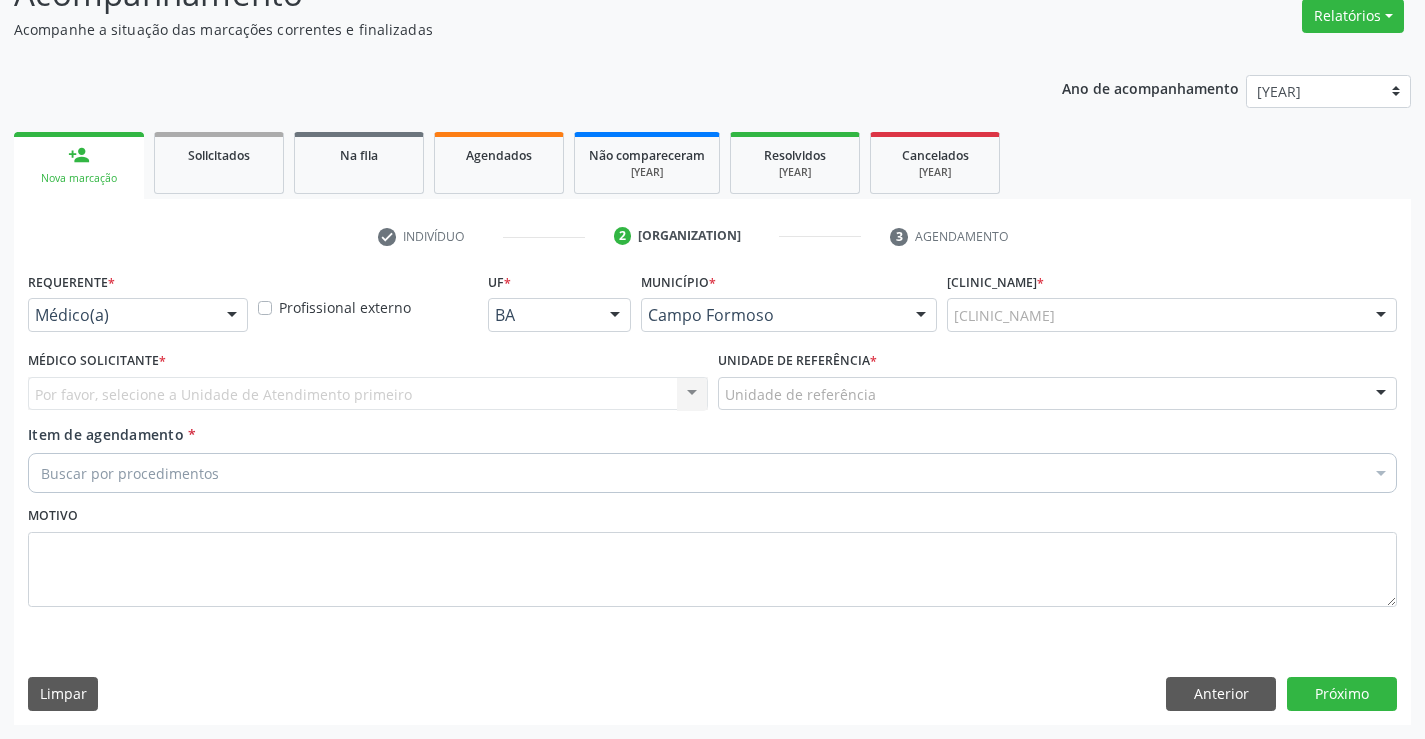 scroll, scrollTop: 167, scrollLeft: 0, axis: vertical 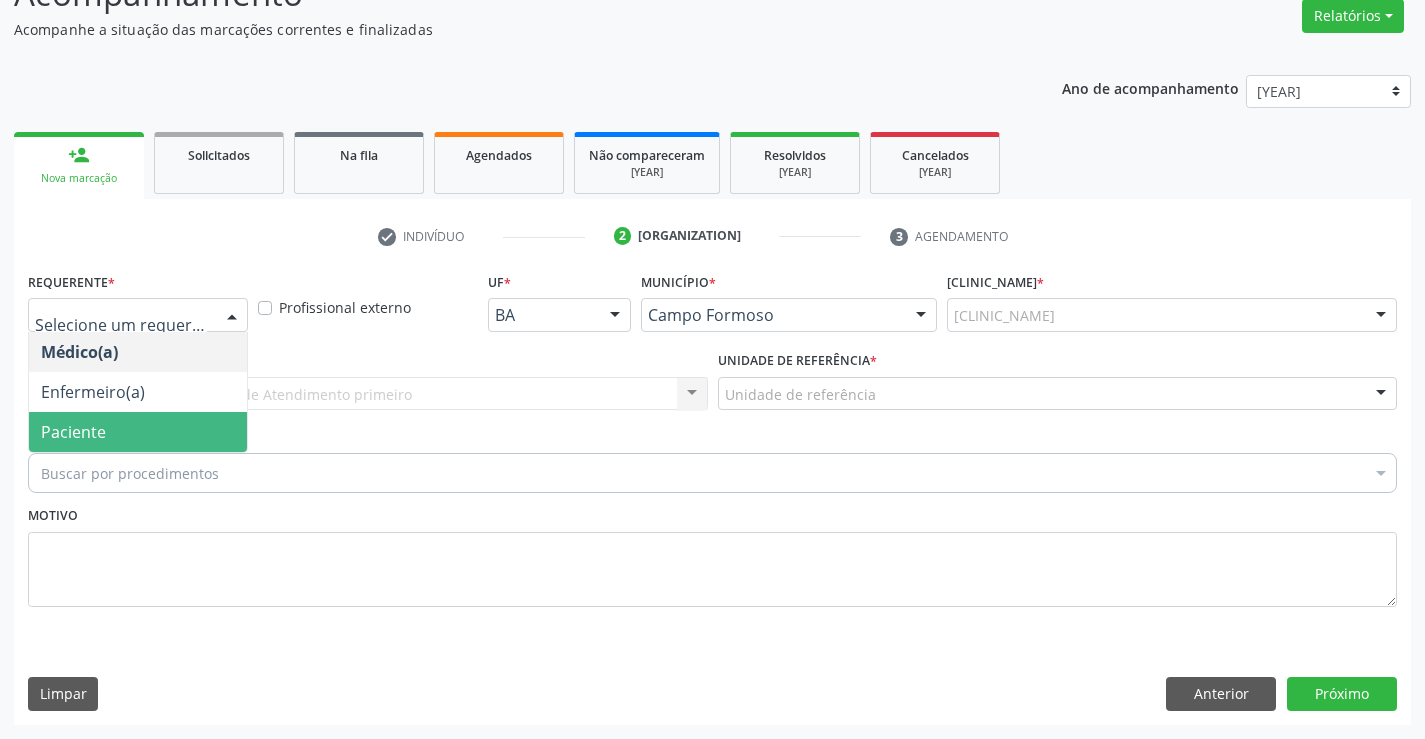 click on "Paciente" at bounding box center (73, 432) 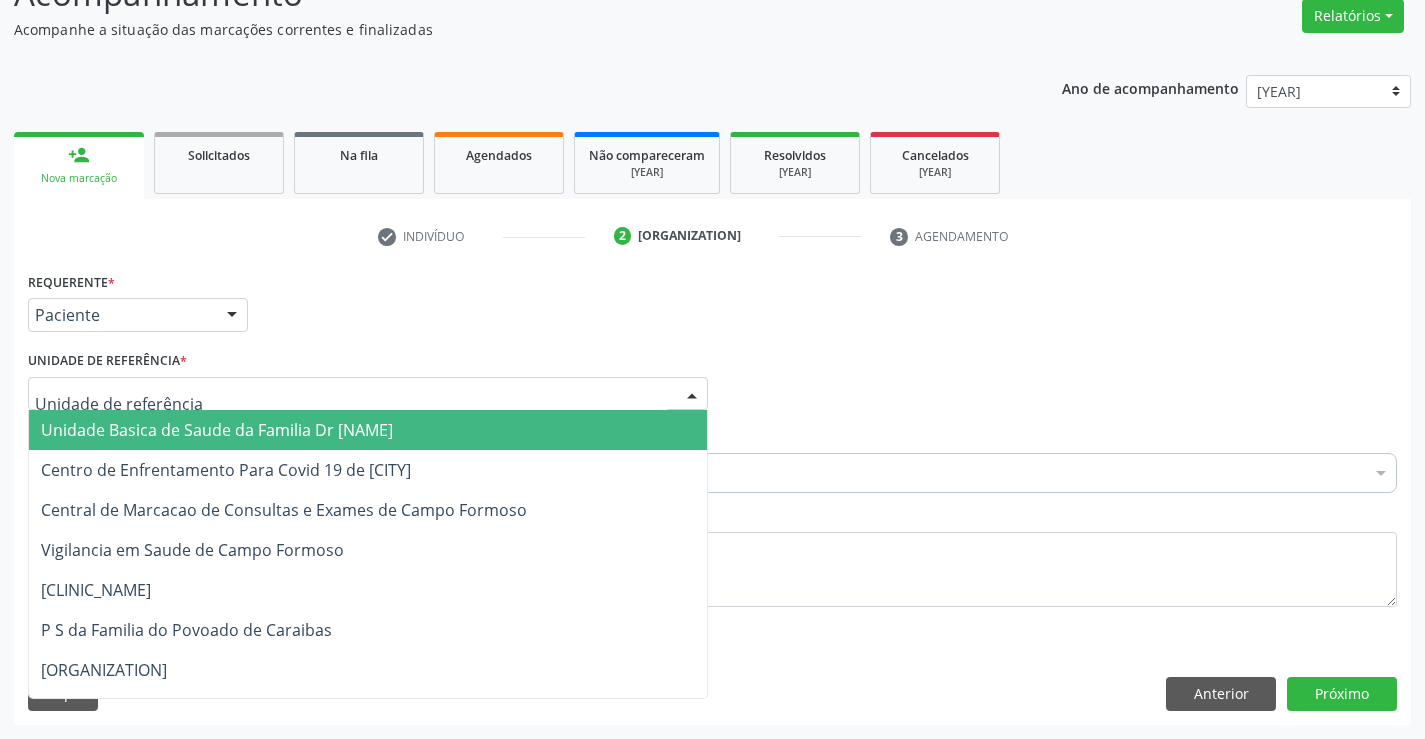 click at bounding box center (368, 394) 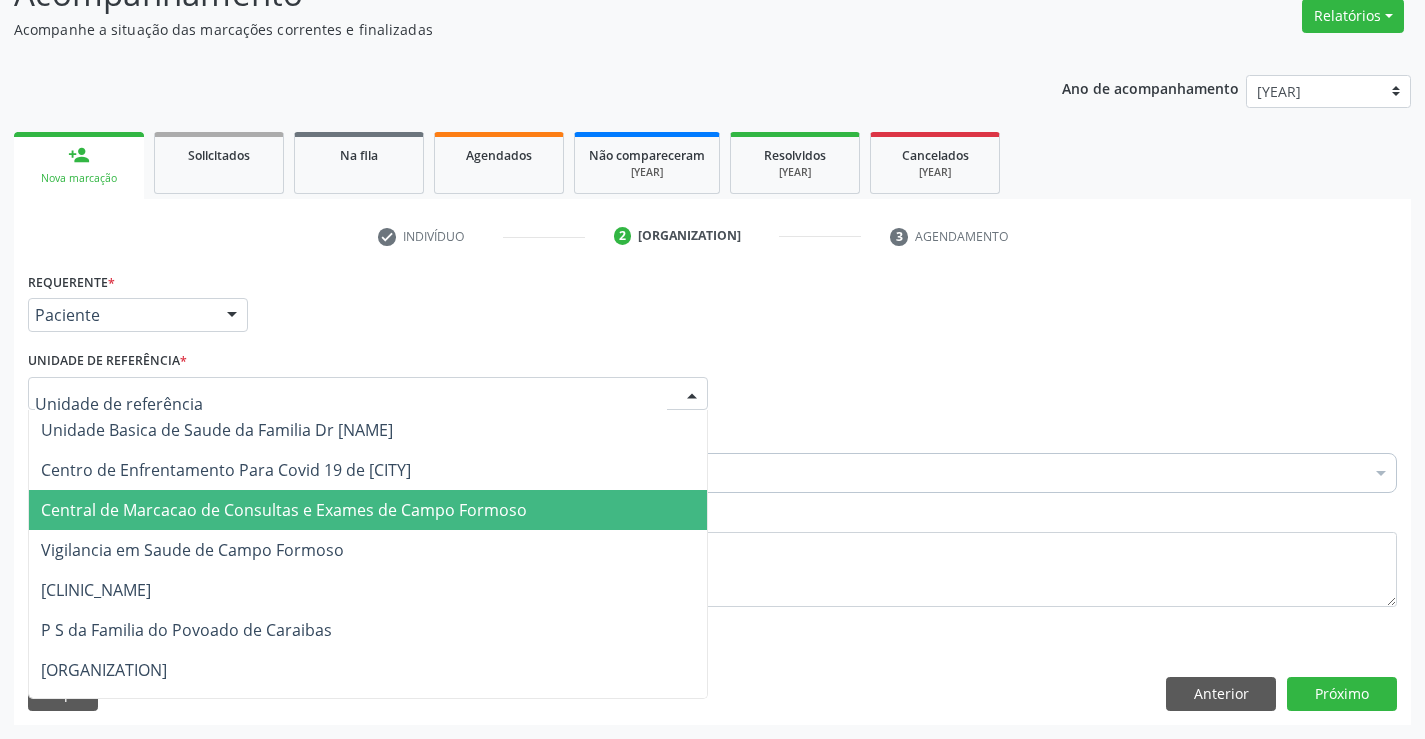 click on "Central de Marcacao de Consultas e Exames de [CITY]" at bounding box center [368, 510] 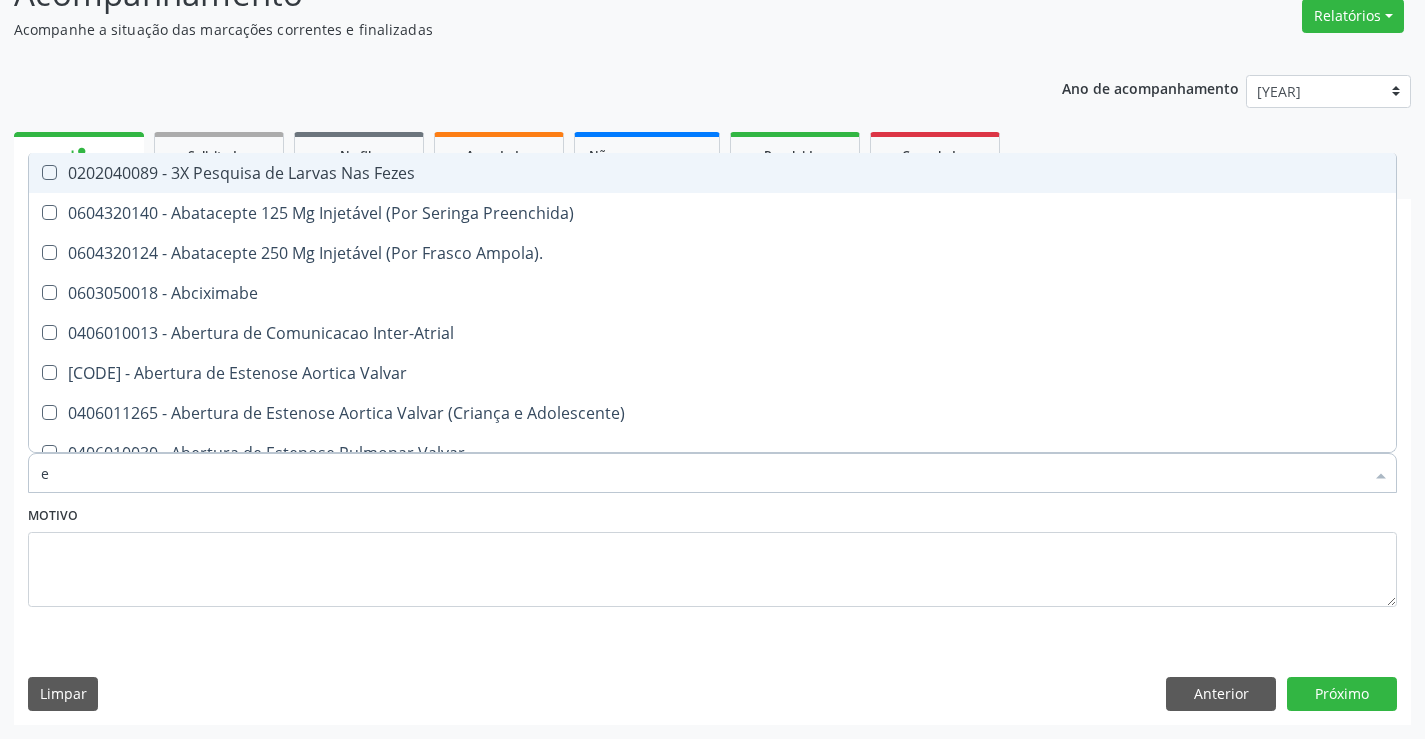 type on "enfermagem" 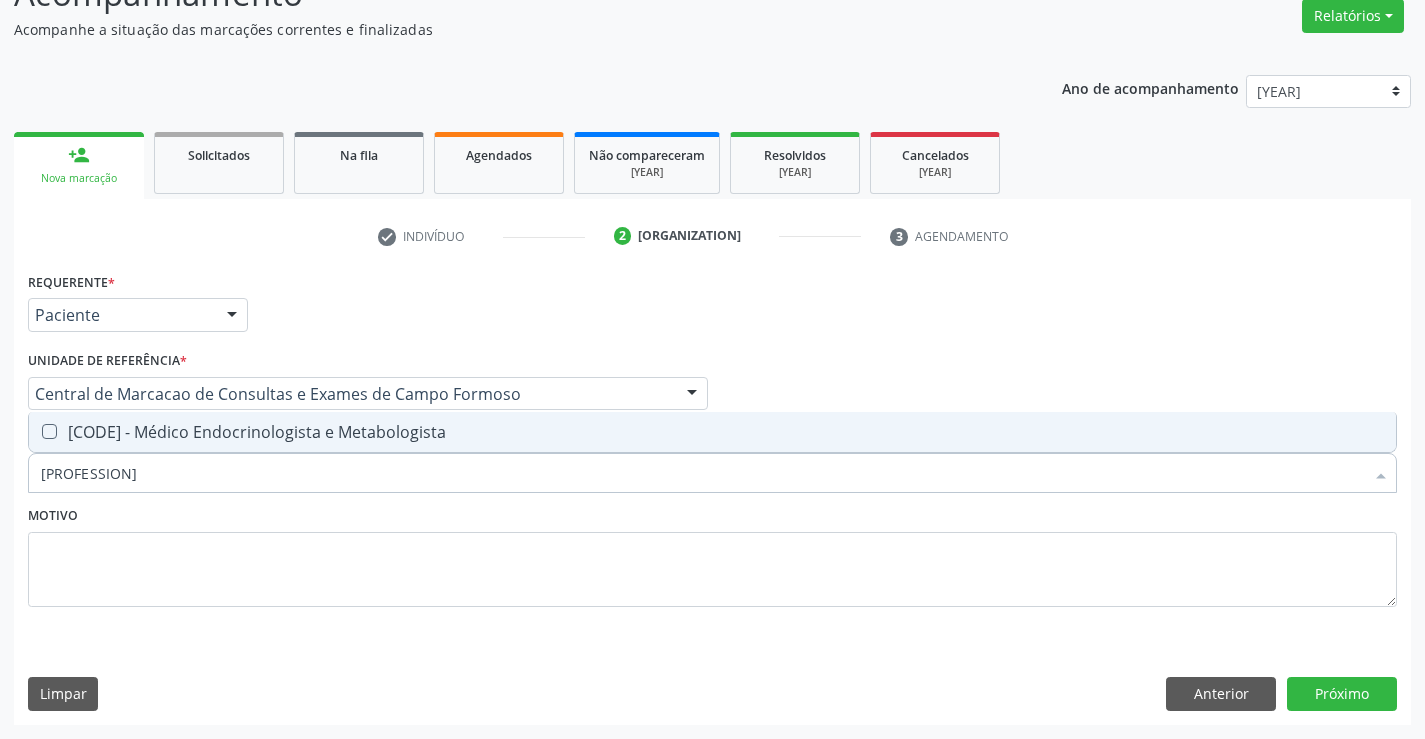 click on "[NUMBER] - Médico Endocrinologista e Metabologista" at bounding box center [712, 432] 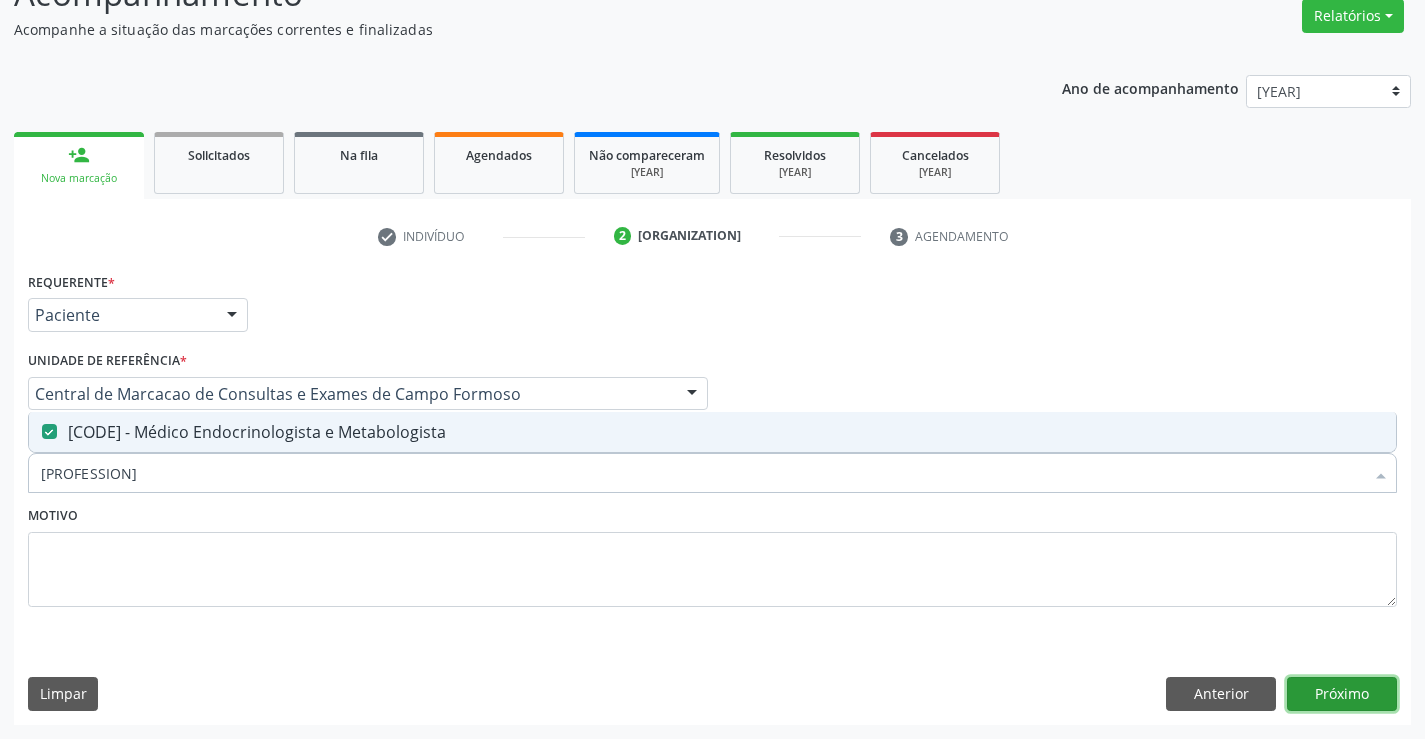 click on "Próximo" at bounding box center [1342, 694] 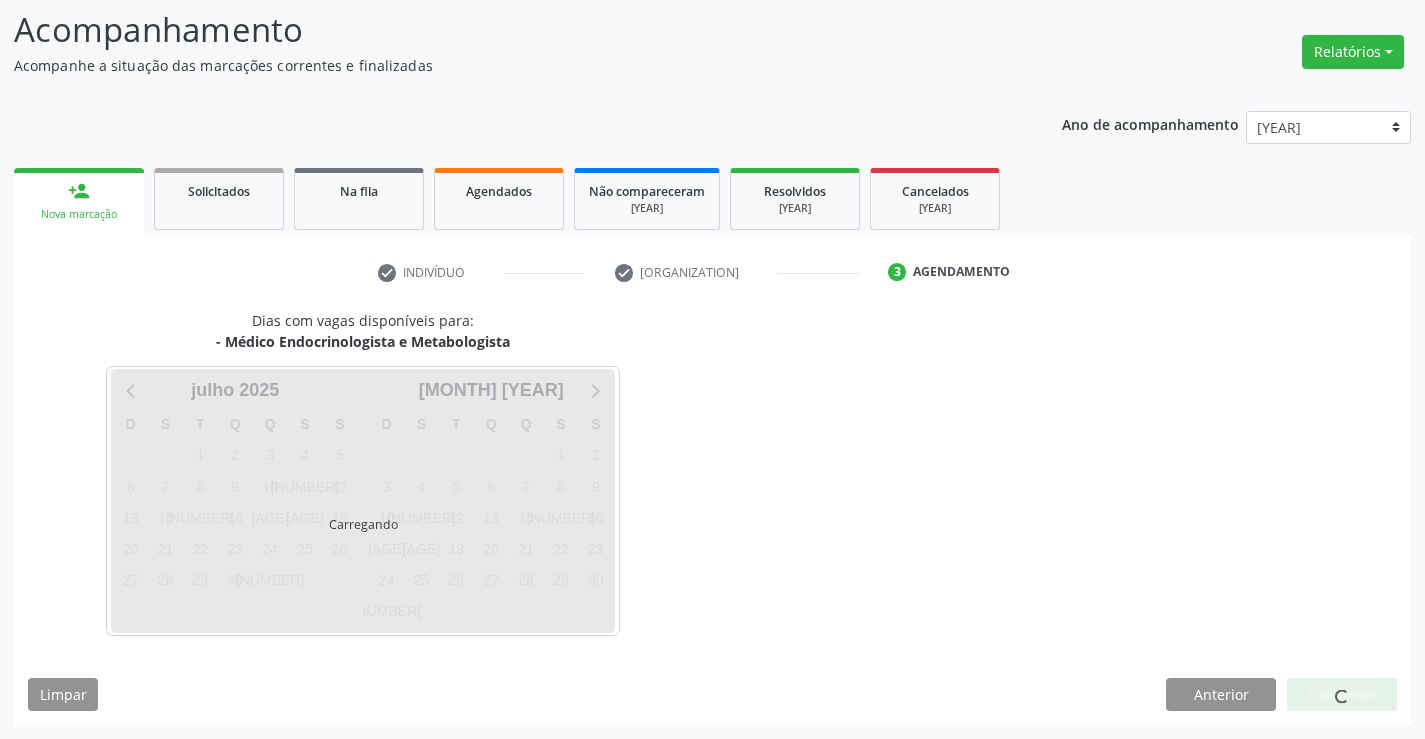 scroll, scrollTop: 131, scrollLeft: 0, axis: vertical 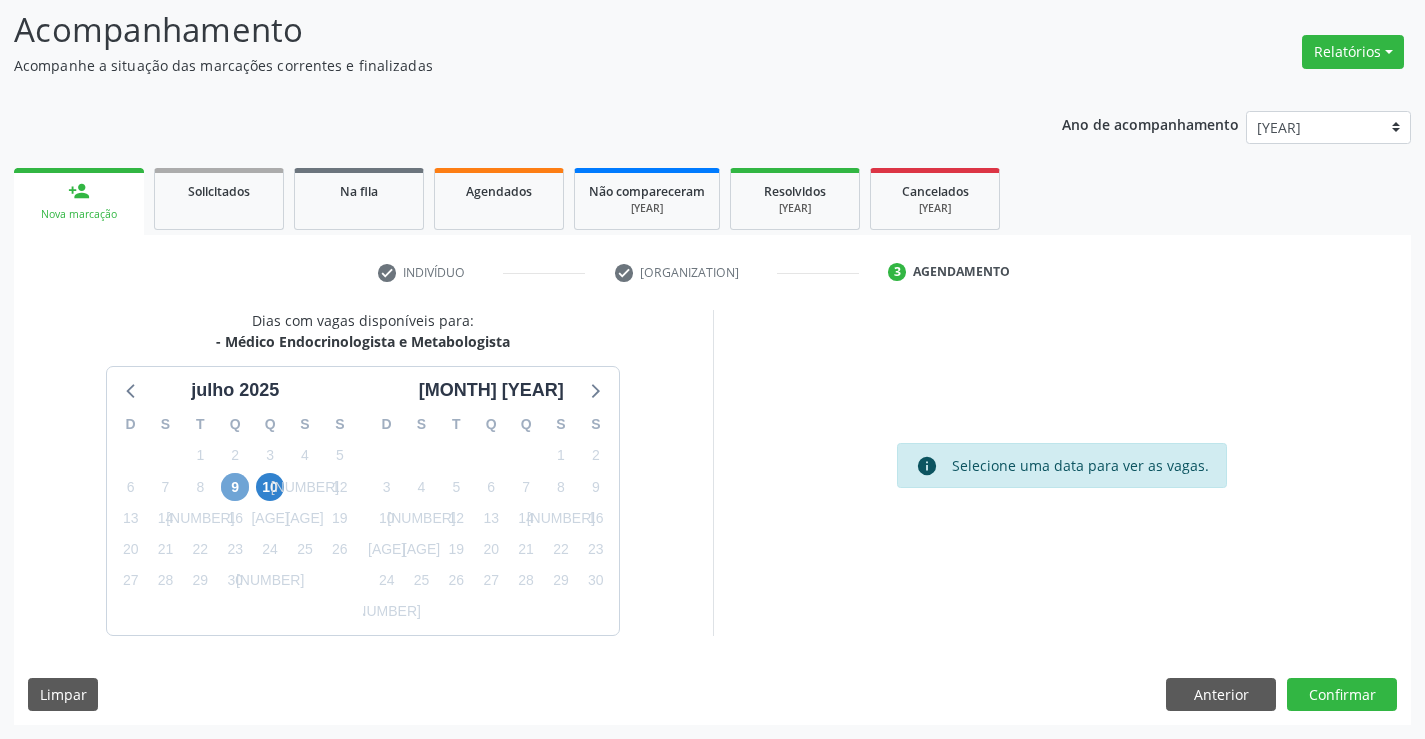 click on "9" at bounding box center [235, 487] 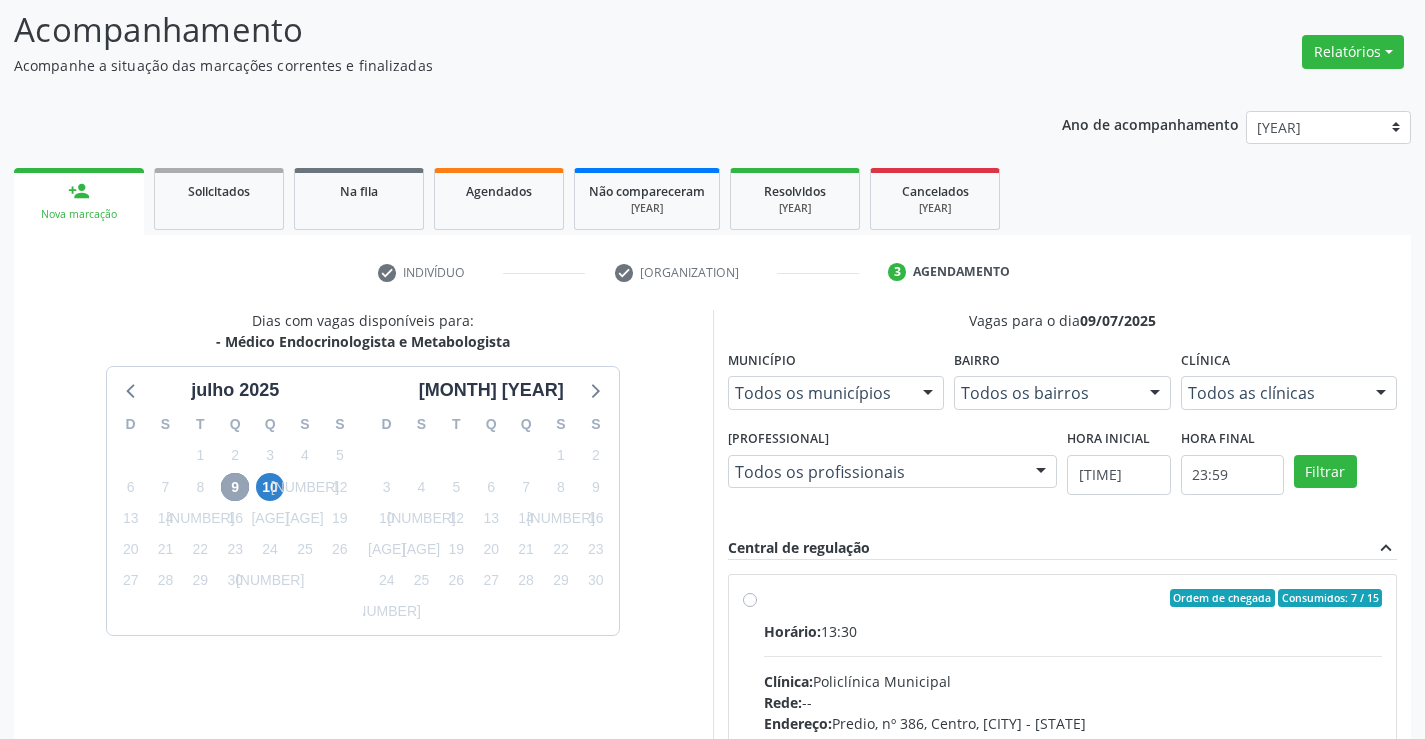 scroll, scrollTop: 420, scrollLeft: 0, axis: vertical 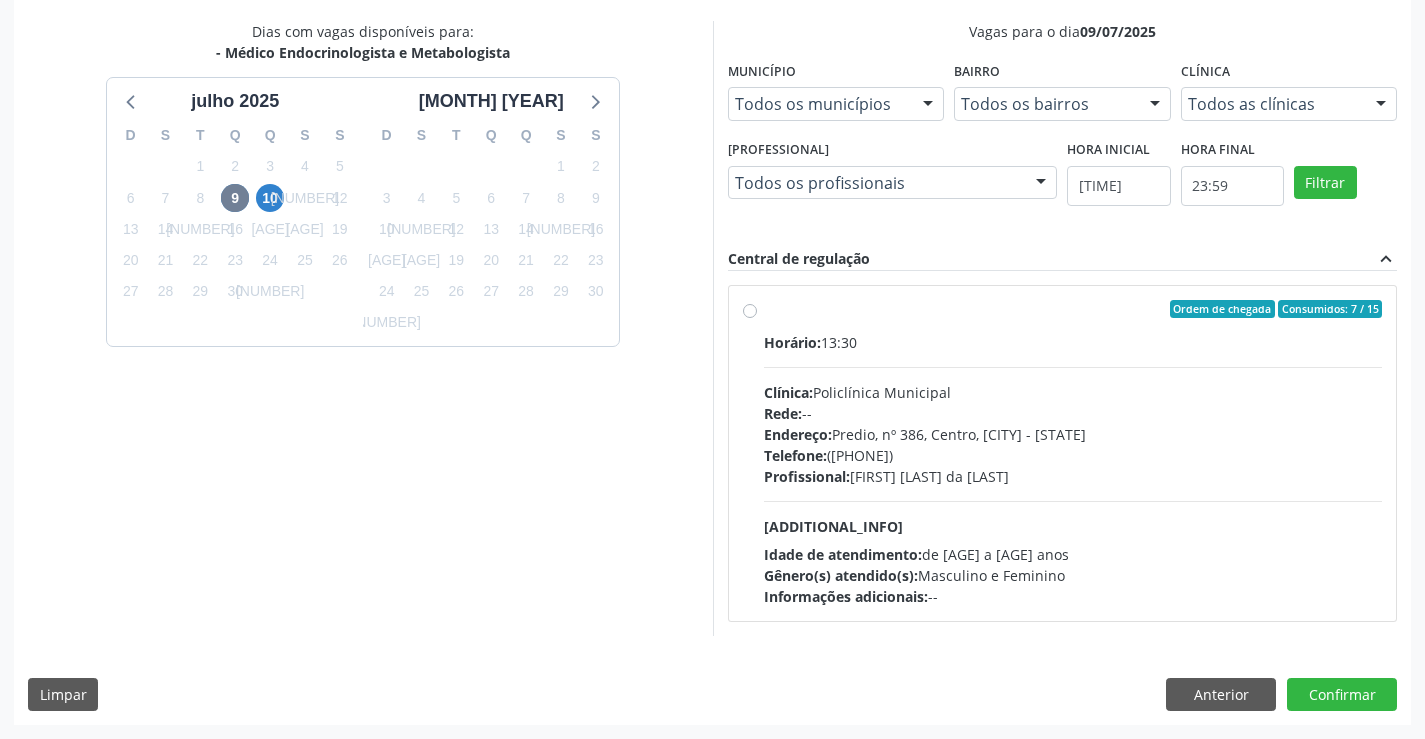 click on "Ordem de chegada
Consumidos: 7 / 15
Horário:   13:30
Clínica:  Policlínica Municipal
Rede:
--
Endereço:   Predio, nº 386, Centro, Campo Formoso - BA
Telefone:   (74) 6451312
Profissional:
Washington Luiz Sobreira da Slva
Informações adicionais sobre o atendimento
Idade de atendimento:
de 16 a 100 anos
Gênero(s) atendido(s):
Masculino e Feminino
Informações adicionais:
--" at bounding box center (1073, 453) 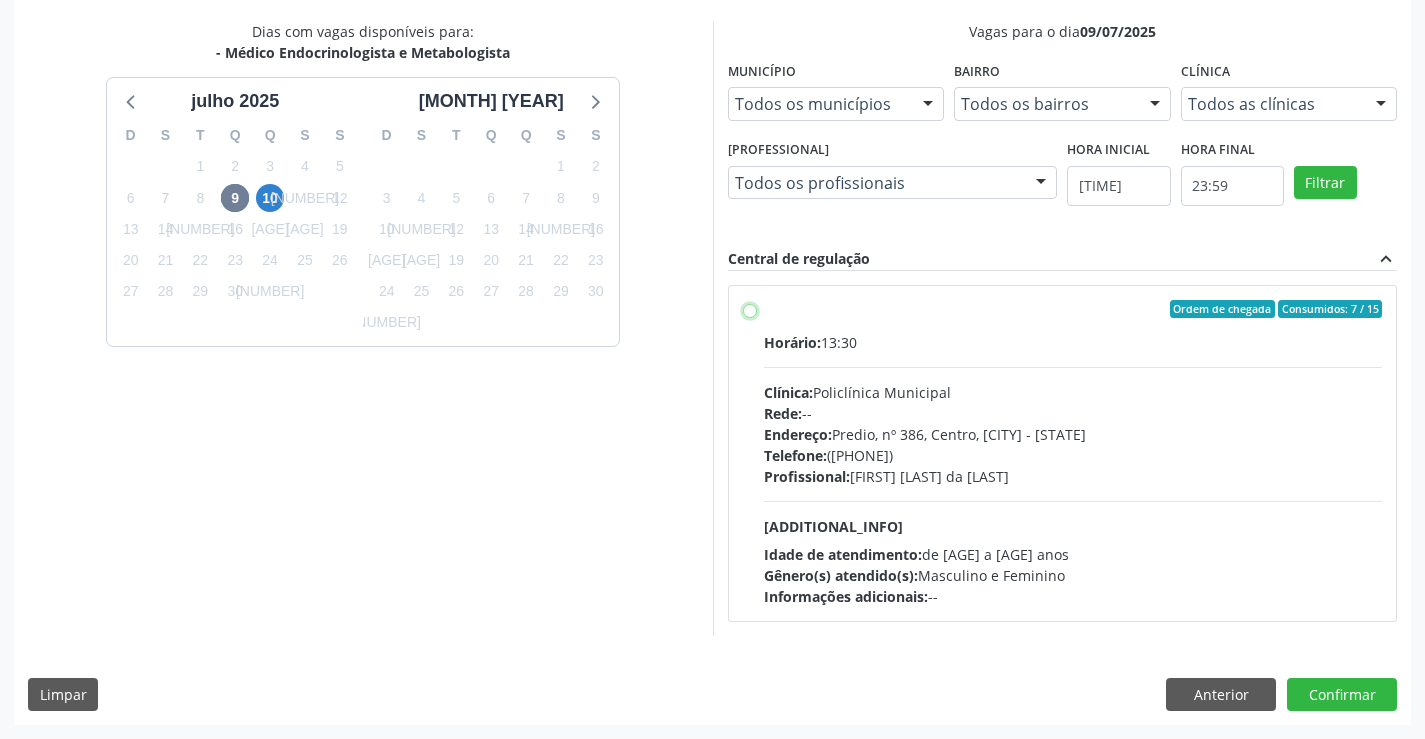 click on "Ordem de chegada
Consumidos: 7 / 15
Horário:   13:30
Clínica:  Policlínica Municipal
Rede:
--
Endereço:   Predio, nº 386, Centro, Campo Formoso - BA
Telefone:   (74) 6451312
Profissional:
Washington Luiz Sobreira da Slva
Informações adicionais sobre o atendimento
Idade de atendimento:
de 16 a 100 anos
Gênero(s) atendido(s):
Masculino e Feminino
Informações adicionais:
--" at bounding box center (750, 309) 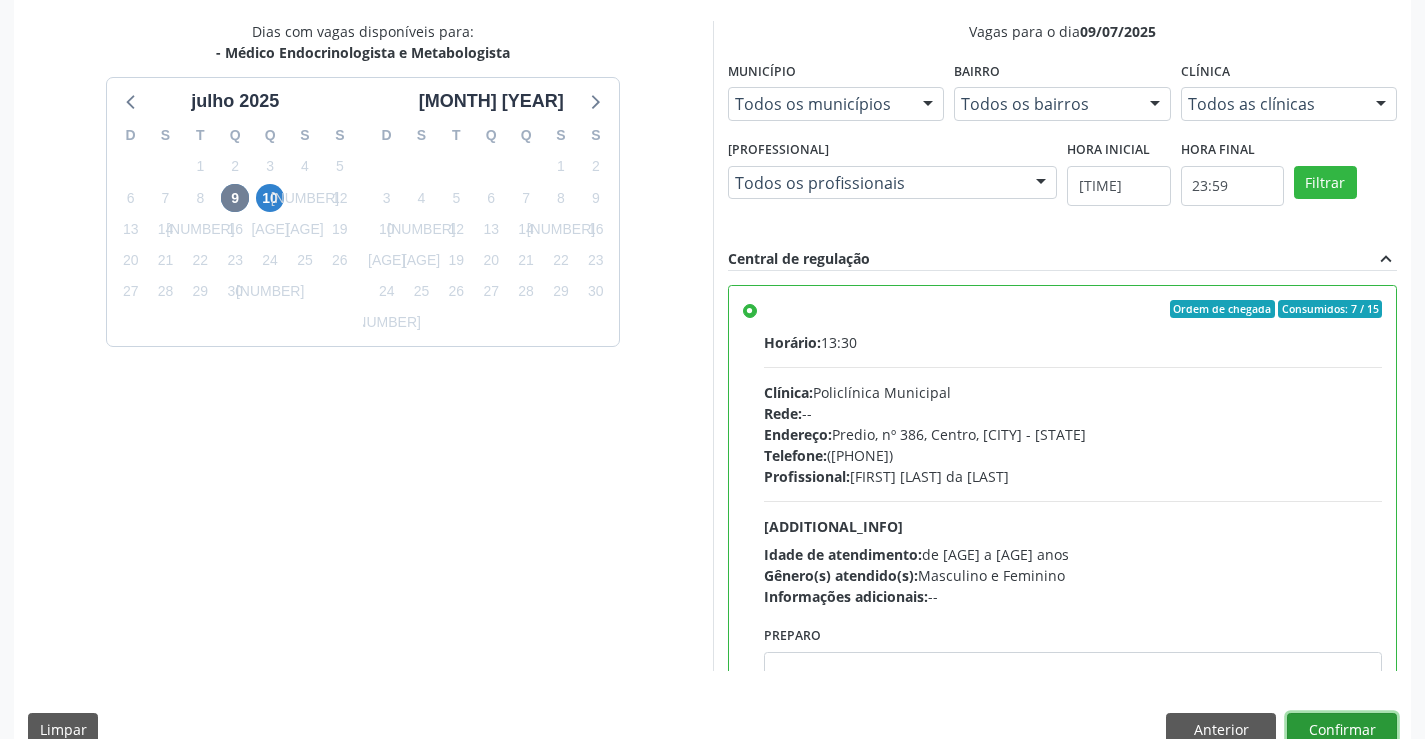 click on "Confirmar" at bounding box center [1342, 730] 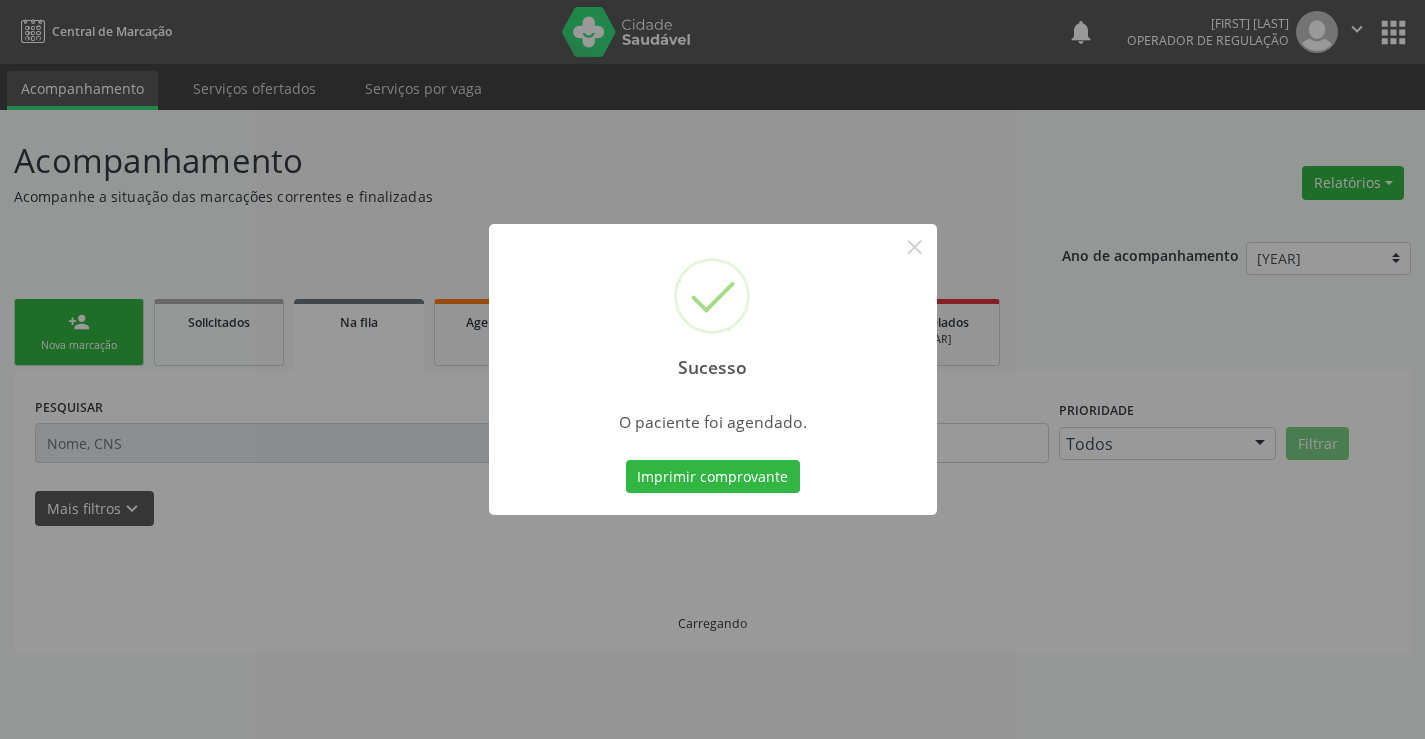 scroll, scrollTop: 0, scrollLeft: 0, axis: both 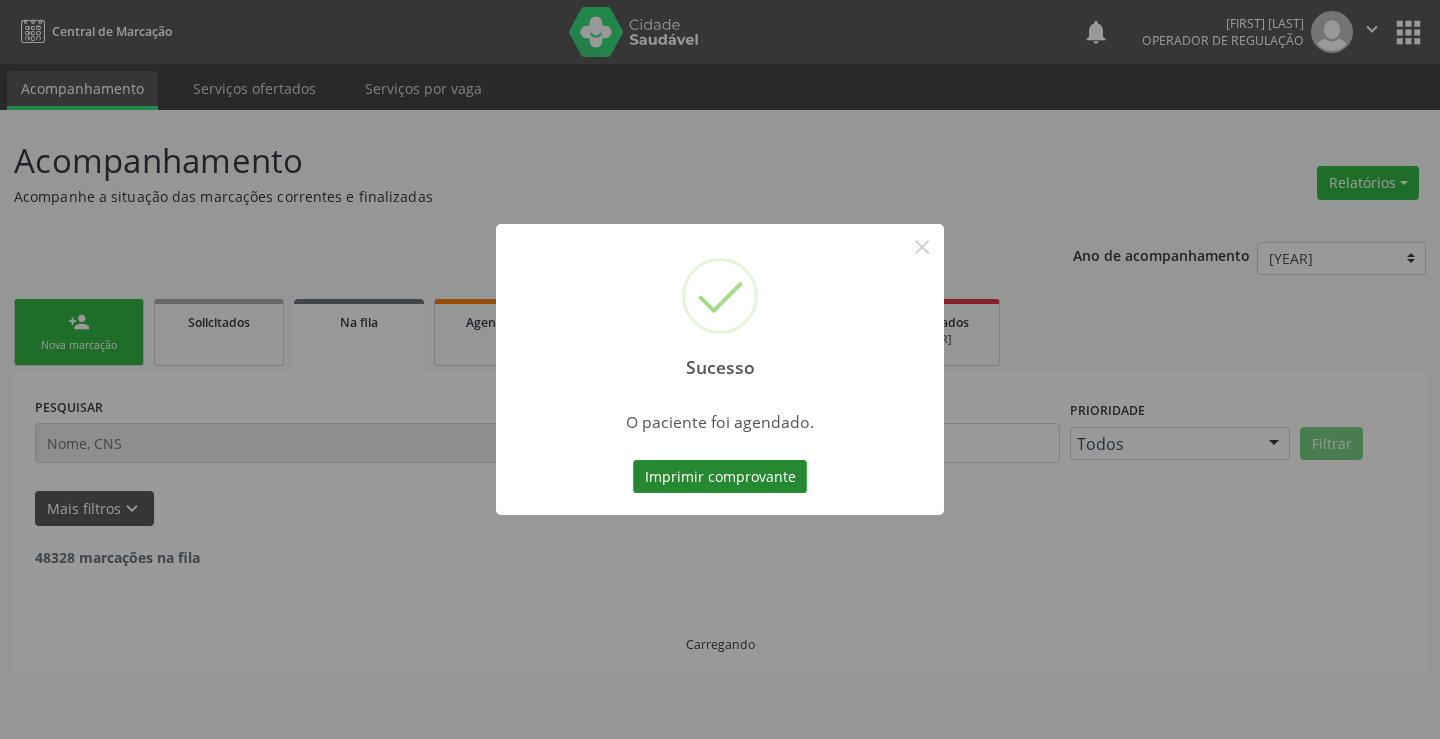 click on "Imprimir comprovante" at bounding box center [720, 477] 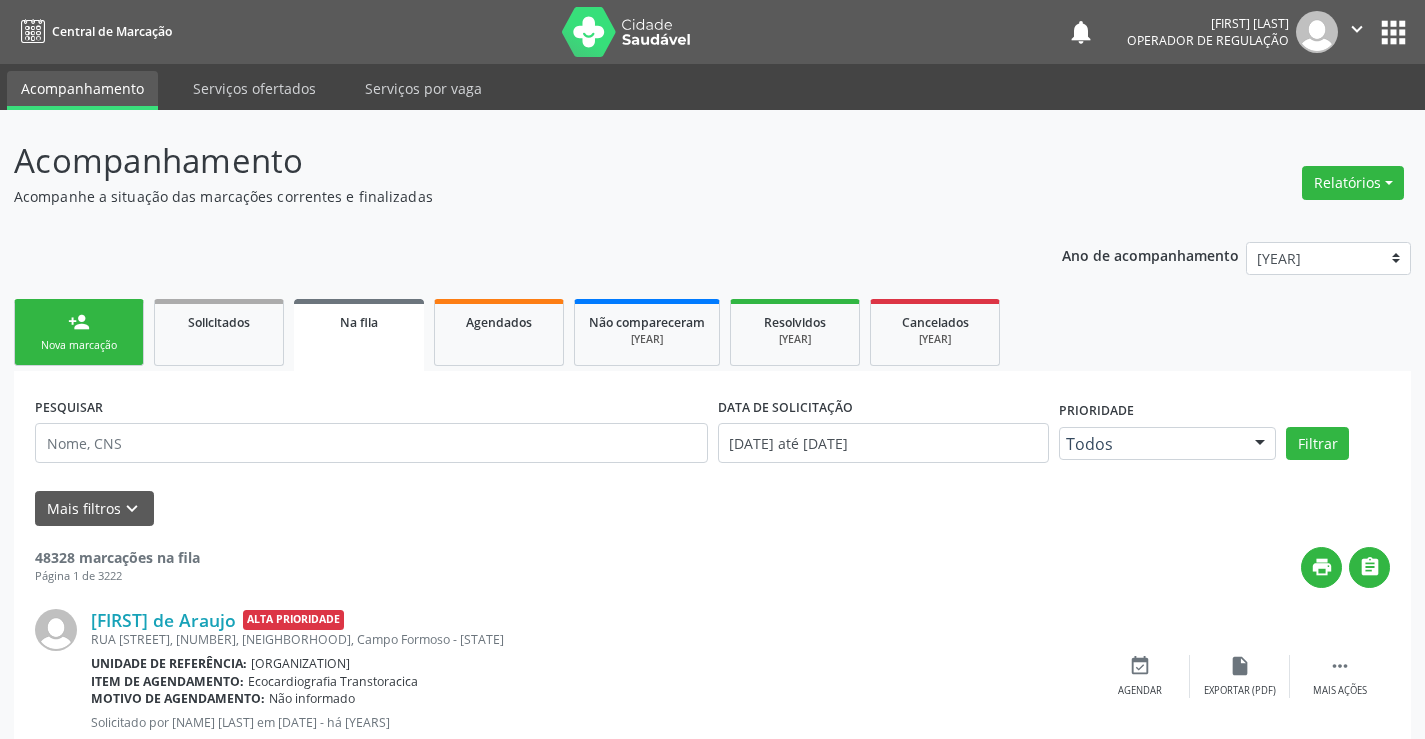 click on "person_add
Nova marcação" at bounding box center [79, 332] 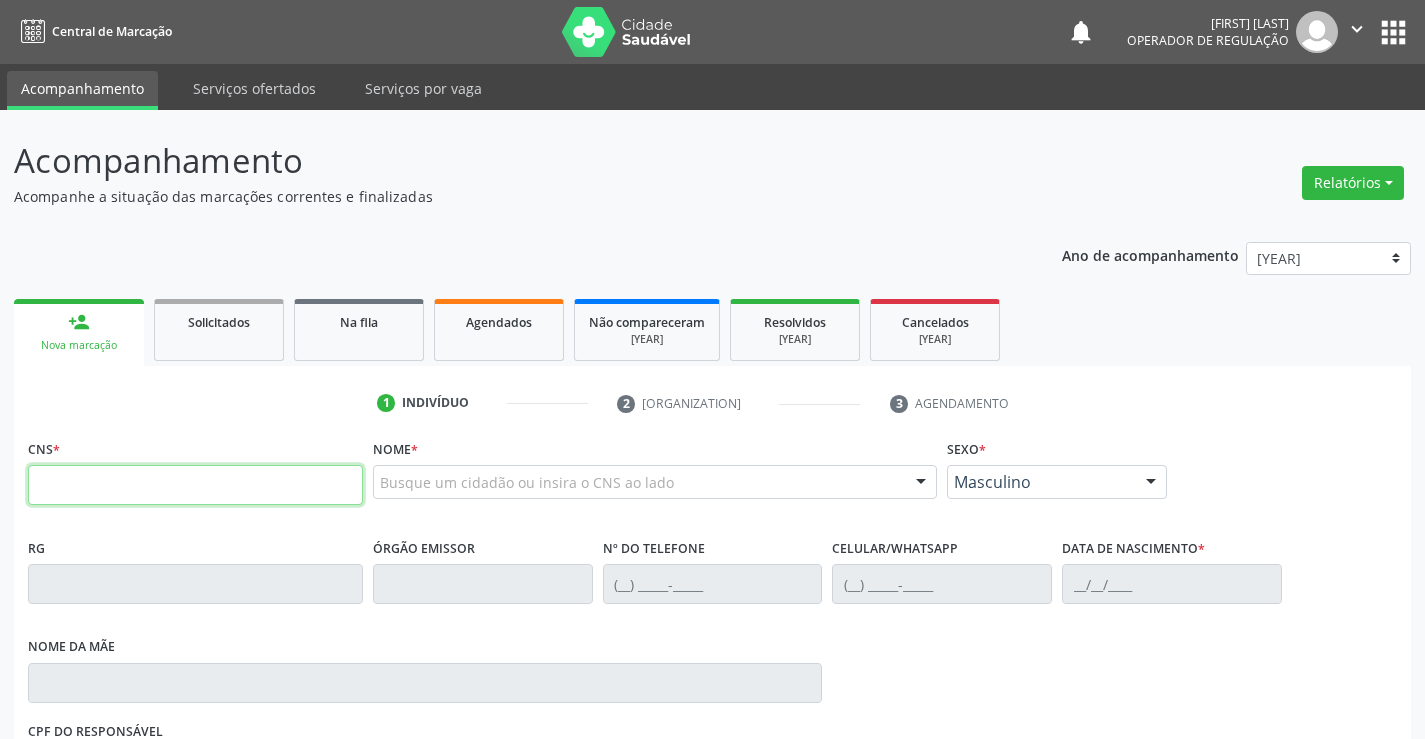 paste on "709 6046 9823 7478" 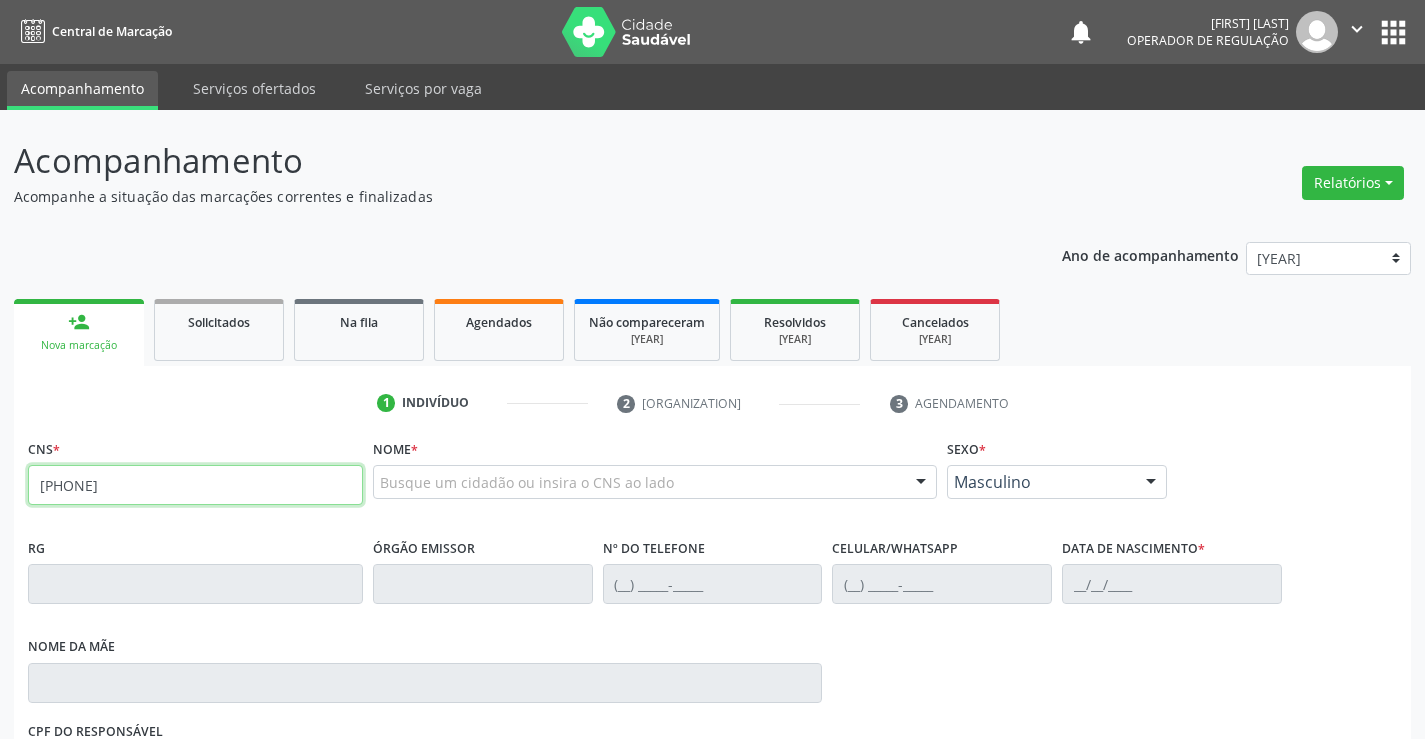 type on "709 6046 9823 7478" 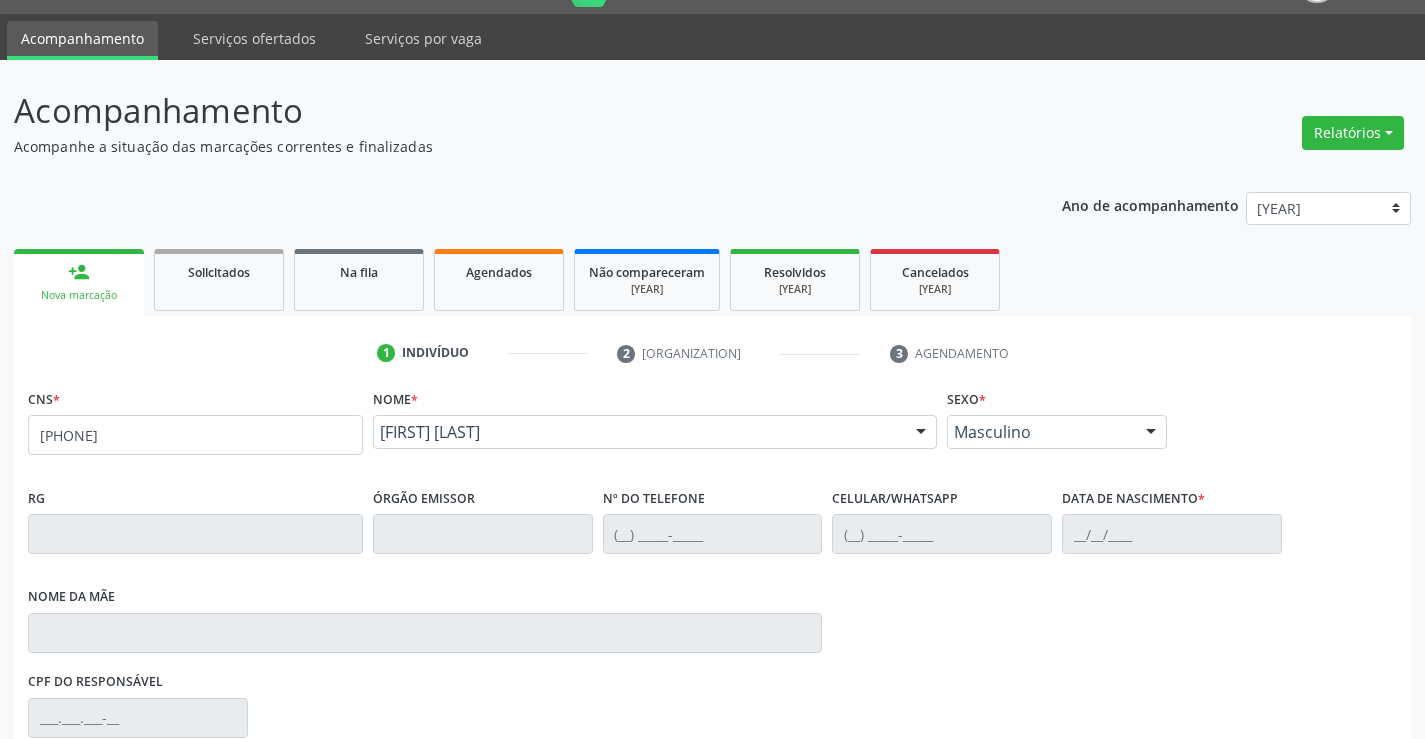 scroll, scrollTop: 331, scrollLeft: 0, axis: vertical 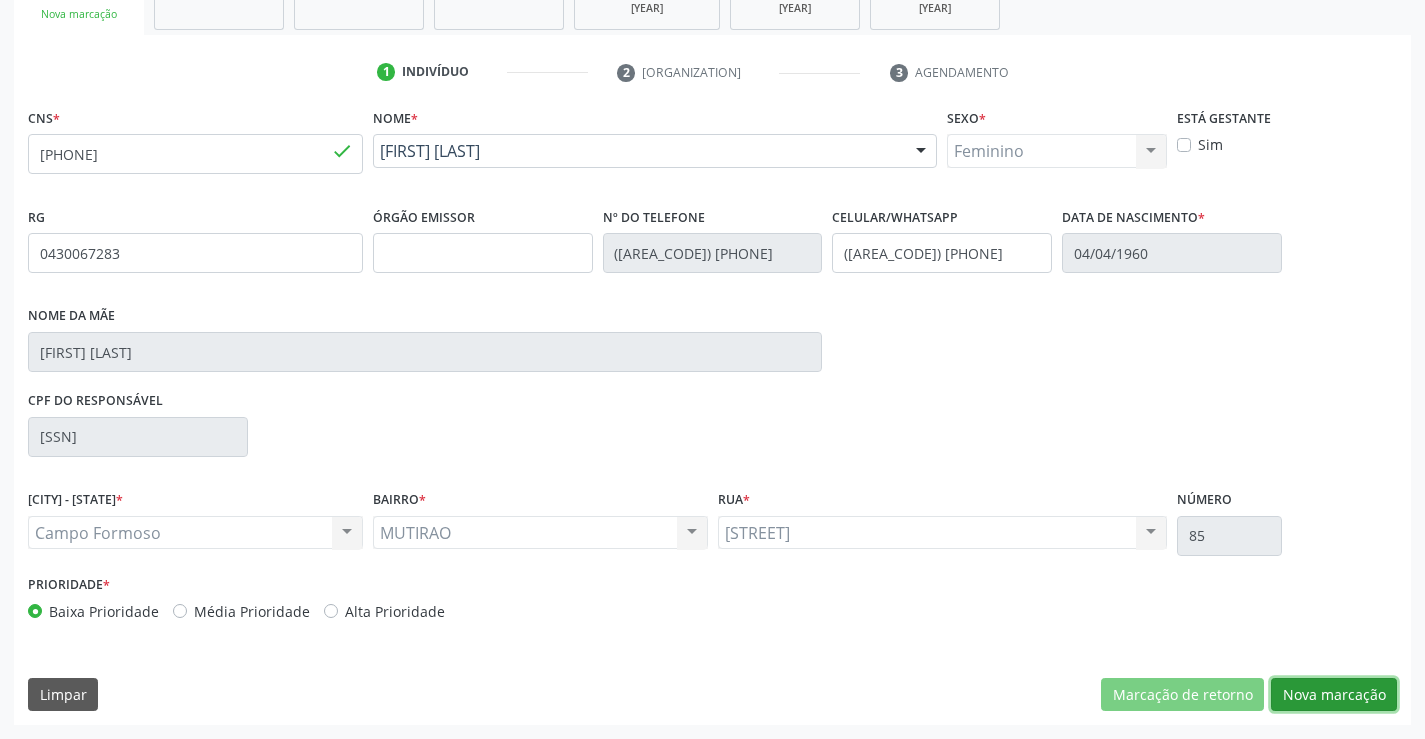 click on "Nova marcação" at bounding box center [1182, 695] 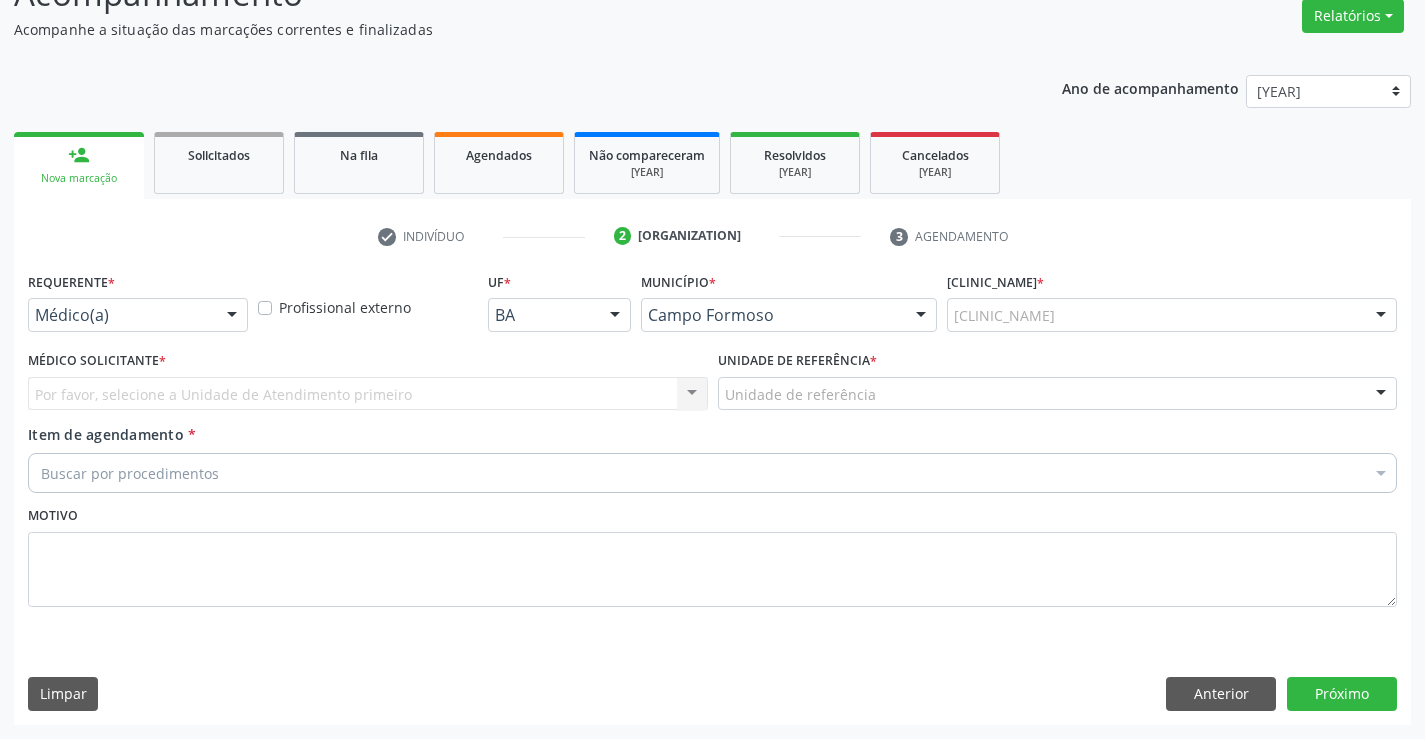 scroll, scrollTop: 167, scrollLeft: 0, axis: vertical 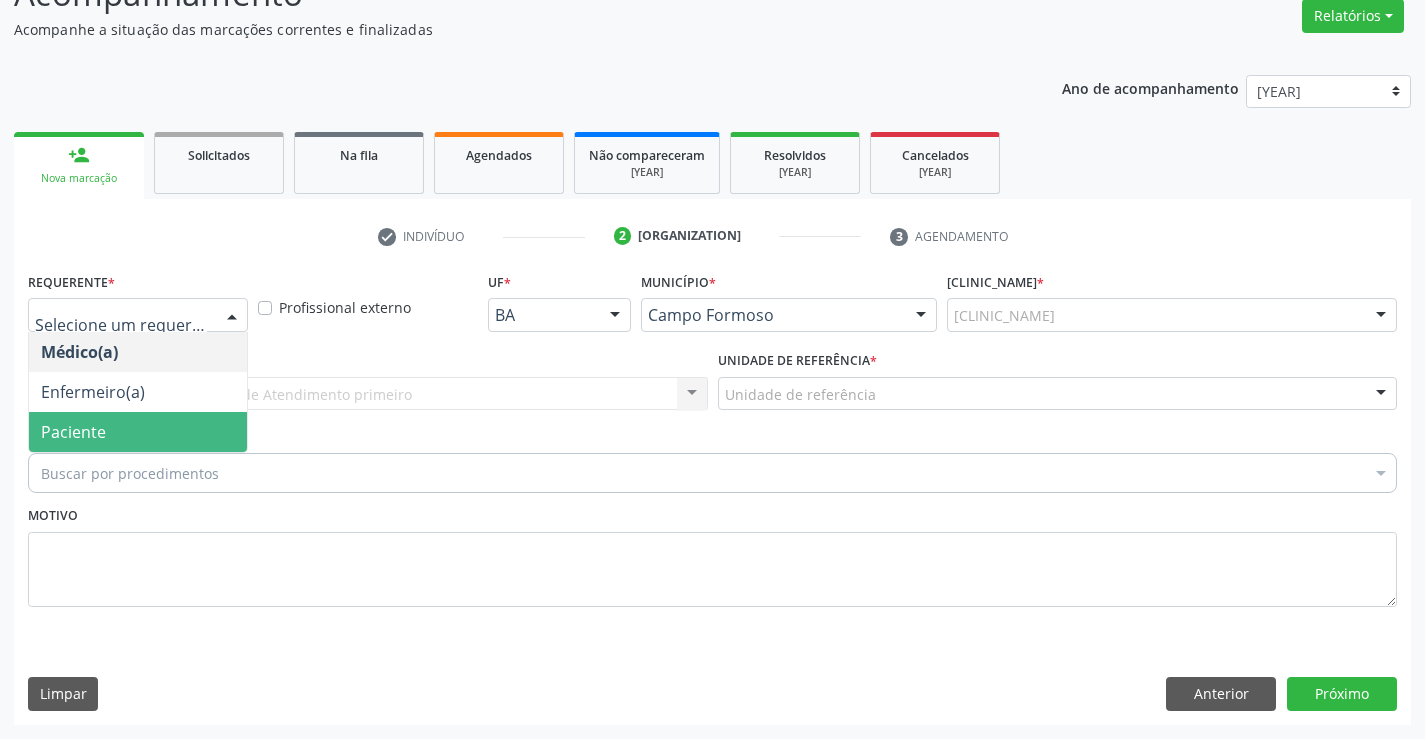 click on "Paciente" at bounding box center (138, 432) 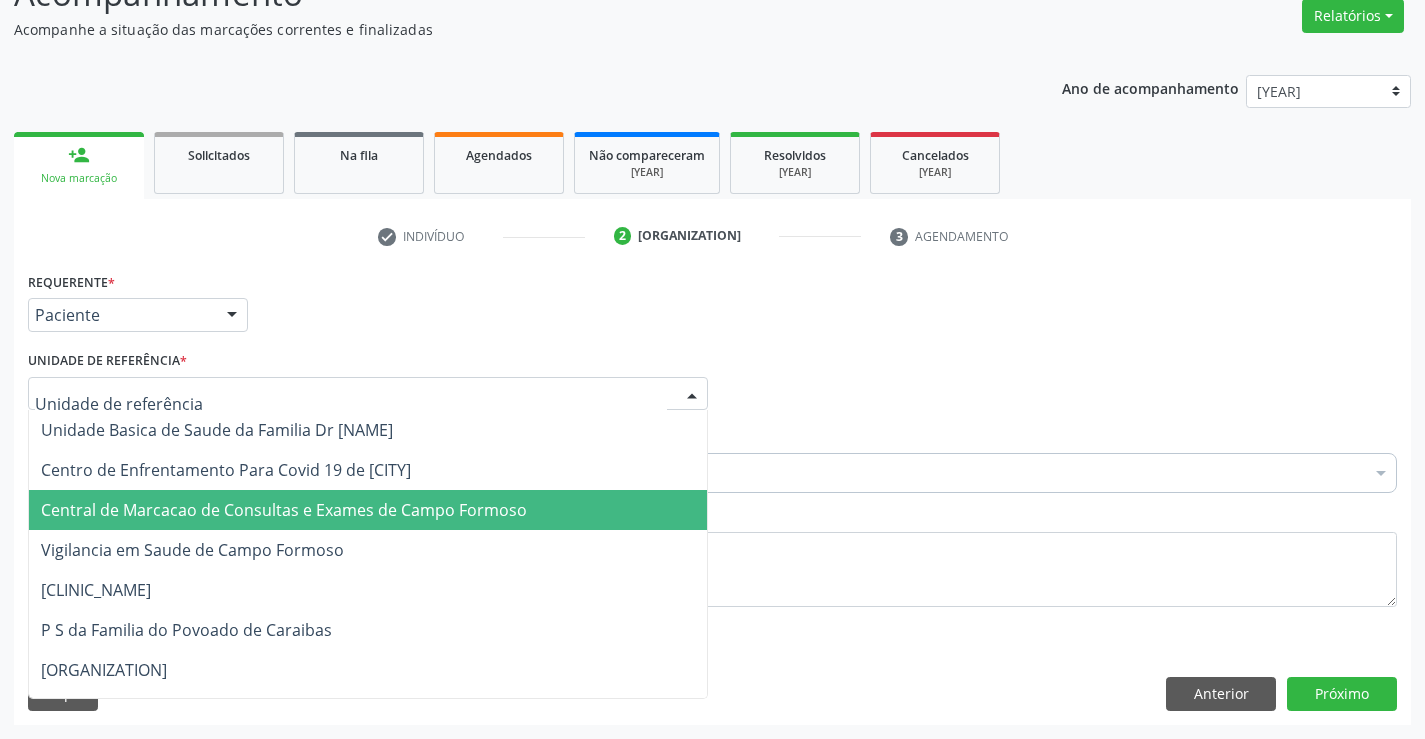 click on "Central de Marcacao de Consultas e Exames de [CITY]" at bounding box center [368, 510] 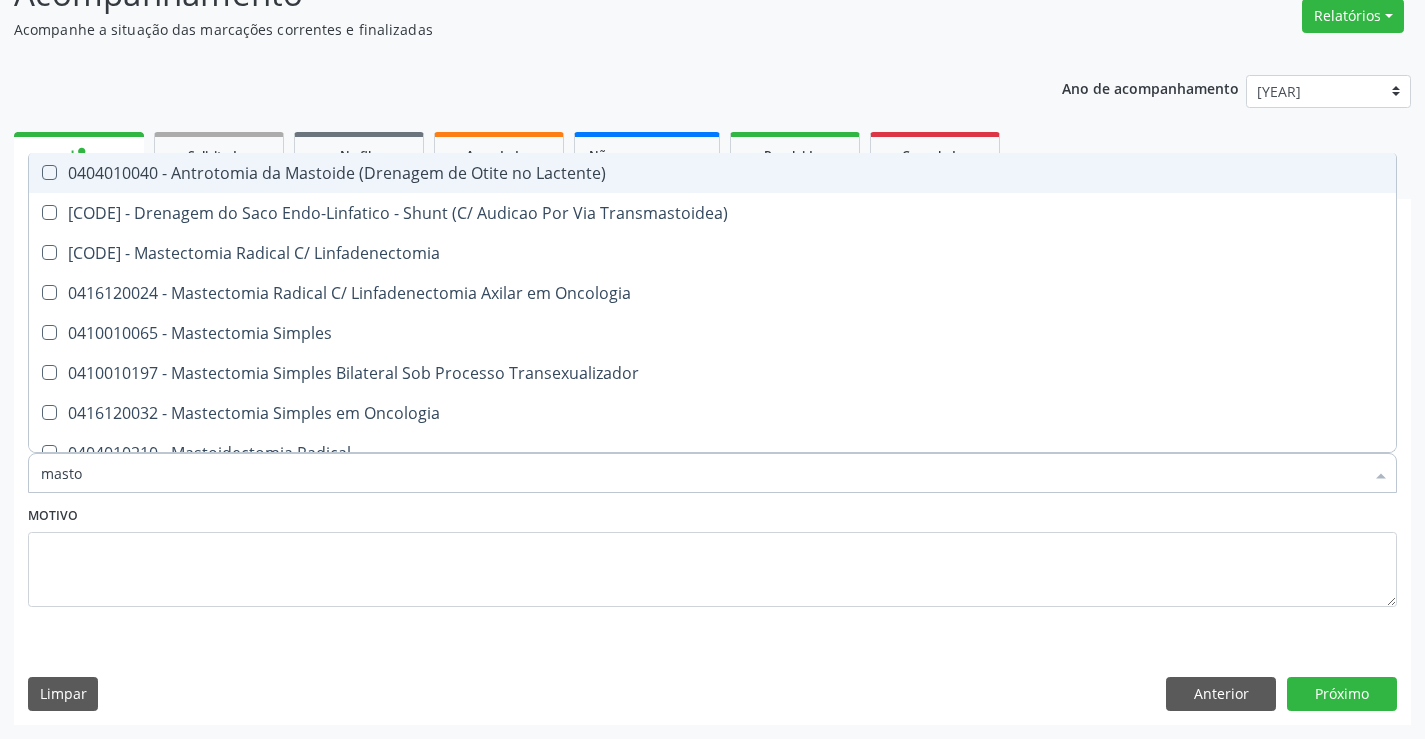 type on "mastol" 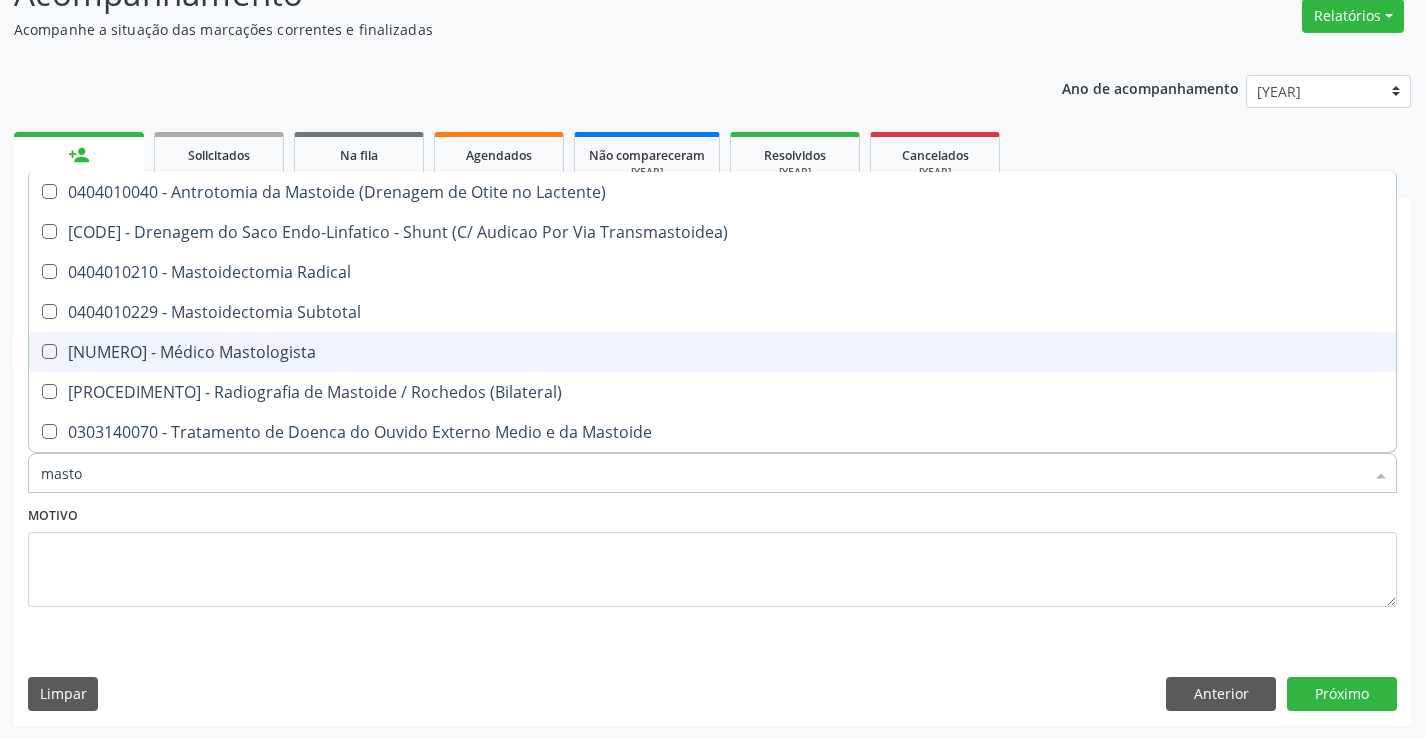 click on "0301010072-225255 - Médico Mastologista" at bounding box center [712, 352] 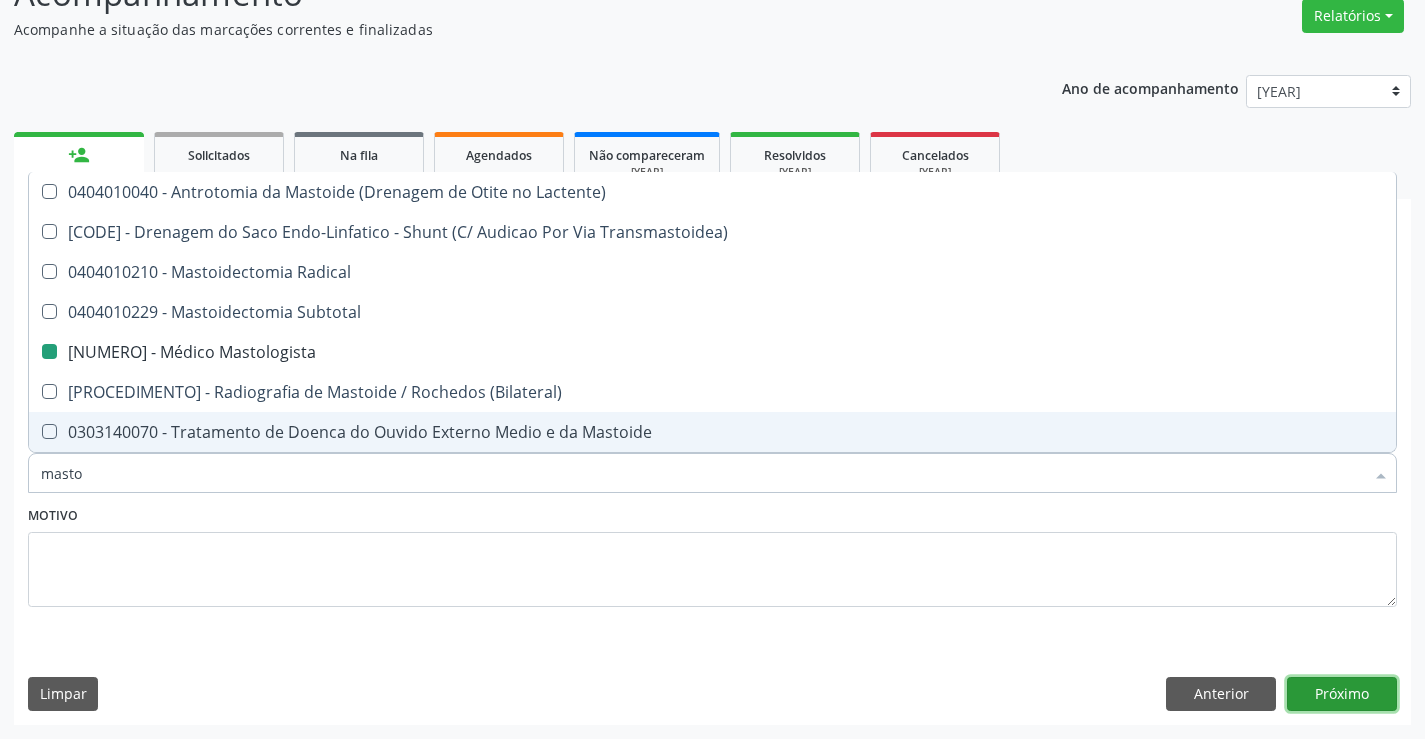 click on "Próximo" at bounding box center (1342, 694) 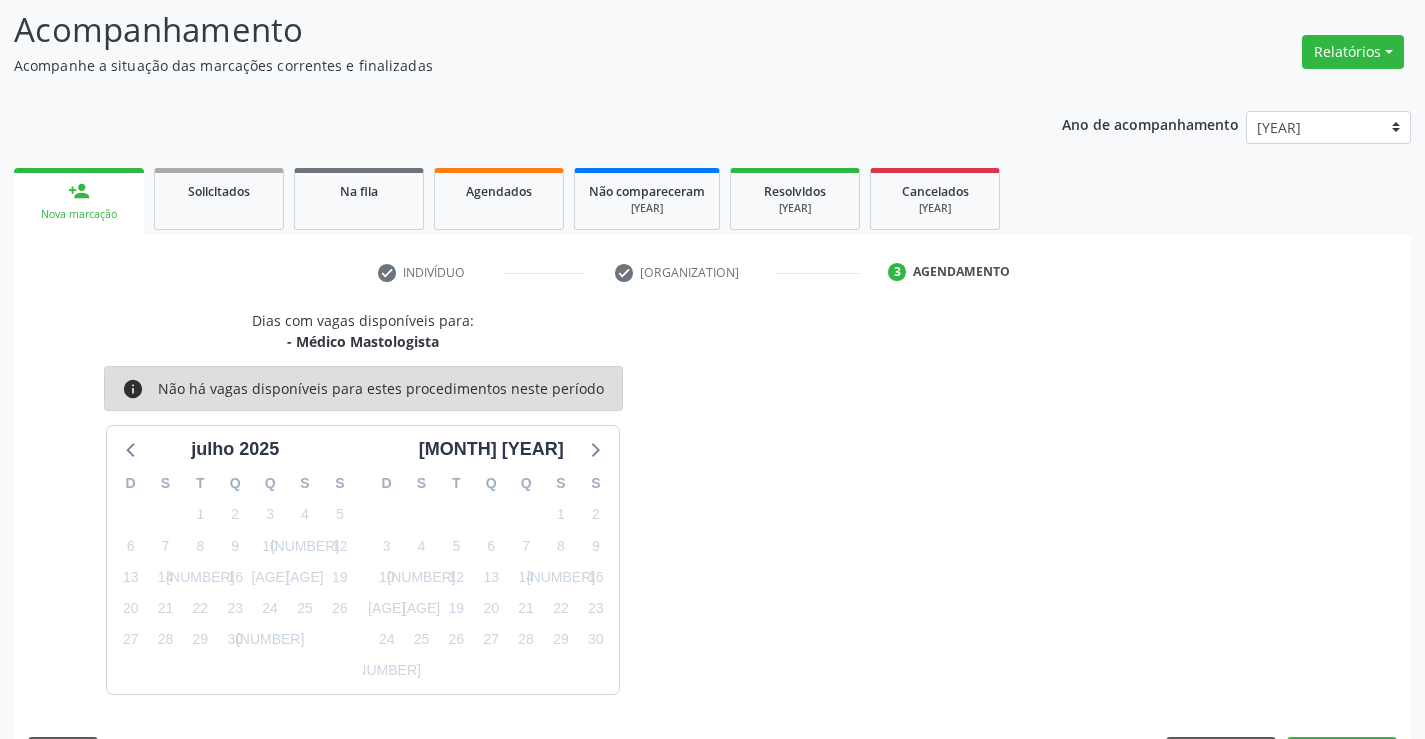 scroll, scrollTop: 167, scrollLeft: 0, axis: vertical 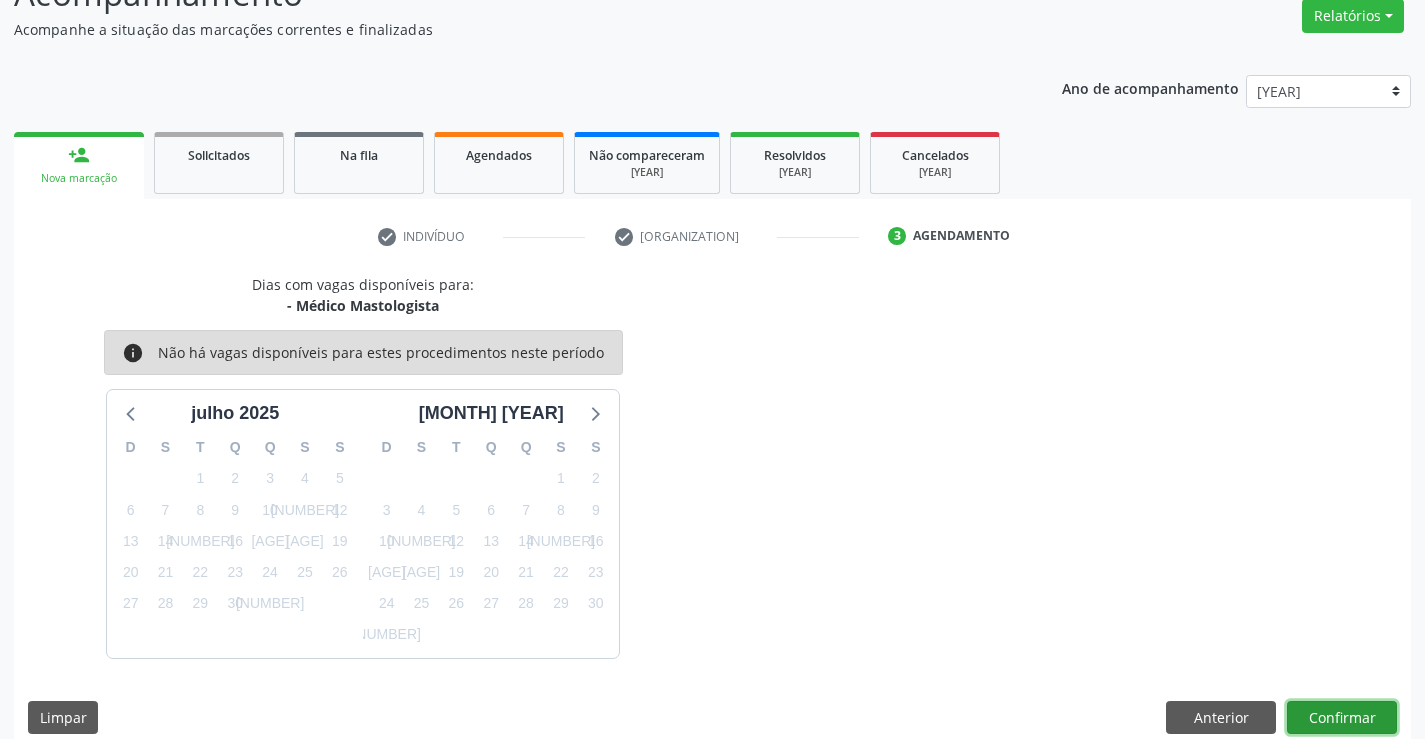 click on "Confirmar" at bounding box center (1342, 718) 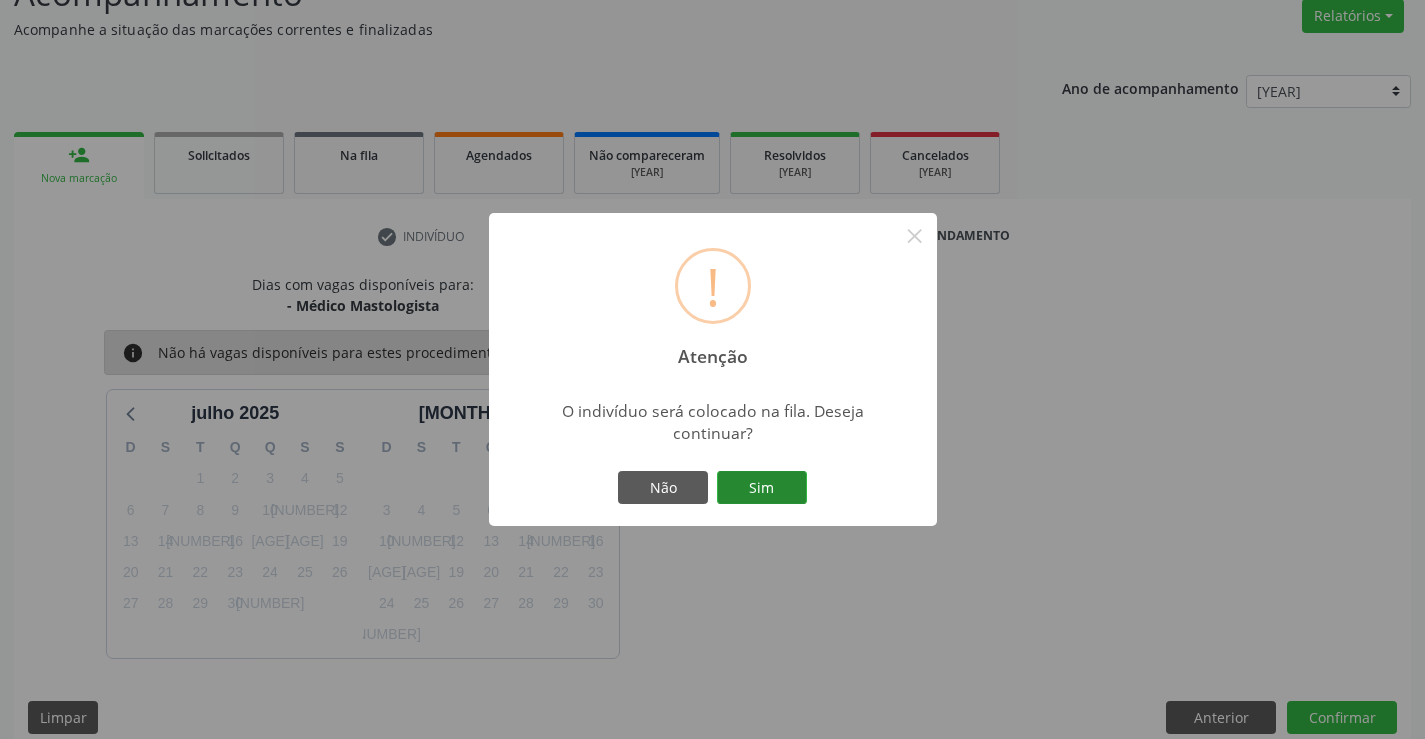 click on "Sim" at bounding box center [762, 488] 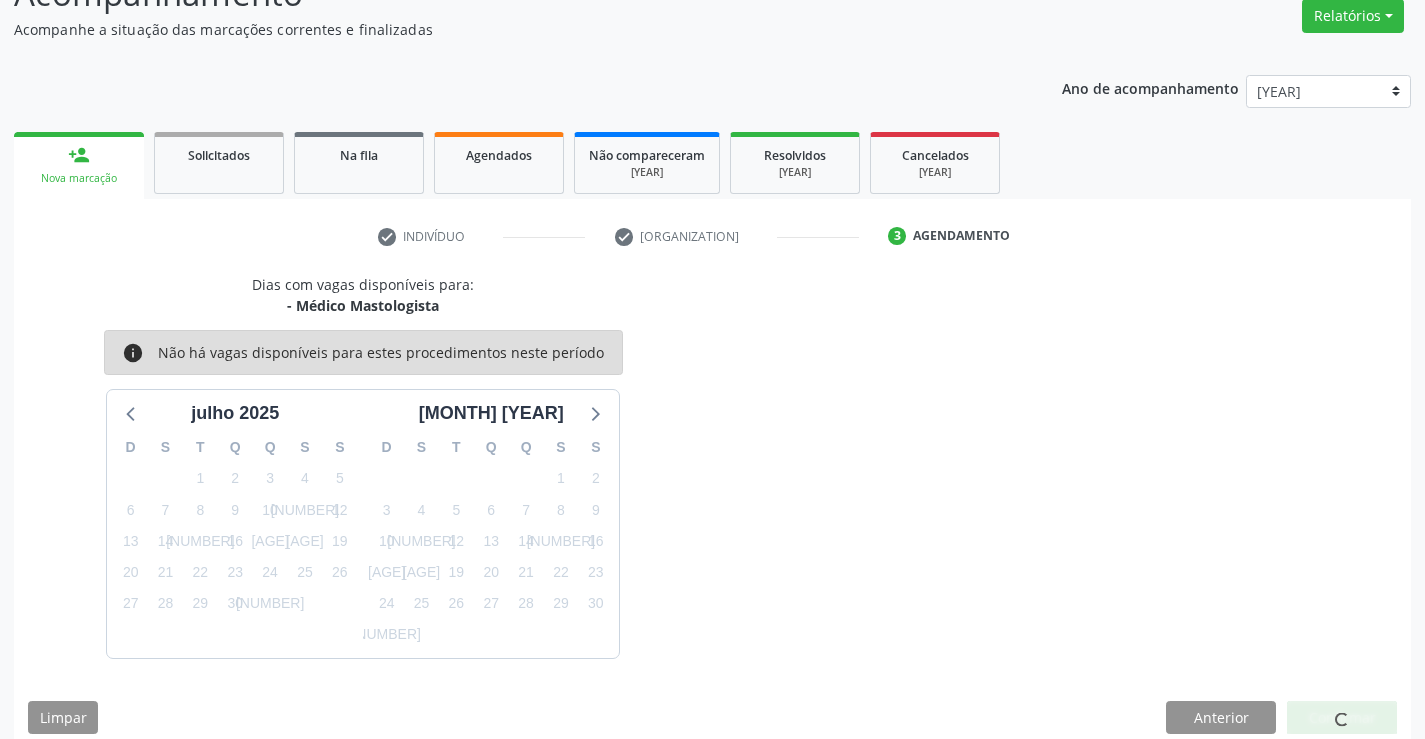 scroll, scrollTop: 0, scrollLeft: 0, axis: both 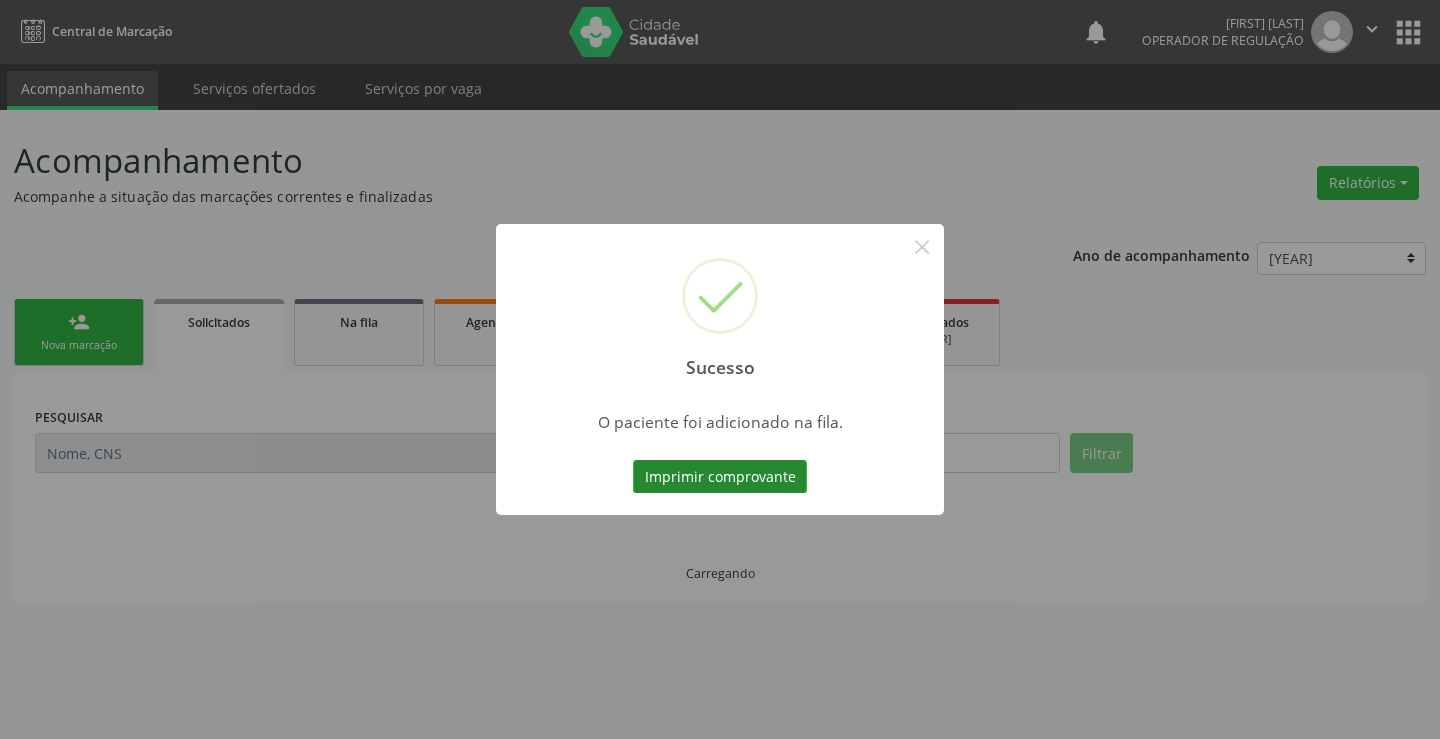 click on "Imprimir comprovante Cancel" at bounding box center [720, 477] 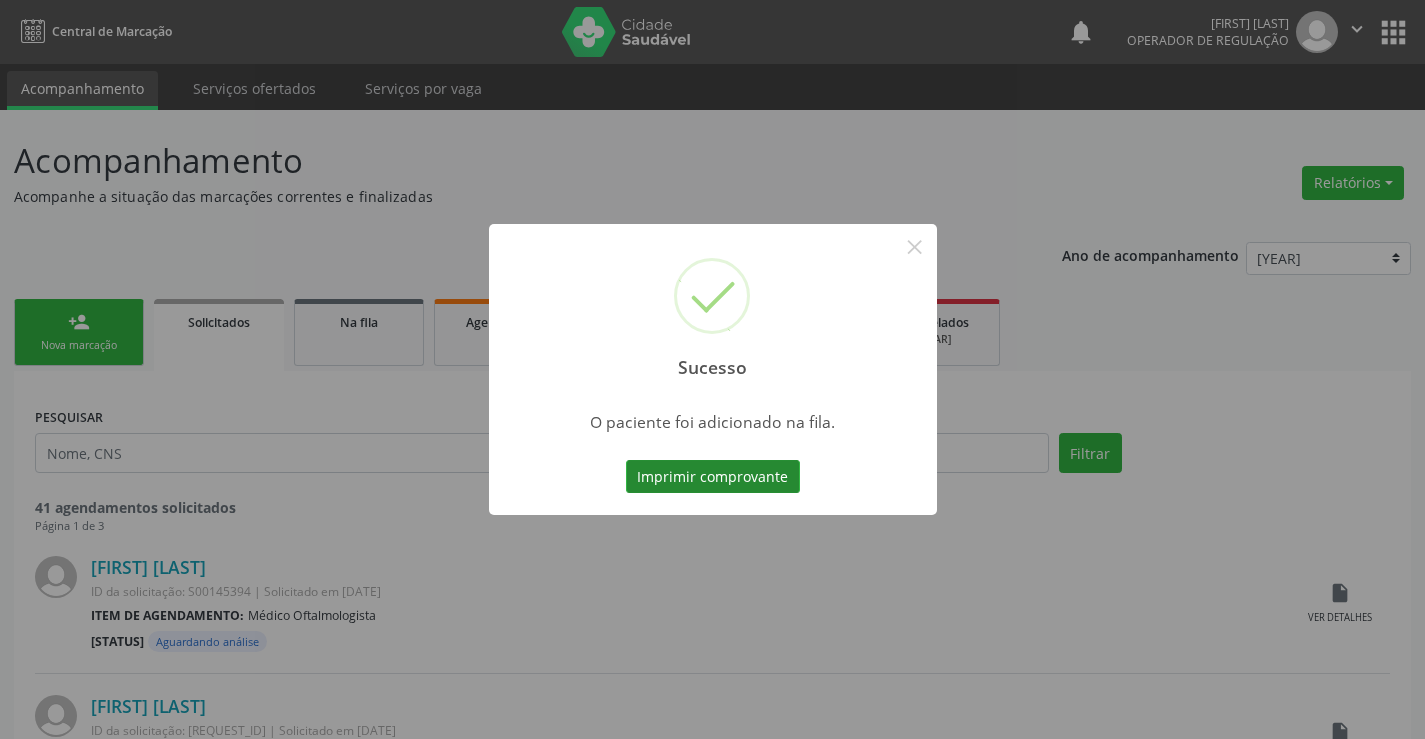 click on "Imprimir comprovante" at bounding box center [713, 477] 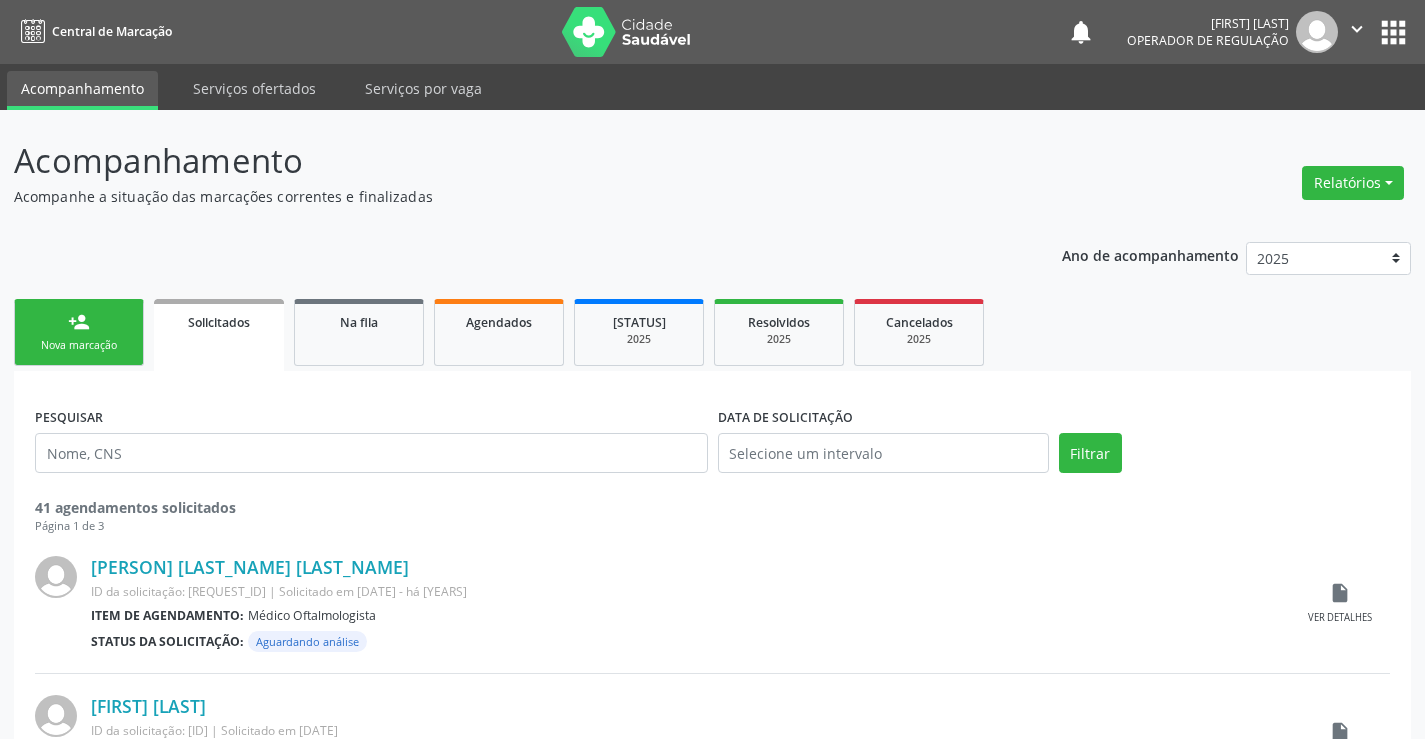 scroll, scrollTop: 0, scrollLeft: 0, axis: both 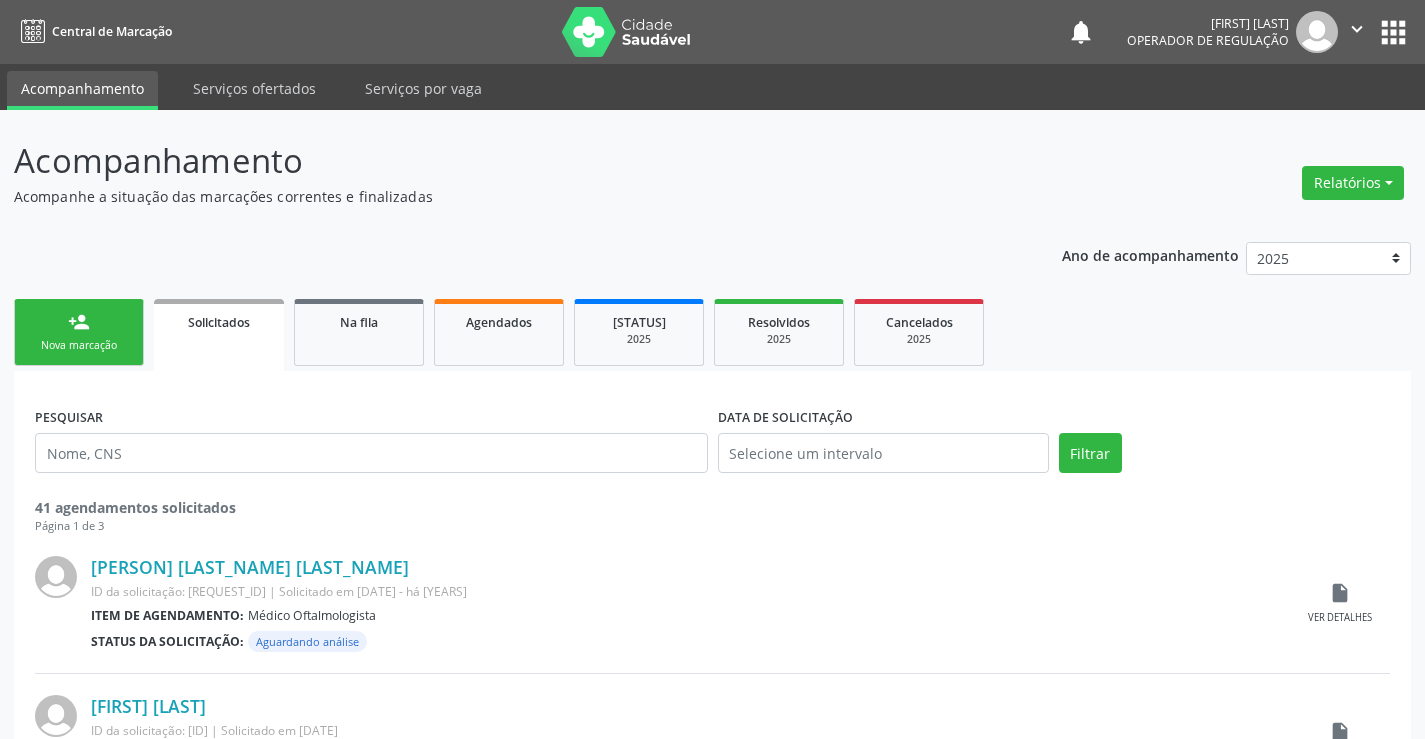 click on "person_add
Nova marcação" at bounding box center [79, 332] 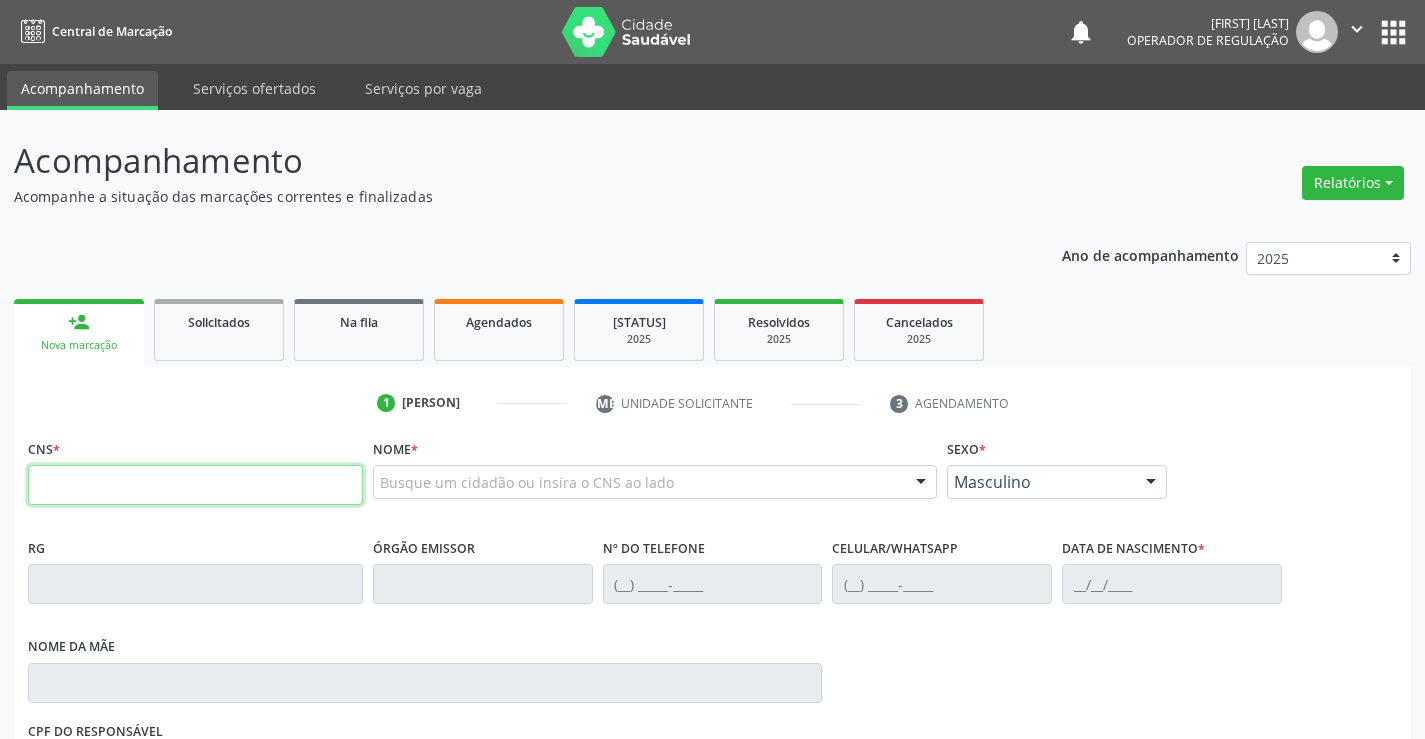 click at bounding box center (195, 485) 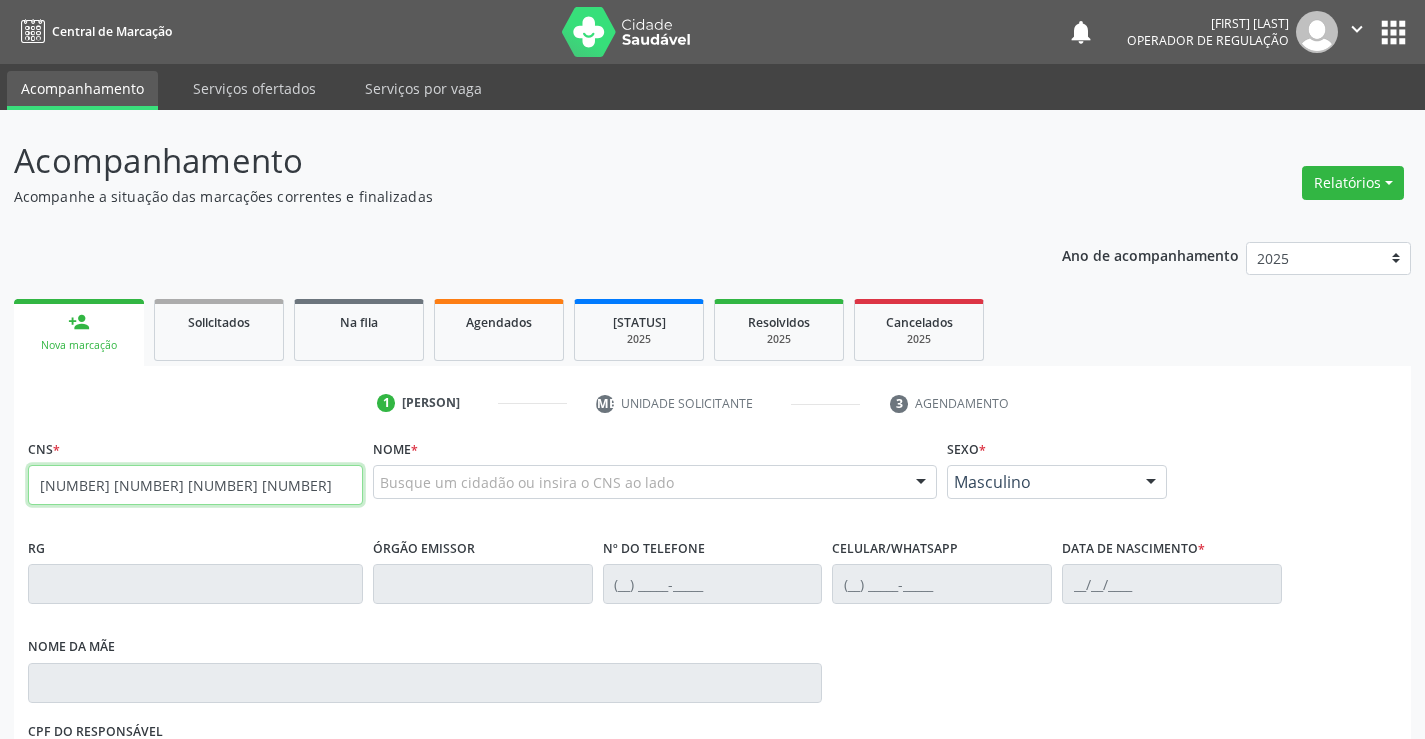 type on "[NUMBER] [NUMBER] [NUMBER] [NUMBER]" 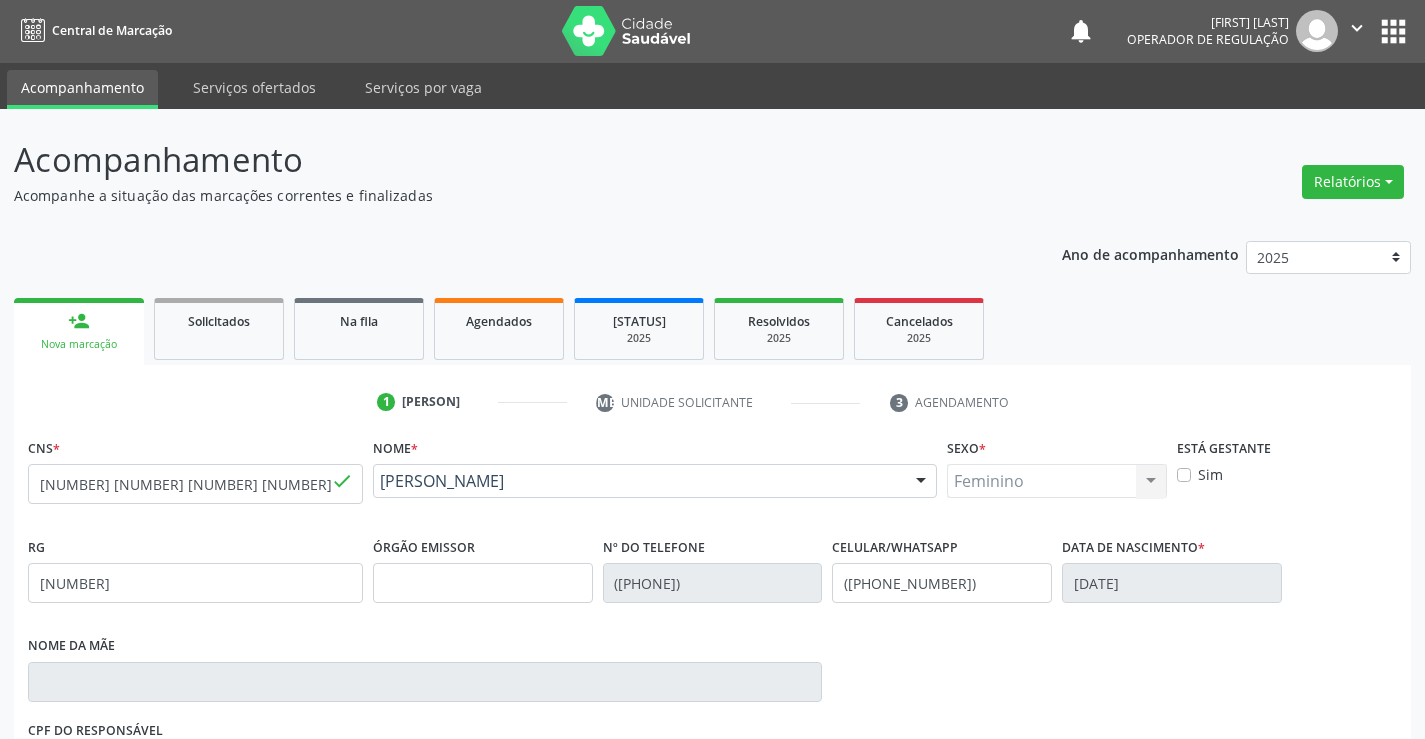 scroll, scrollTop: 331, scrollLeft: 0, axis: vertical 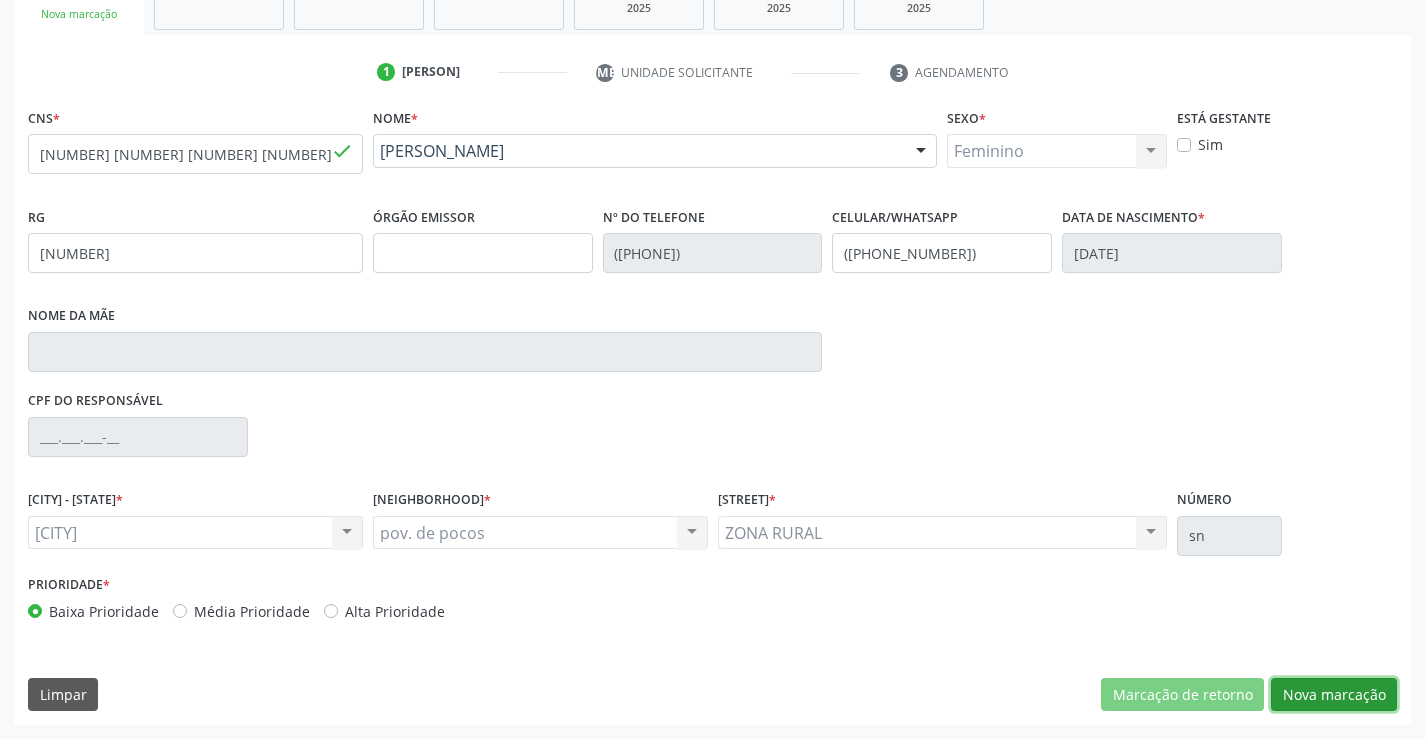 click on "Nova marcação" at bounding box center [1182, 695] 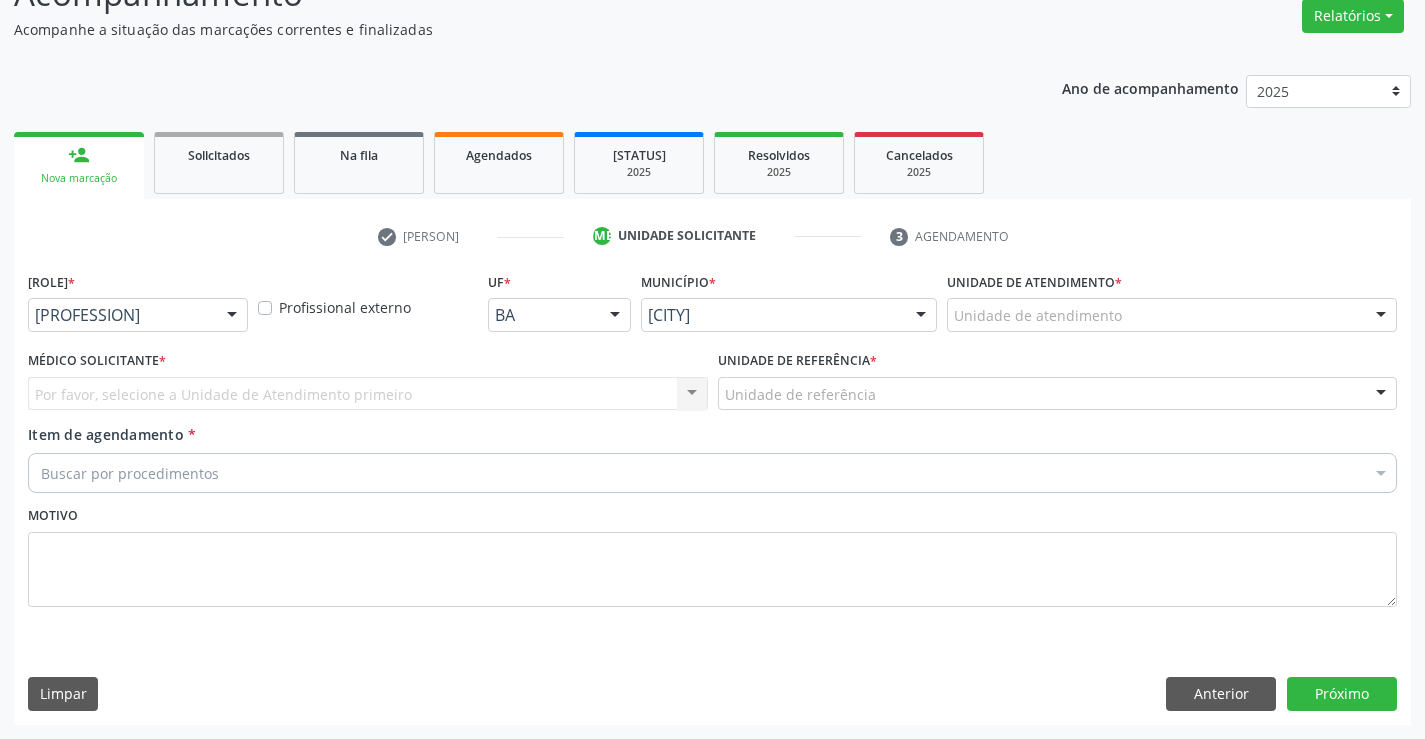 scroll, scrollTop: 167, scrollLeft: 0, axis: vertical 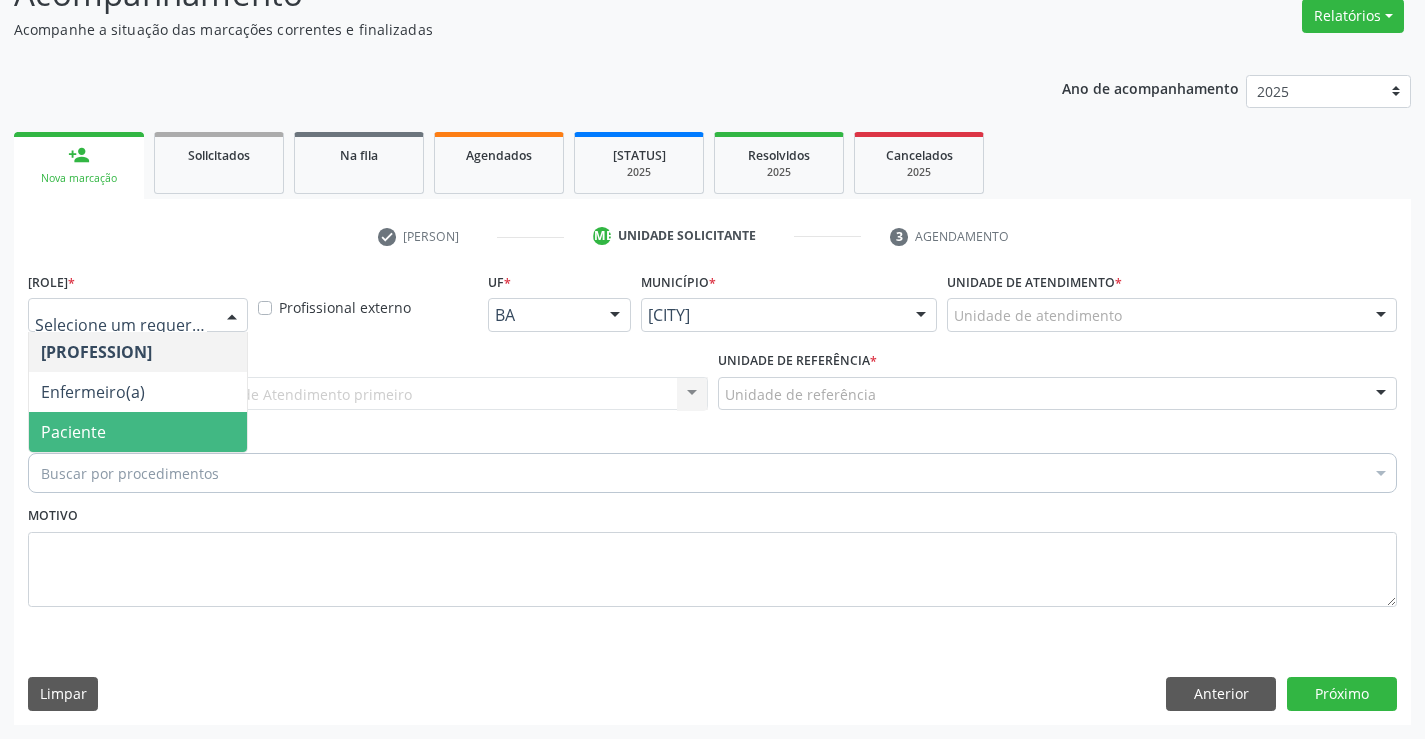 click on "Paciente" at bounding box center [138, 432] 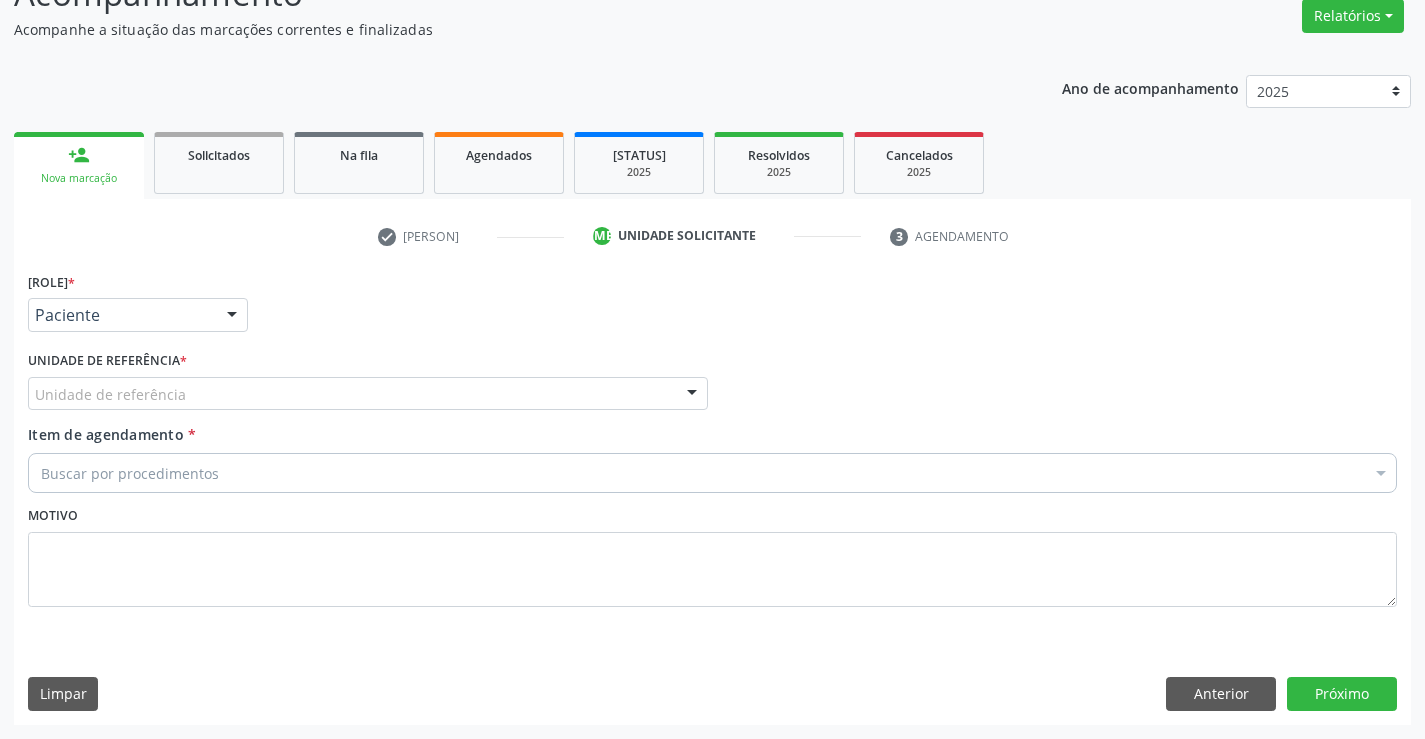 click on "Unidade de referência" at bounding box center [368, 394] 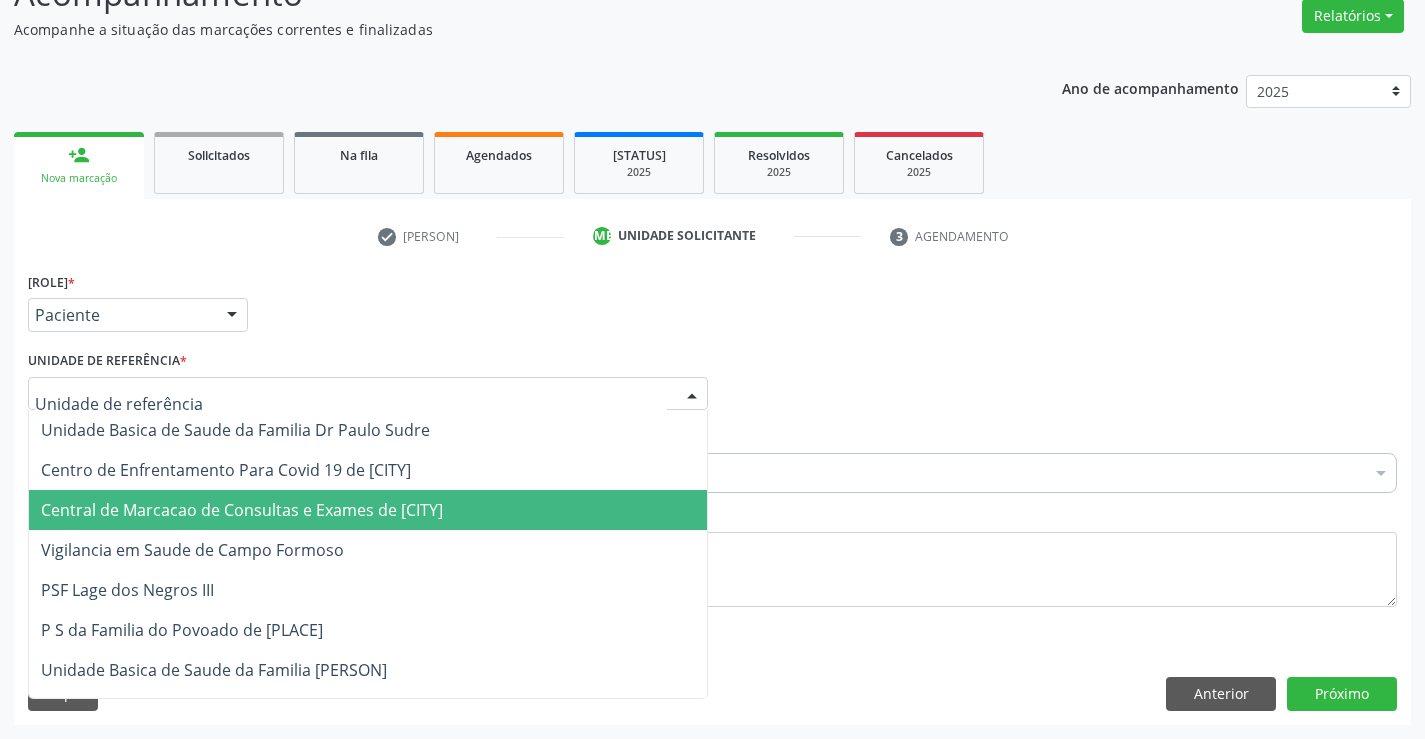 click on "Central de Marcacao de Consultas e Exames de [CITY]" at bounding box center (368, 510) 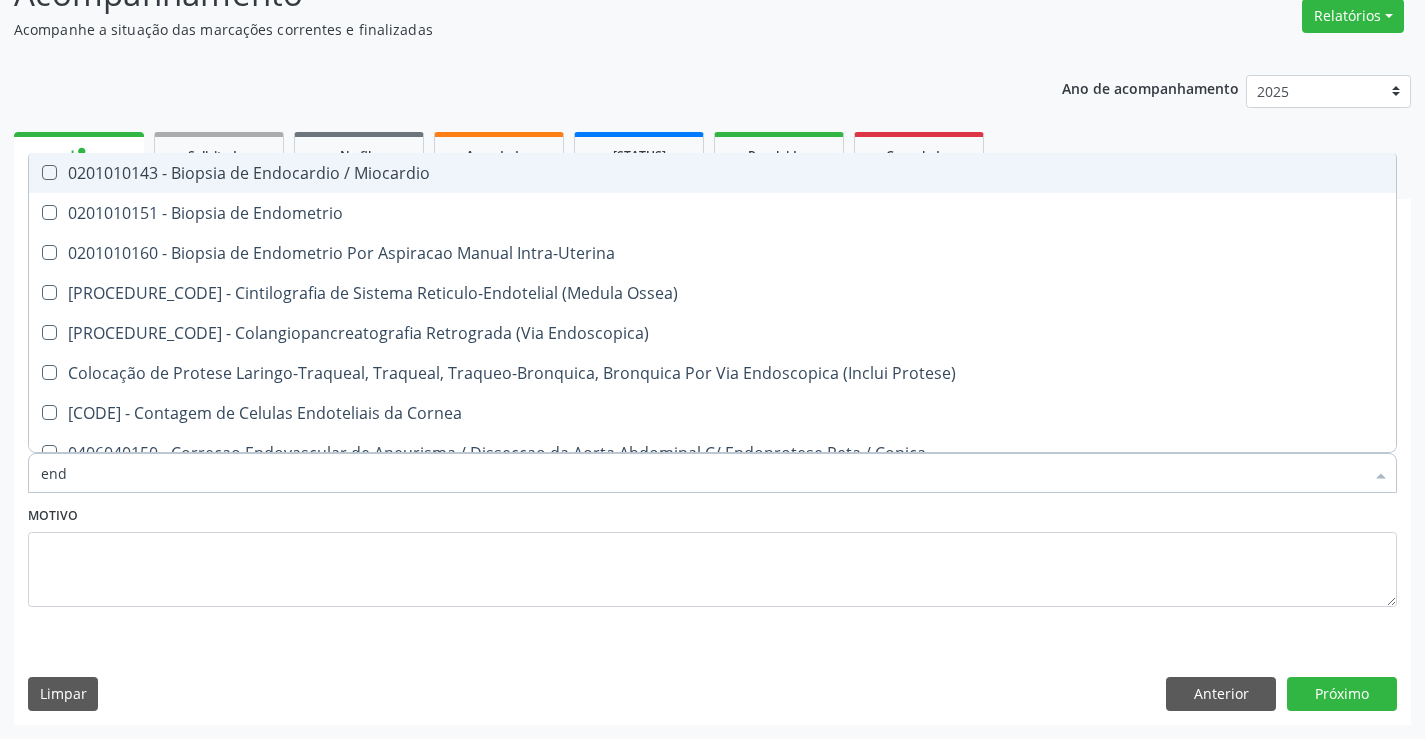 type on "endo" 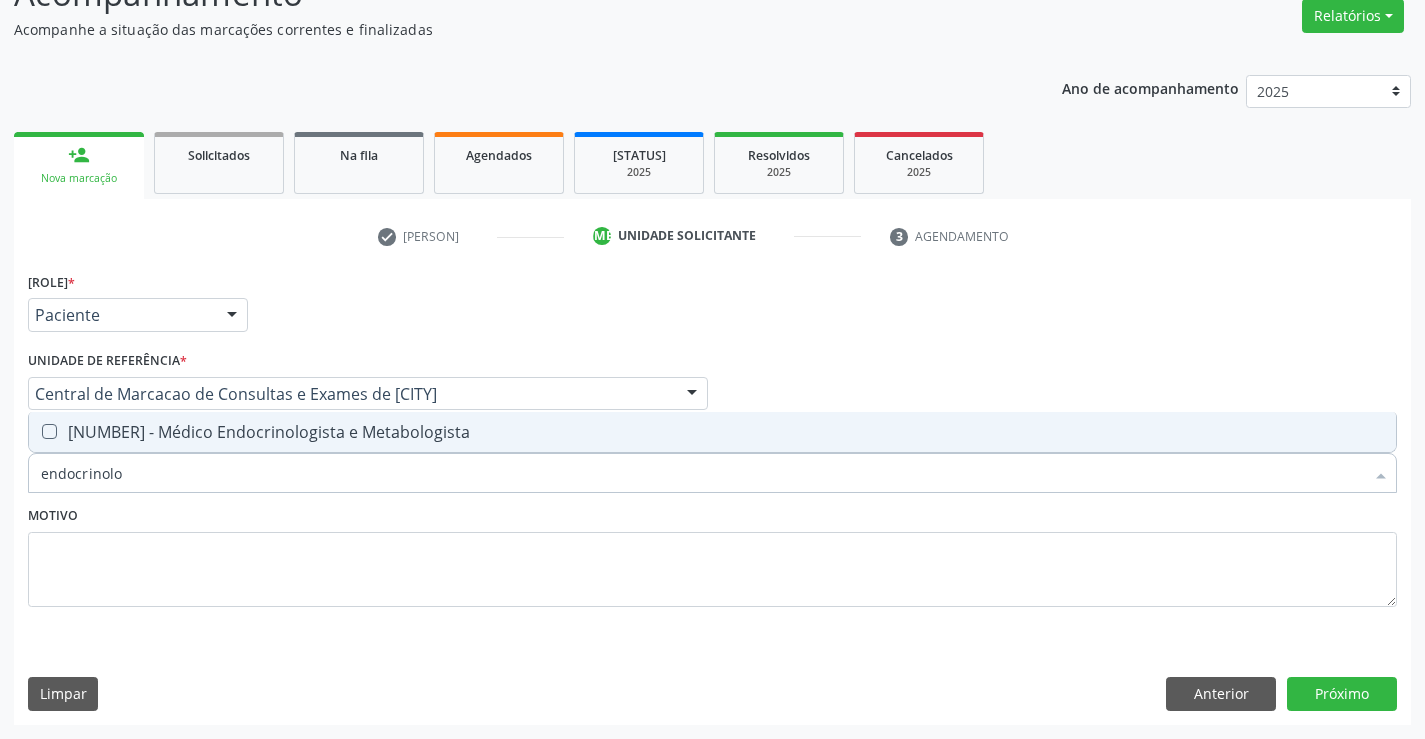 click on "[NUMBER] - Médico Endocrinologista e Metabologista" at bounding box center [712, 432] 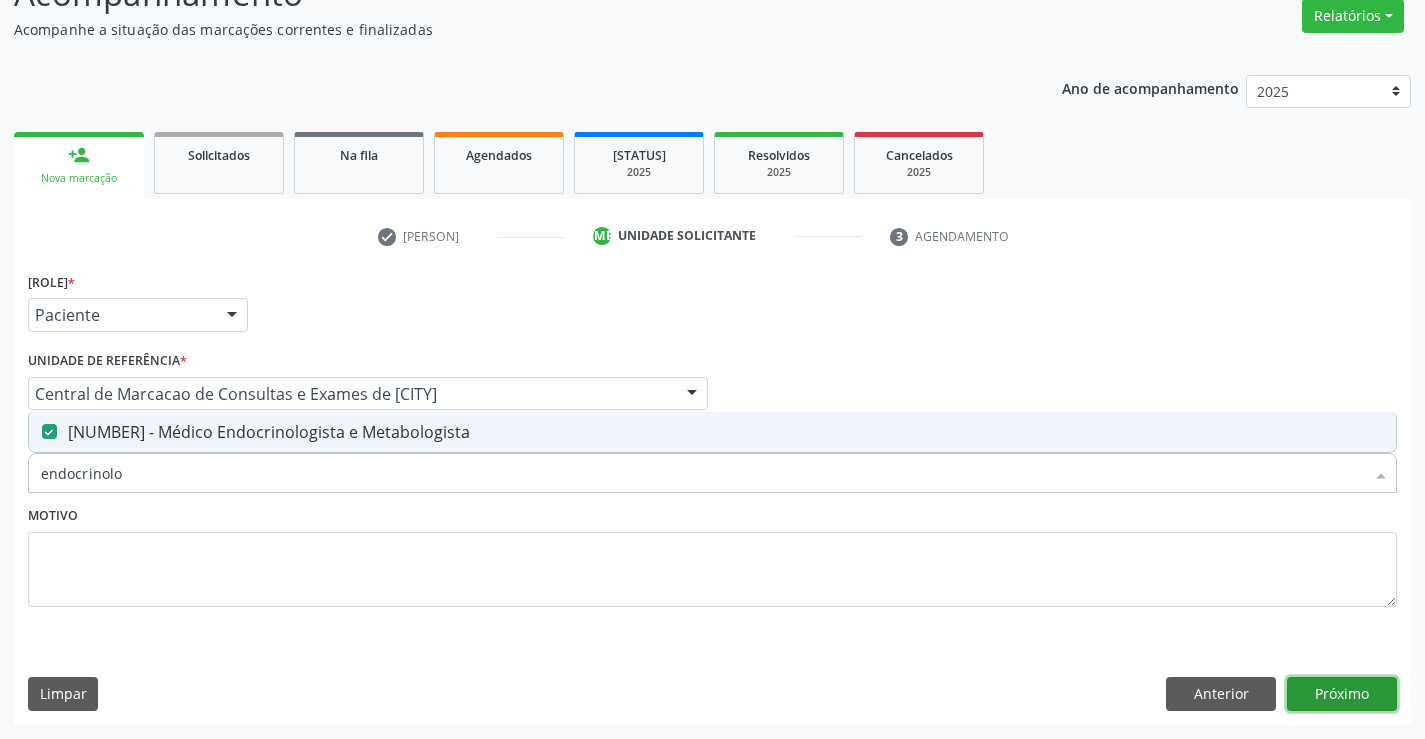 click on "Próximo" at bounding box center [1342, 694] 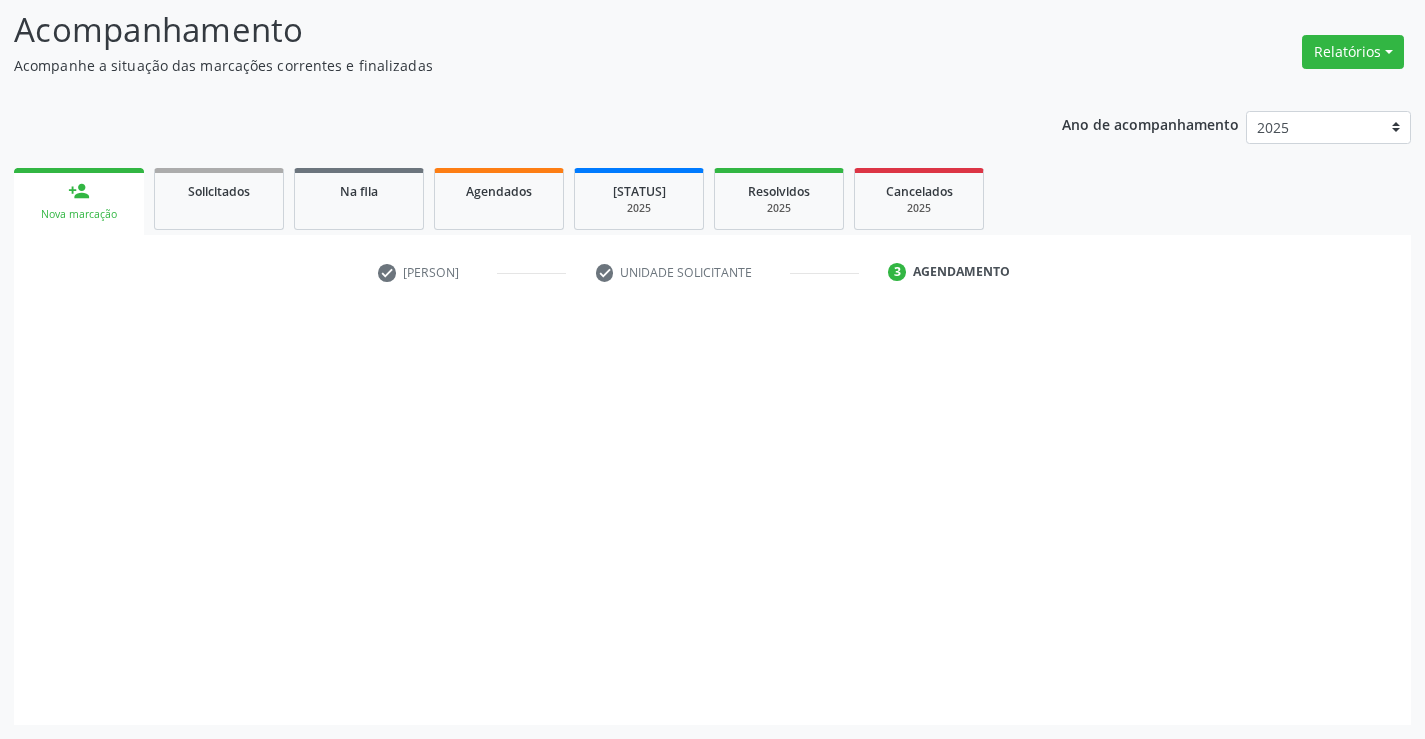 scroll, scrollTop: 131, scrollLeft: 0, axis: vertical 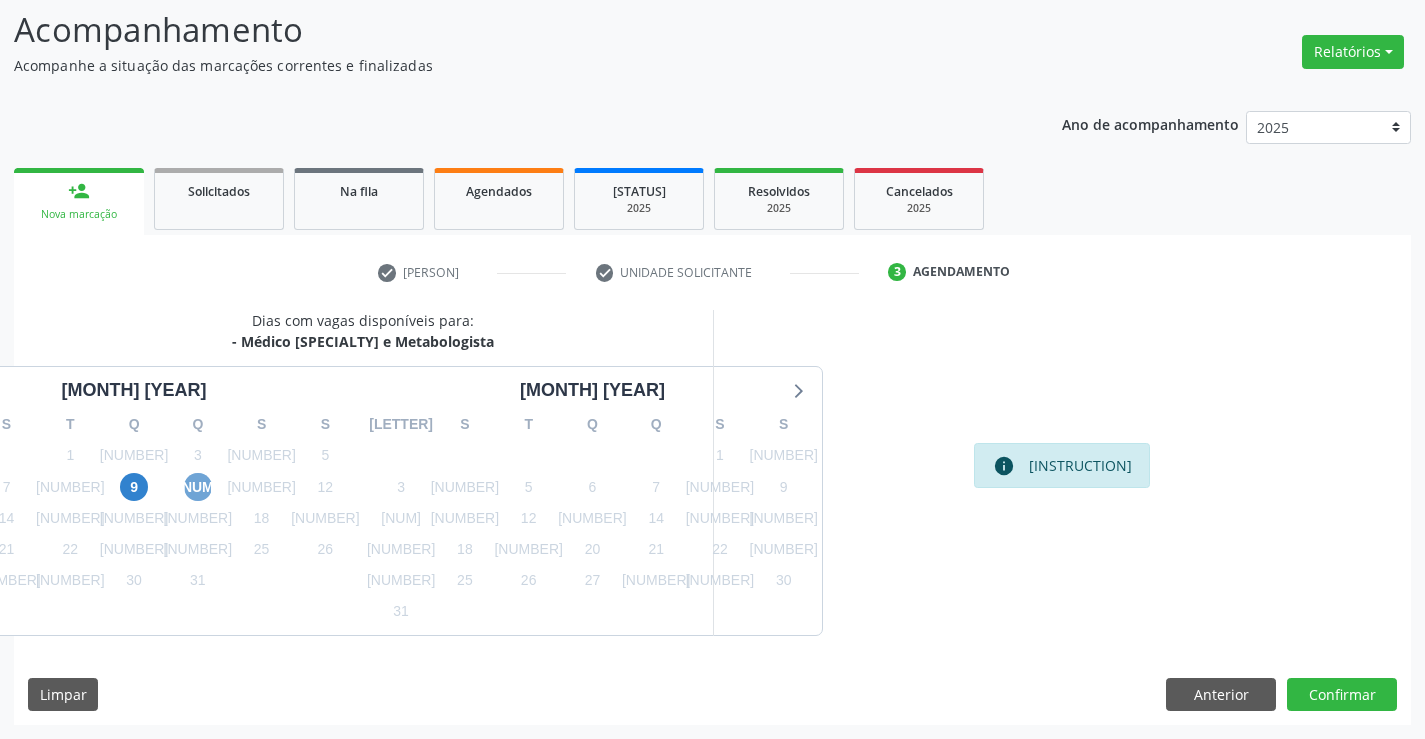 click on "[NUM]" at bounding box center (198, 487) 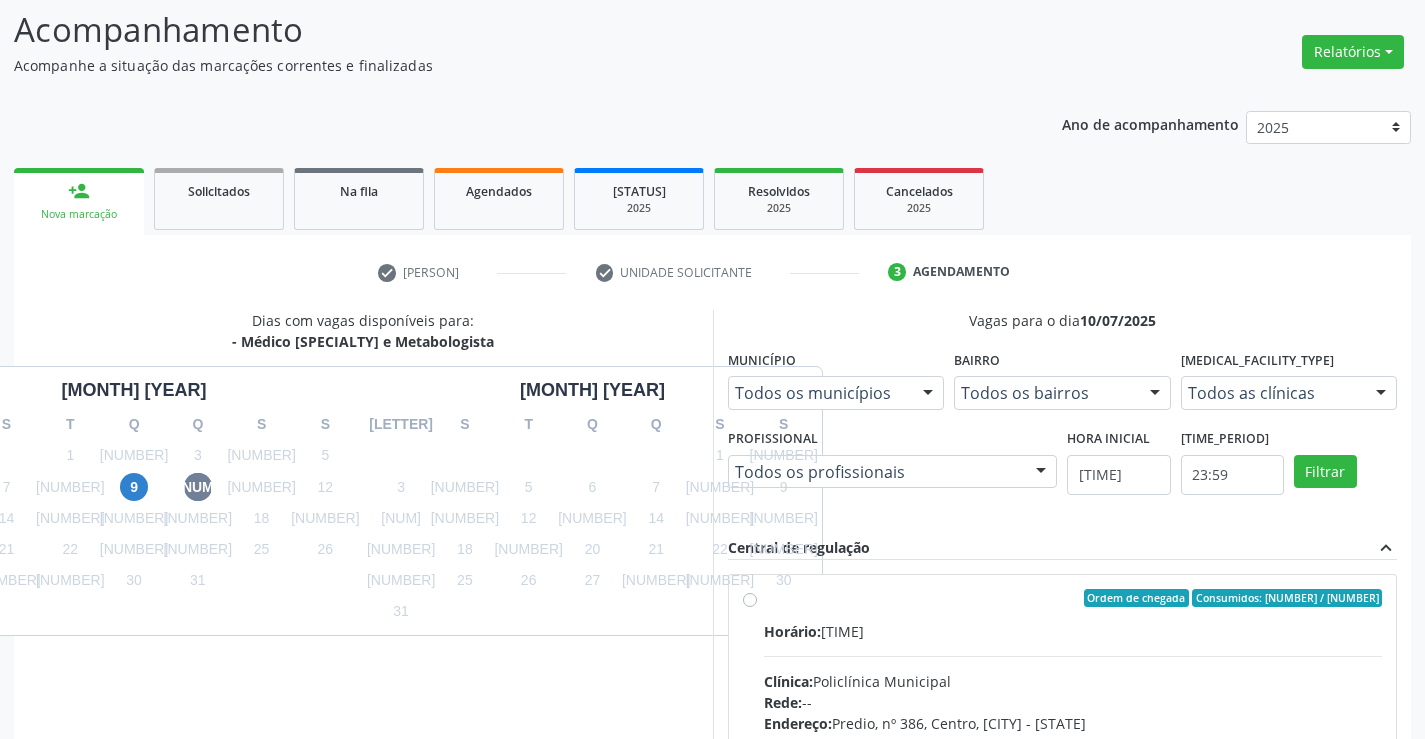 click on "Ordem de chegada
Consumidos: 5 / 15
Horário:   07:30
Clínica:  Policlínica Municipal
Rede:
--
Endereço:   Predio, nº 386, Centro, [CITY] - [STATE]
Telefone:   (74) [PHONE]
Profissional:
[FIRST] [LAST]
Informações adicionais sobre o atendimento
Idade de atendimento:
de 10 a 120 anos
Gênero(s) atendido(s):
Masculino e Feminino
Informações adicionais:
--" at bounding box center [1073, 742] 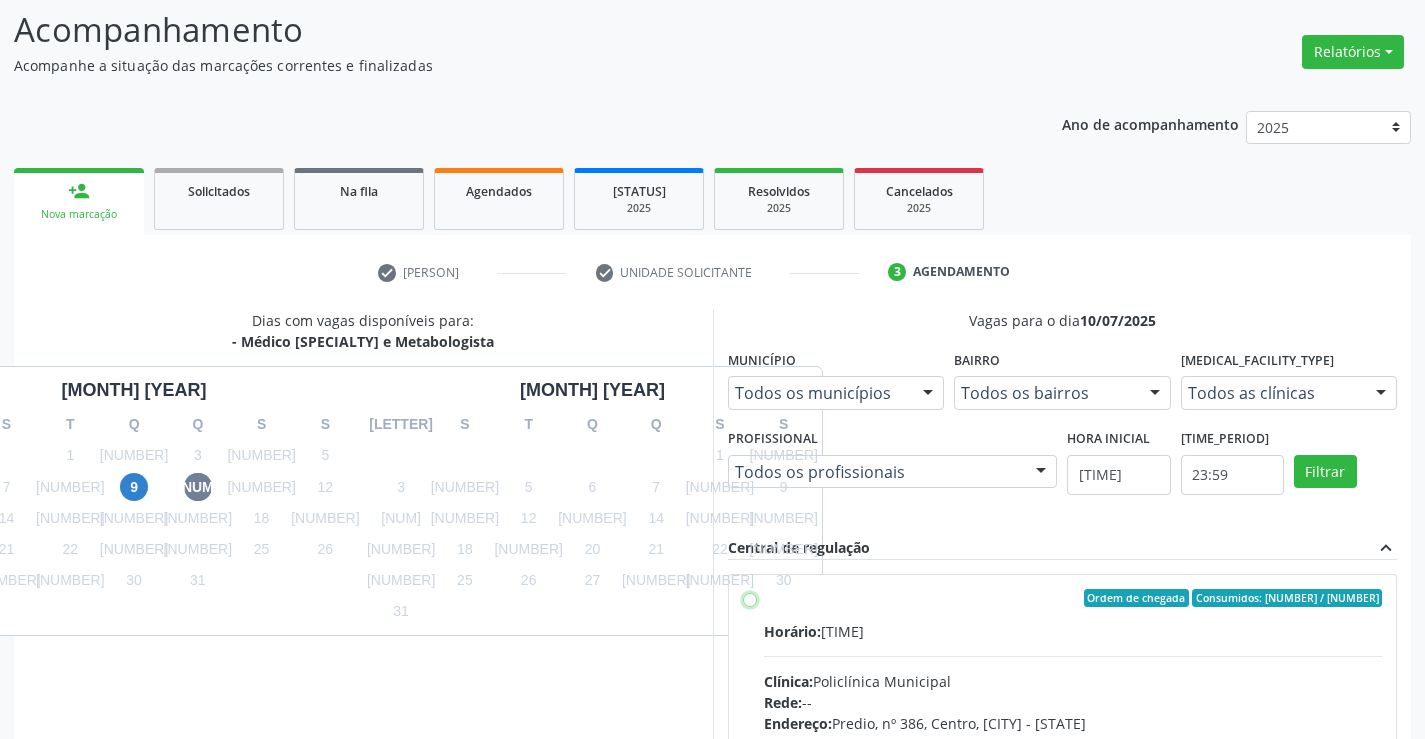 click on "Ordem de chegada
Consumidos: 5 / 15
Horário:   07:30
Clínica:  Policlínica Municipal
Rede:
--
Endereço:   Predio, nº 386, Centro, [CITY] - [STATE]
Telefone:   (74) [PHONE]
Profissional:
[FIRST] [LAST]
Informações adicionais sobre o atendimento
Idade de atendimento:
de 10 a 120 anos
Gênero(s) atendido(s):
Masculino e Feminino
Informações adicionais:
--" at bounding box center [750, 598] 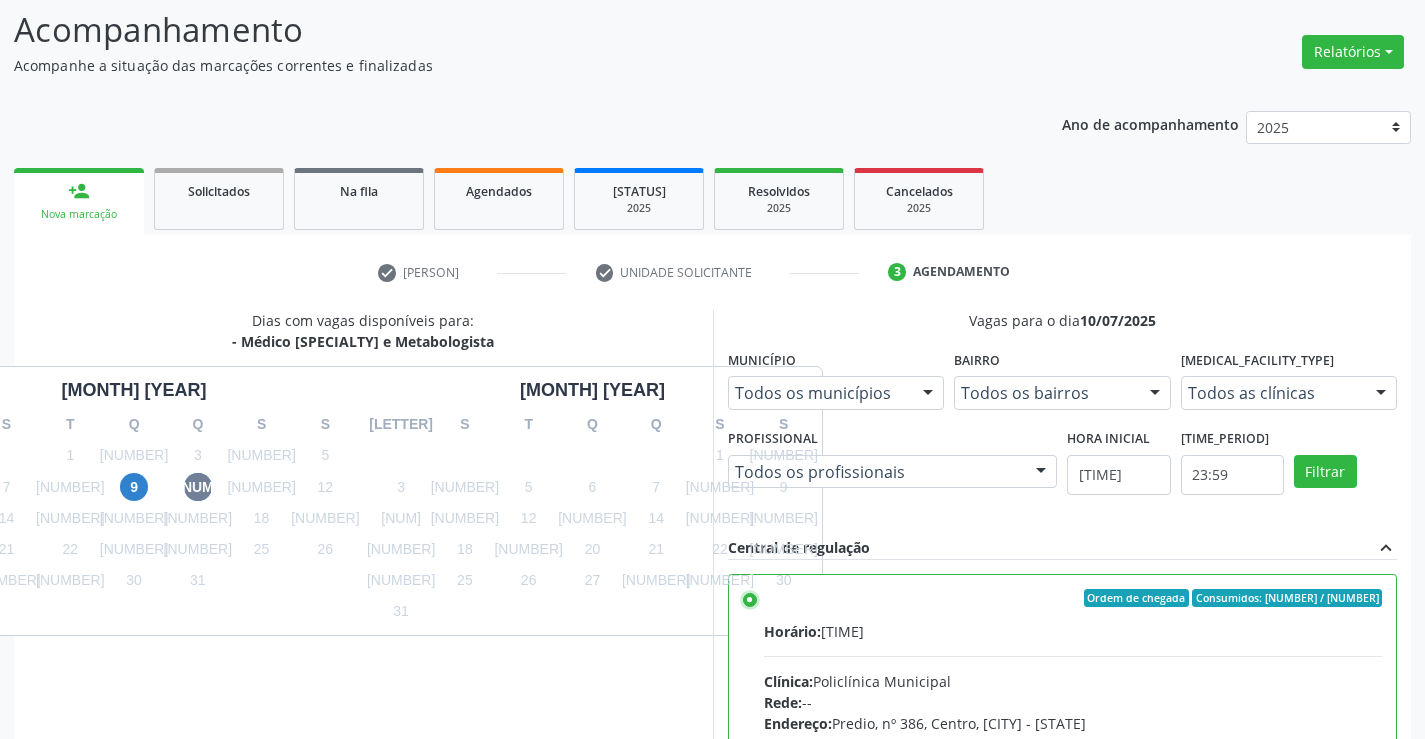 scroll, scrollTop: 456, scrollLeft: 0, axis: vertical 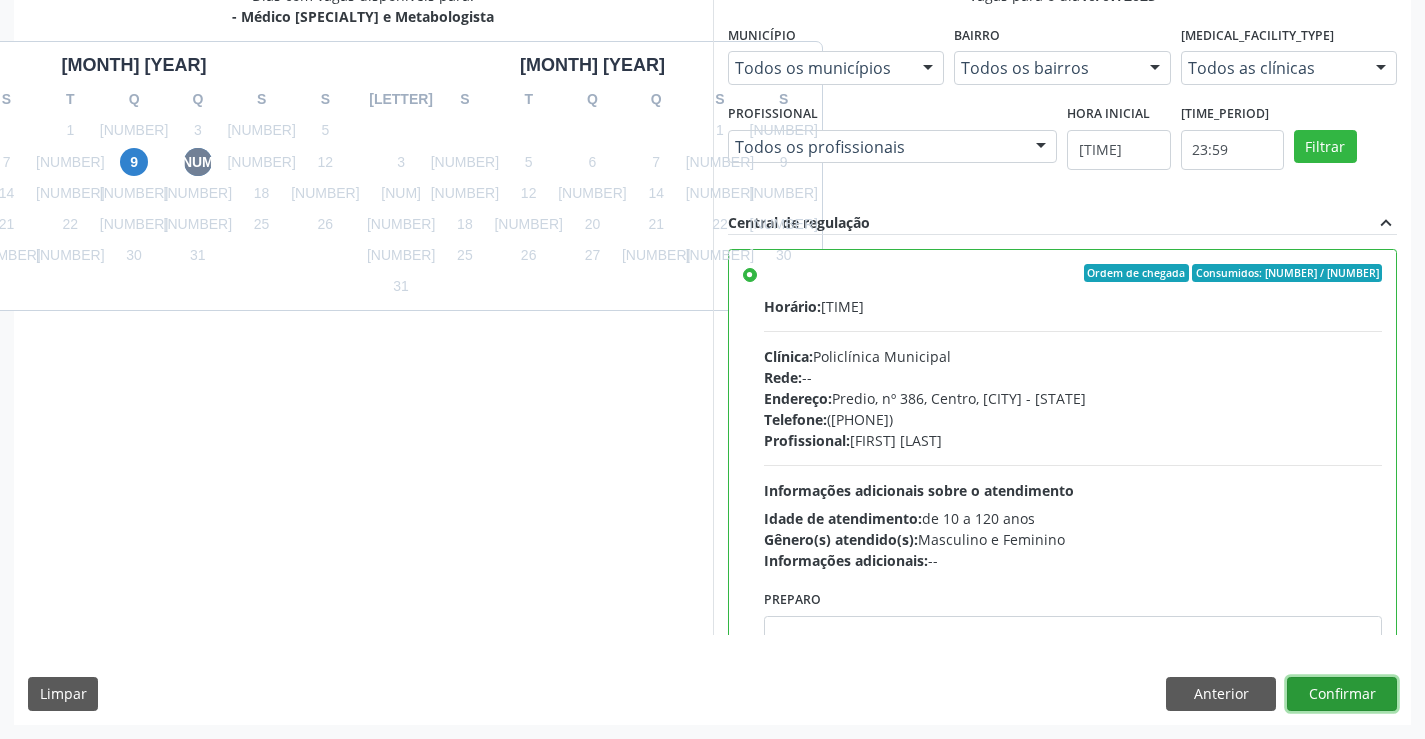 click on "Confirmar" at bounding box center (1342, 694) 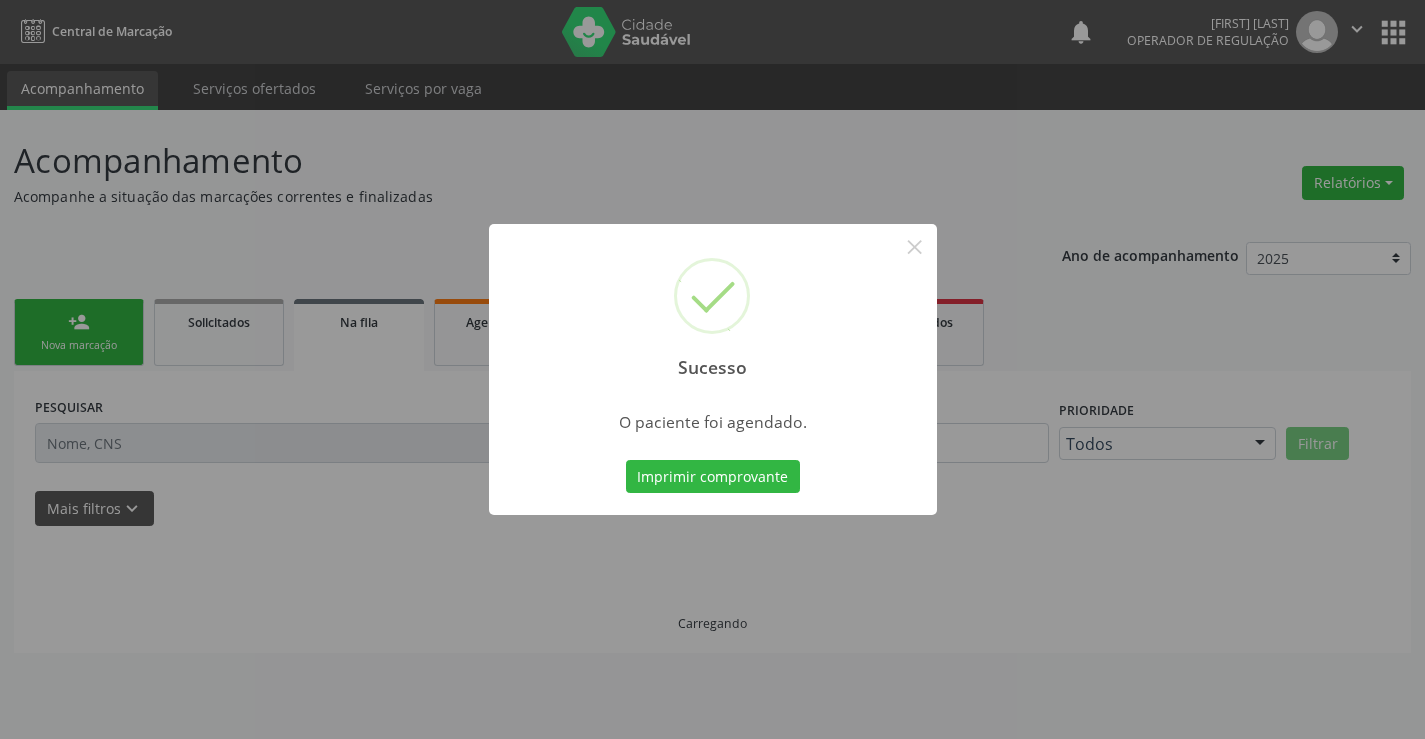 scroll, scrollTop: 0, scrollLeft: 0, axis: both 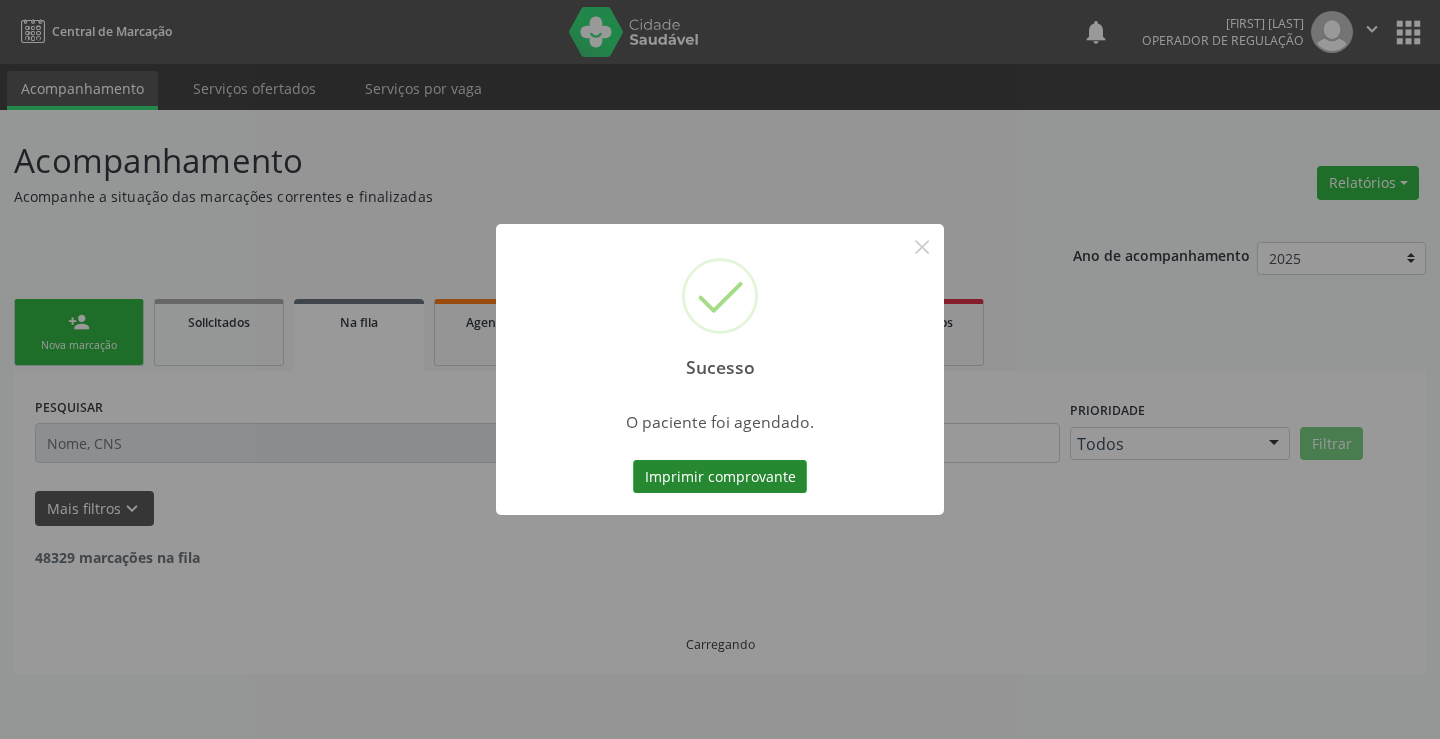 click on "Imprimir comprovante" at bounding box center [720, 477] 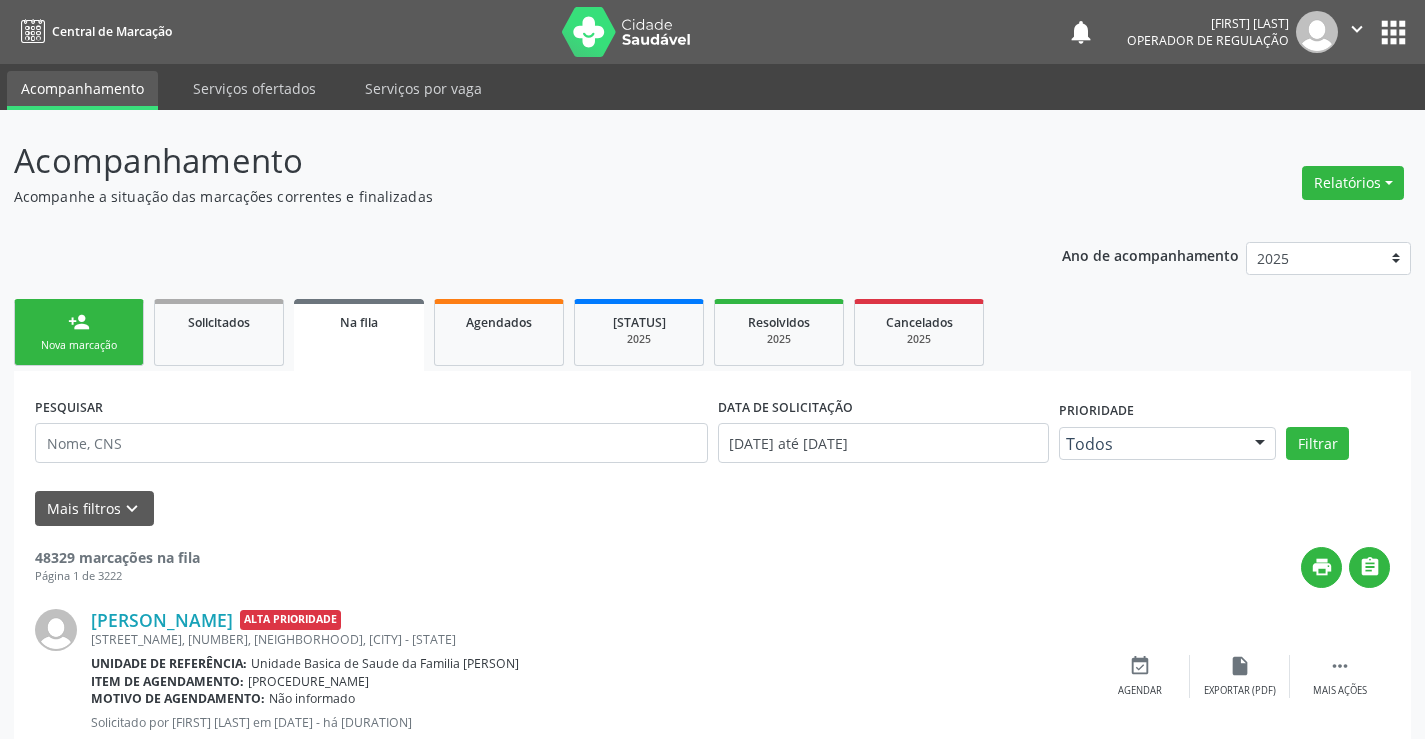 click on "person_add
Nova marcação" at bounding box center (79, 332) 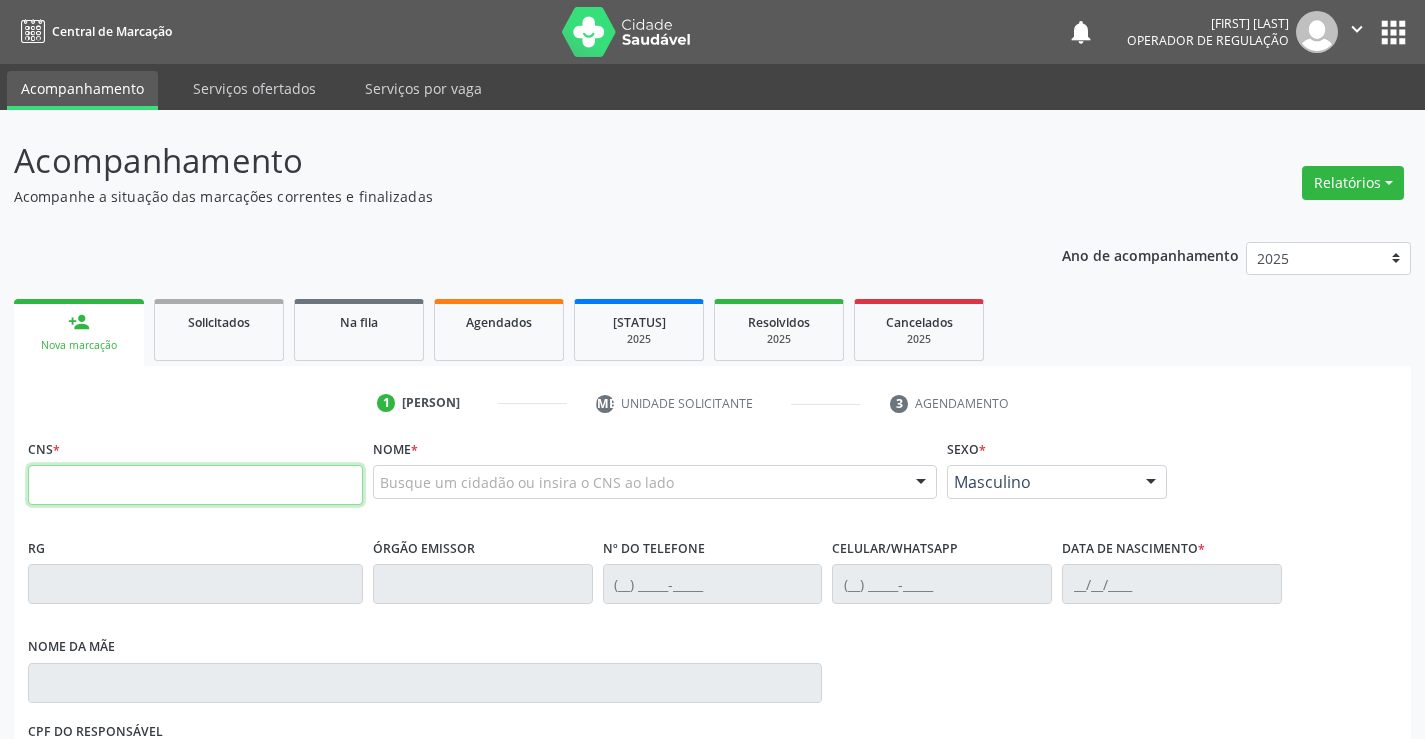 click at bounding box center (195, 485) 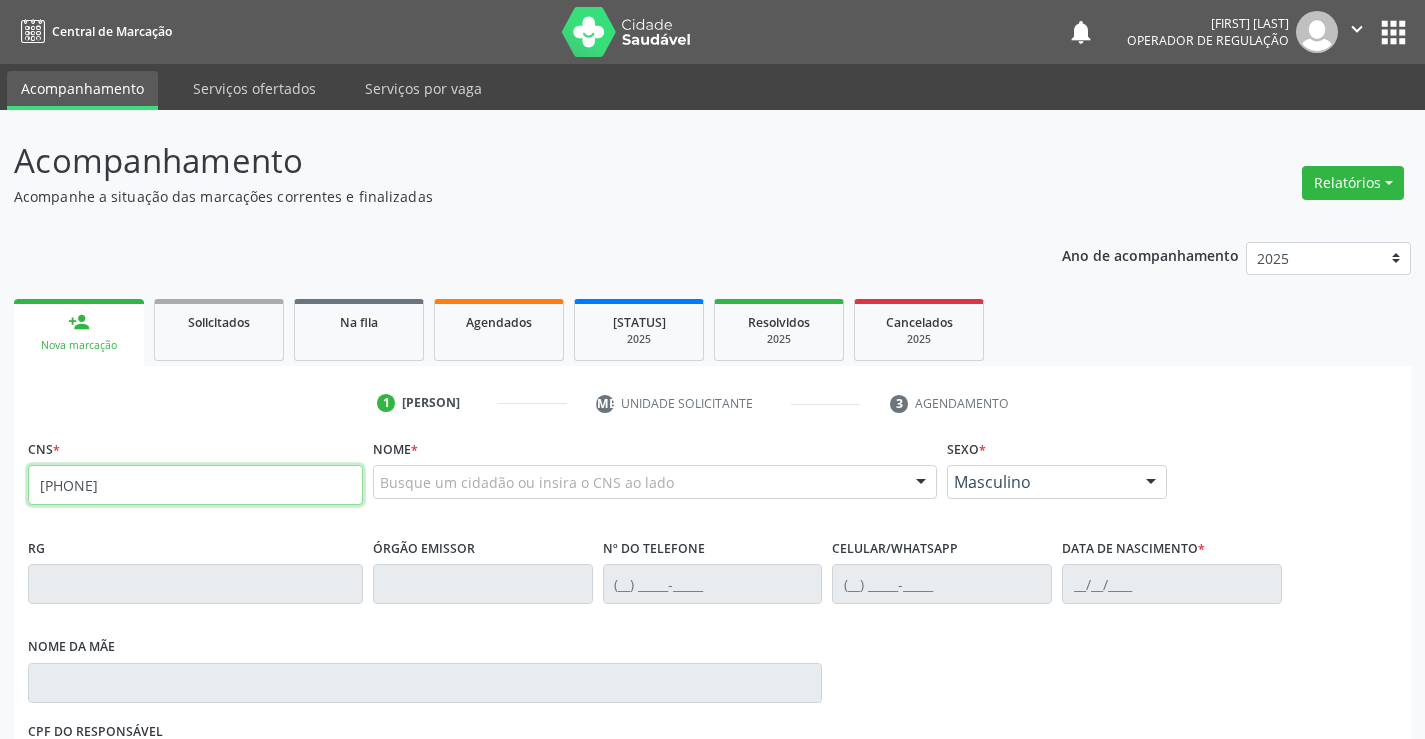 type on "[PHONE]" 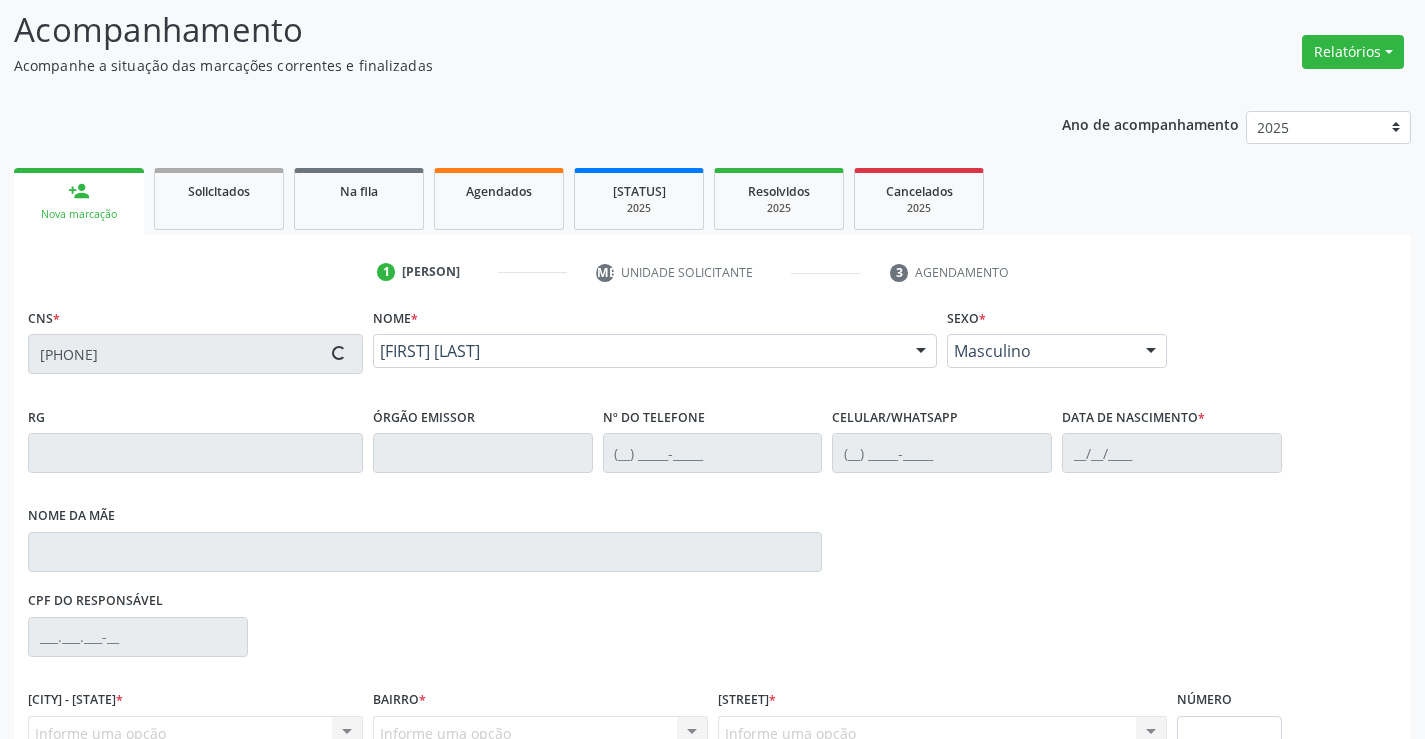 scroll, scrollTop: 331, scrollLeft: 0, axis: vertical 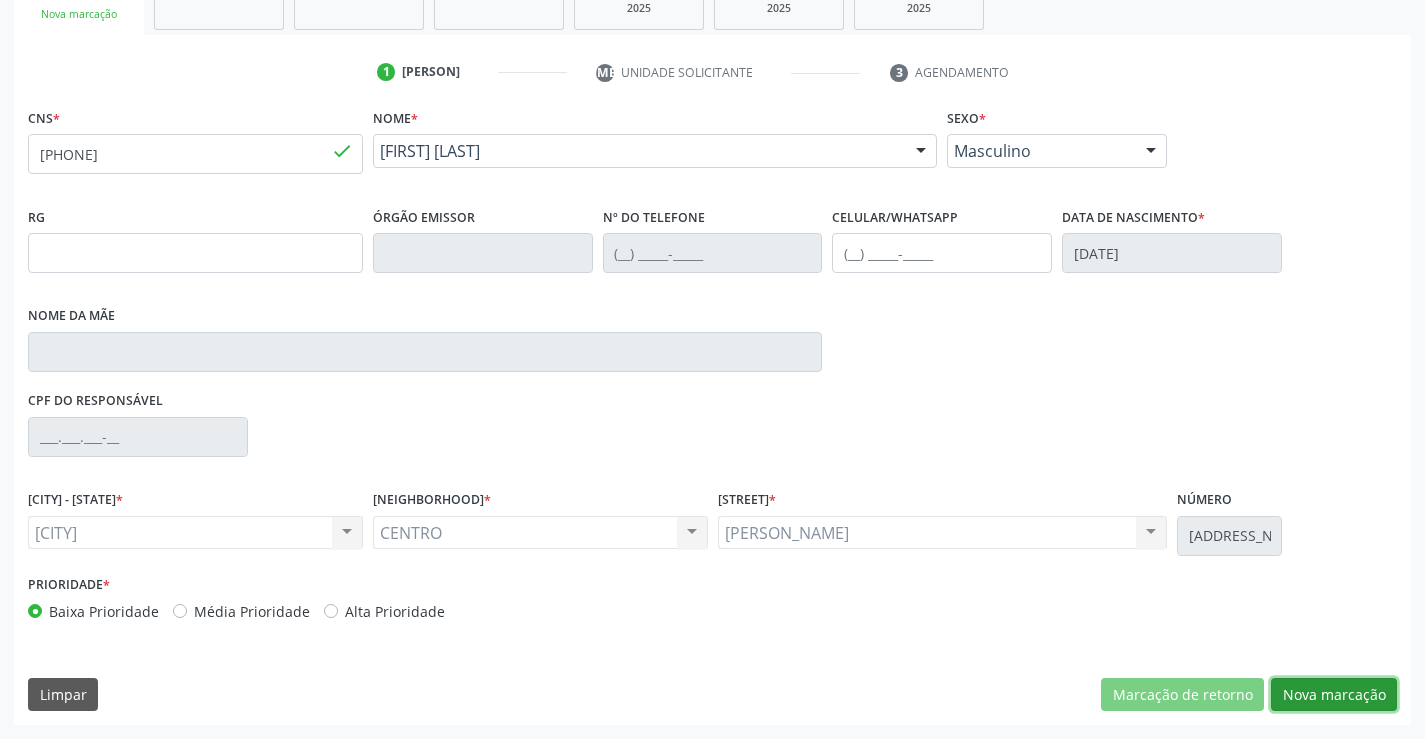 click on "Nova marcação" at bounding box center (1182, 695) 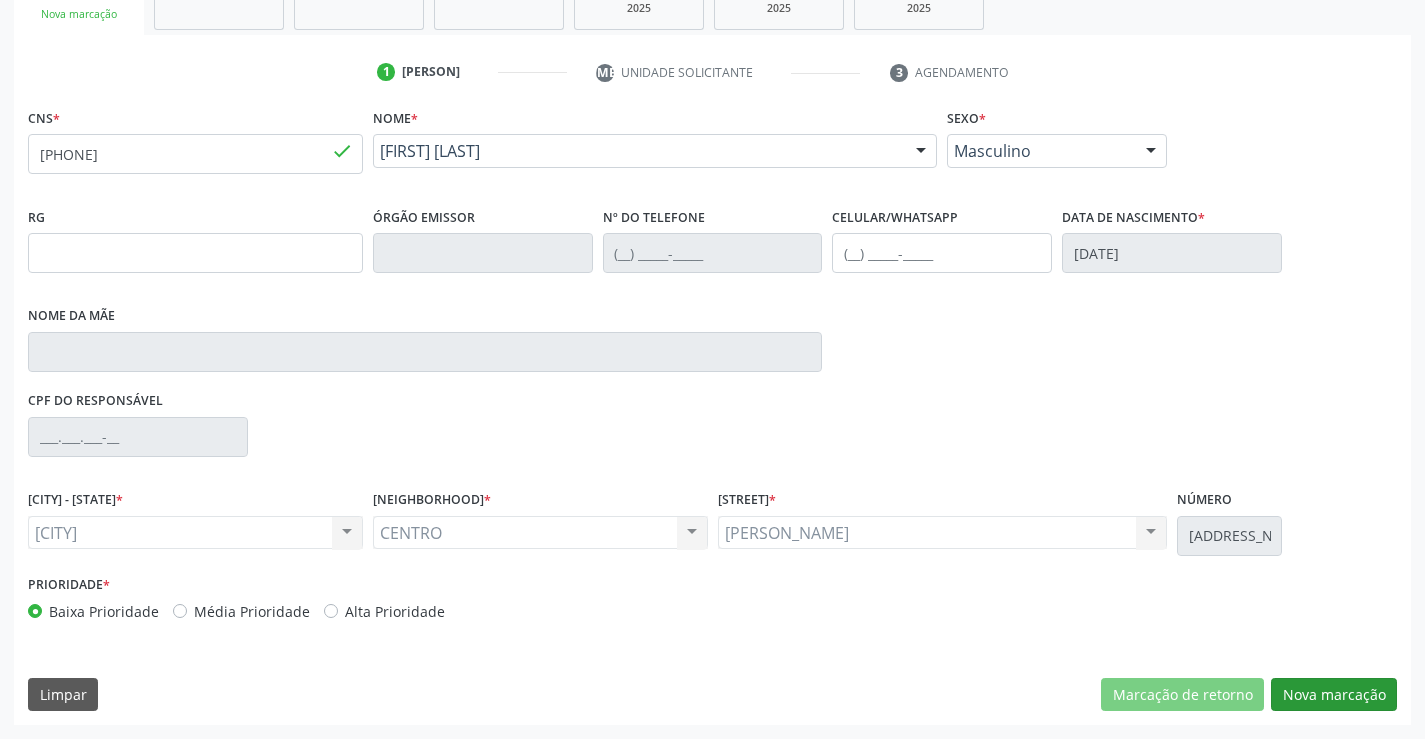 scroll, scrollTop: 167, scrollLeft: 0, axis: vertical 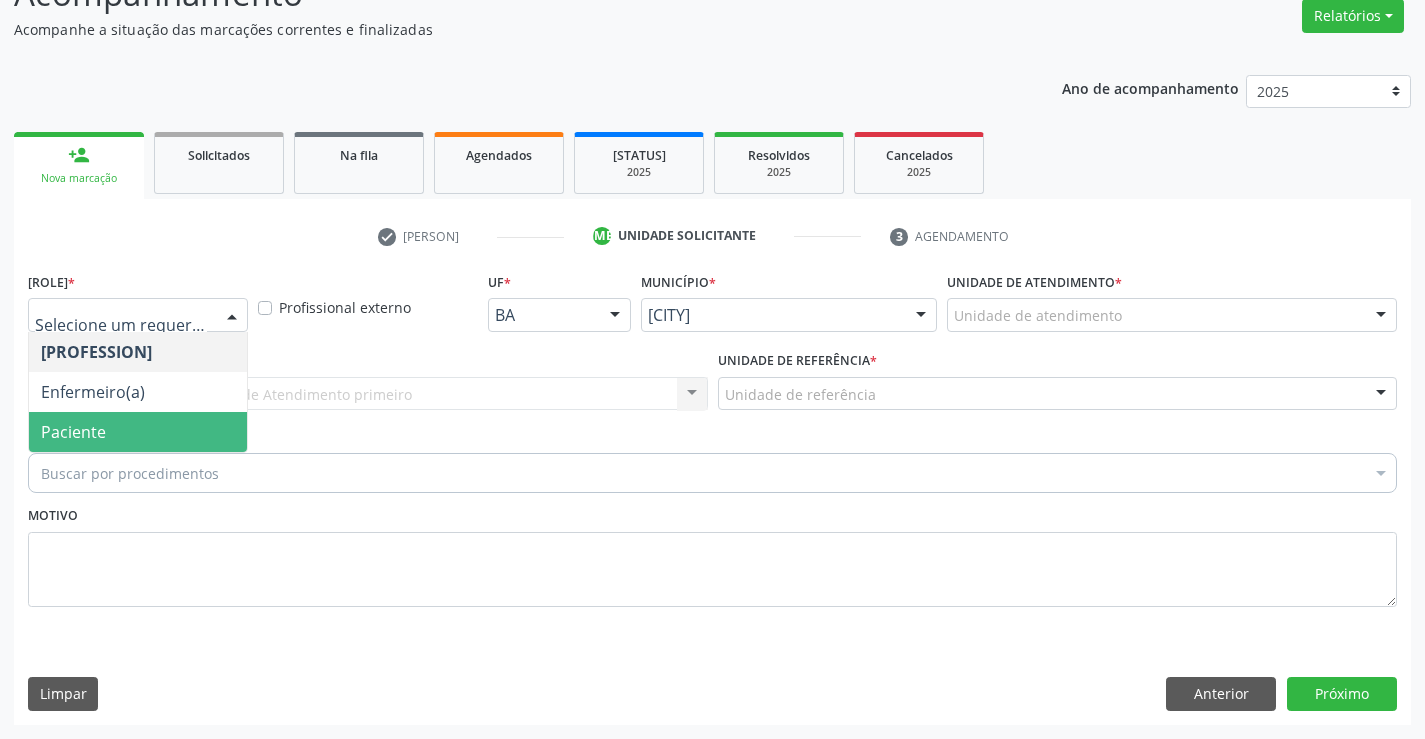 click on "Paciente" at bounding box center [138, 432] 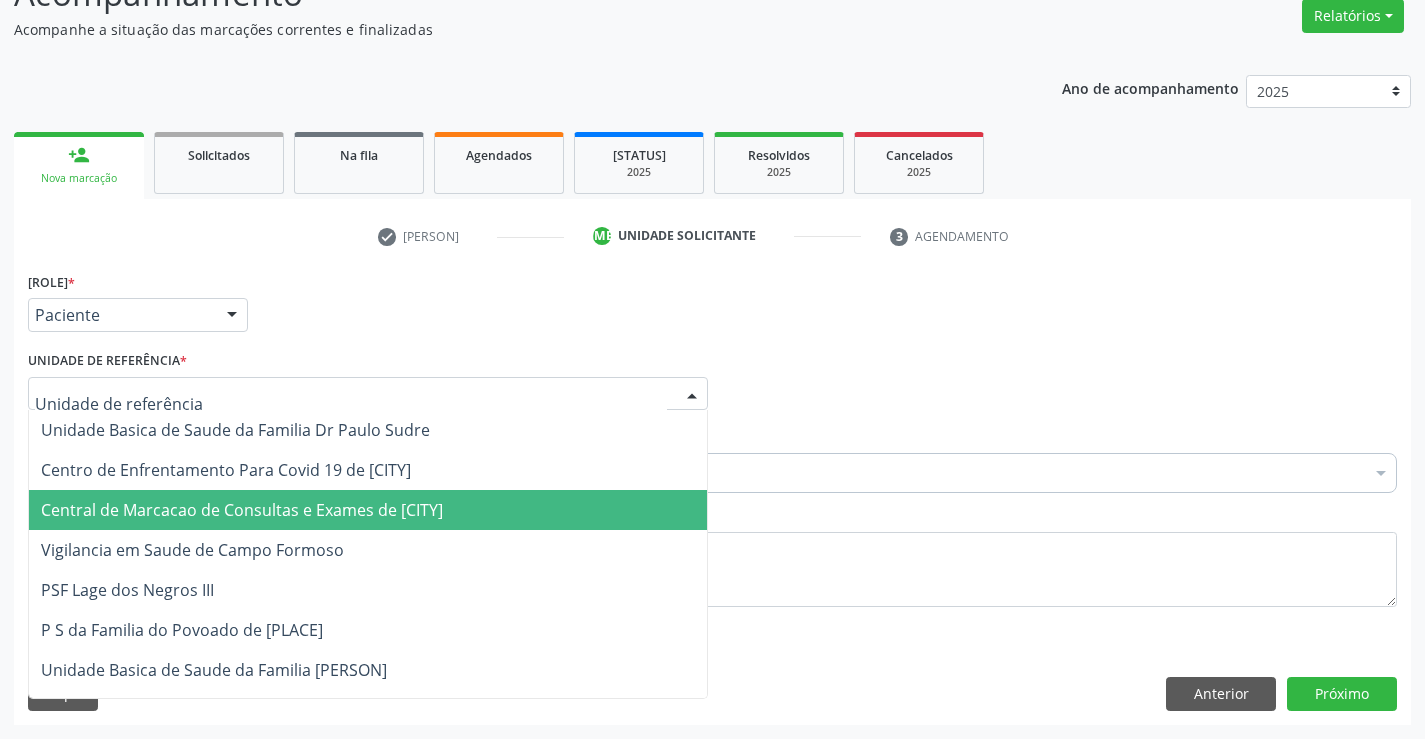 click on "Central de Marcacao de Consultas e Exames de [CITY]" at bounding box center [368, 510] 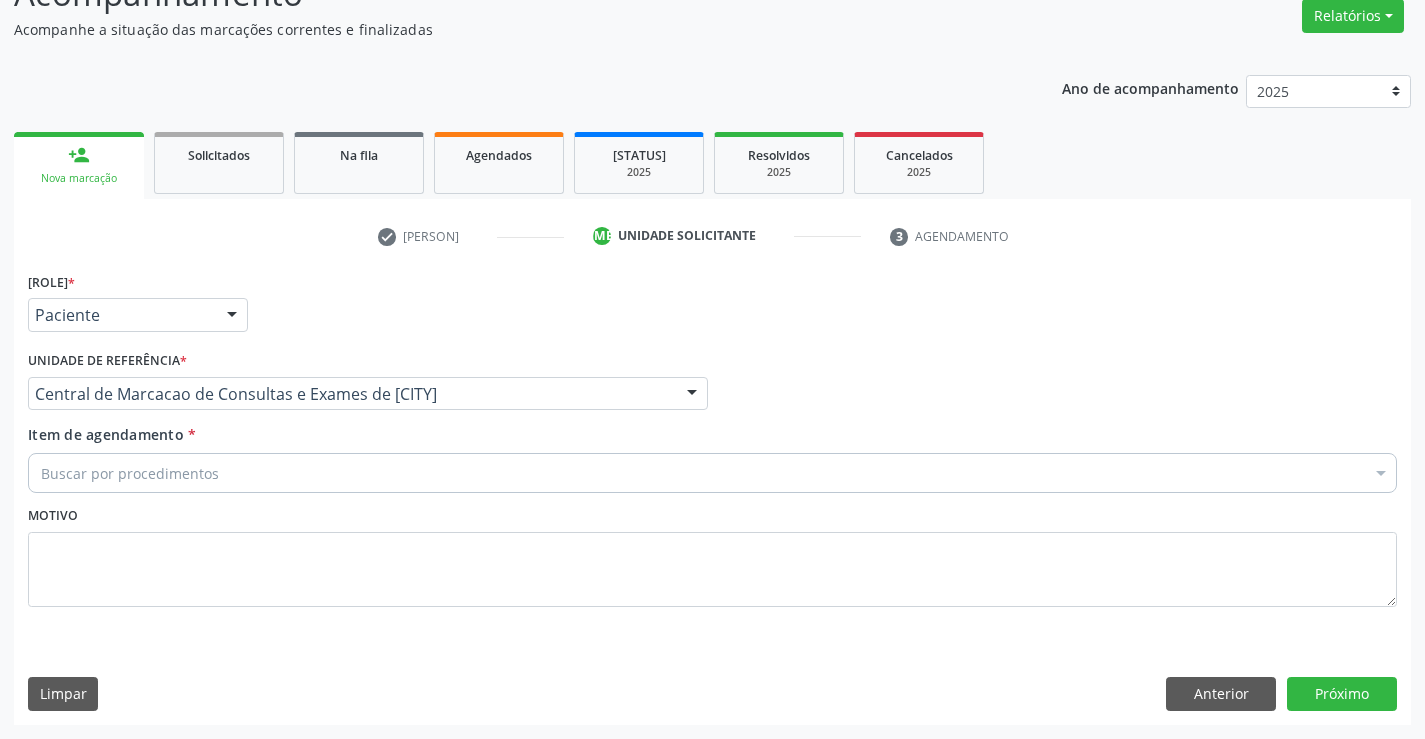 click on "Buscar por procedimentos" at bounding box center (712, 473) 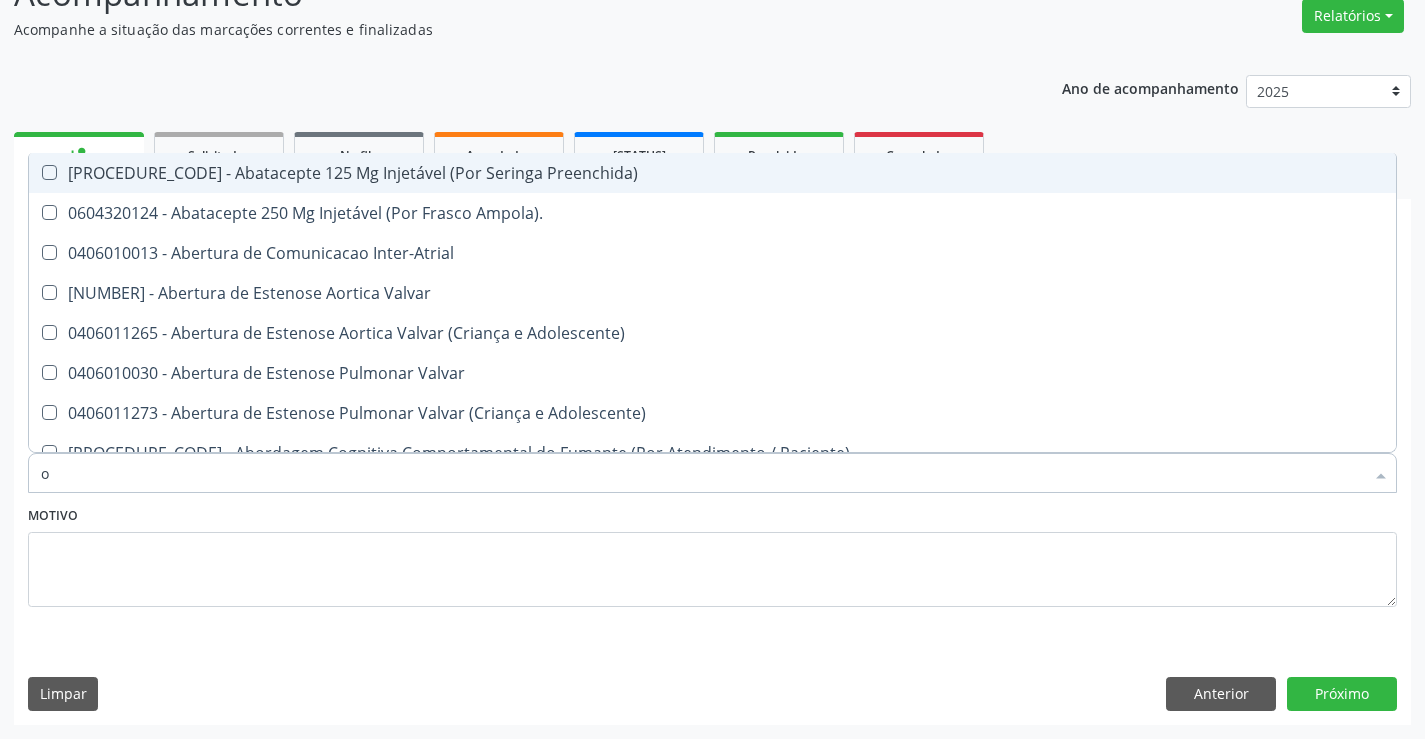 type on "or" 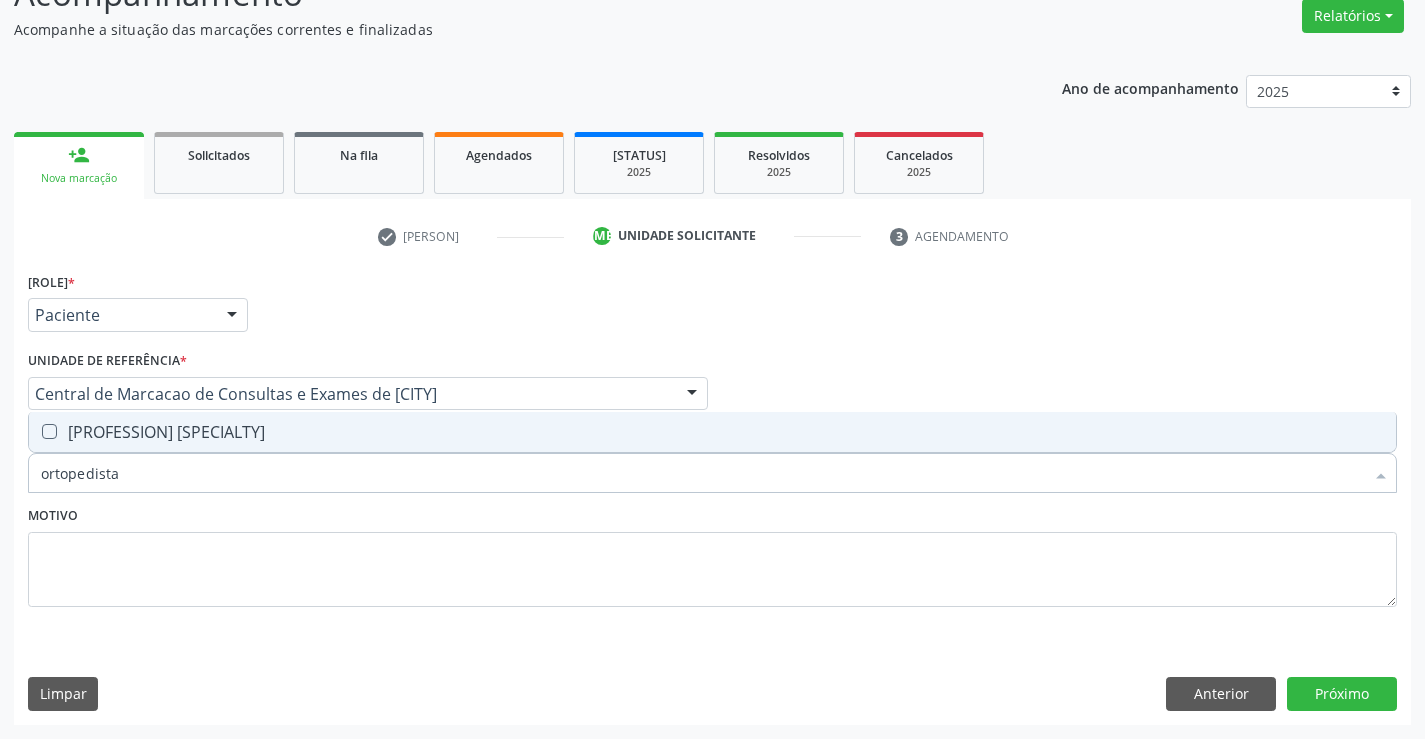 click on "[PROFESSION] [SPECIALTY]" at bounding box center (712, 432) 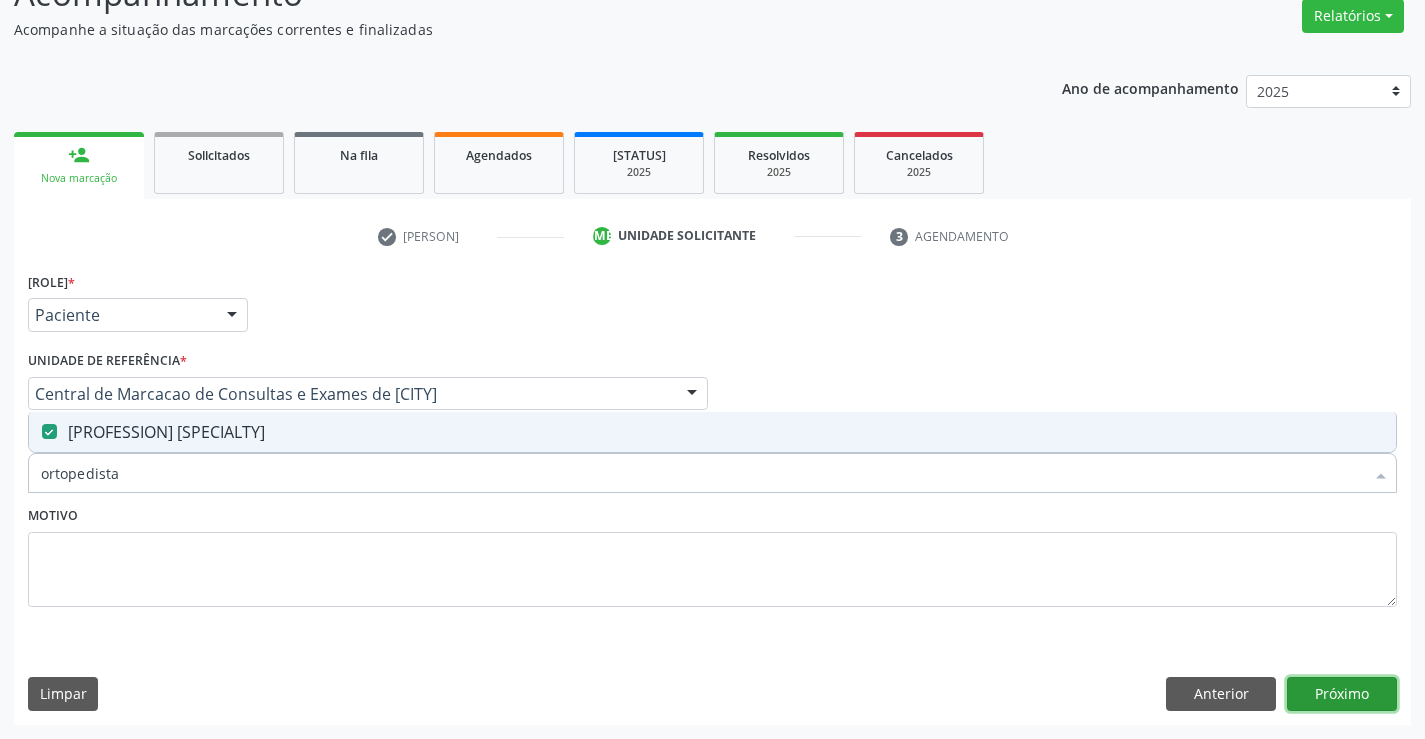 click on "Próximo" at bounding box center (1342, 694) 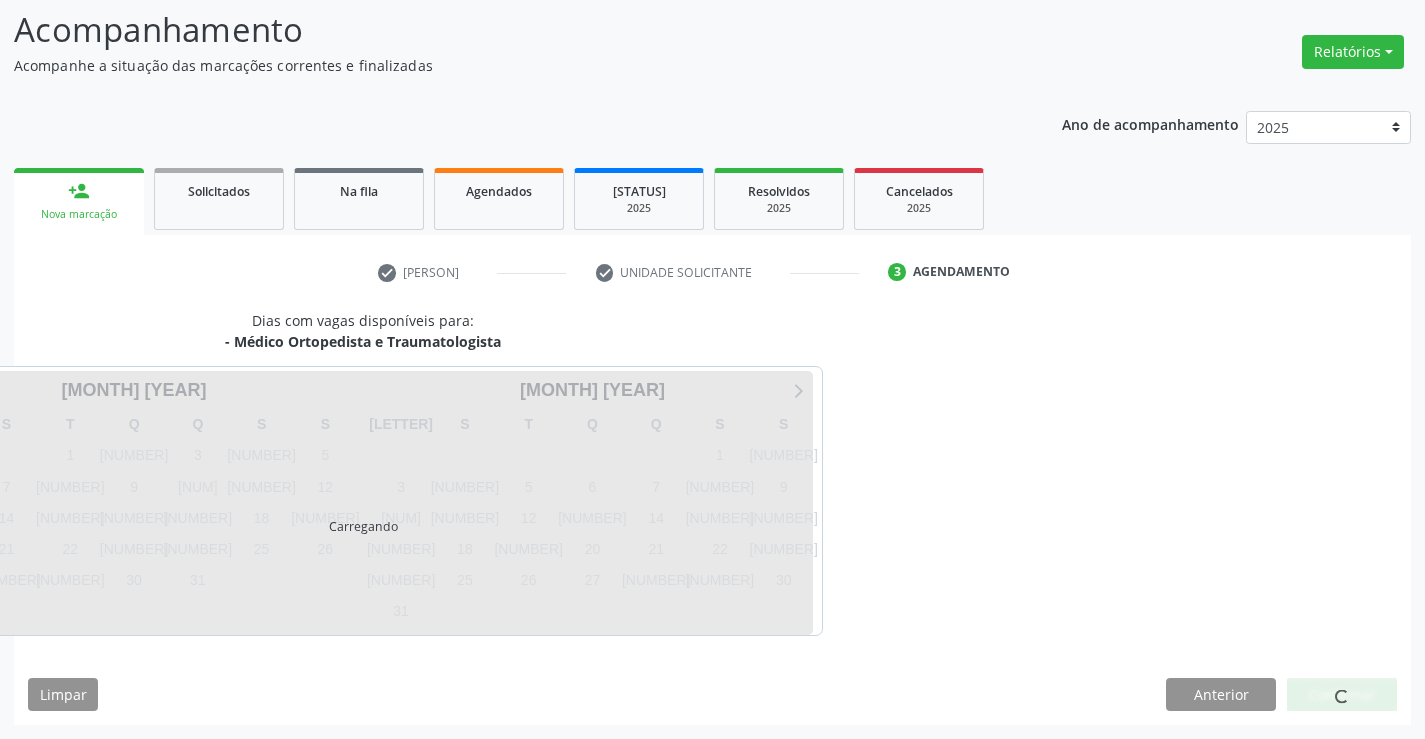 scroll, scrollTop: 131, scrollLeft: 0, axis: vertical 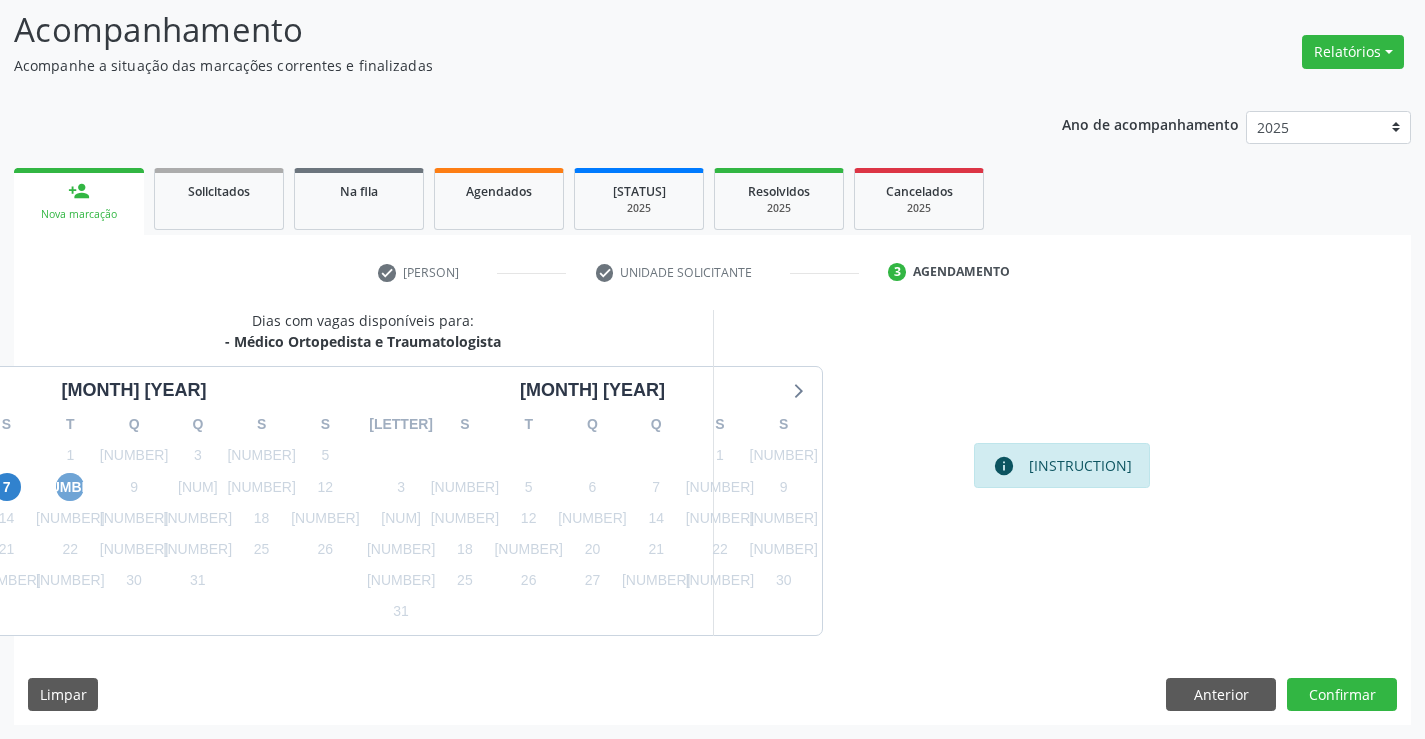 click on "[NUMBER]" at bounding box center (70, 487) 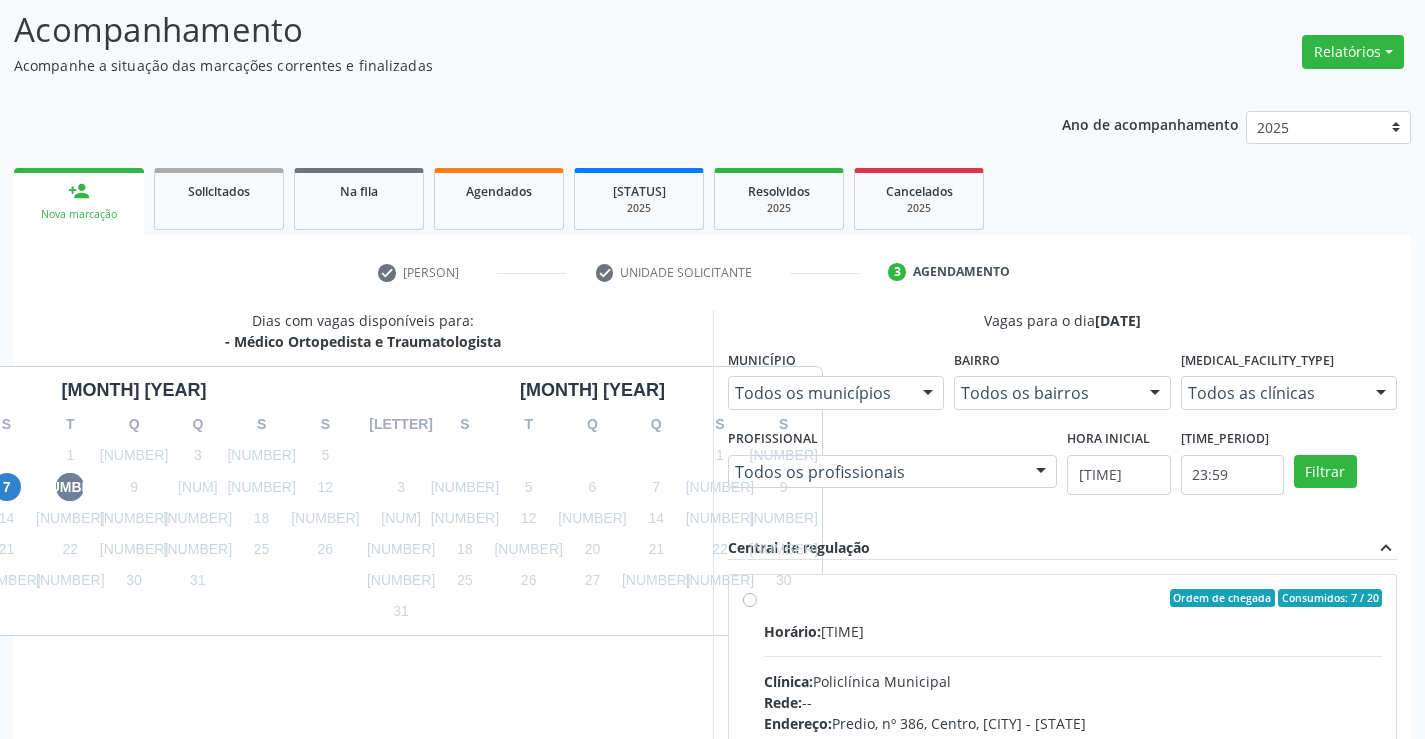 click on "Ordem de chegada
Consumidos: [NUMBER] / [NUMBER]
Horário:   [TIME]
Clínica:  [NAME] [NAME]
Rede:
--
Endereço:   Predio, nº [NUMBER], [LOCATION], [CITY] - [STATE]
Telefone:   ([PHONE])
Profissional:
[PERSON]
Informações adicionais sobre o atendimento
Idade de atendimento:
de [NUMBER] a [NUMBER] anos
Gênero(s) atendido(s):
Masculino e Feminino
Informações adicionais:
--" at bounding box center (1073, 742) 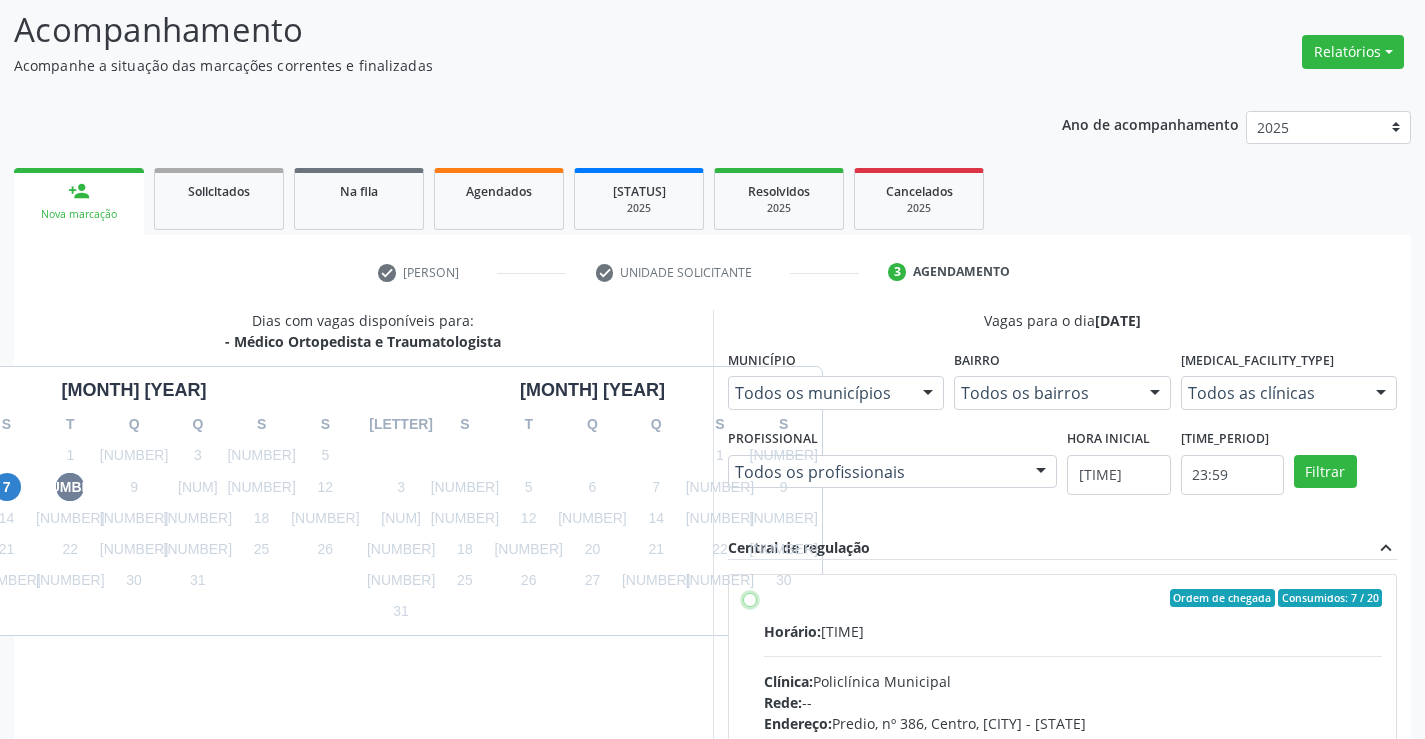 click on "Ordem de chegada
Consumidos: [NUMBER] / [NUMBER]
Horário:   [TIME]
Clínica:  [NAME] [NAME]
Rede:
--
Endereço:   Predio, nº [NUMBER], [LOCATION], [CITY] - [STATE]
Telefone:   ([PHONE])
Profissional:
[PERSON]
Informações adicionais sobre o atendimento
Idade de atendimento:
de [NUMBER] a [NUMBER] anos
Gênero(s) atendido(s):
Masculino e Feminino
Informações adicionais:
--" at bounding box center (750, 598) 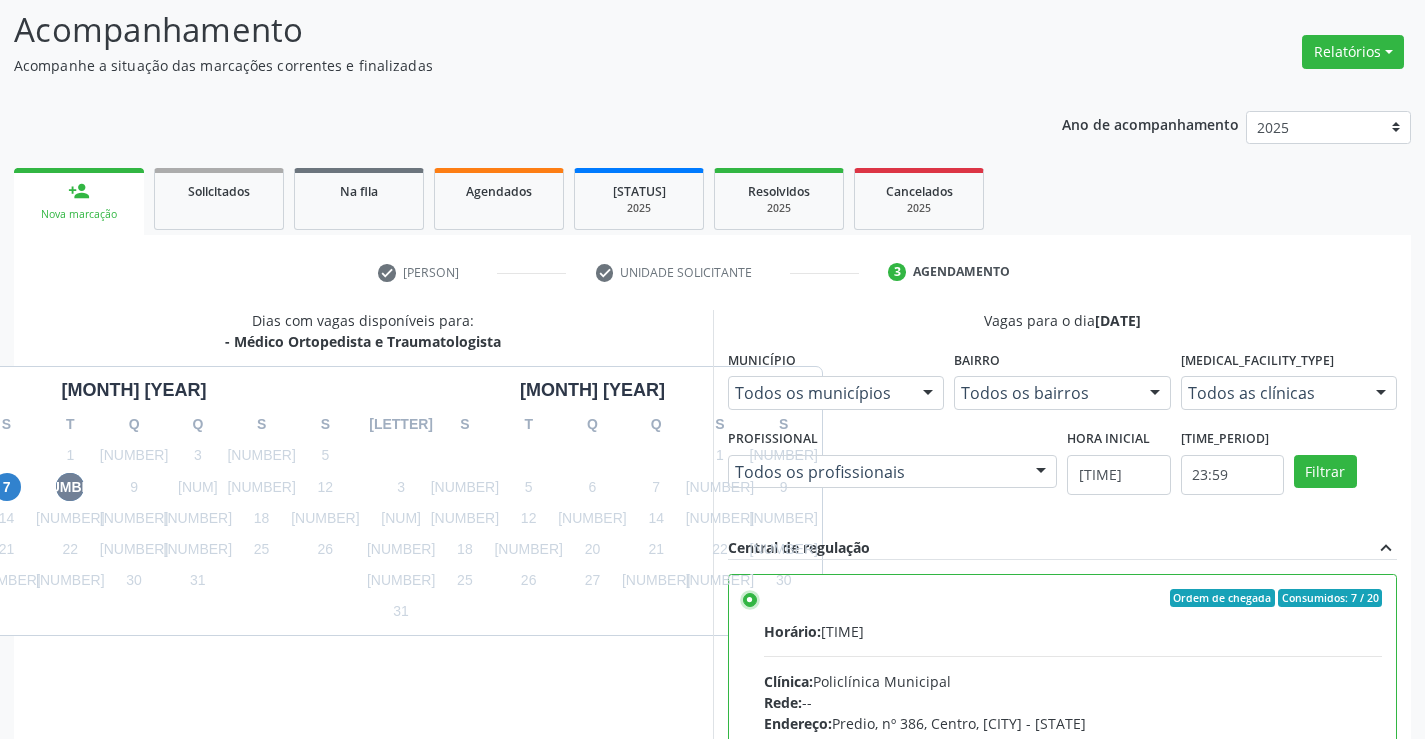 scroll, scrollTop: 456, scrollLeft: 0, axis: vertical 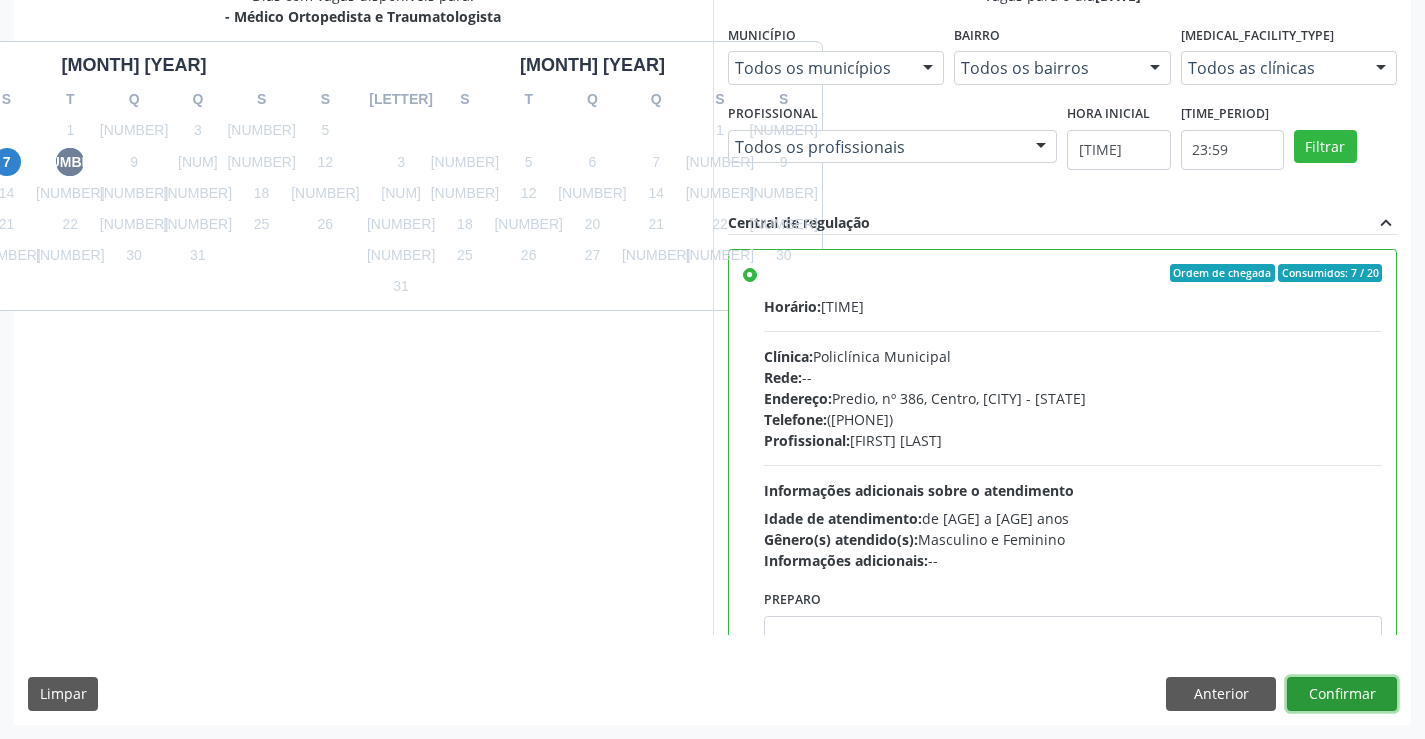 click on "Confirmar" at bounding box center (1342, 694) 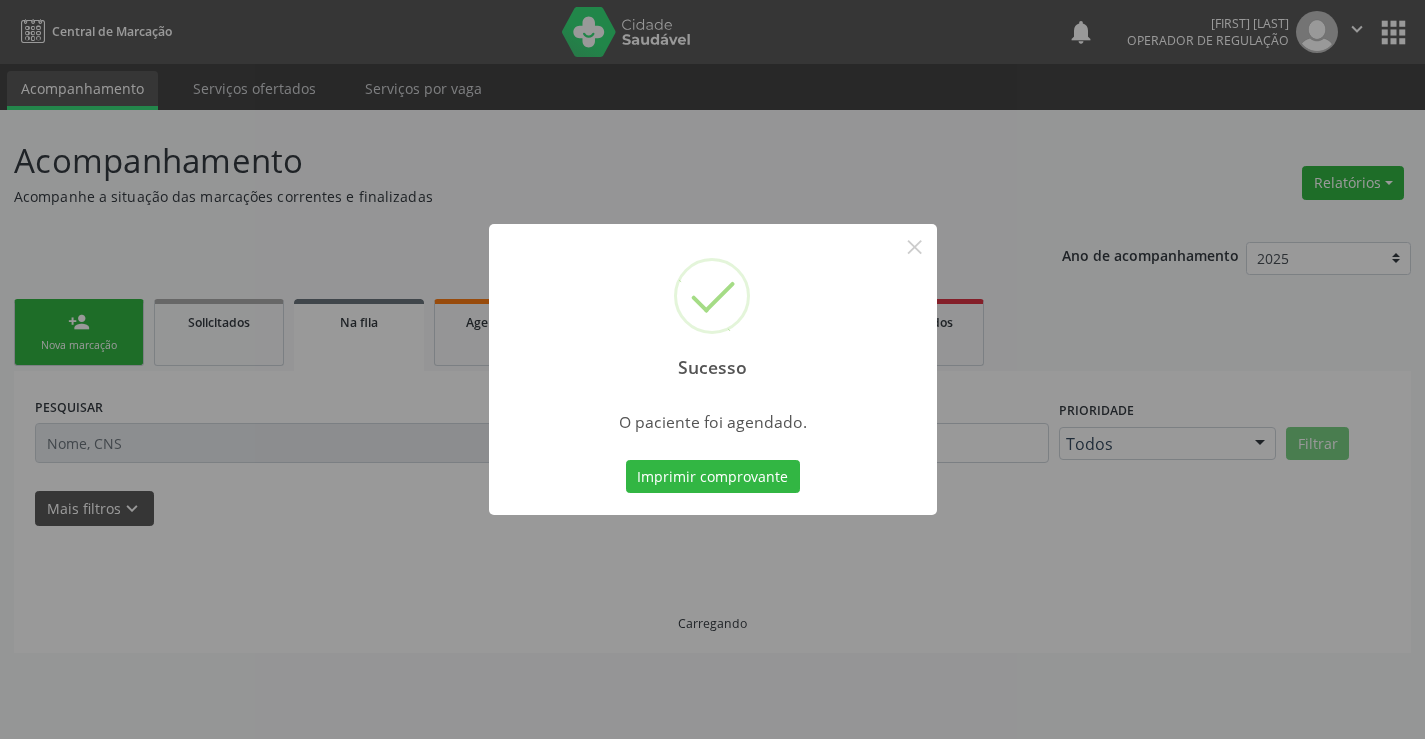 scroll, scrollTop: 0, scrollLeft: 0, axis: both 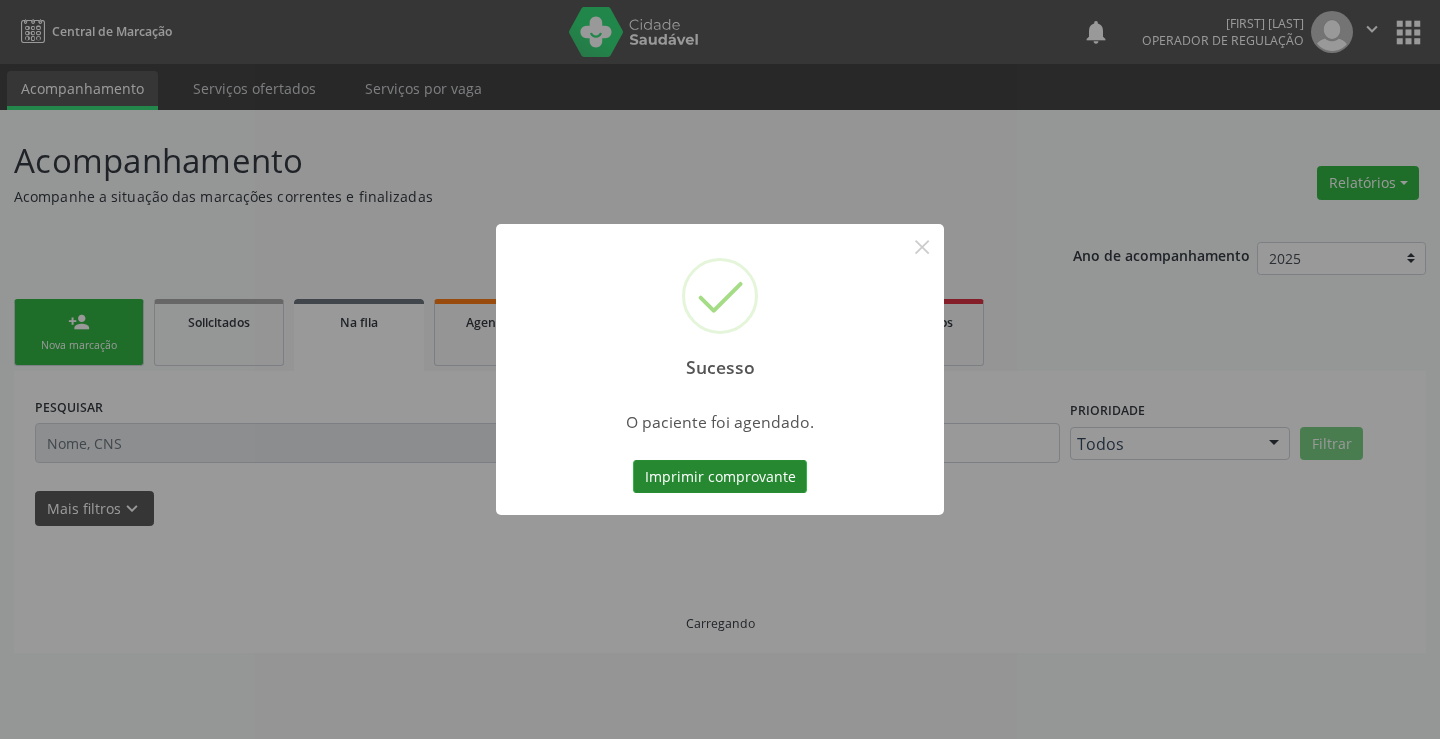 click on "Imprimir comprovante" at bounding box center (720, 477) 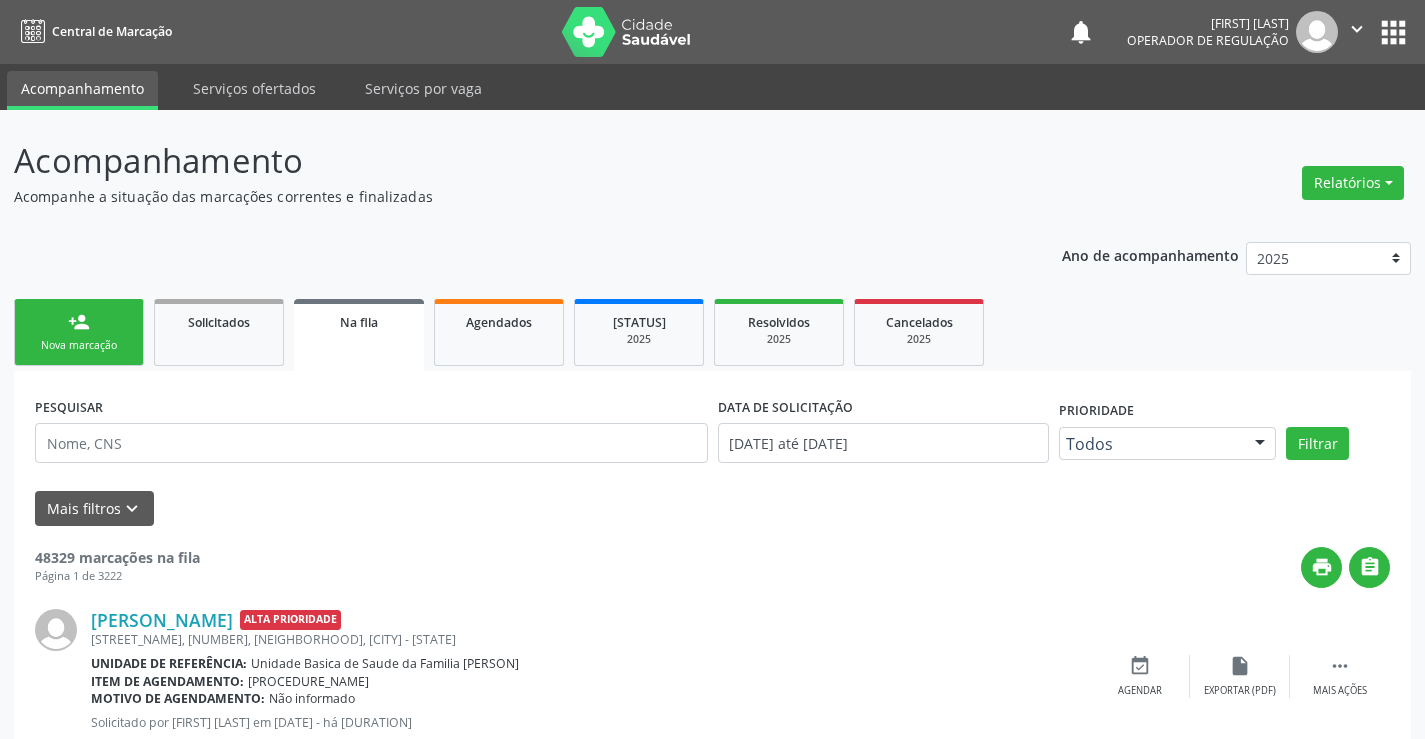 click on "person_add
Nova marcação" at bounding box center [79, 332] 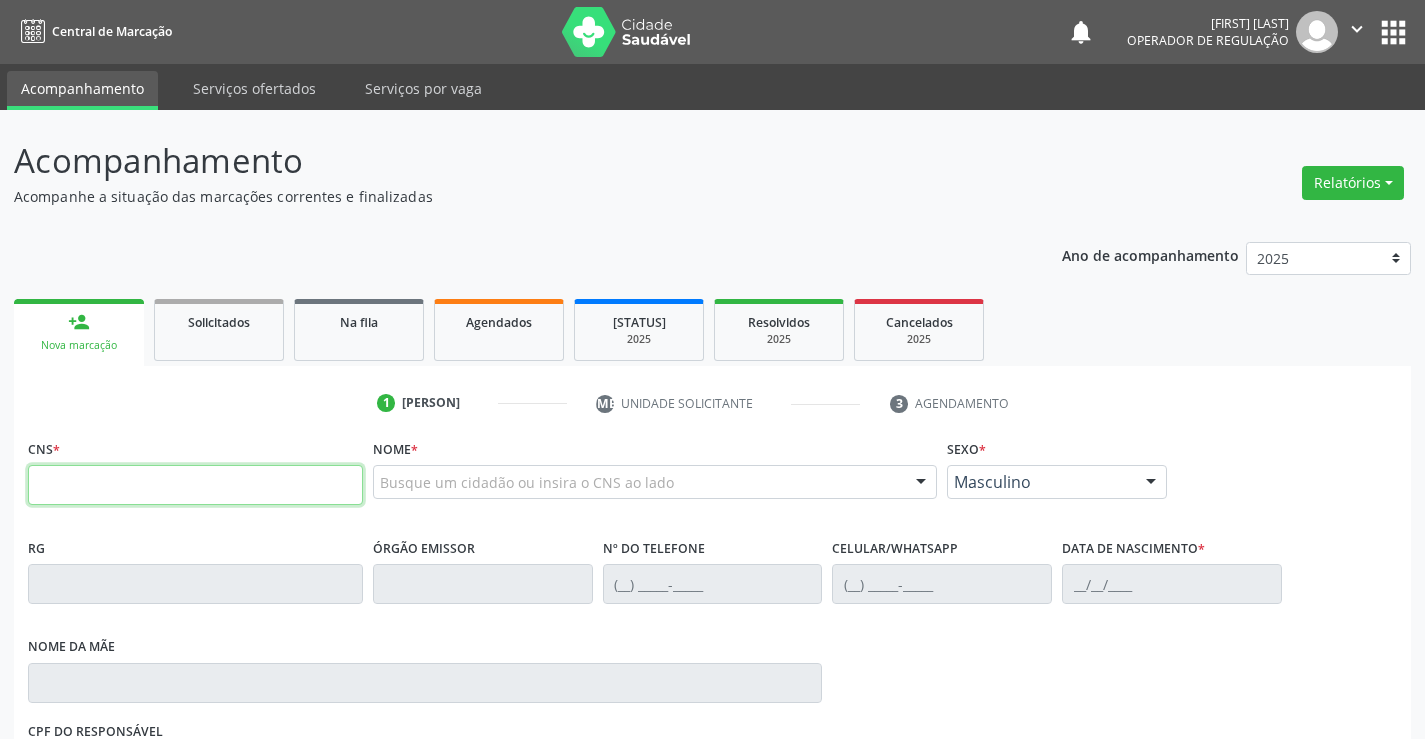 click at bounding box center (195, 485) 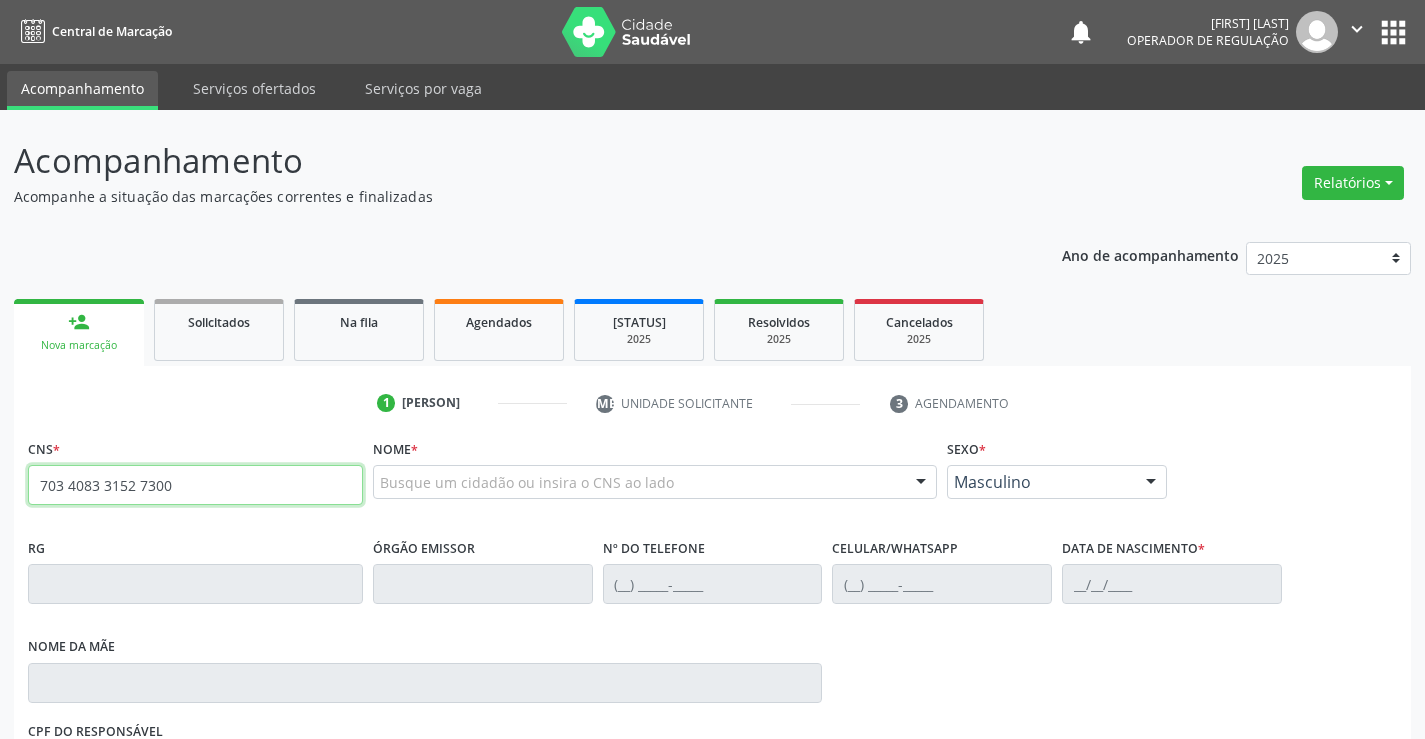 type on "703 4083 3152 7300" 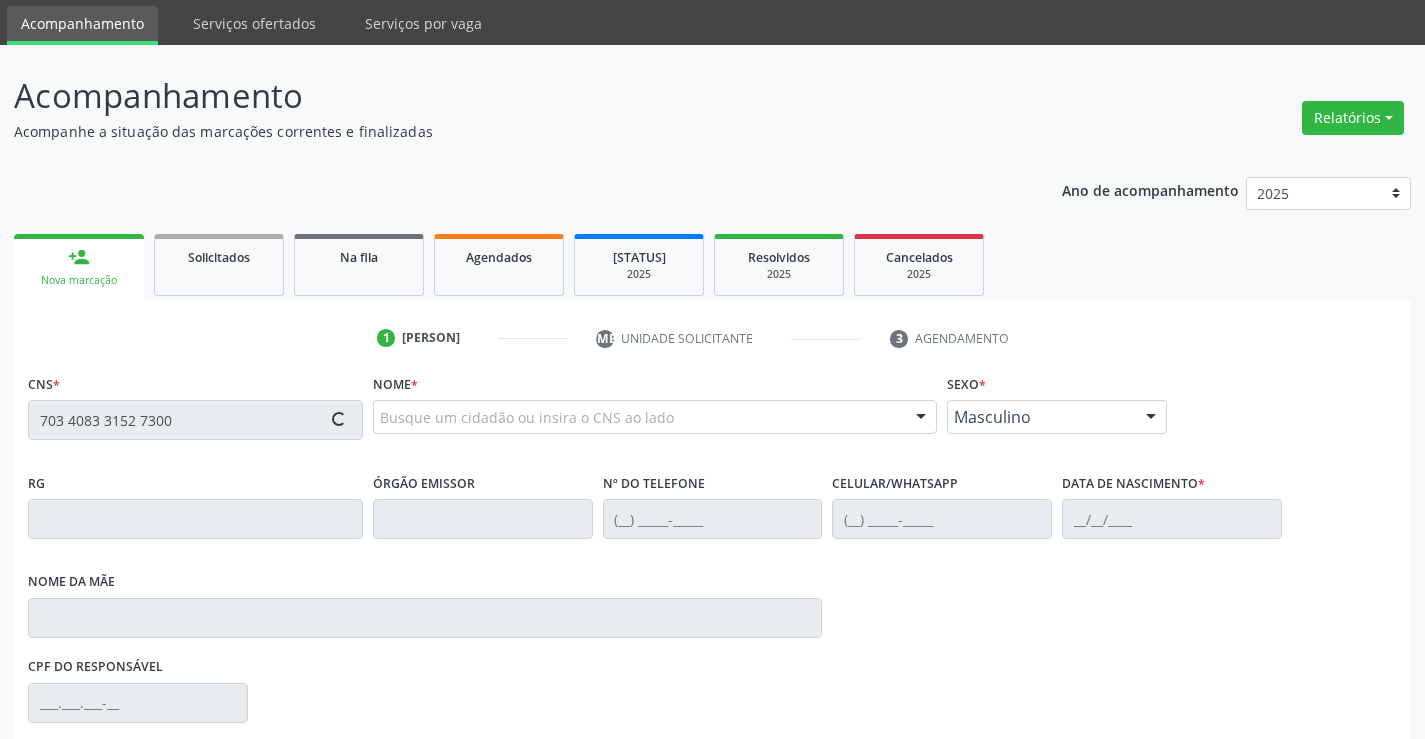 scroll, scrollTop: 100, scrollLeft: 0, axis: vertical 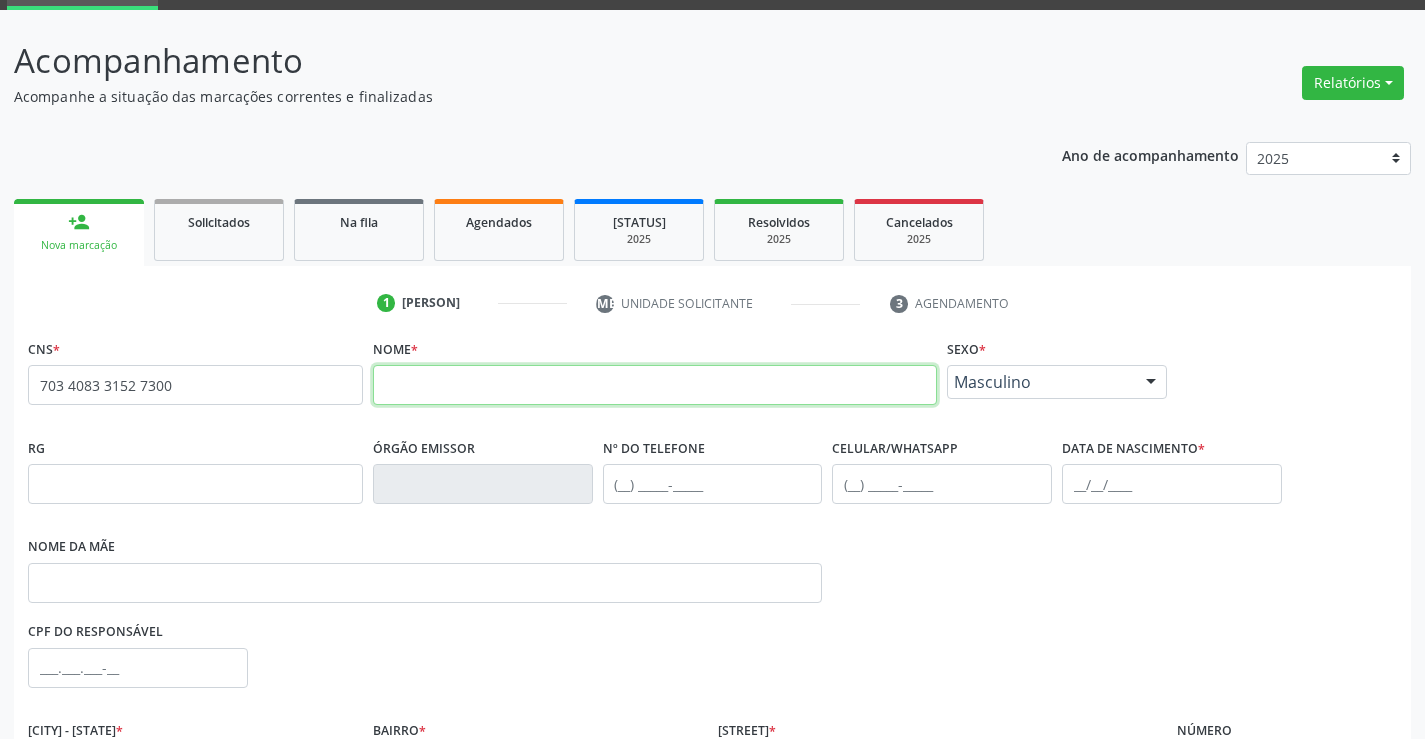 click at bounding box center (655, 385) 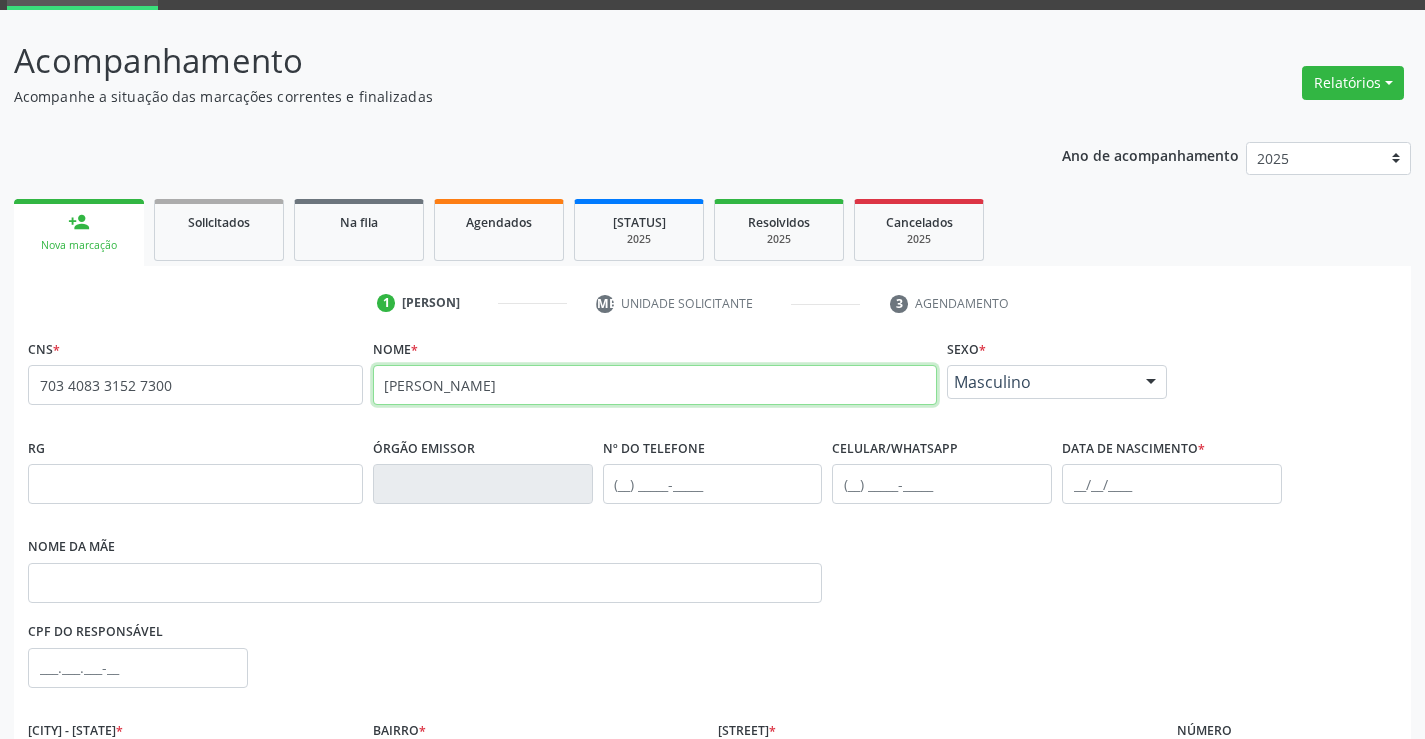 type on "[PERSON_NAME]" 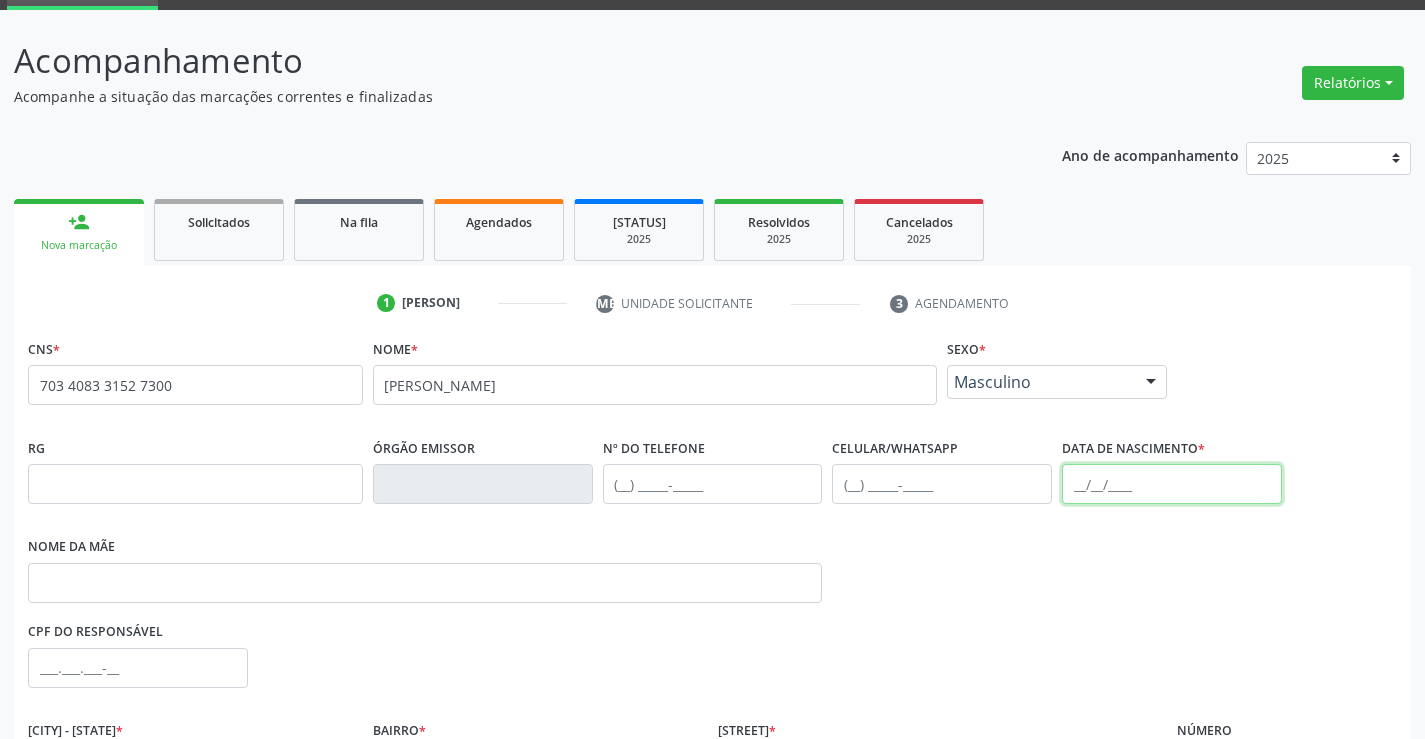 click at bounding box center (1172, 484) 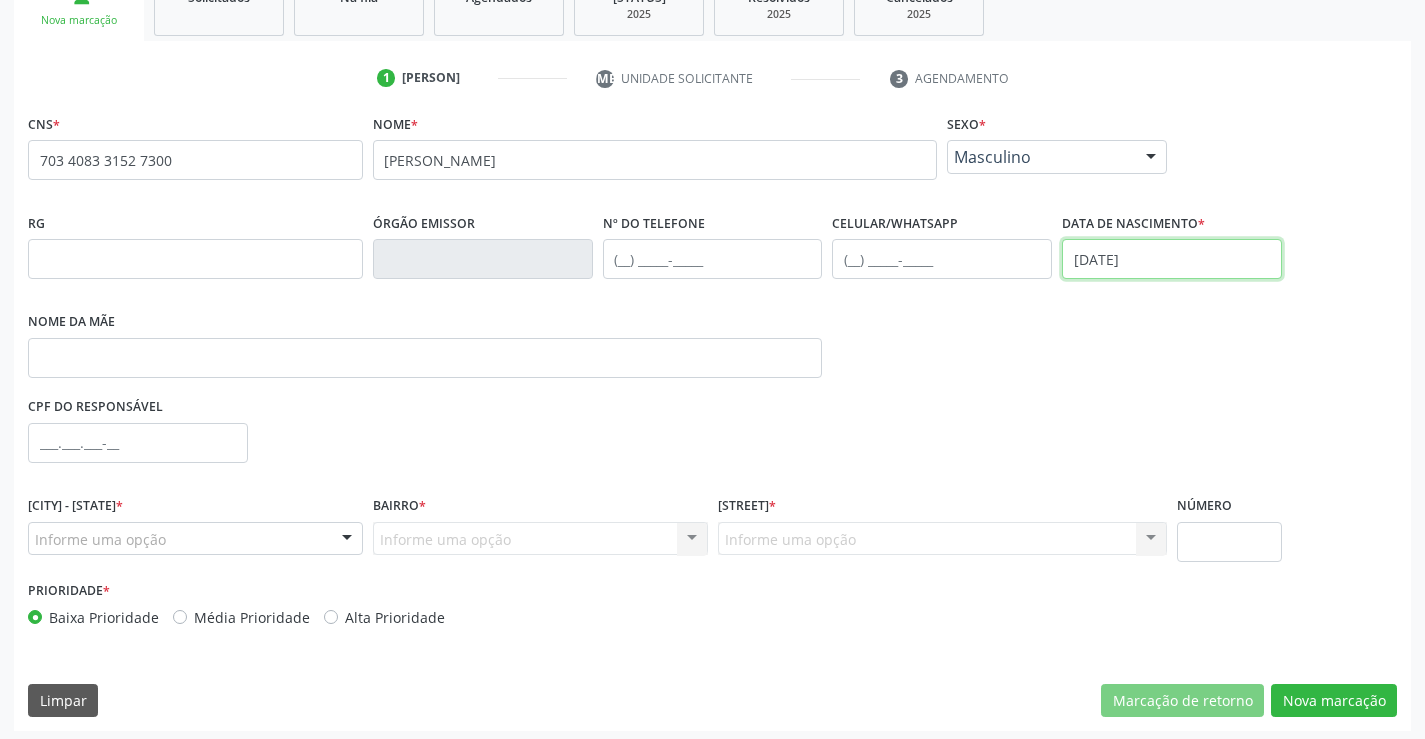 scroll, scrollTop: 331, scrollLeft: 0, axis: vertical 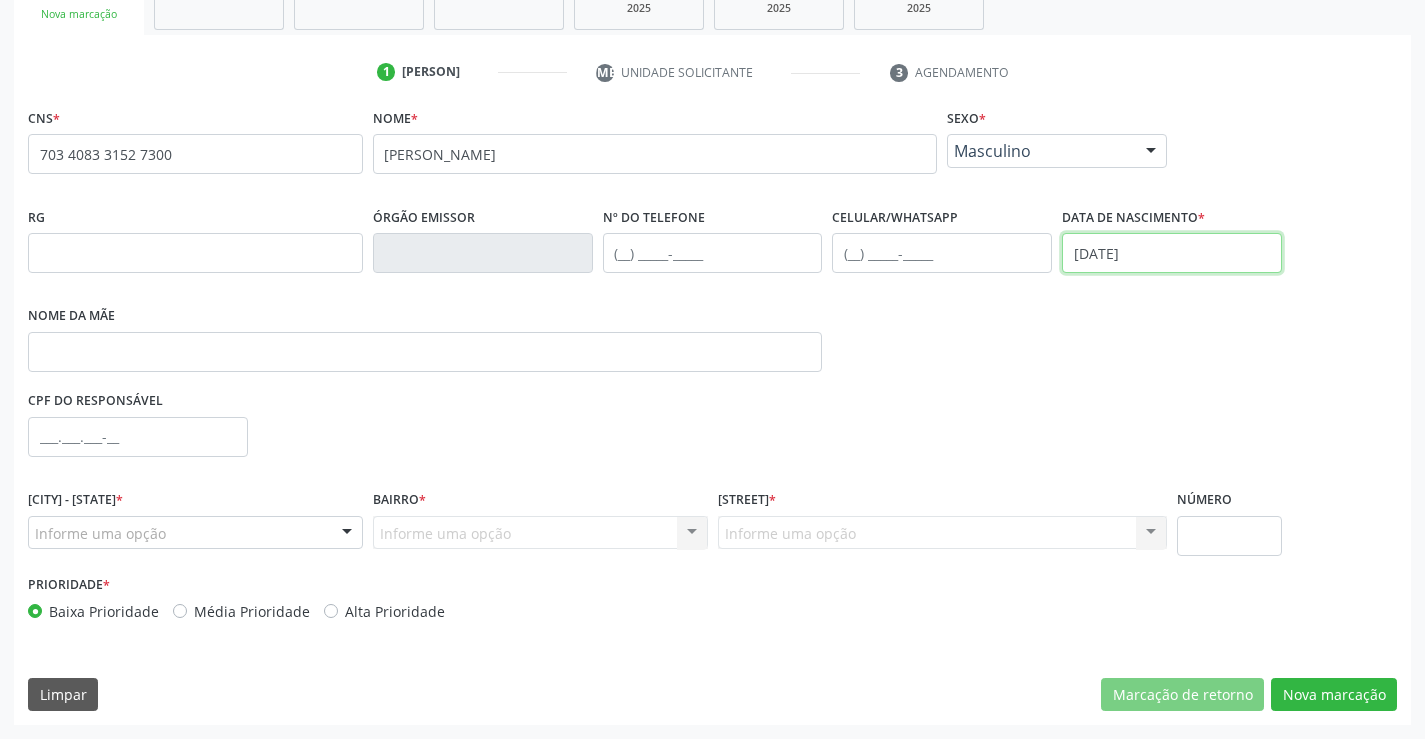 type on "[DATE]" 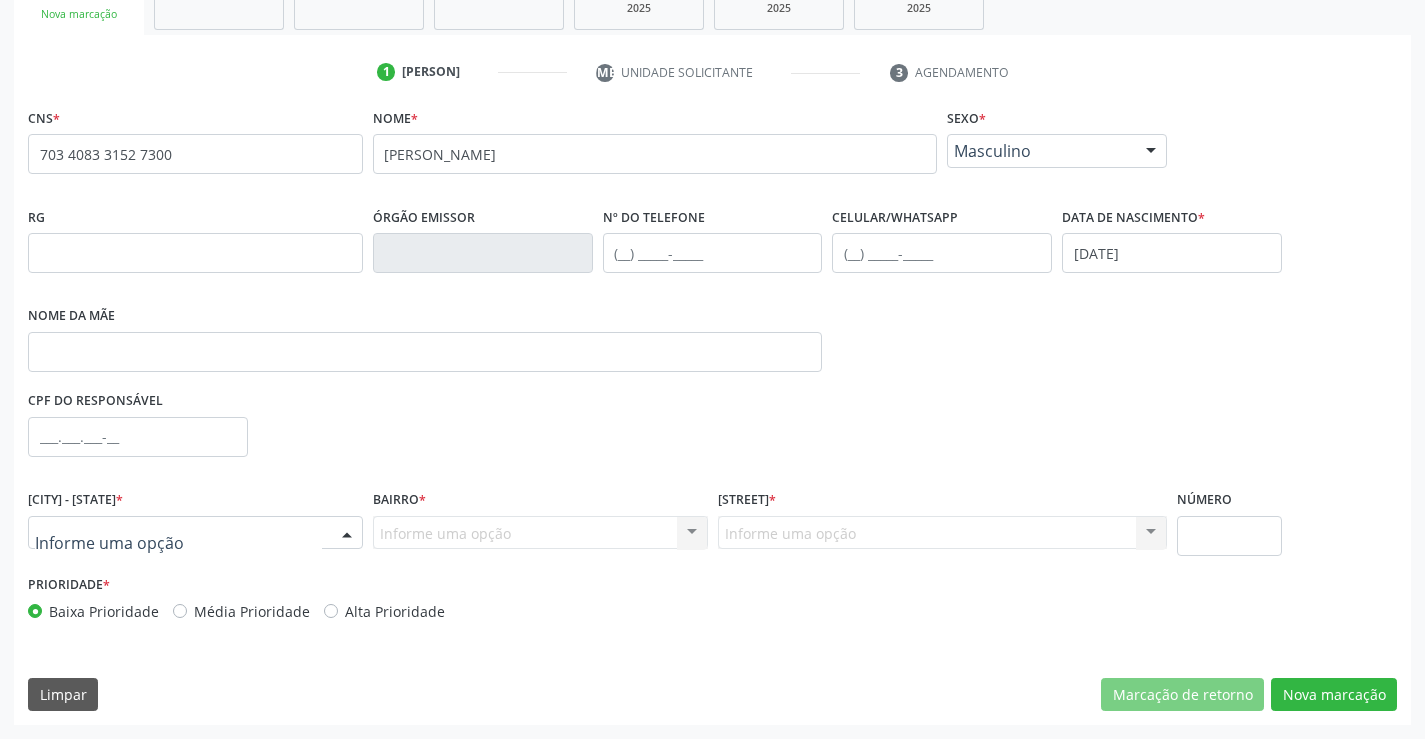 click at bounding box center [195, 533] 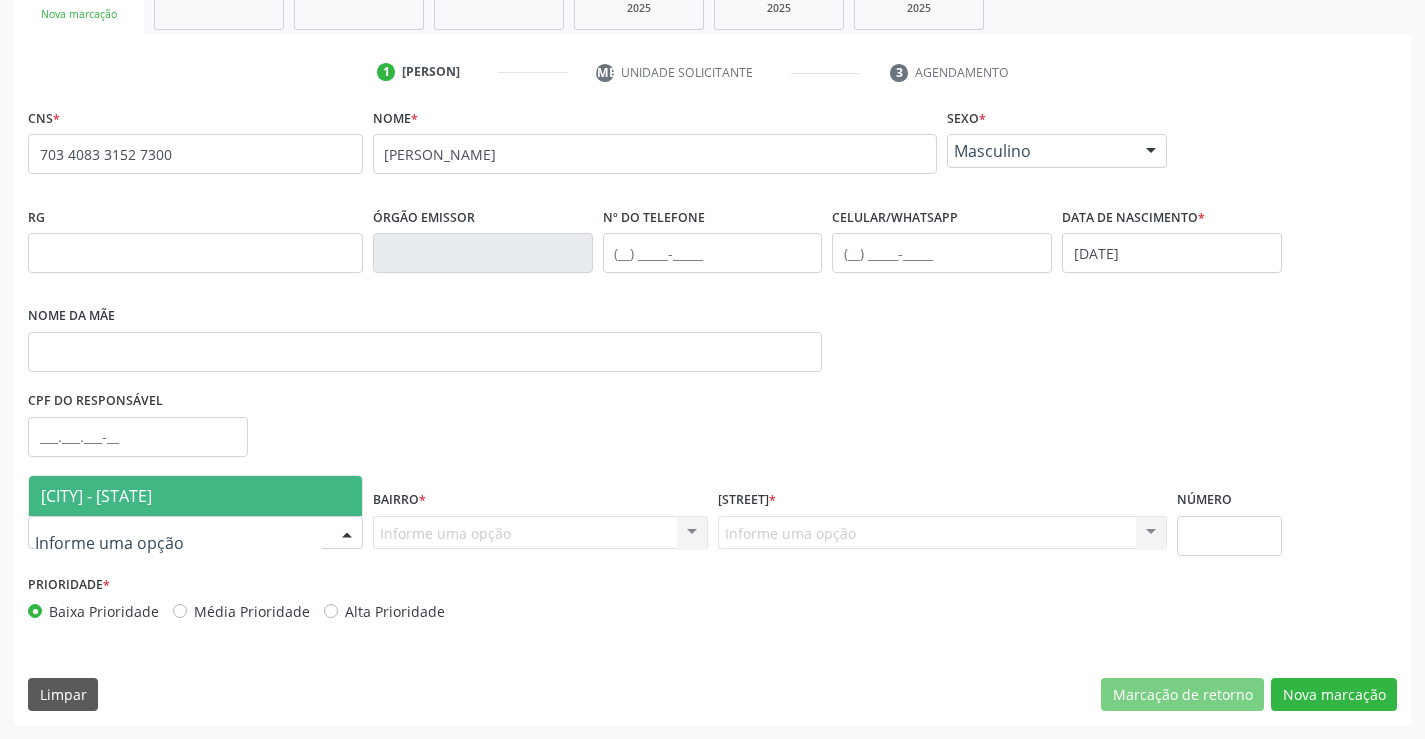 click on "[CITY] - [STATE]" at bounding box center [96, 496] 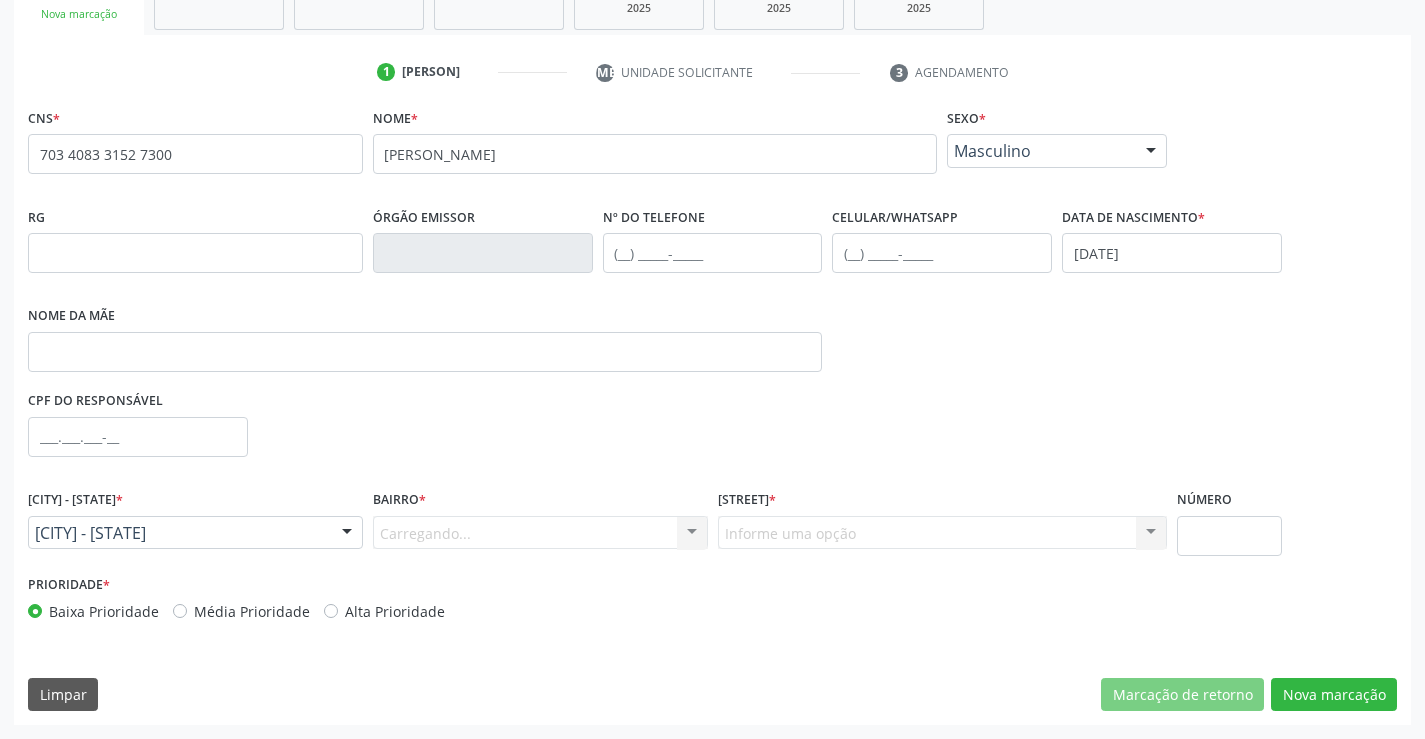 click on "Carregando...
Nenhum resultado encontrado para: "   "
Nenhuma opção encontrada. Digite para adicionar." at bounding box center [540, 533] 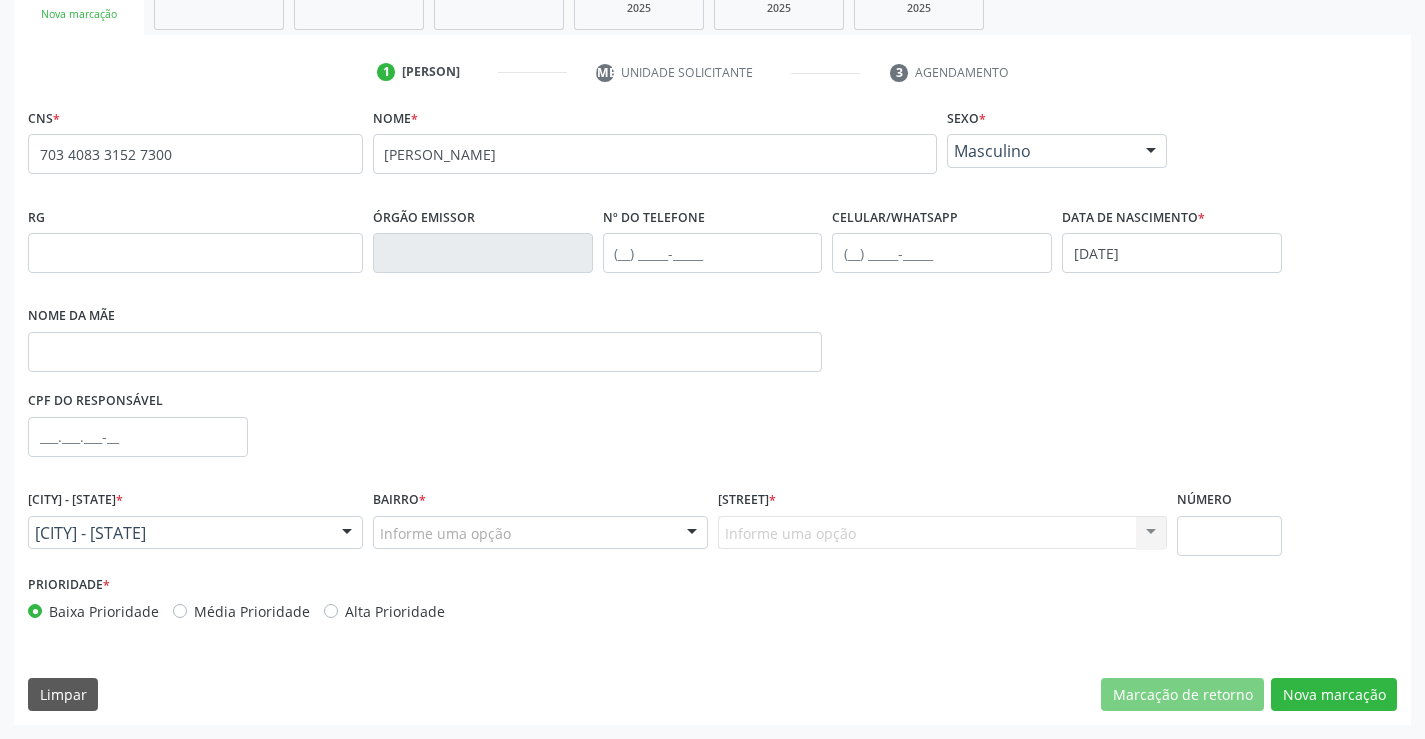 click on "Informe uma opção" at bounding box center (540, 533) 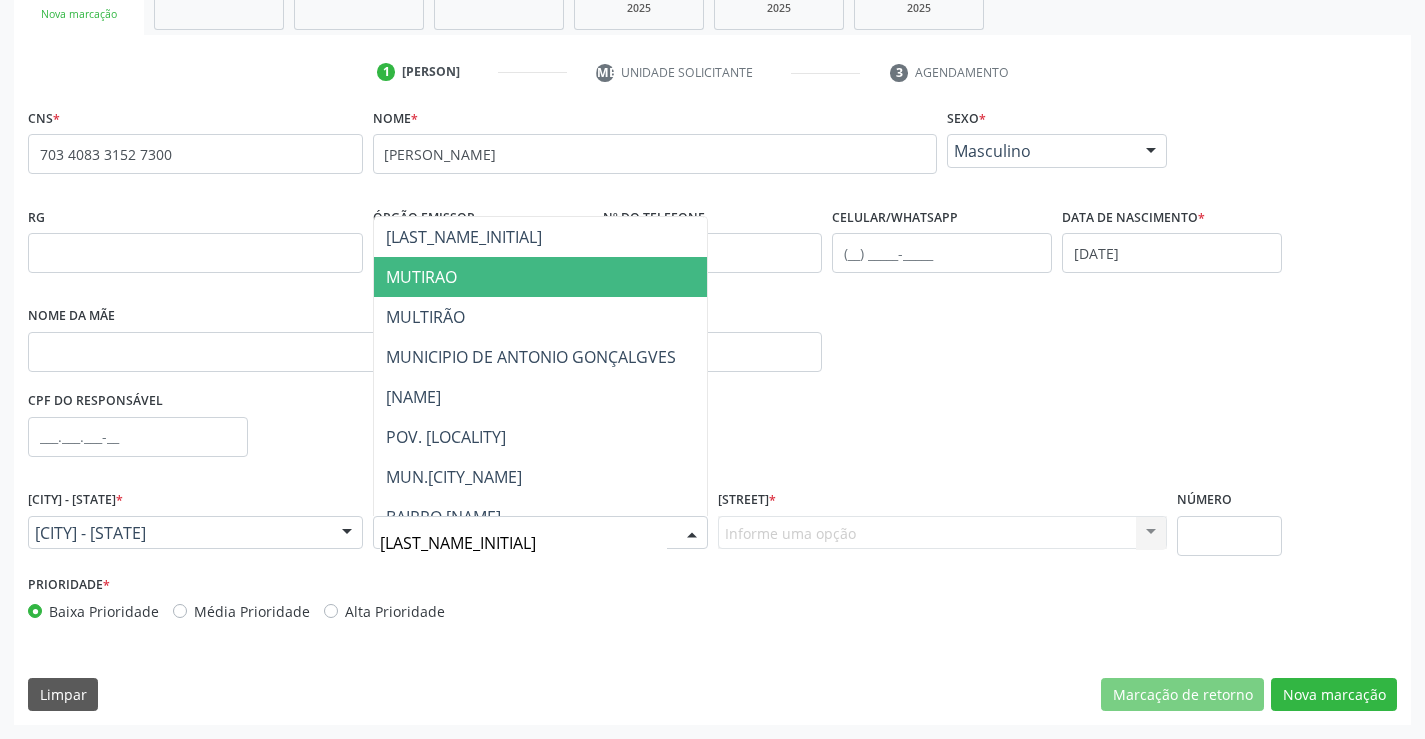 click on "MUTIRAO" at bounding box center [540, 277] 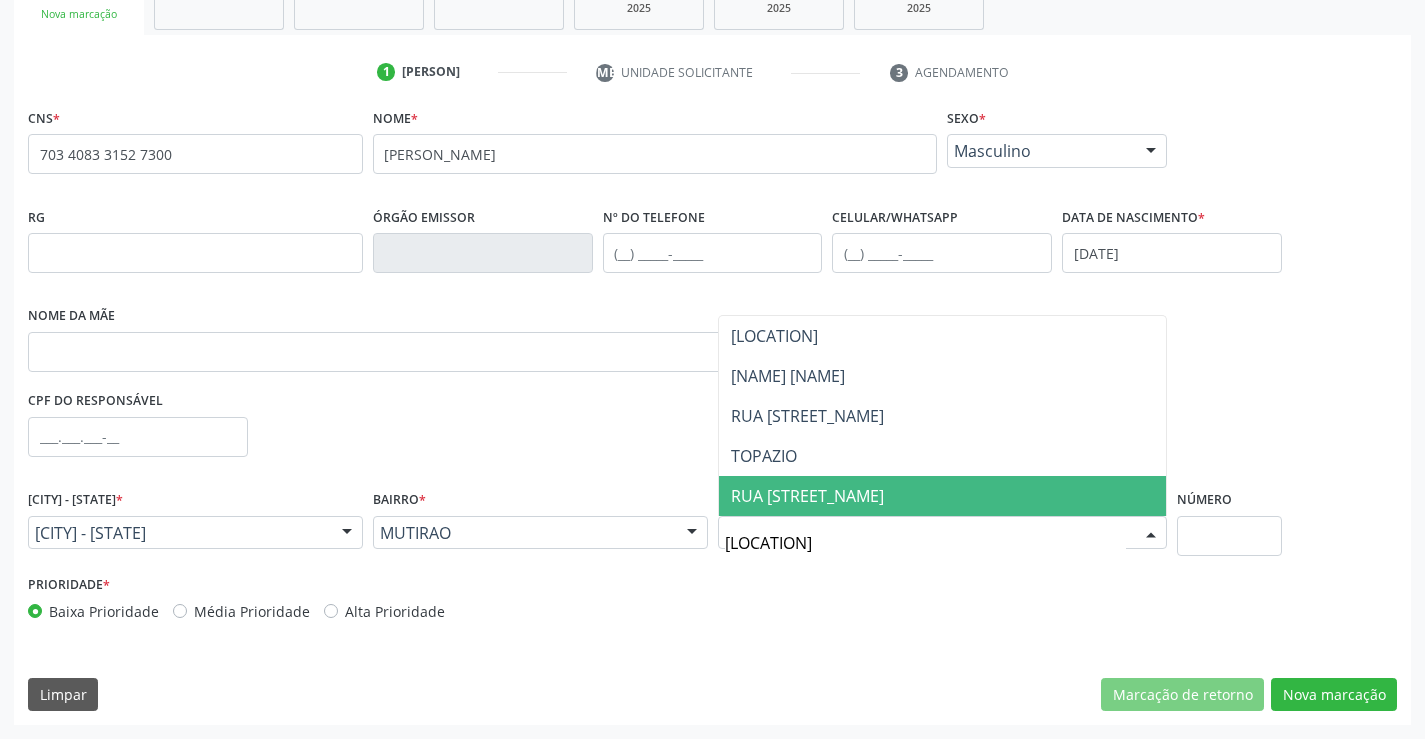click on "RUA  [STREET_NAME]" at bounding box center [943, 496] 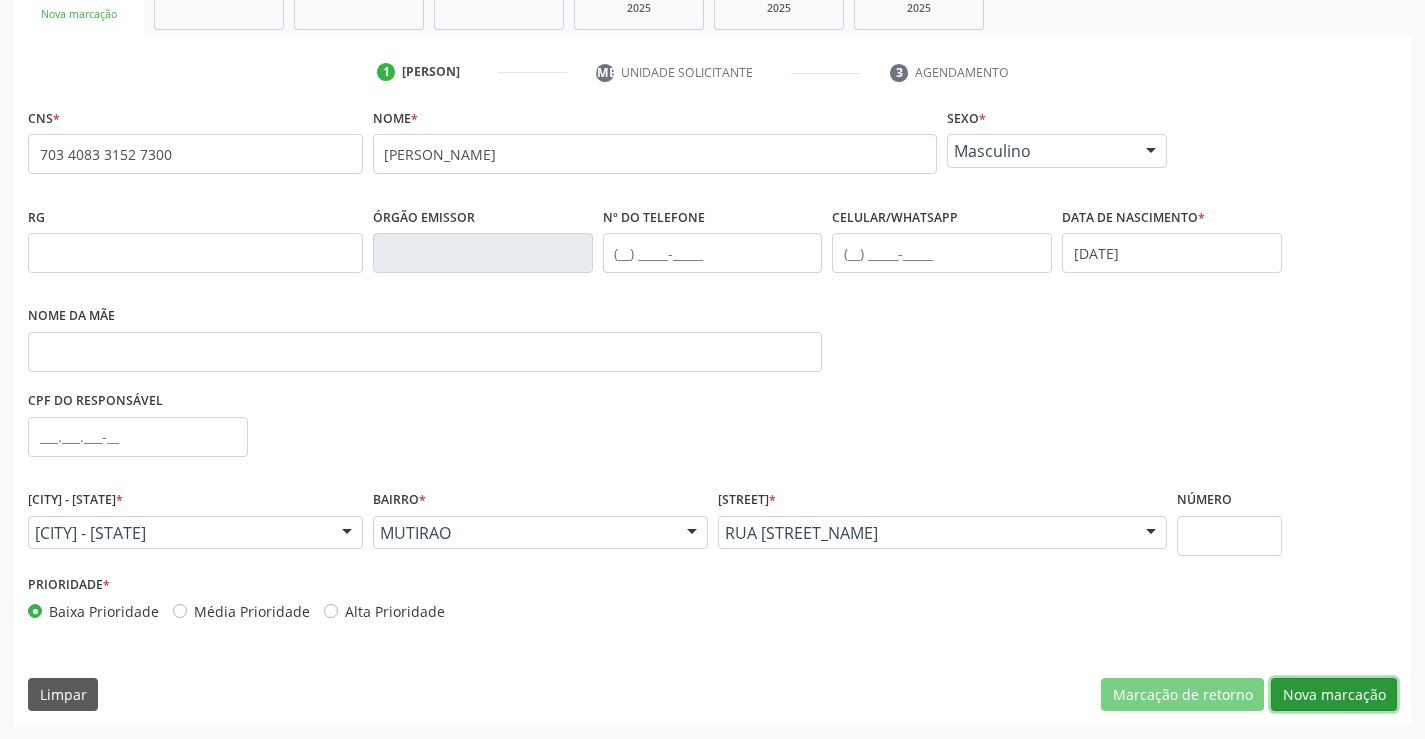 click on "Nova marcação" at bounding box center [1182, 695] 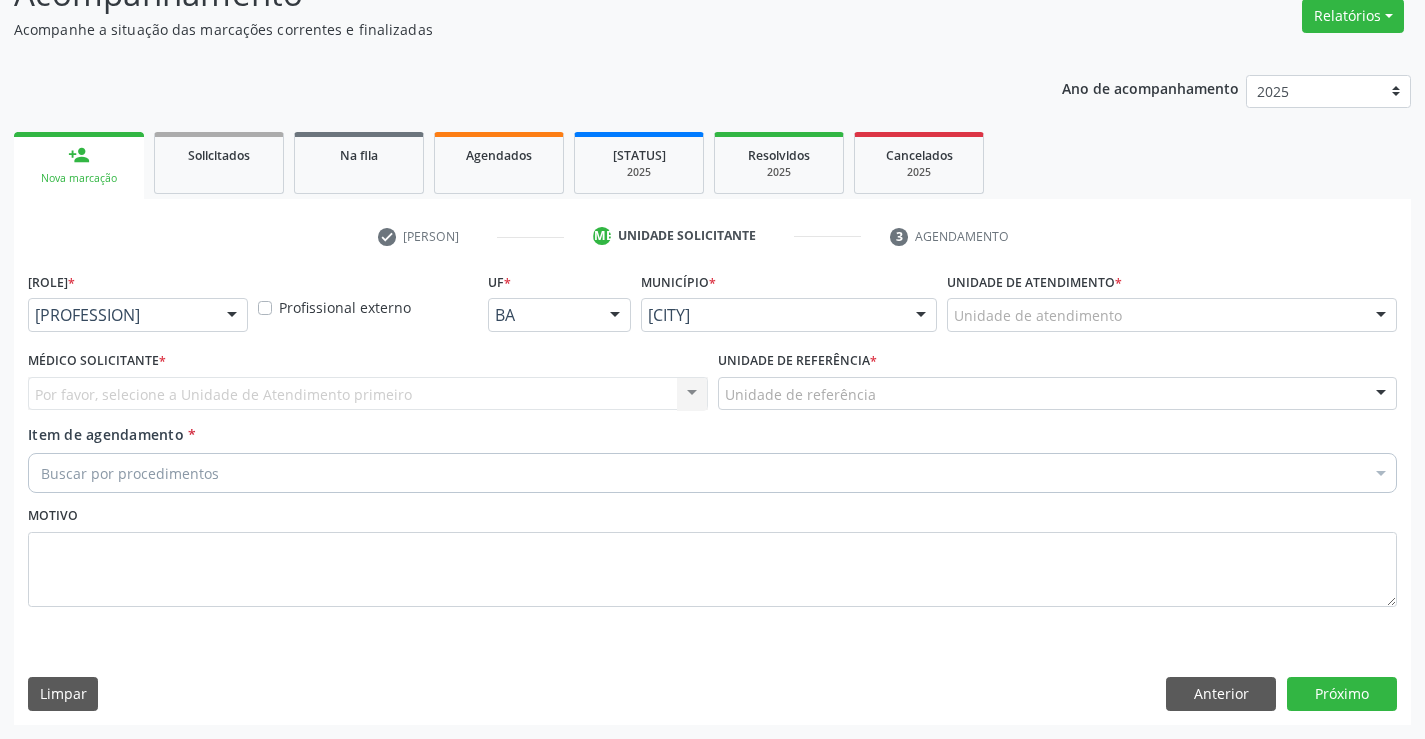 scroll, scrollTop: 167, scrollLeft: 0, axis: vertical 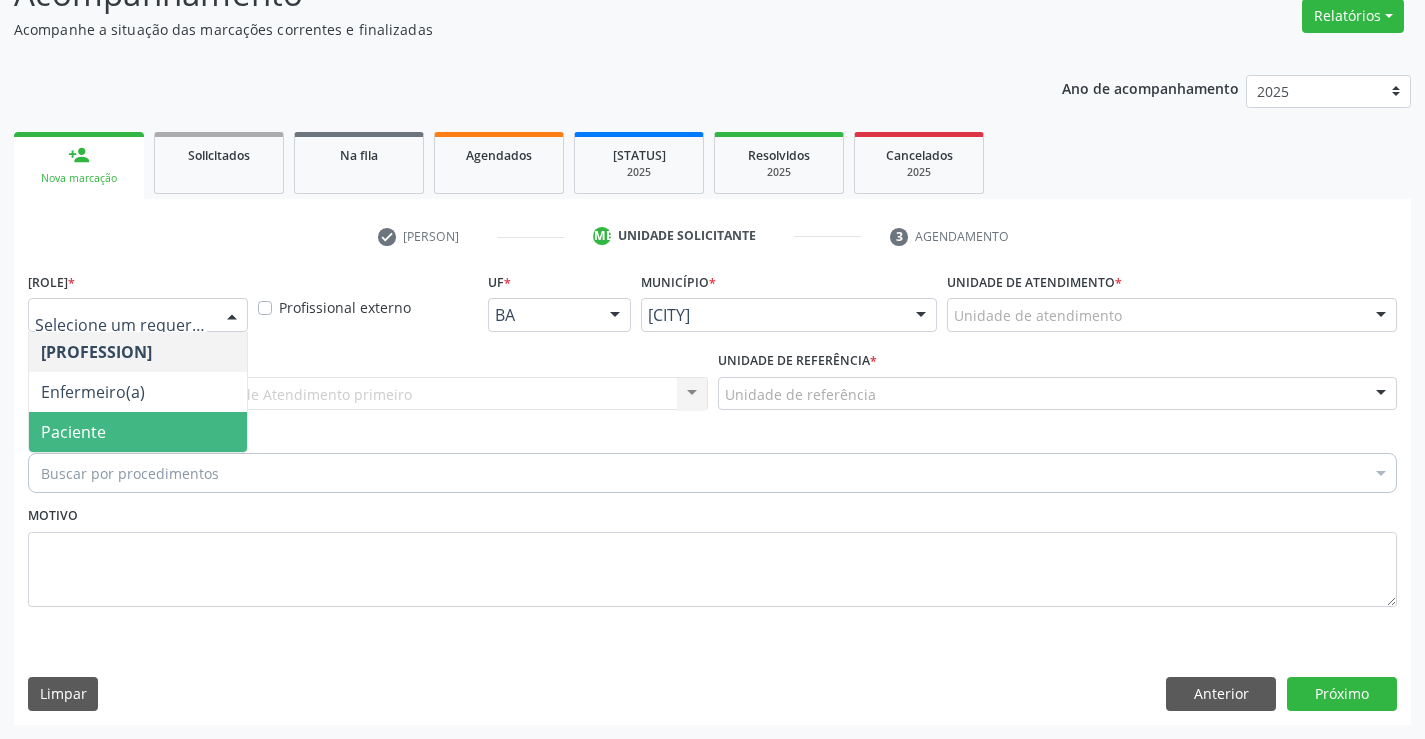 click on "Paciente" at bounding box center (138, 432) 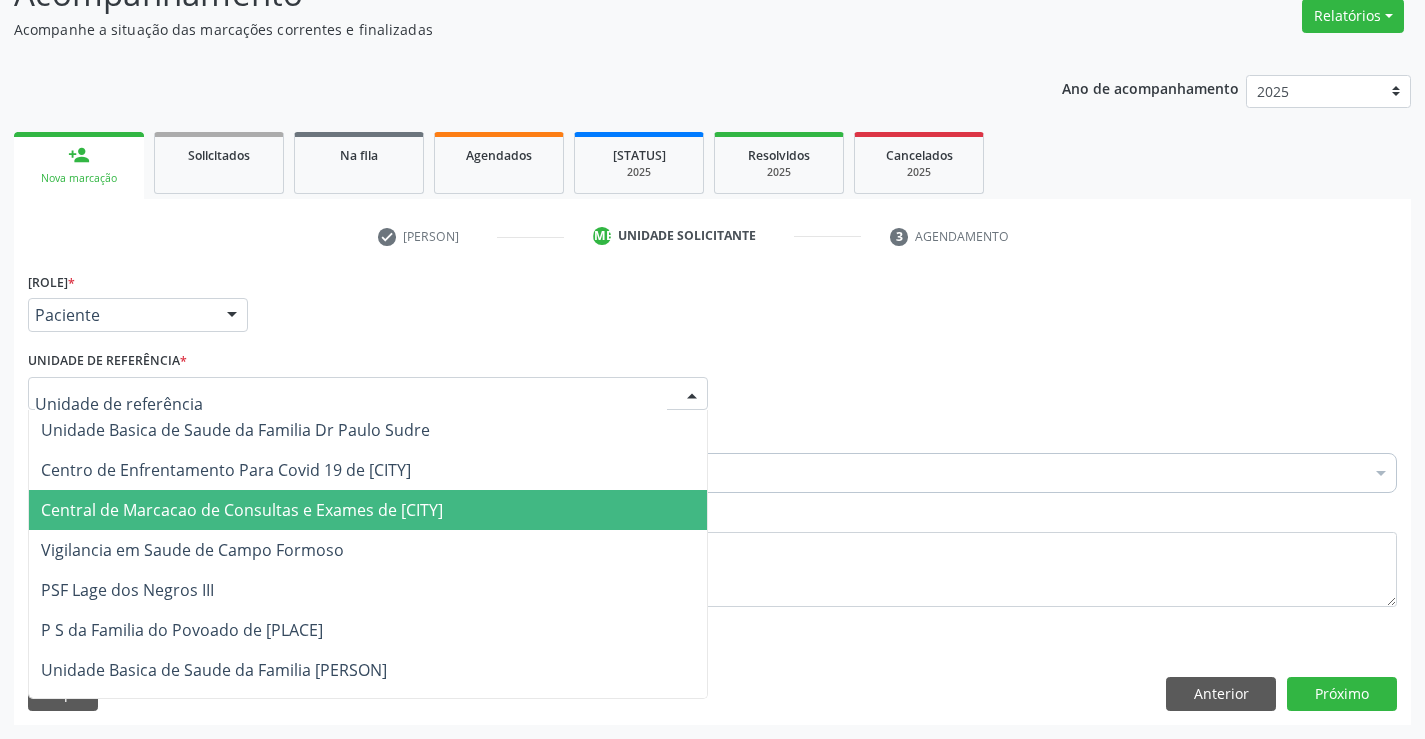 click on "Central de Marcacao de Consultas e Exames de [CITY]" at bounding box center [368, 510] 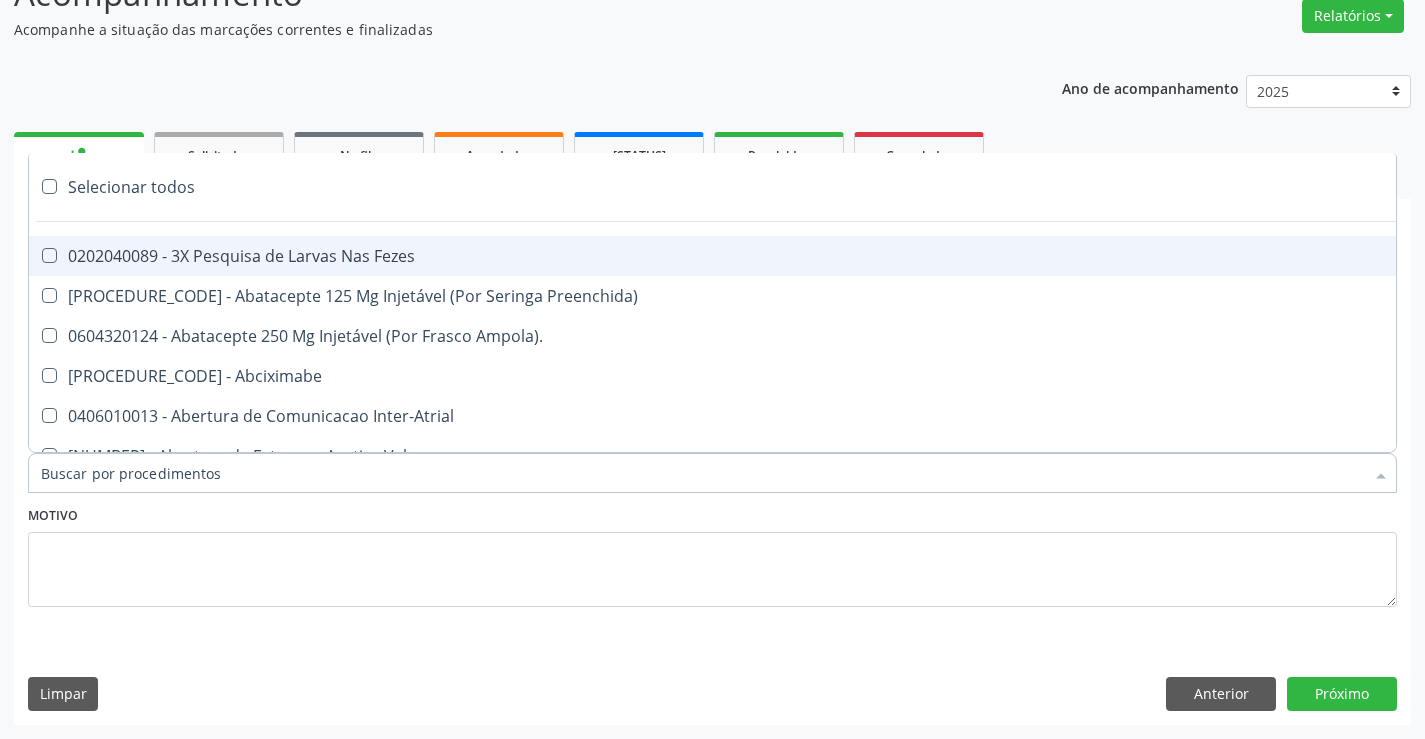 type on "N" 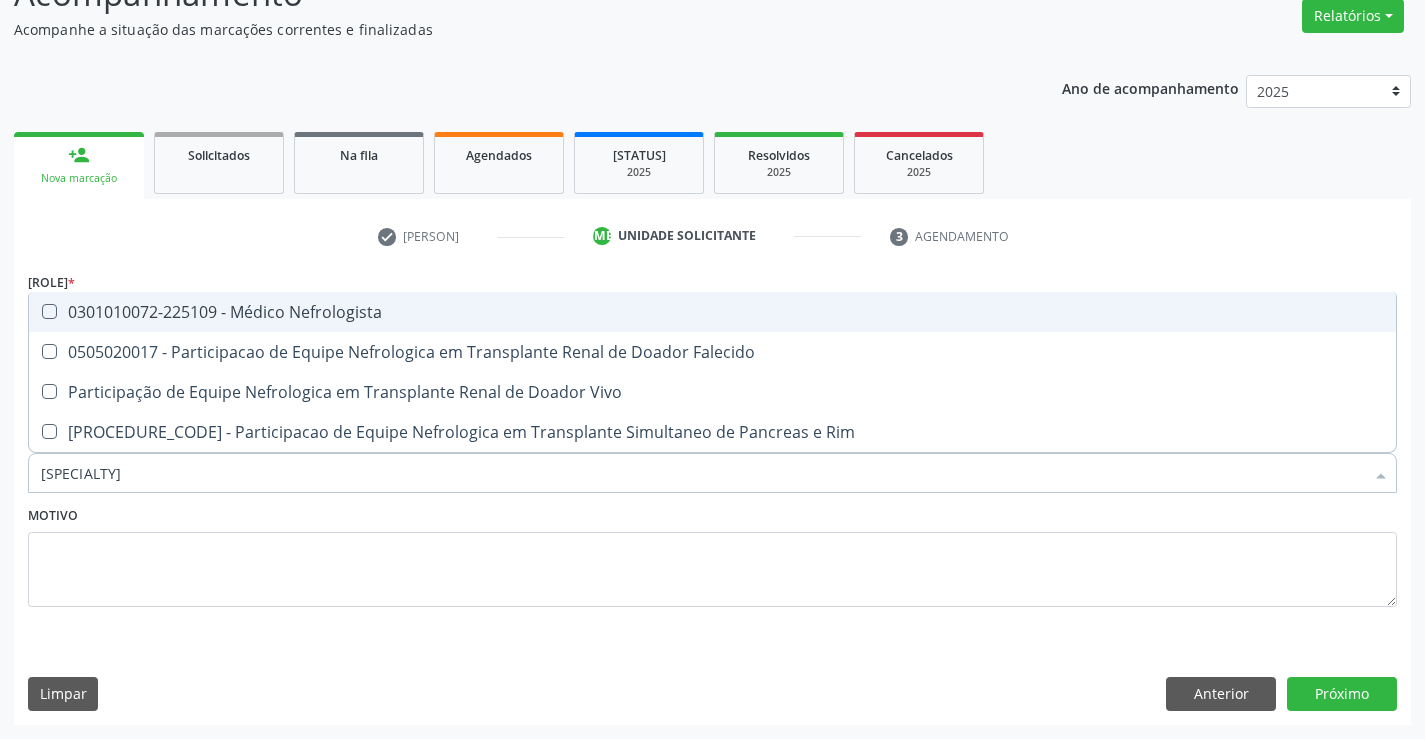 click on "0301010072-225109 - Médico Nefrologista" at bounding box center (712, 312) 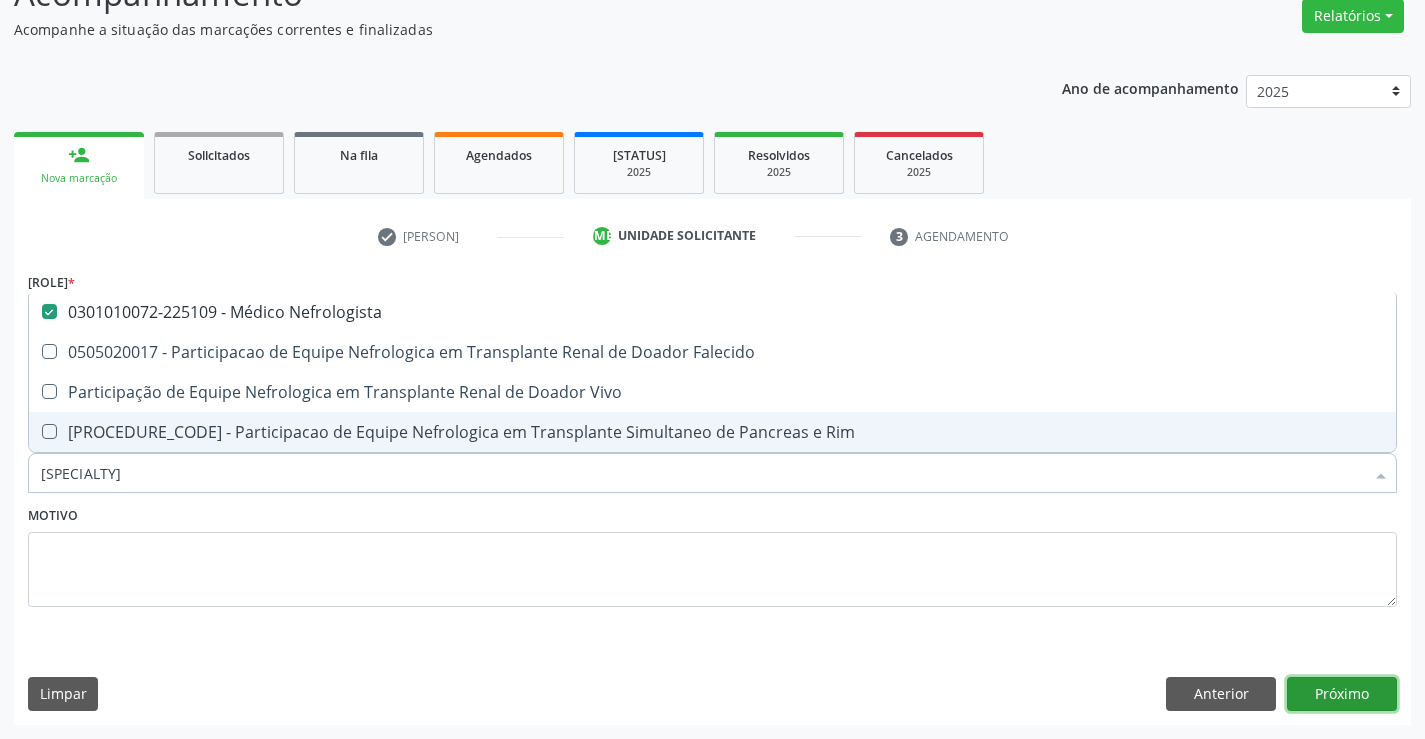 click on "Próximo" at bounding box center (1342, 694) 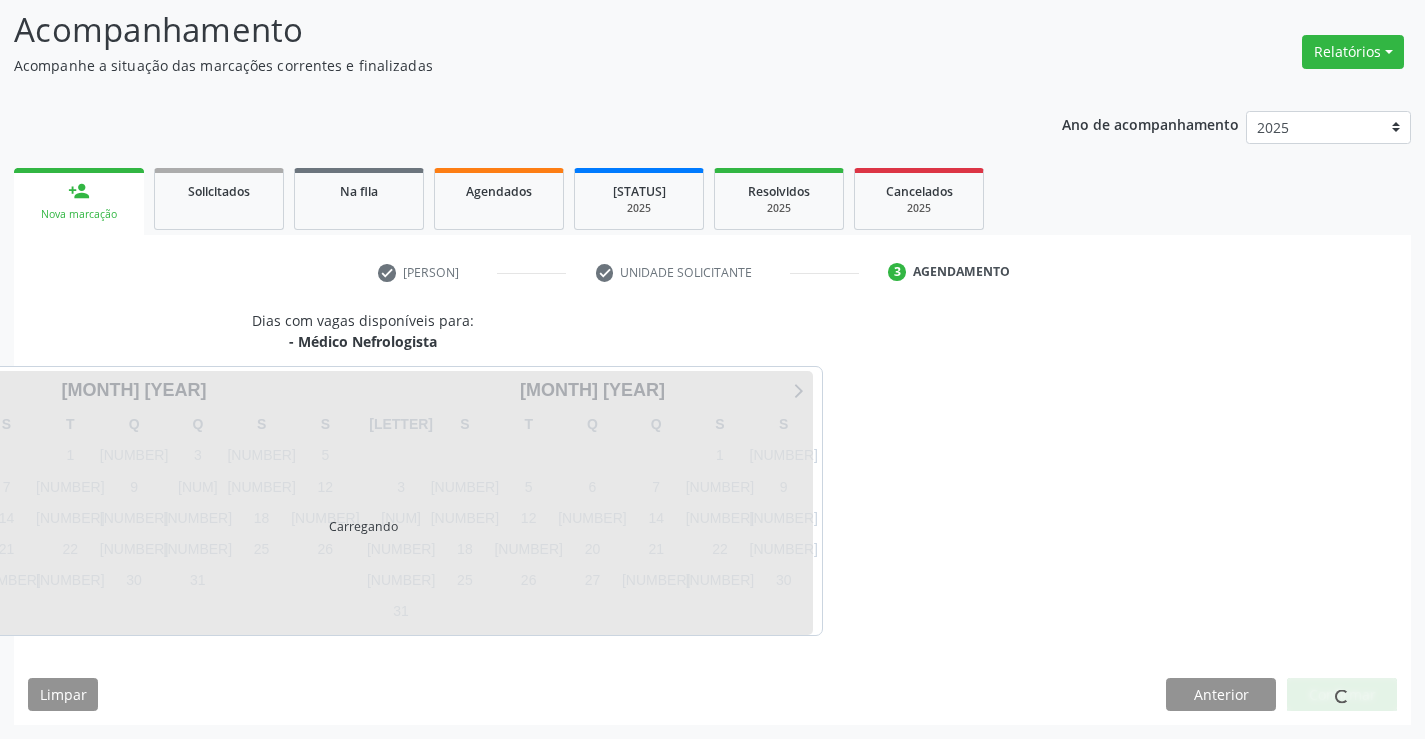 scroll, scrollTop: 131, scrollLeft: 0, axis: vertical 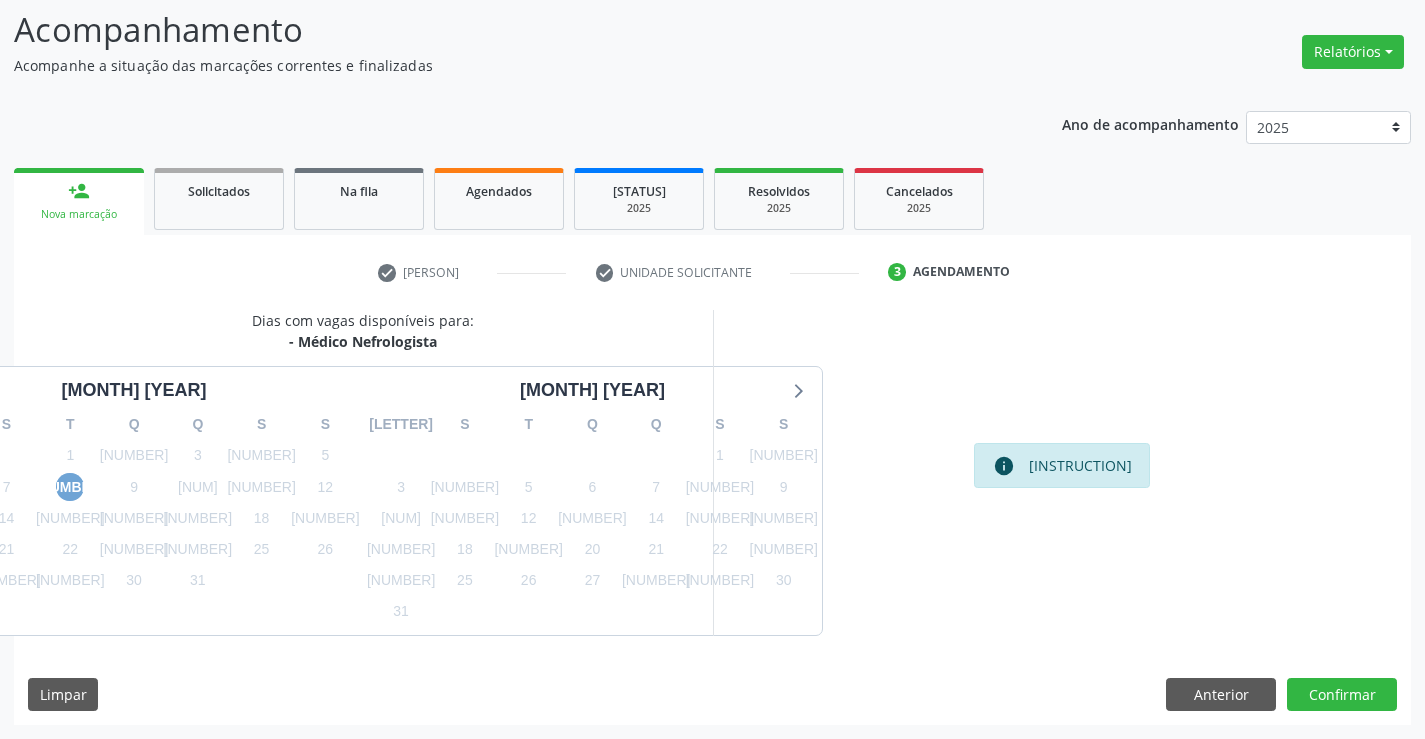 click on "[NUMBER]" at bounding box center (70, 487) 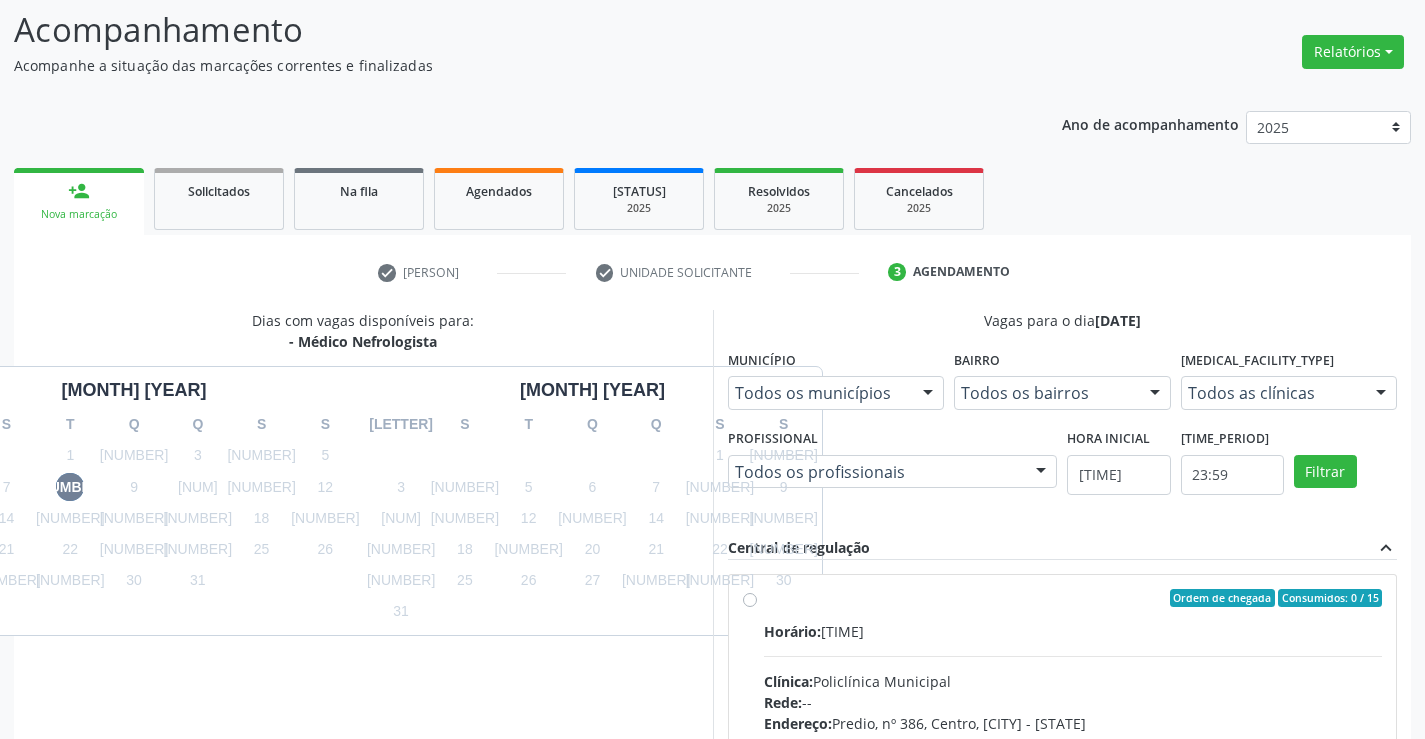 click on "Ordem de chegada
Consumidos: 0 / 15
Horário:   07:00
Clínica:  Policlínica Municipal
Rede:
--
Endereço:   Predio, nº 386, Centro, [CITY] - [STATE]
Telefone:   ([AREA]) [PHONE]
Profissional:
[FIRST] [LAST]
Informações adicionais sobre o atendimento
Idade de atendimento:
de 0 a 120 anos
Gênero(s) atendido(s):
Masculino e Feminino
Informações adicionais:
--" at bounding box center (1073, 742) 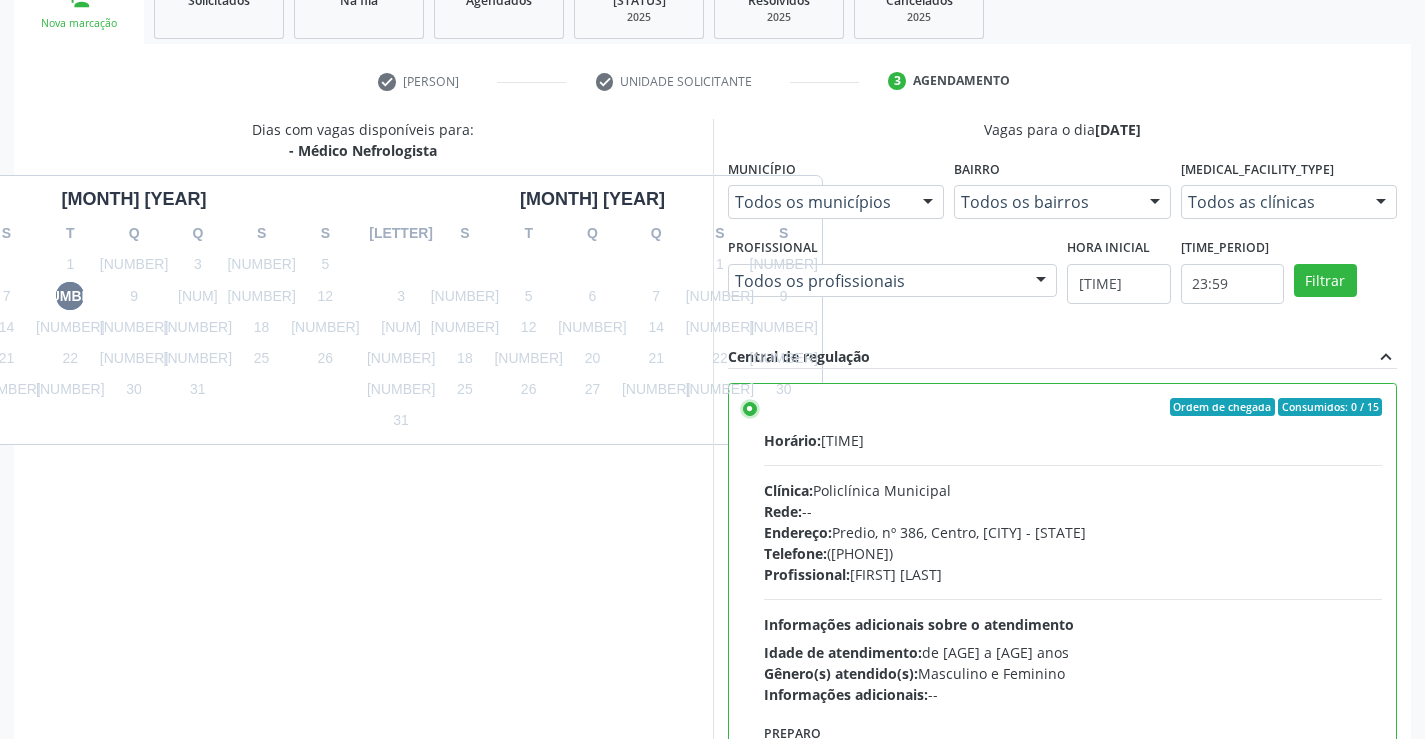 scroll, scrollTop: 456, scrollLeft: 0, axis: vertical 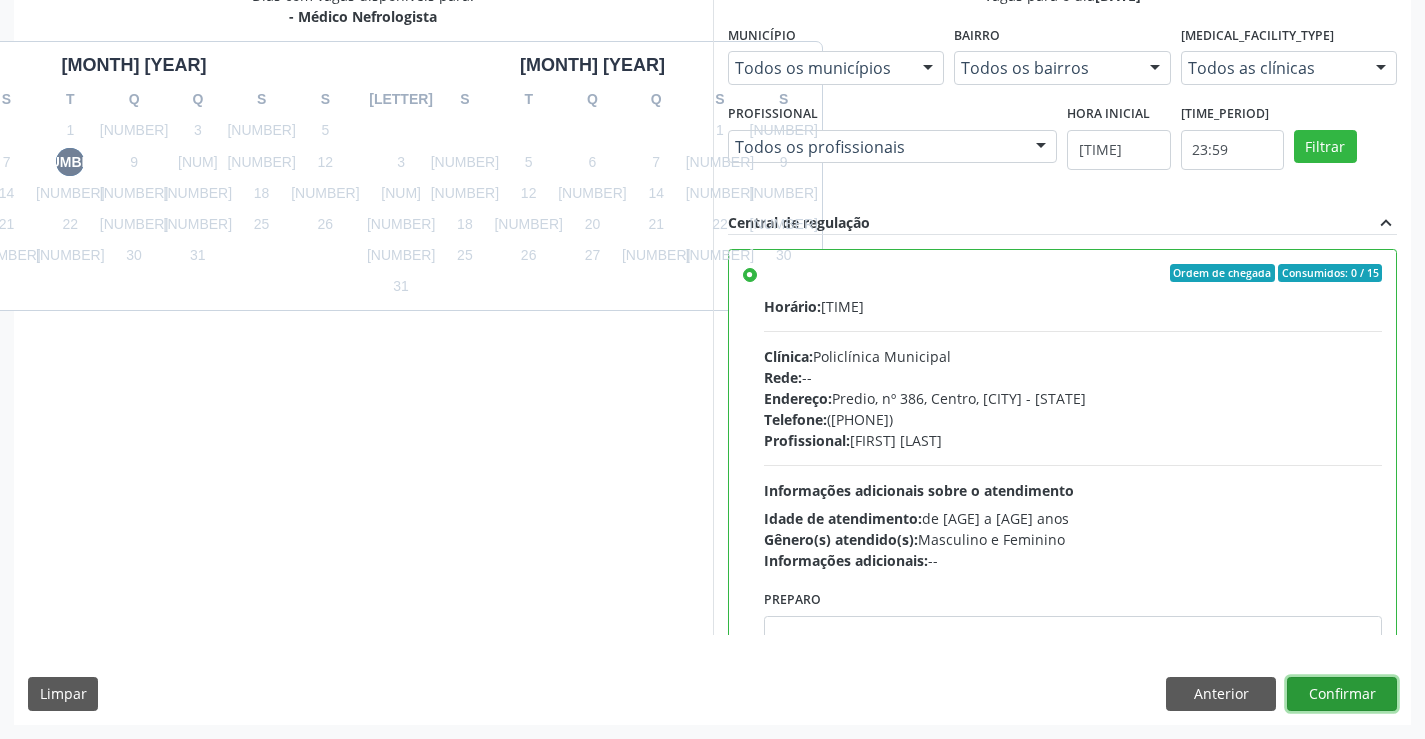 click on "Confirmar" at bounding box center (1342, 694) 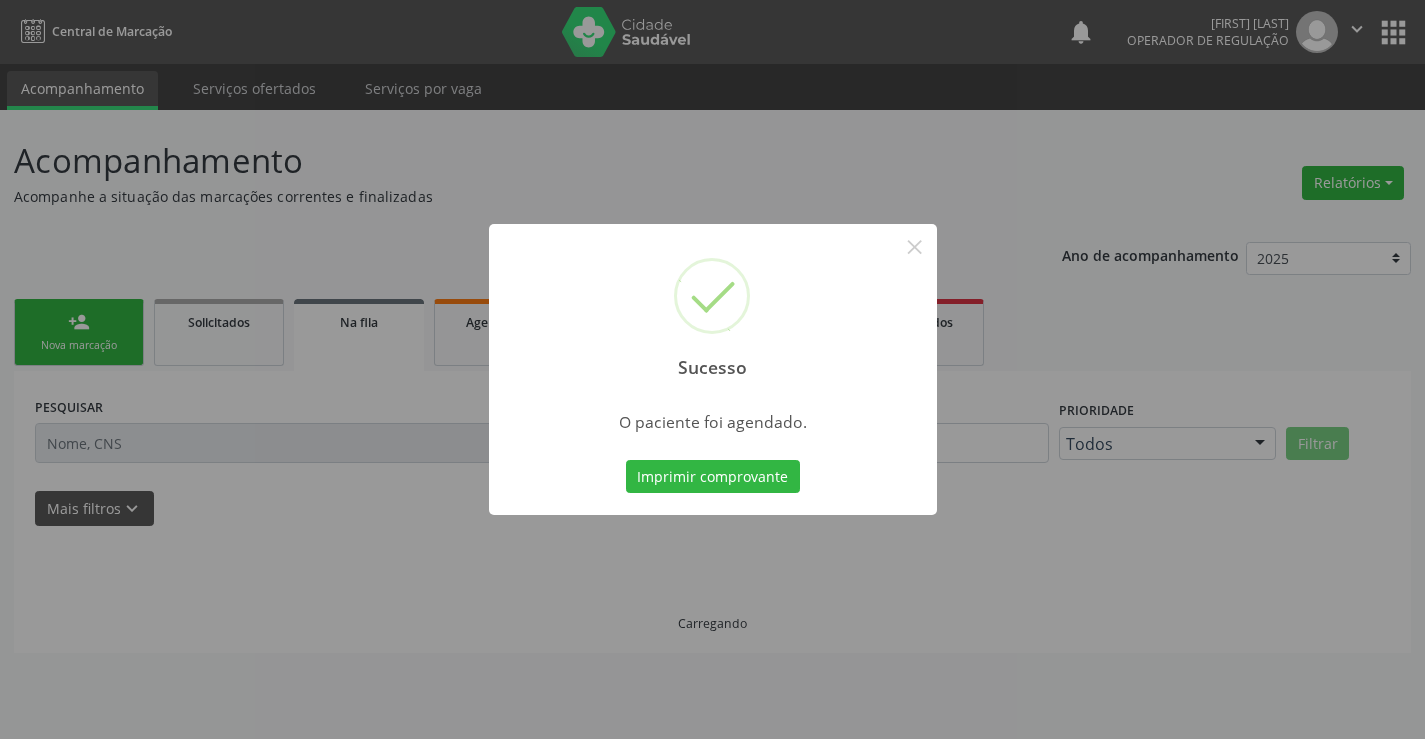 scroll, scrollTop: 0, scrollLeft: 0, axis: both 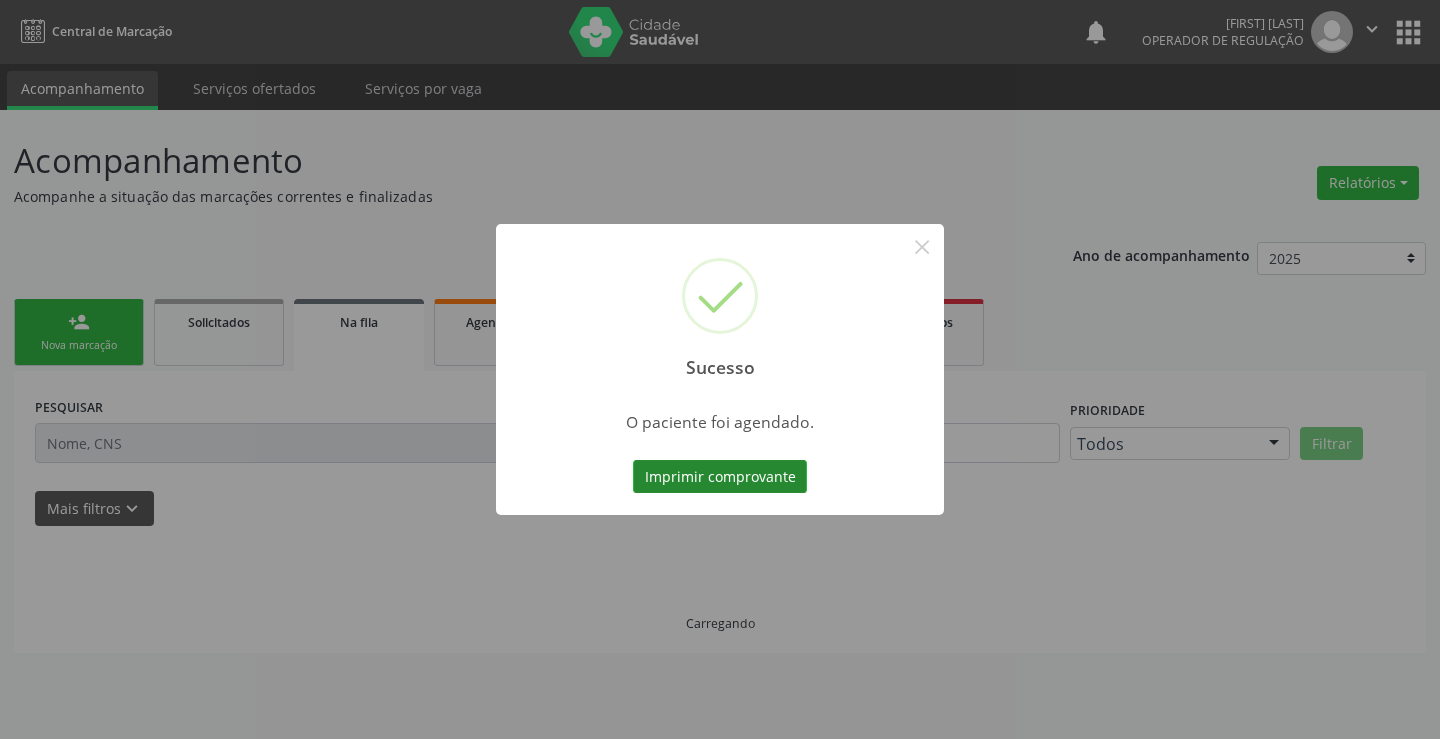 click on "Imprimir comprovante" at bounding box center [720, 477] 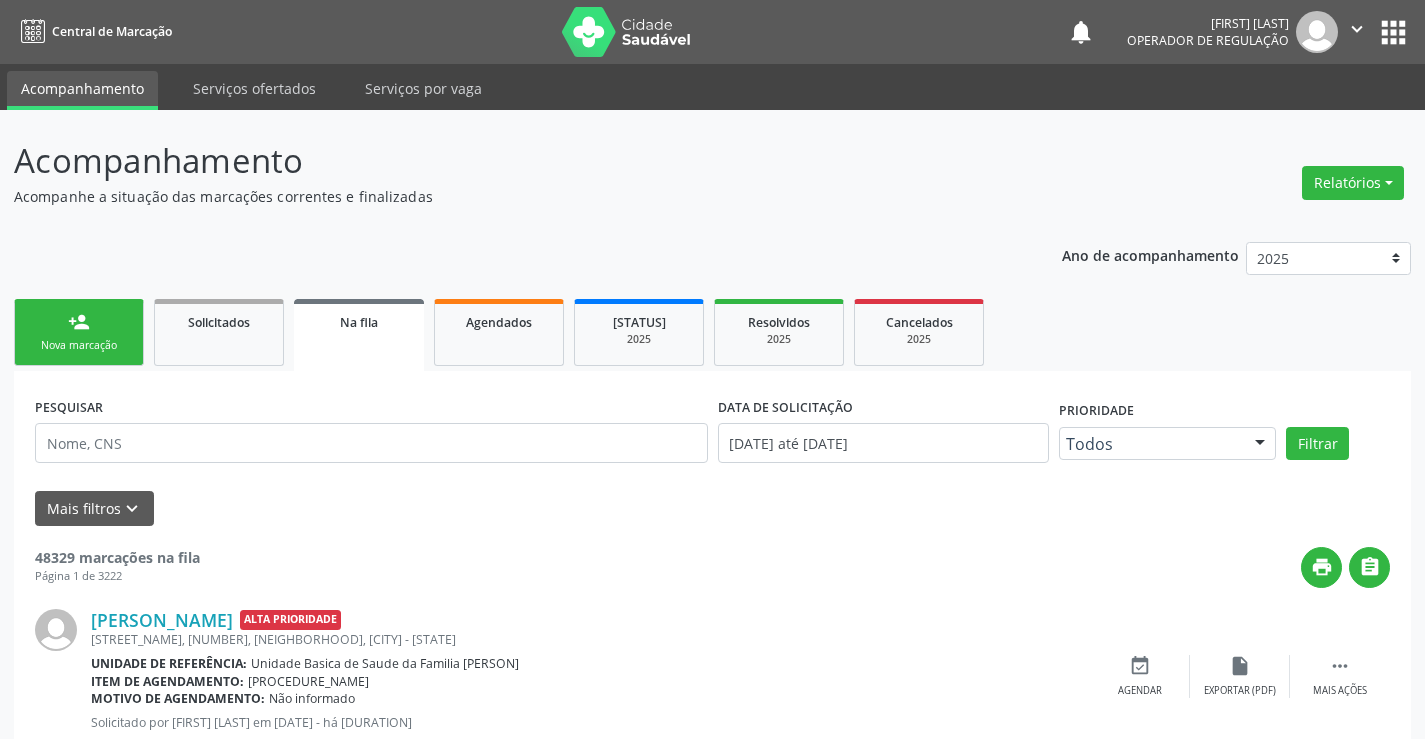 click on "Nova marcação" at bounding box center [79, 345] 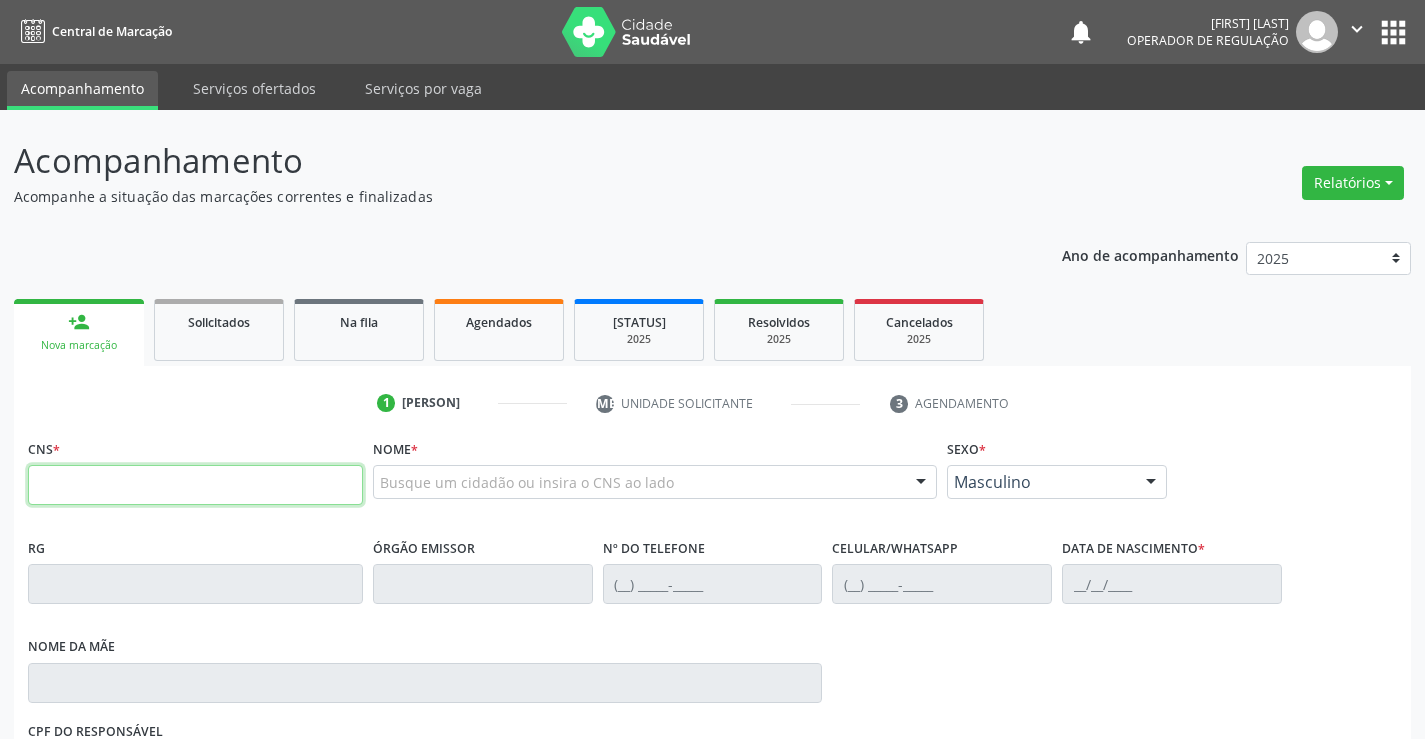 click at bounding box center (195, 485) 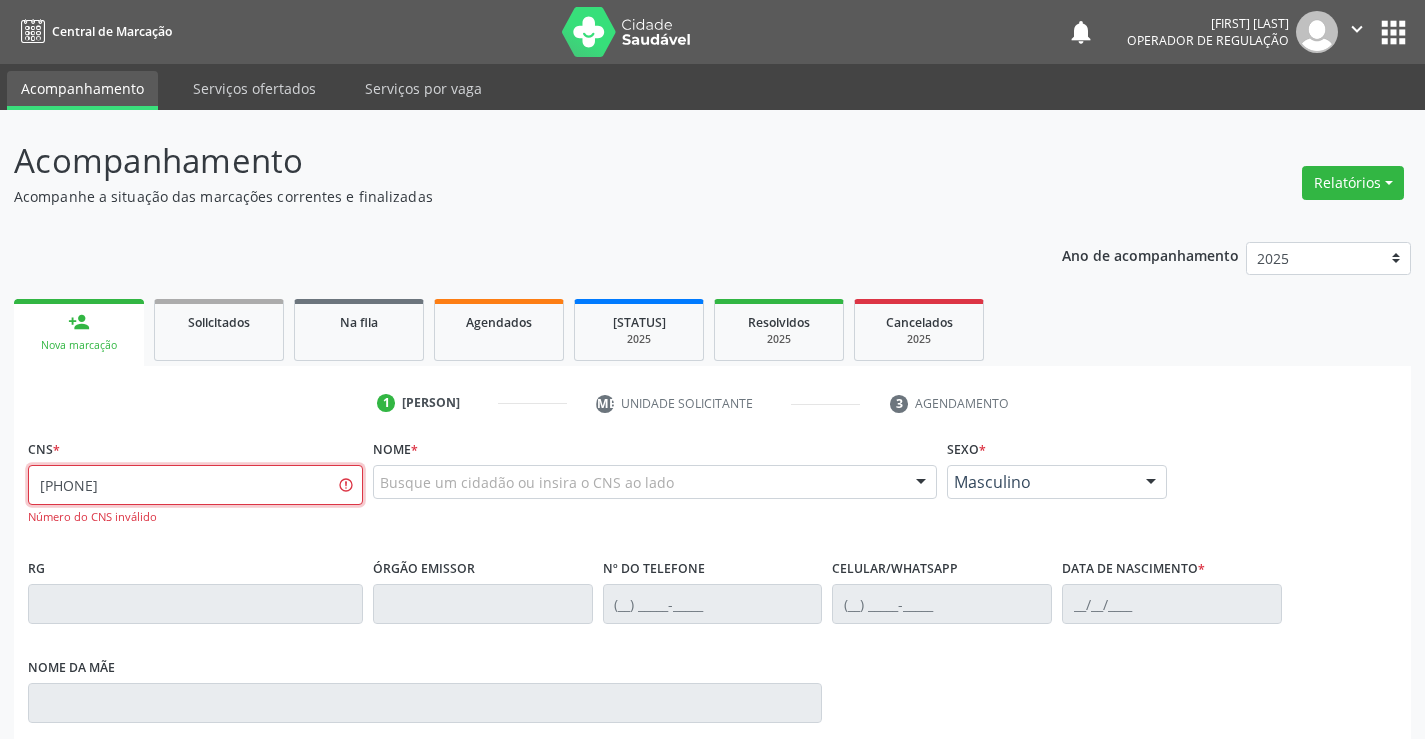 type on "[PHONE]" 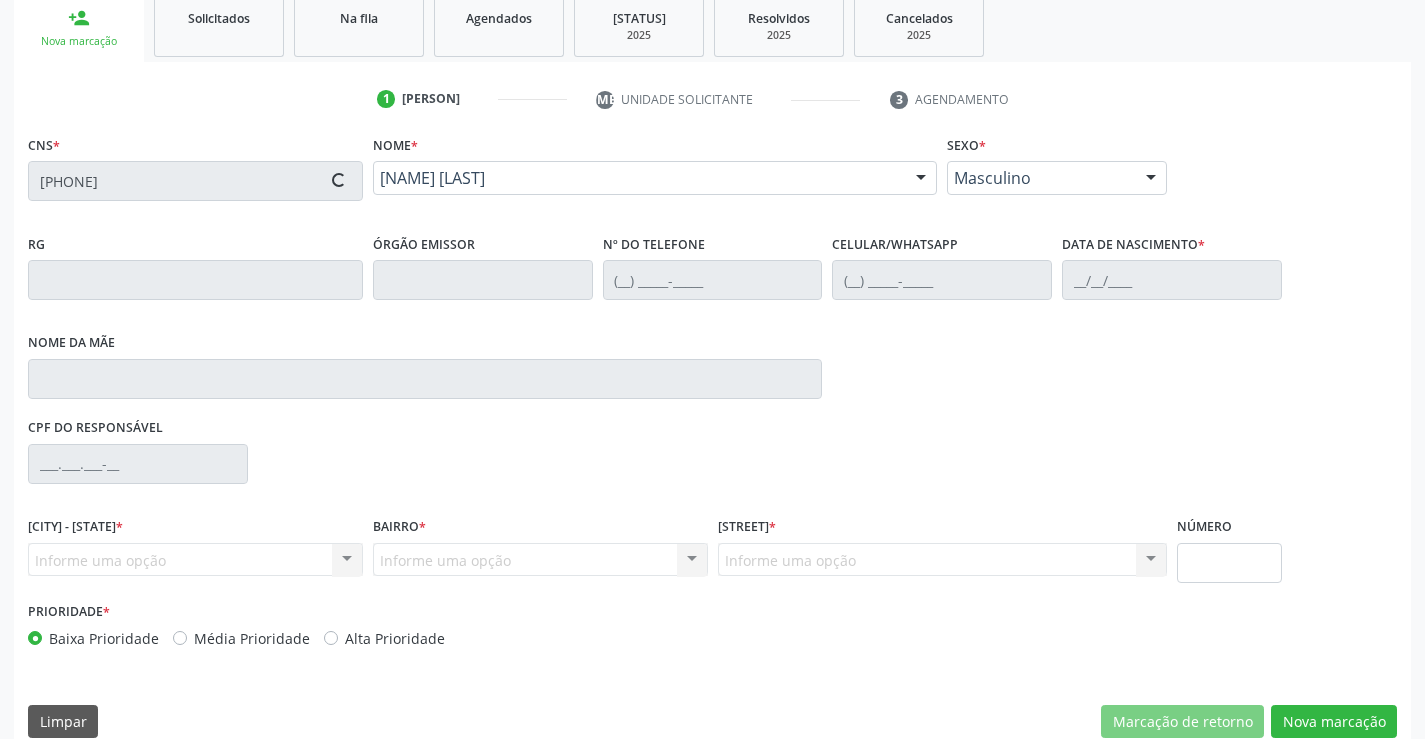 scroll, scrollTop: 331, scrollLeft: 0, axis: vertical 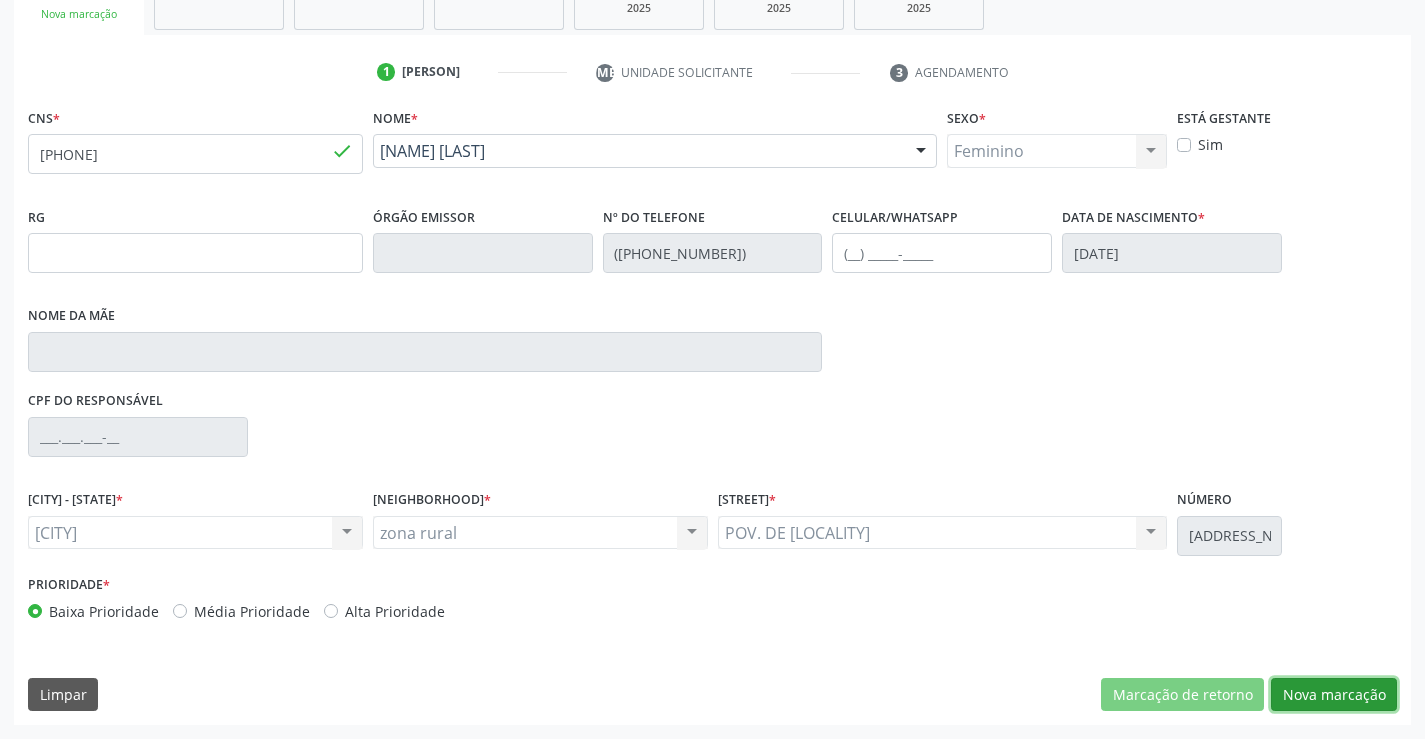 click on "Nova marcação" at bounding box center [1182, 695] 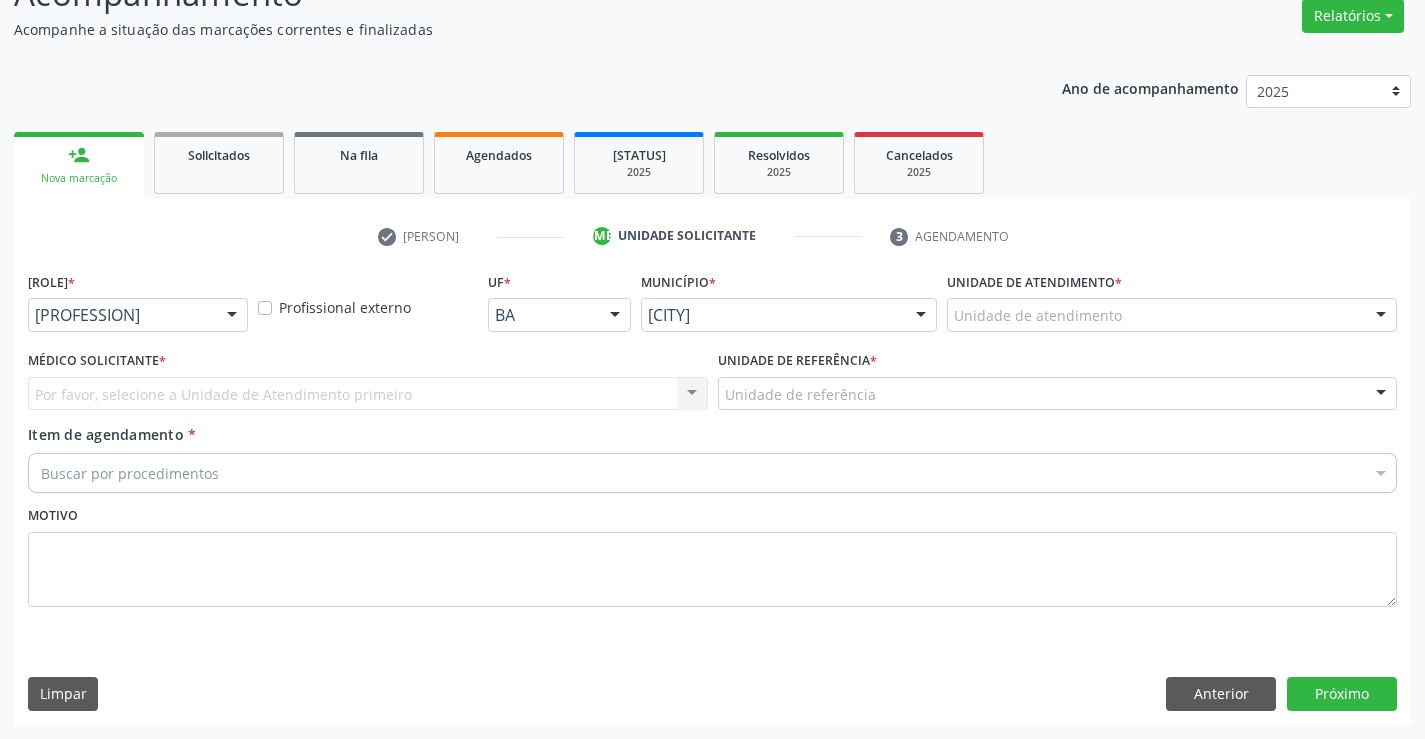 scroll, scrollTop: 167, scrollLeft: 0, axis: vertical 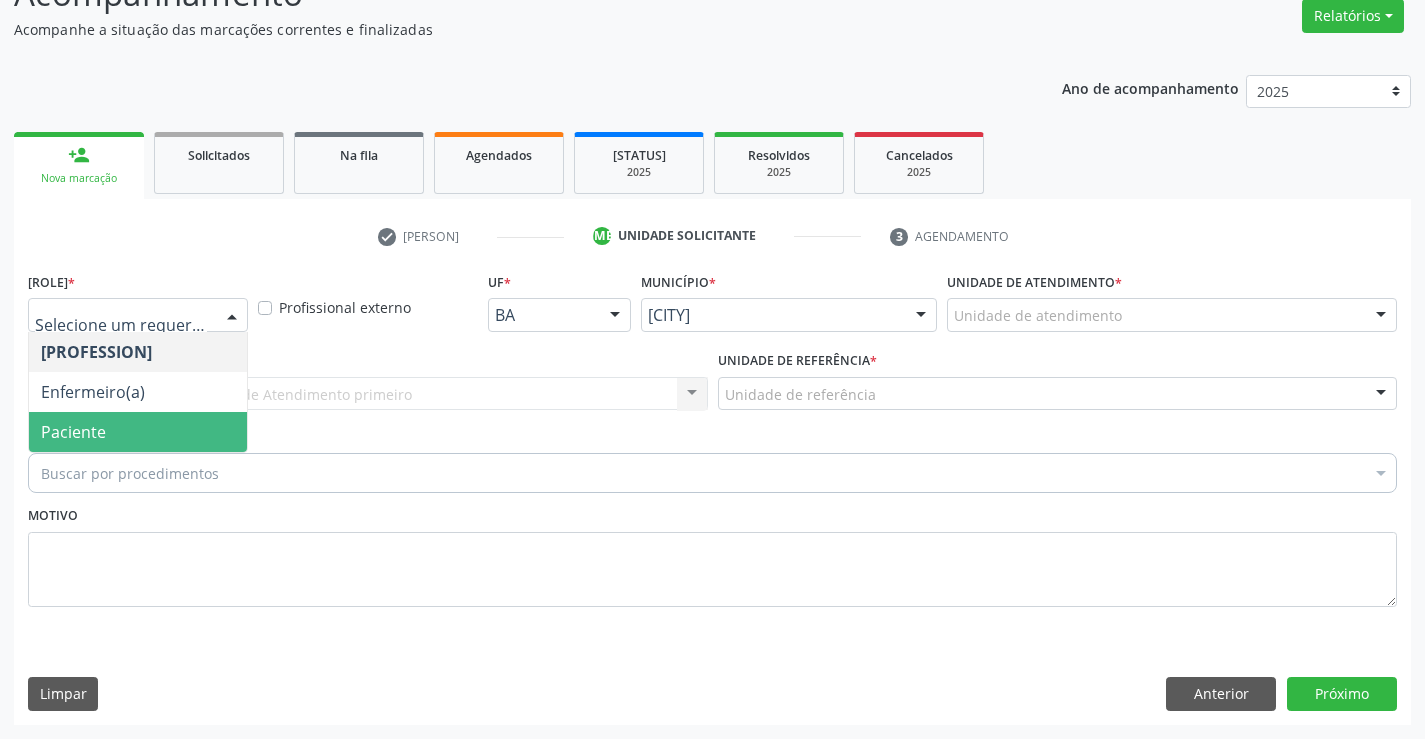 click on "Paciente" at bounding box center (138, 432) 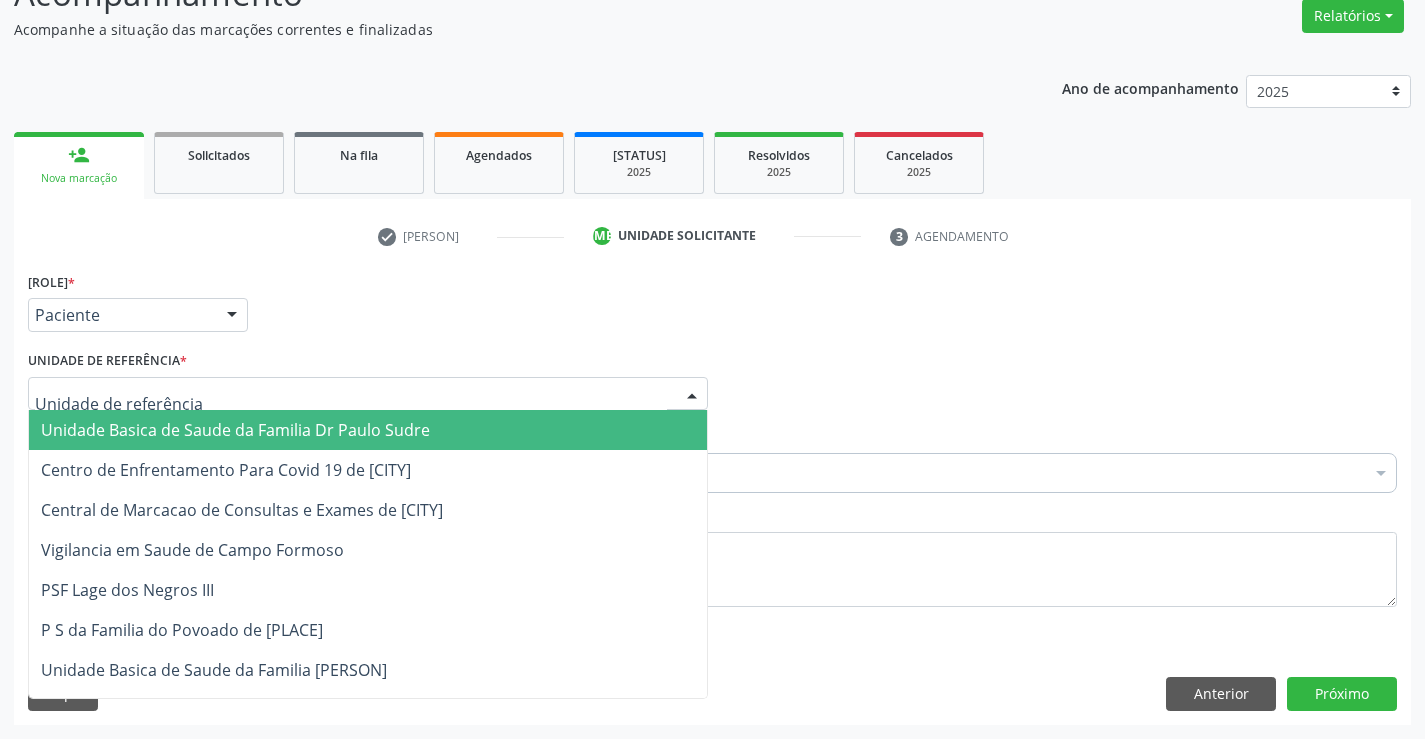 click at bounding box center [368, 394] 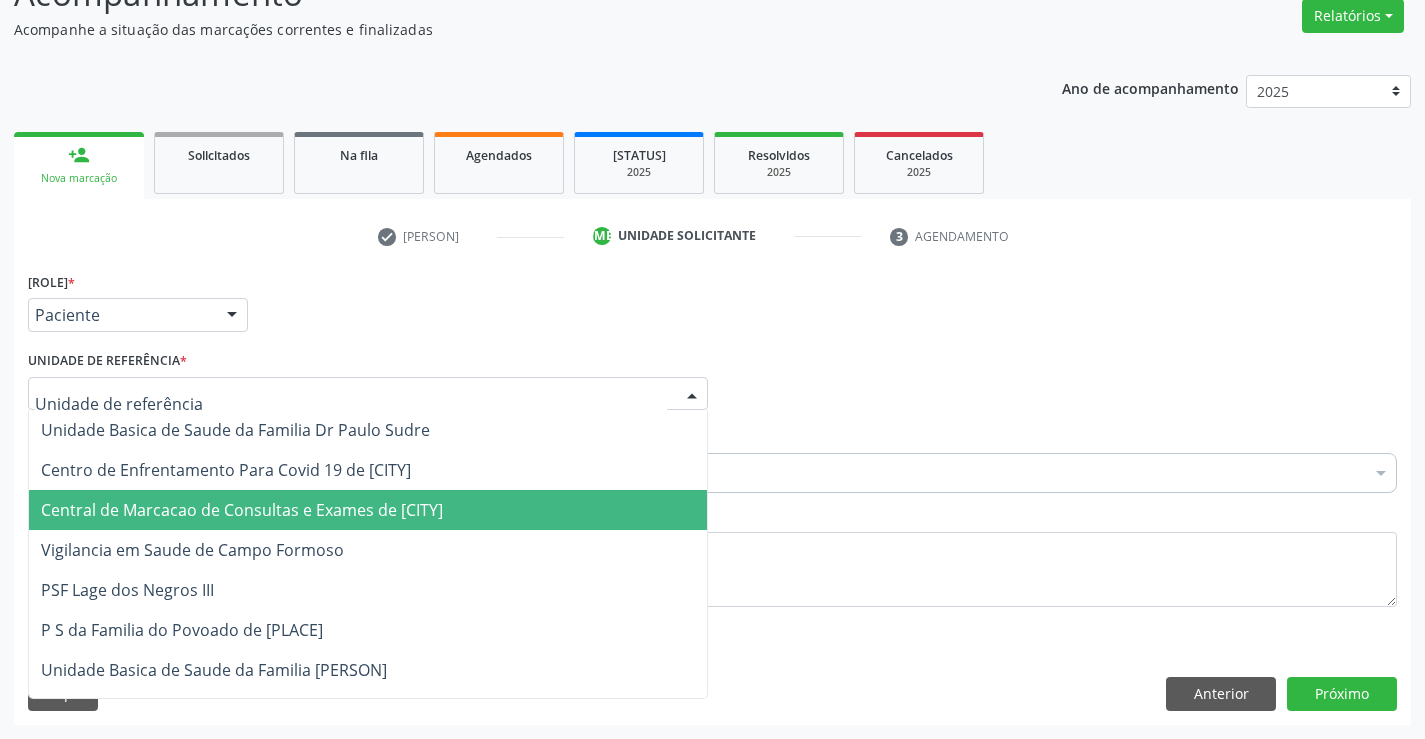 click on "Central de Marcacao de Consultas e Exames de [CITY]" at bounding box center (368, 510) 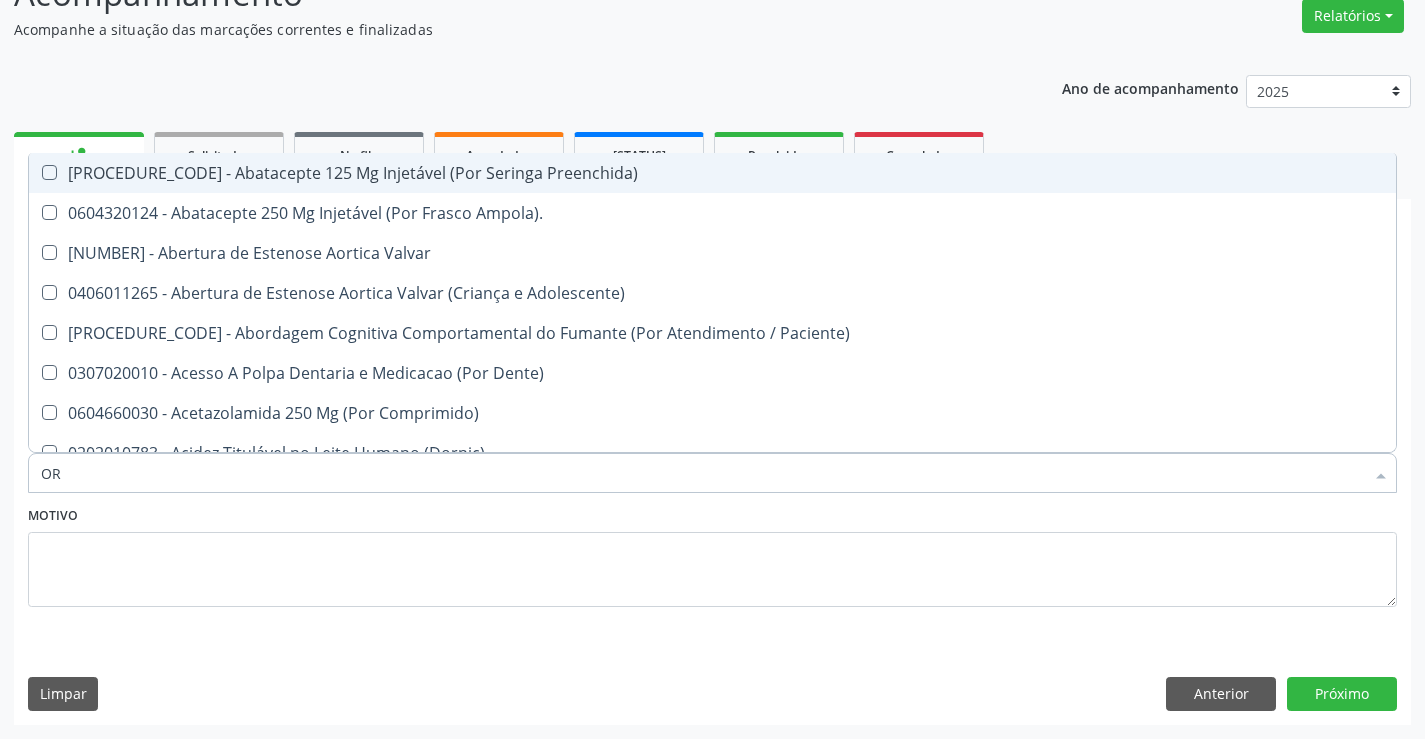 type on "ORT" 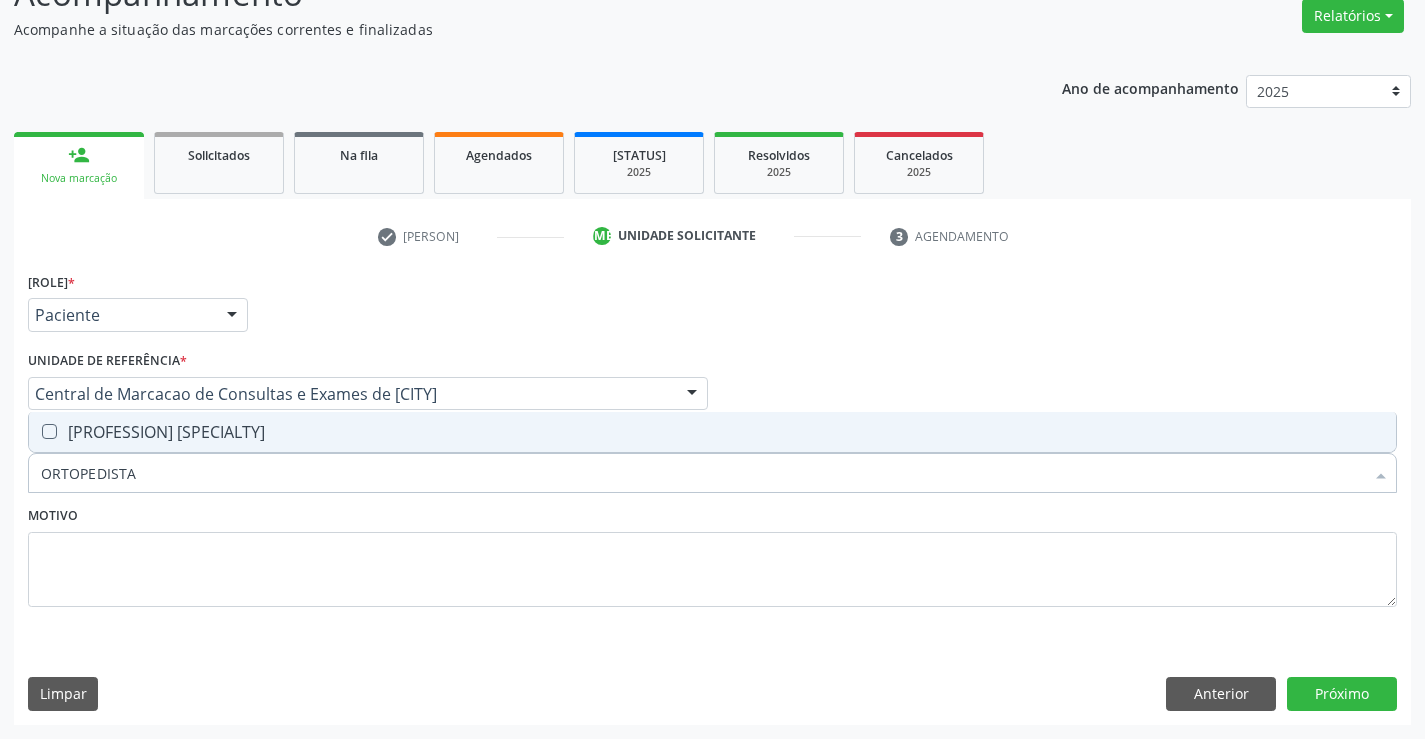 click on "[PROFESSION] [SPECIALTY]" at bounding box center [712, 432] 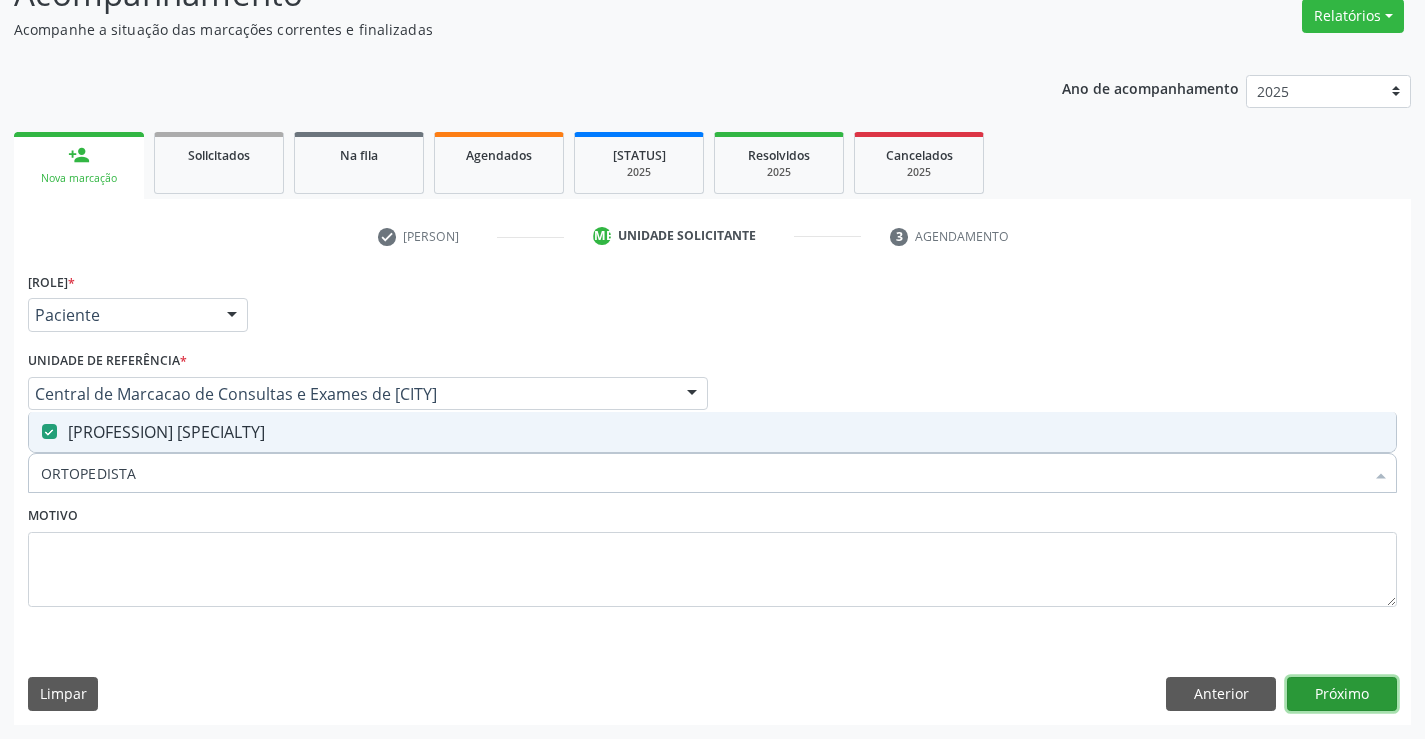 click on "Próximo" at bounding box center (1342, 694) 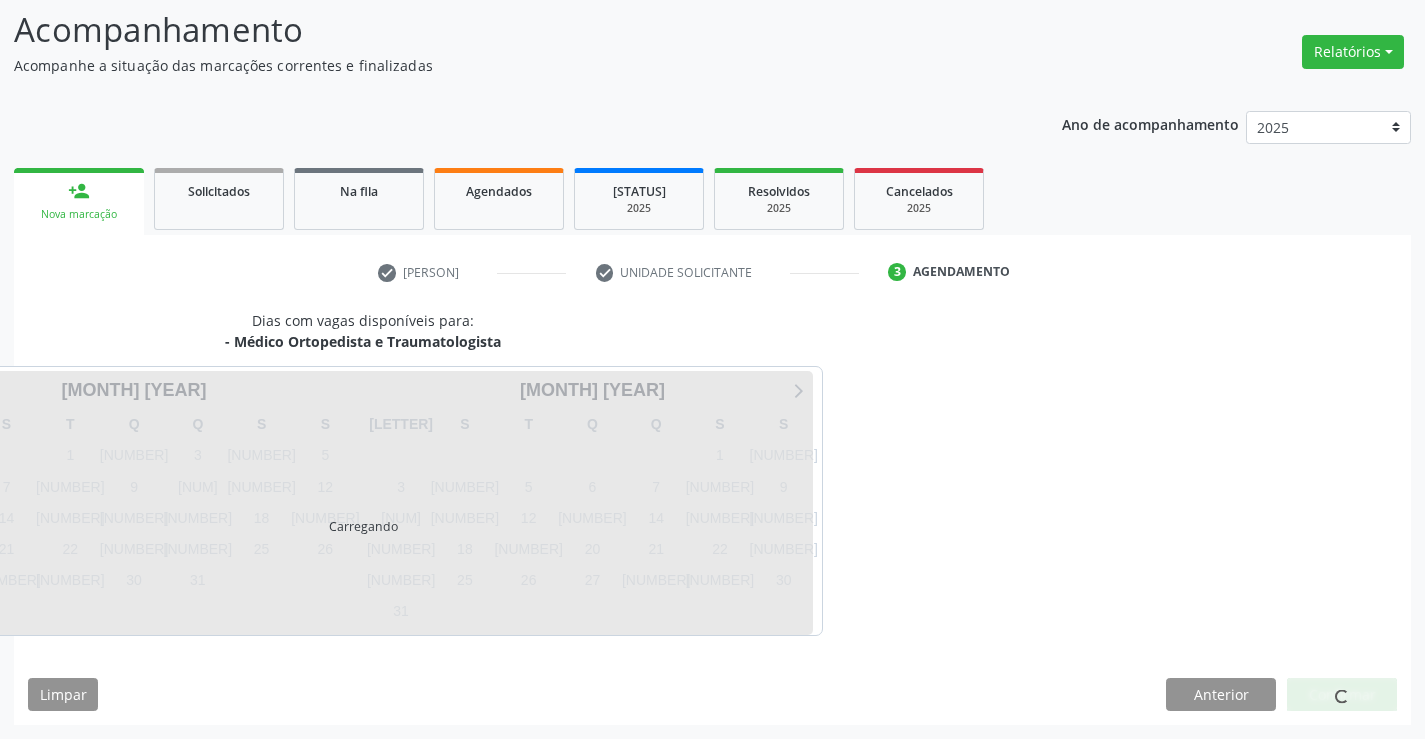 scroll, scrollTop: 131, scrollLeft: 0, axis: vertical 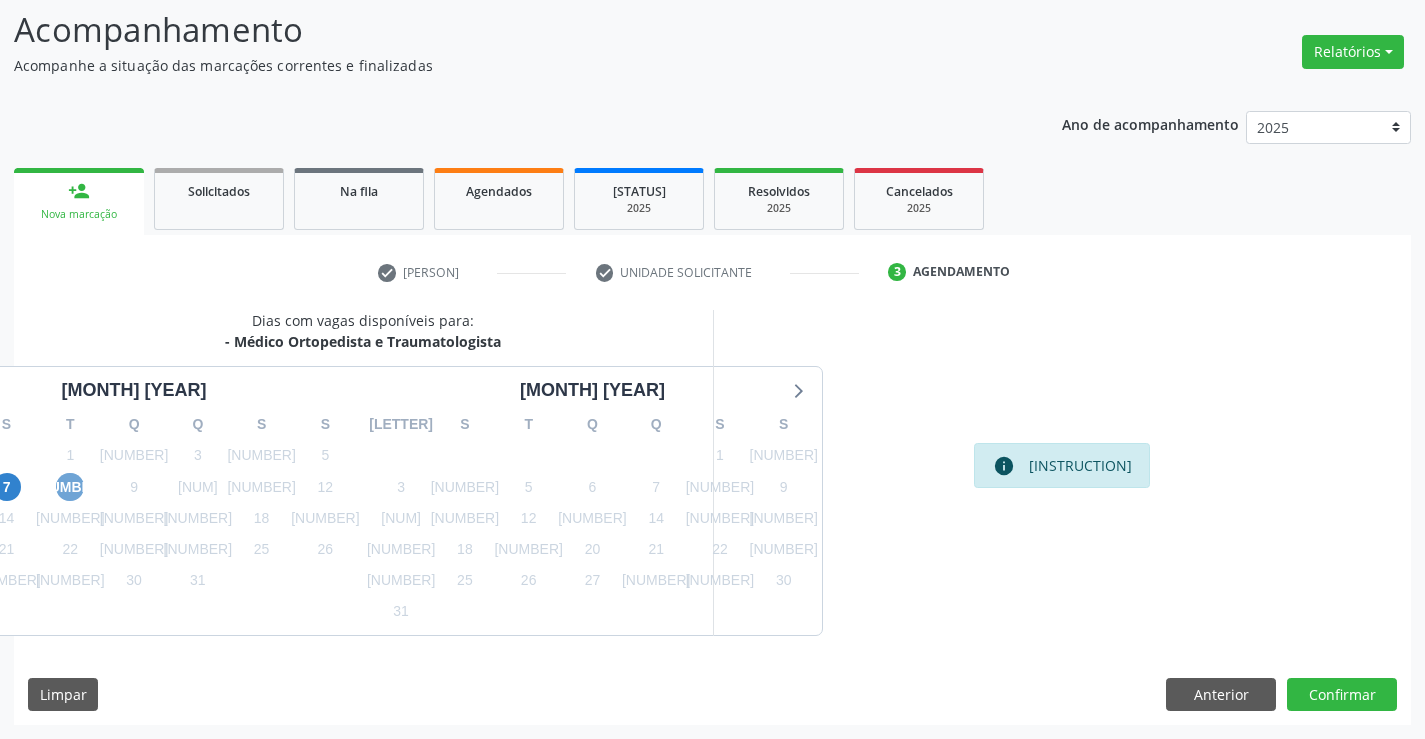 click on "[NUMBER]" at bounding box center (70, 487) 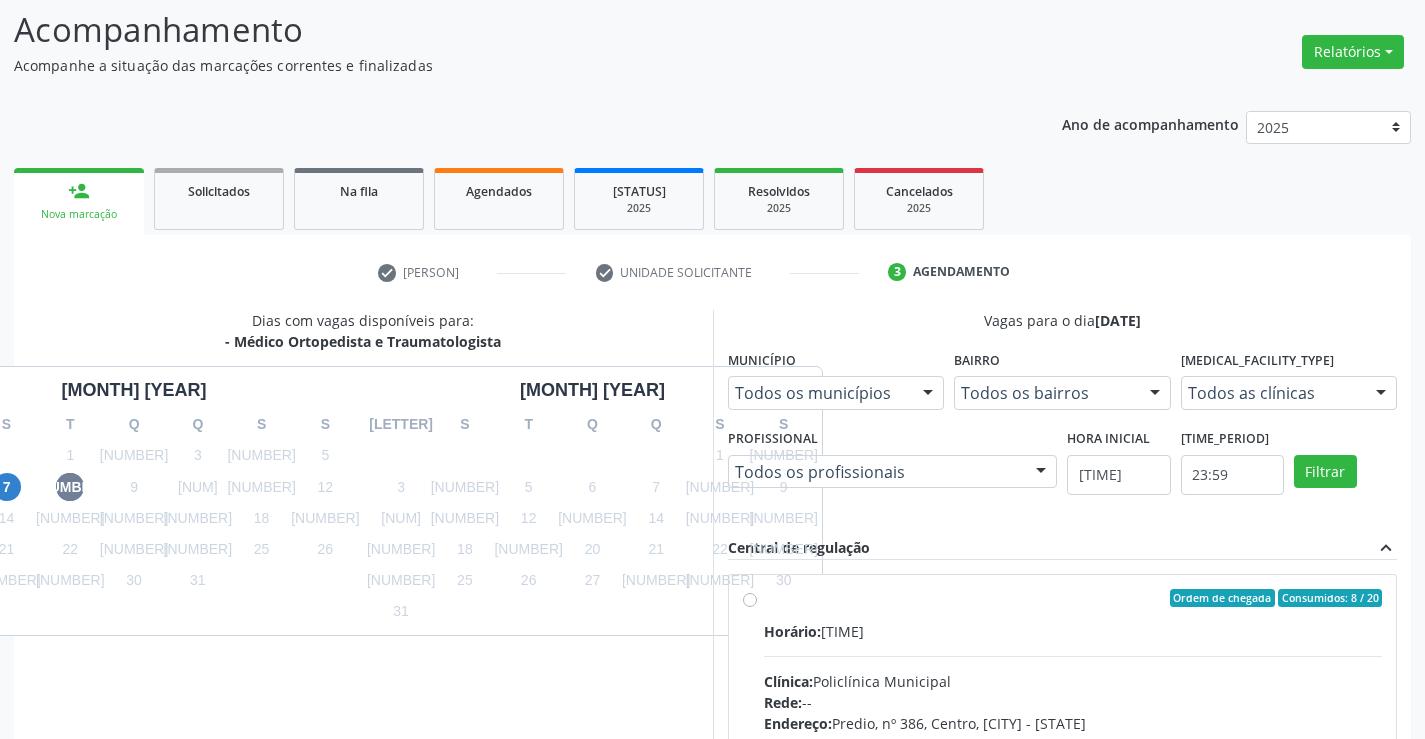 click on "Ordem de chegada
Consumidos: 8 / 20
Horário:   [TIME]
Clínica:  [CLINIC_NAME]
Rede:
--
Endereço:   [NUMBER] [STREET], [NEIGHBORHOOD], [CITY] - [STATE]
Telefone:   [PHONE]
Profissional:
[FIRST] [LAST]
Informações adicionais sobre o atendimento
Idade de atendimento:
[AGE_RANGE]
Gênero(s) atendido(s):
[GENDER]
Informações adicionais:
--" at bounding box center [1073, 742] 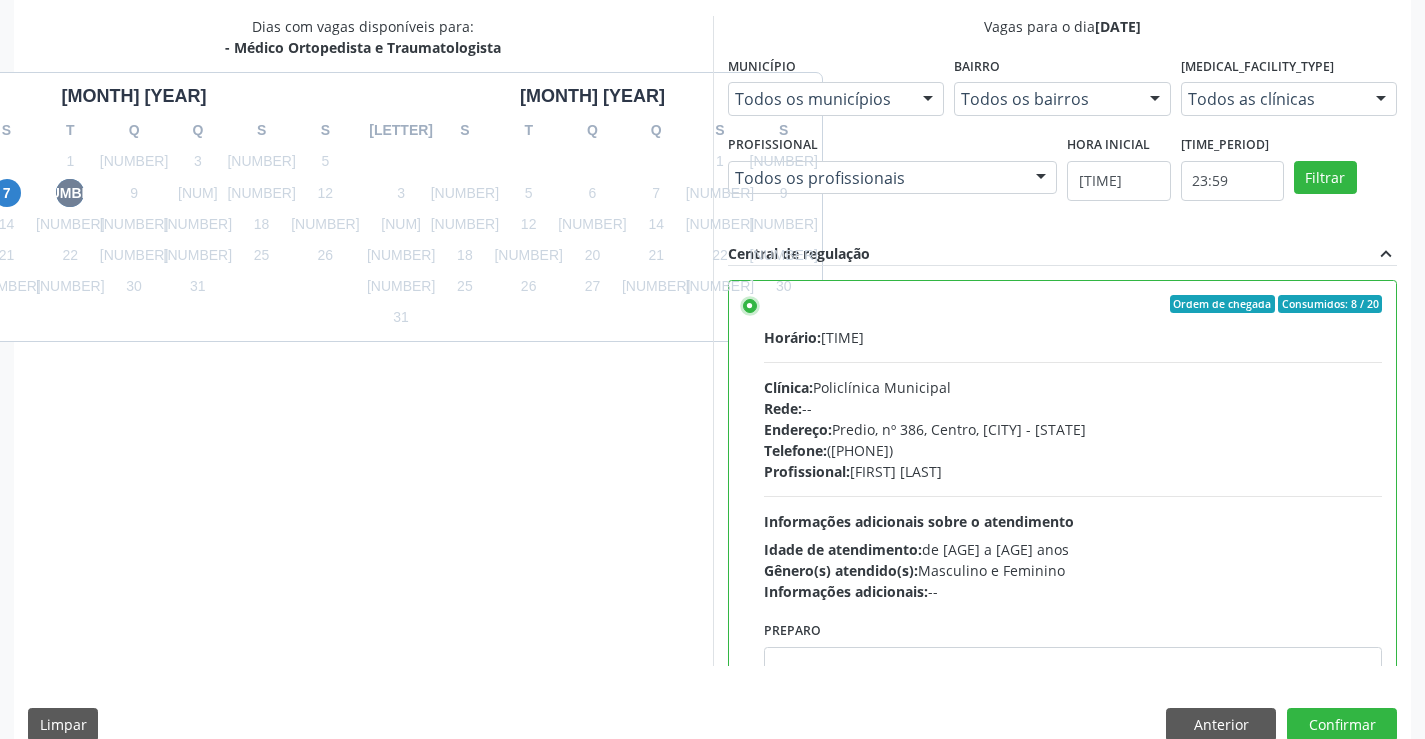 scroll, scrollTop: 456, scrollLeft: 0, axis: vertical 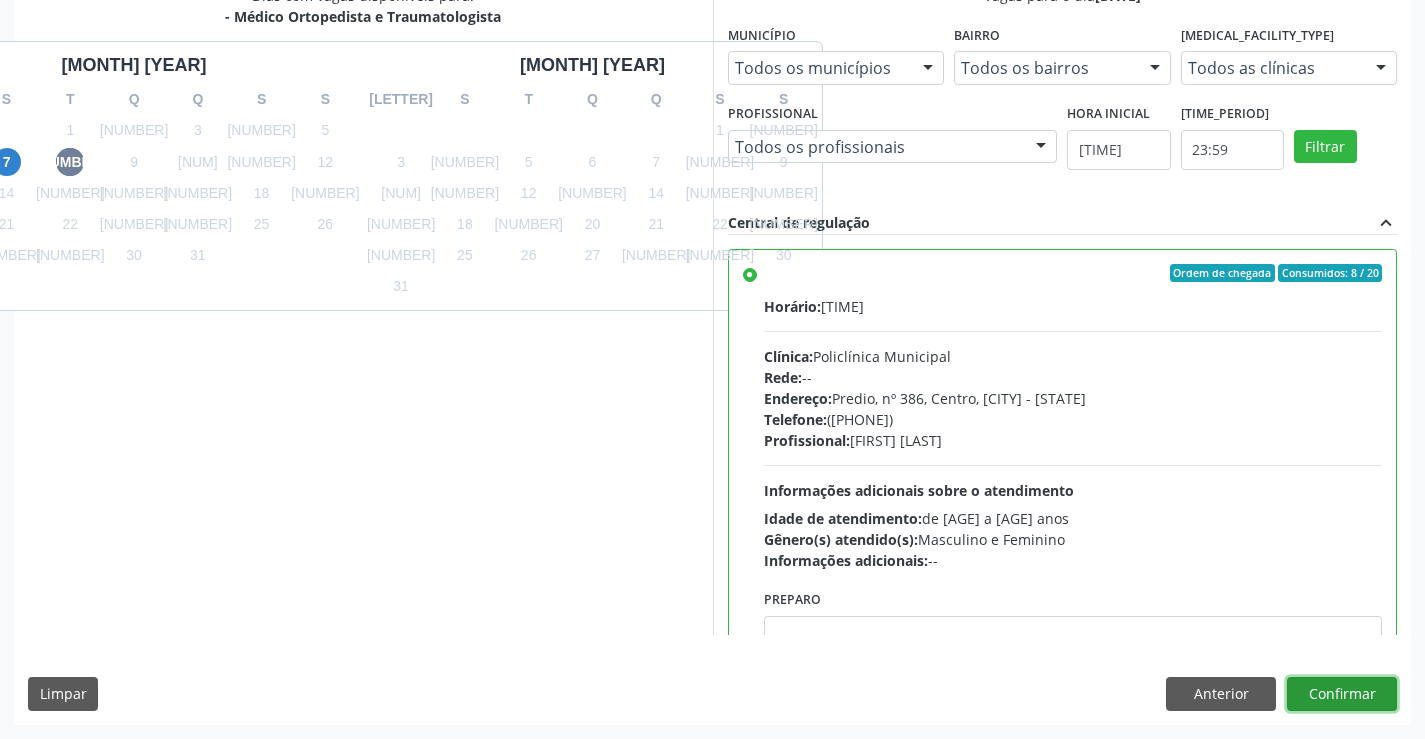 click on "Confirmar" at bounding box center (1342, 694) 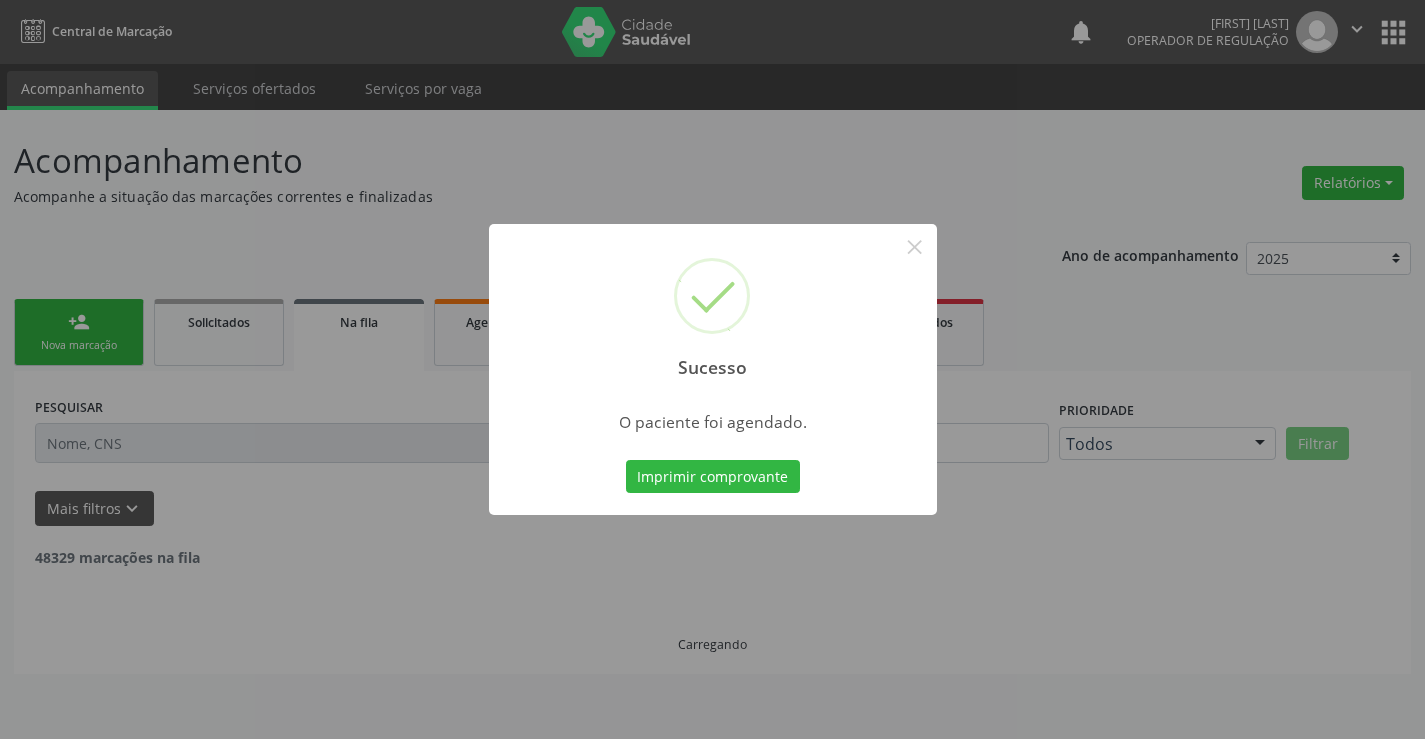 scroll, scrollTop: 0, scrollLeft: 0, axis: both 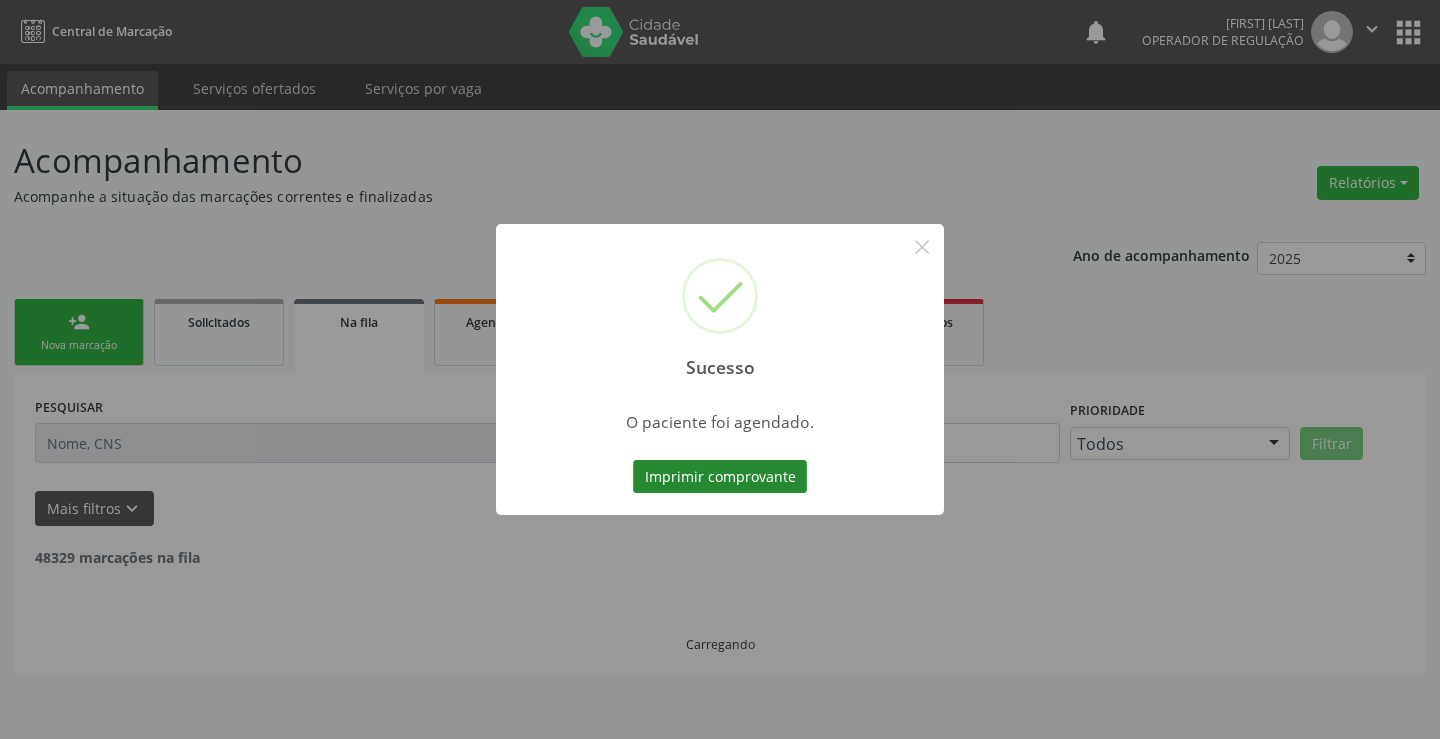 click on "Imprimir comprovante" at bounding box center [720, 477] 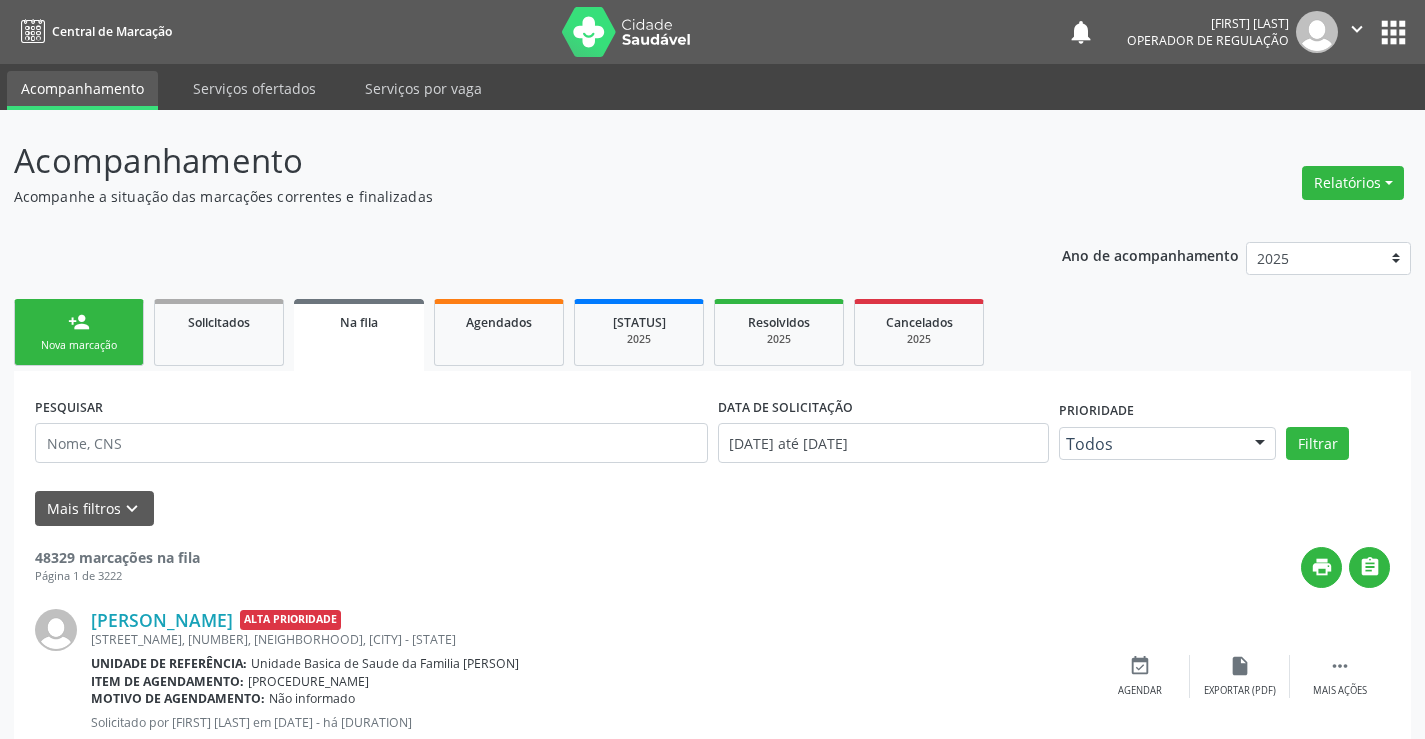click on "person_add" at bounding box center [79, 322] 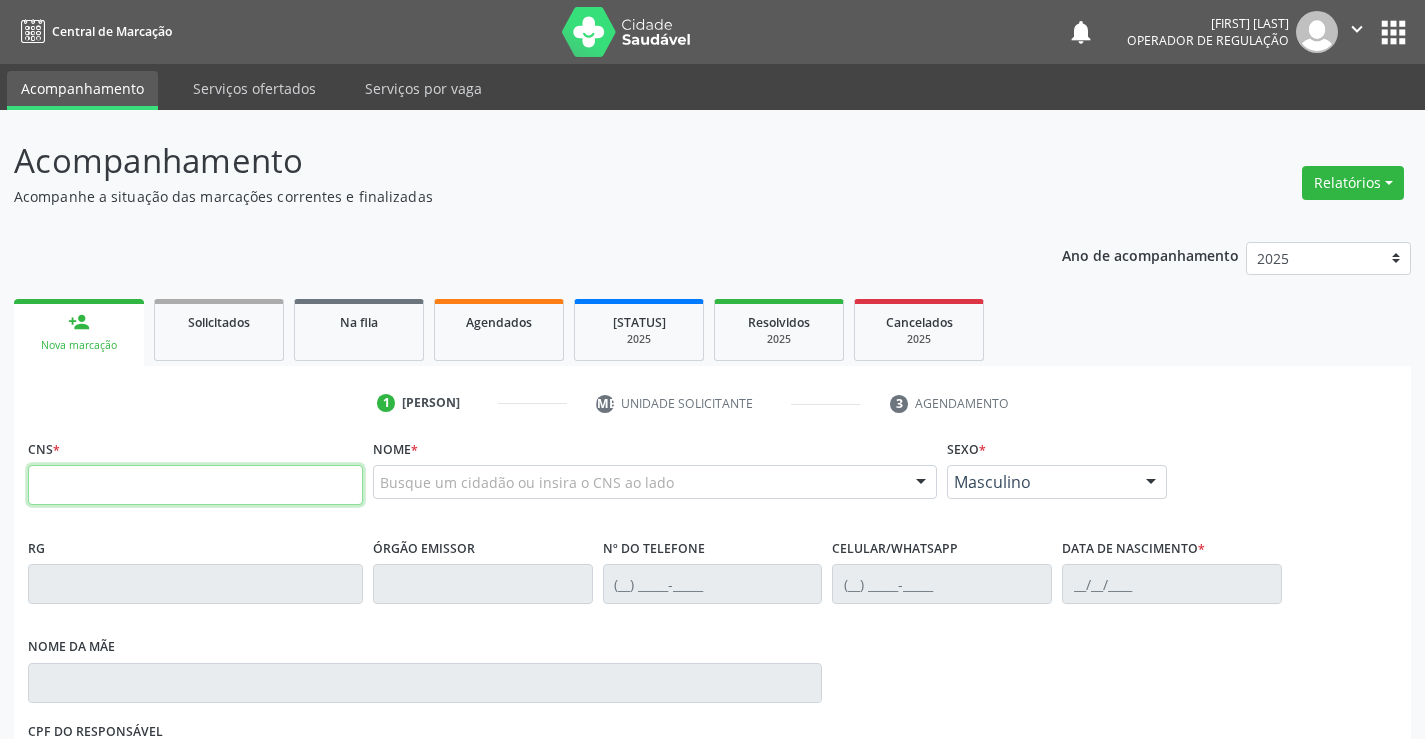 click at bounding box center [195, 485] 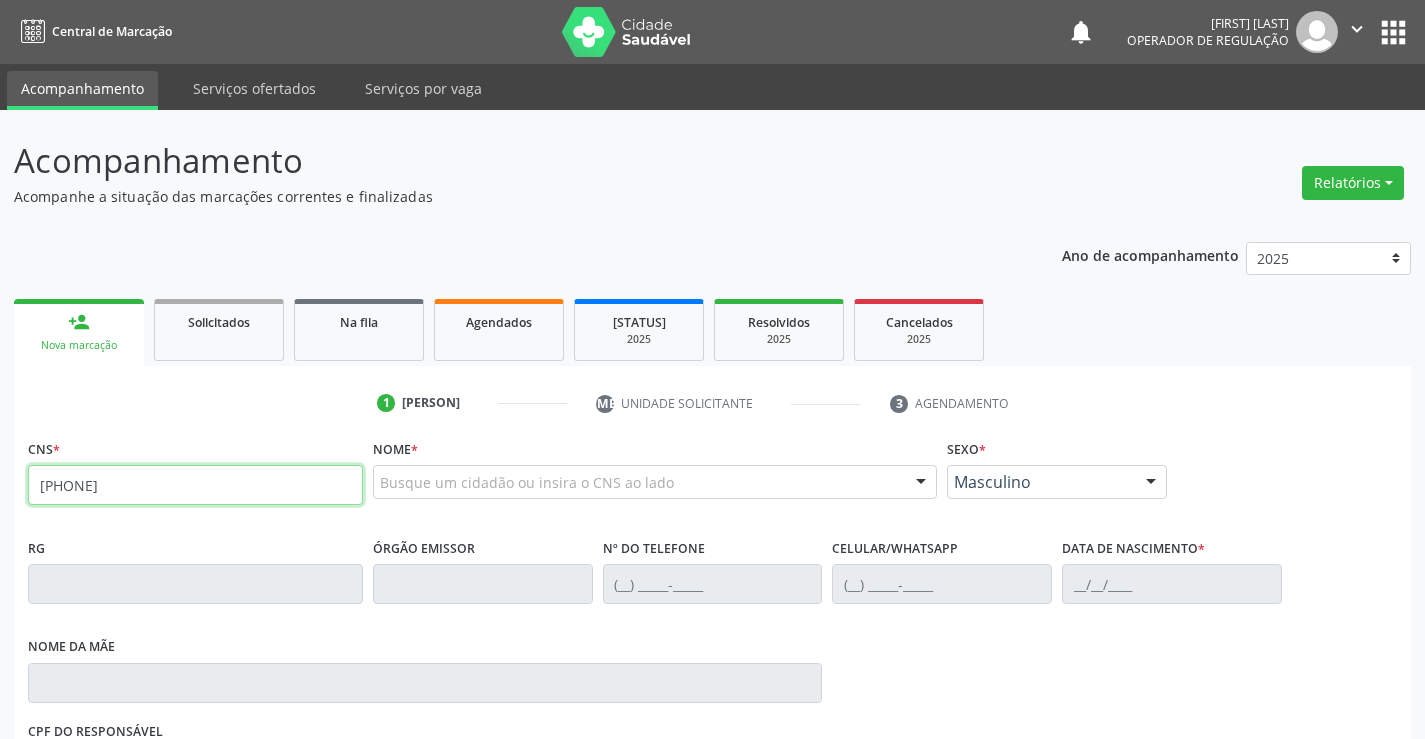 type on "[PHONE]" 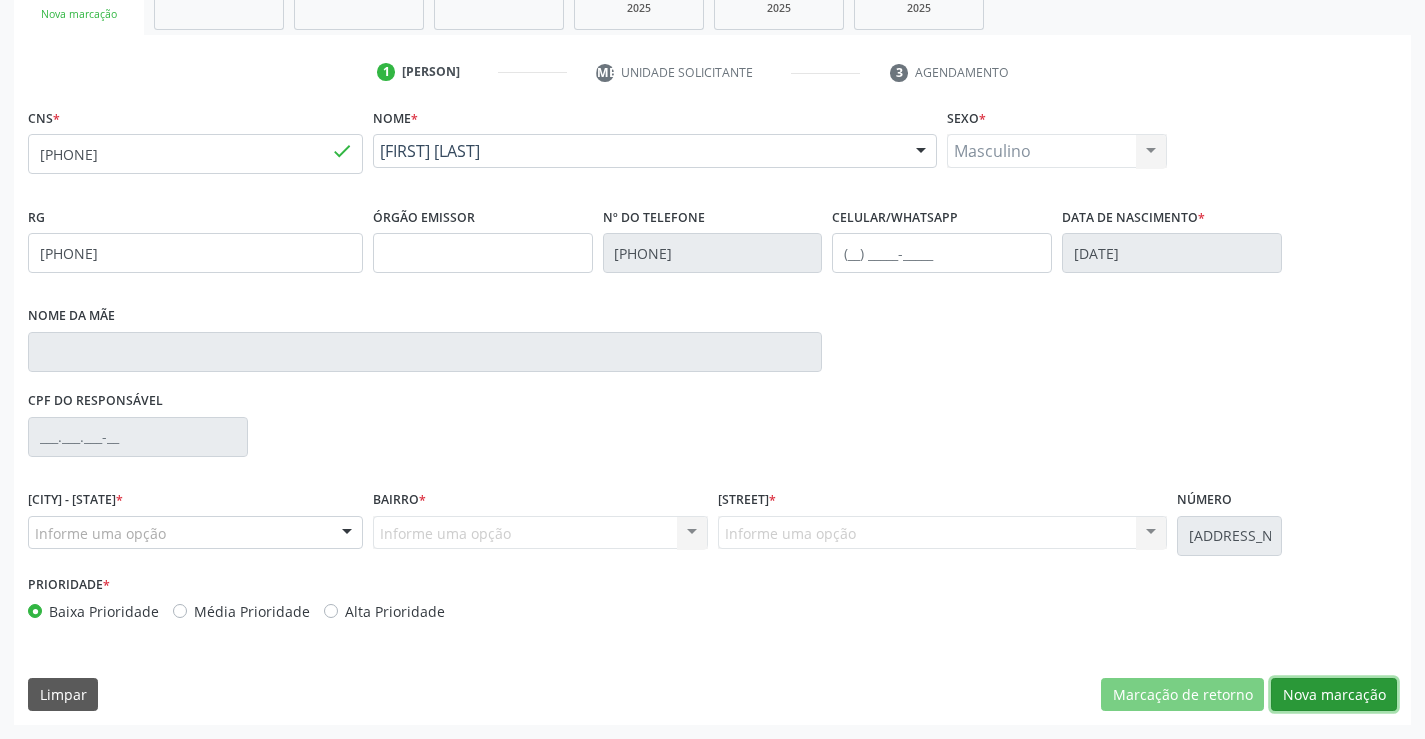 click on "Nova marcação" at bounding box center (1182, 695) 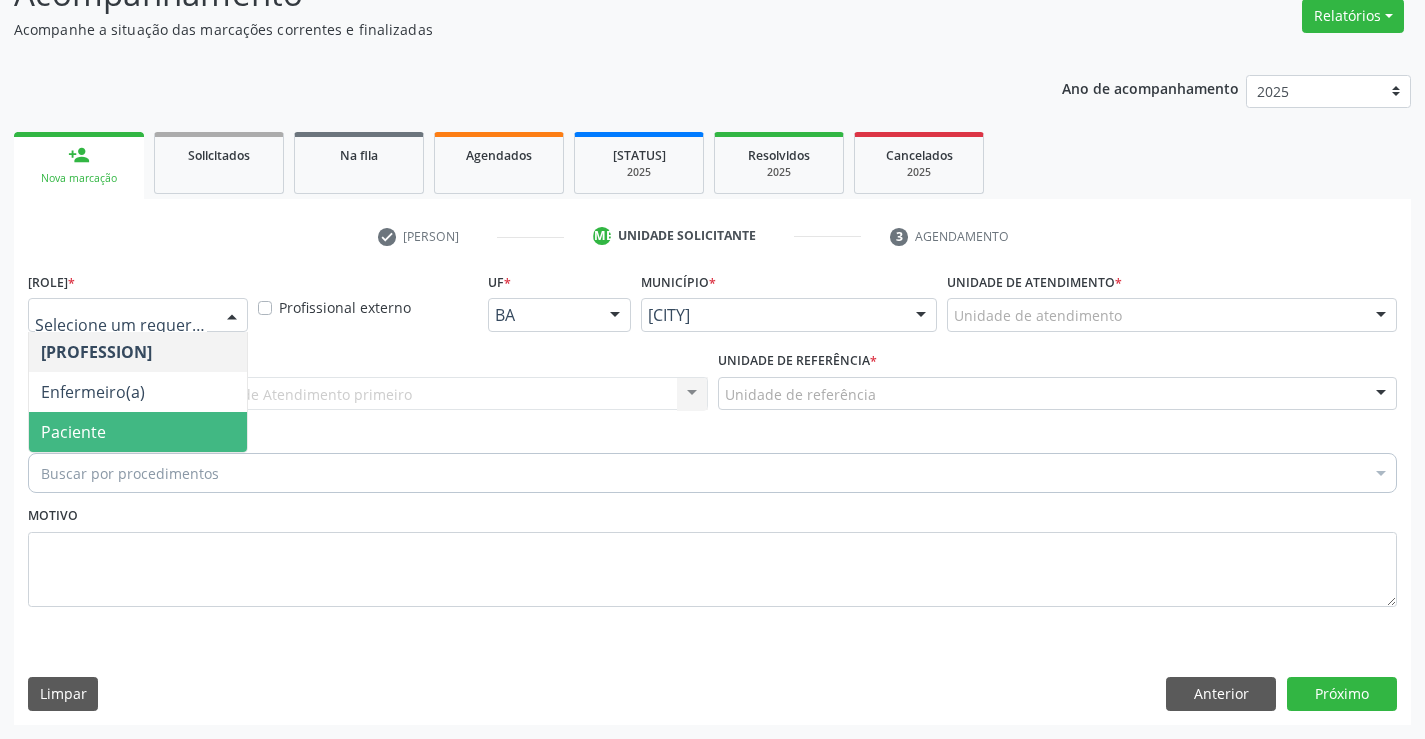 click on "Paciente" at bounding box center [73, 432] 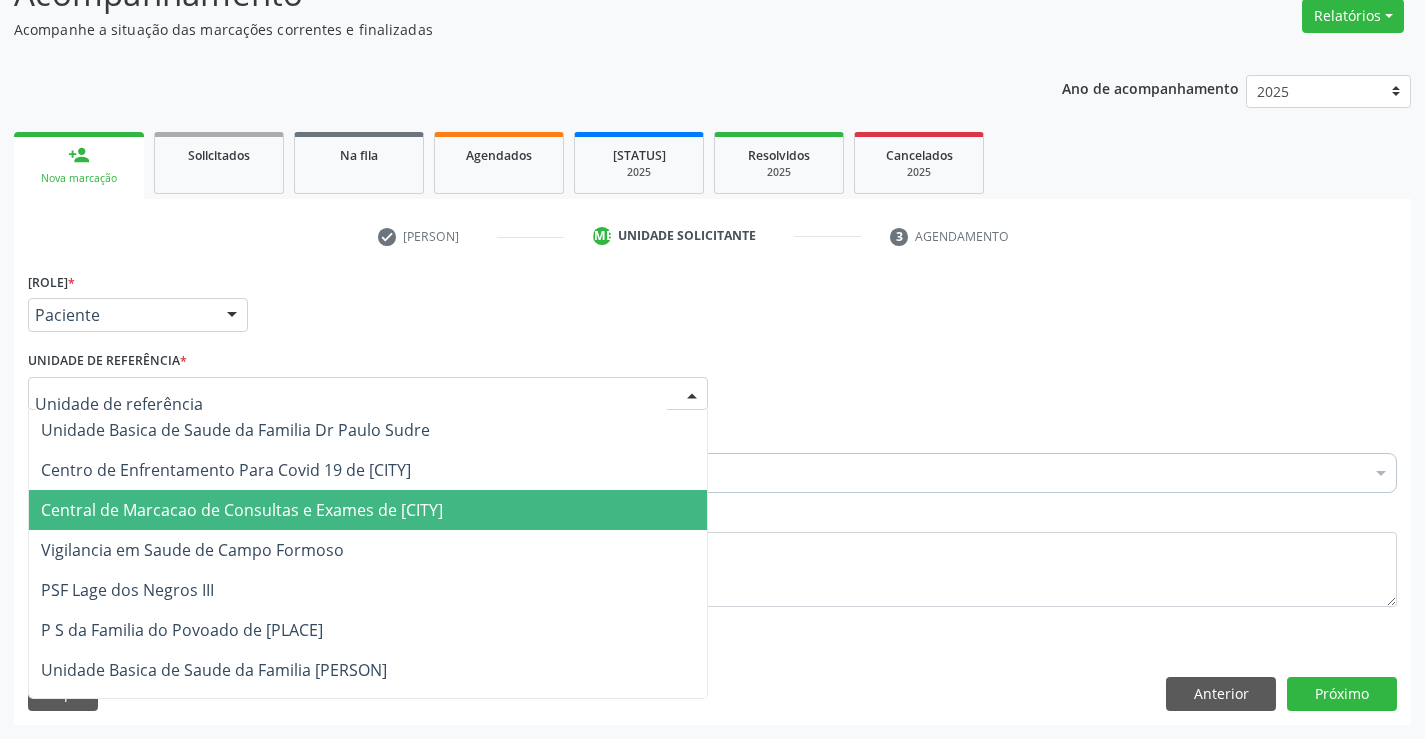 click on "Central de Marcacao de Consultas e Exames de [CITY]" at bounding box center [242, 510] 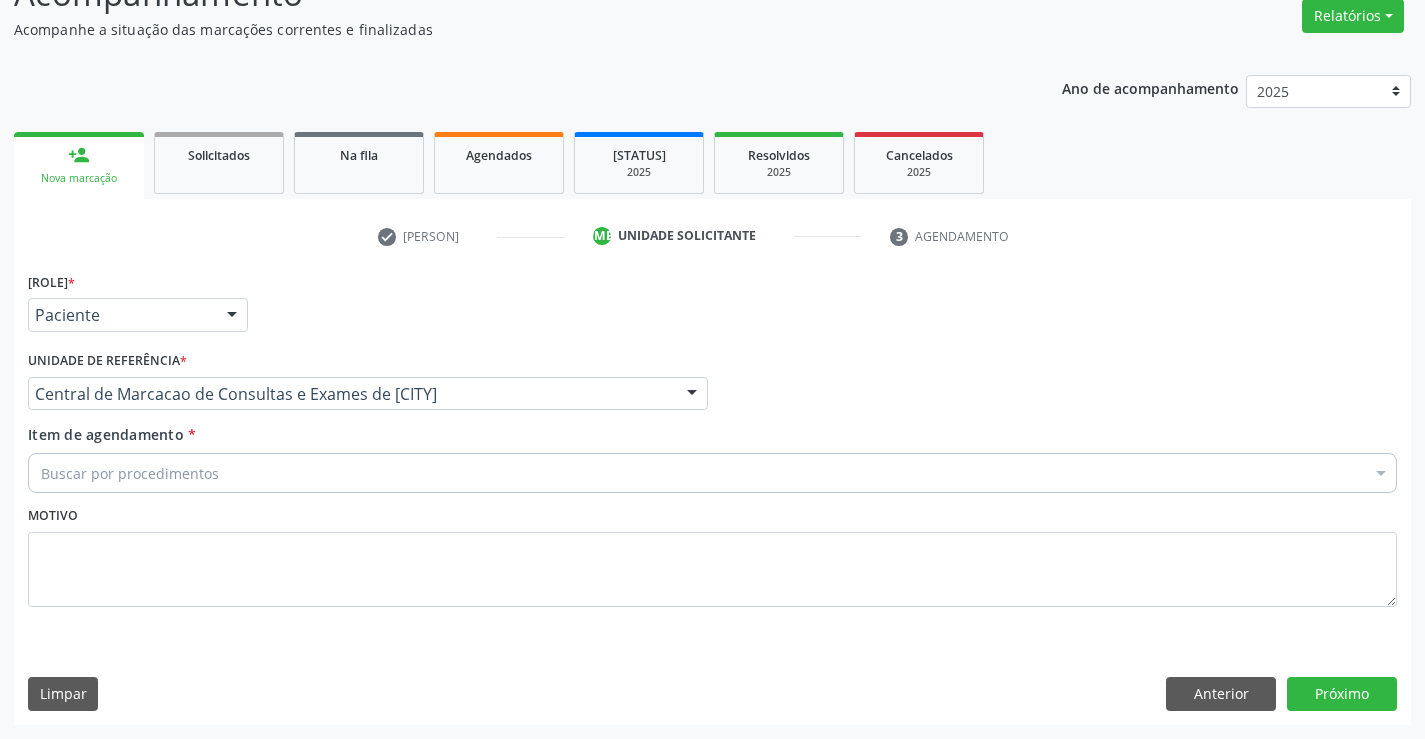 click on "Item de agendamento
*
Buscar por procedimentos
Selecionar todos
0202040089 - 3X Pesquisa de Larvas Nas Fezes
0604320140 - Abatacepte 125 Mg Injetável (Por Seringa Preenchida)
0604320124 - Abatacepte 250 Mg Injetável (Por Frasco Ampola).
0603050018 - Abciximabe
0406010013 - Abertura de Comunicacao Inter-Atrial
0406010021 - Abertura de Estenose Aortica Valvar
0406011265 - Abertura de Estenose Aortica Valvar (Criança e Adolescente)
0406010030 - Abertura de Estenose Pulmonar Valvar
0406011273 - Abertura de Estenose Pulmonar Valvar (Criança e Adolescente)
0301080011 - Abordagem Cognitiva Comportamental do Fumante (Por Atendimento / Paciente)
0307020010 - Acesso A Polpa Dentaria e Medicacao (Por Dente)
0604660030 - Acetazolamida 250 Mg (Por Comprimido)" at bounding box center [712, 462] 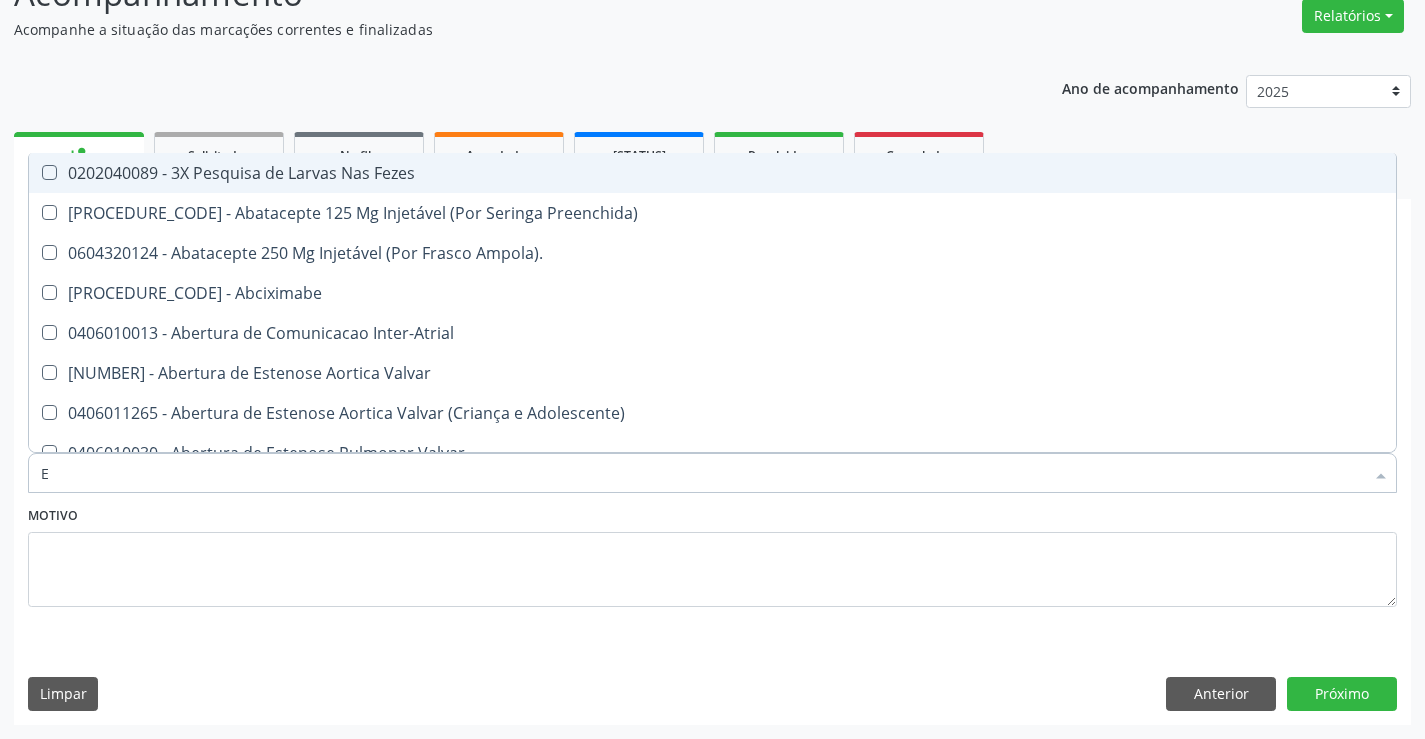 type on "EN" 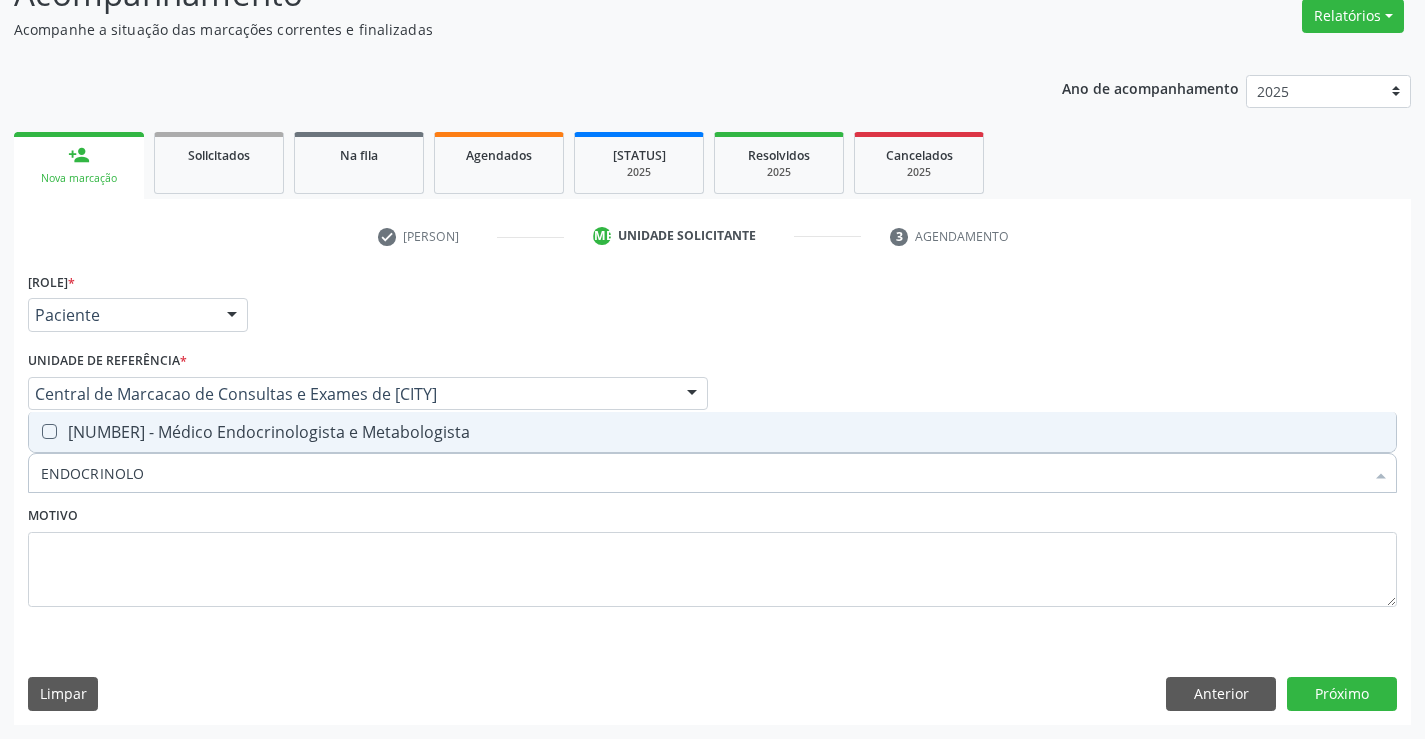 click on "ENDOCRINOLO" at bounding box center (702, 473) 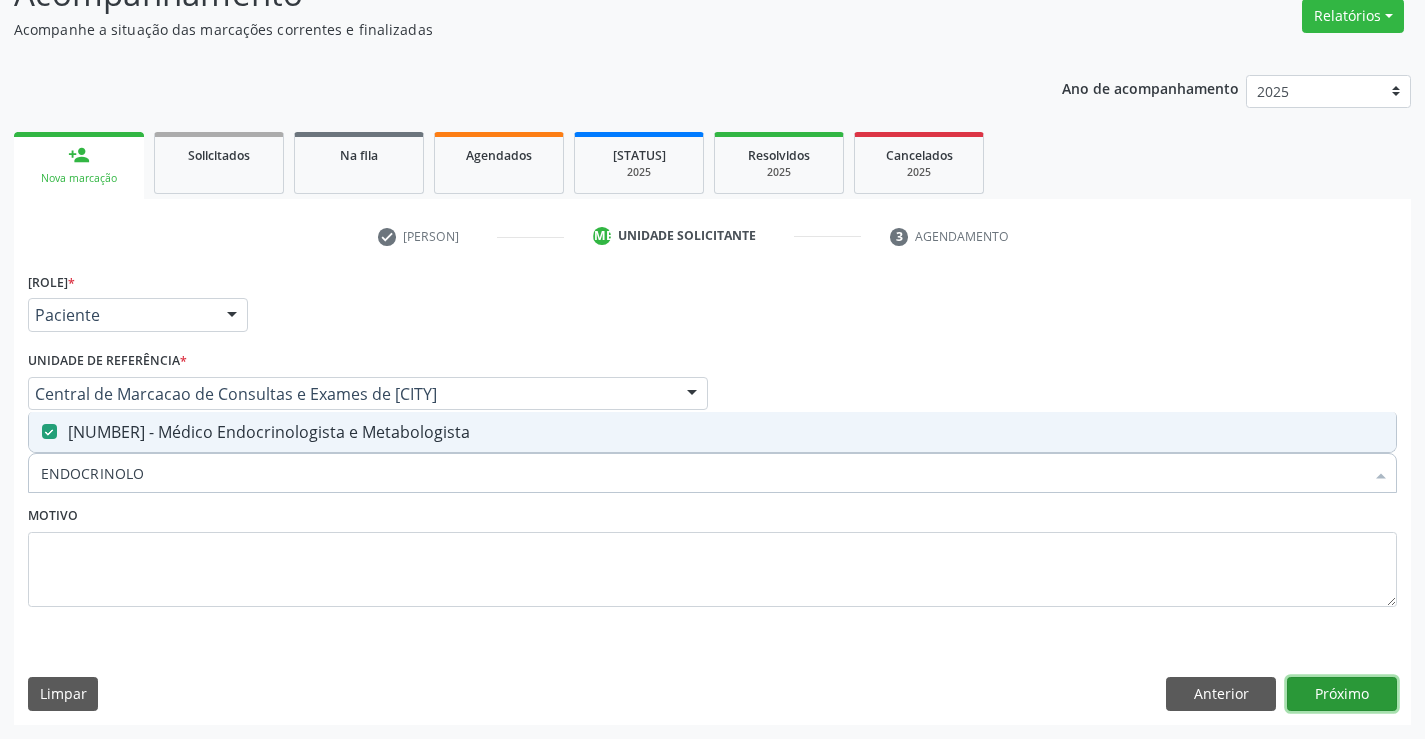 click on "Próximo" at bounding box center (1342, 694) 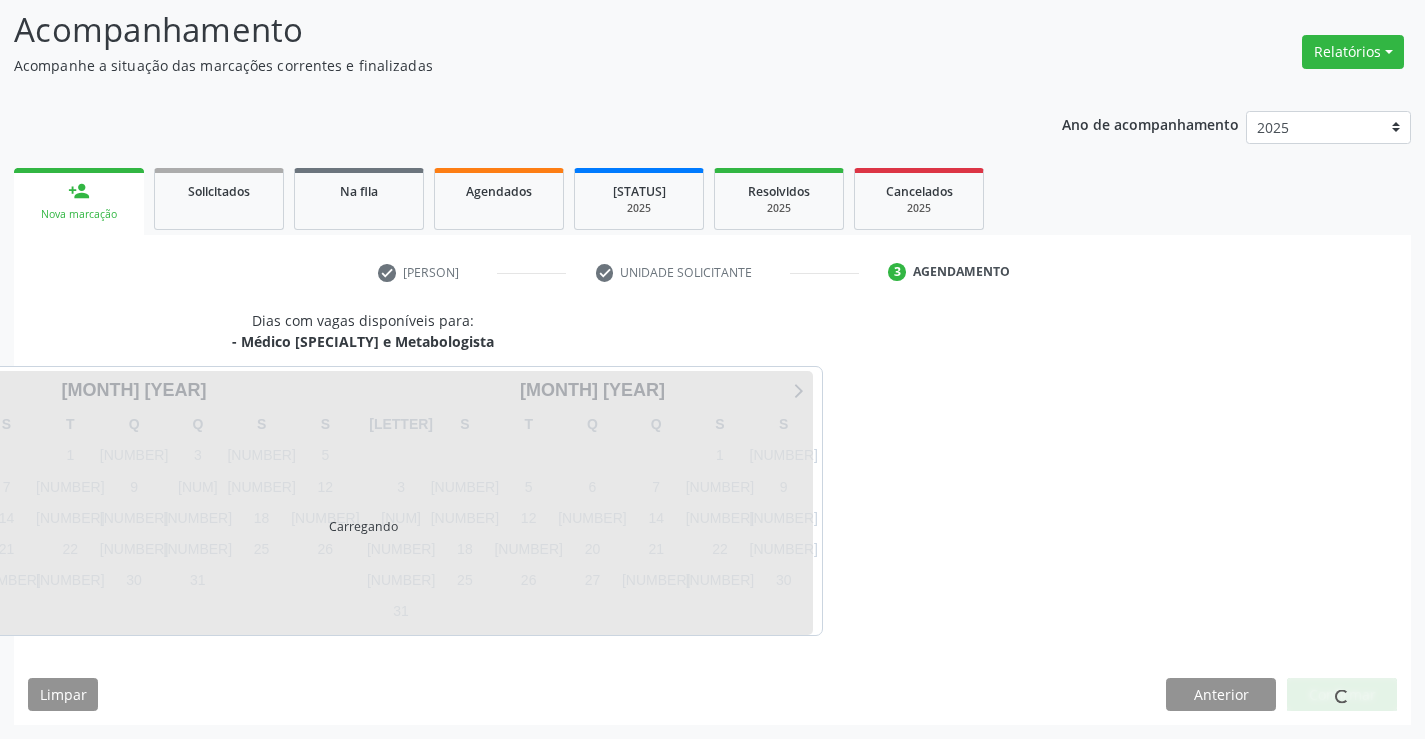 scroll, scrollTop: 131, scrollLeft: 0, axis: vertical 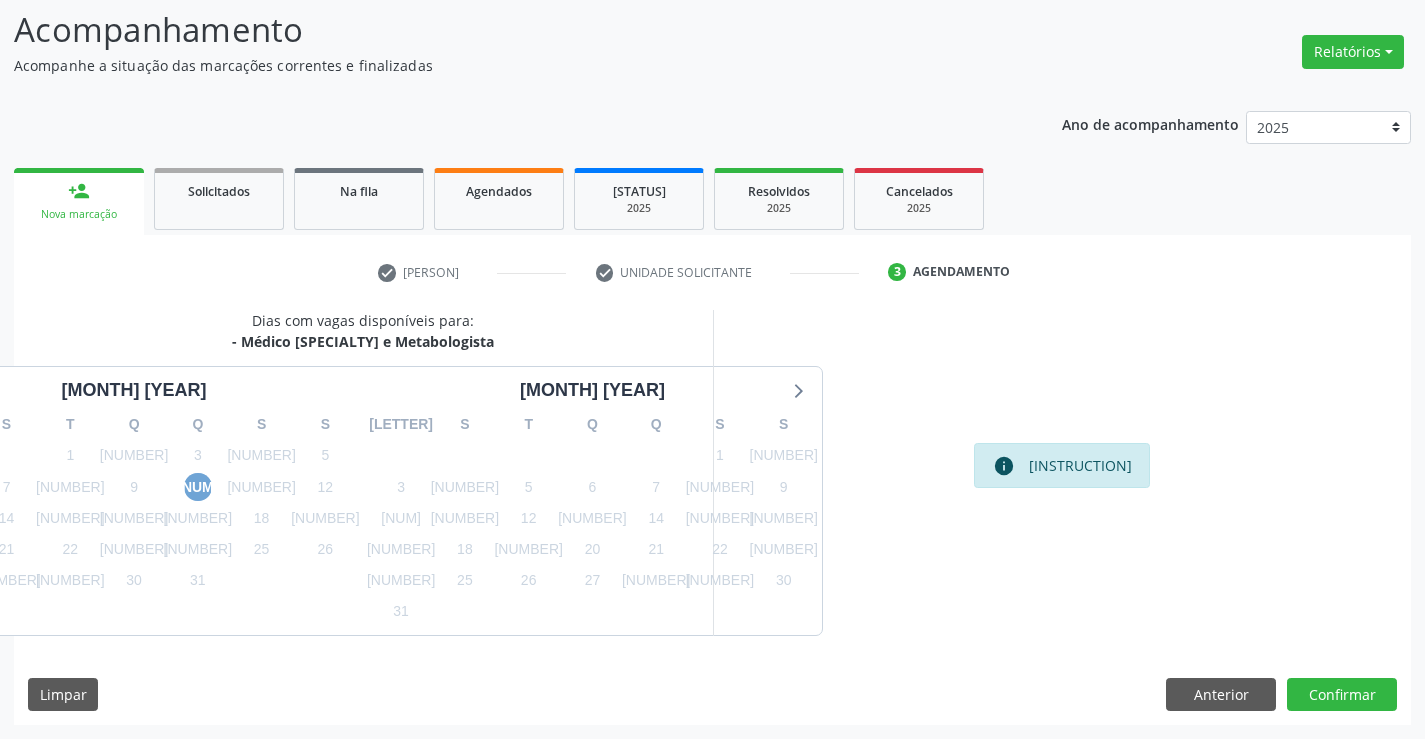 click on "[NUM]" at bounding box center (198, 487) 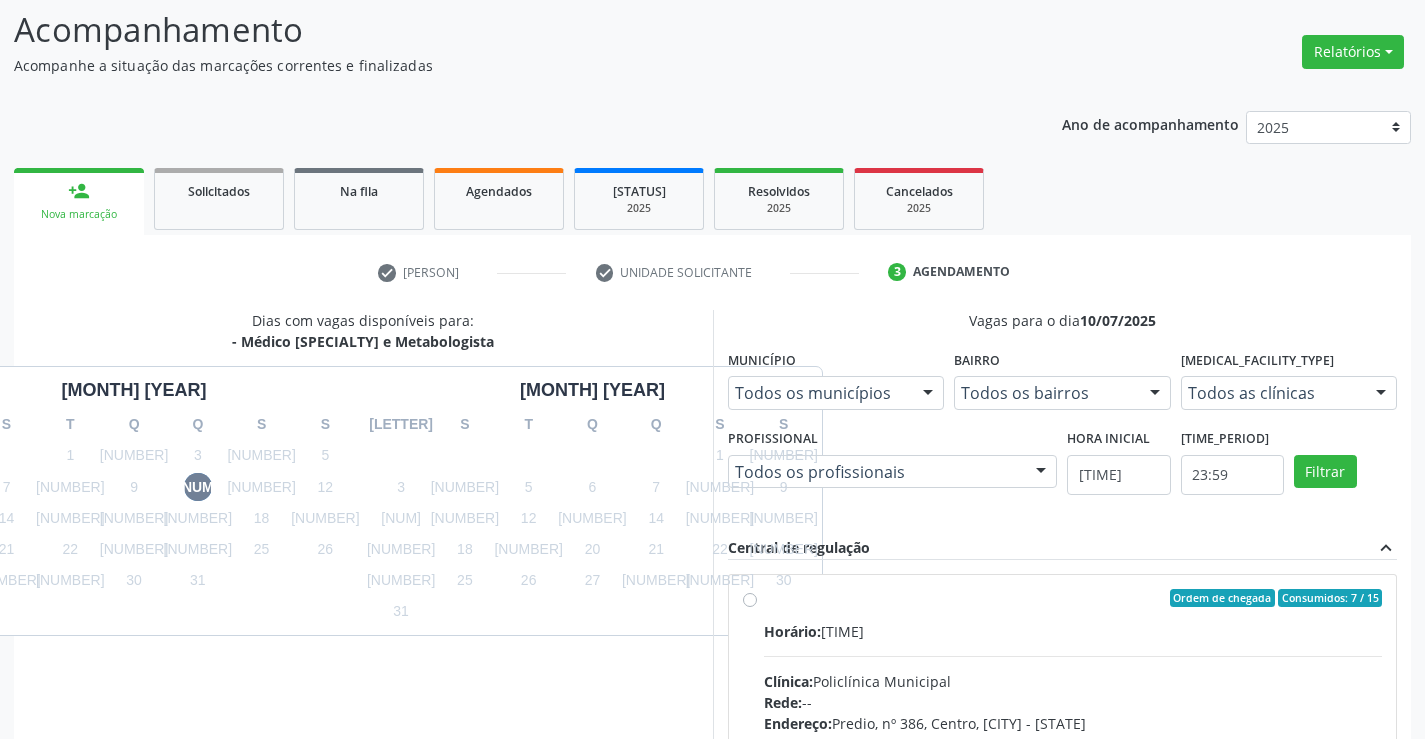 click on "Ordem de chegada
Consumidos: 7 / 15
Horário:   07:30
Clínica:  Policlínica Municipal
Rede:
--
Endereço:   Predio, nº 386, Centro, [CITY] - [STATE]
Telefone:   (74) [PHONE]
Profissional:
Poliecio de Matos Lacerda
Informações adicionais sobre o atendimento
Idade de atendimento:
de 10 a 120 anos
Gênero(s) atendido(s):
Masculino e Feminino
Informações adicionais:
--" at bounding box center [1073, 742] 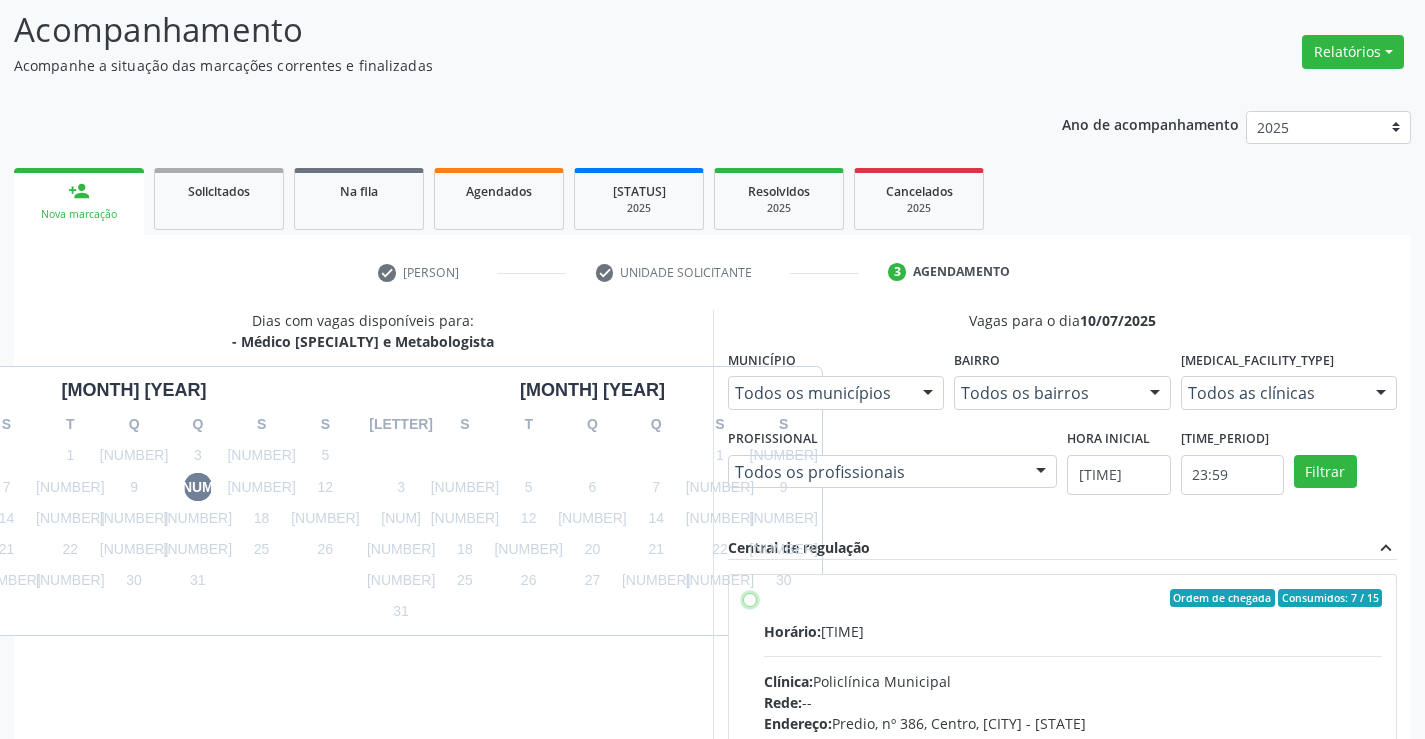 click on "Ordem de chegada
Consumidos: 7 / 15
Horário:   07:30
Clínica:  Policlínica Municipal
Rede:
--
Endereço:   Predio, nº 386, Centro, [CITY] - [STATE]
Telefone:   (74) [PHONE]
Profissional:
Poliecio de Matos Lacerda
Informações adicionais sobre o atendimento
Idade de atendimento:
de 10 a 120 anos
Gênero(s) atendido(s):
Masculino e Feminino
Informações adicionais:
--" at bounding box center [750, 598] 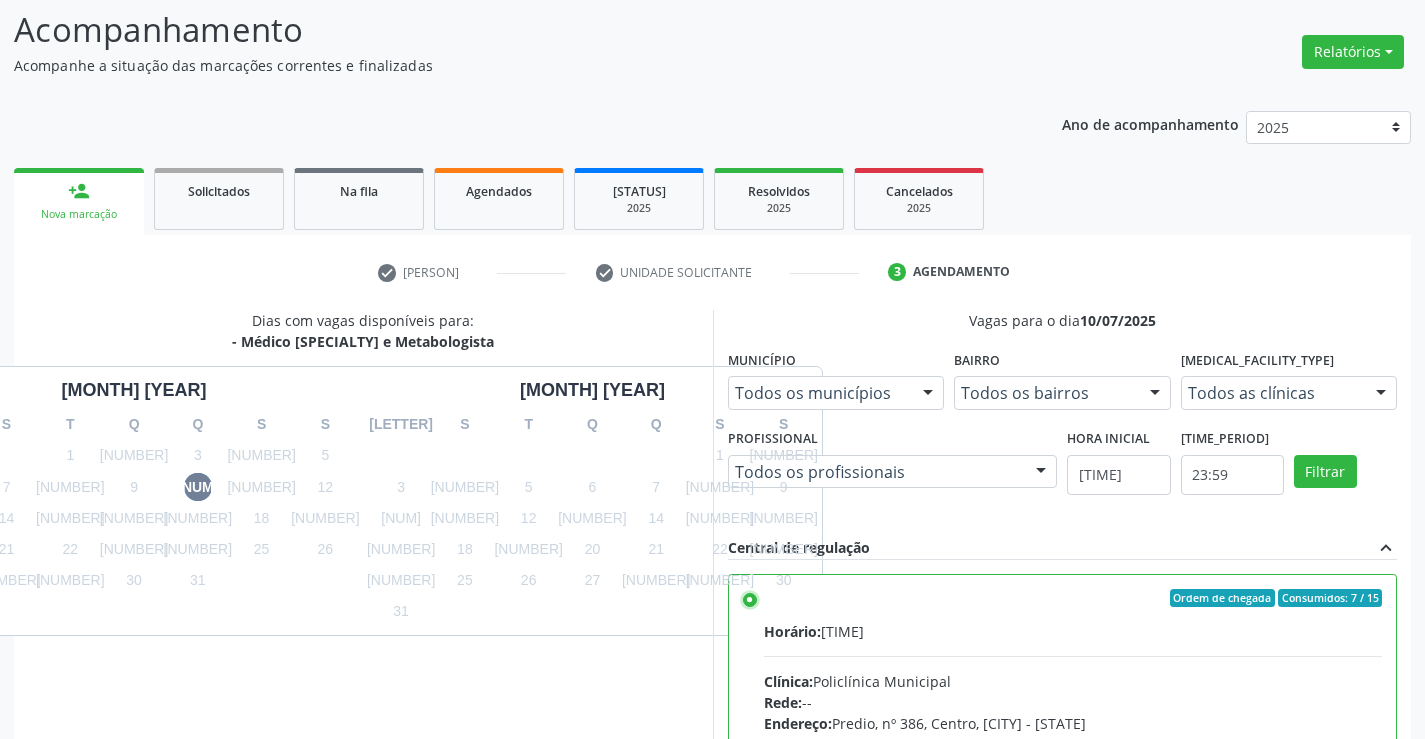 scroll, scrollTop: 456, scrollLeft: 0, axis: vertical 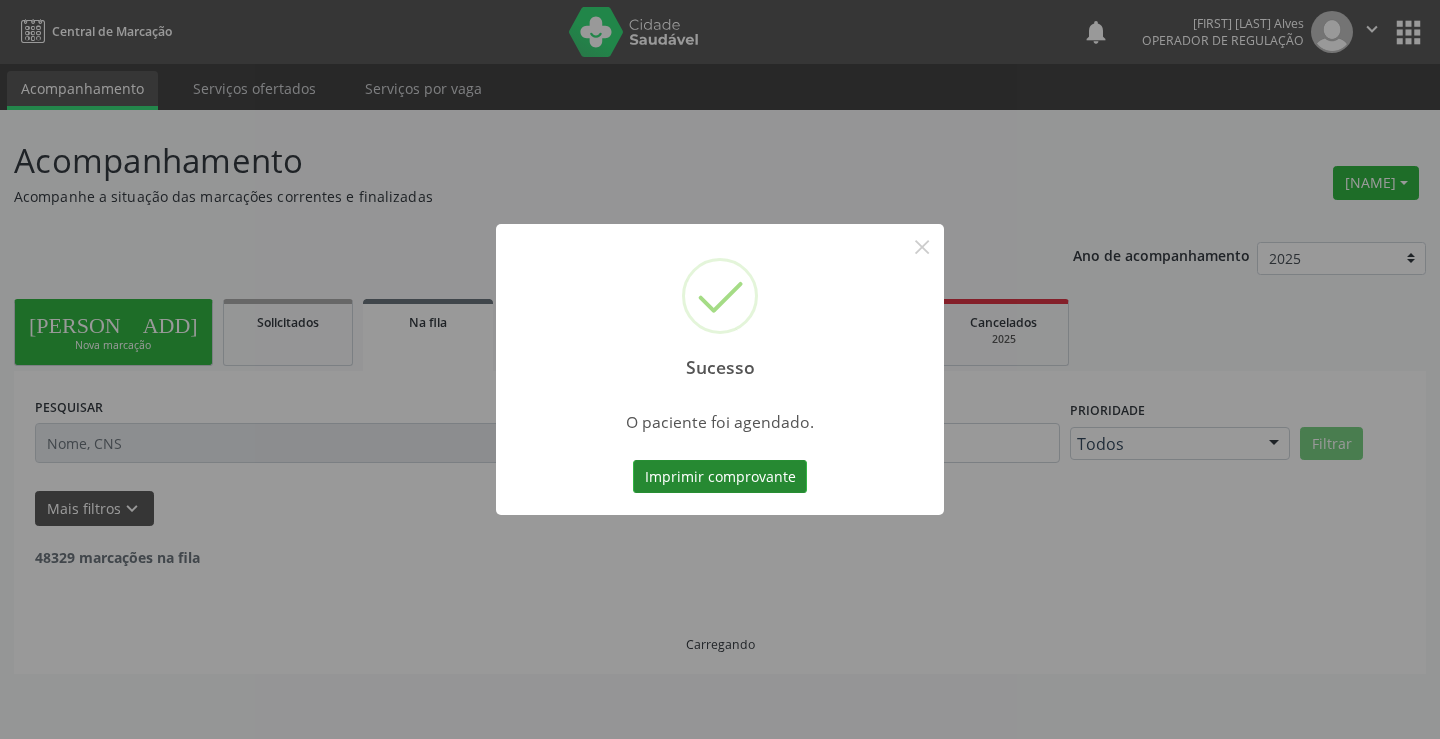 click on "Imprimir comprovante" at bounding box center (720, 477) 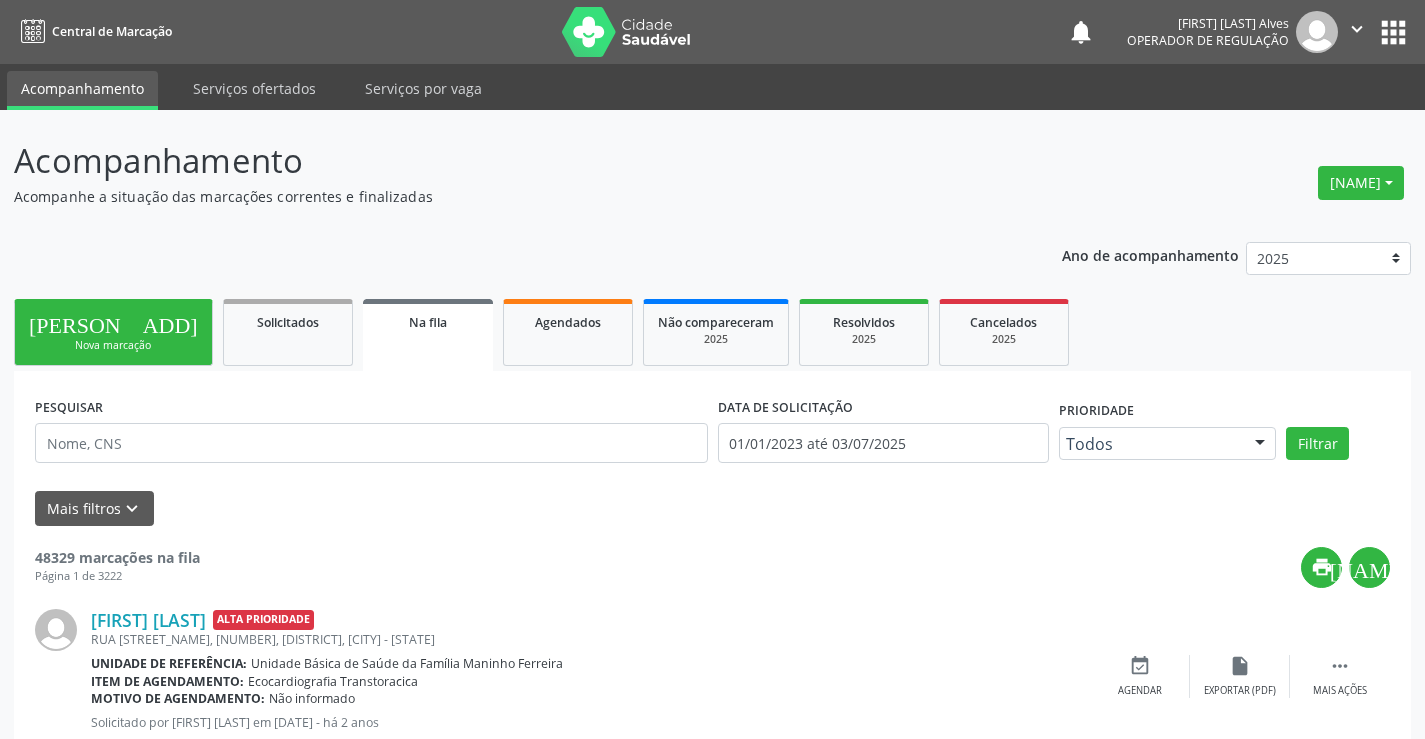 click on "[PERSON_ADD]" at bounding box center [113, 322] 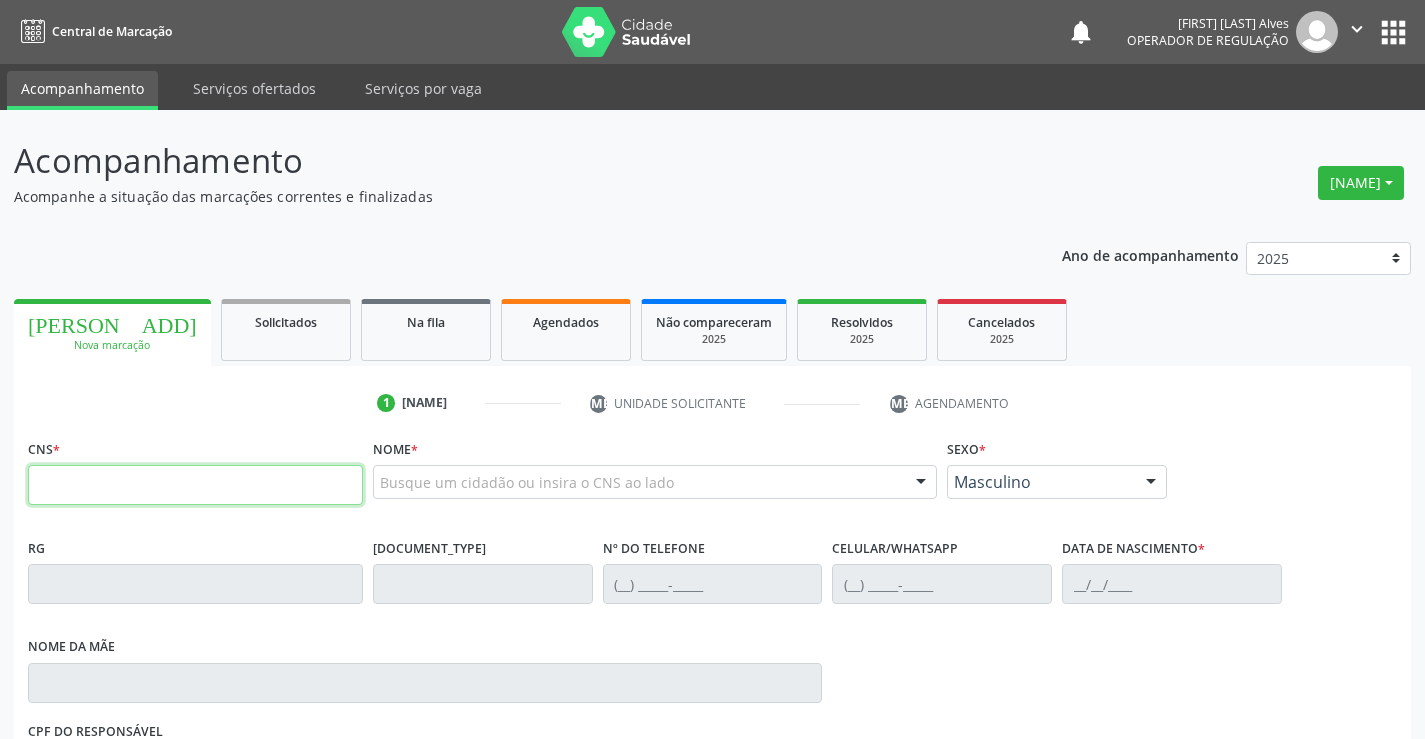 click at bounding box center (195, 485) 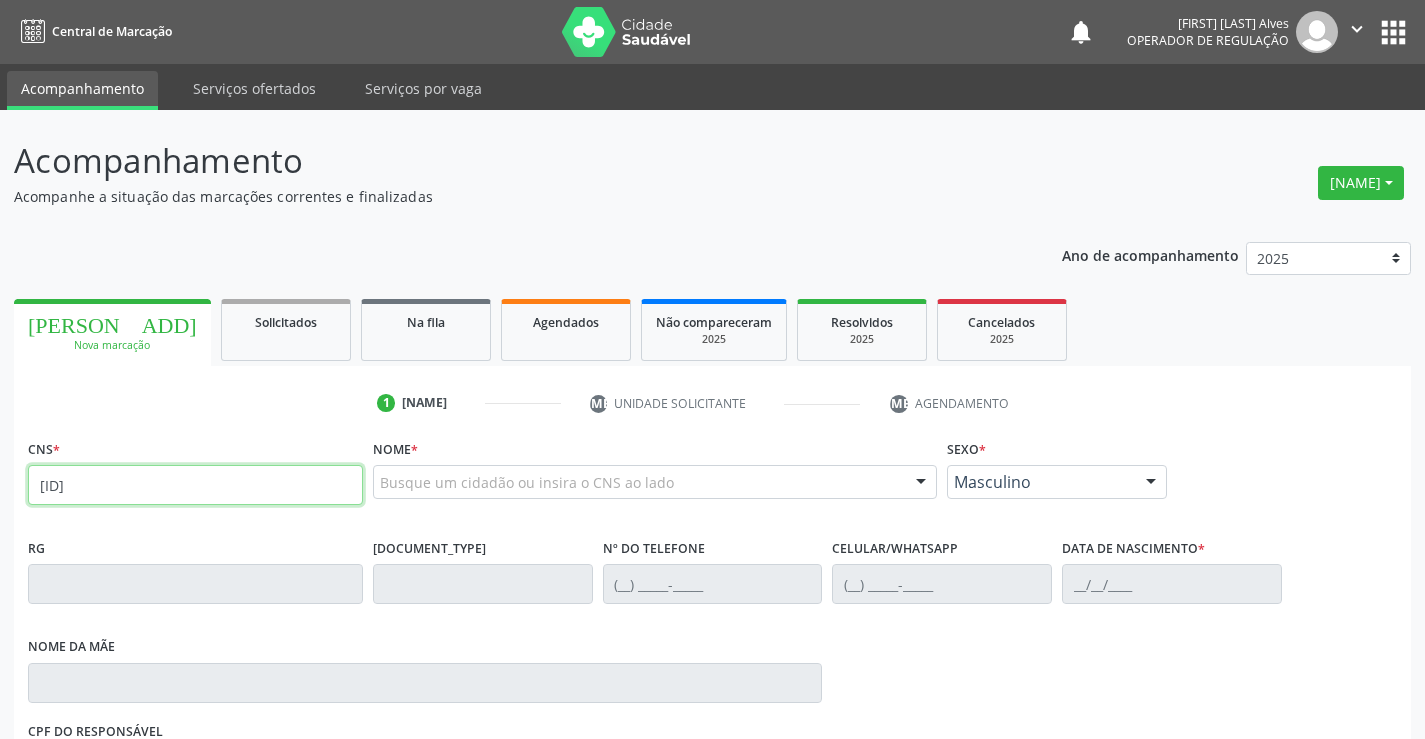 type on "703 6090 3373 4234" 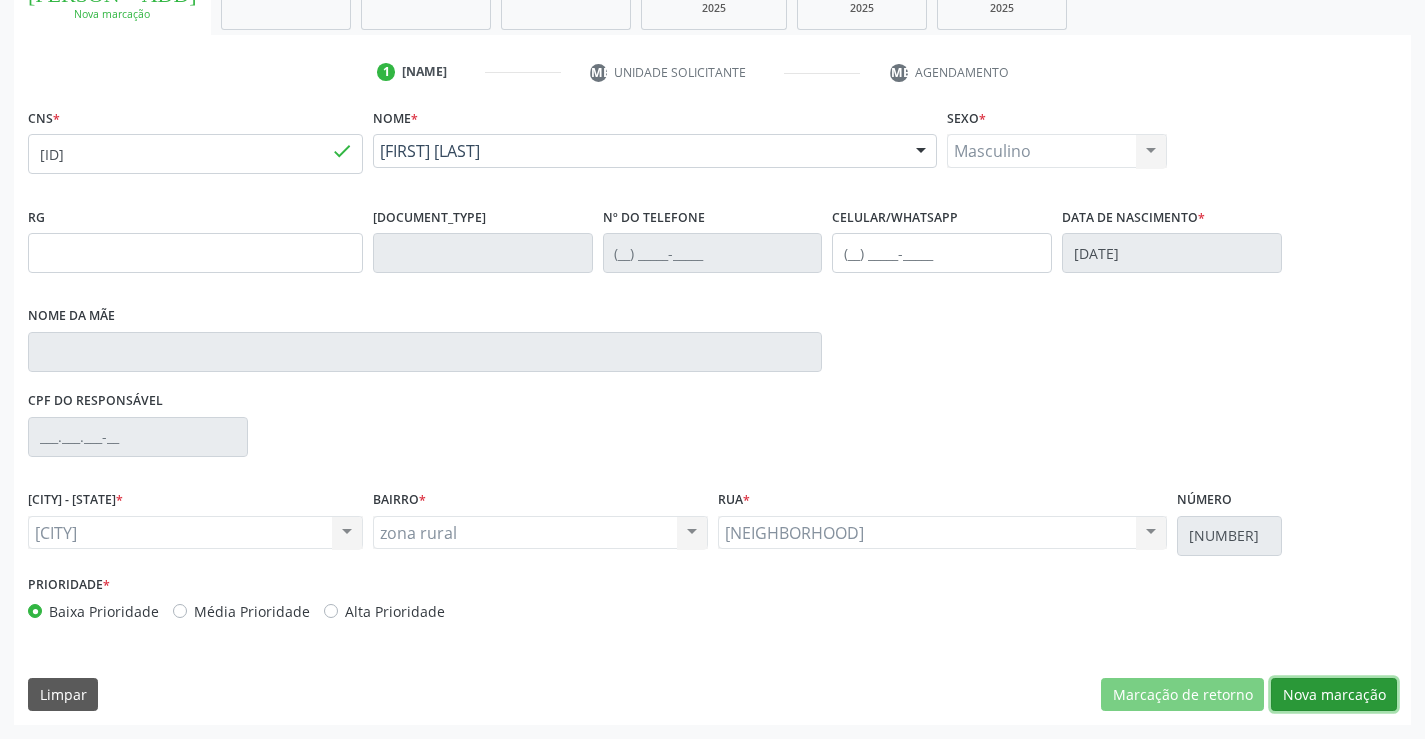 click on "Nova marcação" at bounding box center [1182, 695] 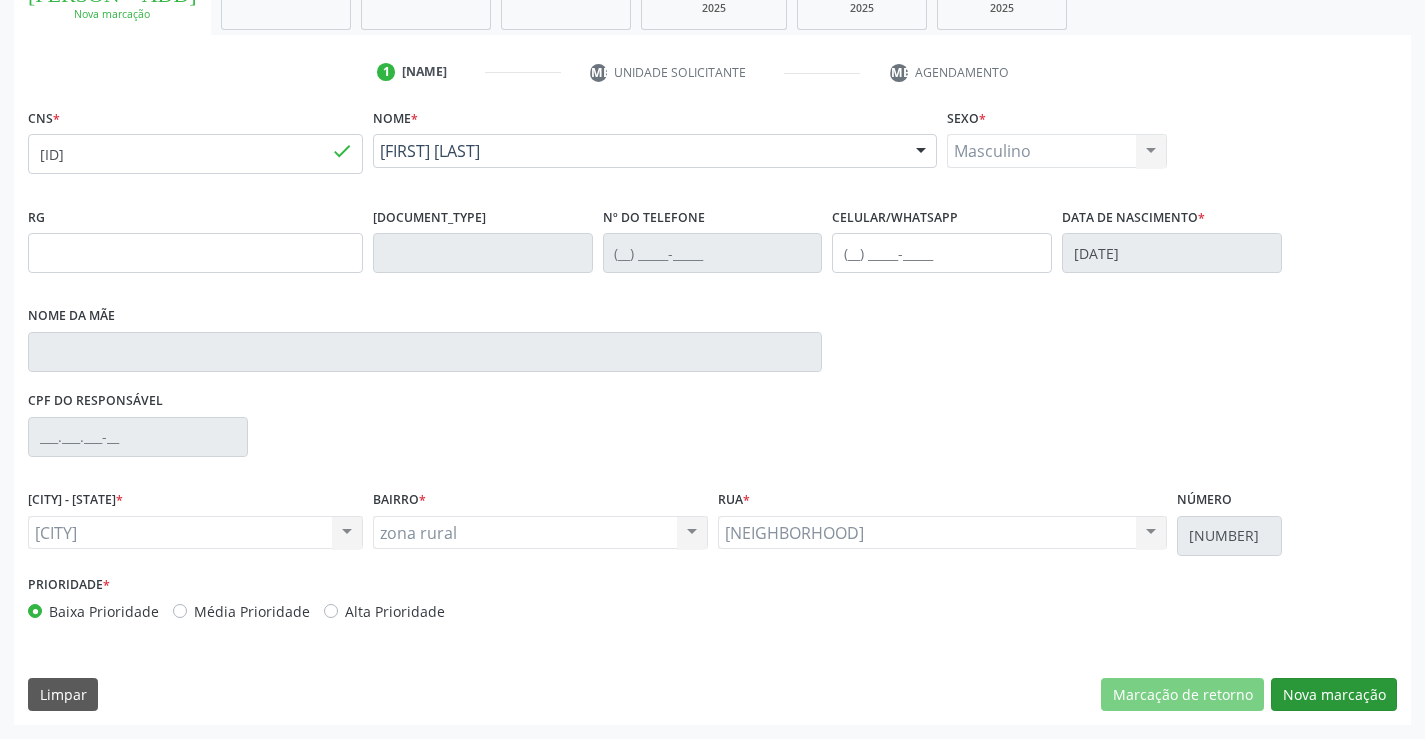 scroll, scrollTop: 167, scrollLeft: 0, axis: vertical 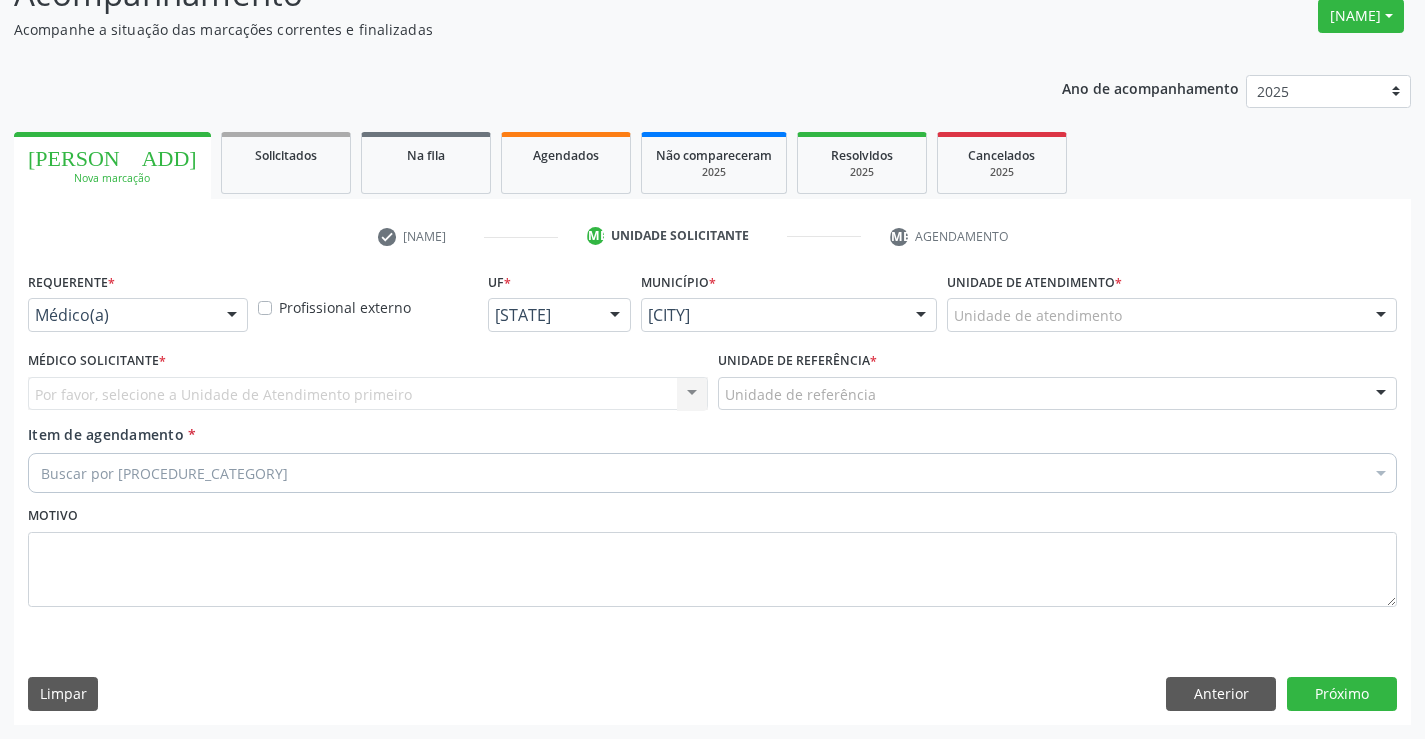 click on "[PROFESSION]" at bounding box center [138, 315] 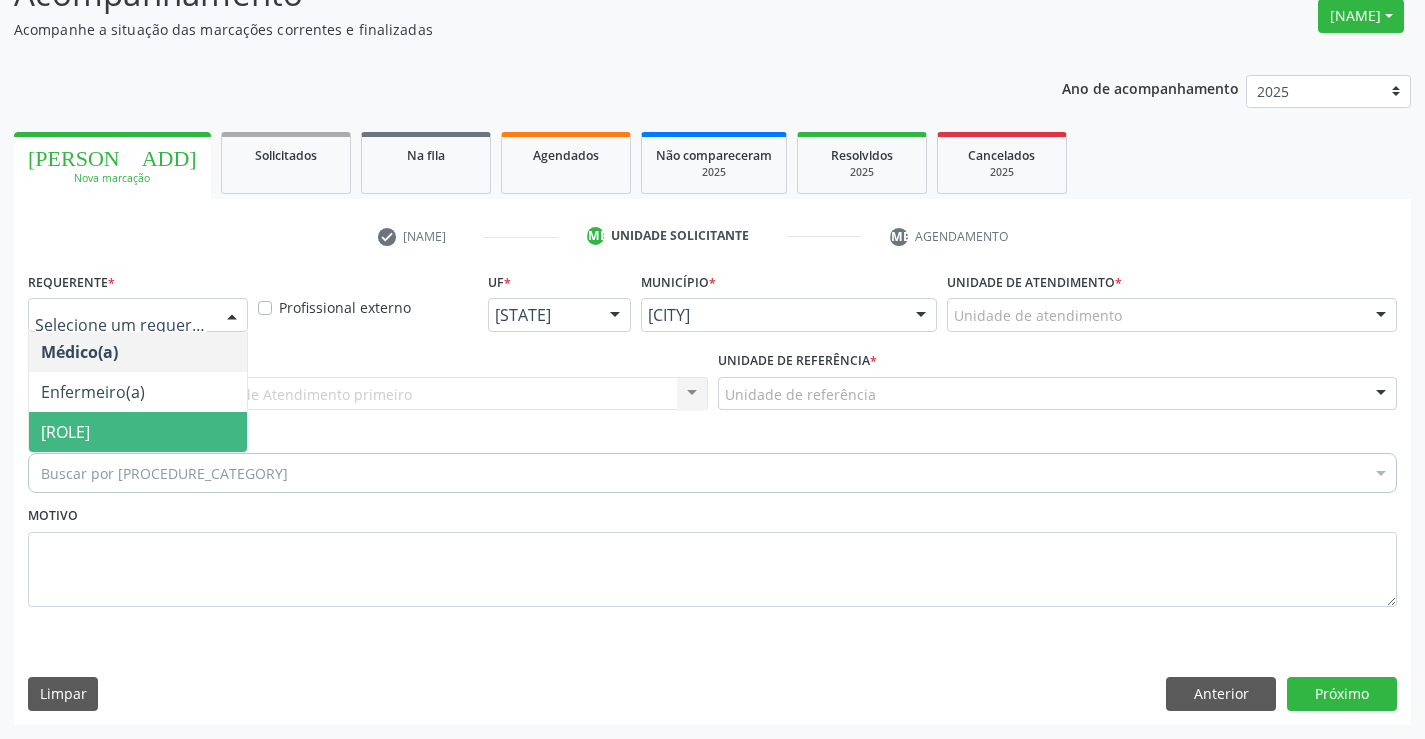 click on "Paciente" at bounding box center [138, 432] 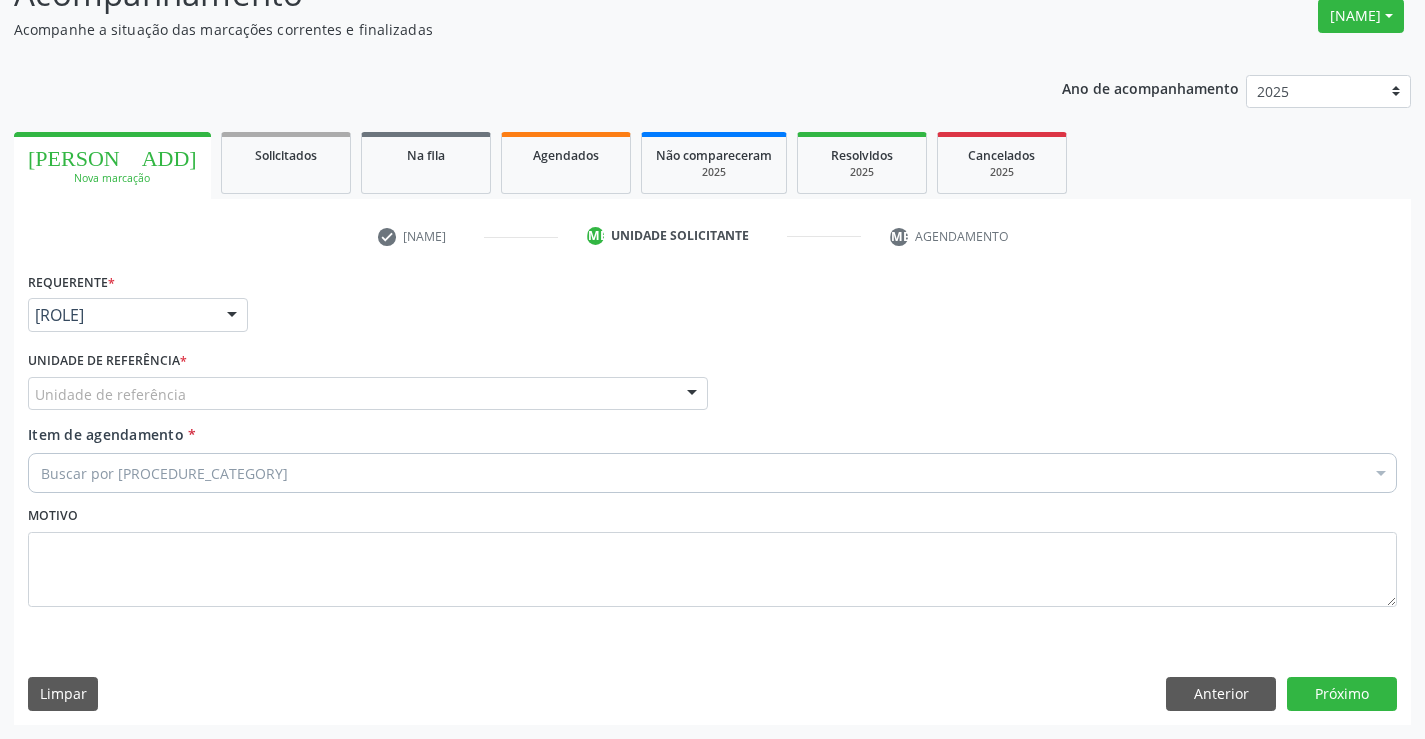 click on "Unidade de referência" at bounding box center (368, 394) 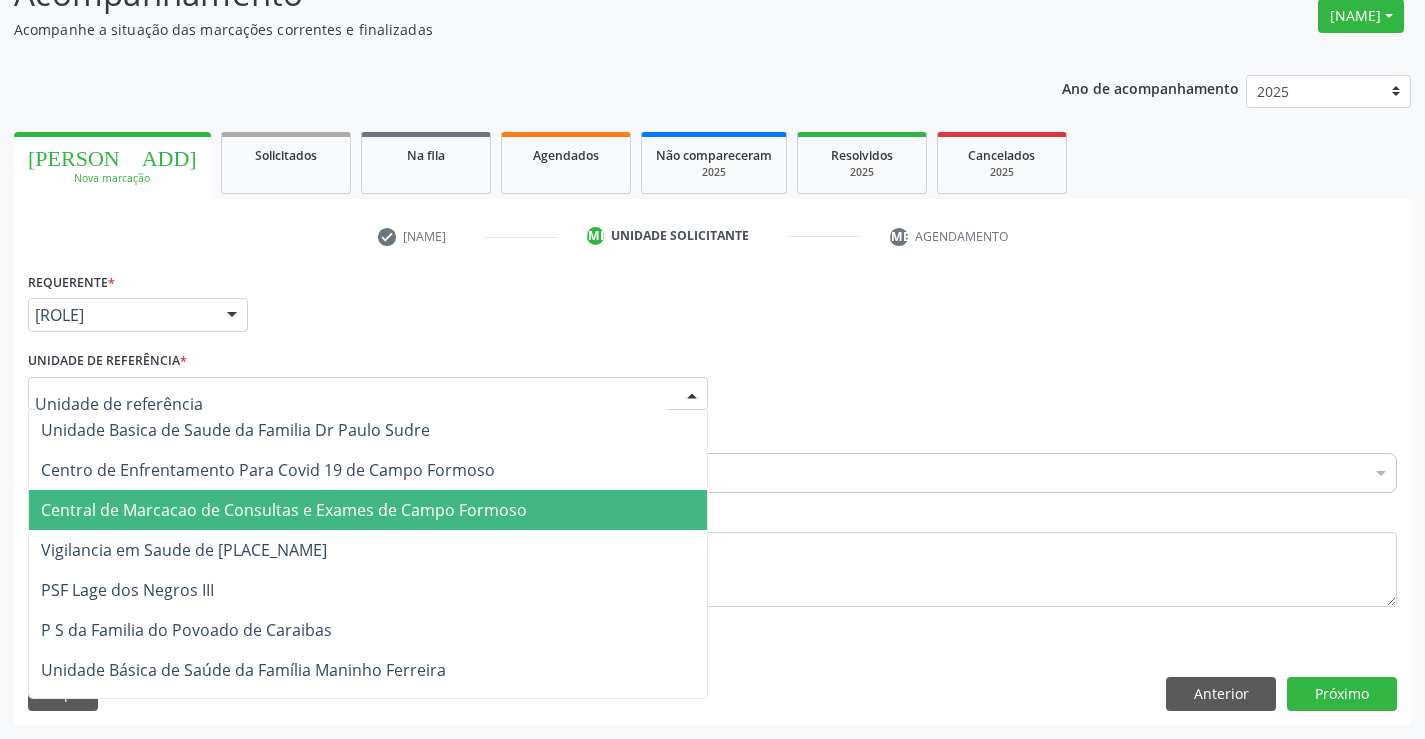 click on "Central de Marcacao de Consultas e Exames de [CITY]" at bounding box center [284, 510] 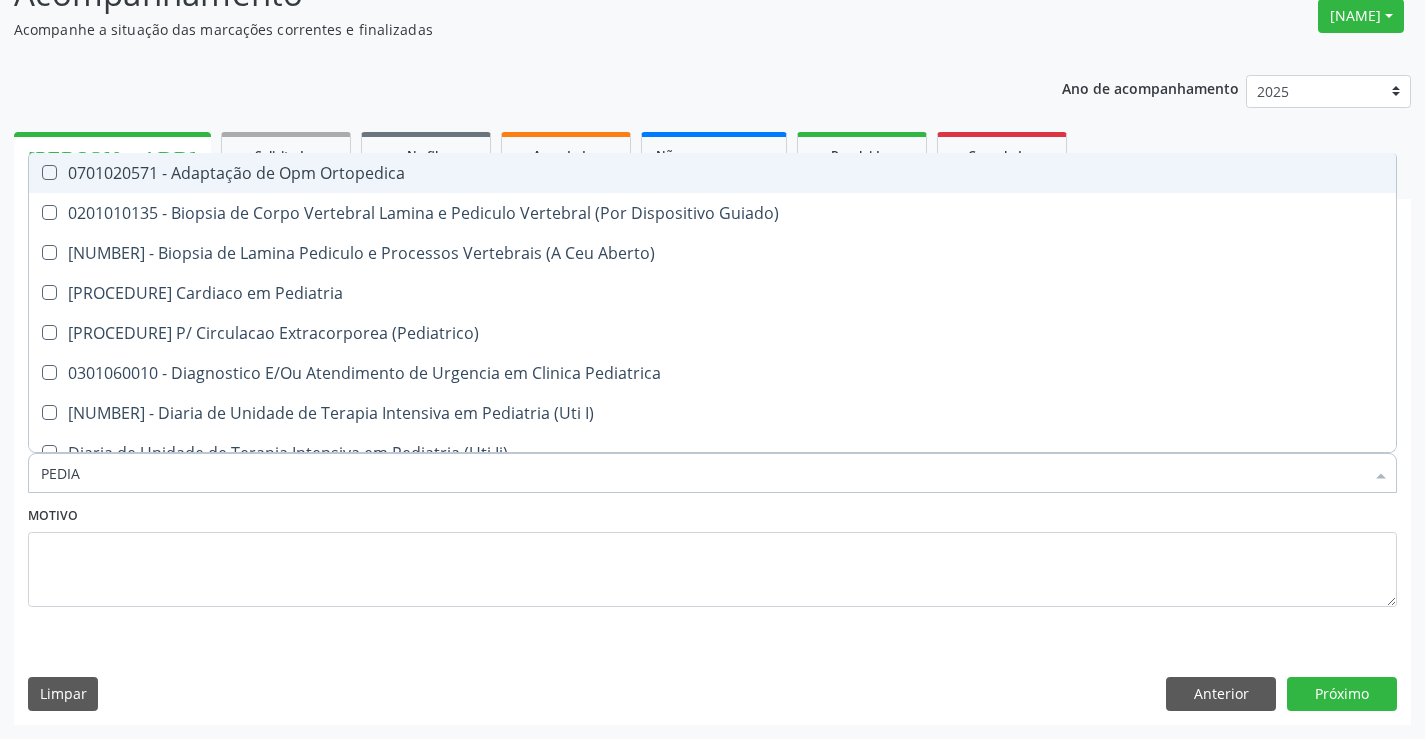 type on "PEDIAT" 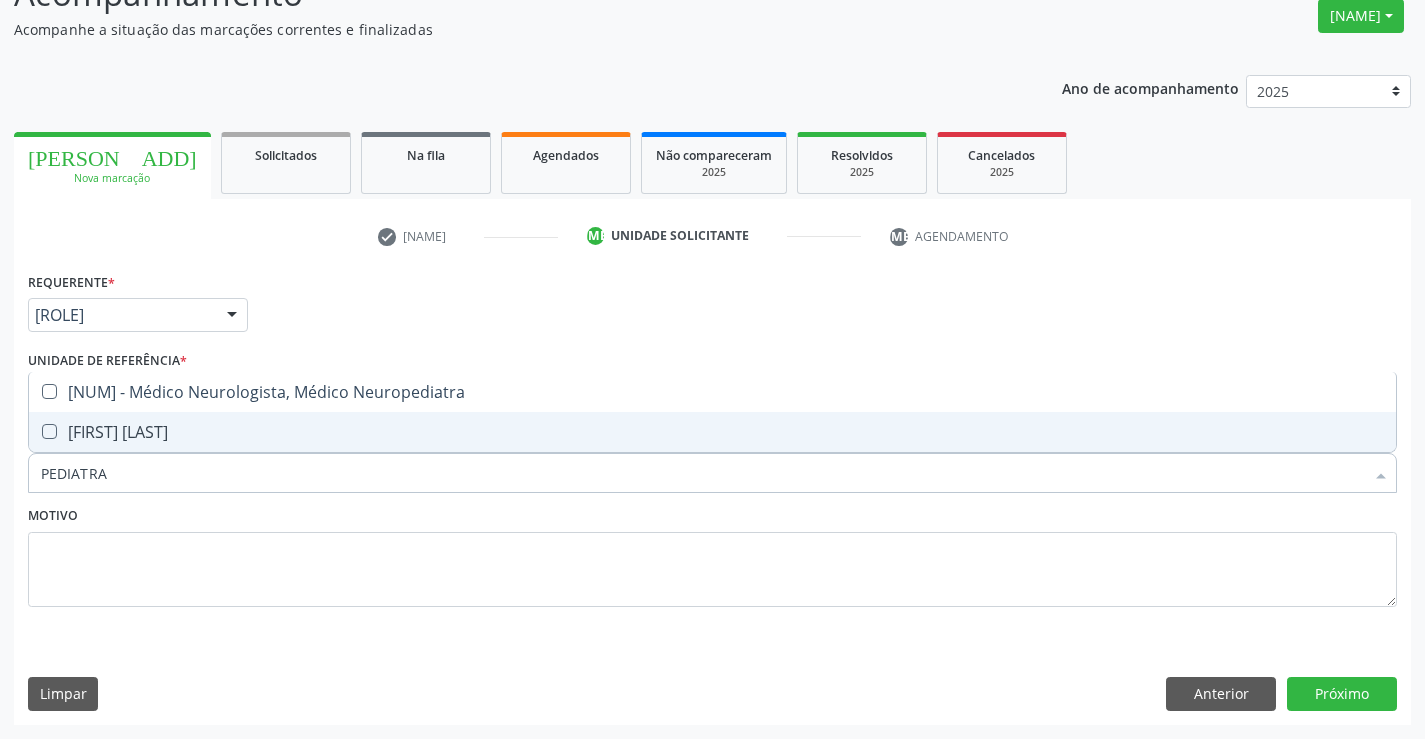 click on "0301010072-225124 - Médico Pediatra" at bounding box center (712, 432) 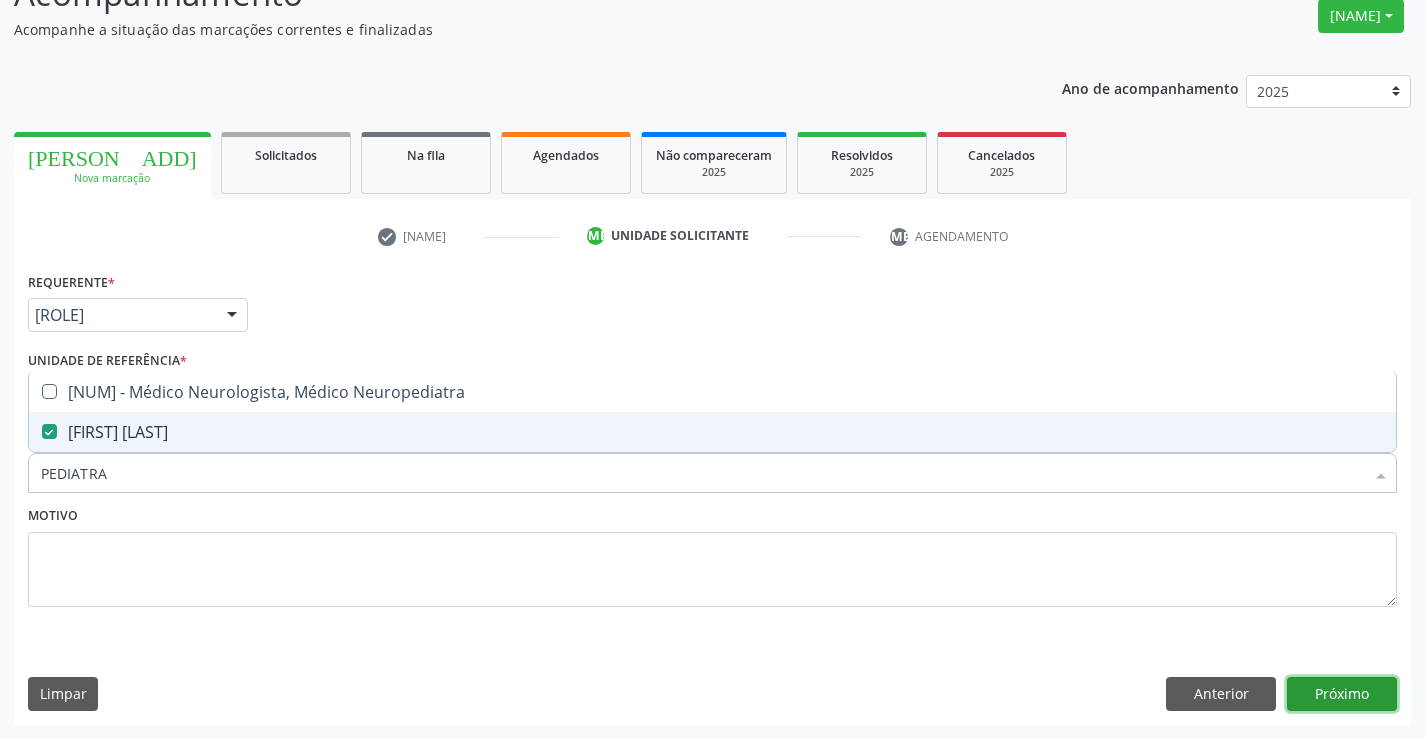 click on "Próximo" at bounding box center (1342, 694) 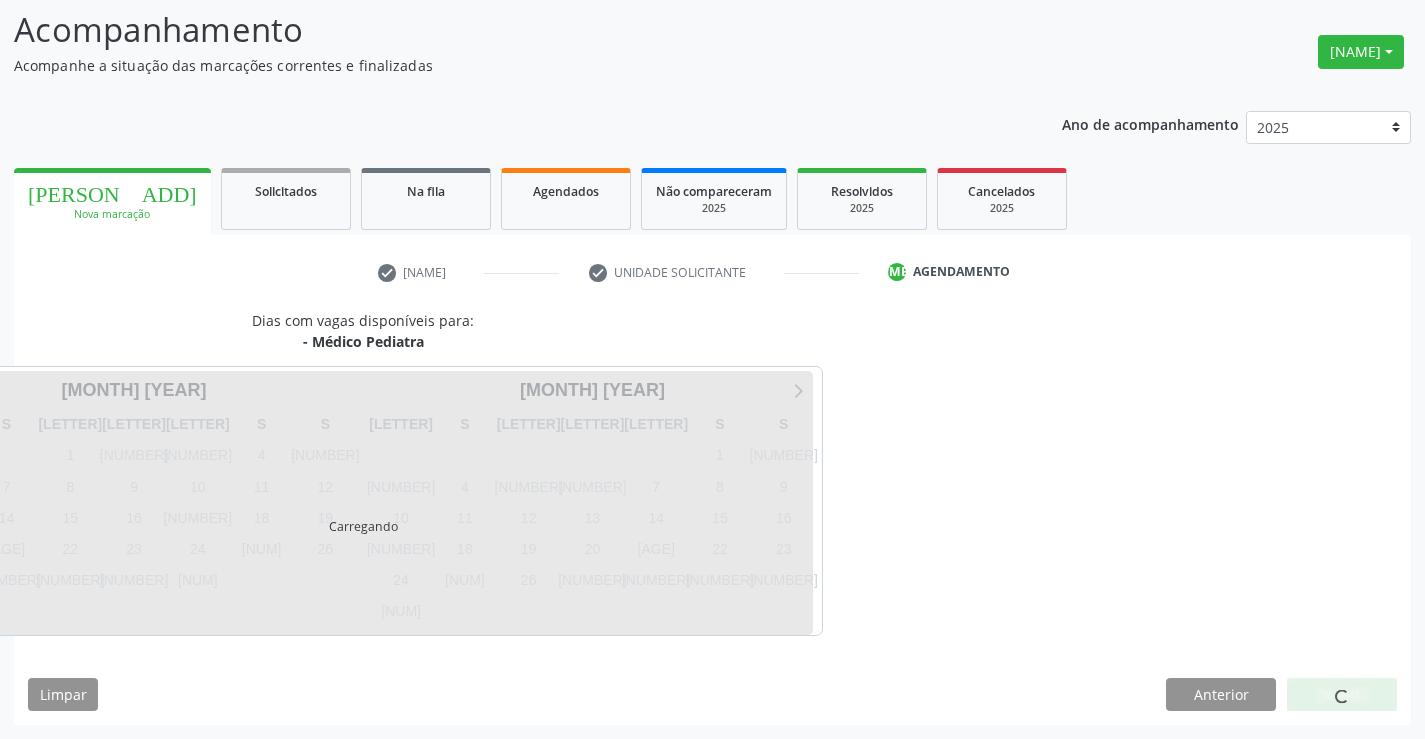 scroll, scrollTop: 131, scrollLeft: 0, axis: vertical 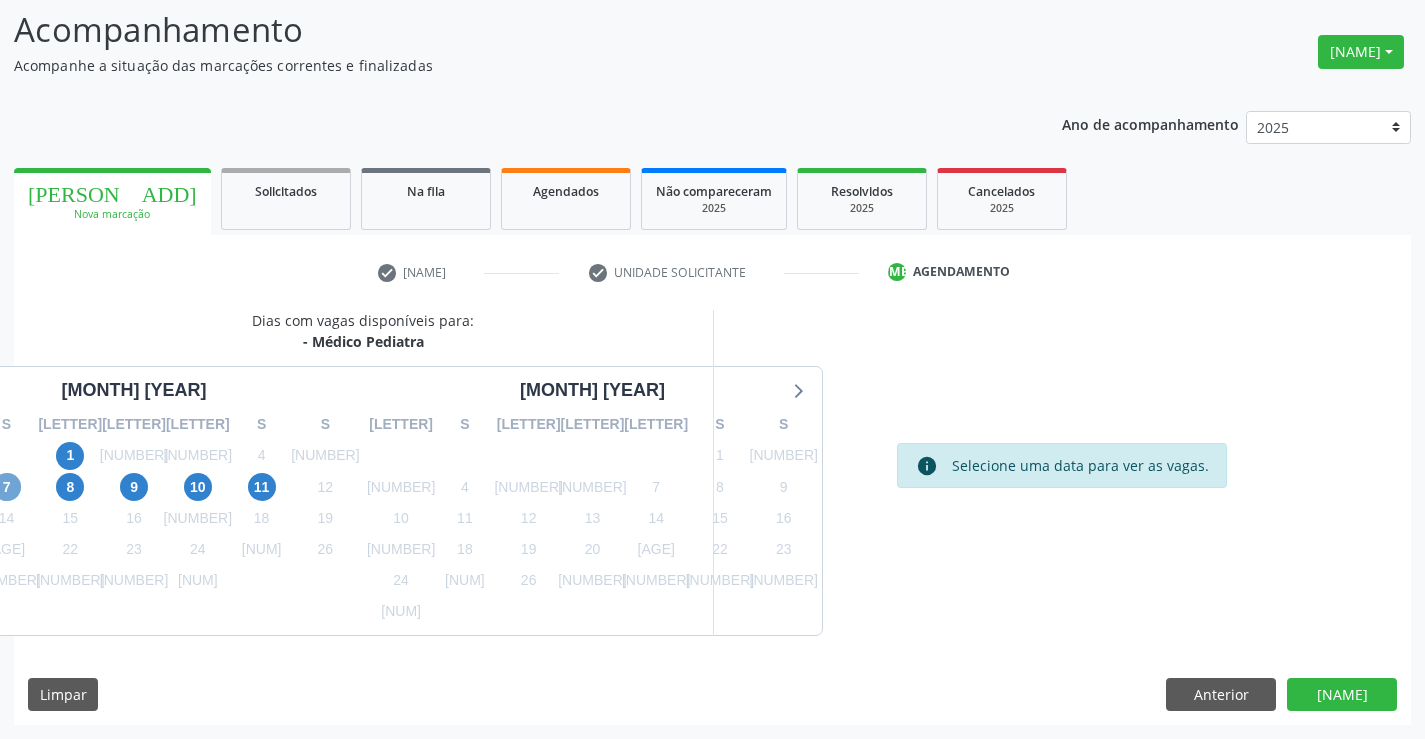 click on "7" at bounding box center (7, 487) 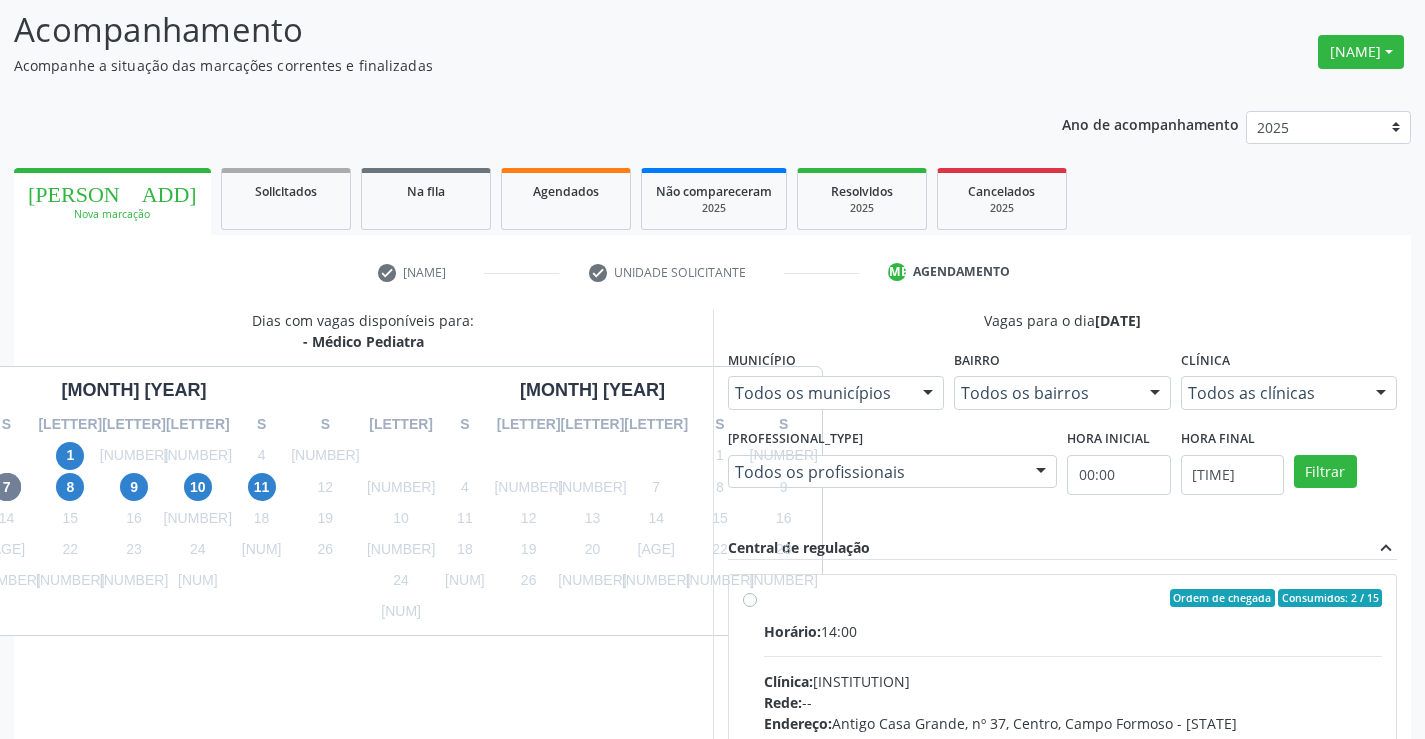 click on "Ordem de chegada
Consumidos: 2 / 15
Horário:   14:00
Clínica:  Multicentro Pediátrico
Rede:
--
Endereço:   Antigo Casa Grande, nº 37, Centro, Campo Formoso - BA
Telefone:   --
Profissional:
Maria Eleny Goncalves de Oliveira Porto
Informações adicionais sobre o atendimento
Idade de atendimento:
de 0 a 11 anos
Gênero(s) atendido(s):
Masculino e Feminino
Informações adicionais:
--" at bounding box center (1073, 742) 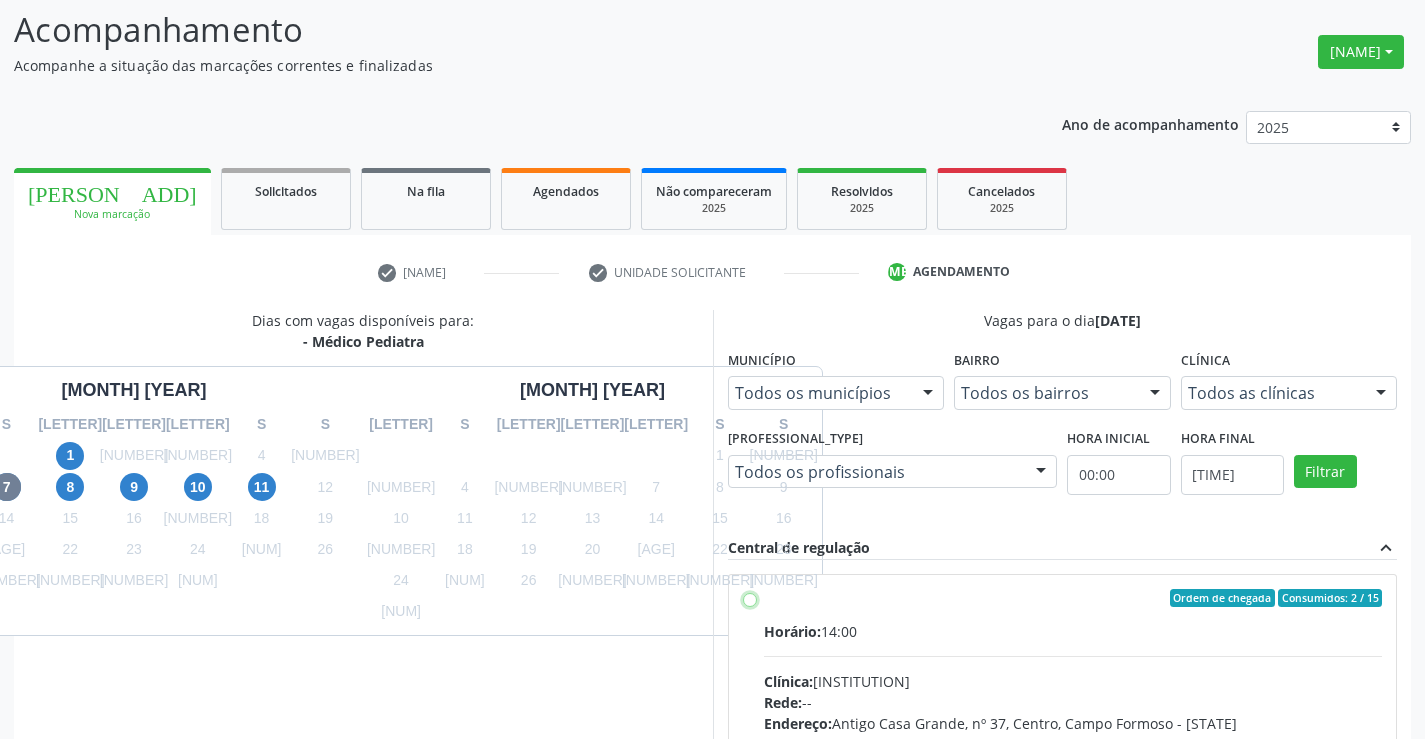 click on "Ordem de chegada
Consumidos: 2 / 15
Horário:   14:00
Clínica:  Multicentro Pediátrico
Rede:
--
Endereço:   Antigo Casa Grande, nº 37, Centro, Campo Formoso - BA
Telefone:   --
Profissional:
Maria Eleny Goncalves de Oliveira Porto
Informações adicionais sobre o atendimento
Idade de atendimento:
de 0 a 11 anos
Gênero(s) atendido(s):
Masculino e Feminino
Informações adicionais:
--" at bounding box center [750, 598] 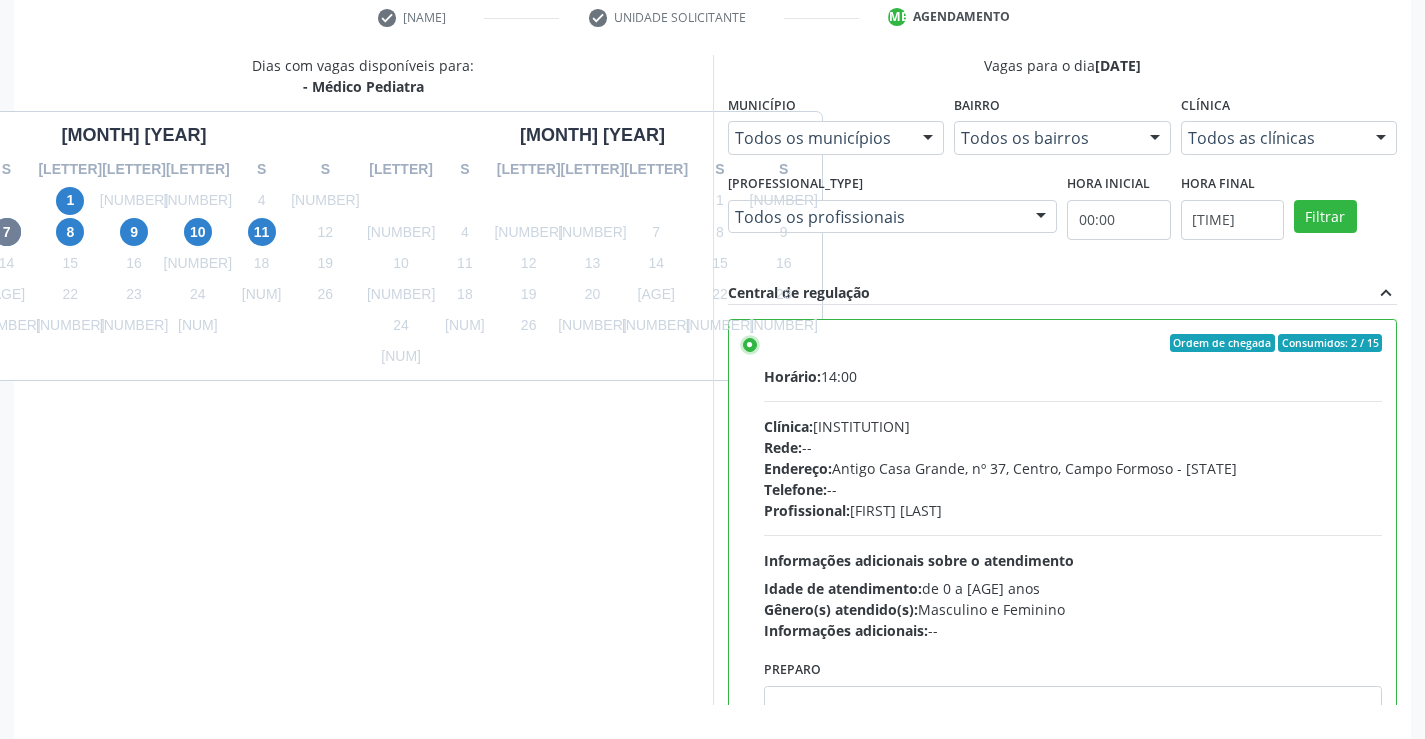 scroll, scrollTop: 393, scrollLeft: 0, axis: vertical 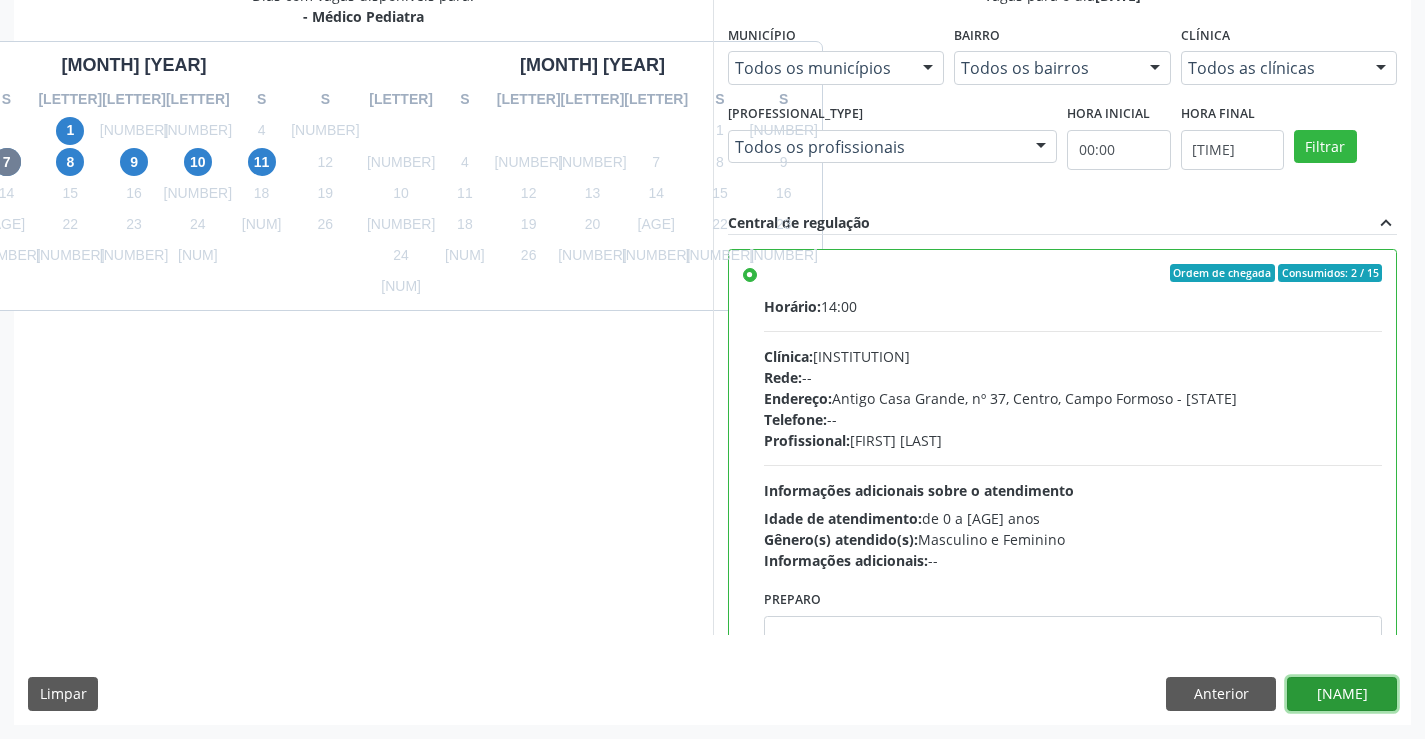 click on "Confirmar" at bounding box center [1342, 694] 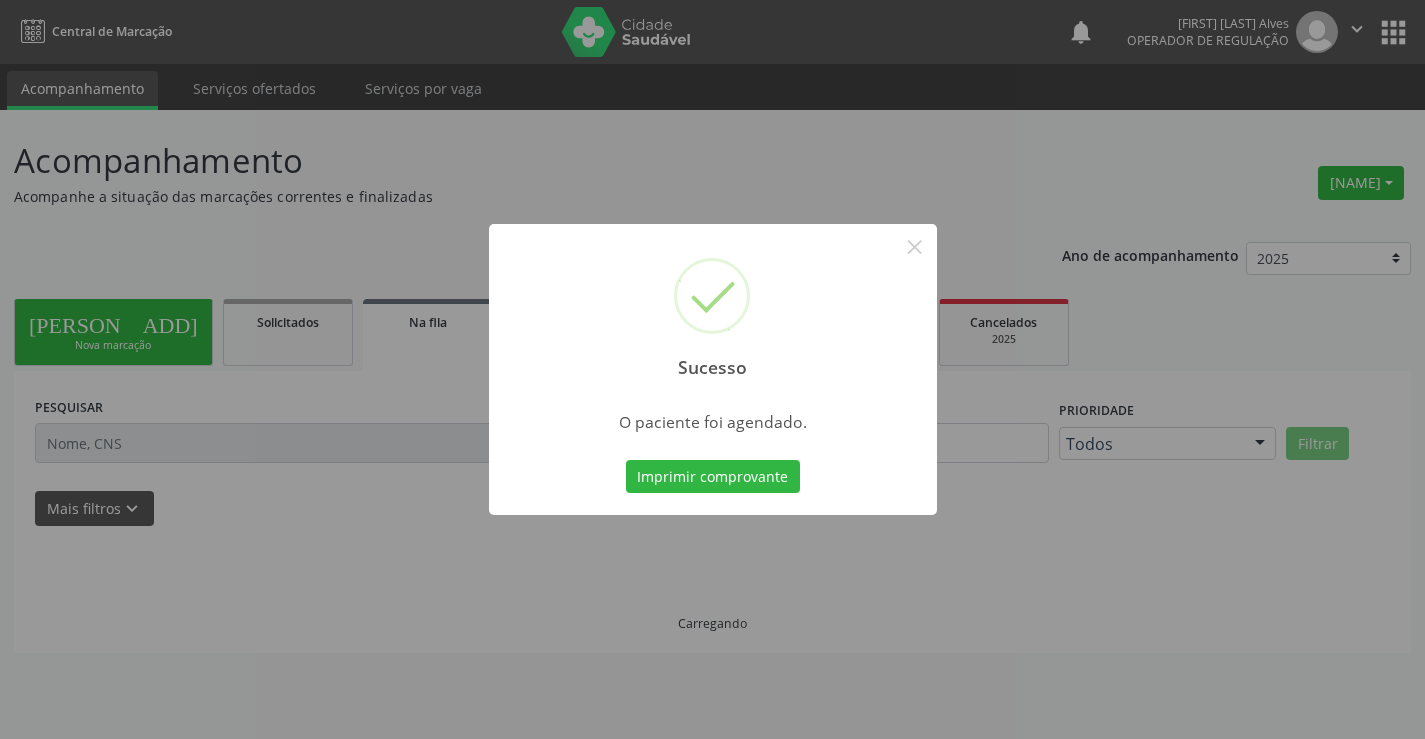scroll, scrollTop: 0, scrollLeft: 0, axis: both 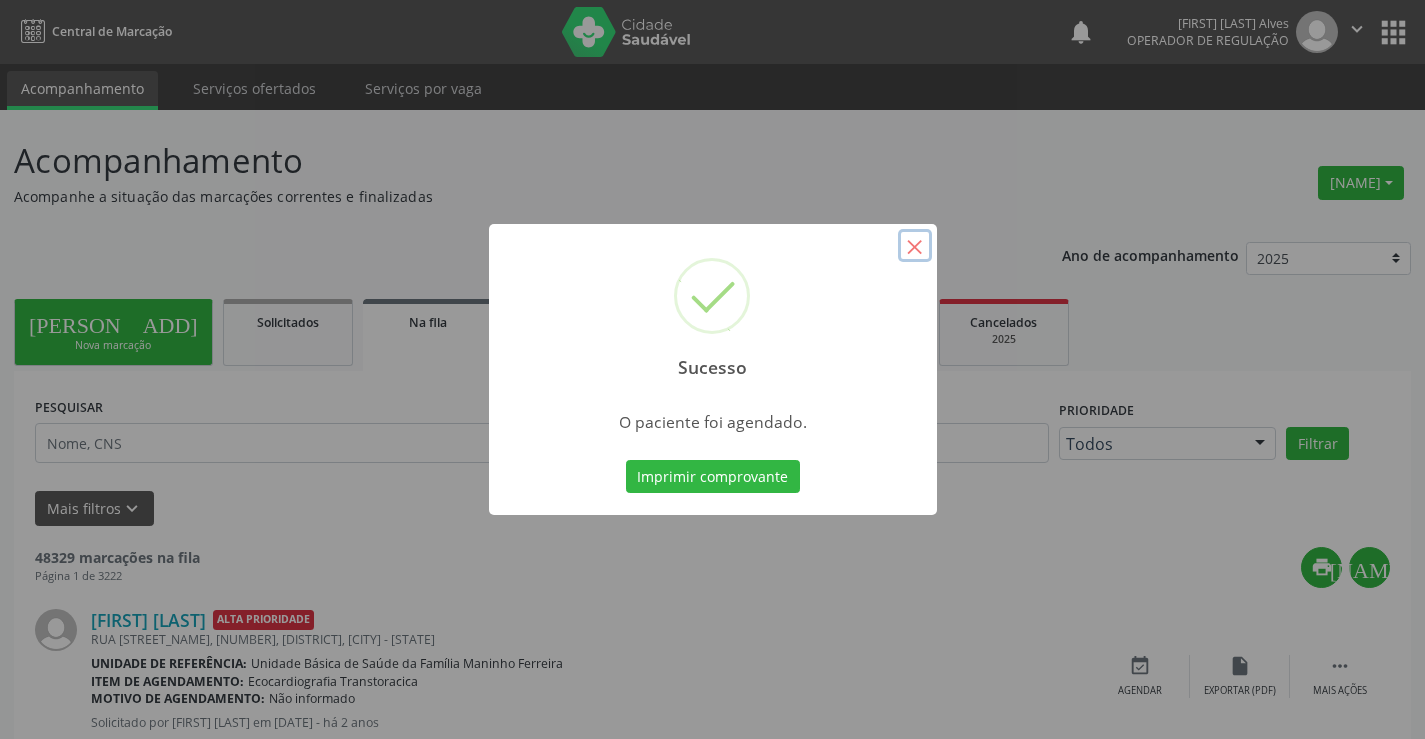 click on "×" at bounding box center (915, 246) 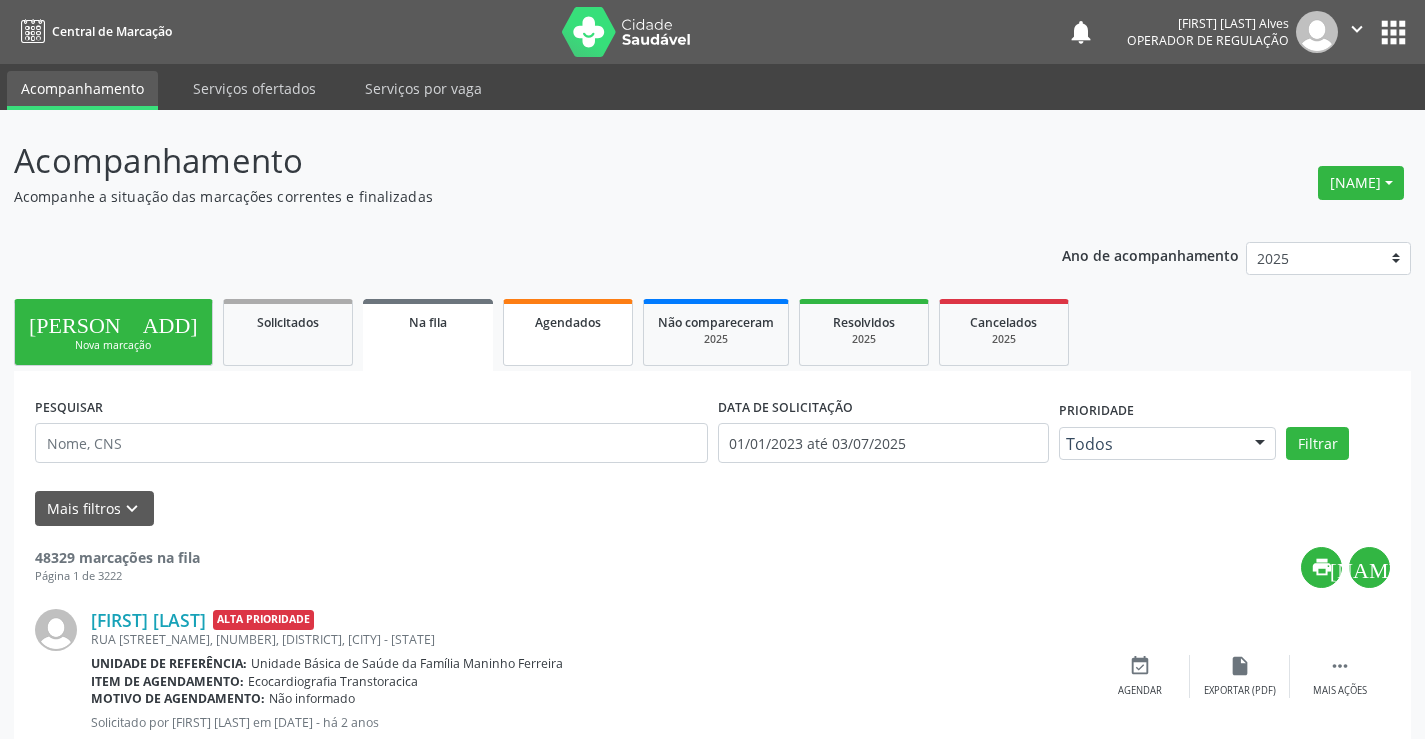 click on "Agendados" at bounding box center [568, 322] 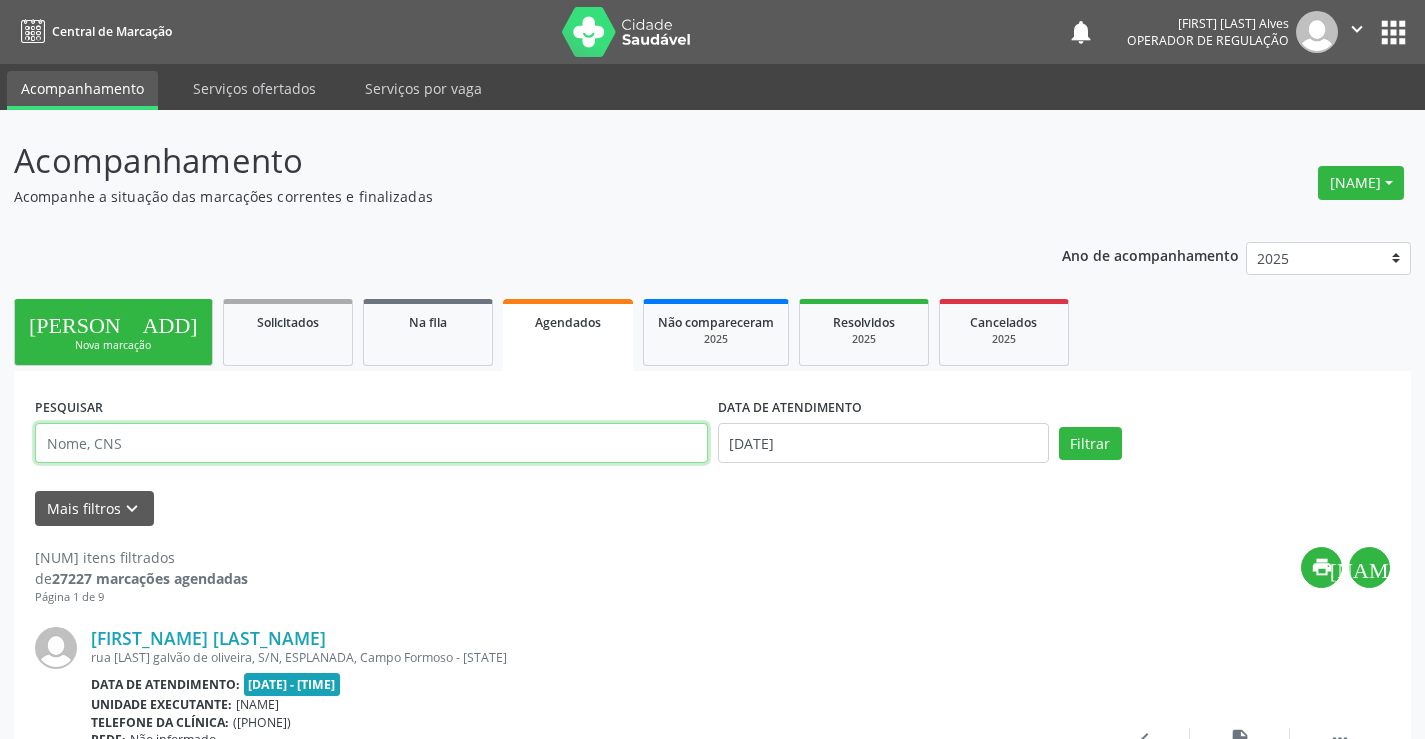 click at bounding box center [371, 443] 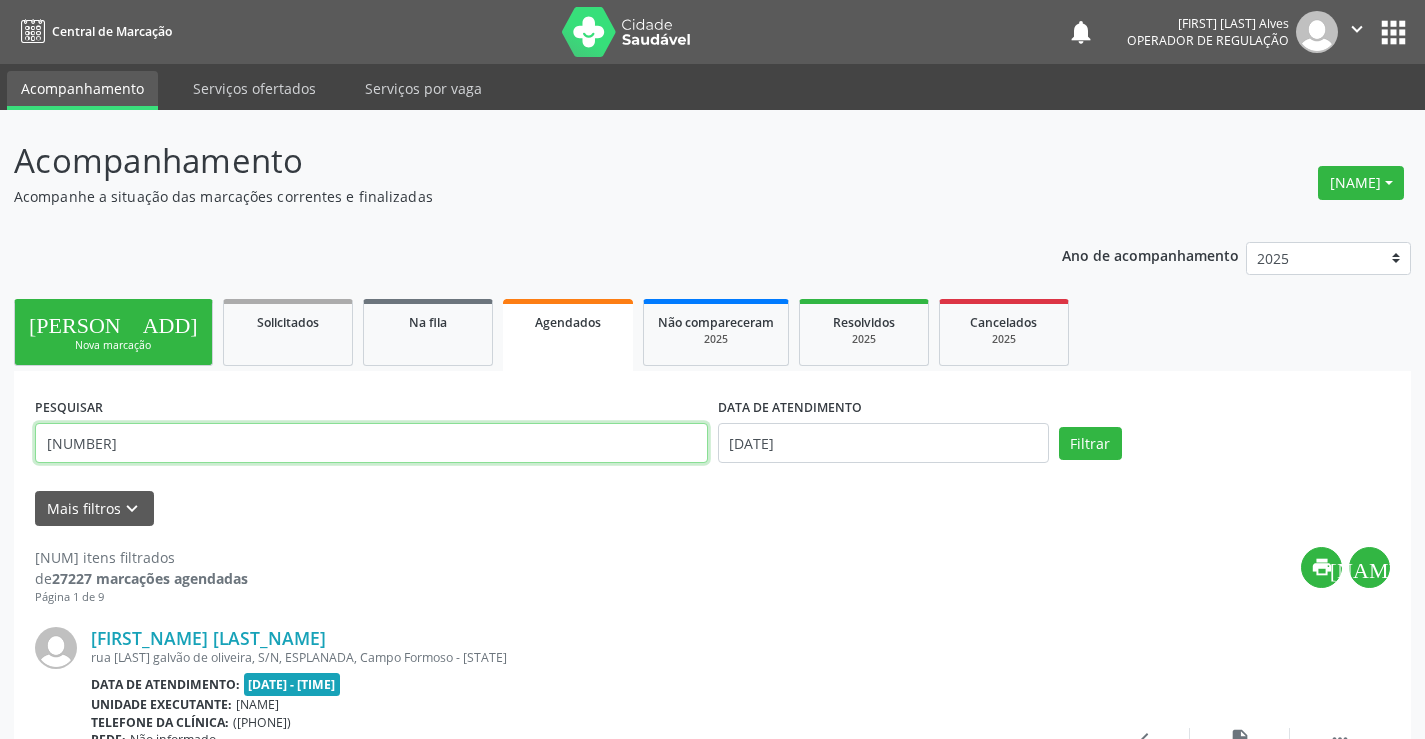 type on "703609033734234" 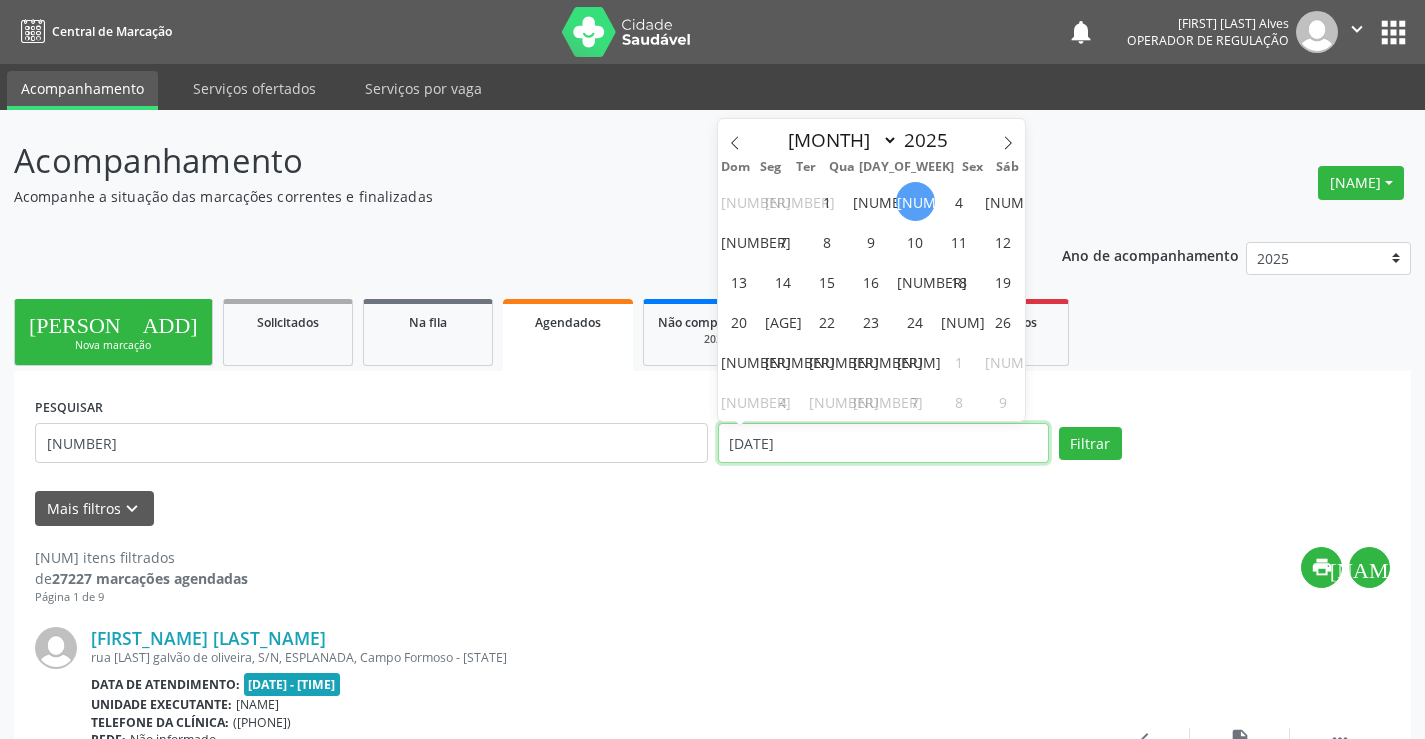 click on "03/07/2025" at bounding box center (883, 443) 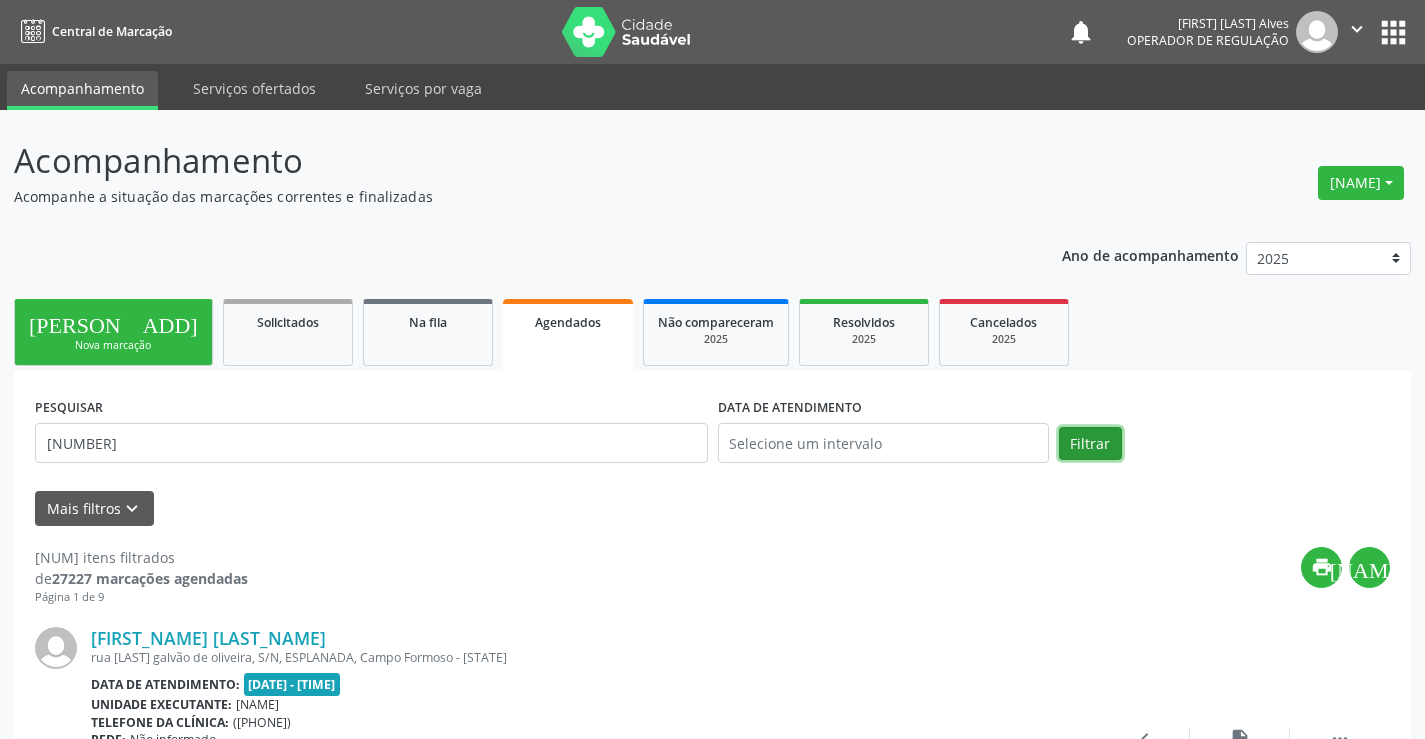 click on "Filtrar" at bounding box center [1090, 444] 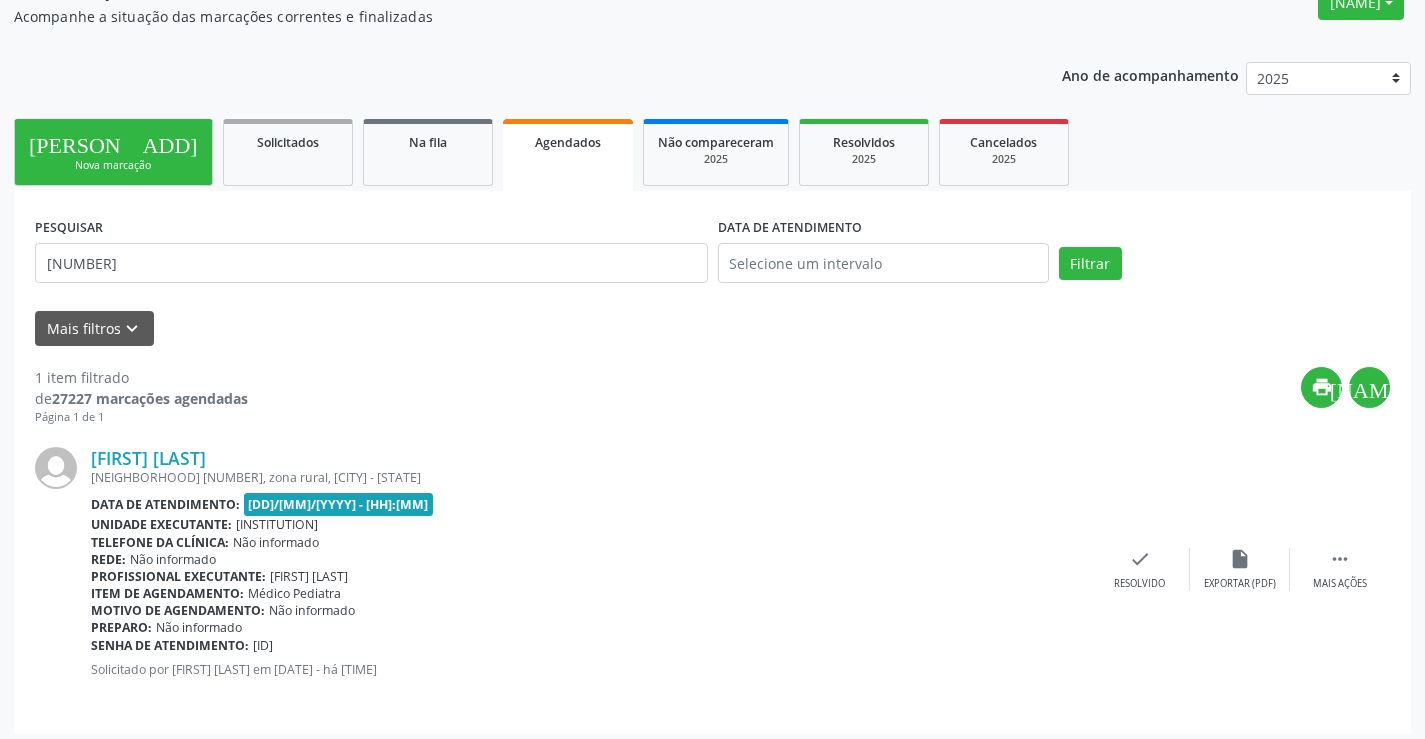 scroll, scrollTop: 189, scrollLeft: 0, axis: vertical 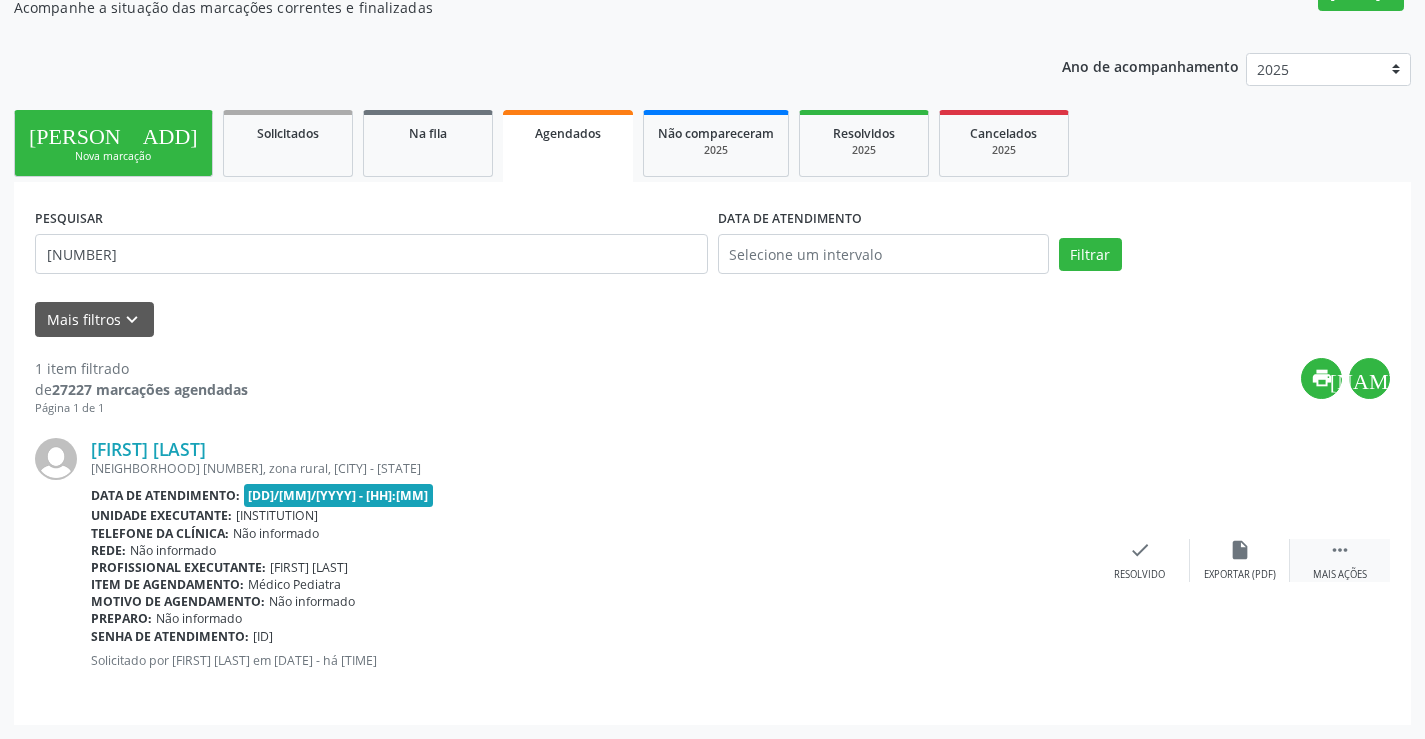 click on "
Mais ações" at bounding box center (1340, 560) 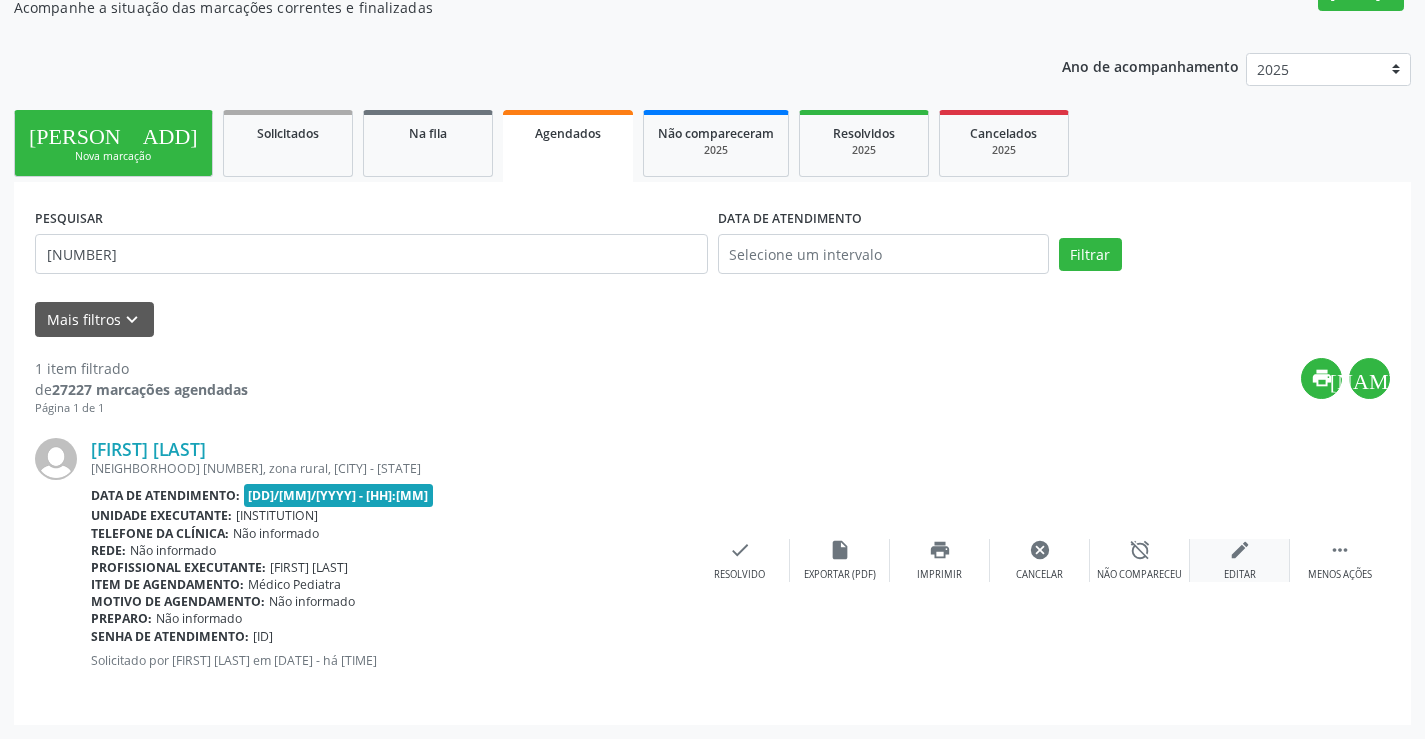 click on "edit
Editar" at bounding box center (1240, 560) 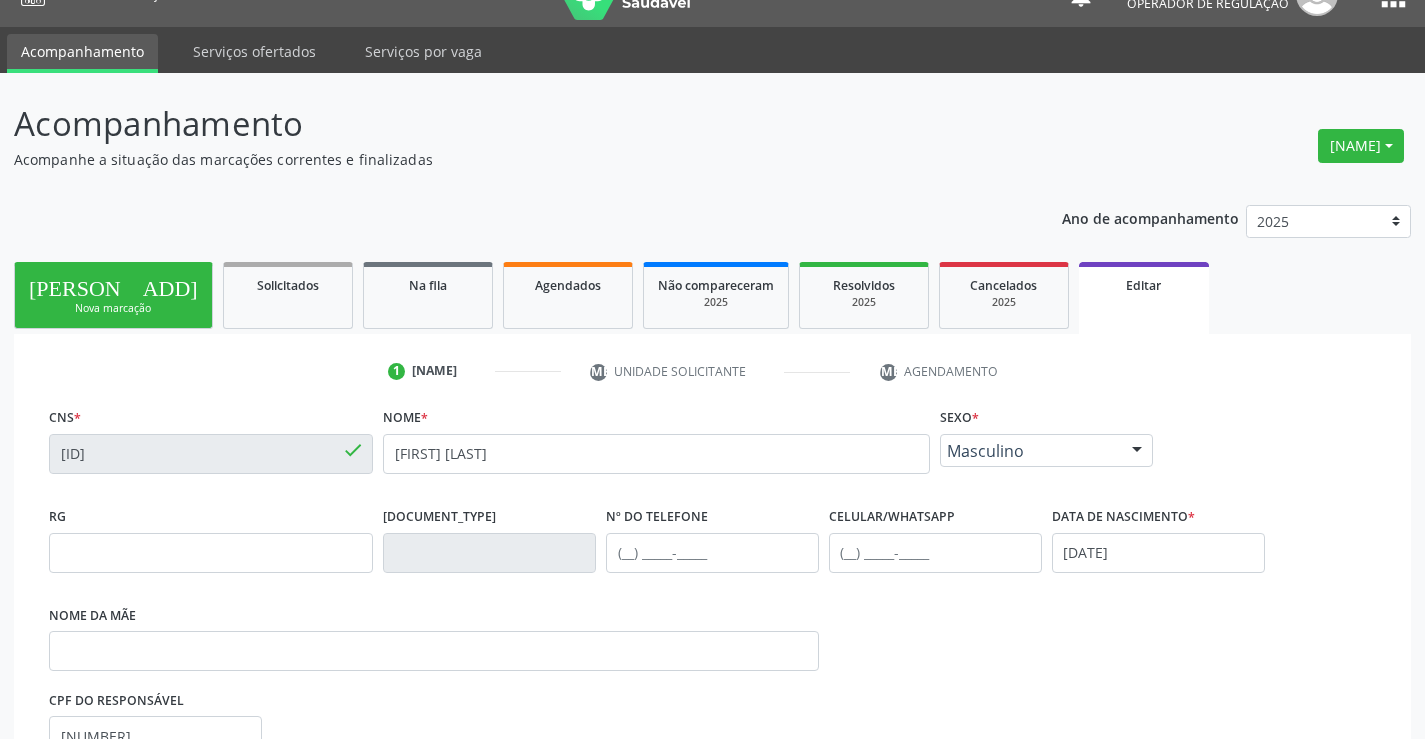 scroll, scrollTop: 358, scrollLeft: 0, axis: vertical 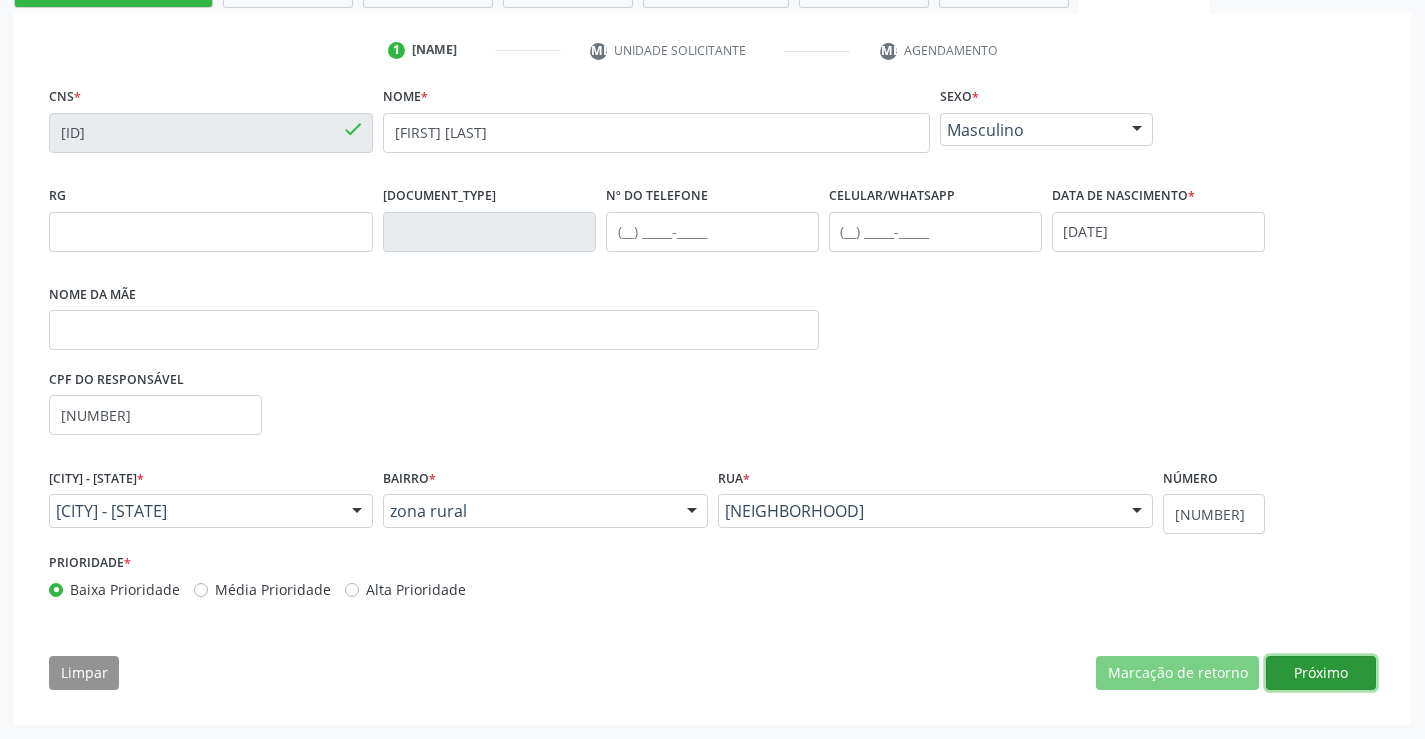 click on "Próximo" at bounding box center (1177, 673) 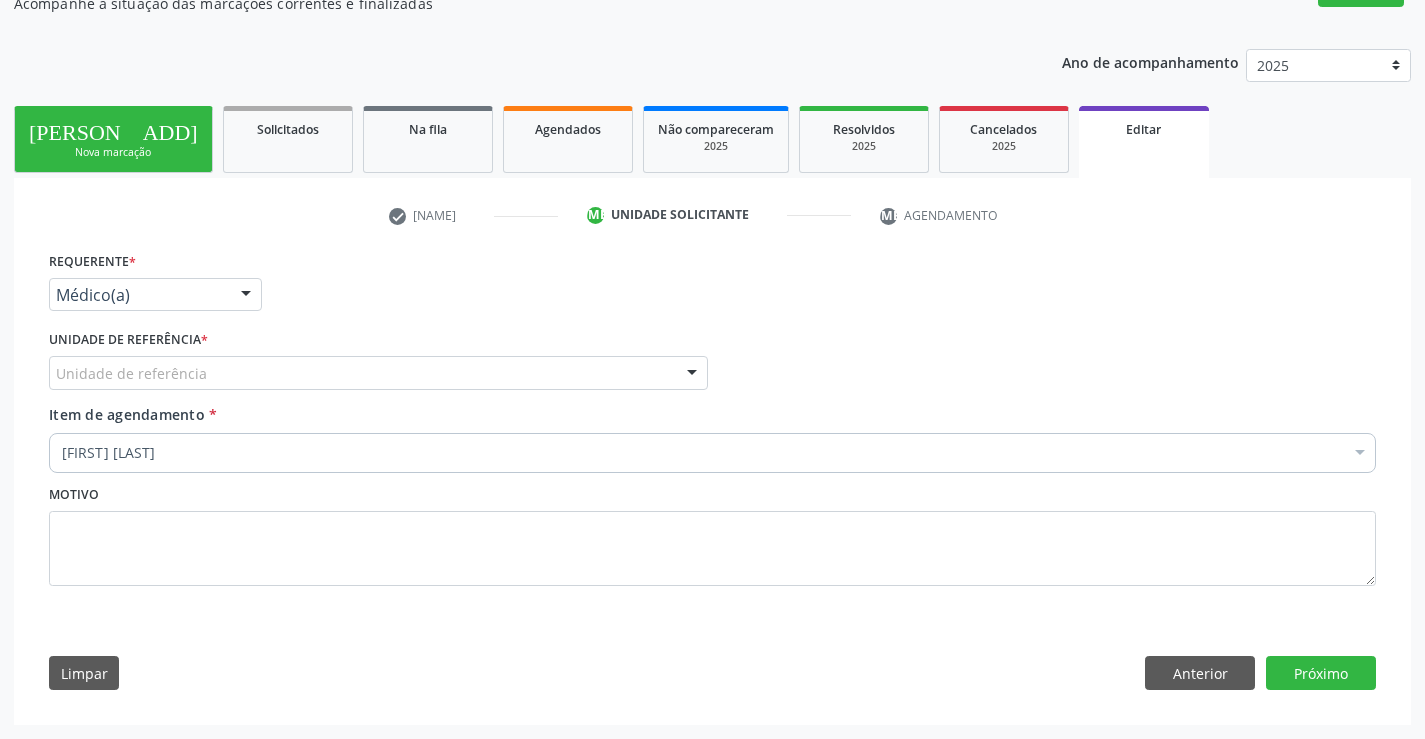 scroll, scrollTop: 193, scrollLeft: 0, axis: vertical 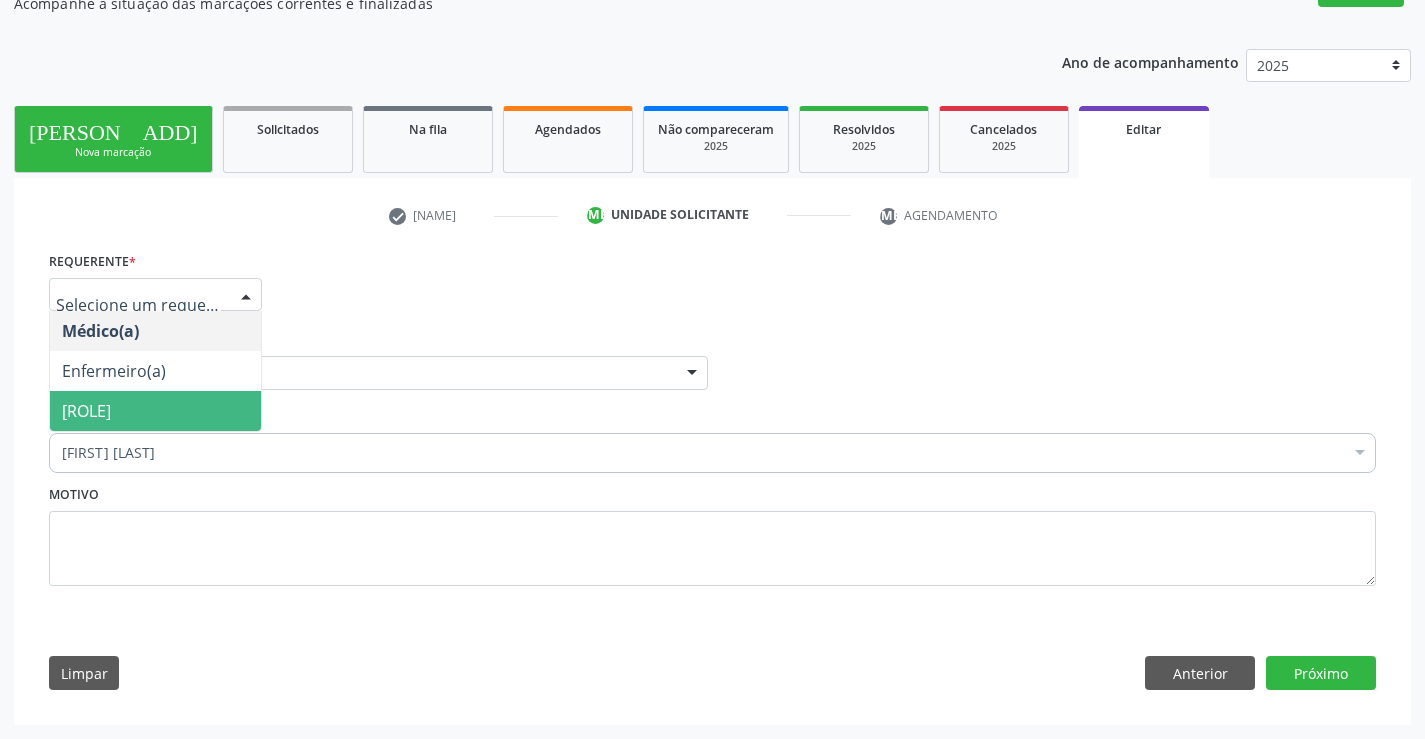 click on "Paciente" at bounding box center (155, 411) 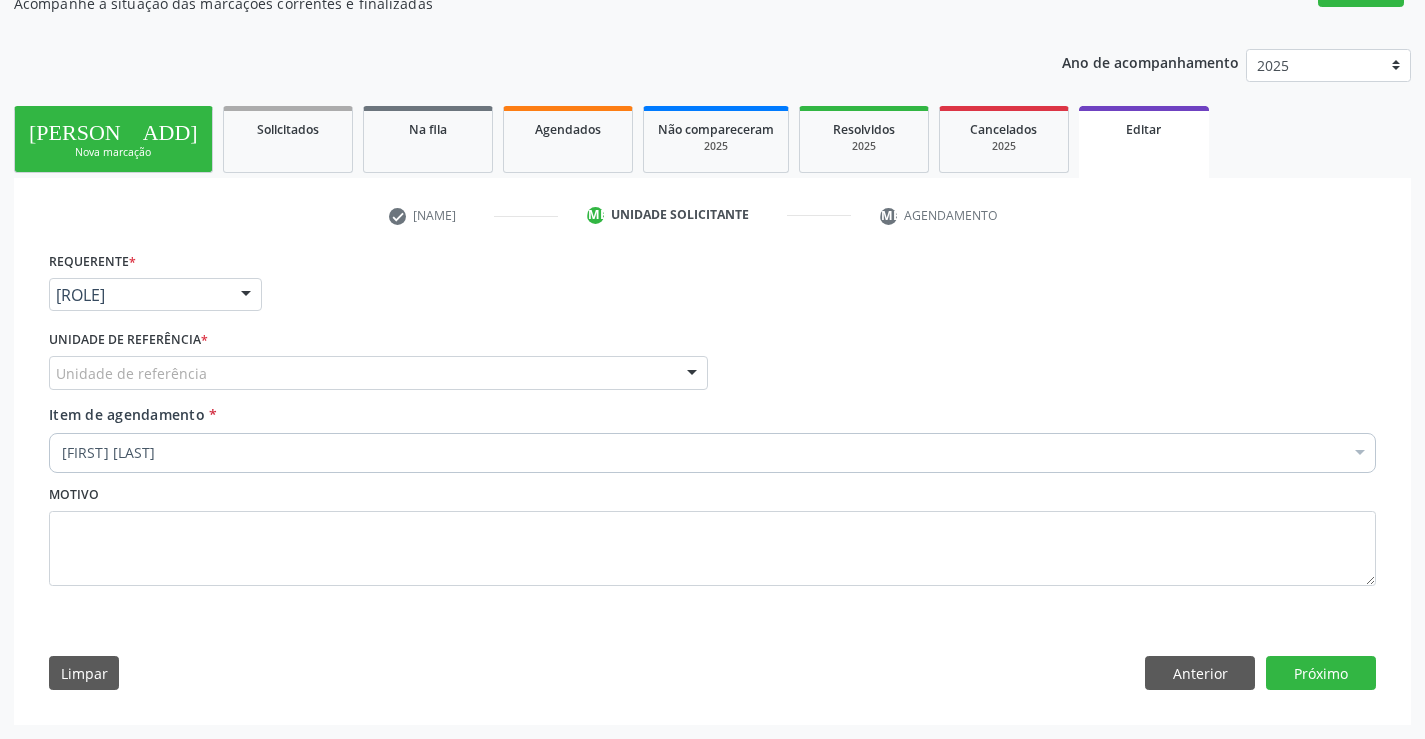 click on "Unidade de referência" at bounding box center [378, 373] 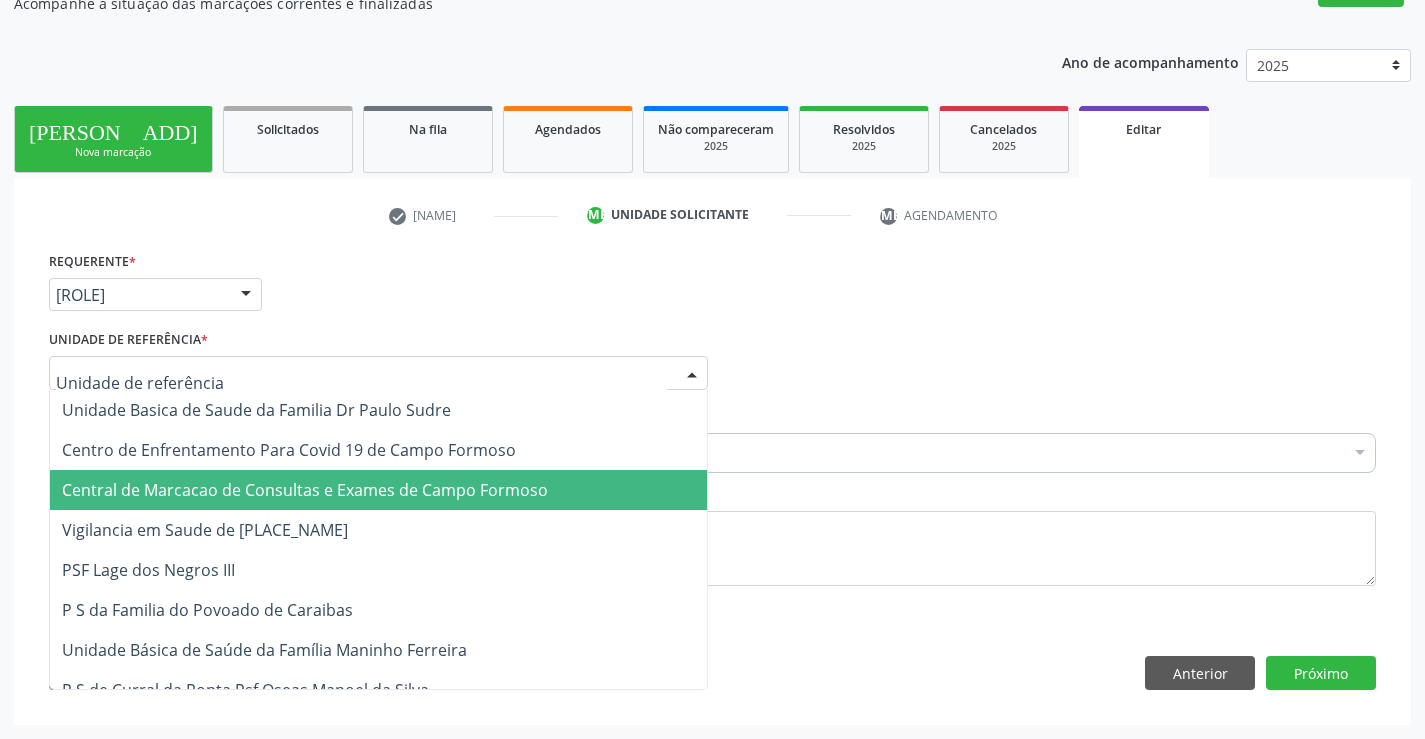click on "Central de Marcacao de Consultas e Exames de [CITY]" at bounding box center (305, 490) 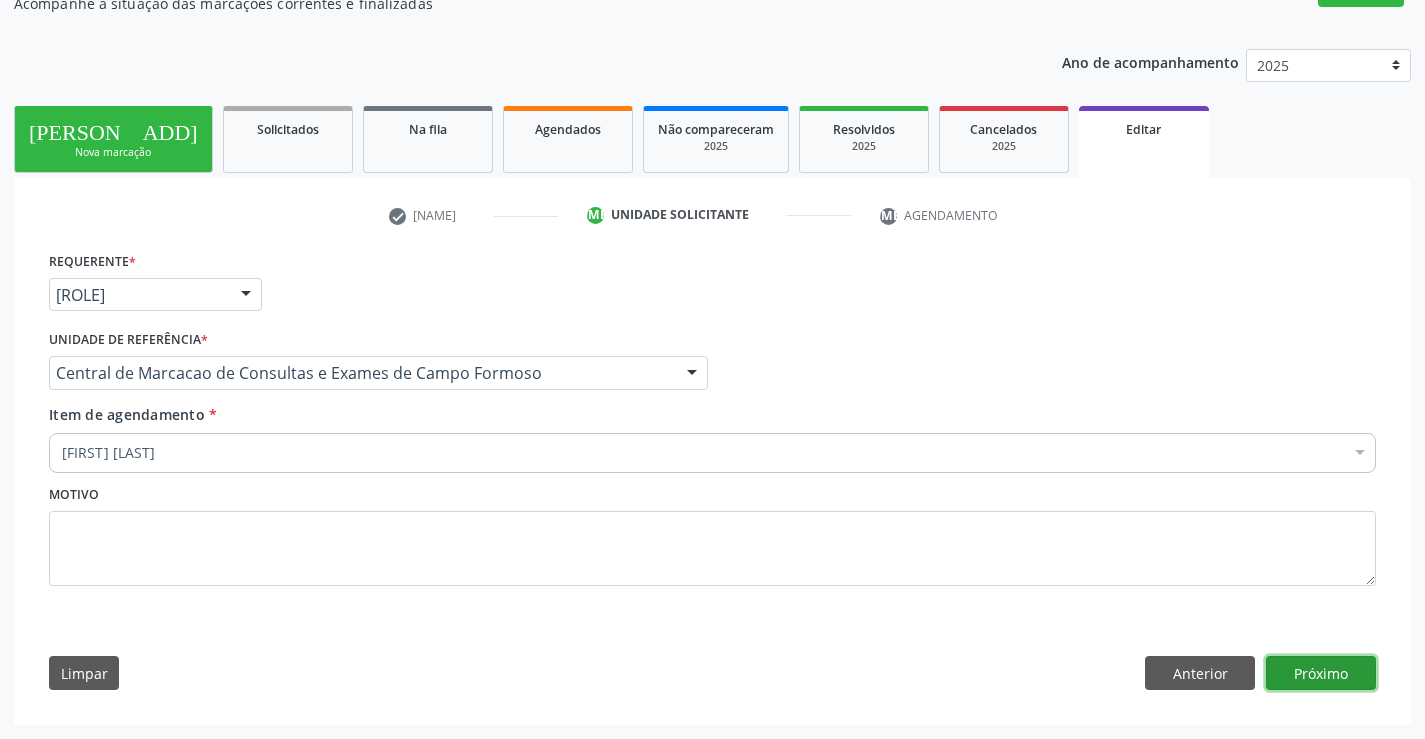 click on "Próximo" at bounding box center (1321, 673) 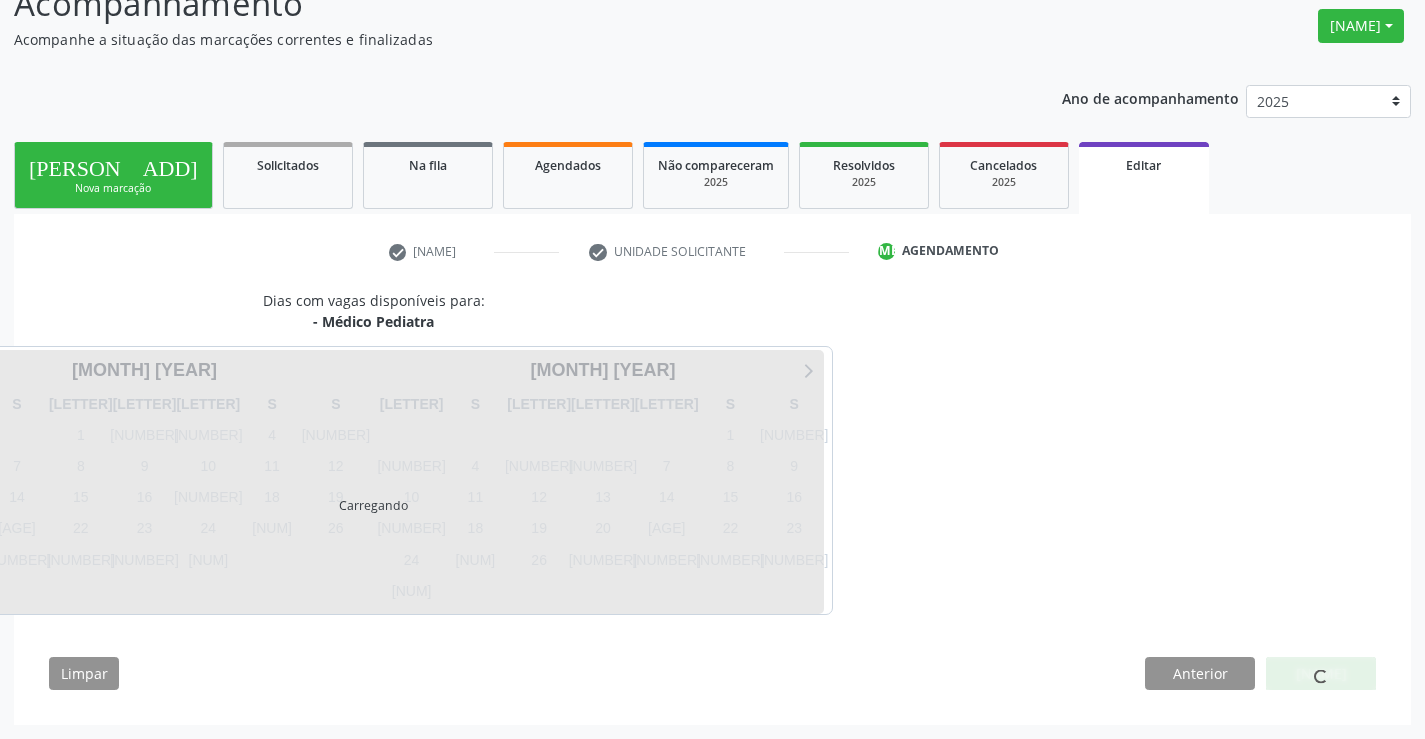 scroll, scrollTop: 157, scrollLeft: 0, axis: vertical 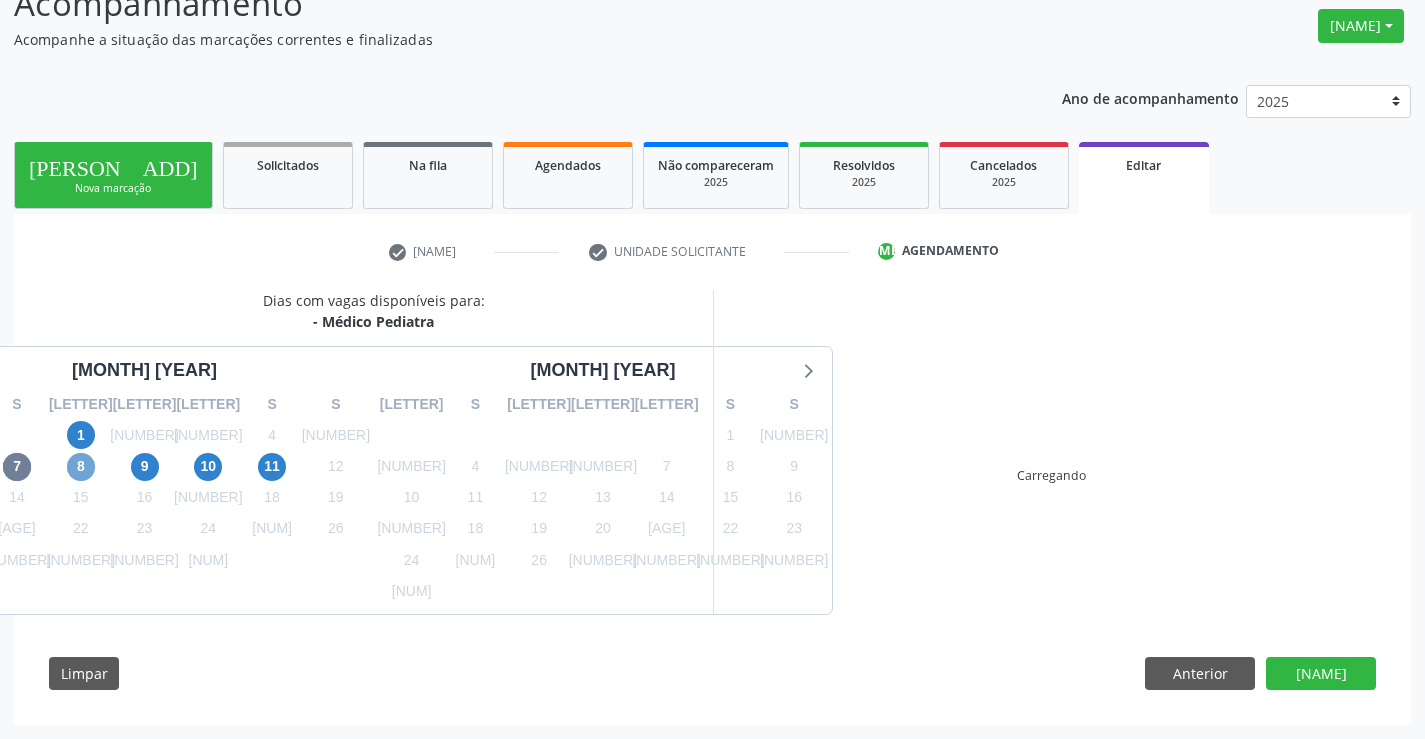 click on "[NUMBER]" at bounding box center (81, 467) 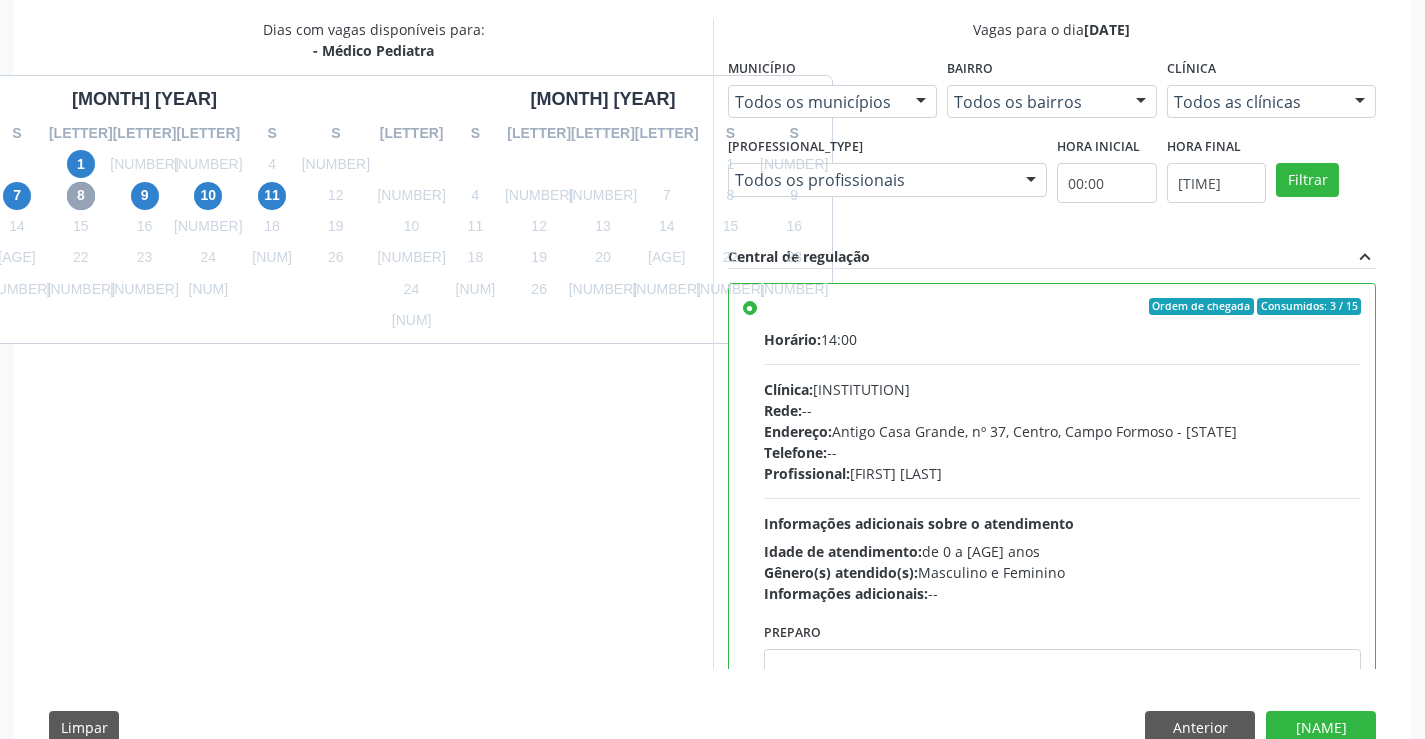 scroll, scrollTop: 457, scrollLeft: 0, axis: vertical 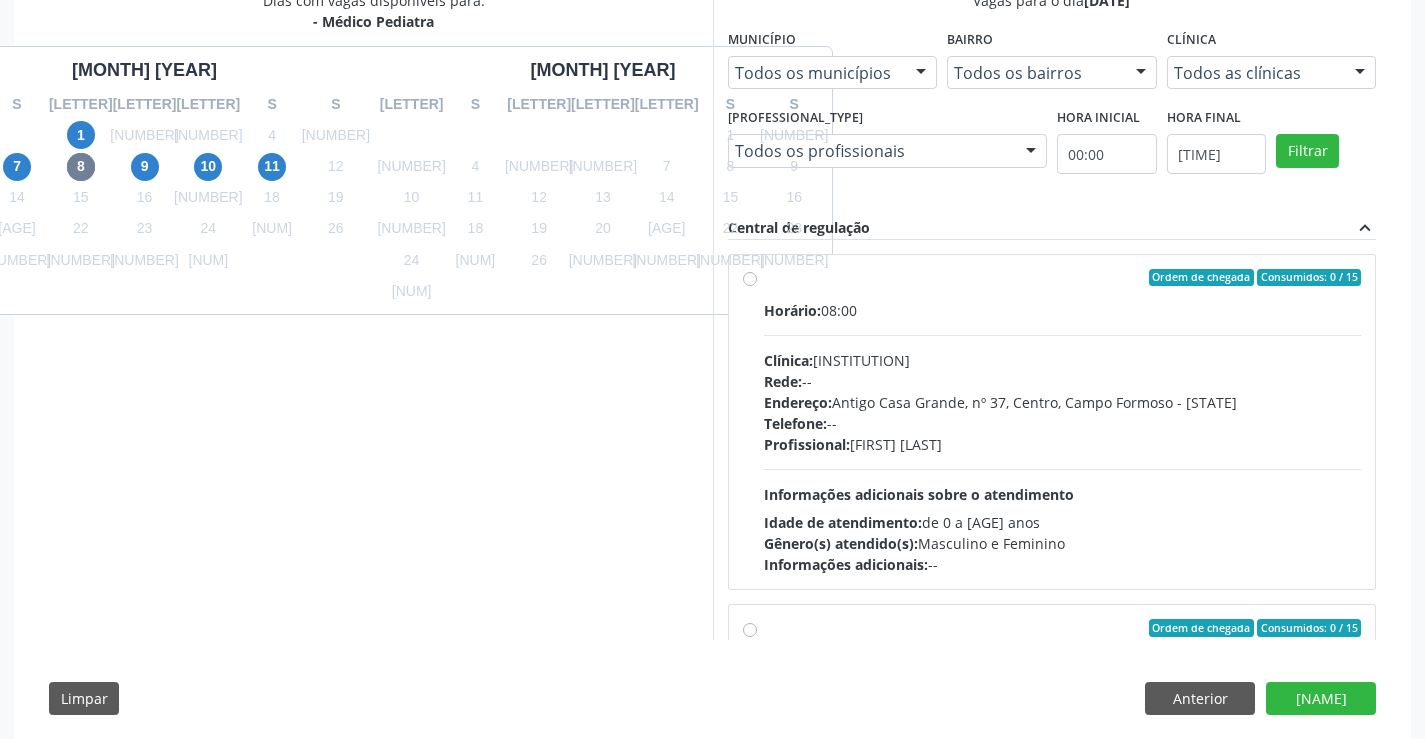 click on "Ordem de chegada
Consumidos: 0 / 15
Horário:   08:00
Clínica:  Multicentro Pediátrico
Rede:
--
Endereço:   Antigo Casa Grande, nº 37, Centro, Campo Formoso - BA
Telefone:   --
Profissional:
Maria Eleny Goncalves de Oliveira Porto
Informações adicionais sobre o atendimento
Idade de atendimento:
de 0 a 11 anos
Gênero(s) atendido(s):
Masculino e Feminino
Informações adicionais:
--" at bounding box center [1063, 422] 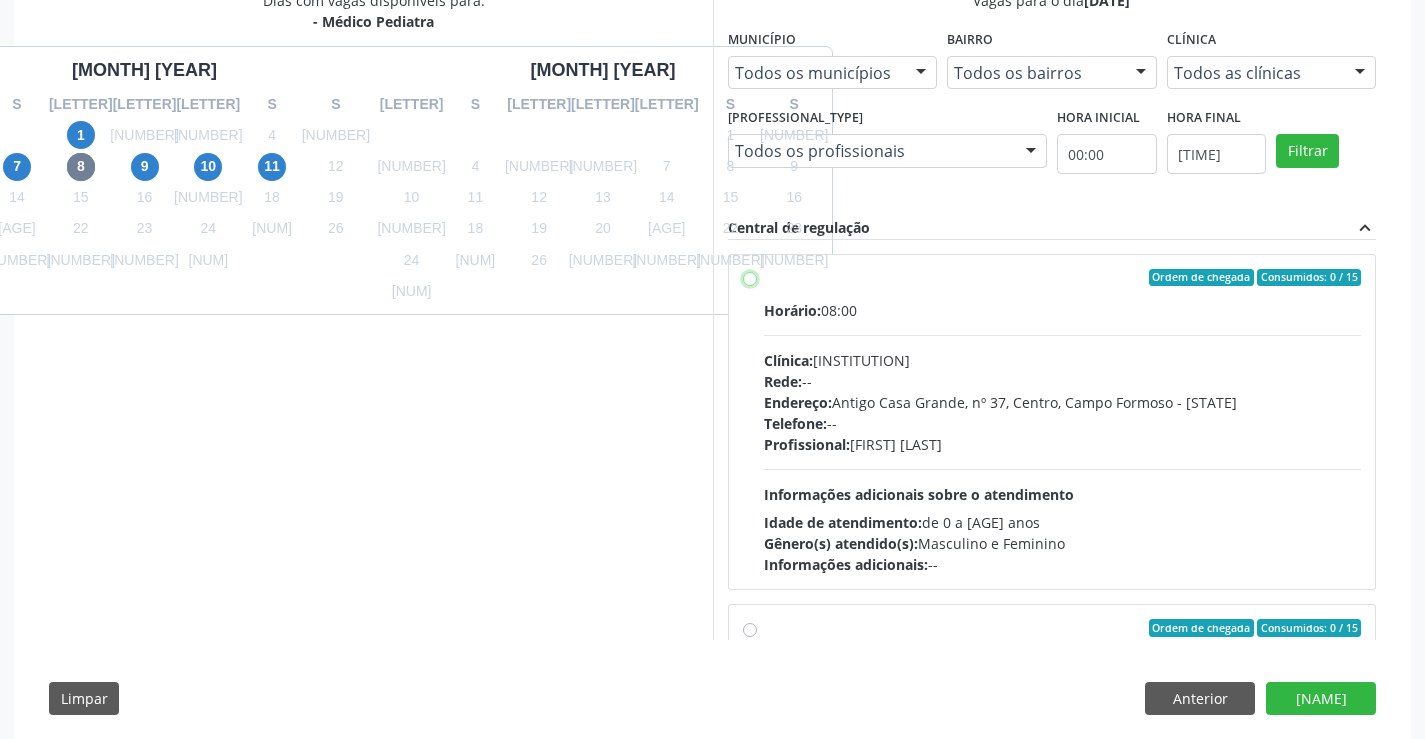 click on "Ordem de chegada
Consumidos: 0 / 15
Horário:   08:00
Clínica:  Multicentro Pediátrico
Rede:
--
Endereço:   Antigo Casa Grande, nº 37, Centro, Campo Formoso - BA
Telefone:   --
Profissional:
Maria Eleny Goncalves de Oliveira Porto
Informações adicionais sobre o atendimento
Idade de atendimento:
de 0 a 11 anos
Gênero(s) atendido(s):
Masculino e Feminino
Informações adicionais:
--" at bounding box center [750, 278] 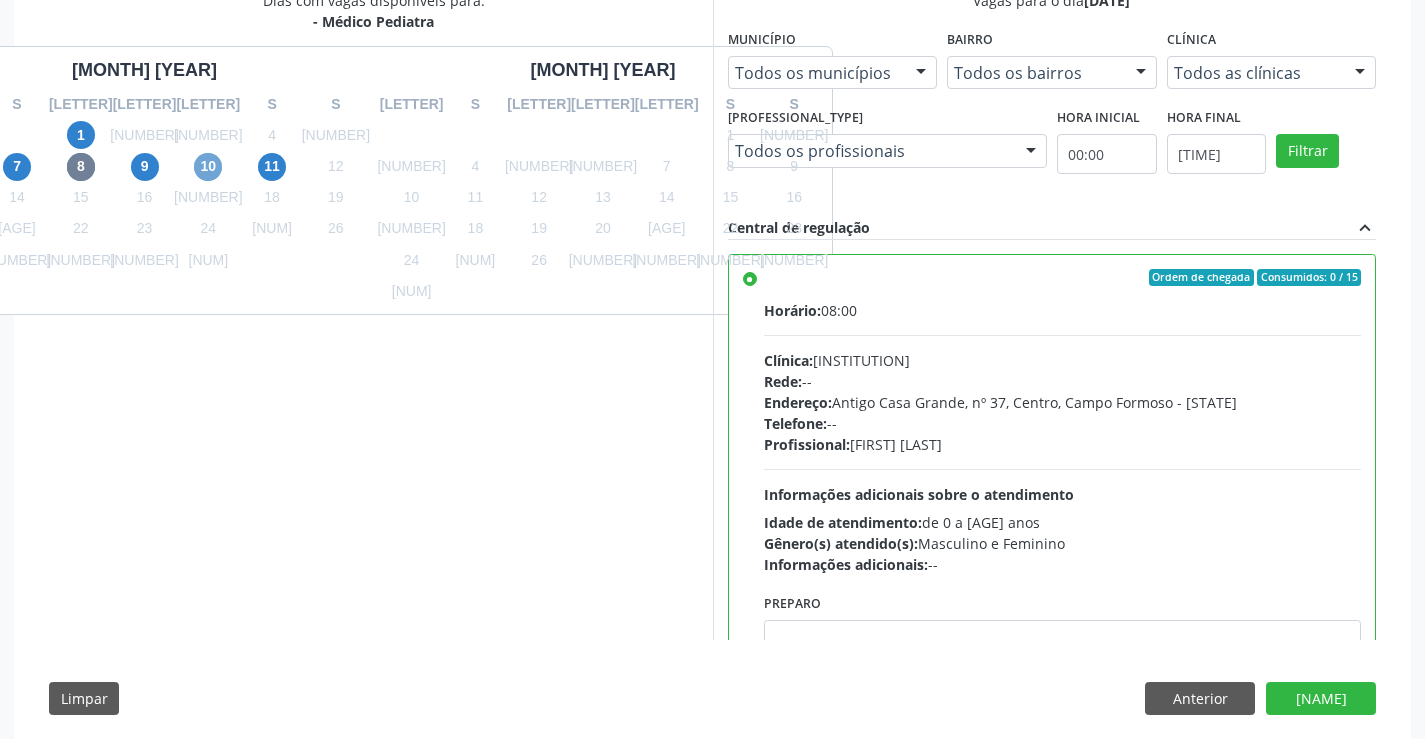 click on "[NUM]" at bounding box center (208, 167) 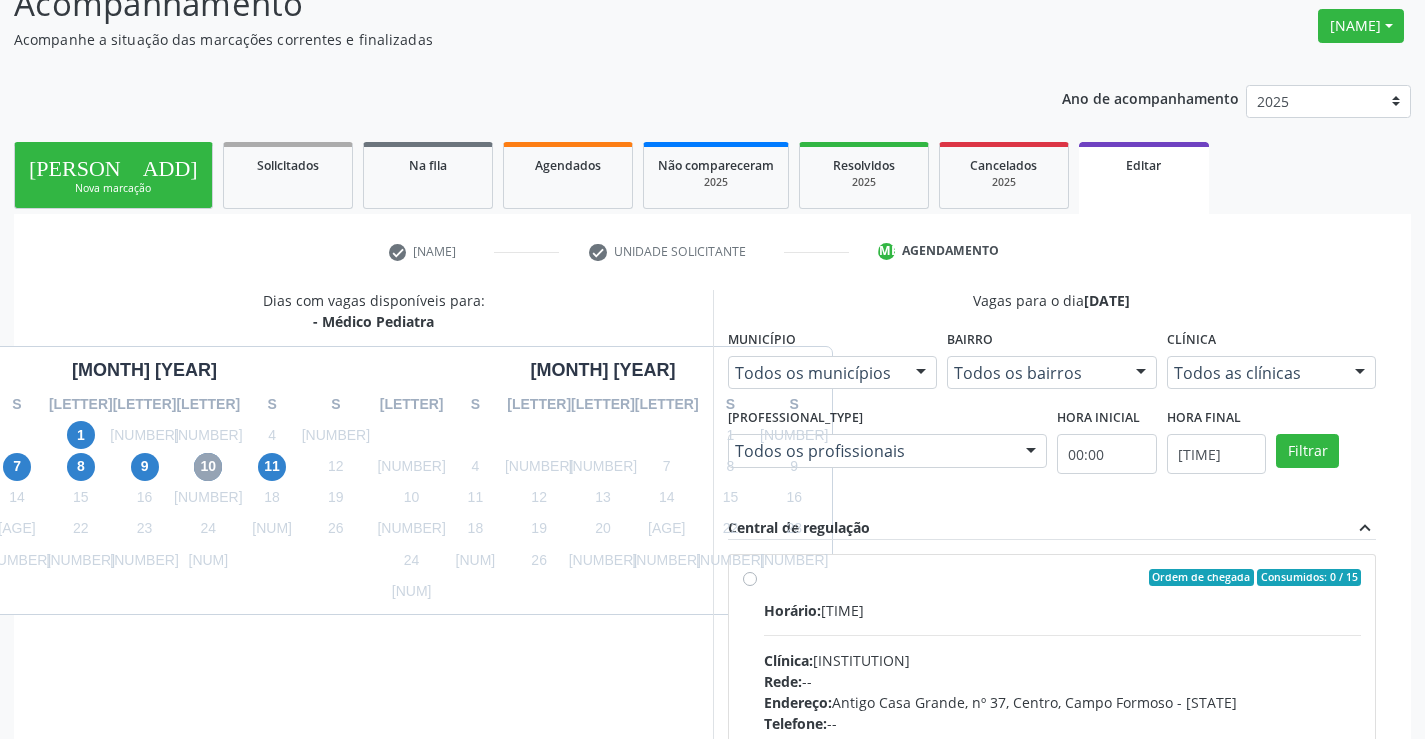 scroll, scrollTop: 457, scrollLeft: 0, axis: vertical 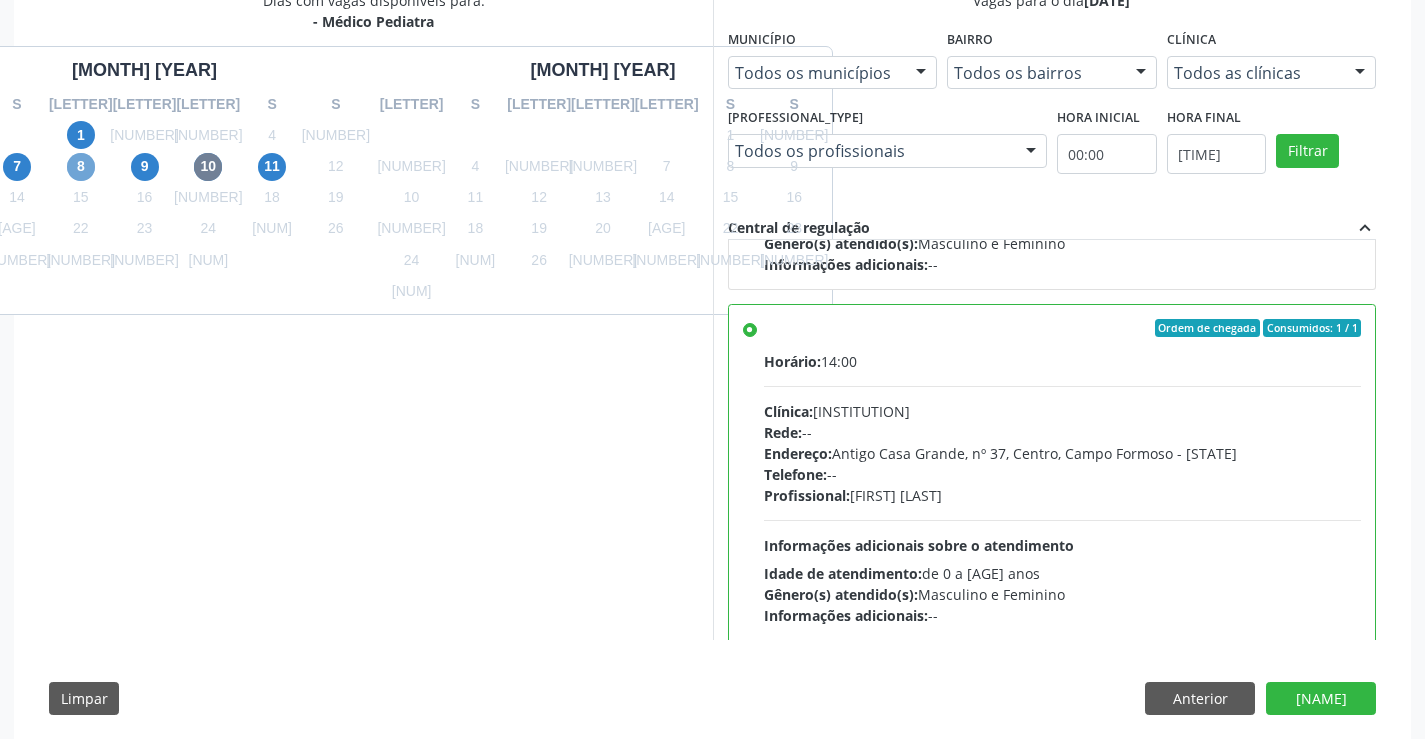 click on "[NUMBER]" at bounding box center [81, 167] 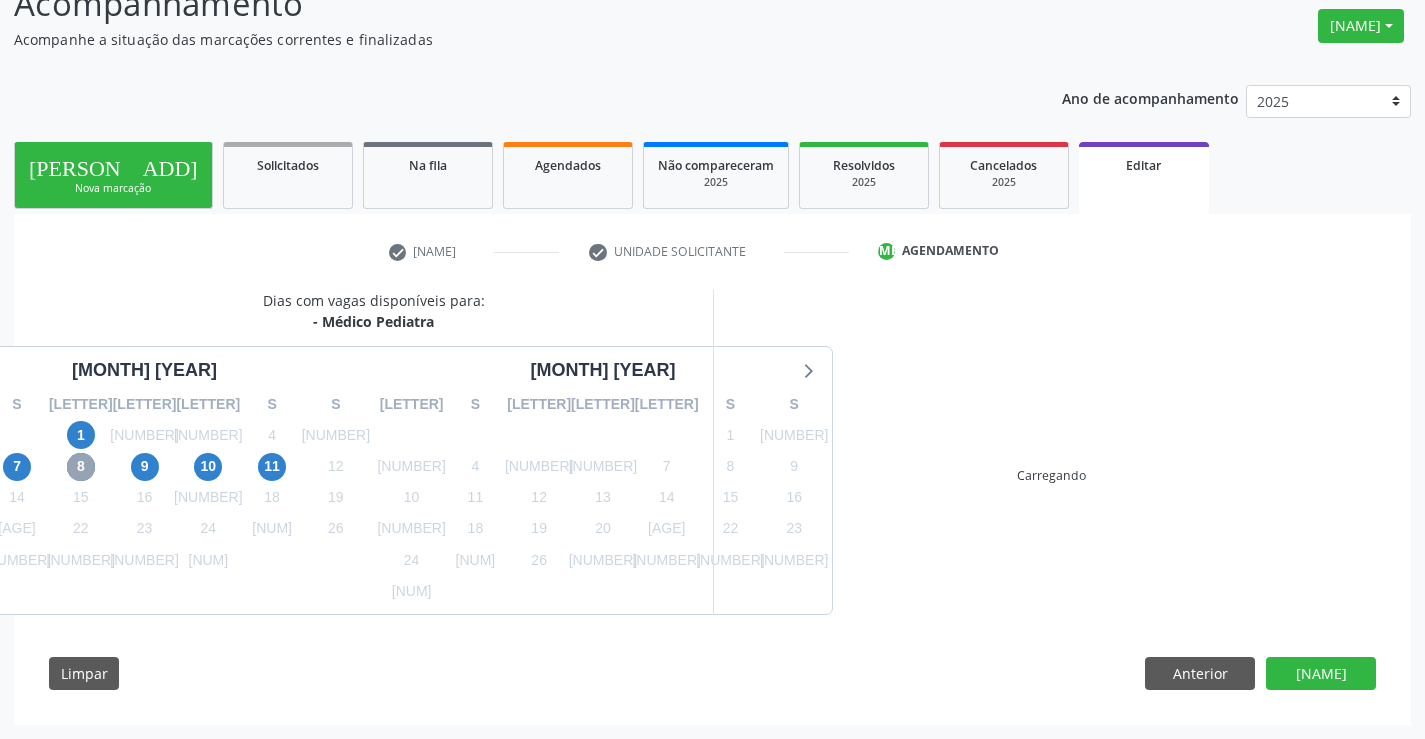 scroll, scrollTop: 457, scrollLeft: 0, axis: vertical 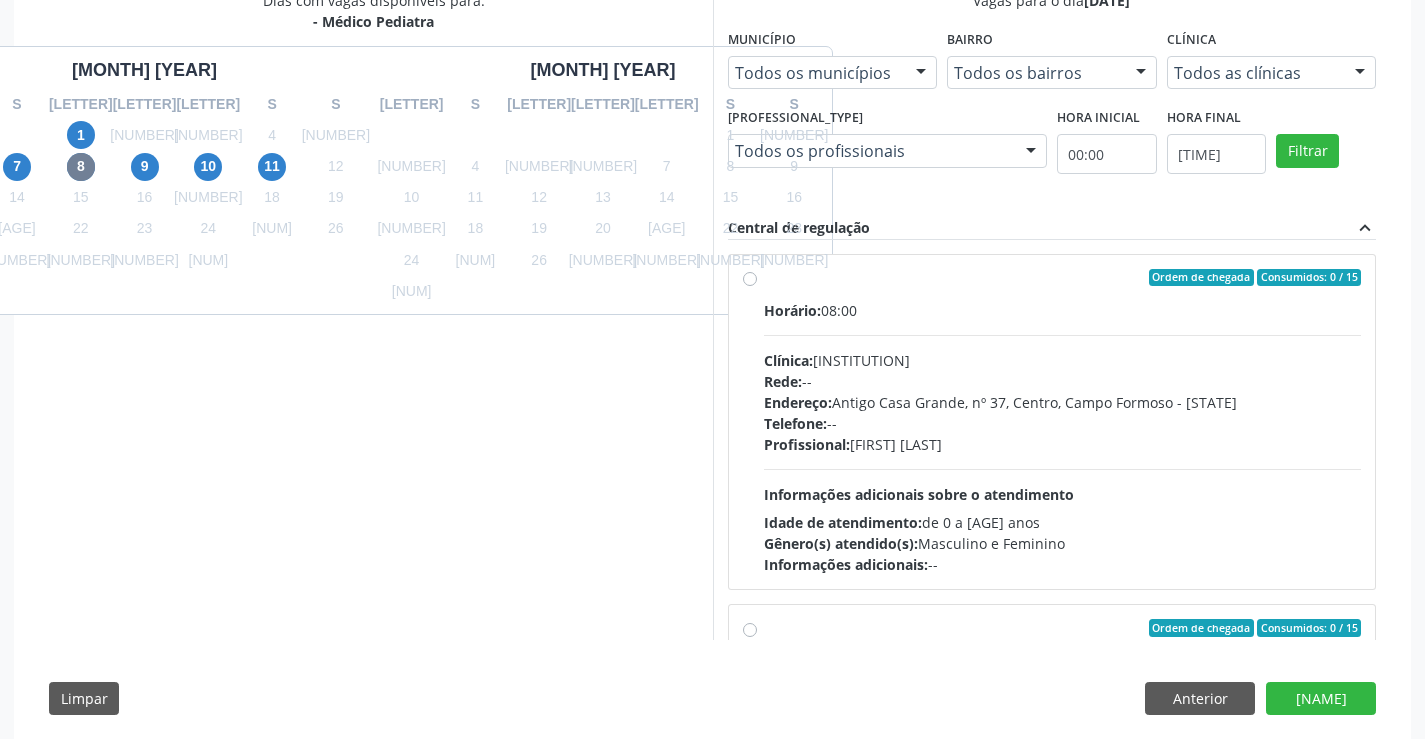 click on "Ordem de chegada
Consumidos: 0 / 15
Horário:   08:00
Clínica:  Multicentro Pediátrico
Rede:
--
Endereço:   Antigo Casa Grande, nº 37, Centro, Campo Formoso - BA
Telefone:   --
Profissional:
Maria Eleny Goncalves de Oliveira Porto
Informações adicionais sobre o atendimento
Idade de atendimento:
de 0 a 11 anos
Gênero(s) atendido(s):
Masculino e Feminino
Informações adicionais:
--" at bounding box center (1063, 422) 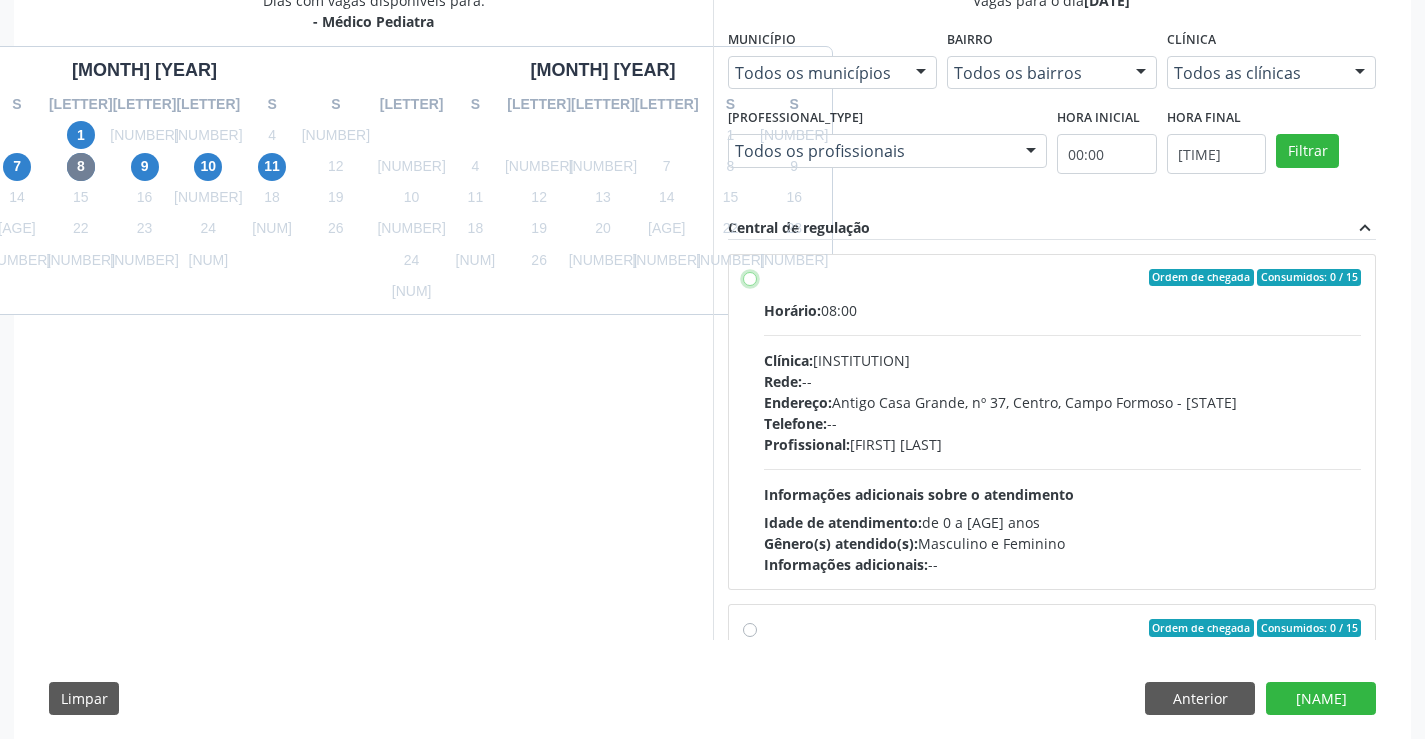 click on "Ordem de chegada
Consumidos: 0 / 15
Horário:   08:00
Clínica:  Multicentro Pediátrico
Rede:
--
Endereço:   Antigo Casa Grande, nº 37, Centro, Campo Formoso - BA
Telefone:   --
Profissional:
Maria Eleny Goncalves de Oliveira Porto
Informações adicionais sobre o atendimento
Idade de atendimento:
de 0 a 11 anos
Gênero(s) atendido(s):
Masculino e Feminino
Informações adicionais:
--" at bounding box center [750, 278] 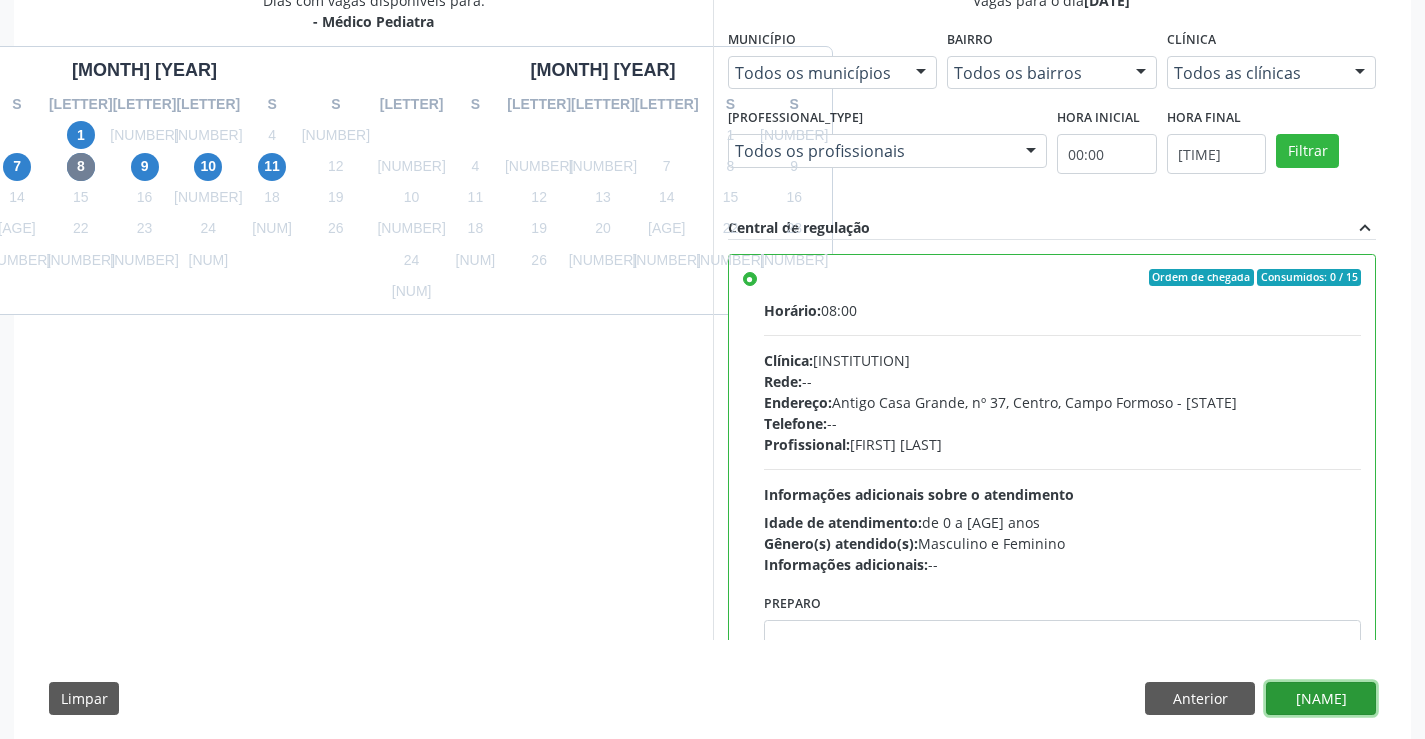 click on "Confirmar" at bounding box center [1321, 699] 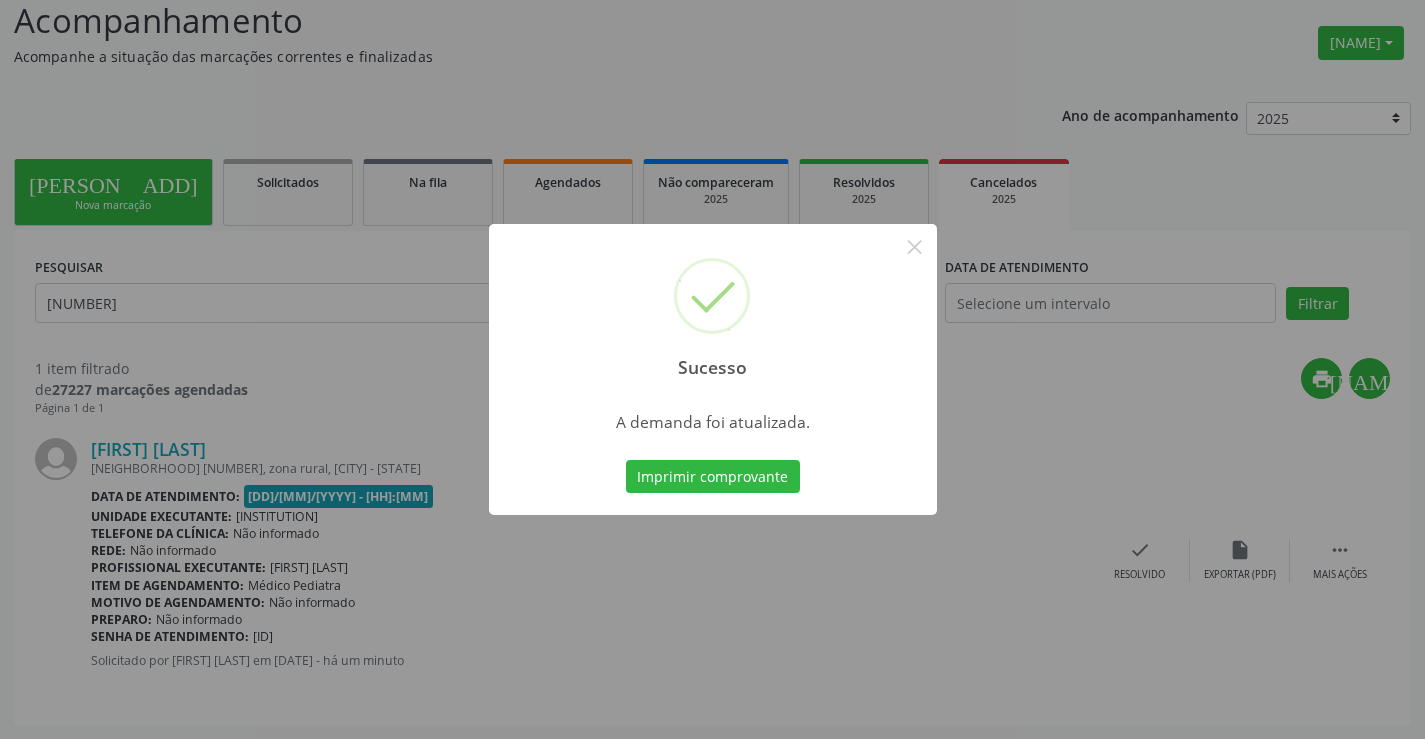 scroll, scrollTop: 0, scrollLeft: 0, axis: both 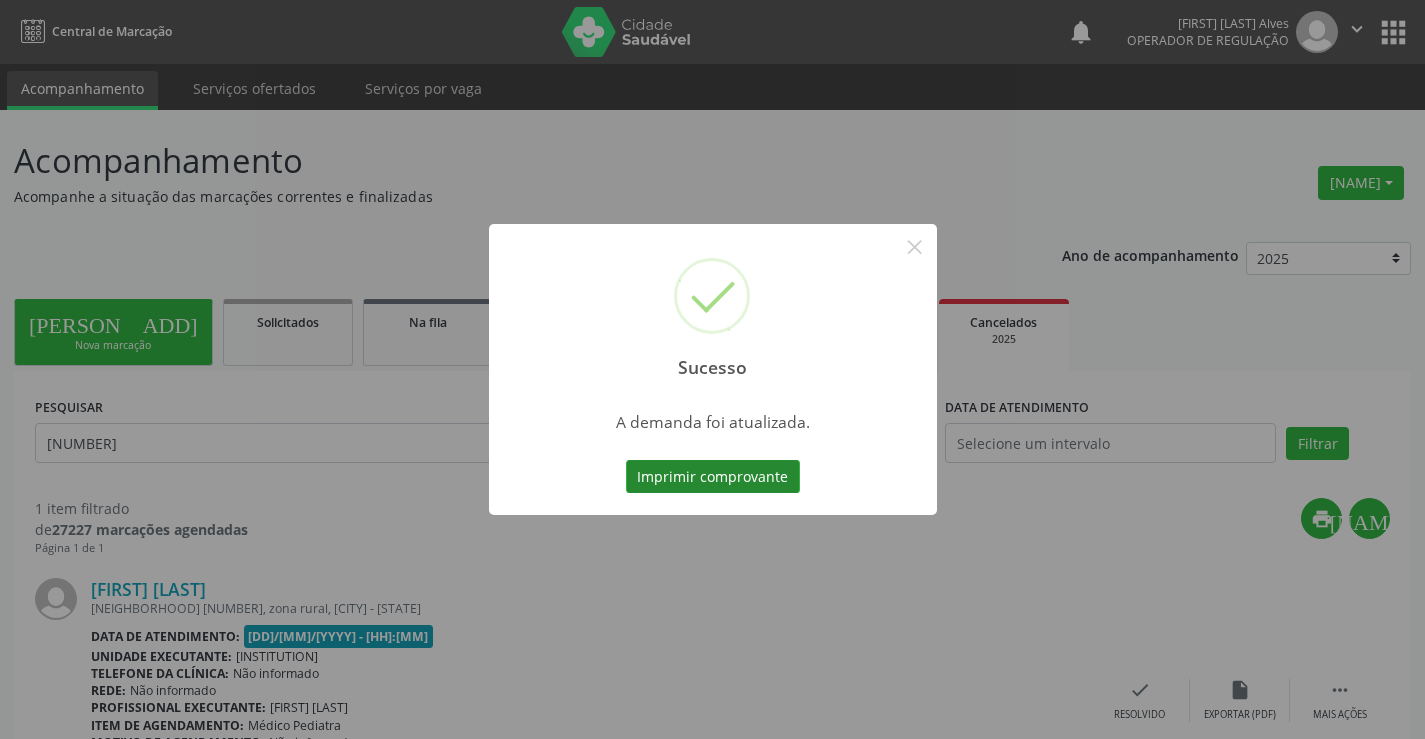 click on "Imprimir comprovante" at bounding box center (713, 477) 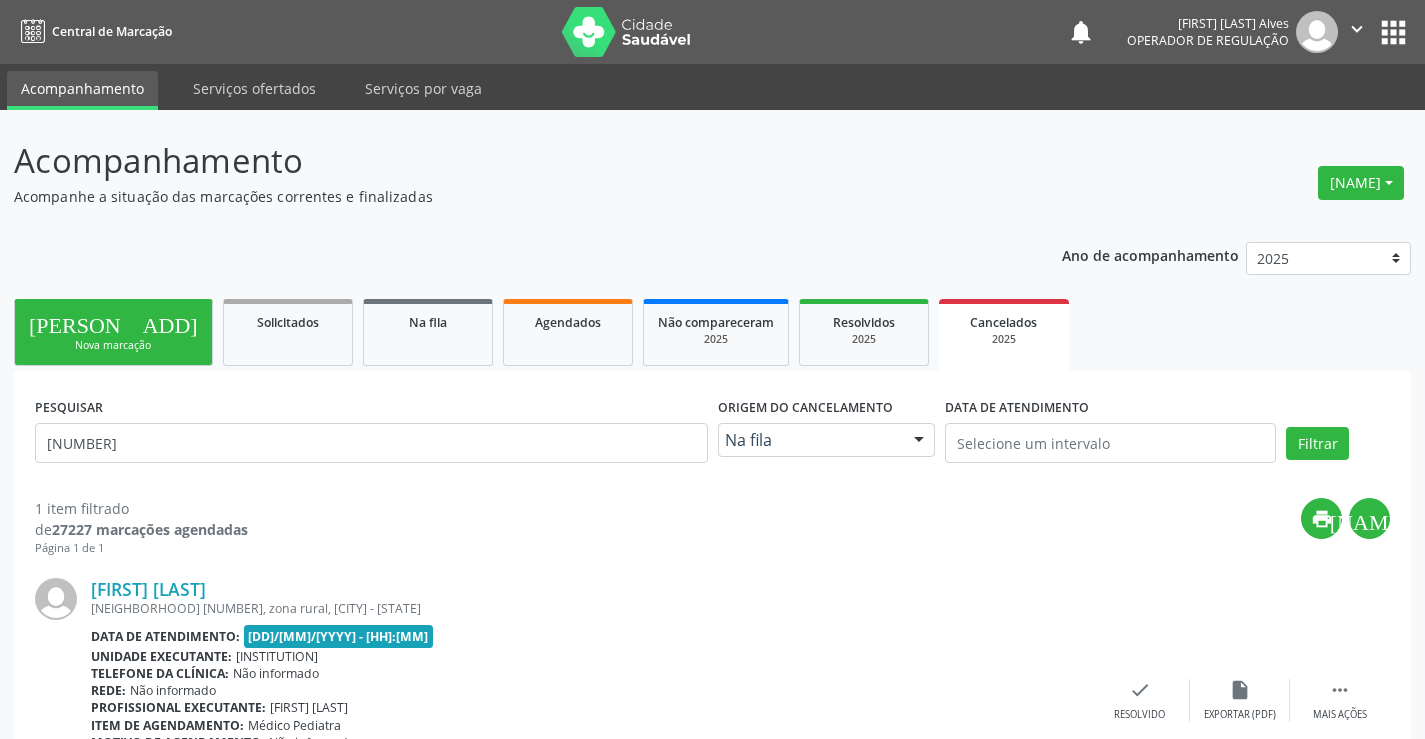 click on "person_add
Nova marcação
Solicitados   Na fila   Agendados   Não compareceram
2025
Resolvidos
2025
Cancelados
2025" at bounding box center [712, 332] 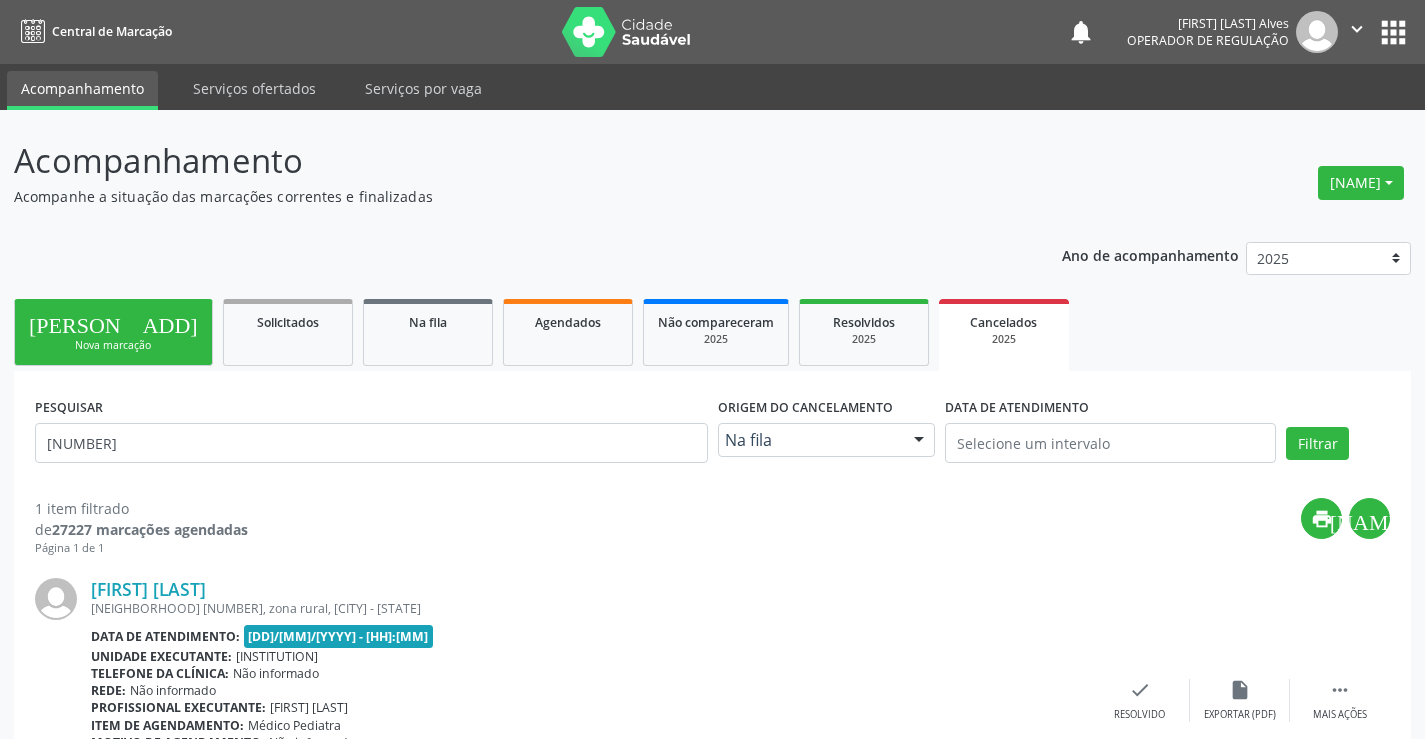 click on "person_add
Nova marcação" at bounding box center (113, 332) 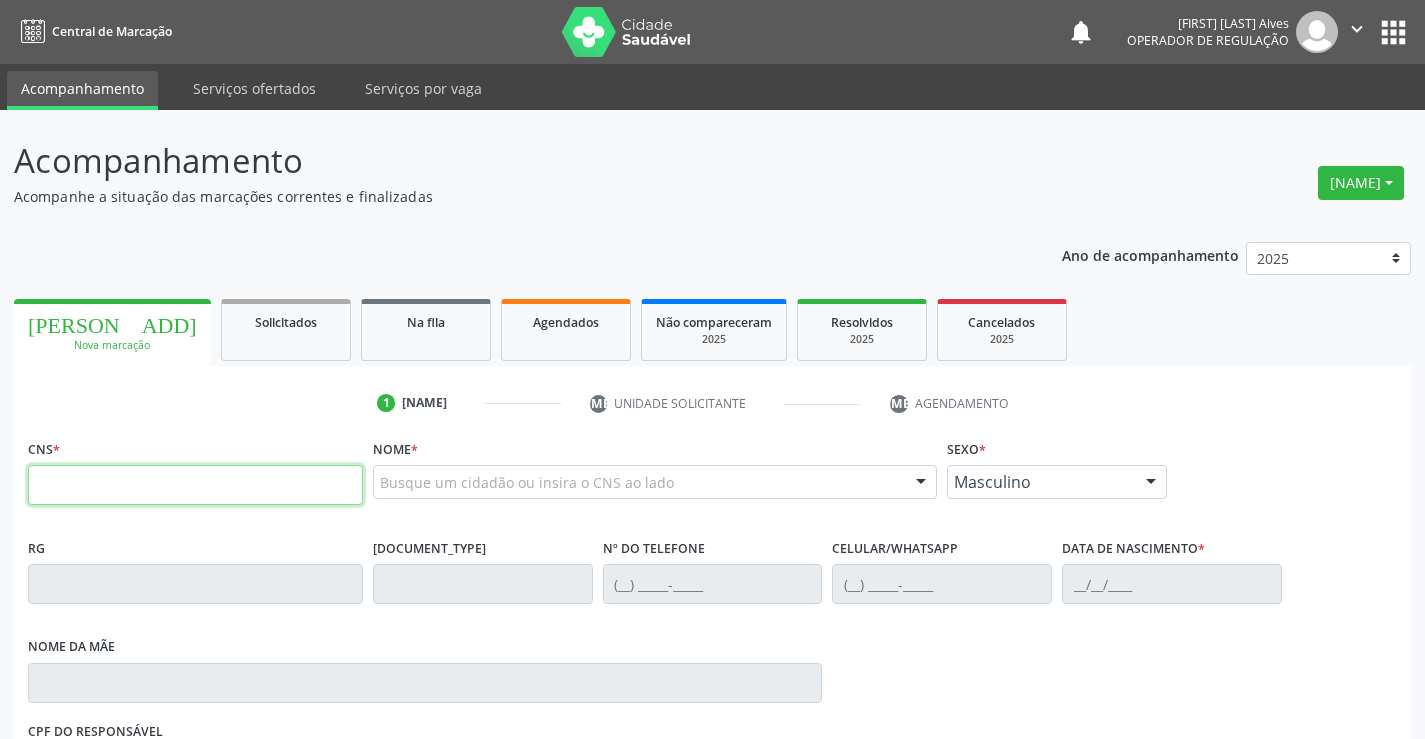 click at bounding box center (195, 485) 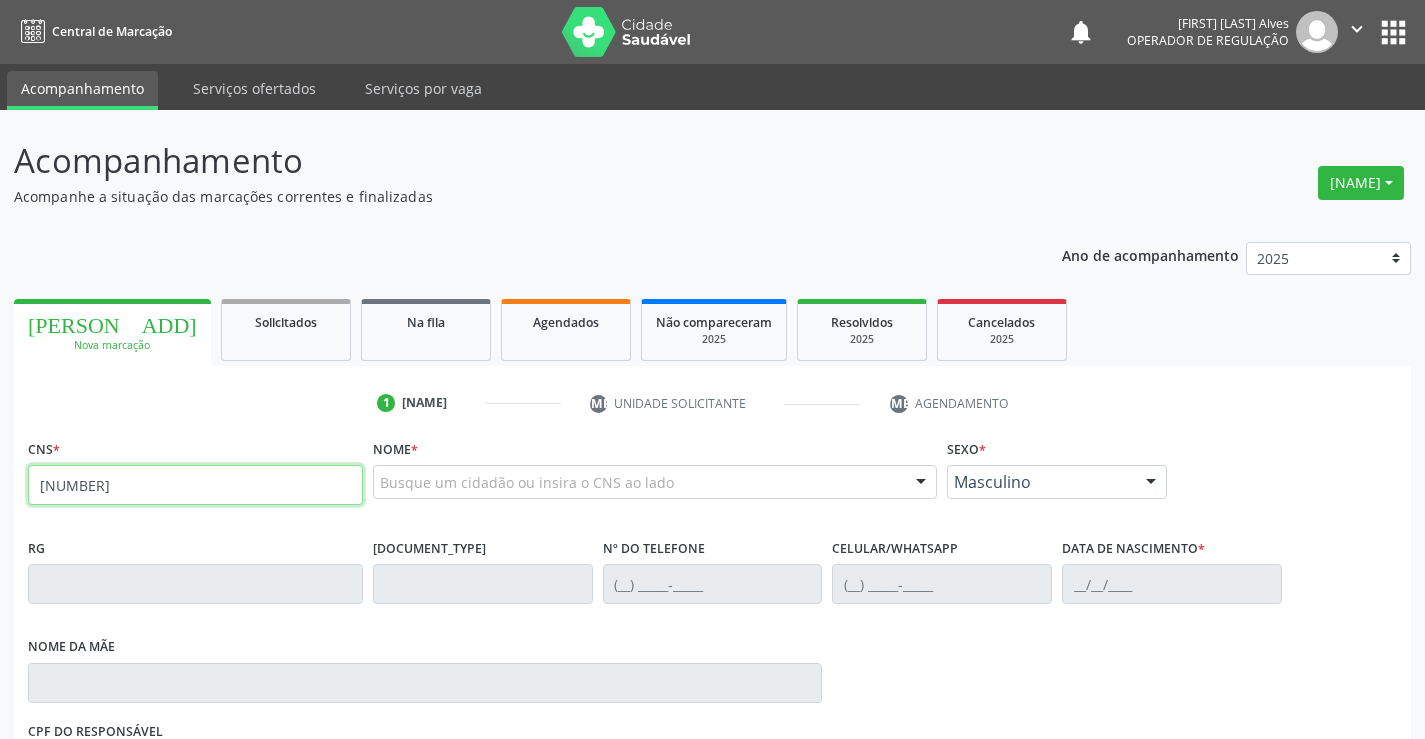 type on "706 0008 3976 2848" 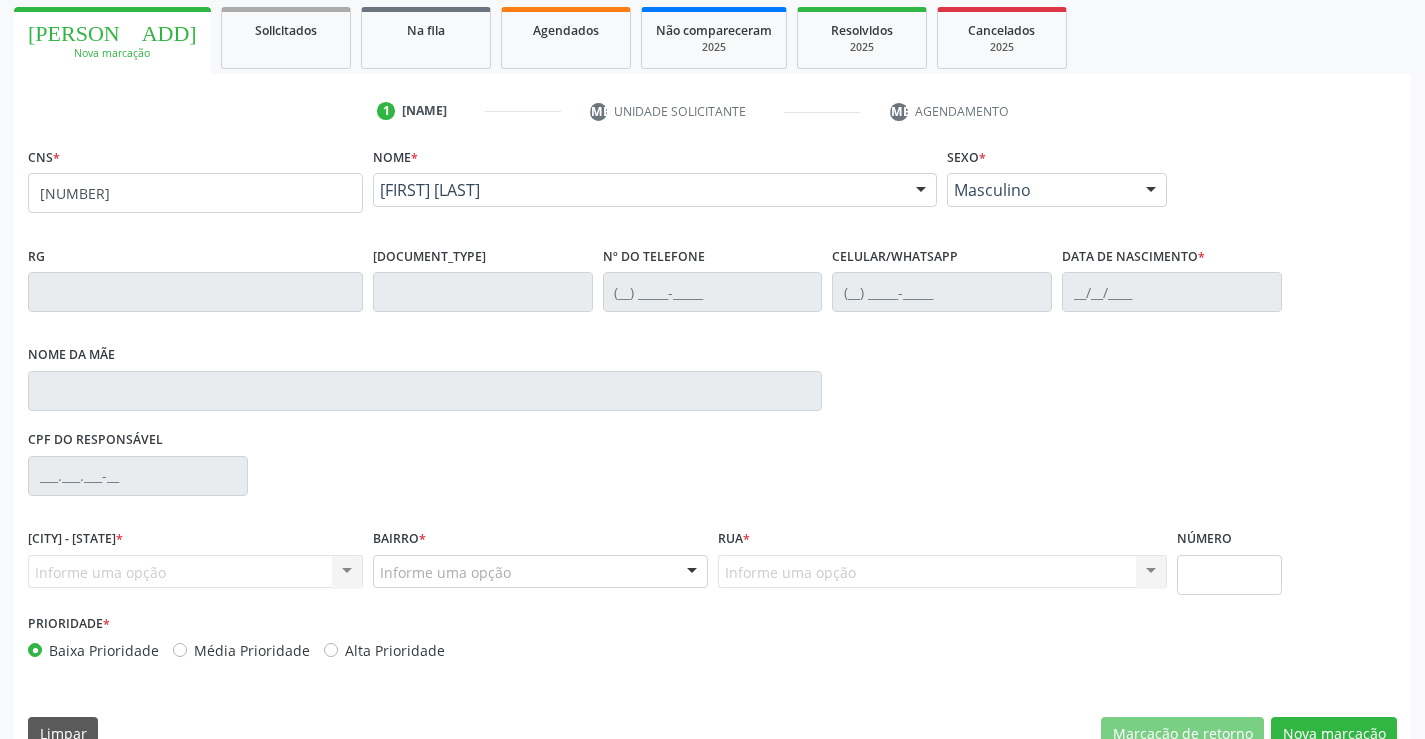 scroll, scrollTop: 331, scrollLeft: 0, axis: vertical 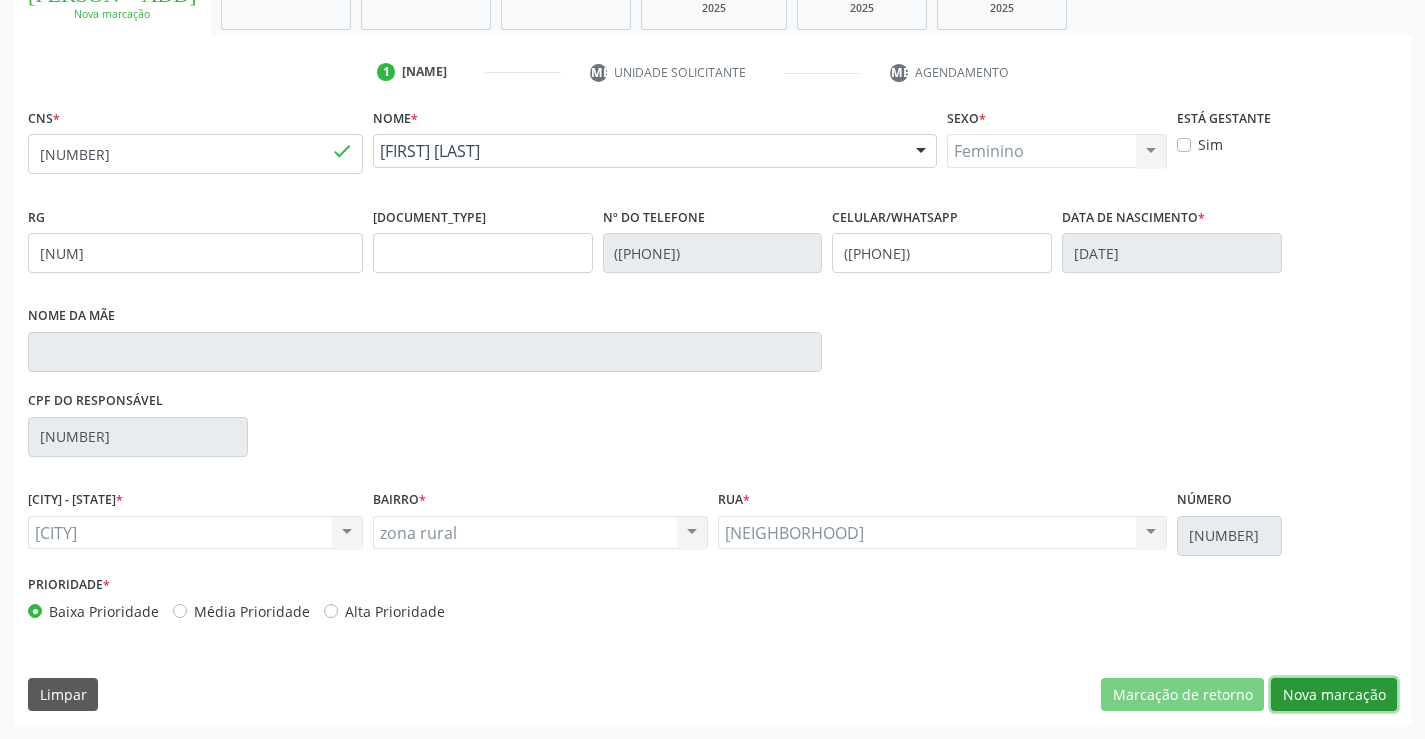 click on "Nova marcação" at bounding box center (1182, 695) 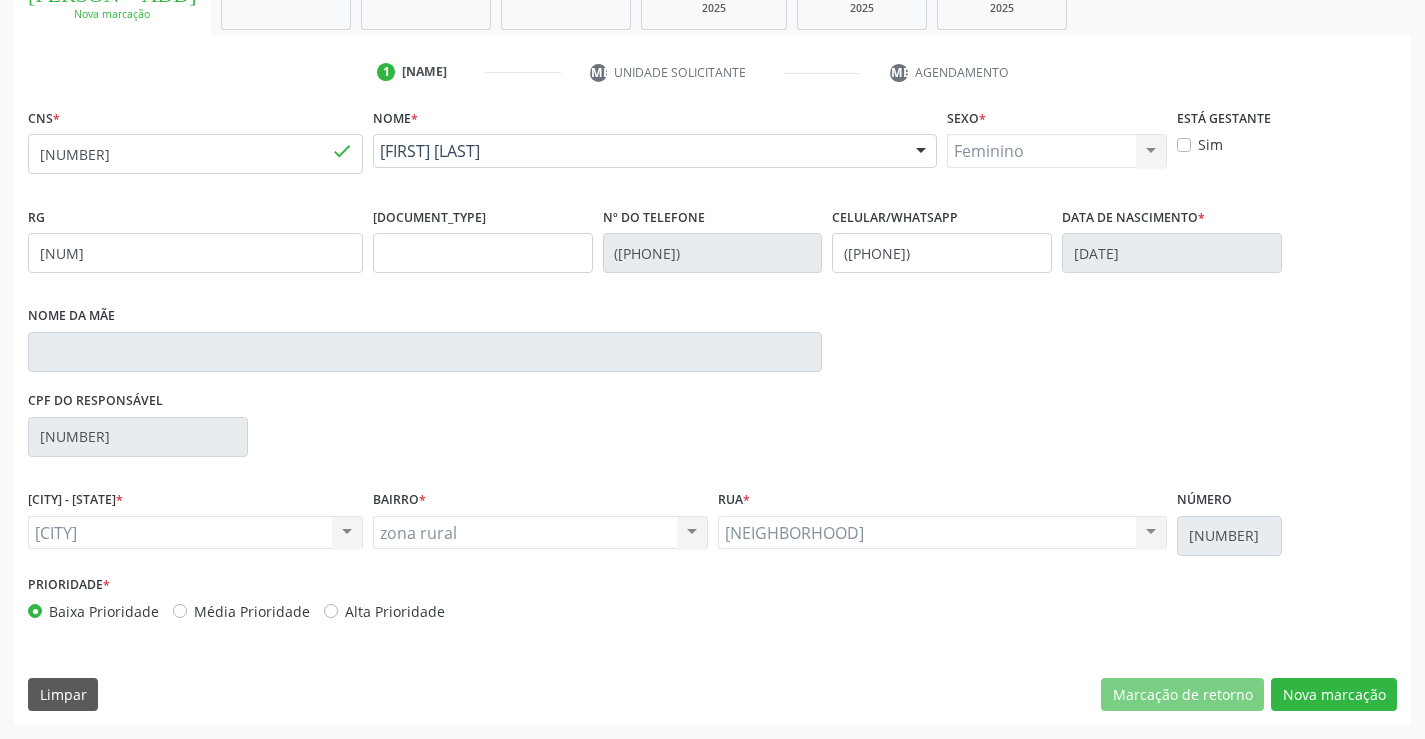 scroll, scrollTop: 167, scrollLeft: 0, axis: vertical 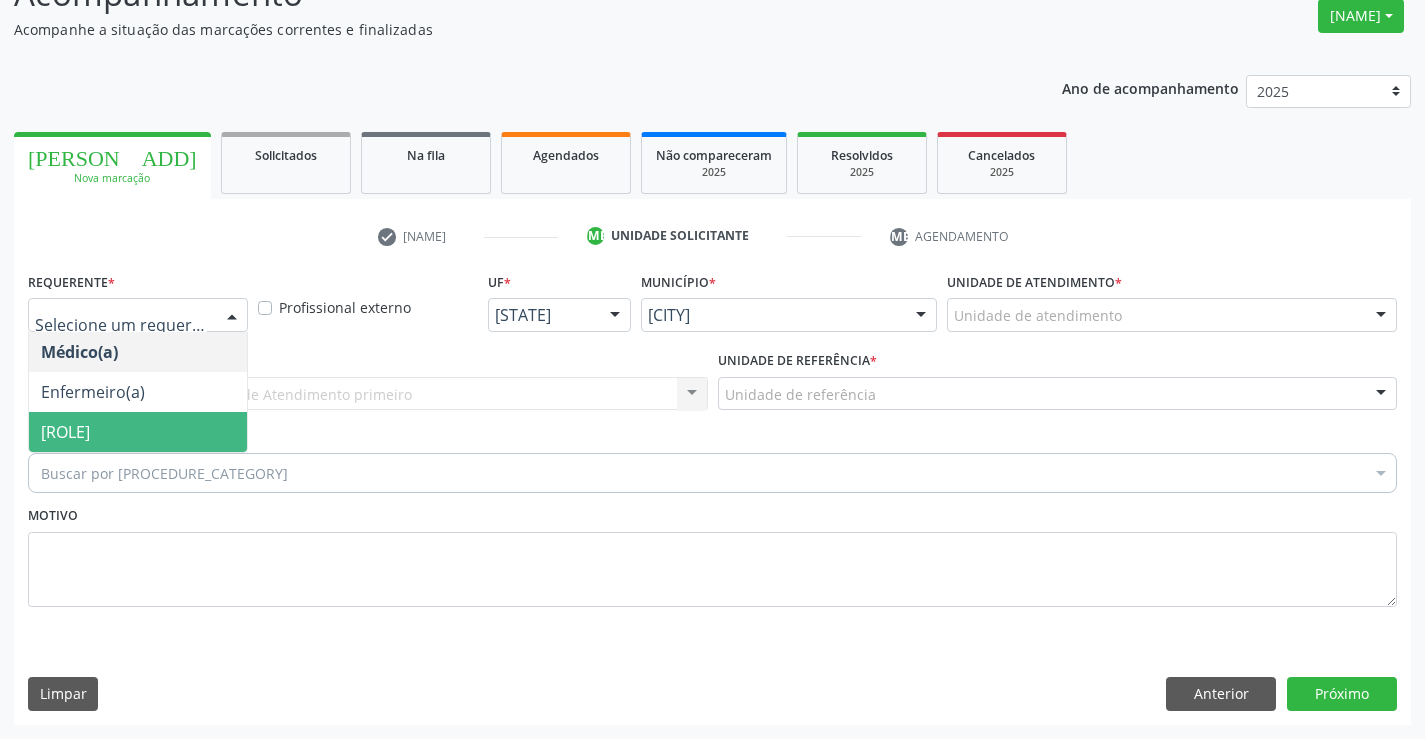 click on "Paciente" at bounding box center (138, 432) 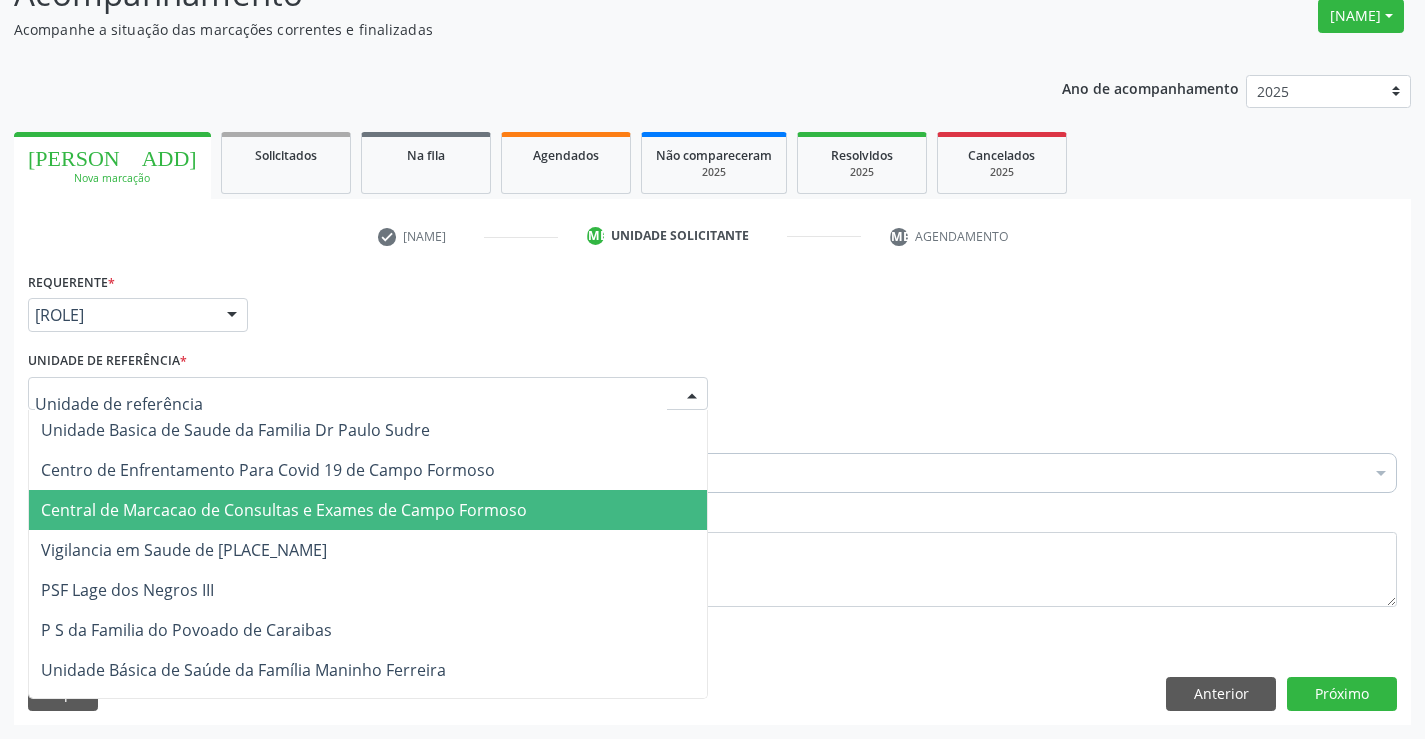 click on "Central de Marcacao de Consultas e Exames de [CITY]" at bounding box center (284, 510) 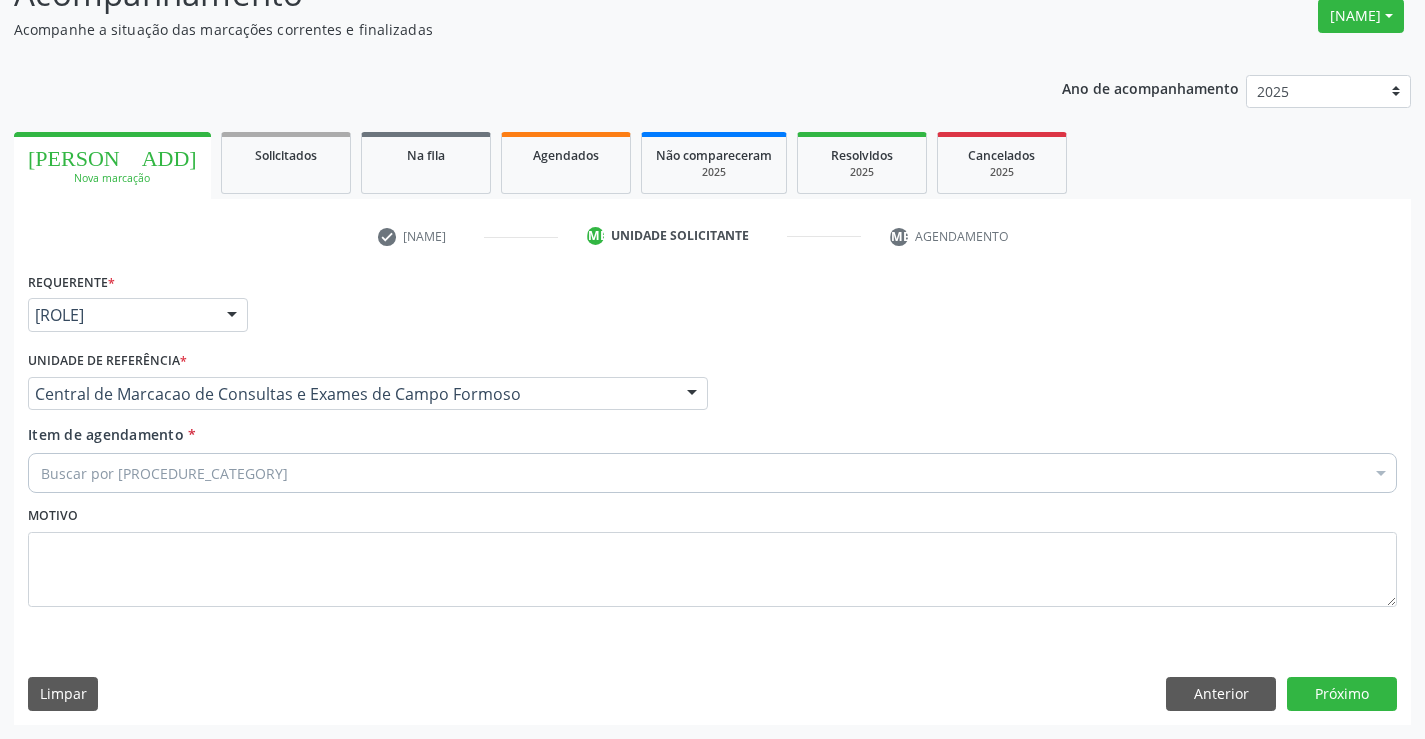 click on "Buscar por procedimentos" at bounding box center (712, 473) 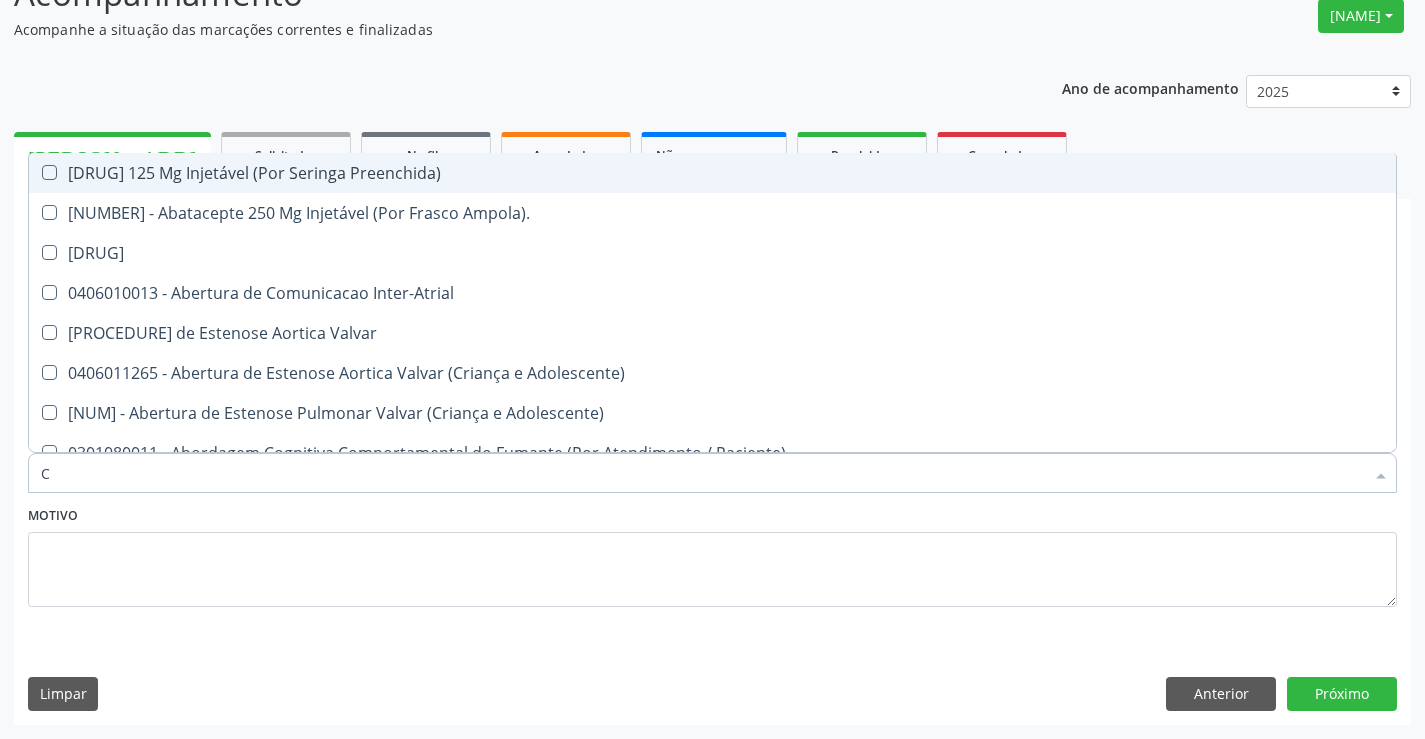 type on "CA" 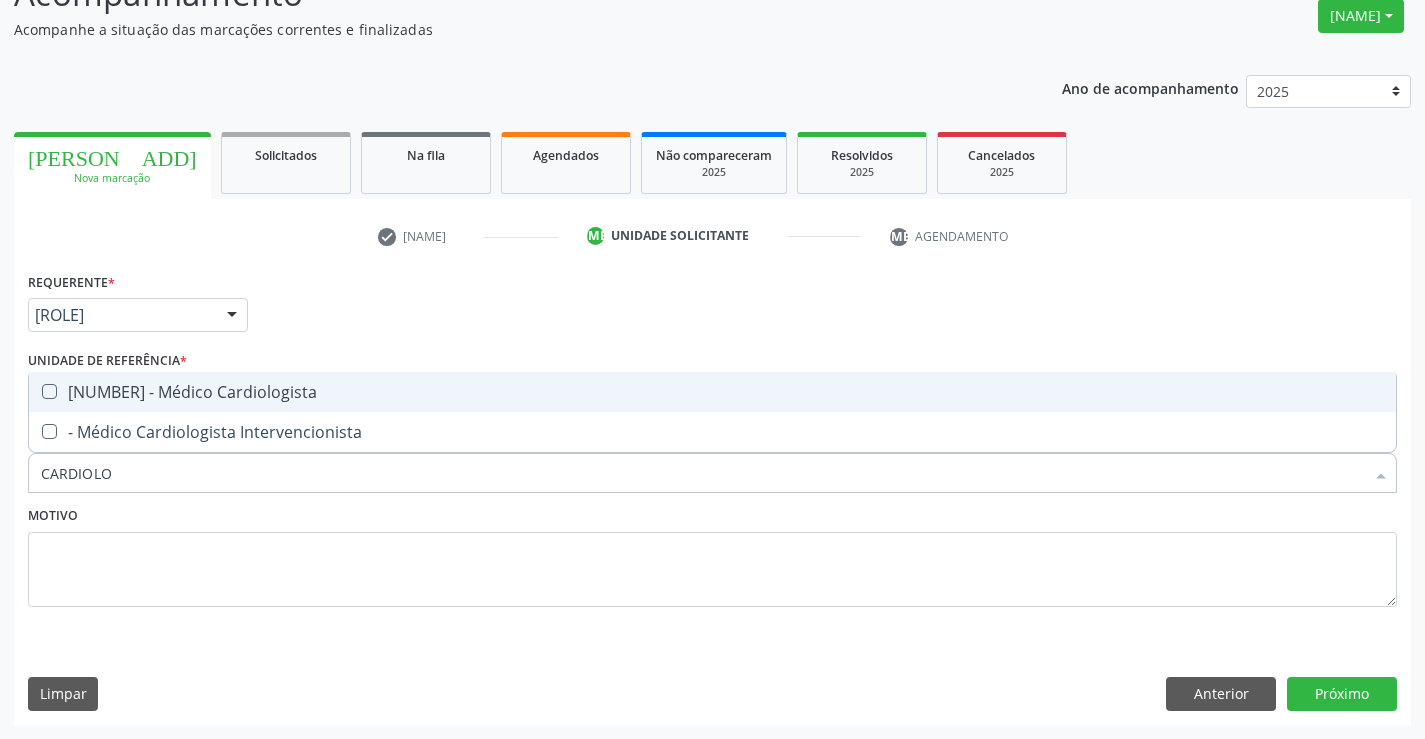 click on "0301010072-225120 - Médico Cardiologista" at bounding box center (712, 392) 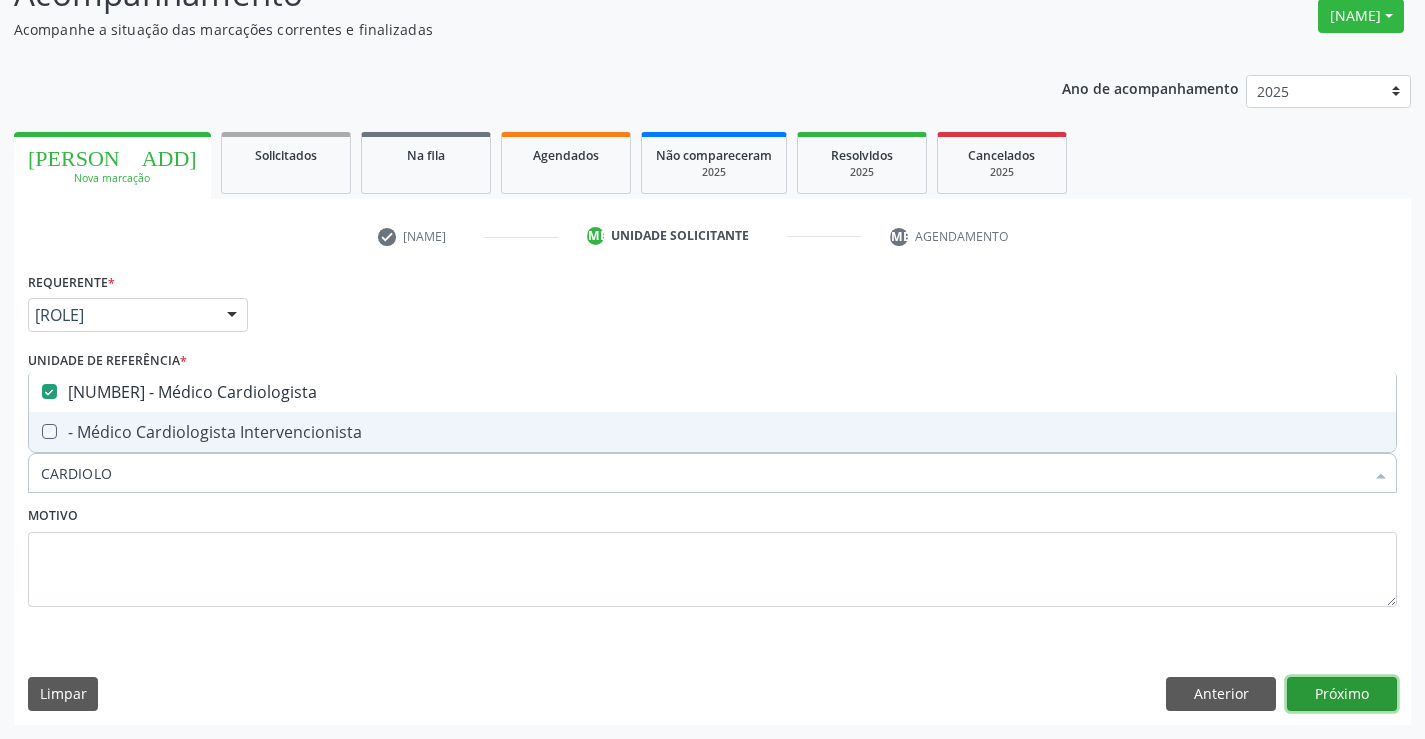 click on "Próximo" at bounding box center [1342, 694] 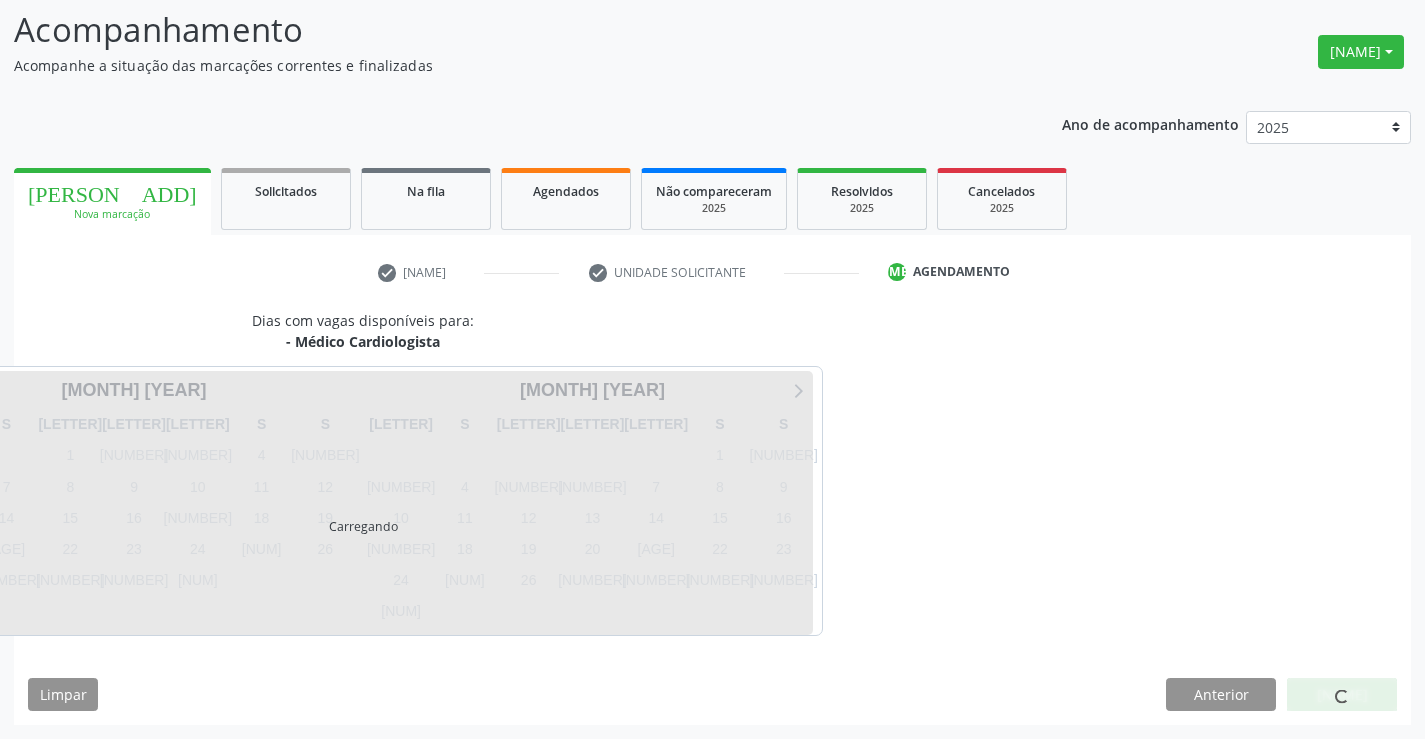 scroll, scrollTop: 131, scrollLeft: 0, axis: vertical 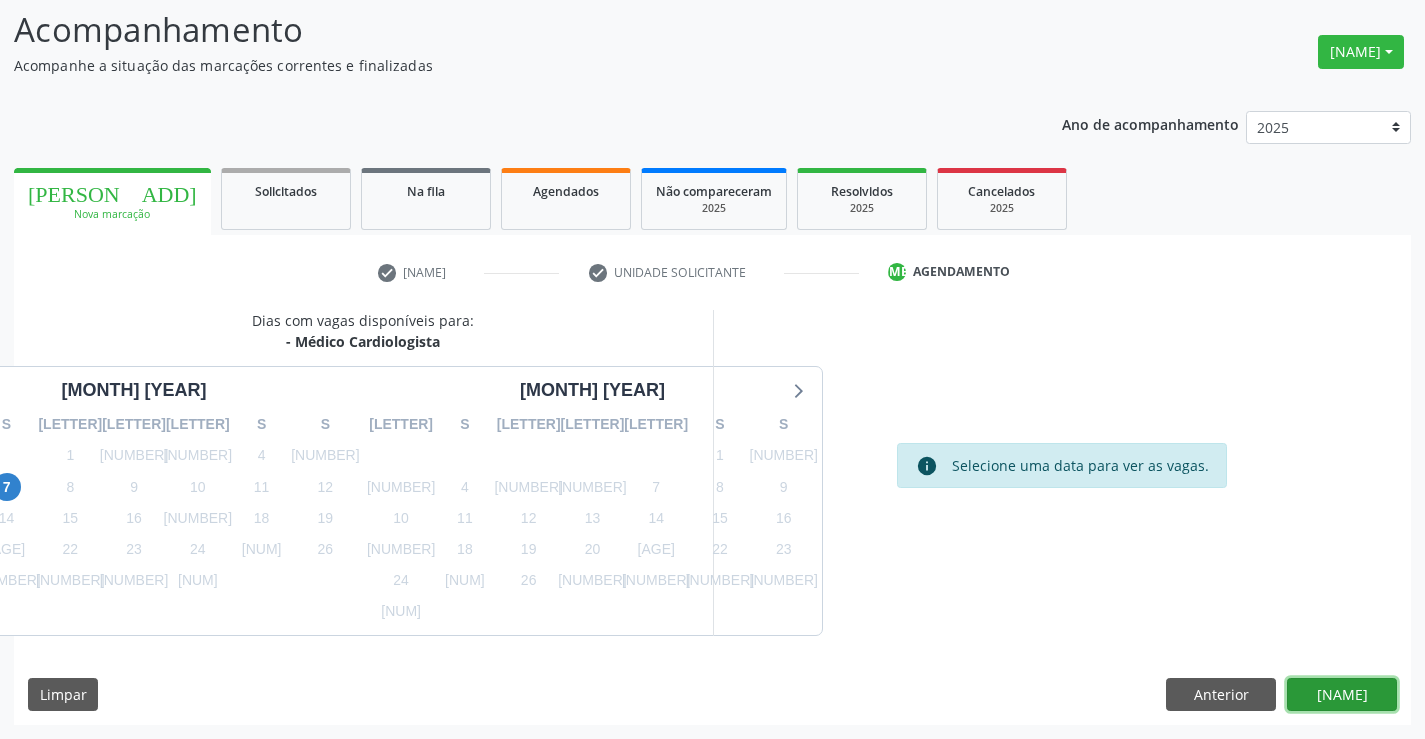 click on "Confirmar" at bounding box center [1342, 695] 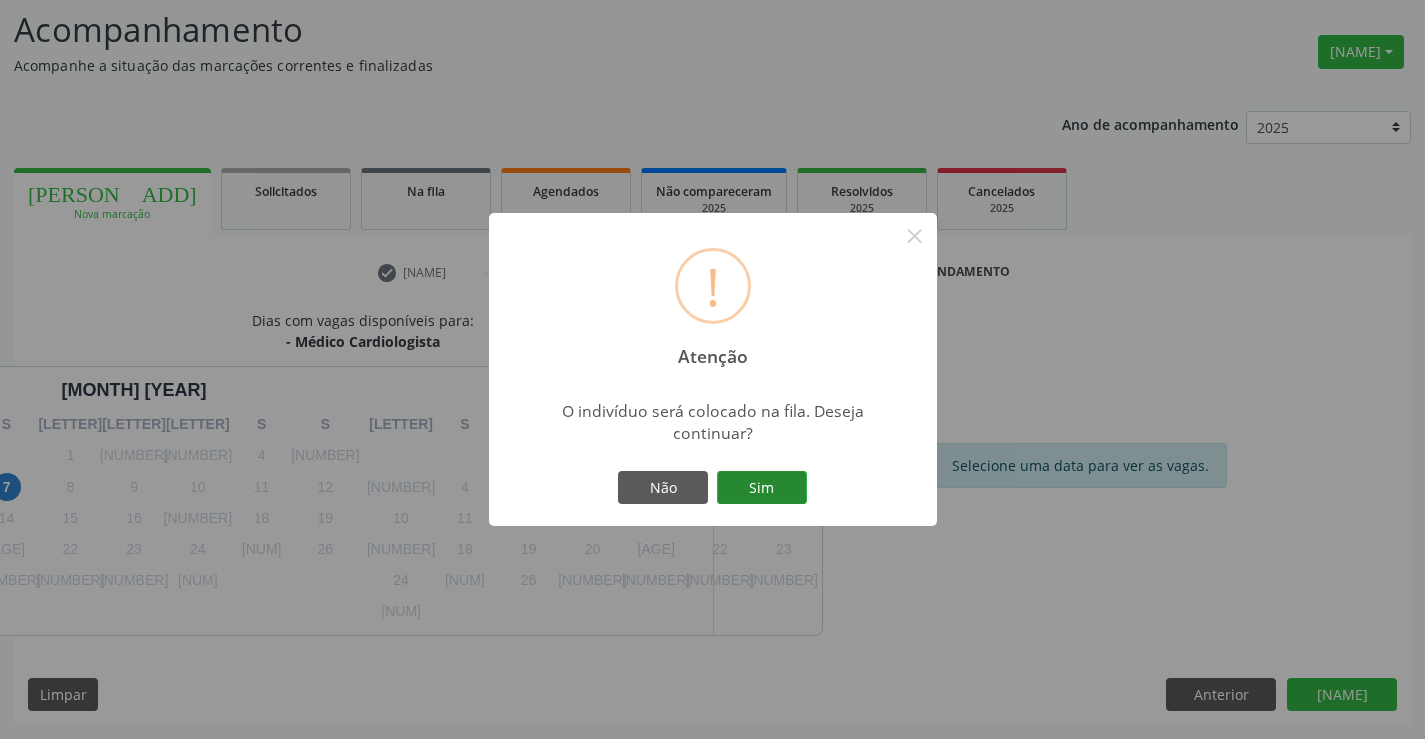 click on "Sim" at bounding box center [762, 488] 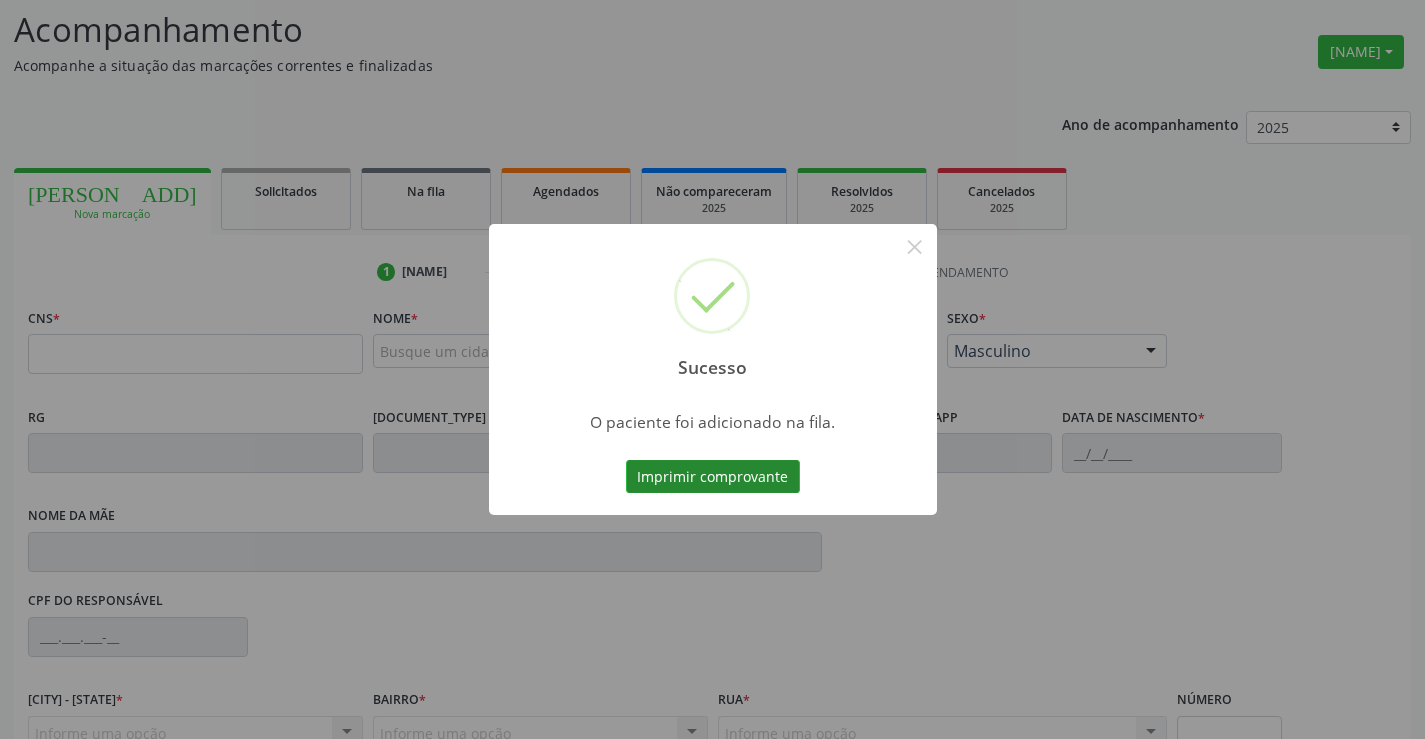 click on "Imprimir comprovante" at bounding box center [713, 477] 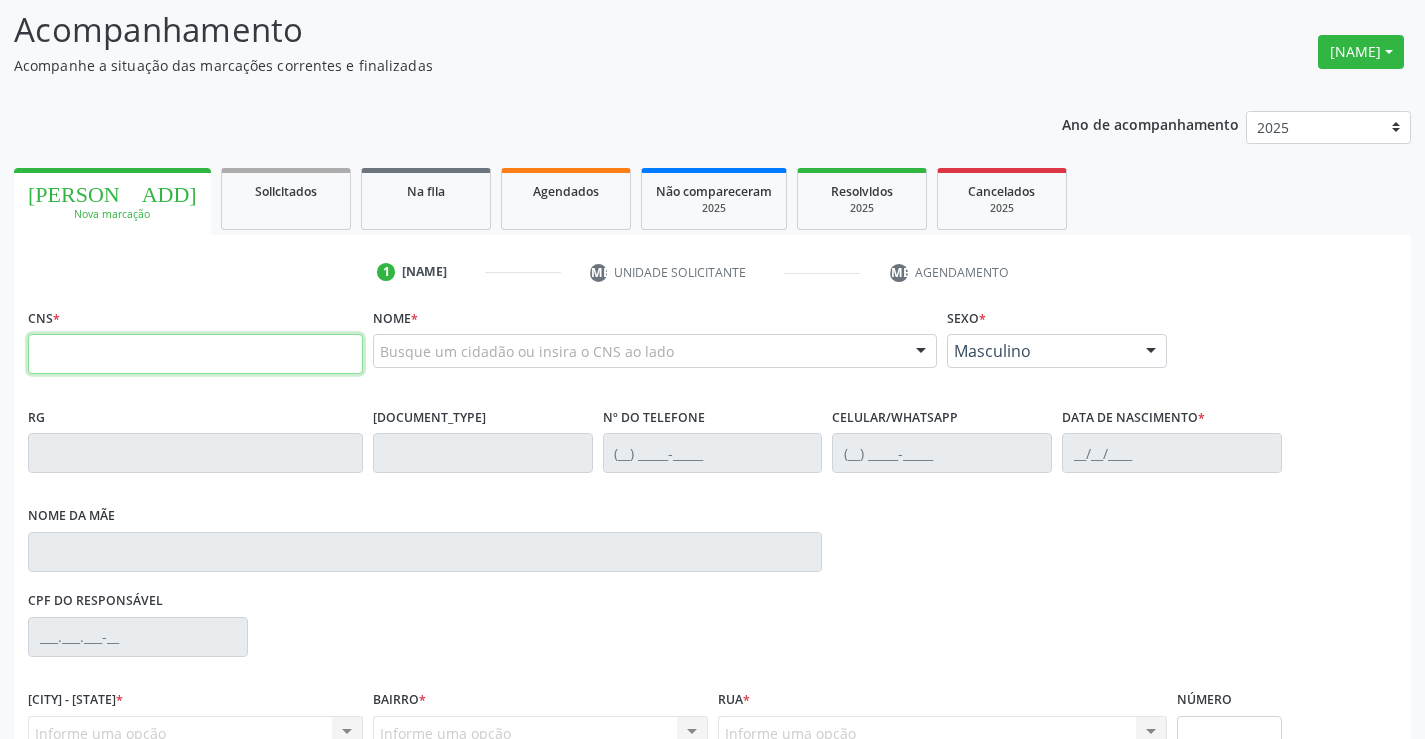 click at bounding box center (195, 354) 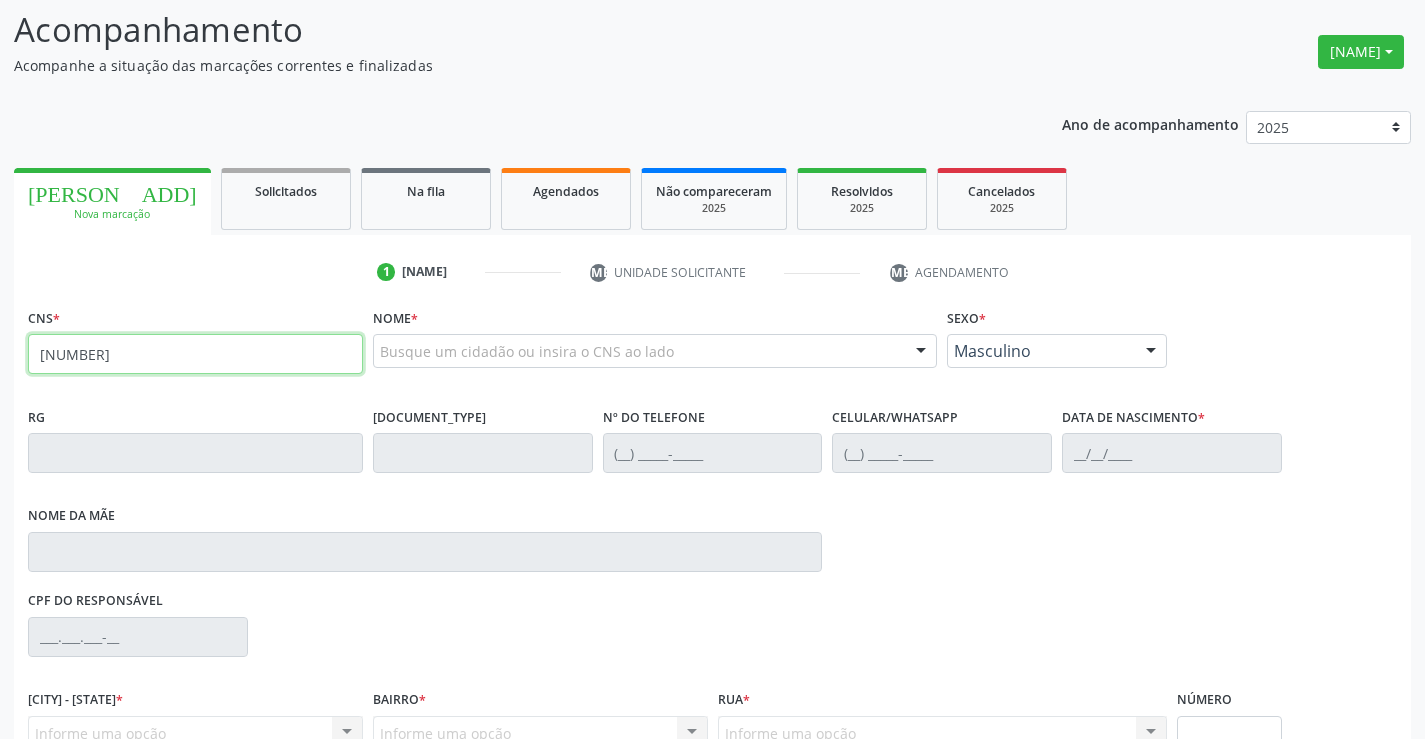 type on "700 5069 6270 4852" 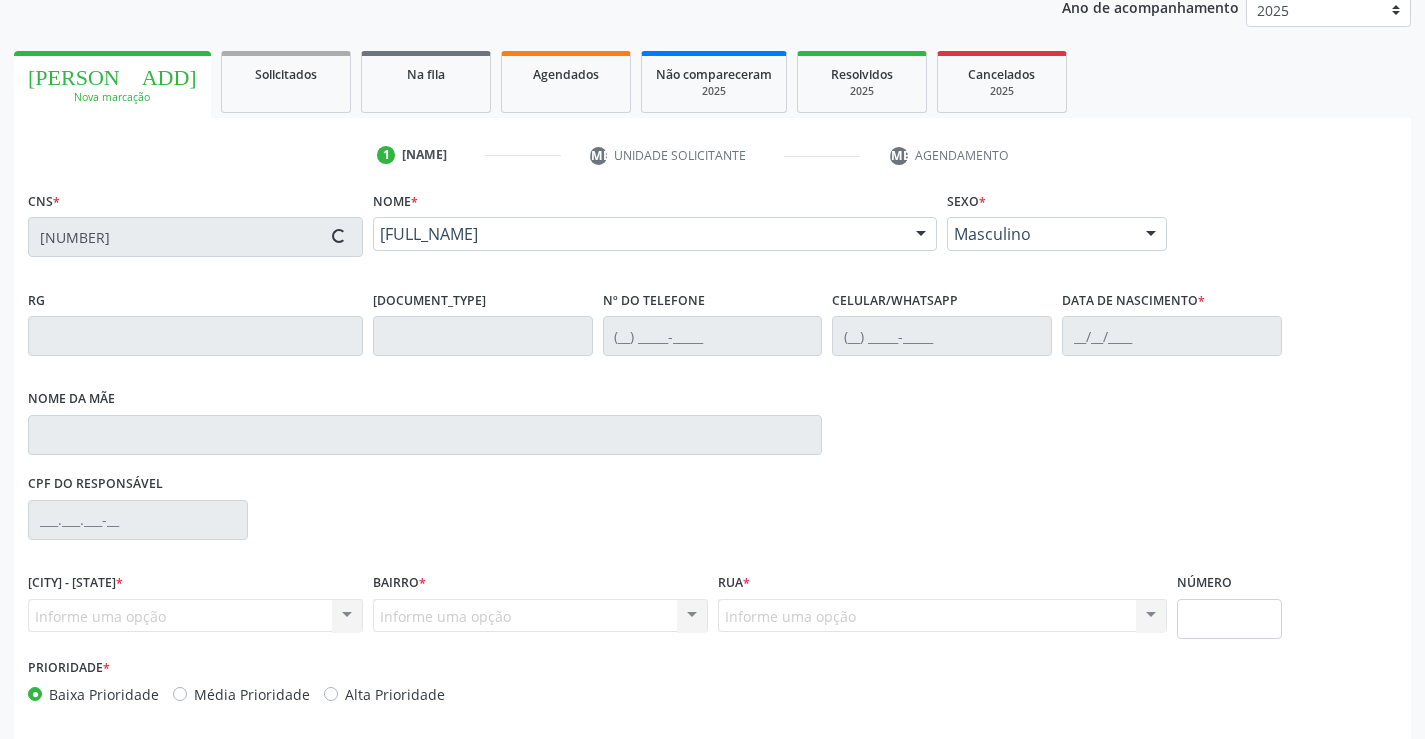scroll, scrollTop: 331, scrollLeft: 0, axis: vertical 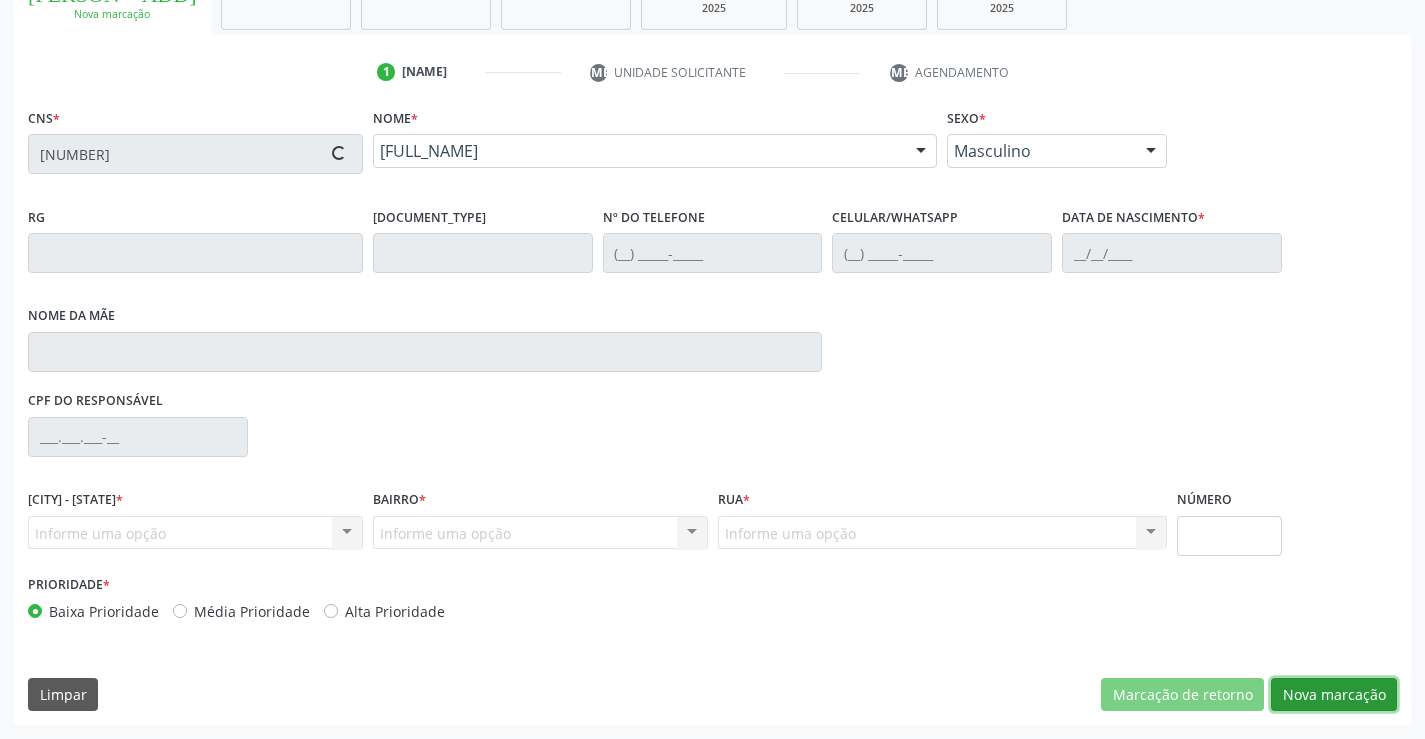 click on "Nova marcação" at bounding box center [1182, 695] 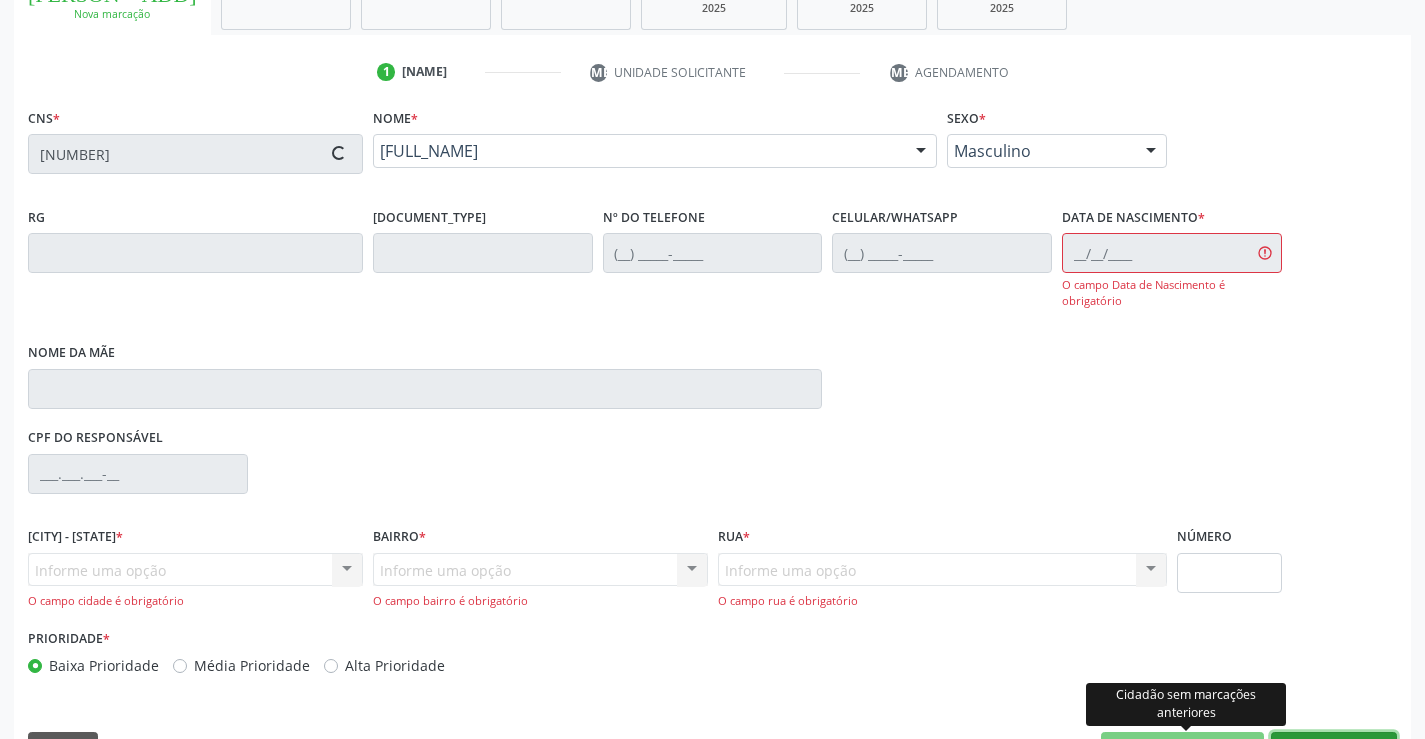 scroll, scrollTop: 386, scrollLeft: 0, axis: vertical 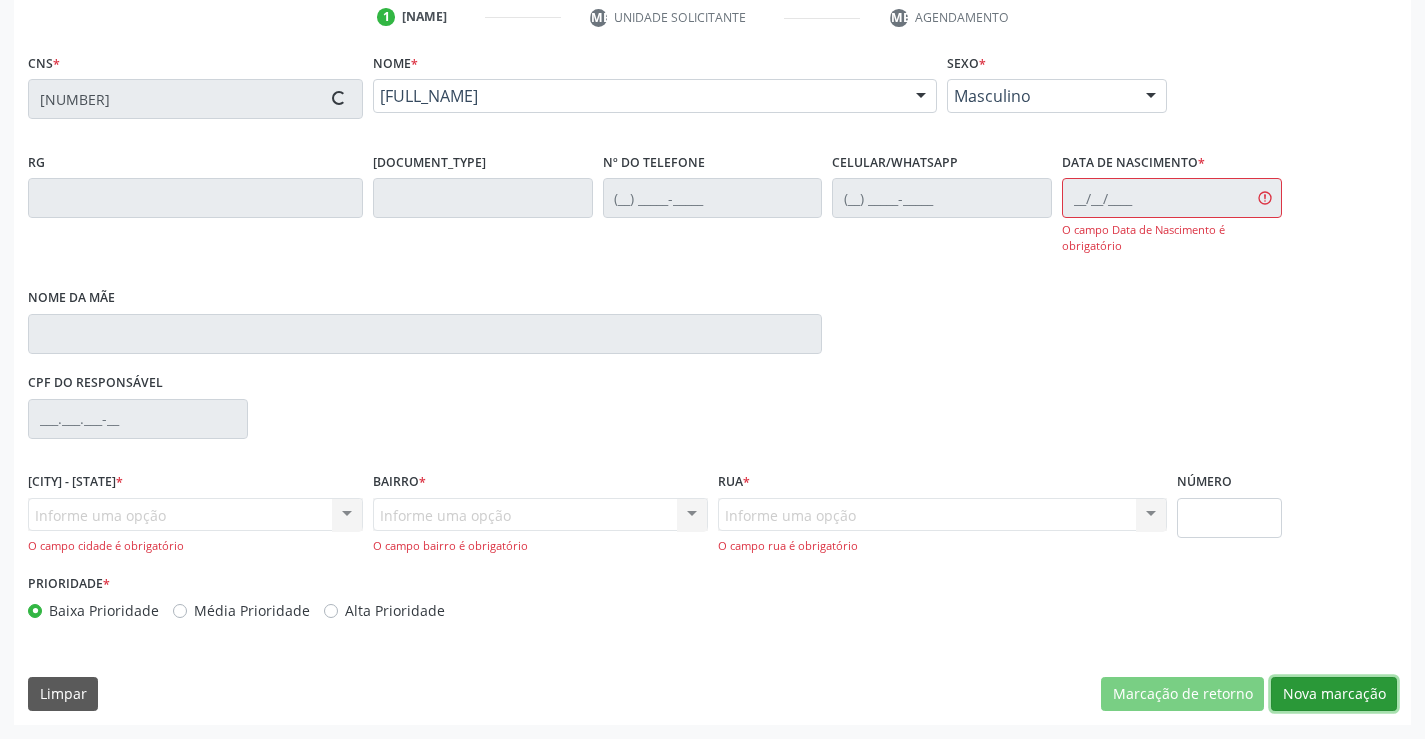 click on "Nova marcação" at bounding box center (1182, 694) 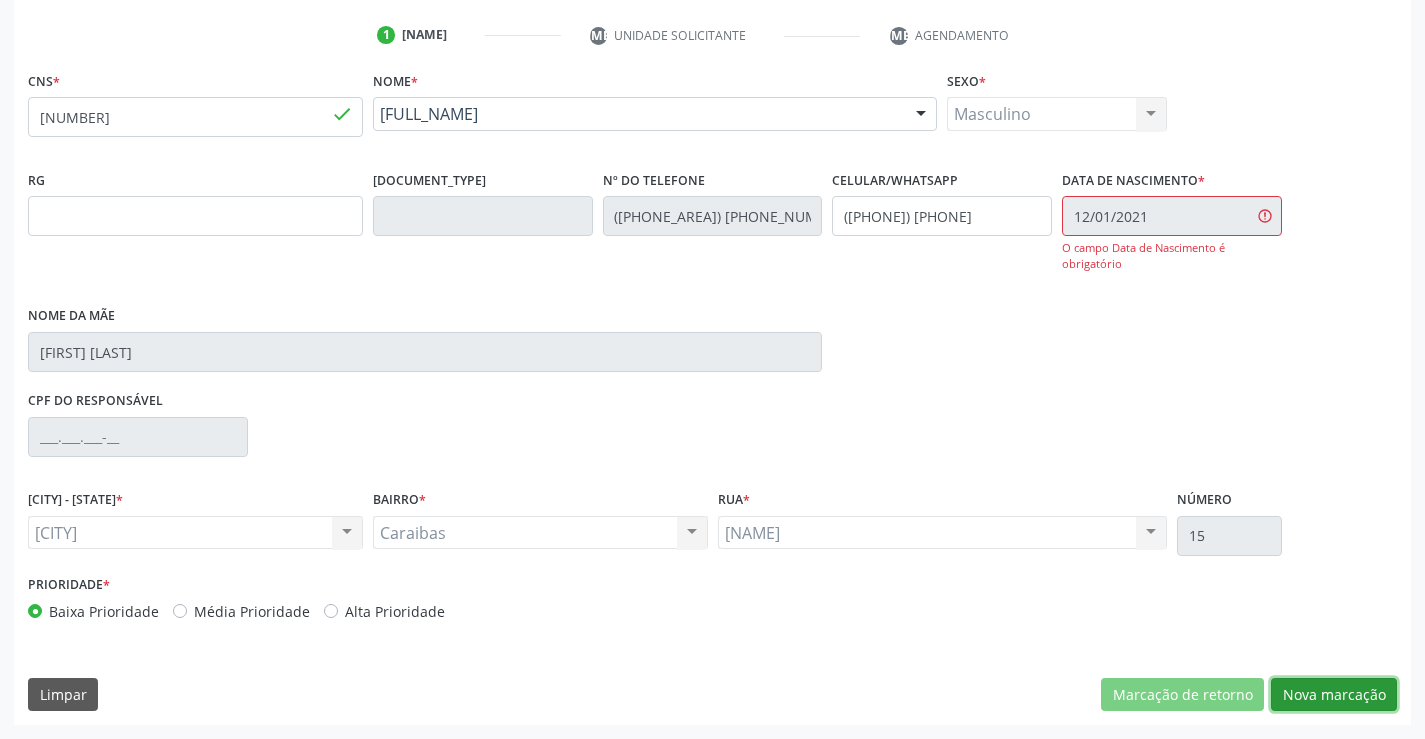 click on "Nova marcação" at bounding box center [1182, 695] 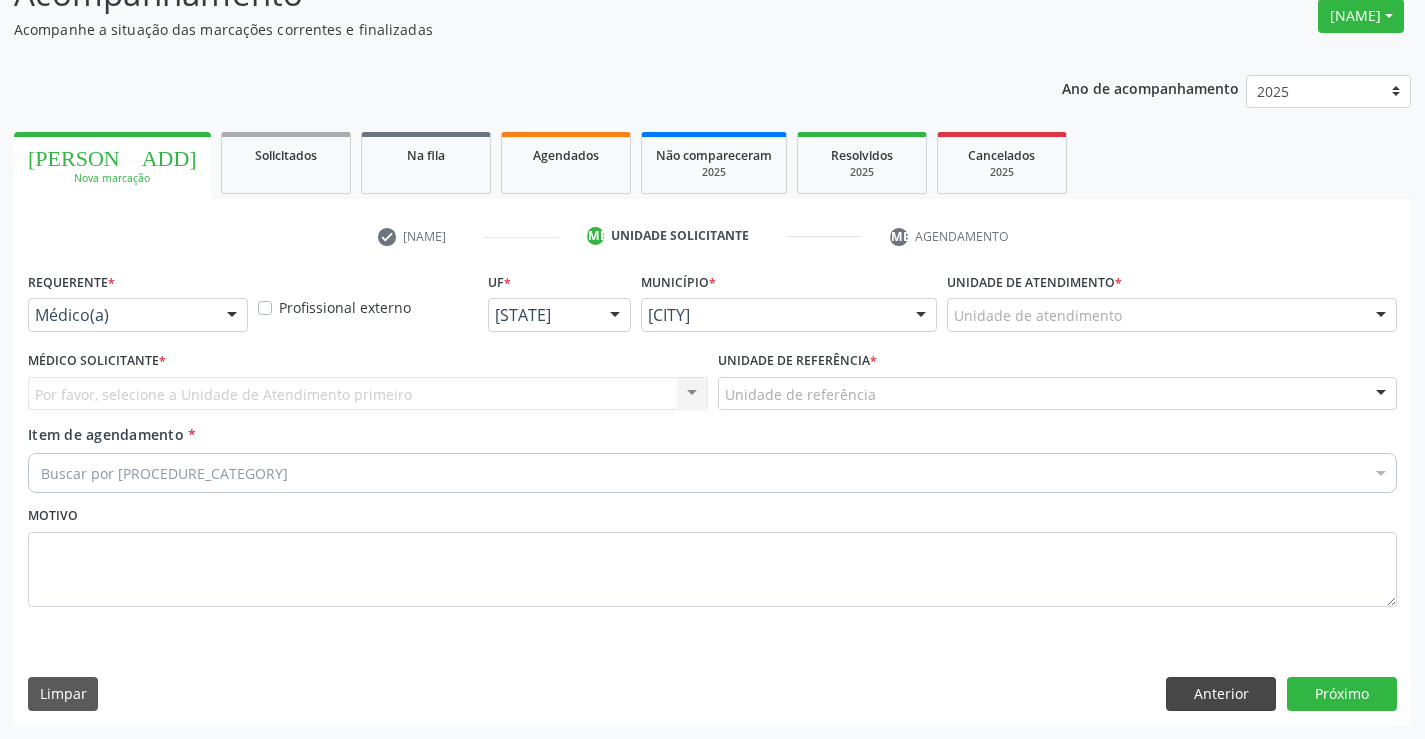 scroll, scrollTop: 167, scrollLeft: 0, axis: vertical 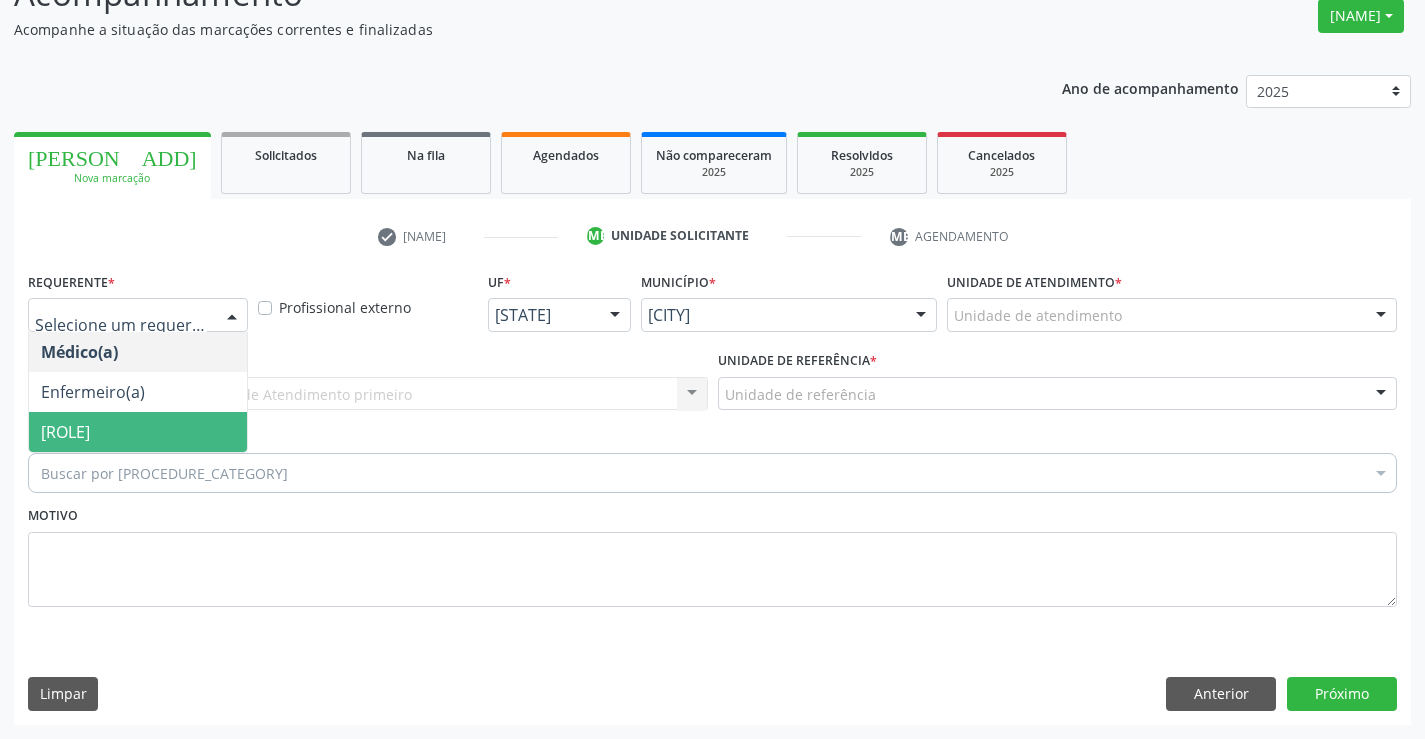 click on "Paciente" at bounding box center [138, 432] 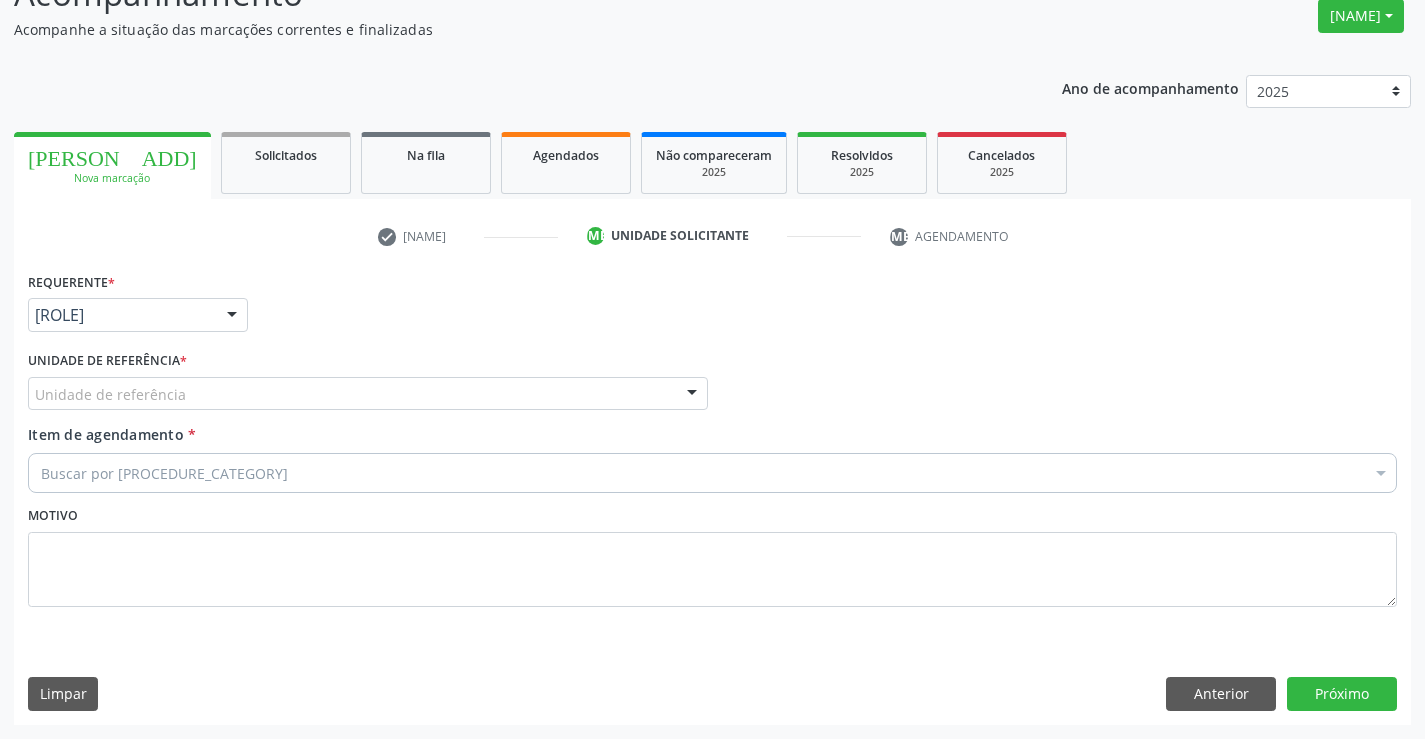 click on "Unidade de referência" at bounding box center (368, 394) 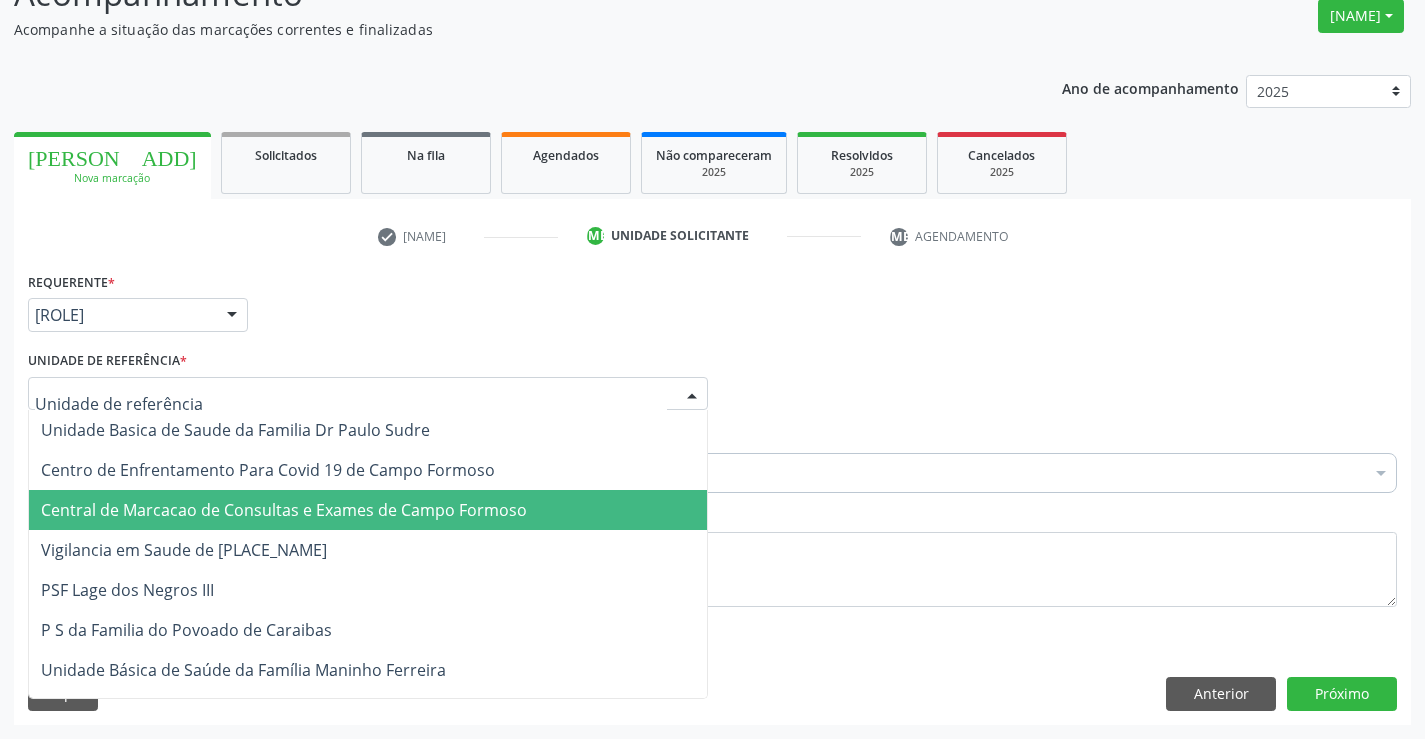 click on "Central de Marcacao de Consultas e Exames de [CITY]" at bounding box center (284, 510) 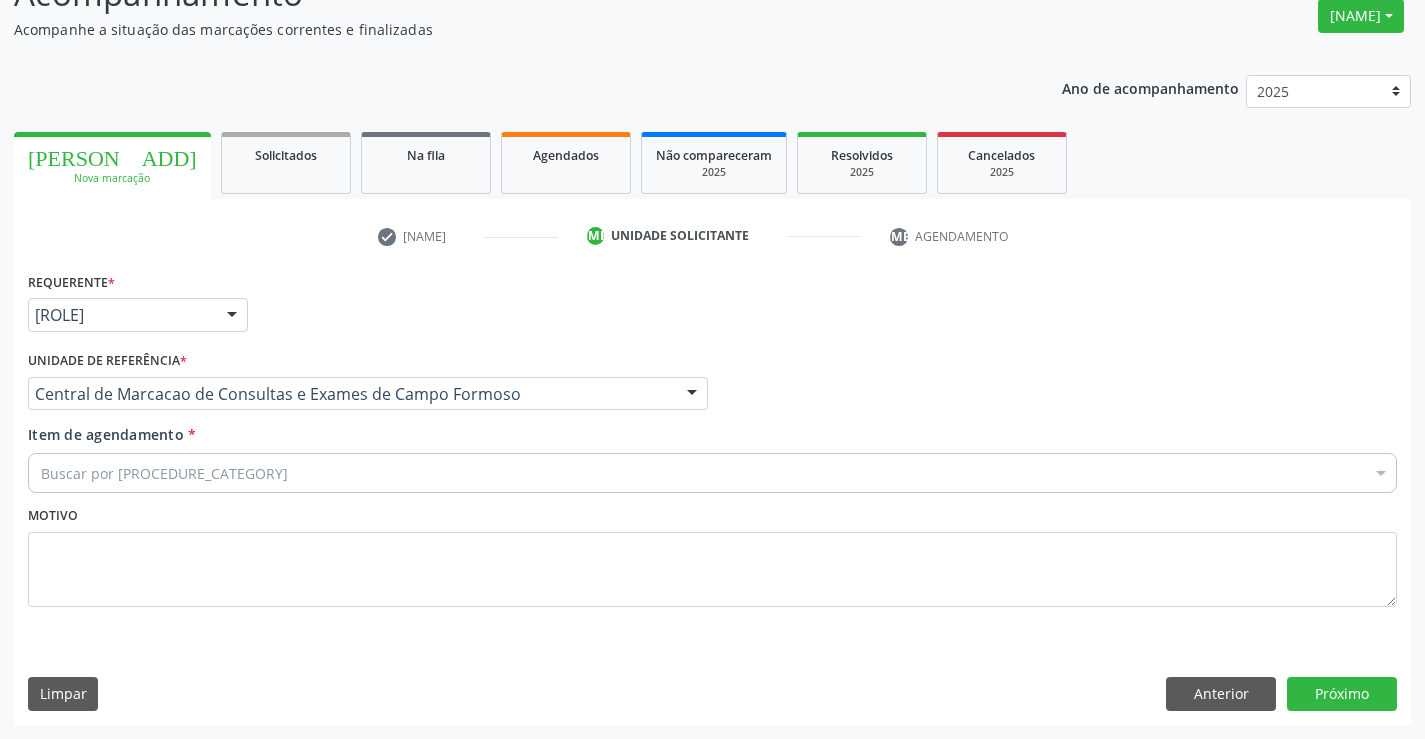click on "Buscar por procedimentos" at bounding box center [712, 473] 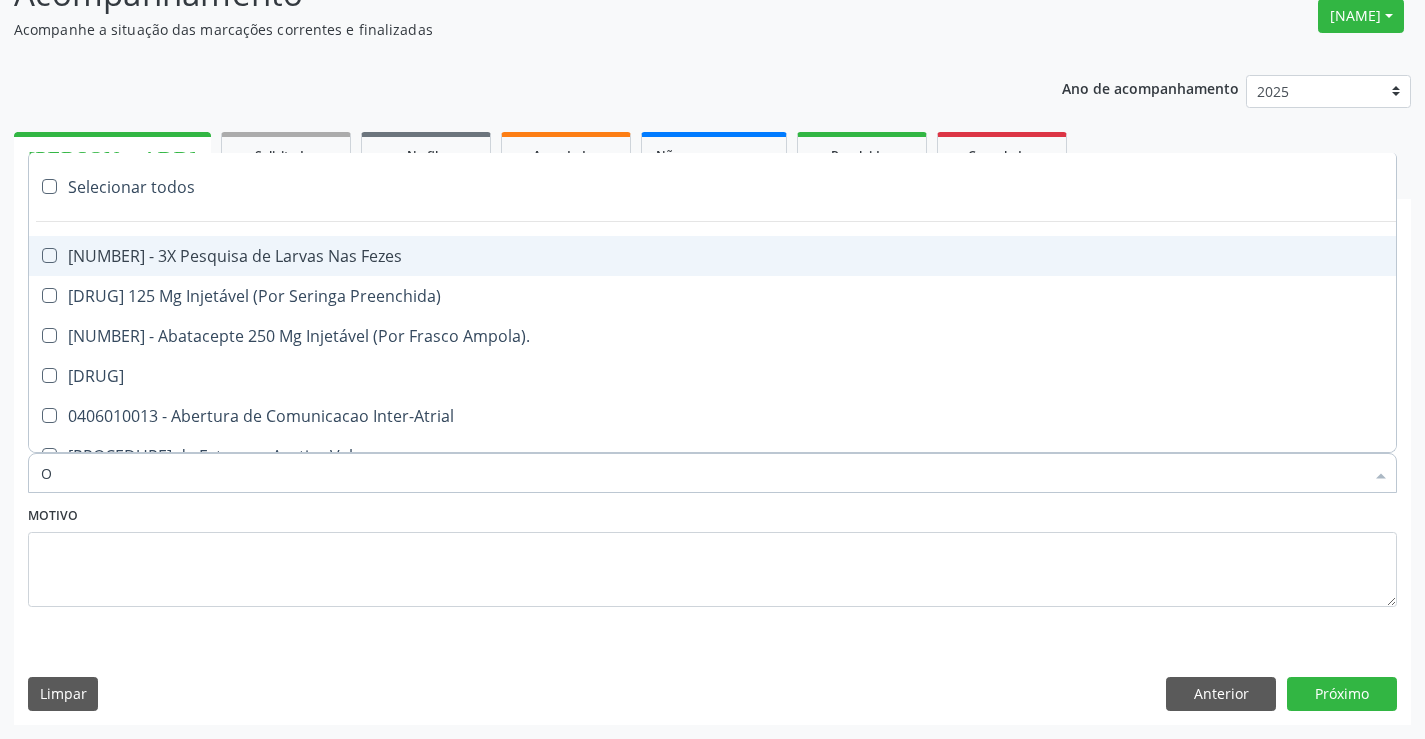 type on "OR" 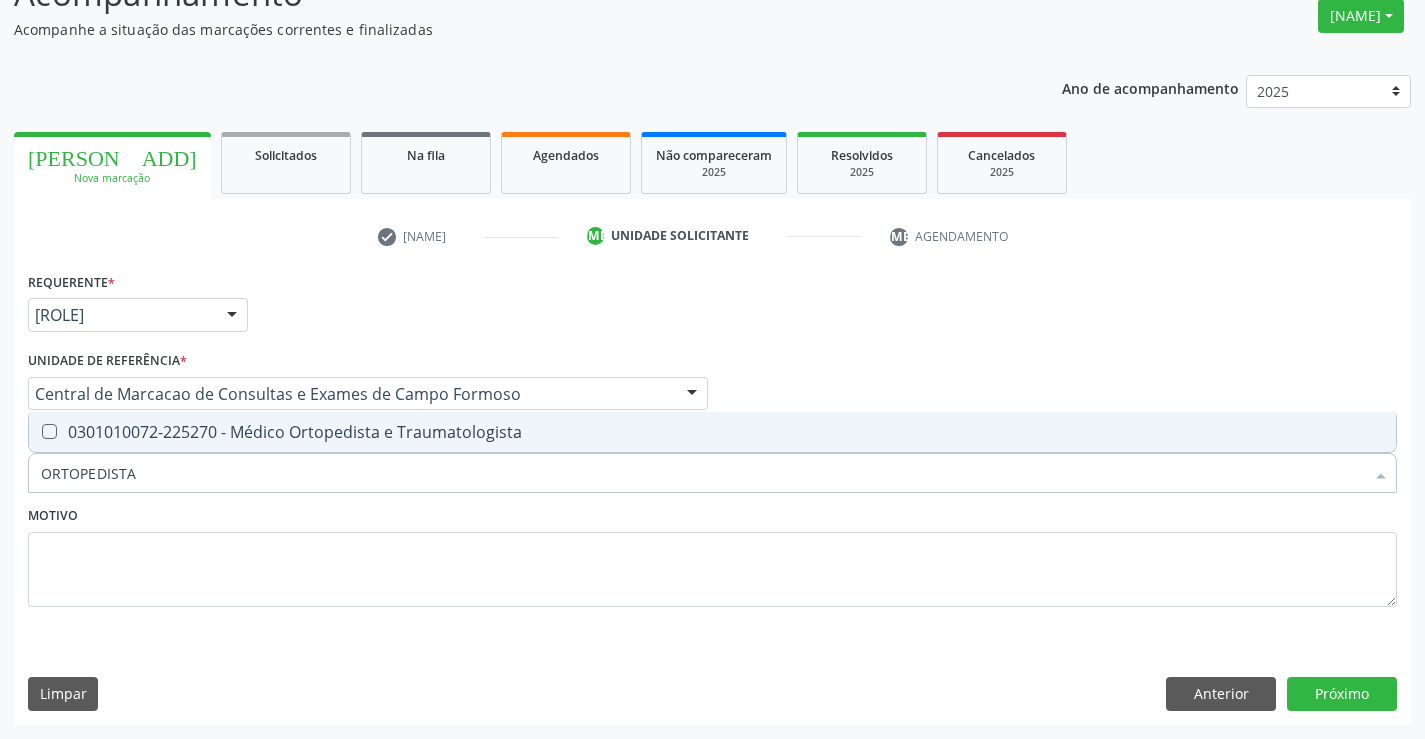 click on "[PROFESSION] [SPECIALTY]" at bounding box center (712, 432) 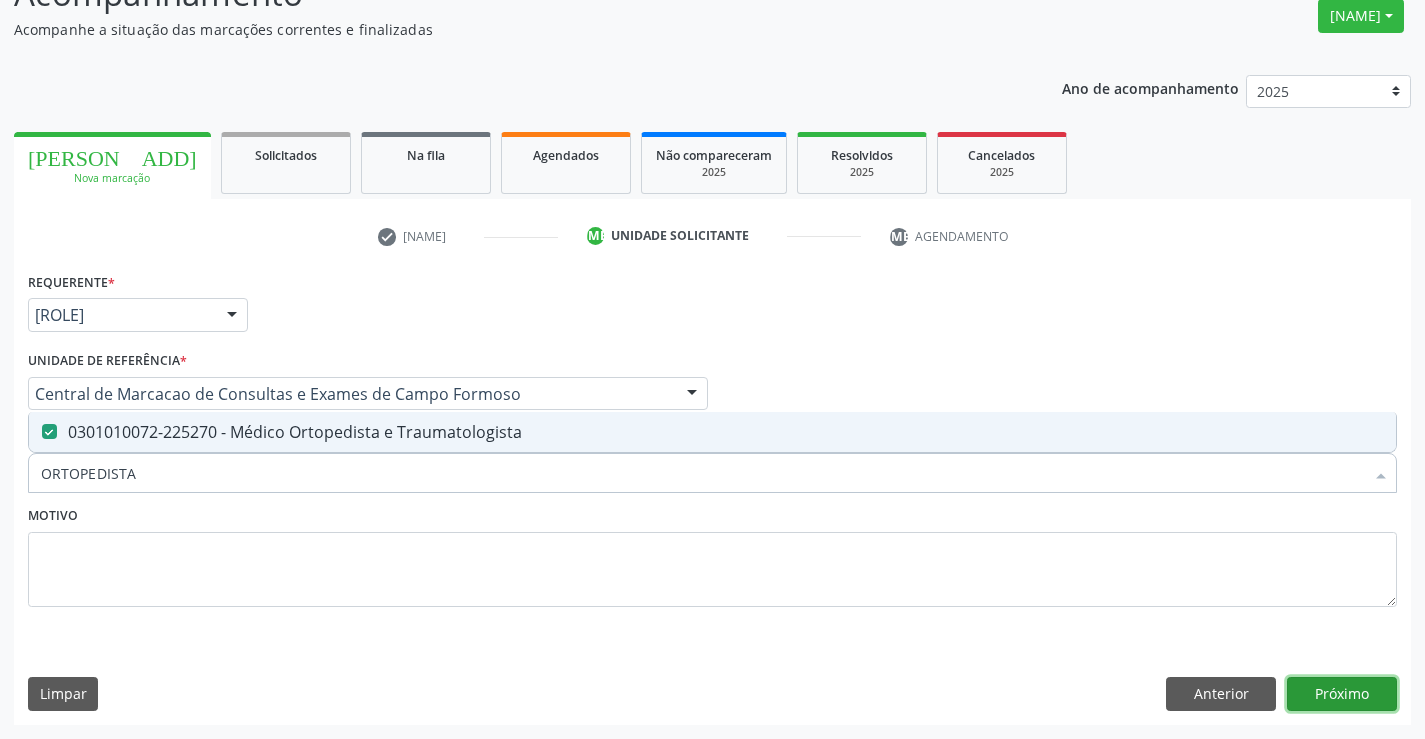 click on "Próximo" at bounding box center (1342, 694) 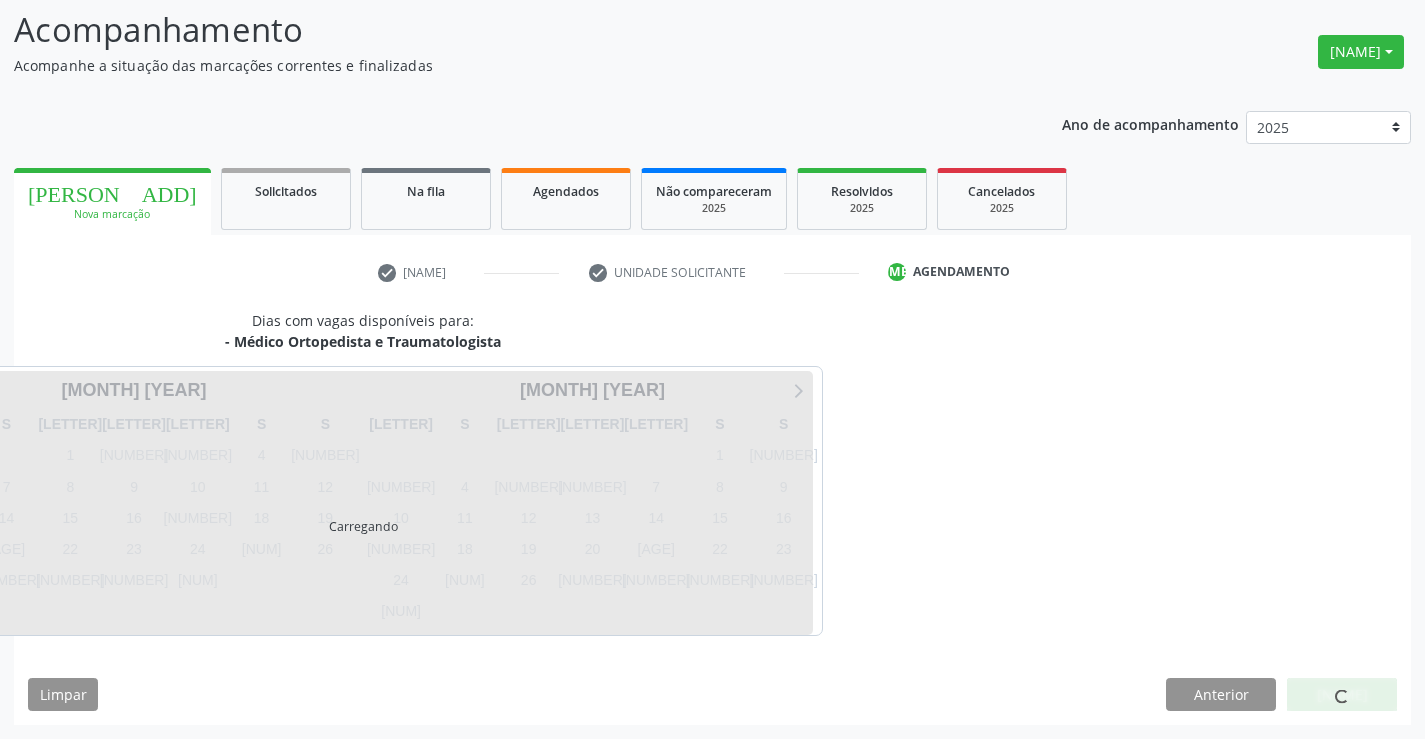 scroll, scrollTop: 131, scrollLeft: 0, axis: vertical 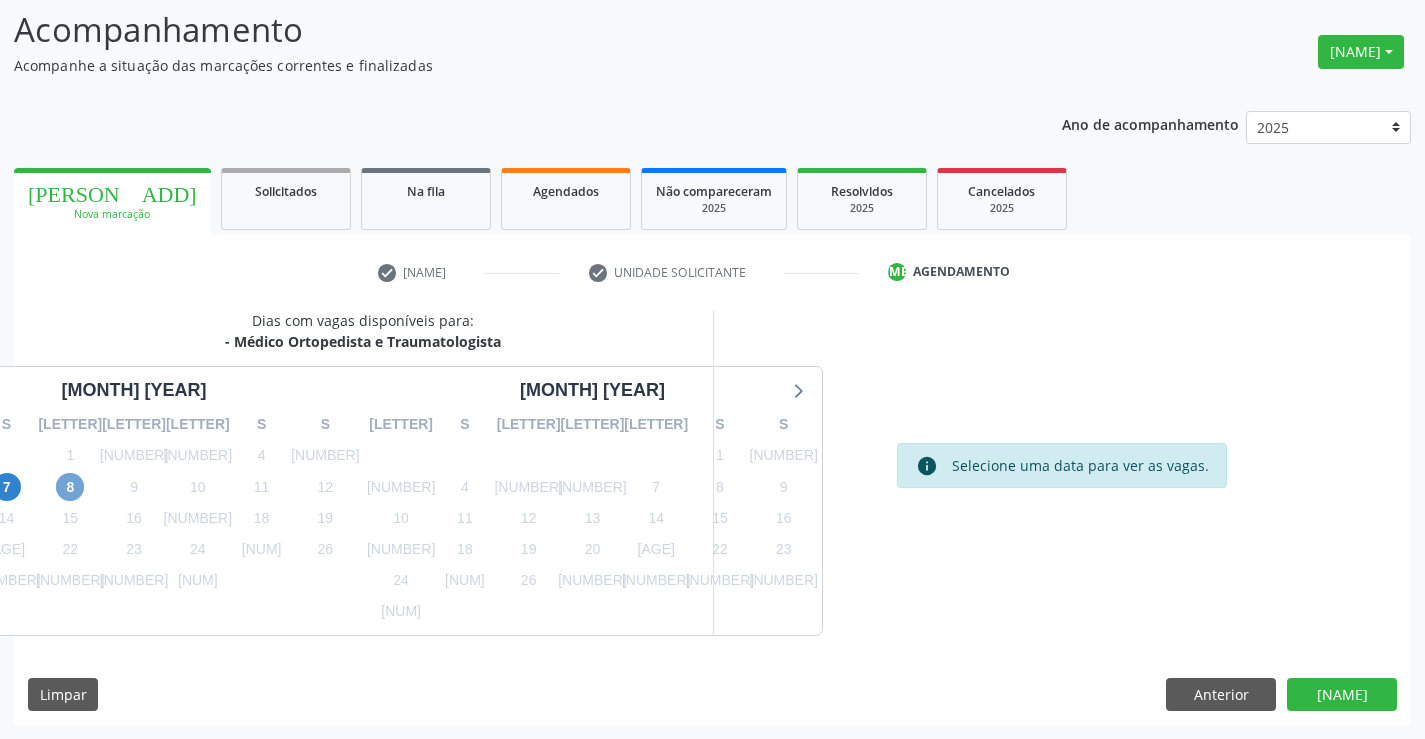 click on "[NUMBER]" at bounding box center [70, 487] 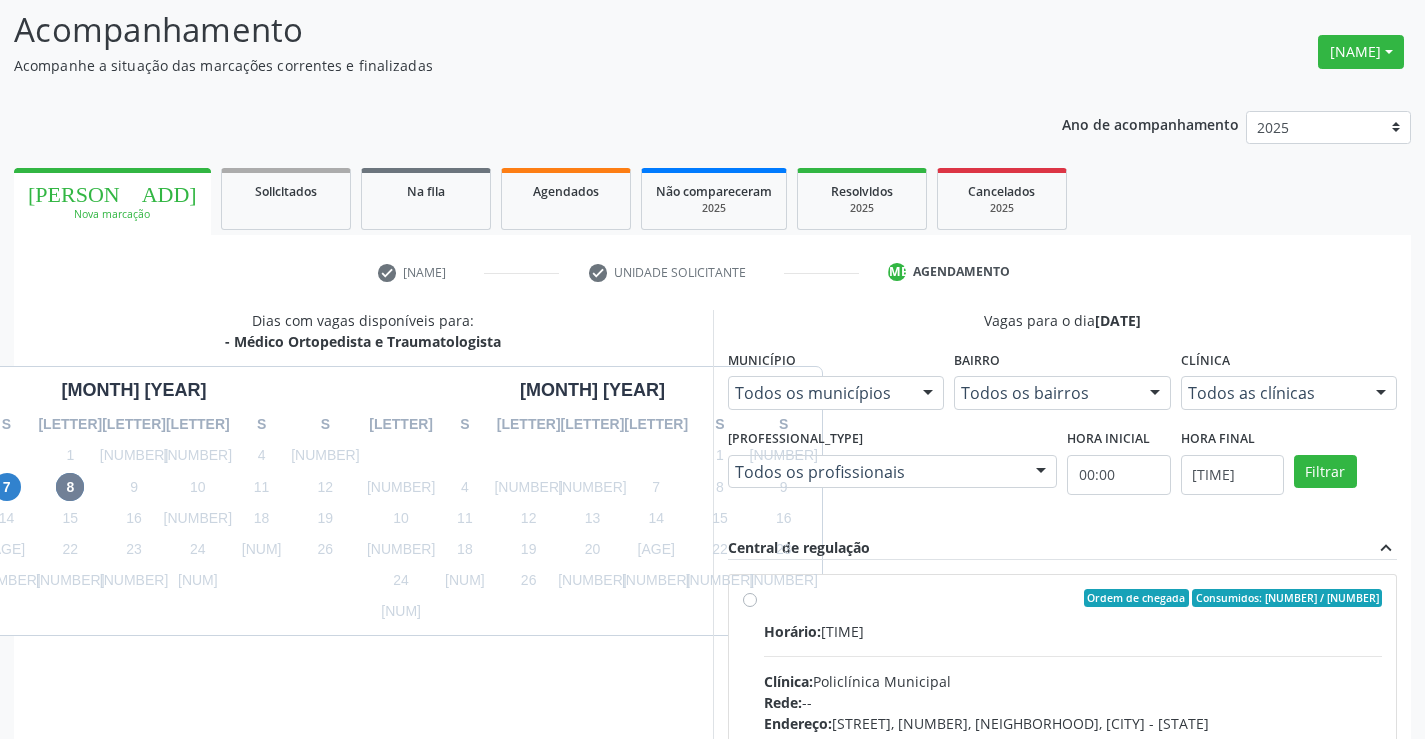 click on "Ordem de chegada
Consumidos: 10 / 20
Horário:   07:00
Clínica:  Policlínica Municipal
Rede:
--
Endereço:   Predio, nº 386, Centro, Campo Formoso - BA
Telefone:   (74) 6451312
Profissional:
Ramon Oliveira Soares
Informações adicionais sobre o atendimento
Idade de atendimento:
de 0 a 120 anos
Gênero(s) atendido(s):
Masculino e Feminino
Informações adicionais:
--" at bounding box center (1073, 742) 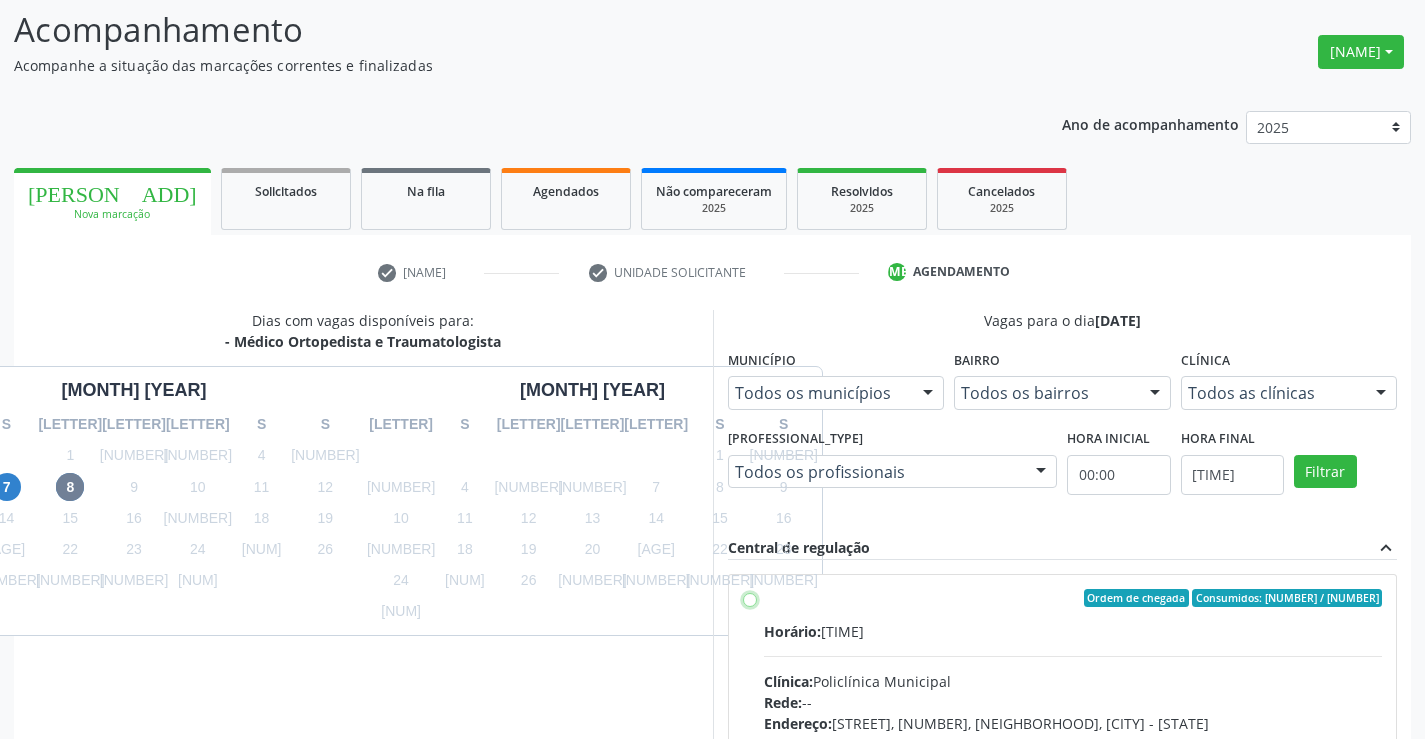 click on "Ordem de chegada
Consumidos: 10 / 20
Horário:   07:00
Clínica:  Policlínica Municipal
Rede:
--
Endereço:   Predio, nº 386, Centro, Campo Formoso - BA
Telefone:   (74) 6451312
Profissional:
Ramon Oliveira Soares
Informações adicionais sobre o atendimento
Idade de atendimento:
de 0 a 120 anos
Gênero(s) atendido(s):
Masculino e Feminino
Informações adicionais:
--" at bounding box center (750, 598) 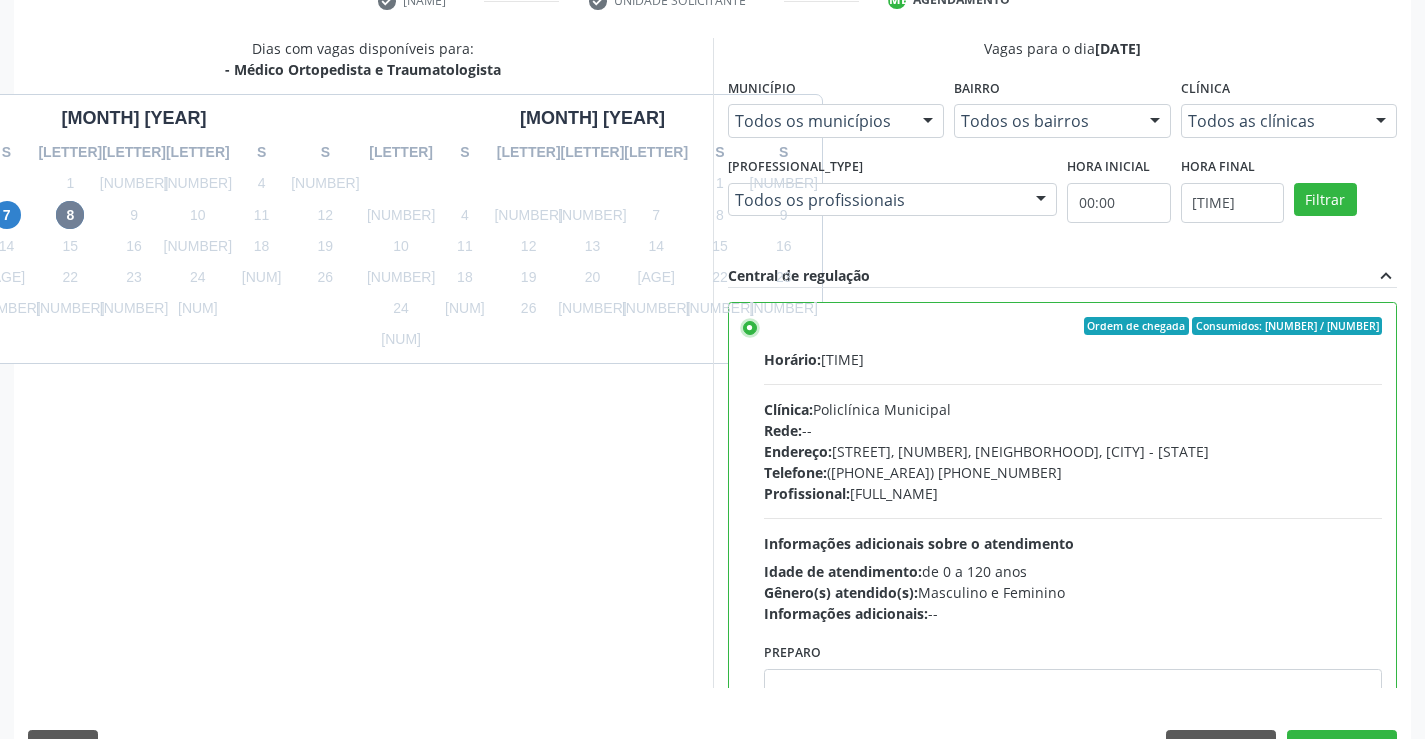 scroll, scrollTop: 456, scrollLeft: 0, axis: vertical 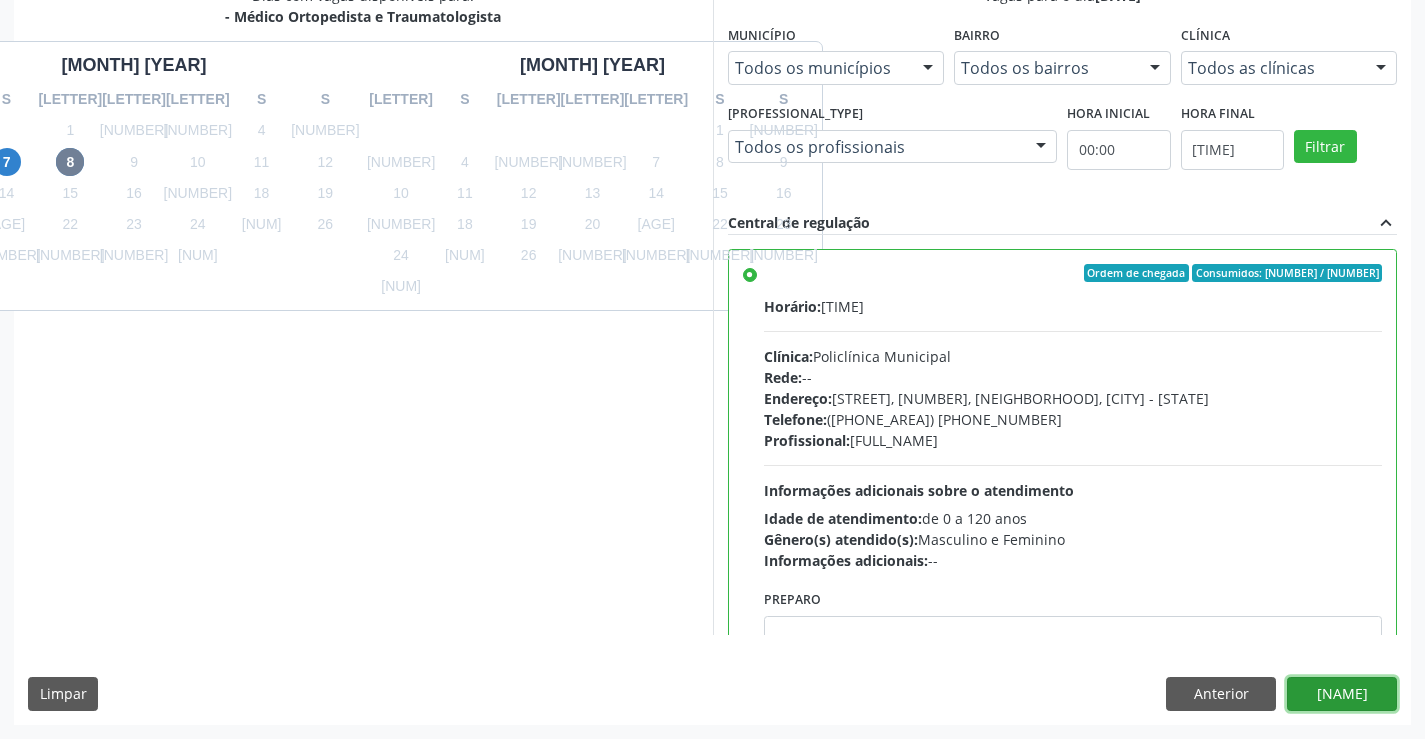 click on "Confirmar" at bounding box center [1342, 694] 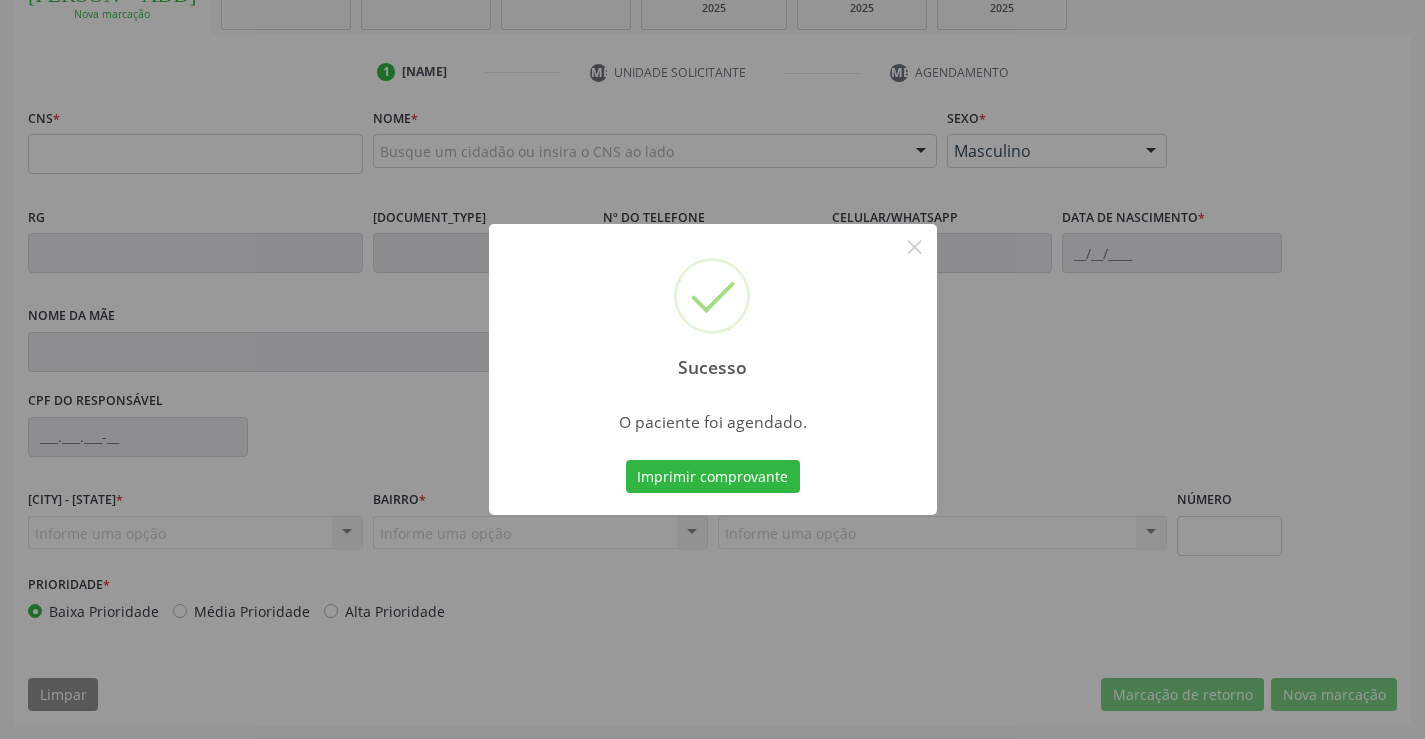 scroll, scrollTop: 331, scrollLeft: 0, axis: vertical 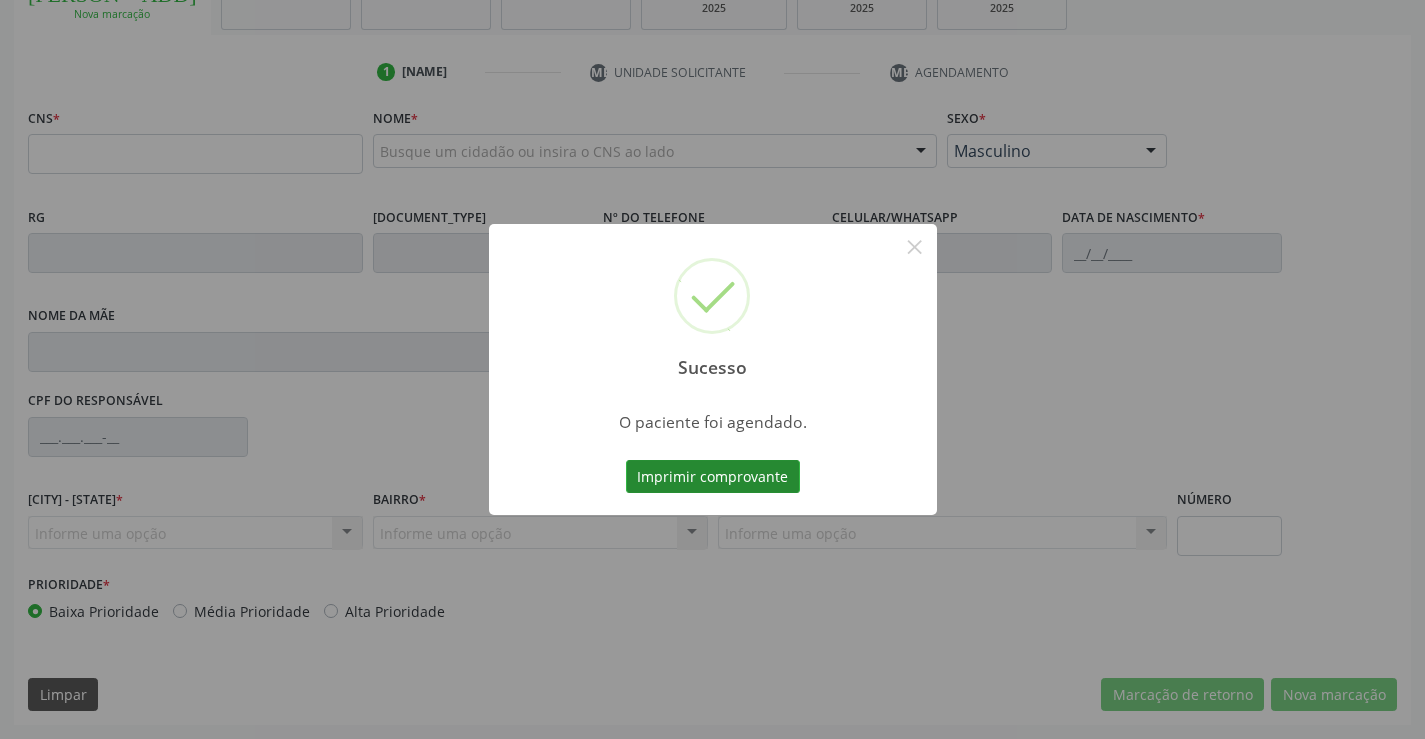 click on "Imprimir comprovante" at bounding box center (713, 477) 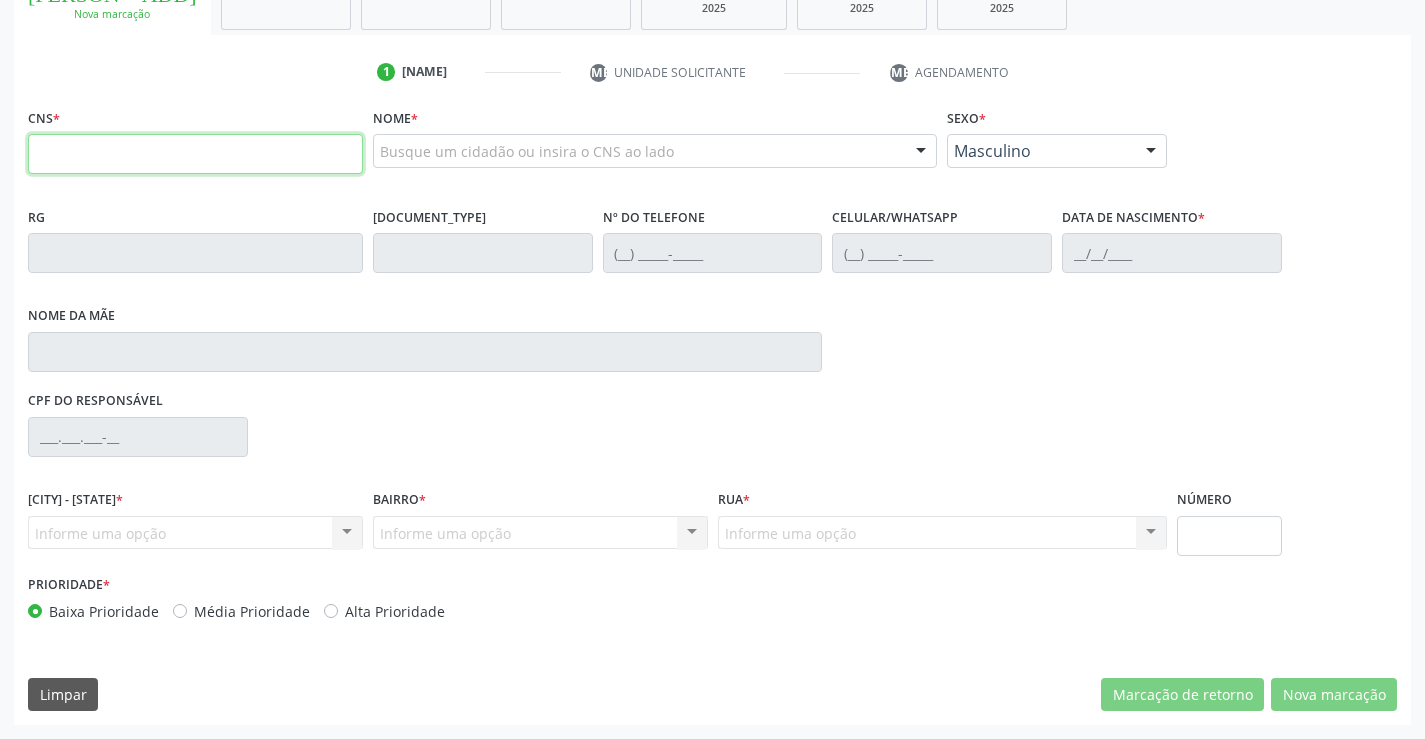 click at bounding box center (195, 154) 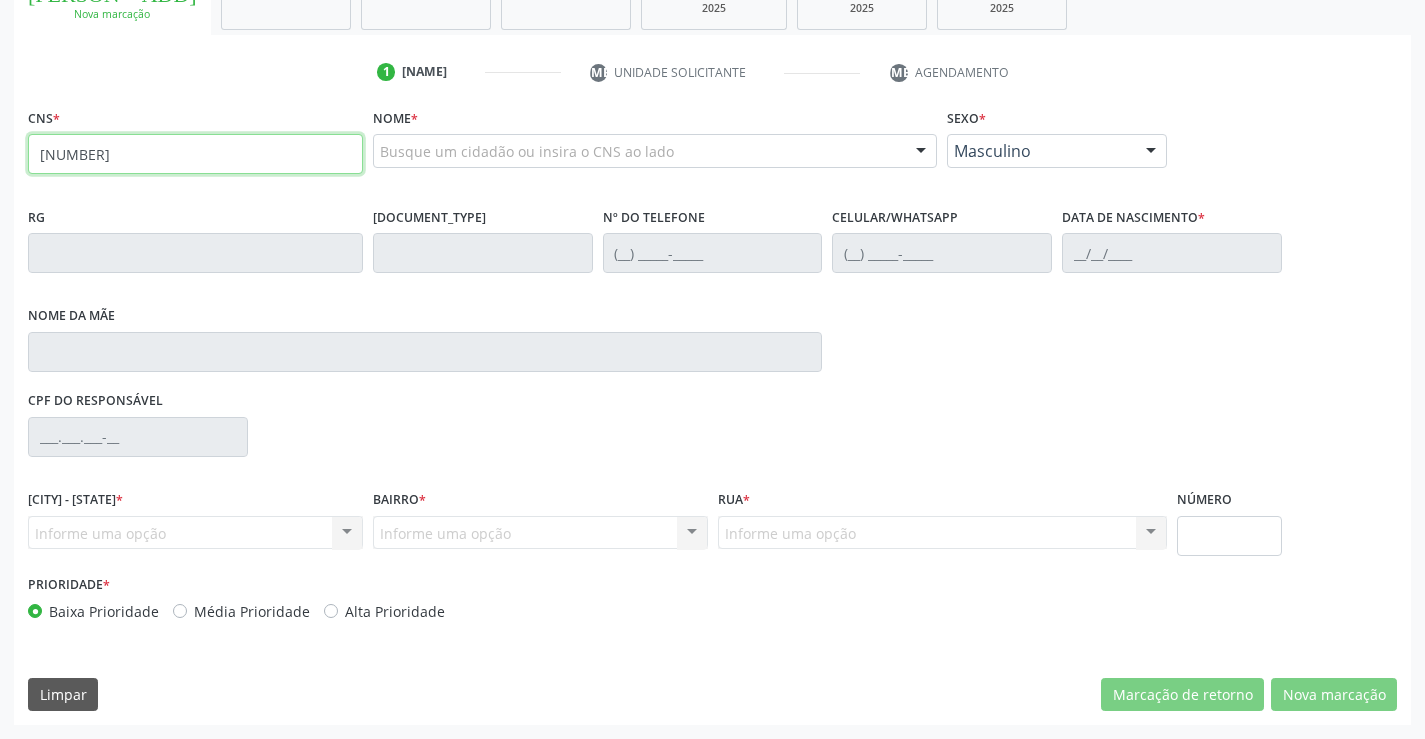 type on "700 5069 6270 4852" 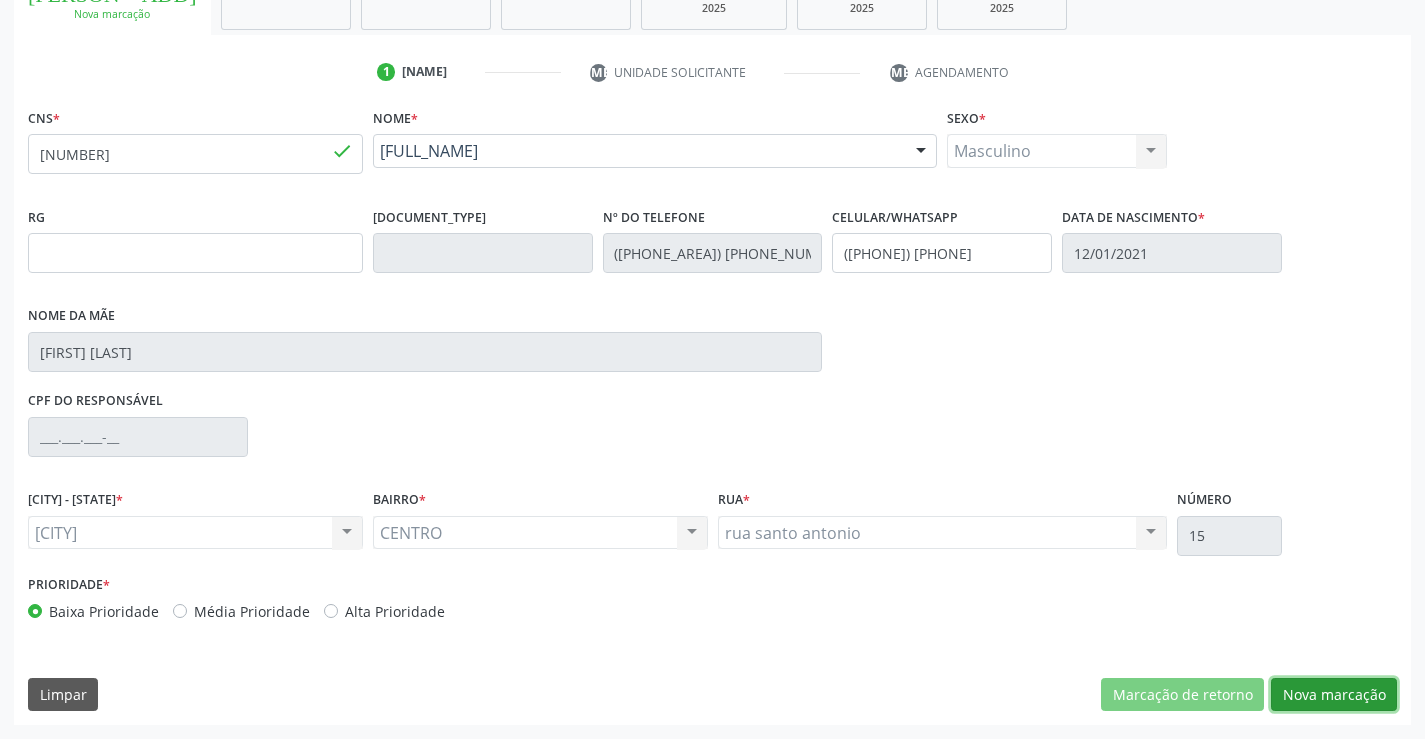 click on "Nova marcação" at bounding box center (1182, 695) 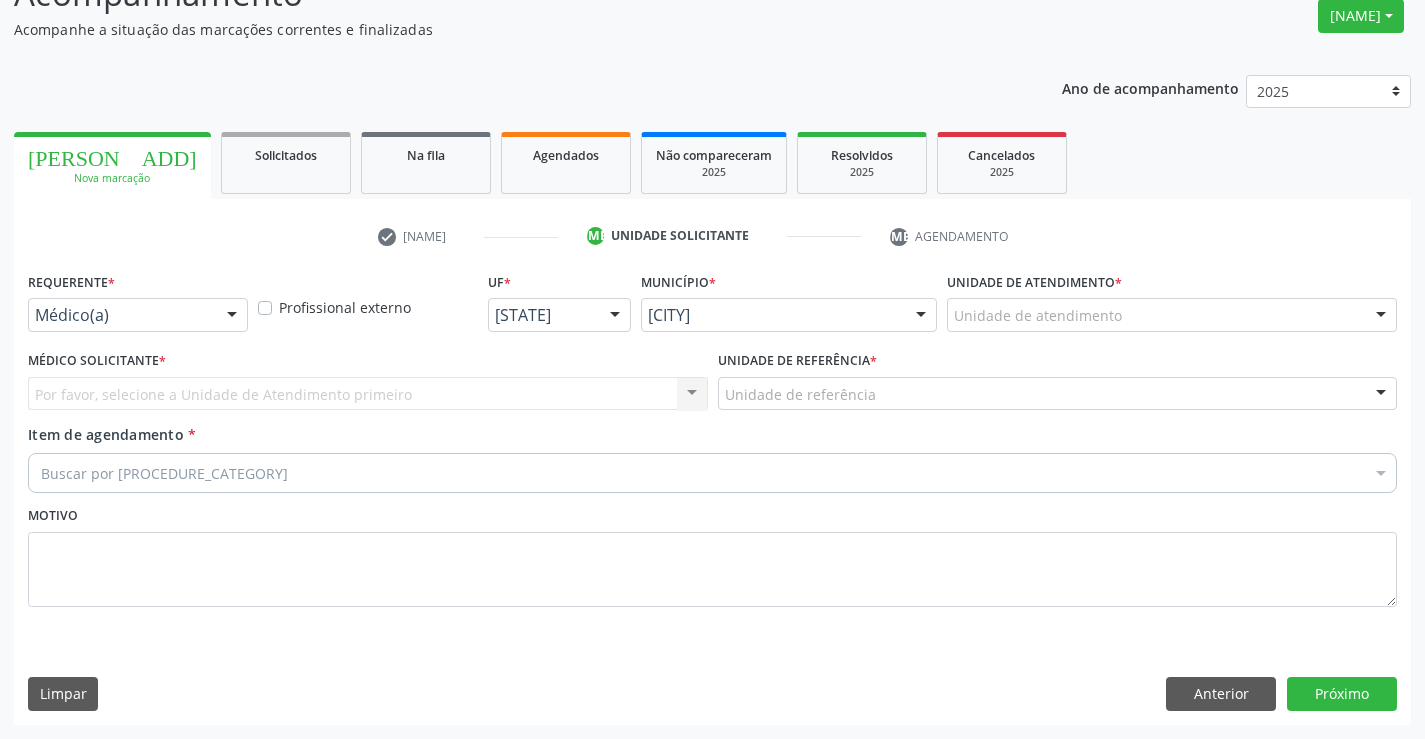 scroll, scrollTop: 167, scrollLeft: 0, axis: vertical 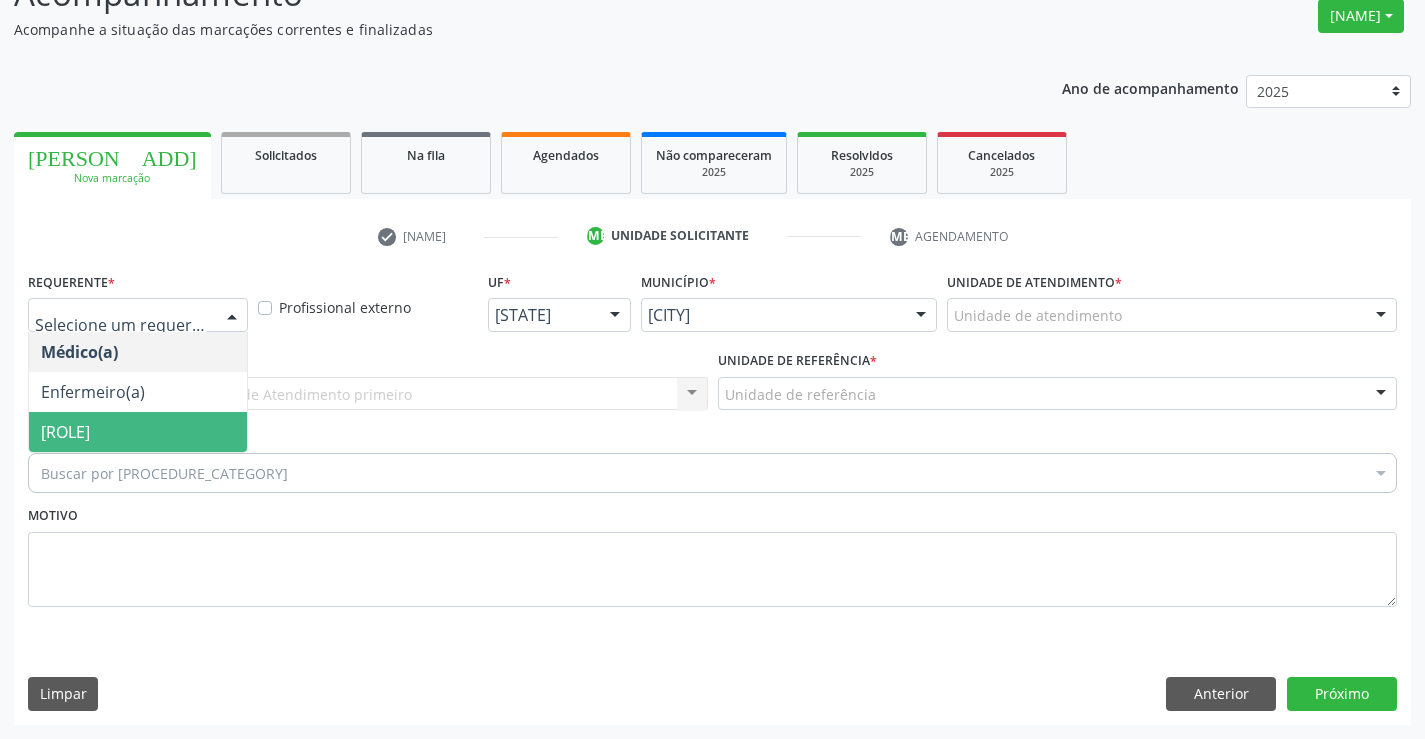click on "Paciente" at bounding box center [138, 432] 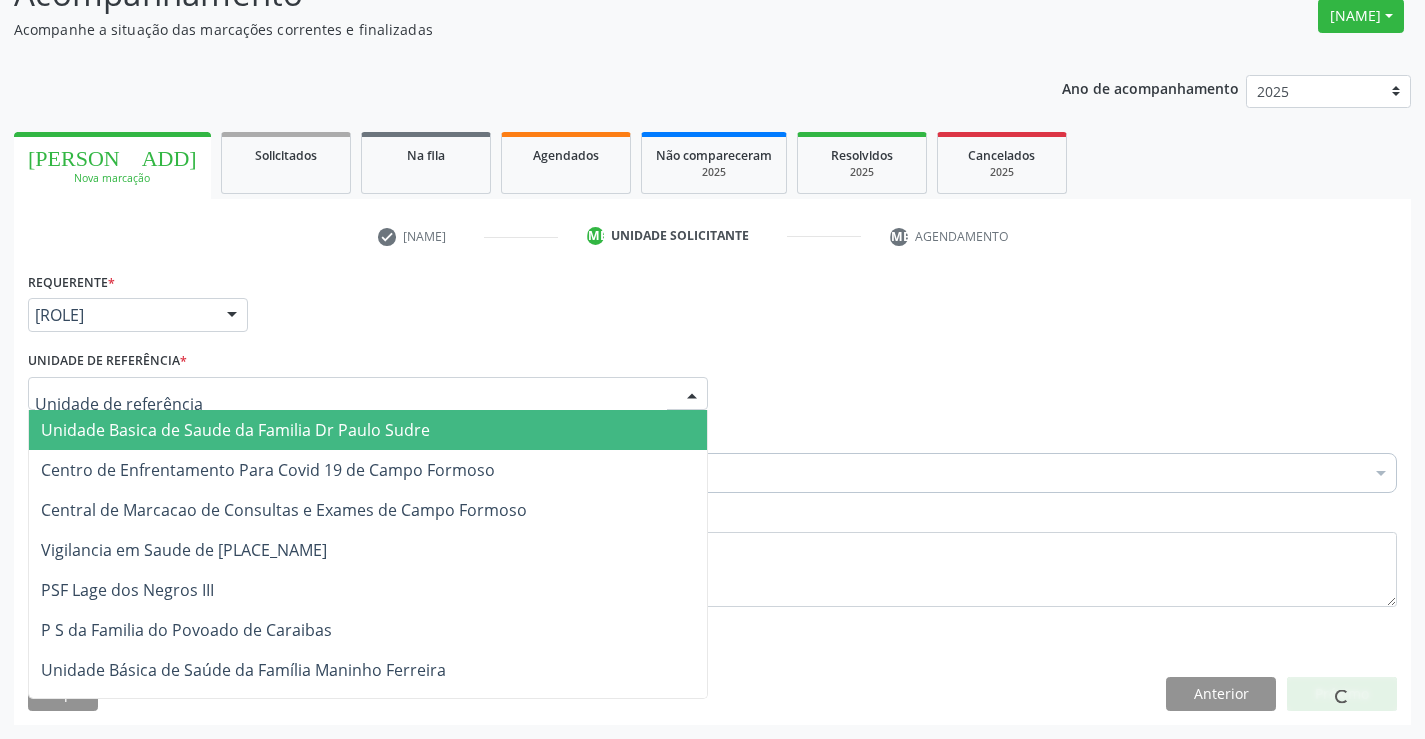 click at bounding box center (368, 394) 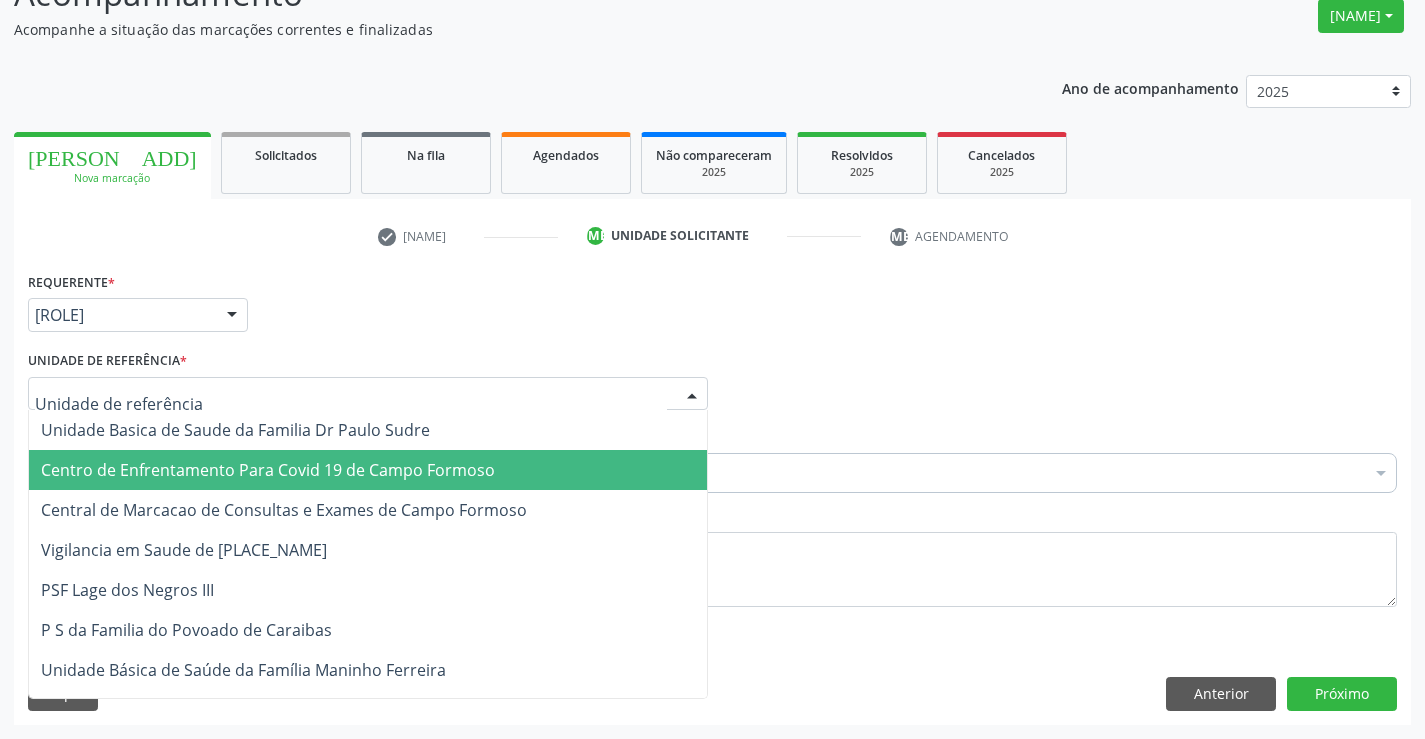 click on "Centro de Enfrentamento Para Covid 19 de [CITY]" at bounding box center (368, 470) 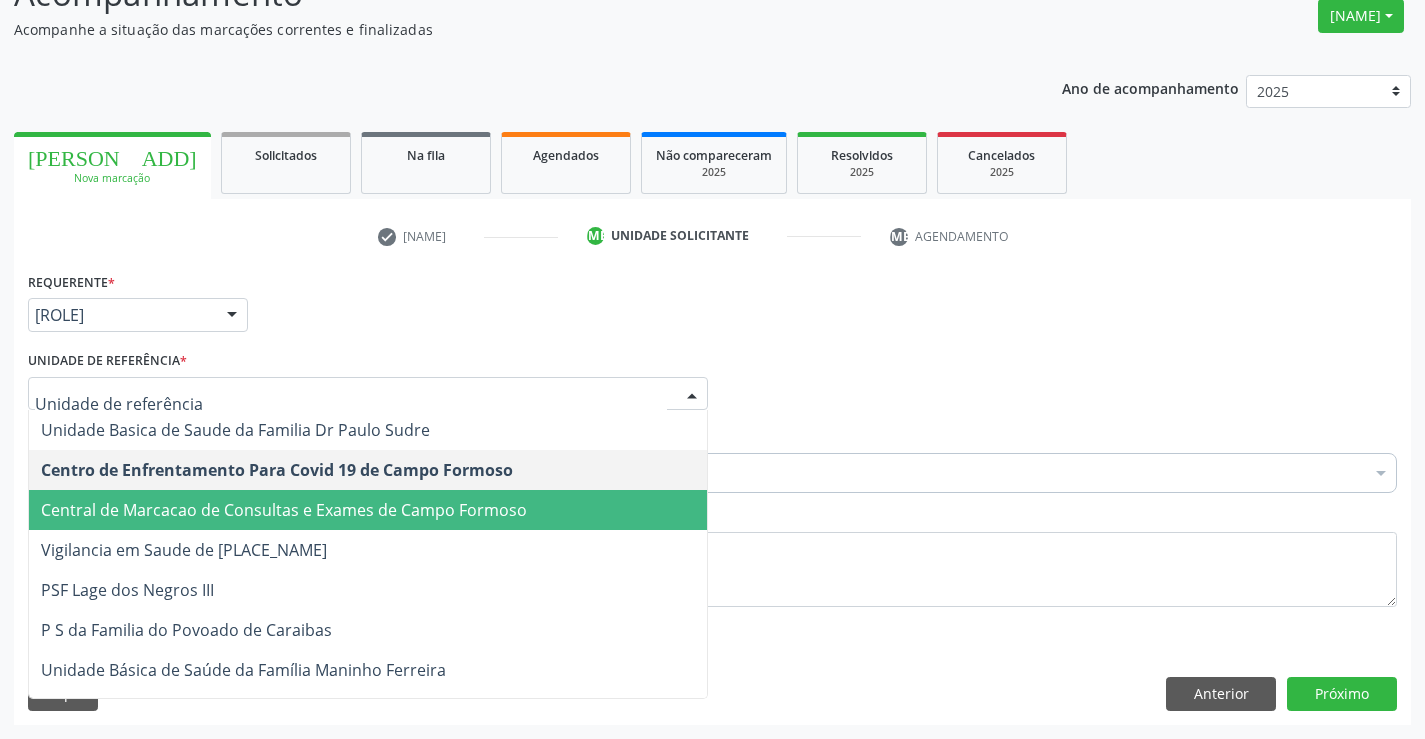 click on "Central de Marcacao de Consultas e Exames de [CITY]" at bounding box center [284, 510] 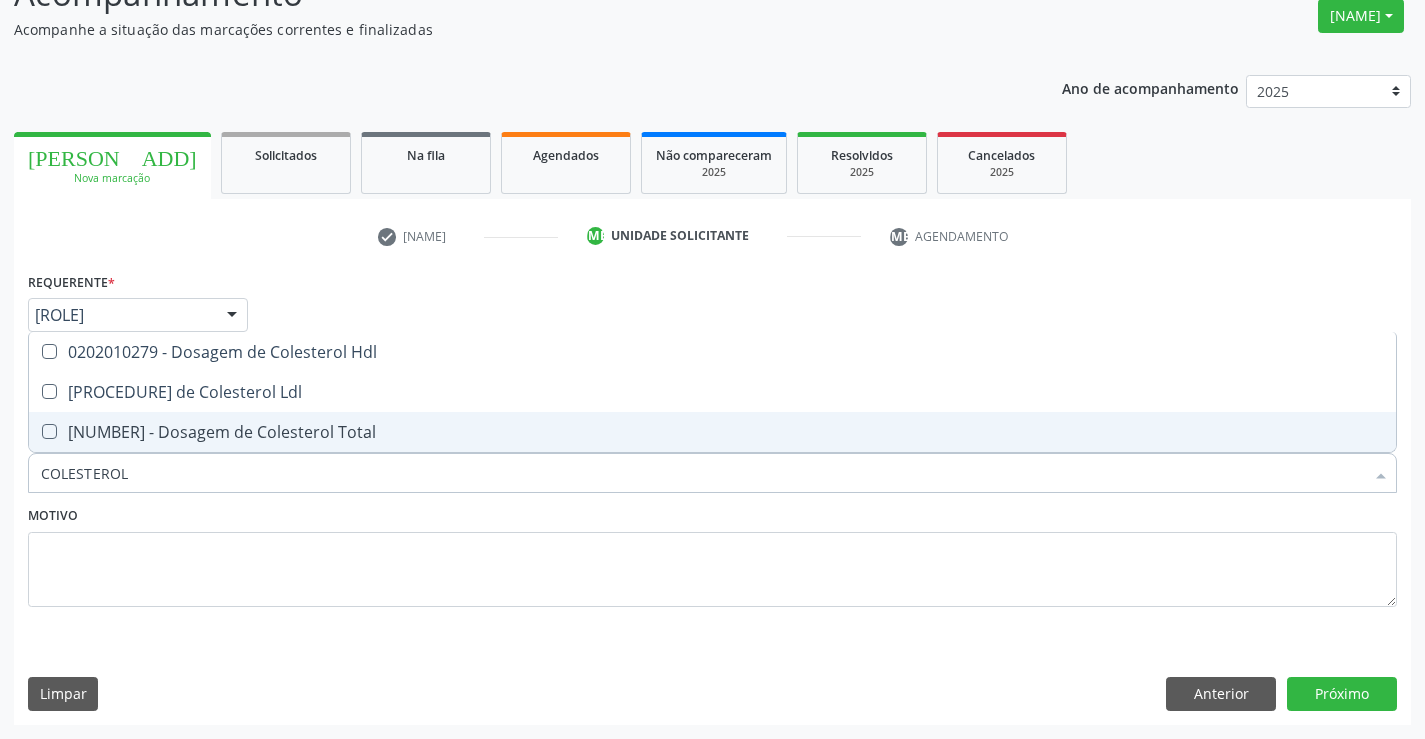 click on "0202010295 - Dosagem de Colesterol Total" at bounding box center [712, 432] 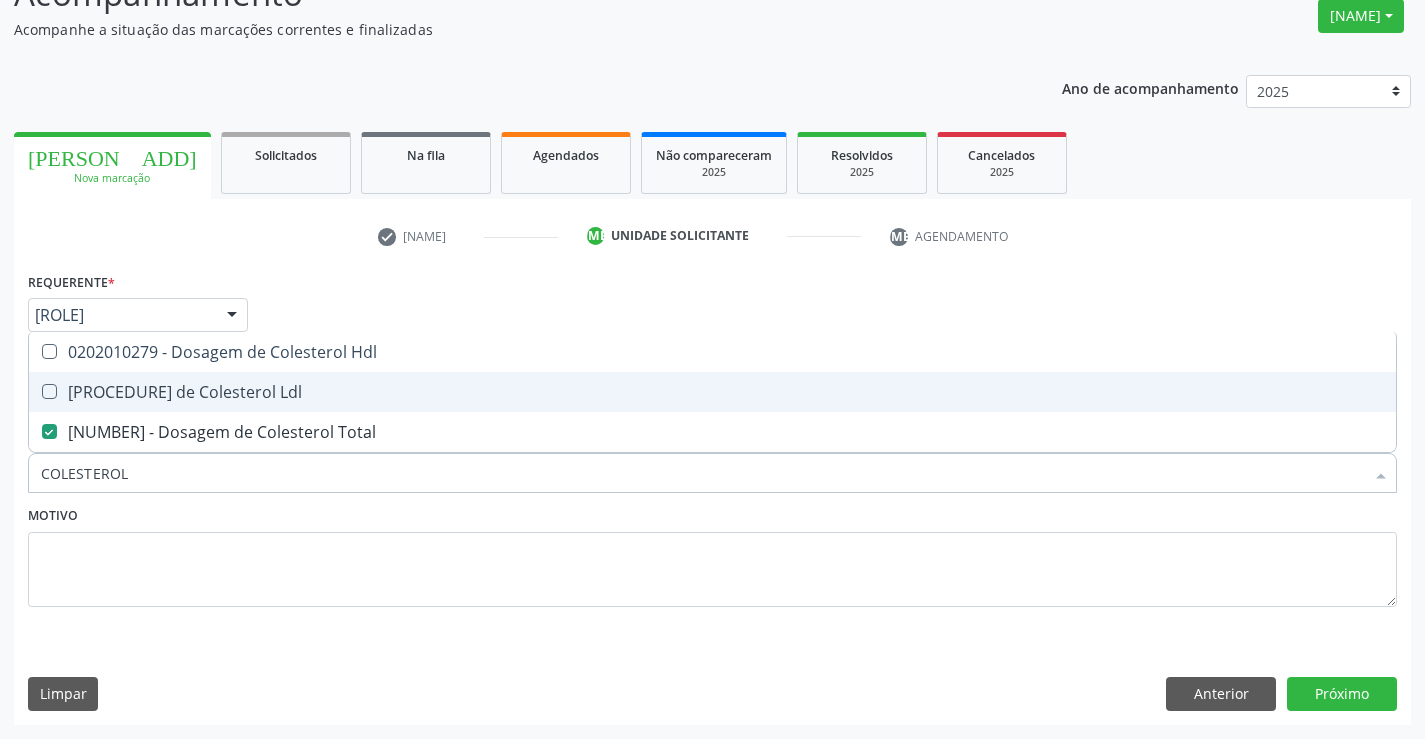 click on "0202010287 - Dosagem de Colesterol Ldl" at bounding box center (712, 392) 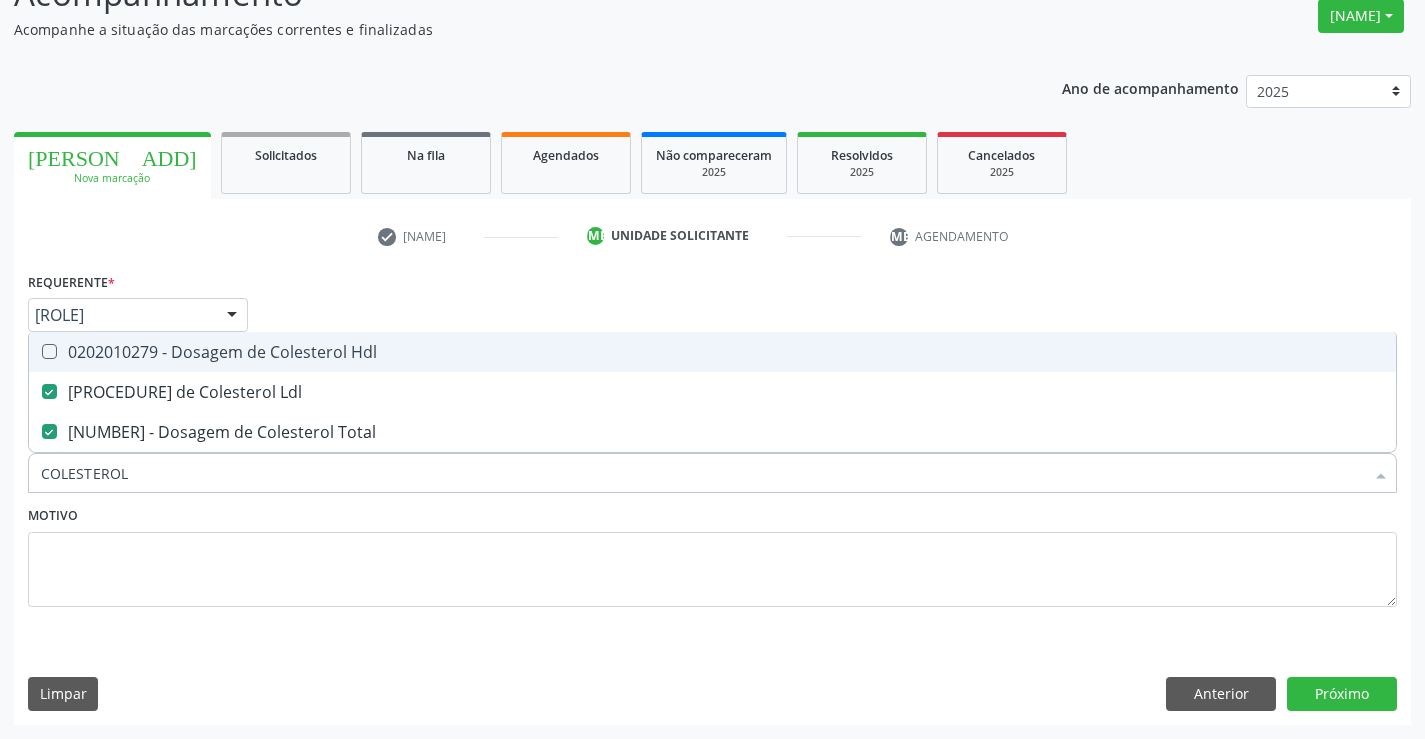 click on "0202010279 - Dosagem de Colesterol Hdl" at bounding box center [712, 352] 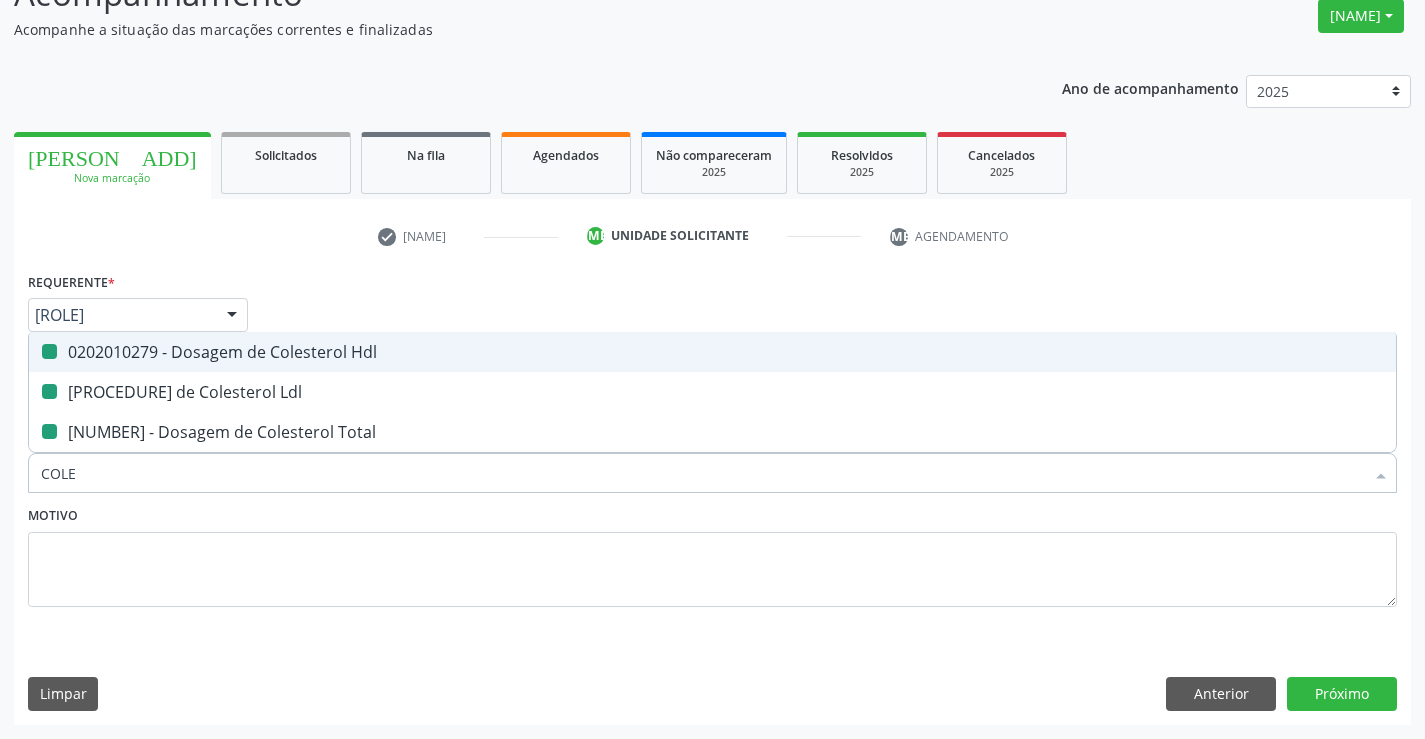 type on "COL" 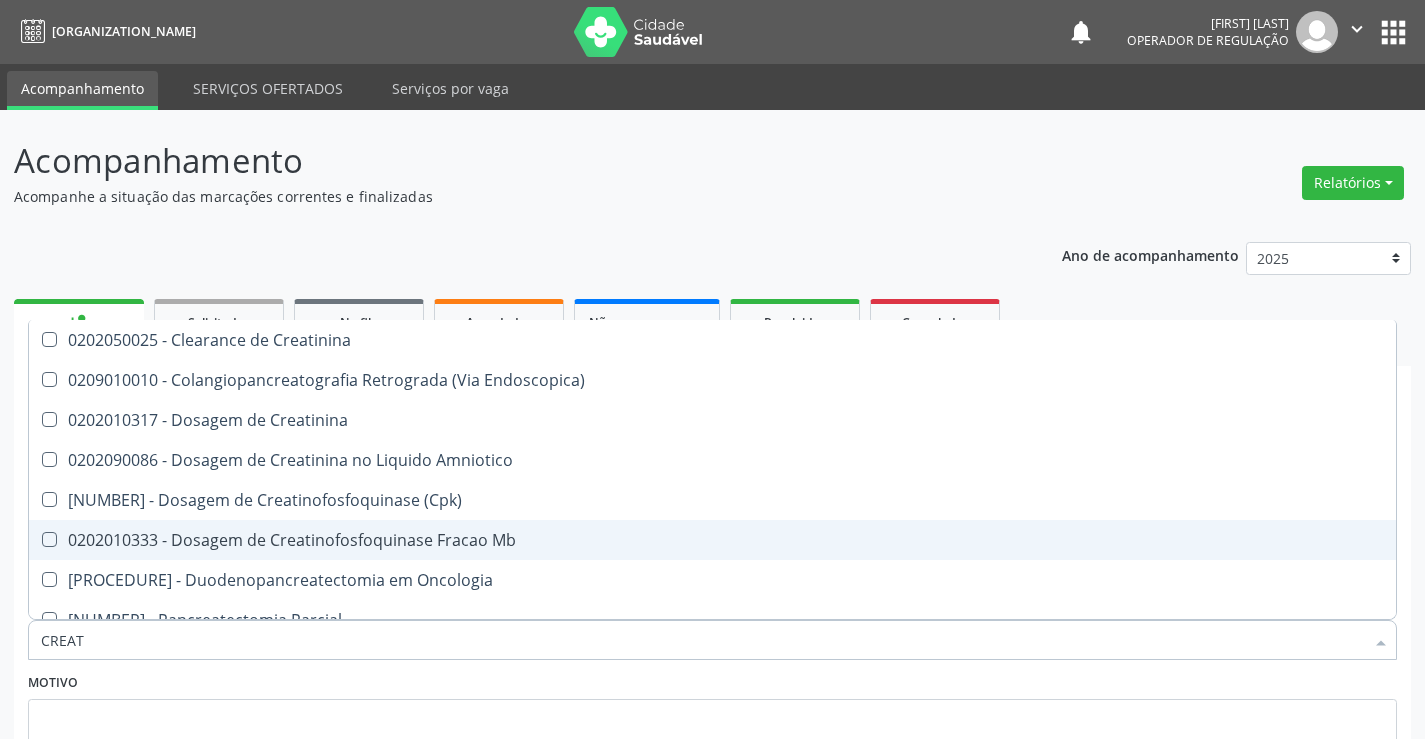 scroll, scrollTop: 167, scrollLeft: 0, axis: vertical 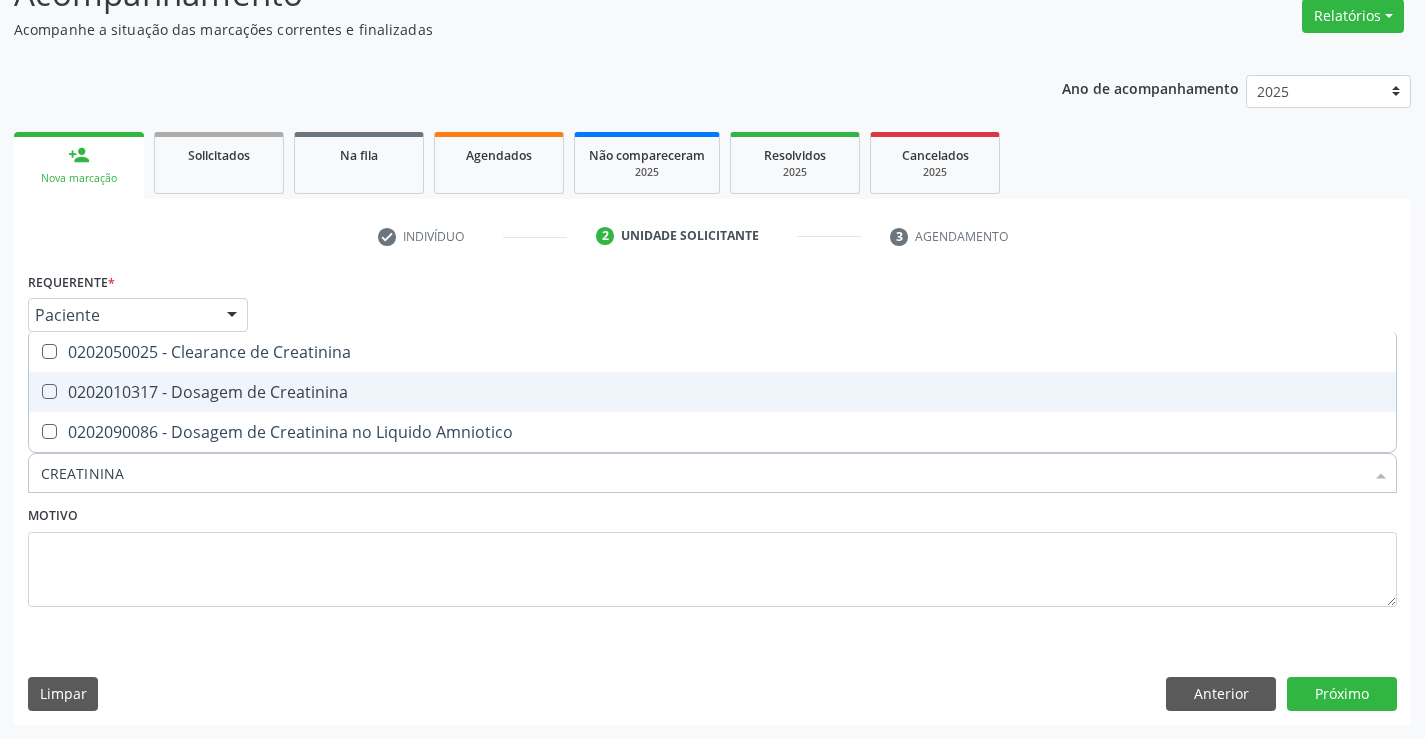 click on "0202010317 - Dosagem de Creatinina" at bounding box center [712, 392] 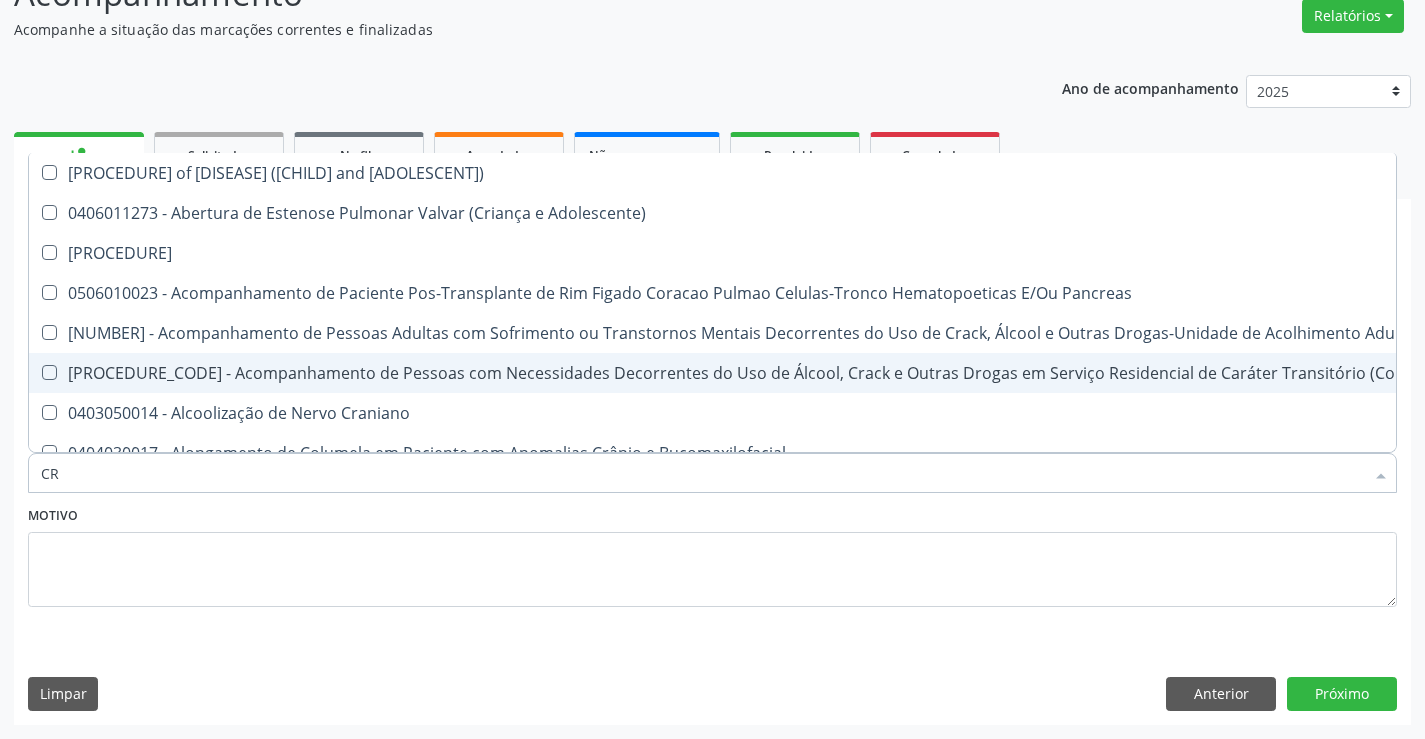 type on "C" 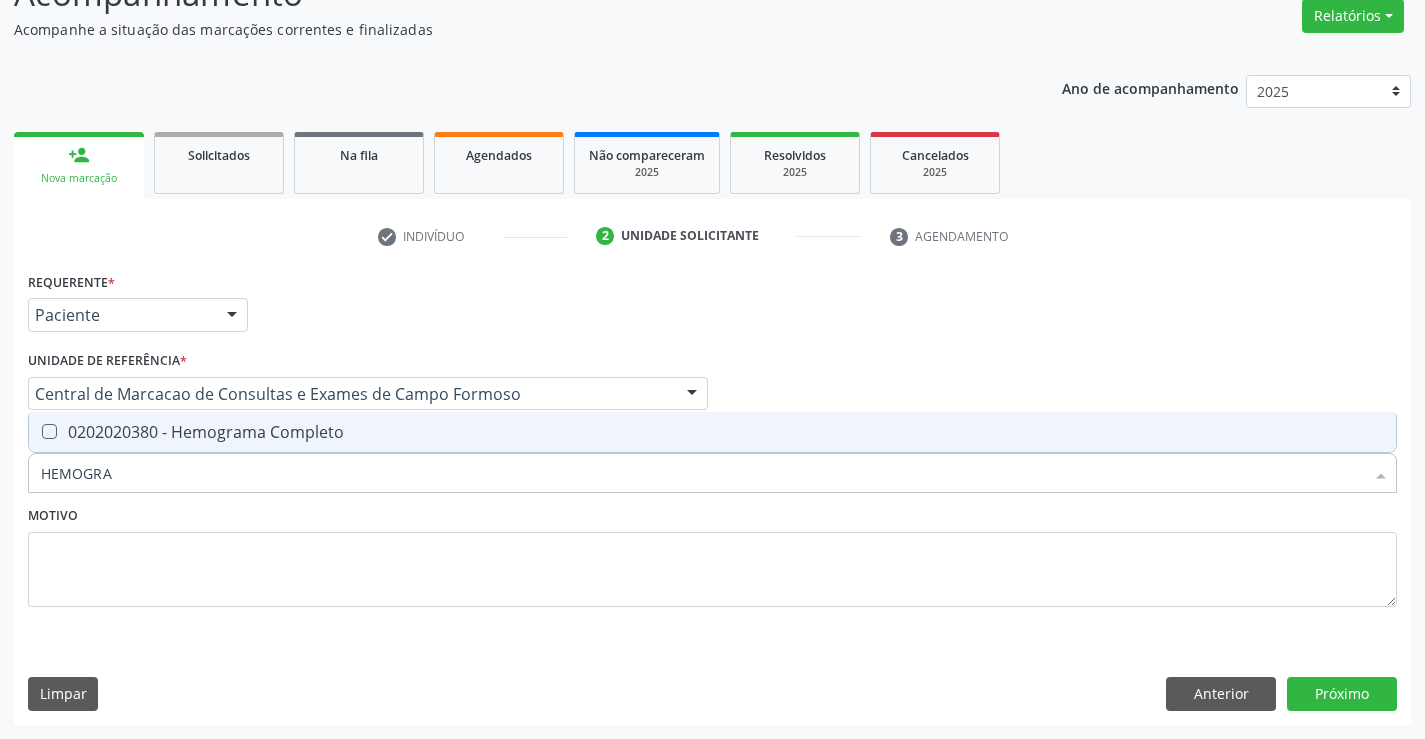 click on "0202020380 - Hemograma Completo" at bounding box center [712, 432] 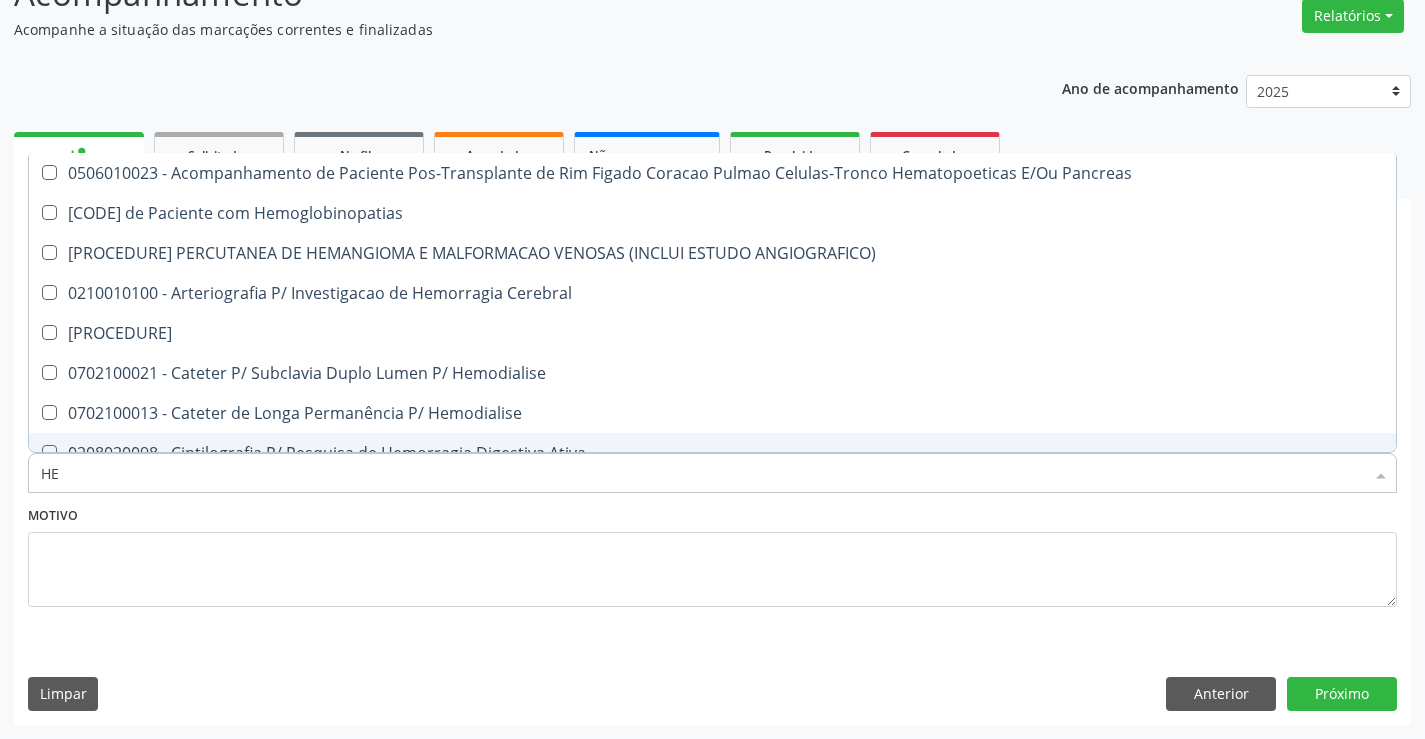 type on "H" 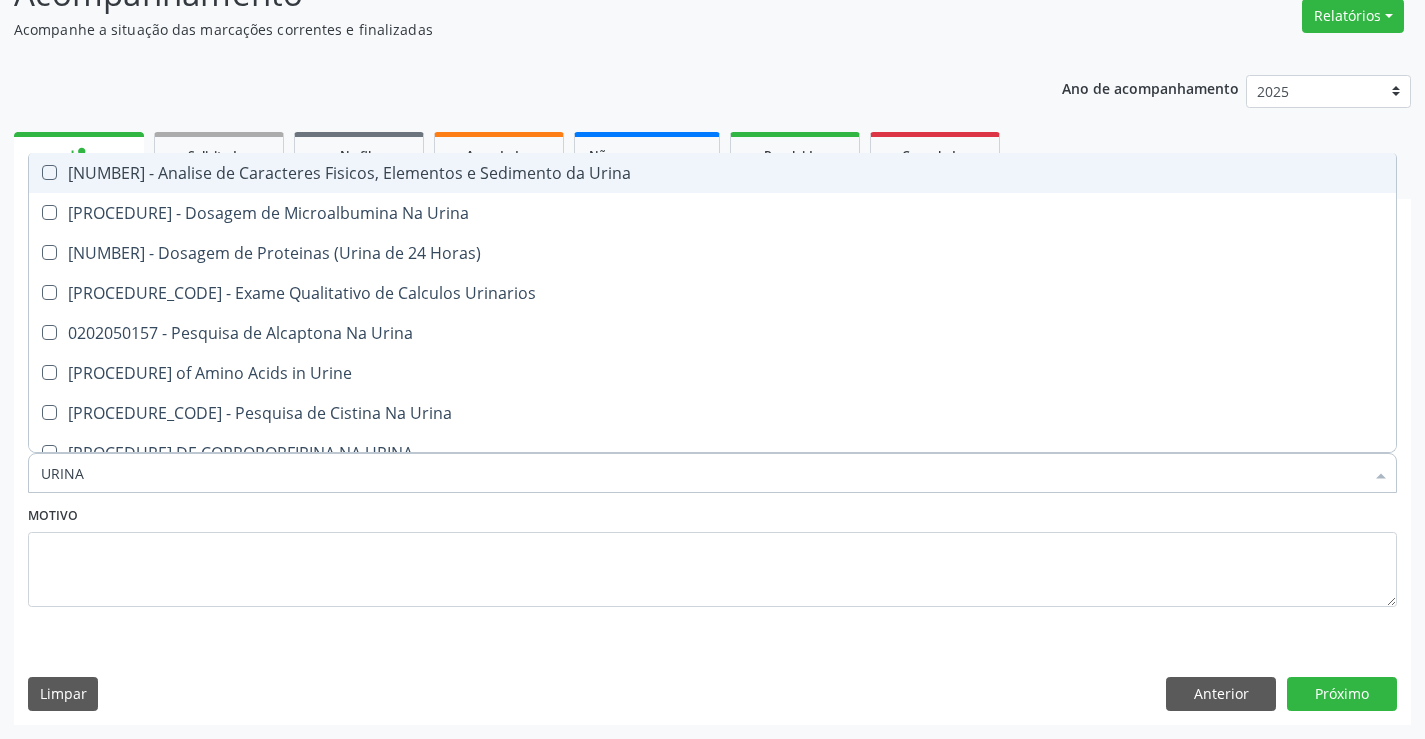click on "[NUMBER] - Analise de Caracteres Fisicos, Elementos e Sedimento da Urina" at bounding box center (712, 173) 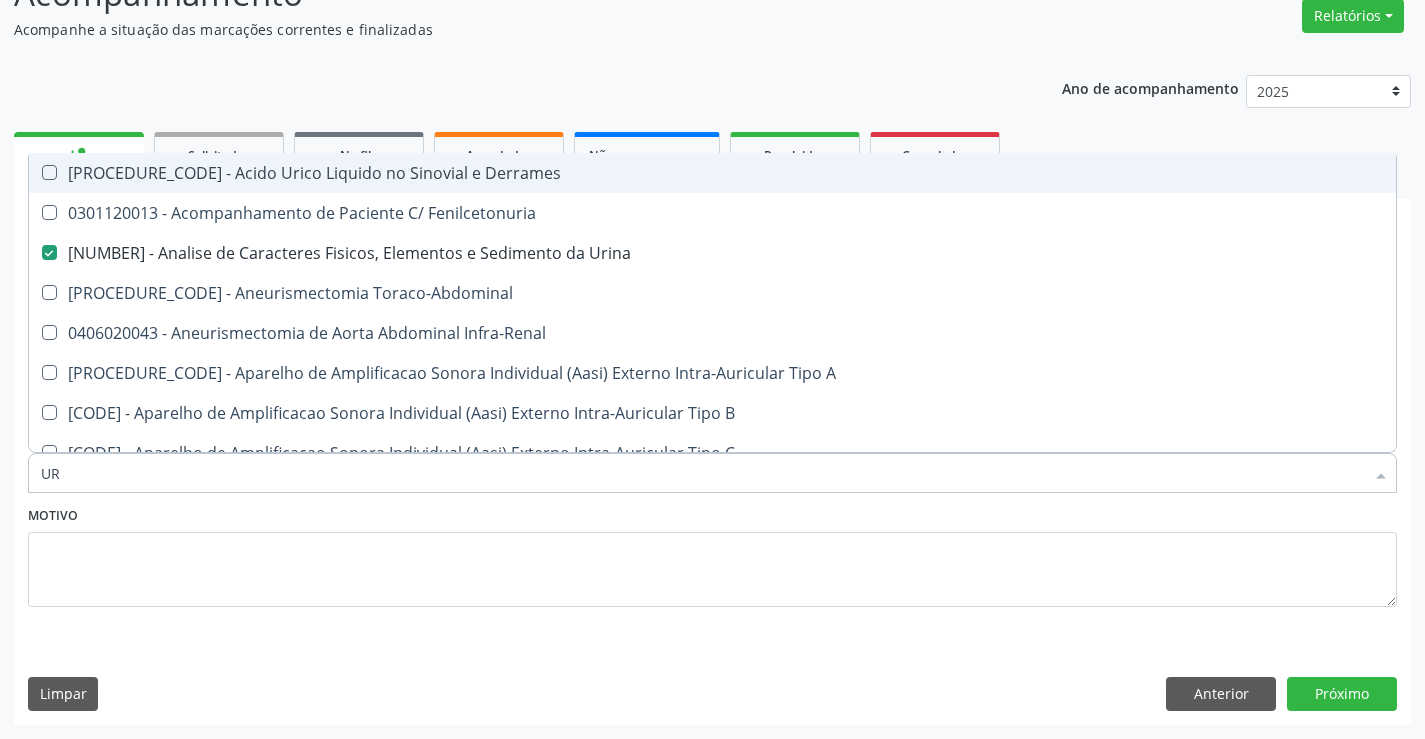 type on "U" 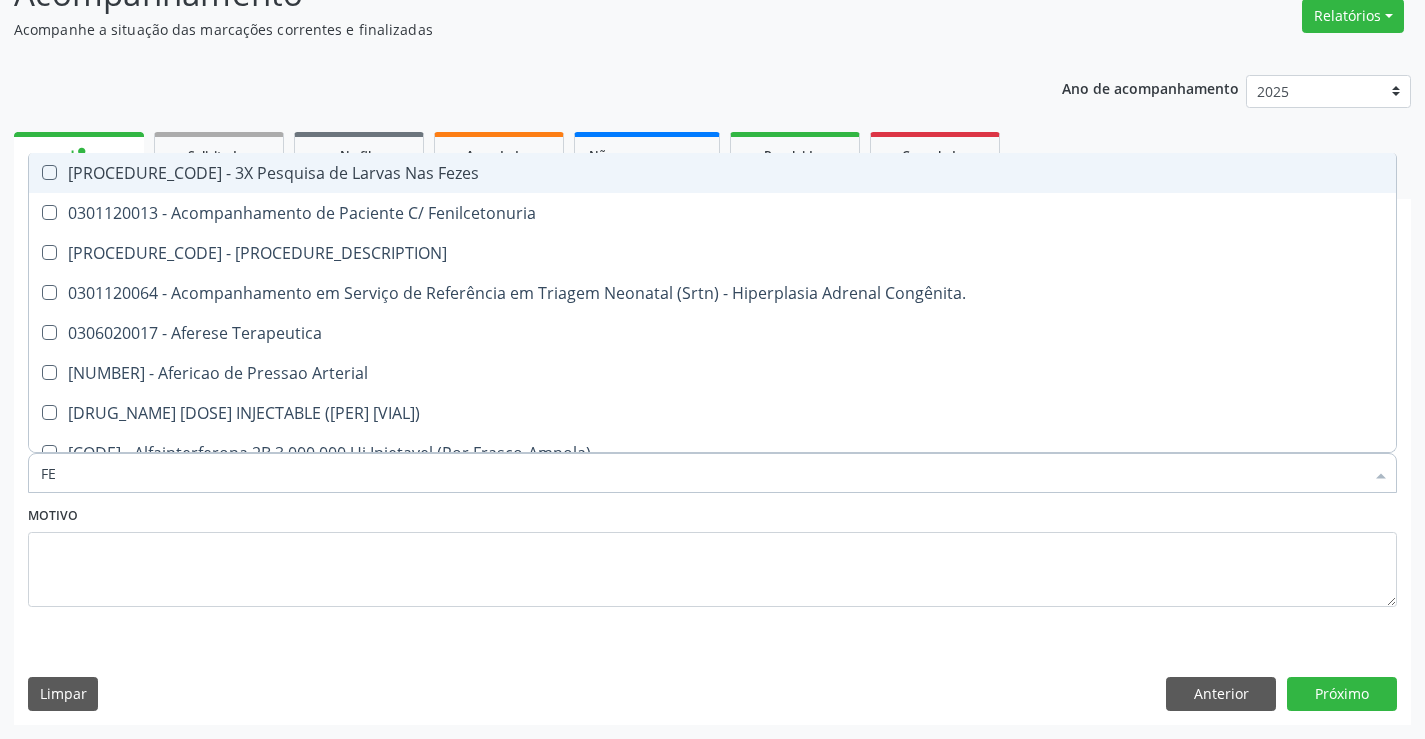 type on "FEZ" 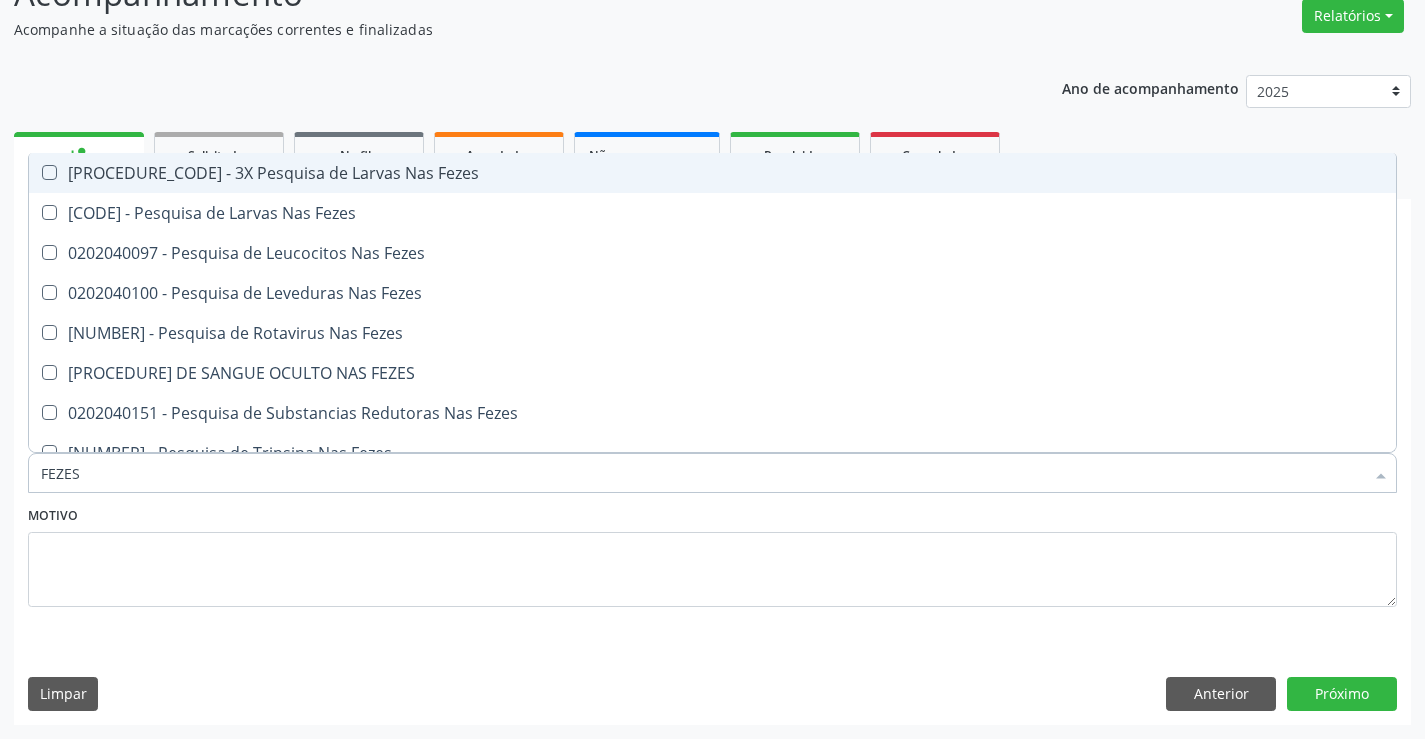 click on "[NUMBER] - 3X Pesquisa de Larvas Nas Fezes" at bounding box center [712, 173] 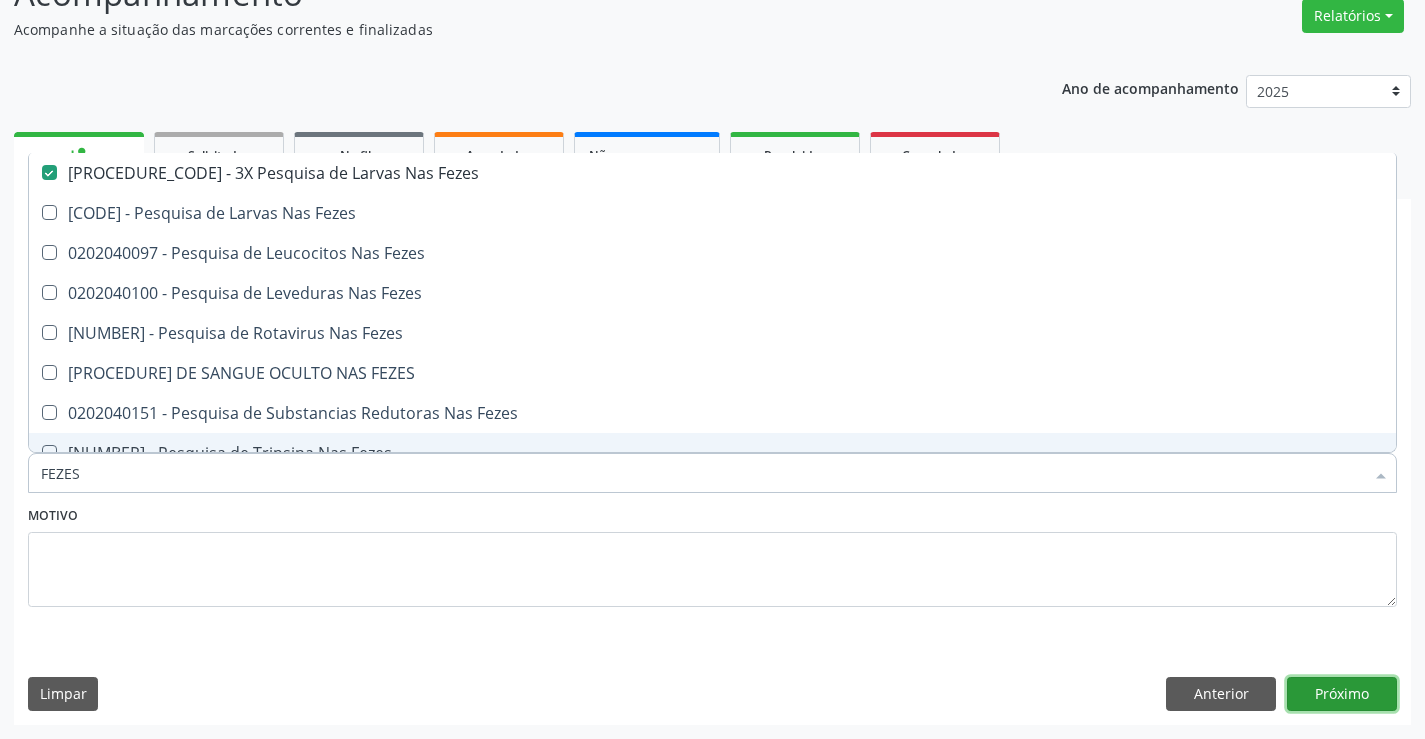 click on "Próximo" at bounding box center (1342, 694) 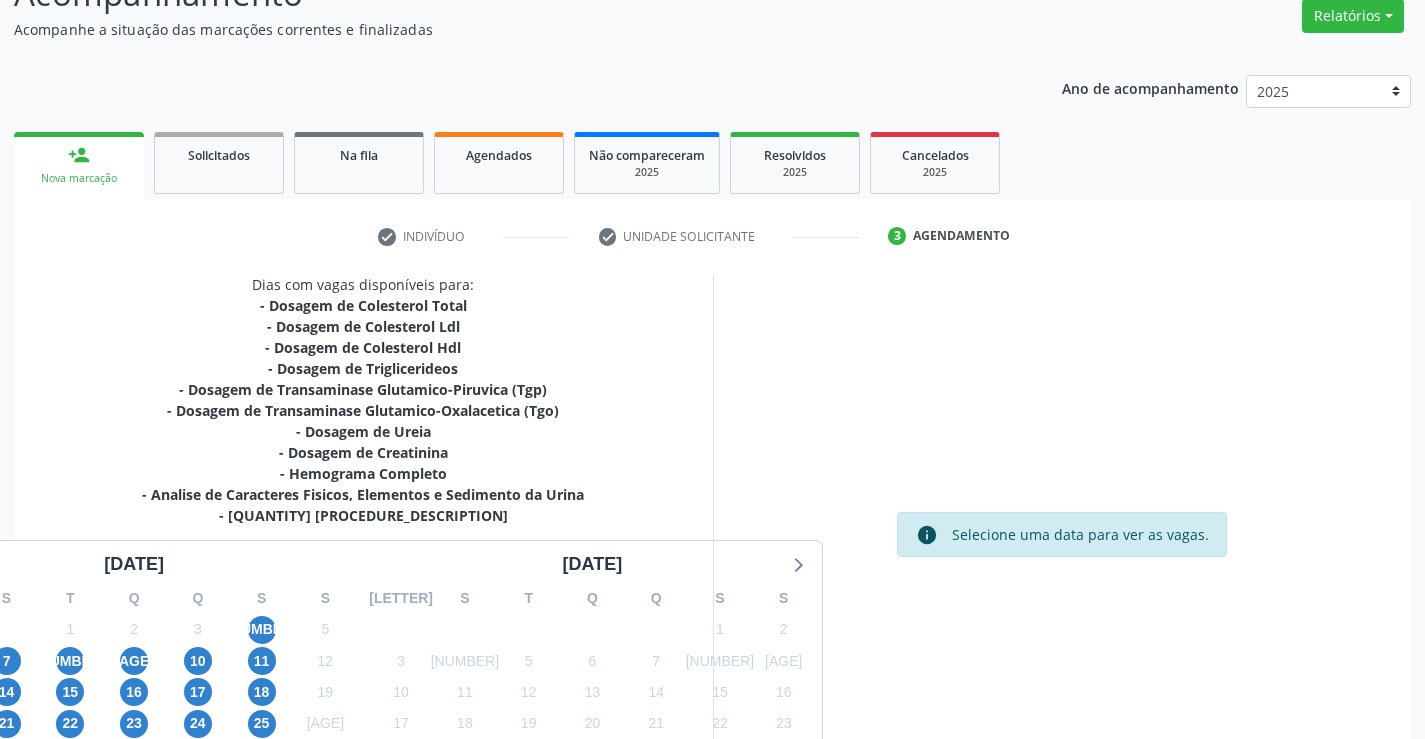 scroll, scrollTop: 341, scrollLeft: 0, axis: vertical 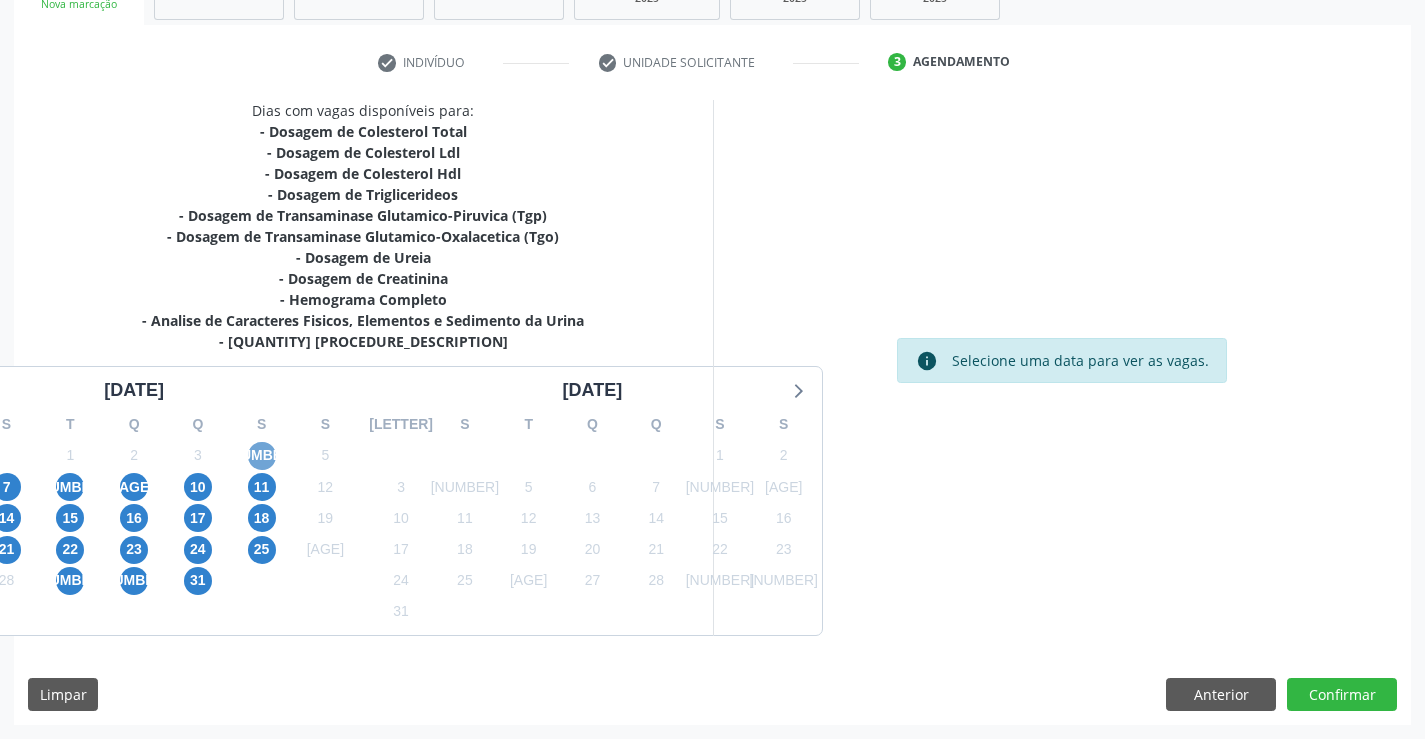 click on "4" at bounding box center (262, 456) 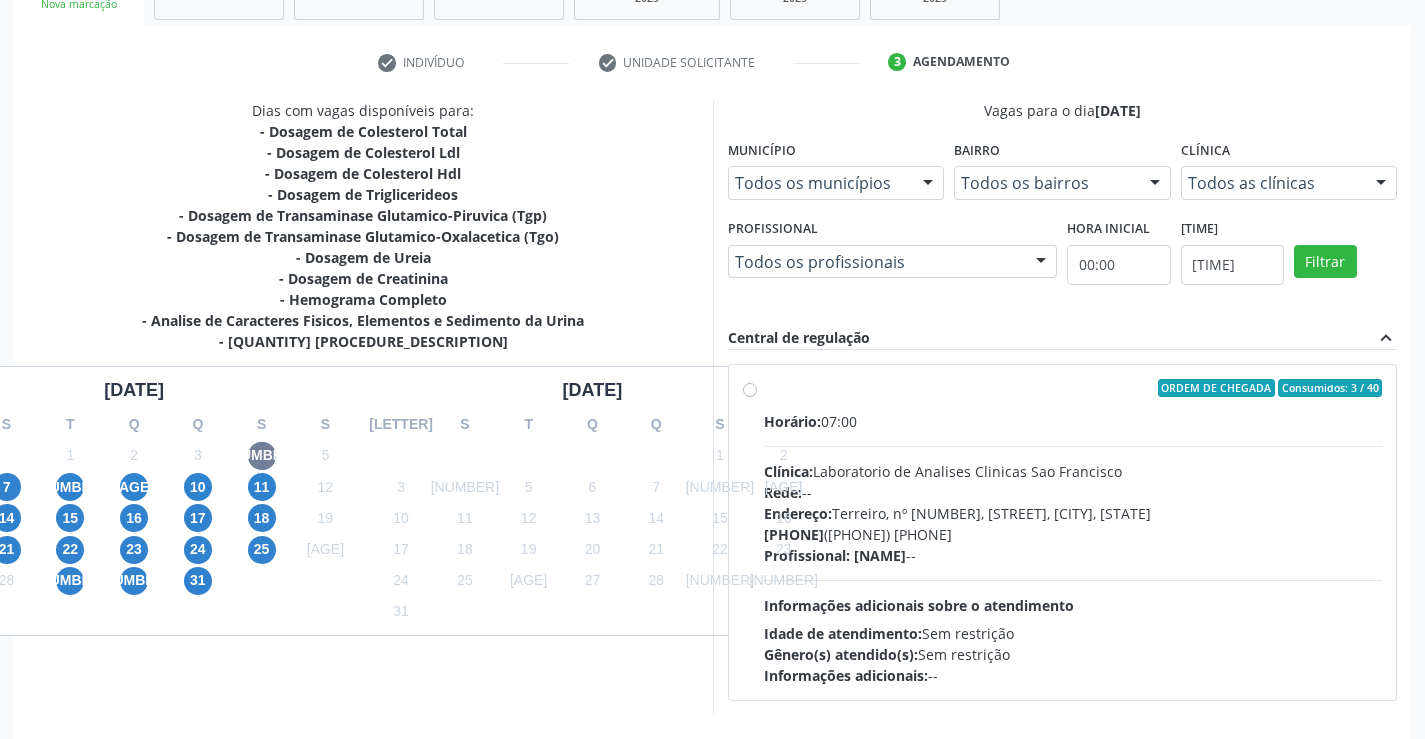 click on "Ordem de chegada
Consumidos: 3 / 40
Horário:   07:00
Clínica:  Laboratorio de Analises Clinicas Sao Francisco
Rede:
--
Endereço:   Terreo, nº 258, Centro, Campo Formoso - BA
Telefone:   (74) 36453588
Profissional:
--
Informações adicionais sobre o atendimento
Idade de atendimento:
Sem restrição
Gênero(s) atendido(s):
Sem restrição
Informações adicionais:
--" at bounding box center [1073, 532] 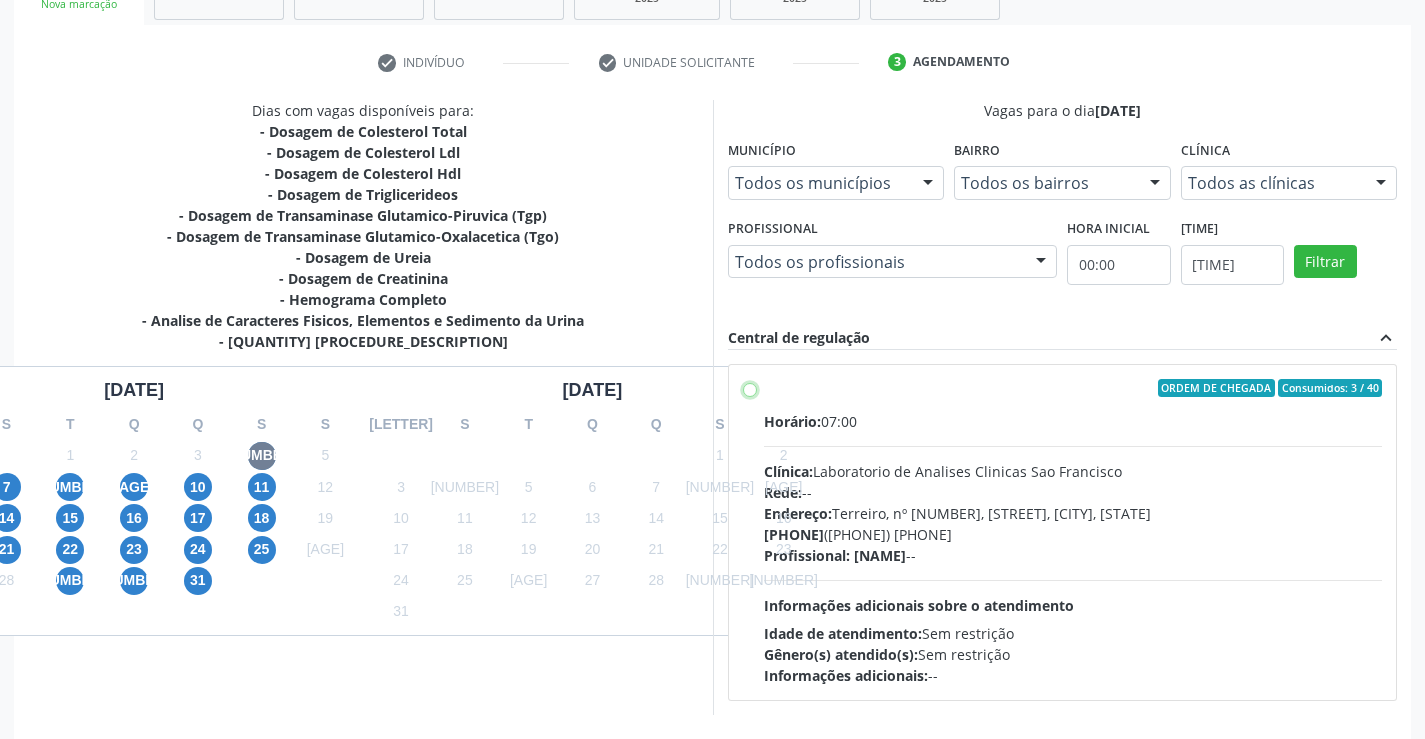 click on "Ordem de chegada
Consumidos: 3 / 40
Horário:   07:00
Clínica:  Laboratorio de Analises Clinicas Sao Francisco
Rede:
--
Endereço:   Terreo, nº 258, Centro, Campo Formoso - BA
Telefone:   (74) 36453588
Profissional:
--
Informações adicionais sobre o atendimento
Idade de atendimento:
Sem restrição
Gênero(s) atendido(s):
Sem restrição
Informações adicionais:
--" at bounding box center (750, 388) 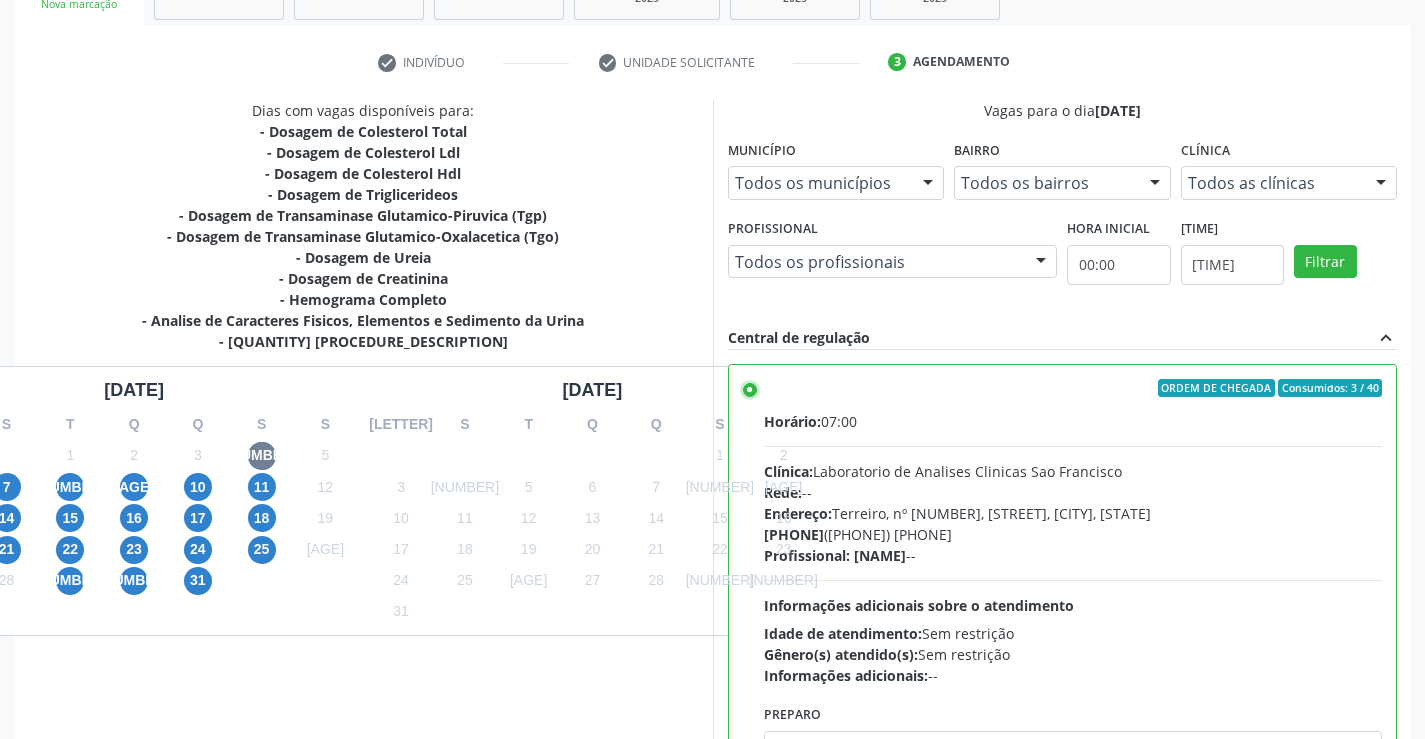 scroll, scrollTop: 456, scrollLeft: 0, axis: vertical 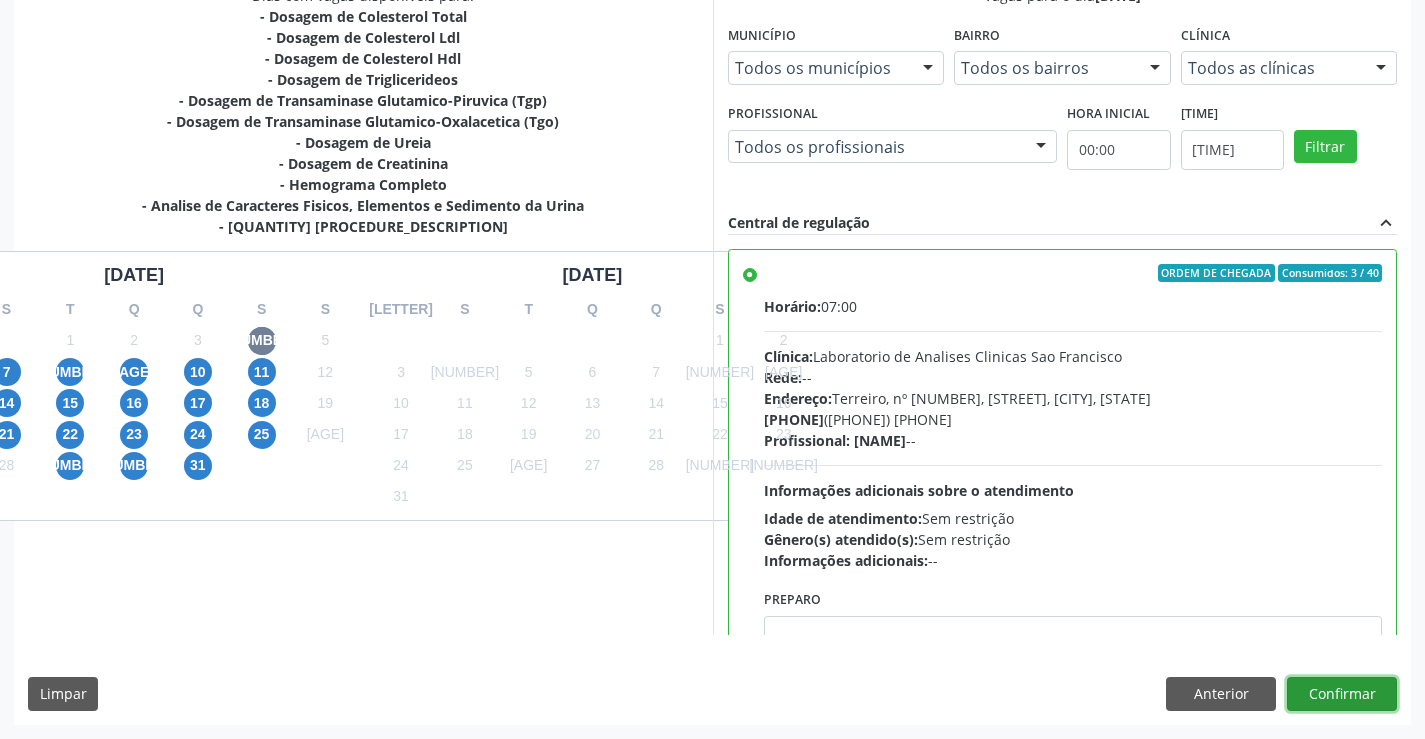 click on "Confirmar" at bounding box center [1342, 694] 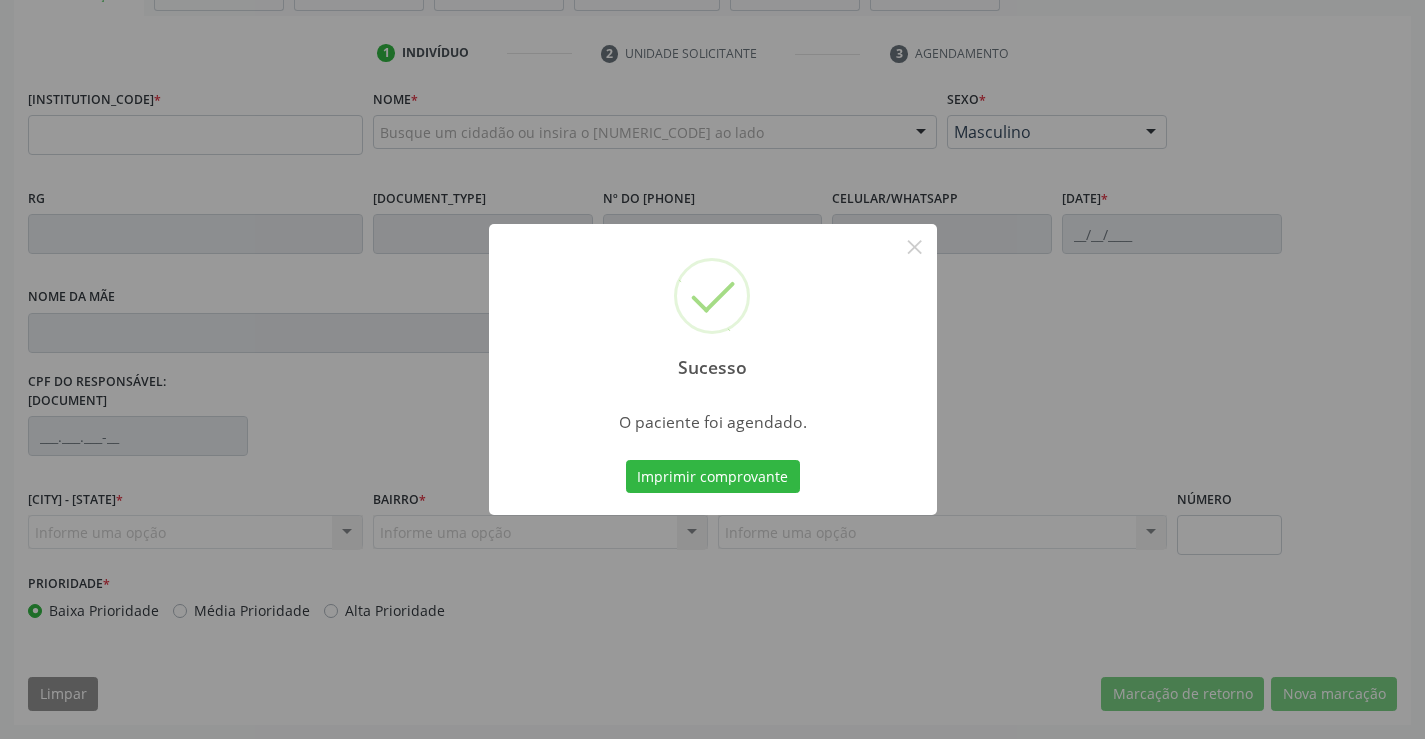 scroll, scrollTop: 331, scrollLeft: 0, axis: vertical 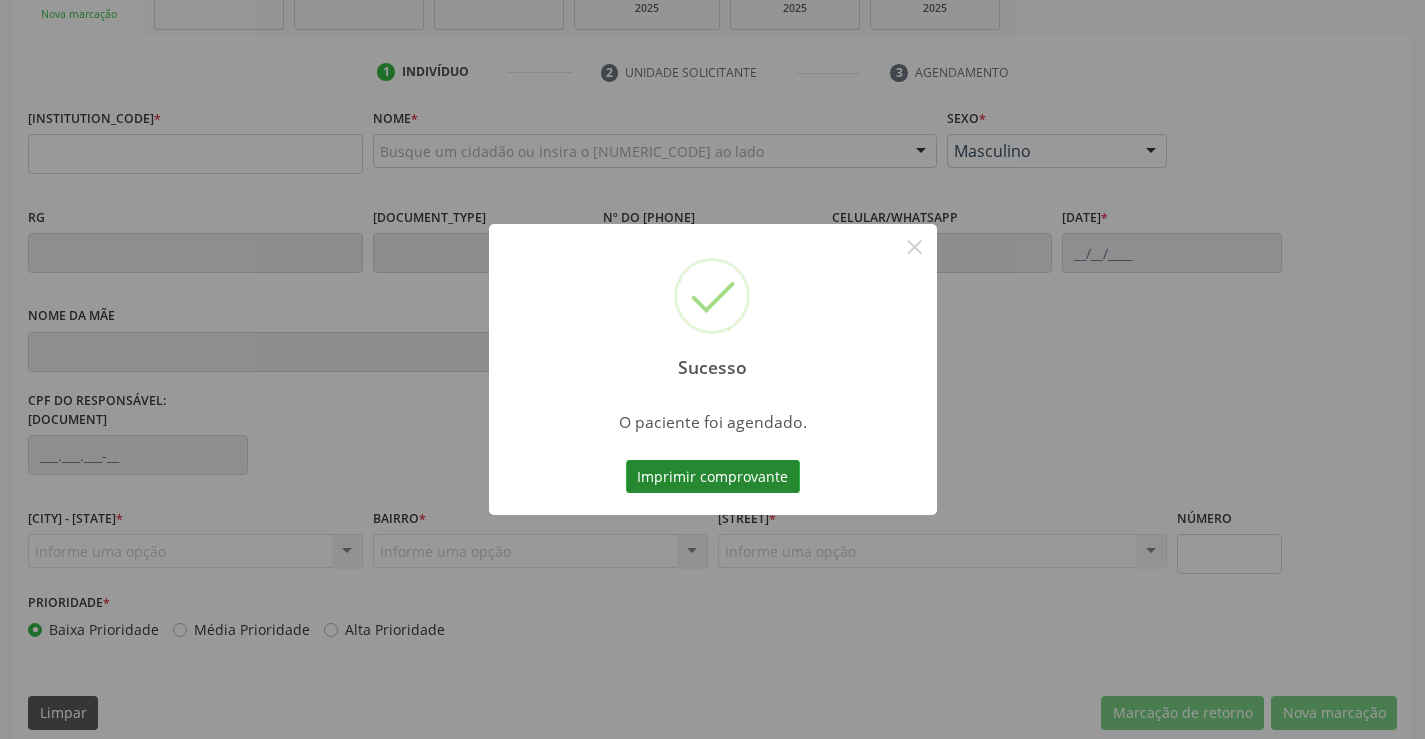 click on "Imprimir comprovante" at bounding box center [713, 477] 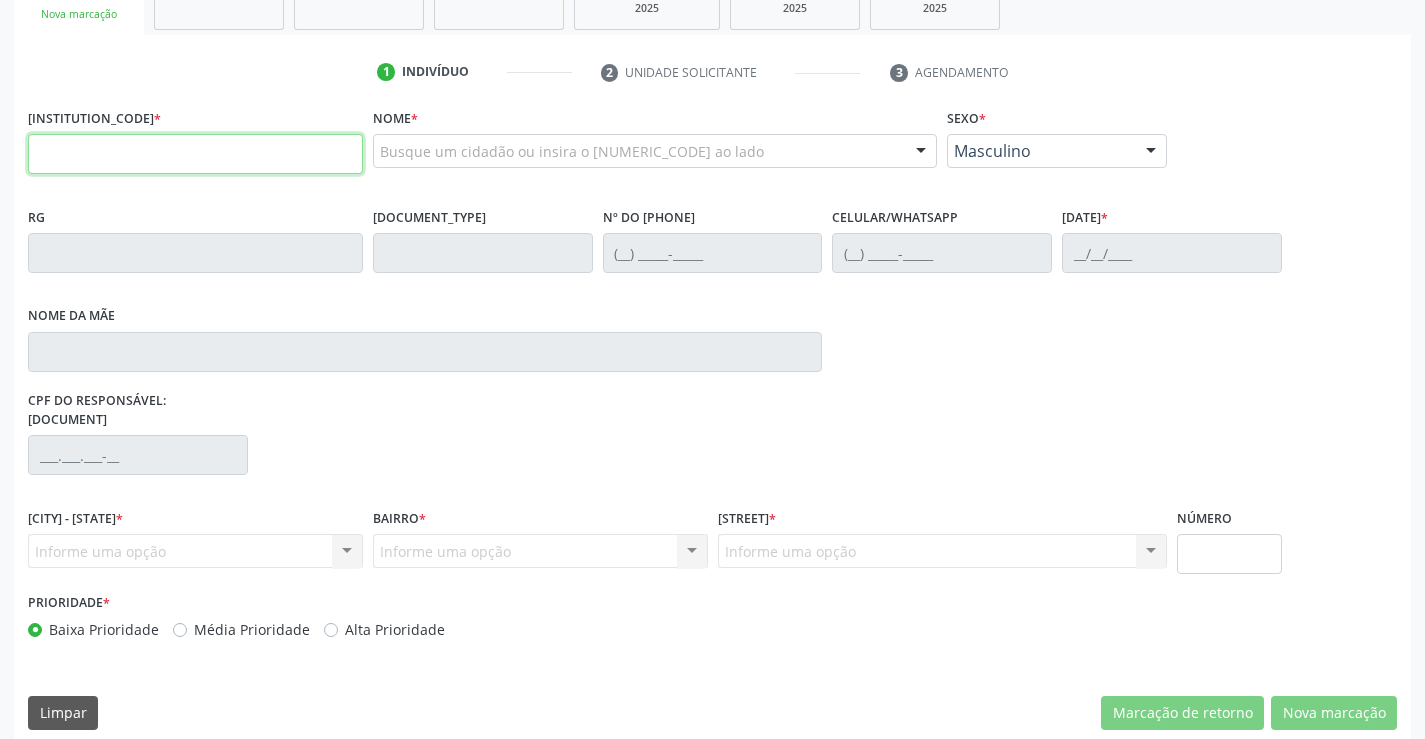 click at bounding box center [195, 154] 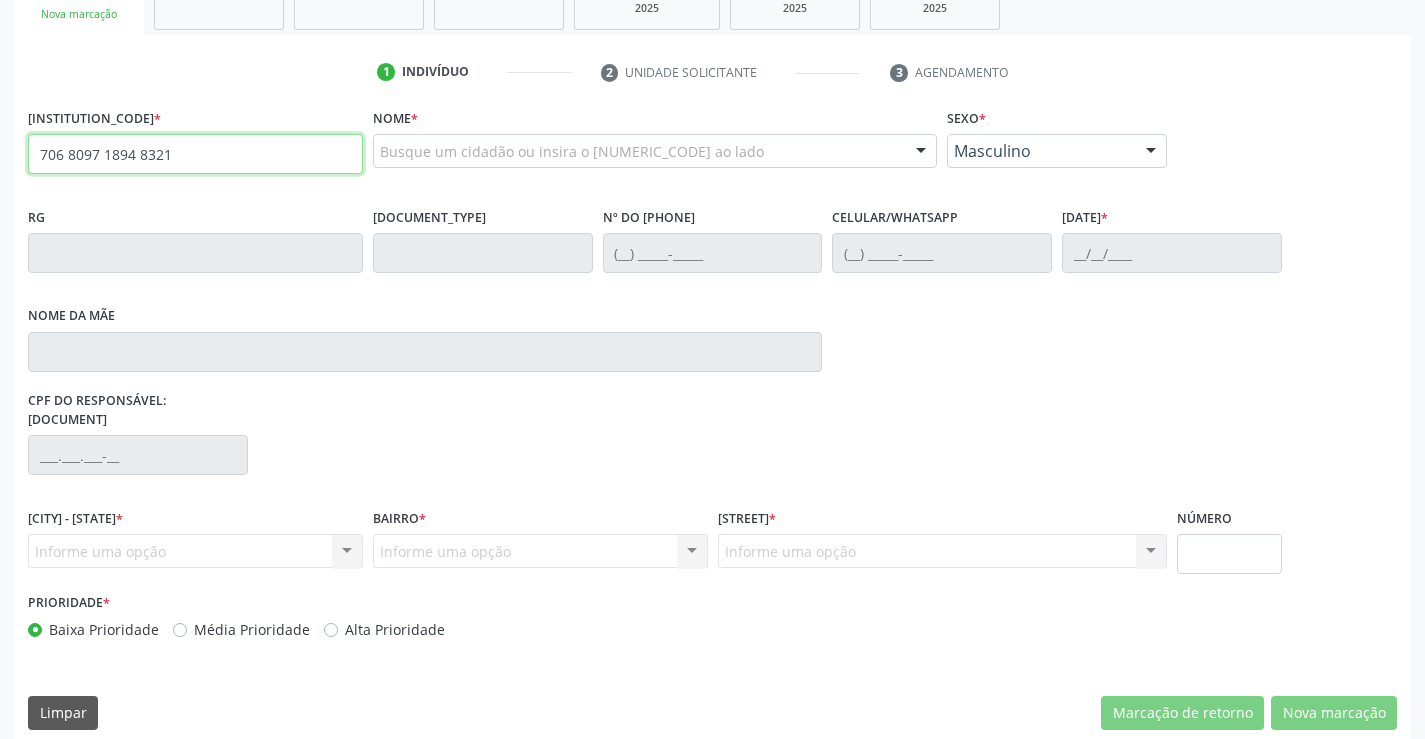 type on "706 8097 1894 8321" 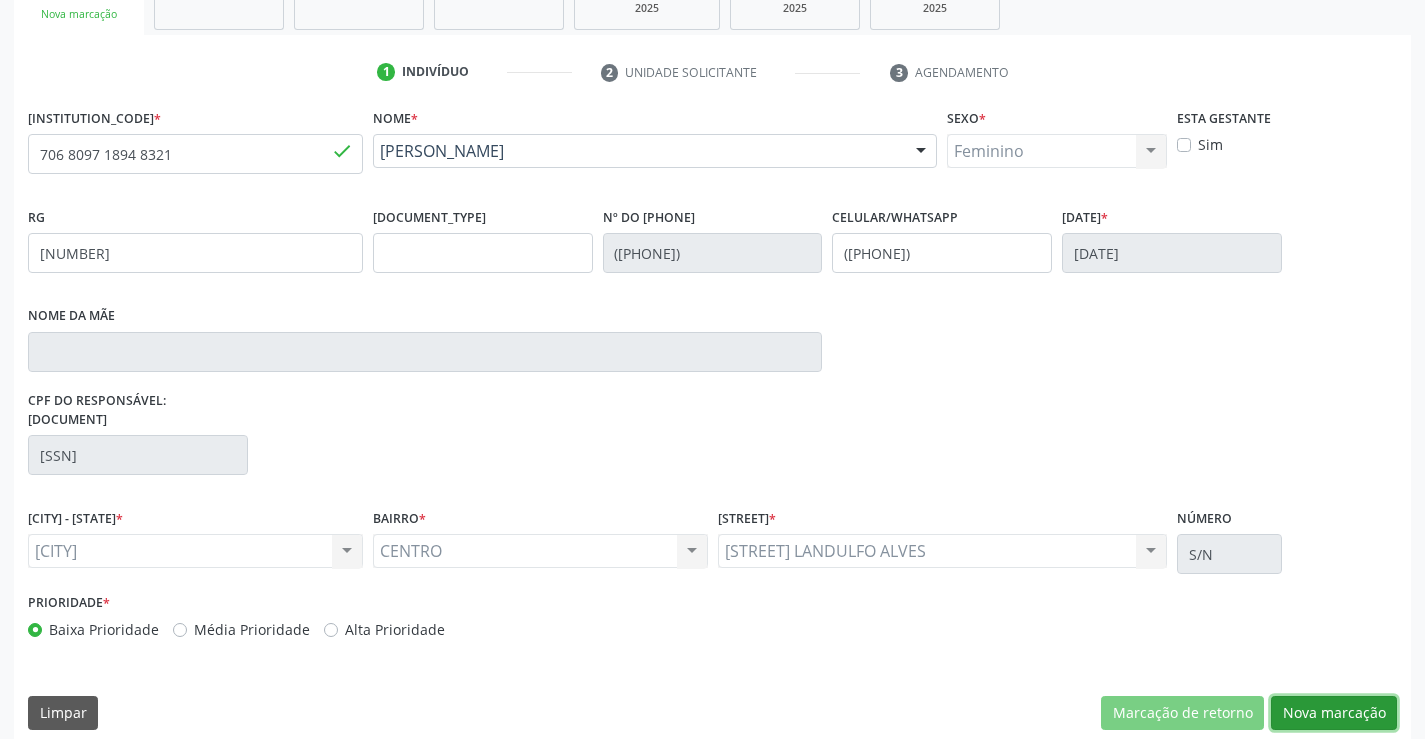 click on "Nova marcação" at bounding box center (1182, 713) 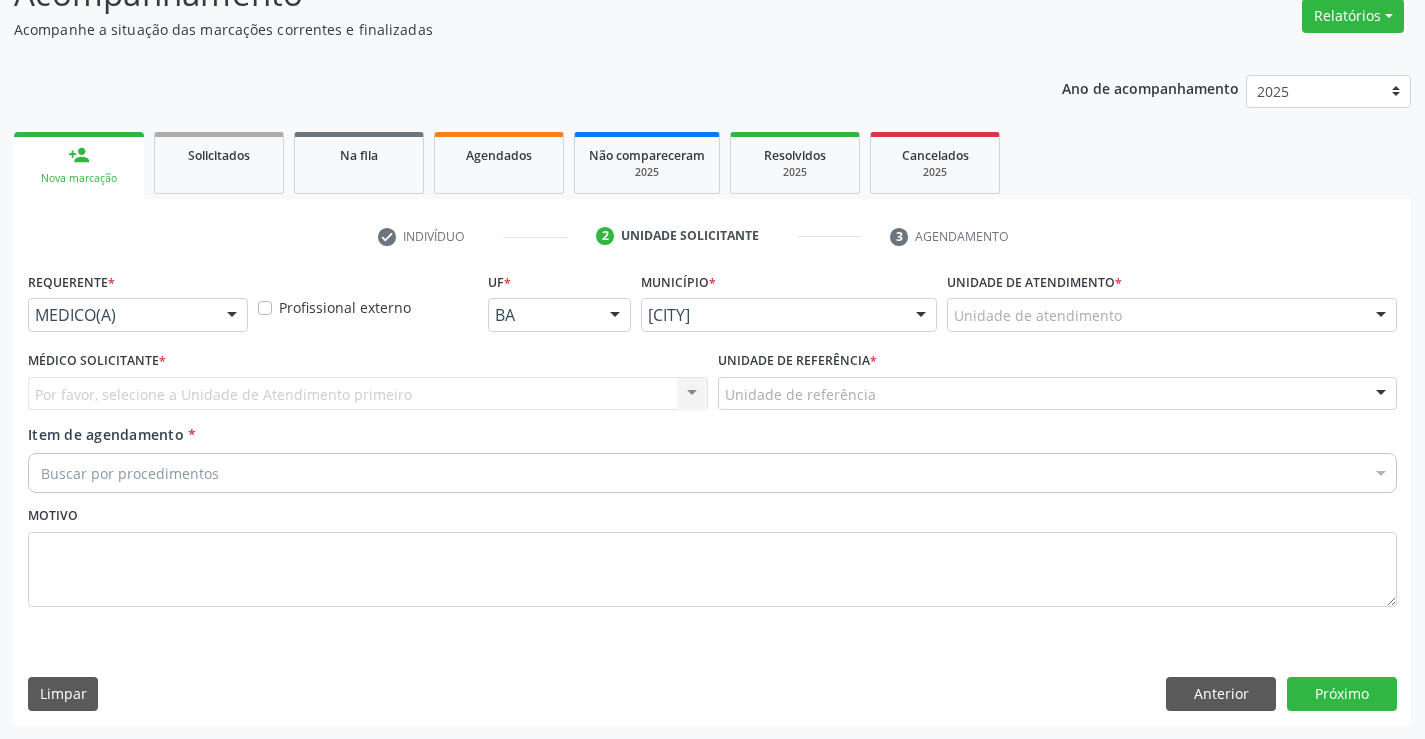 scroll, scrollTop: 167, scrollLeft: 0, axis: vertical 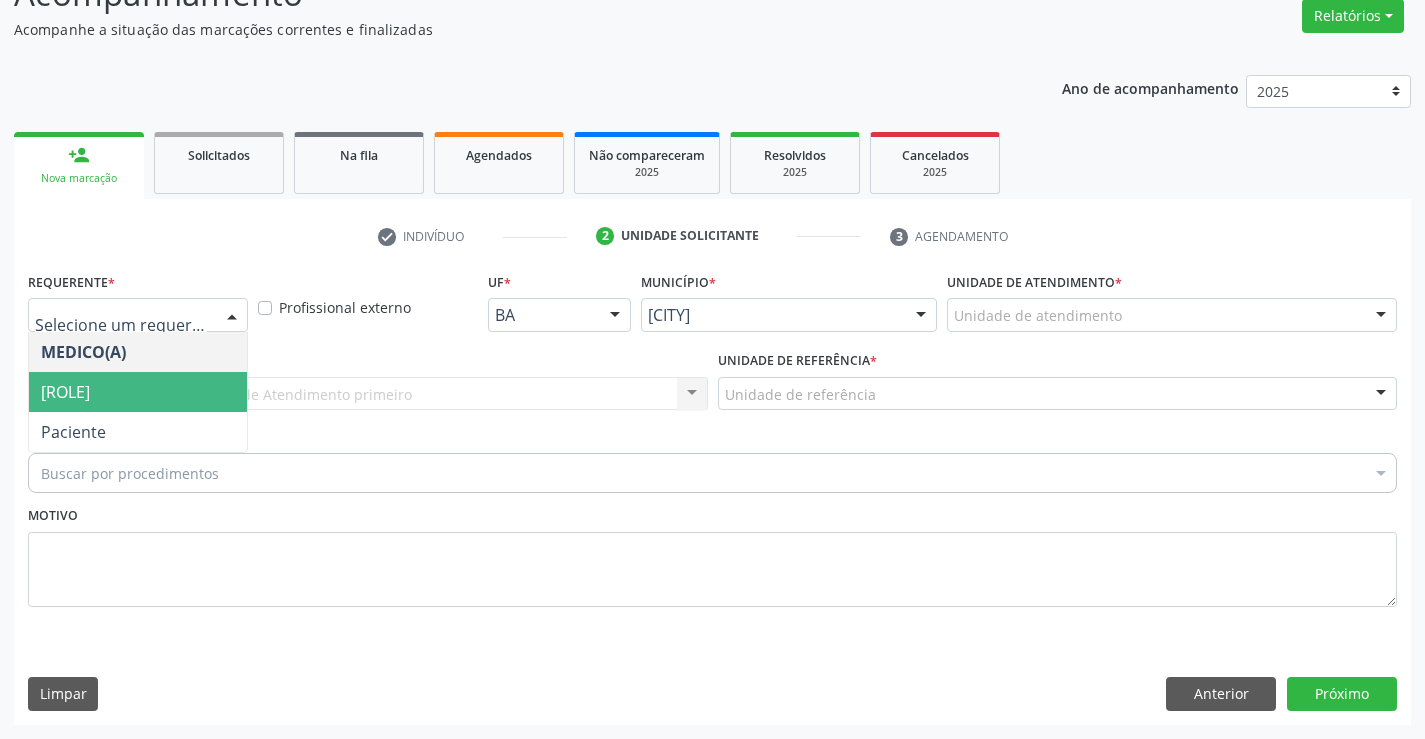 click on "Enfermeiro(a)" at bounding box center (138, 392) 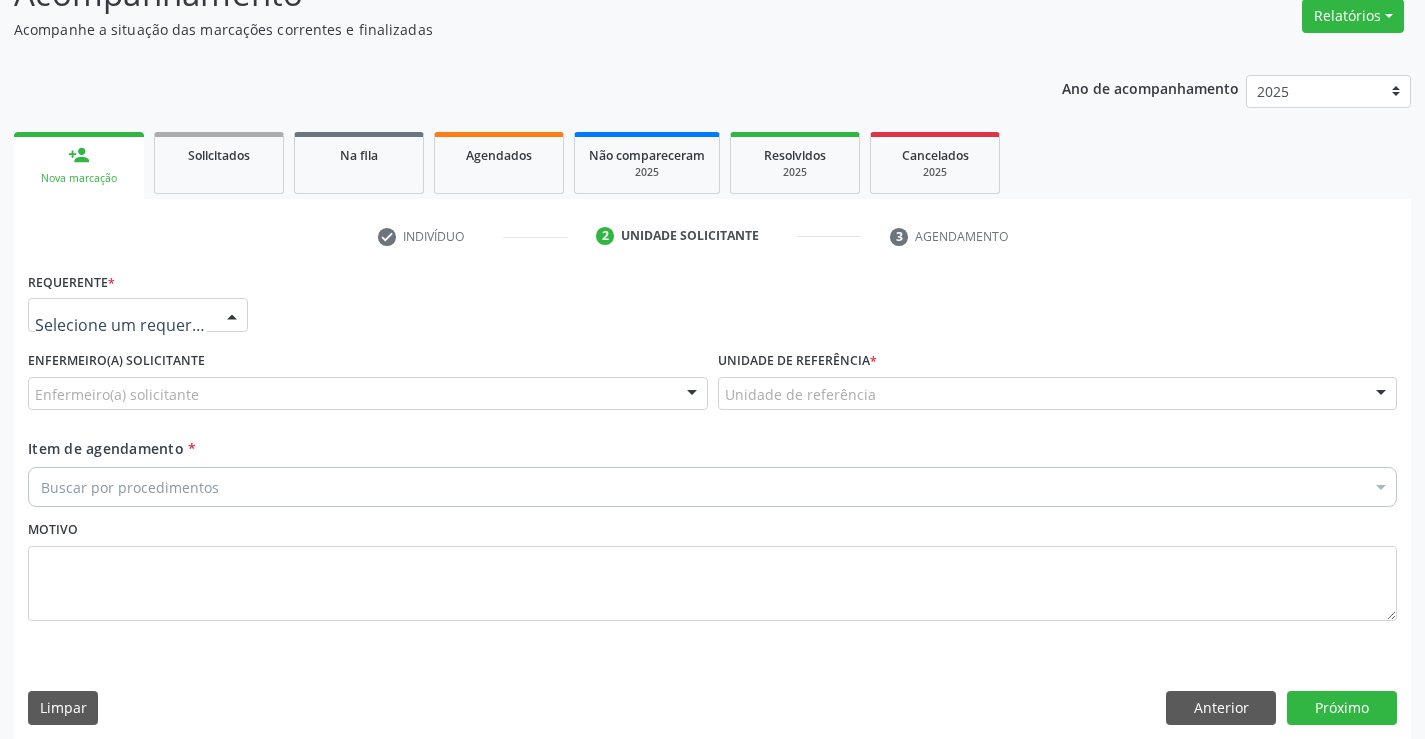 click at bounding box center [138, 315] 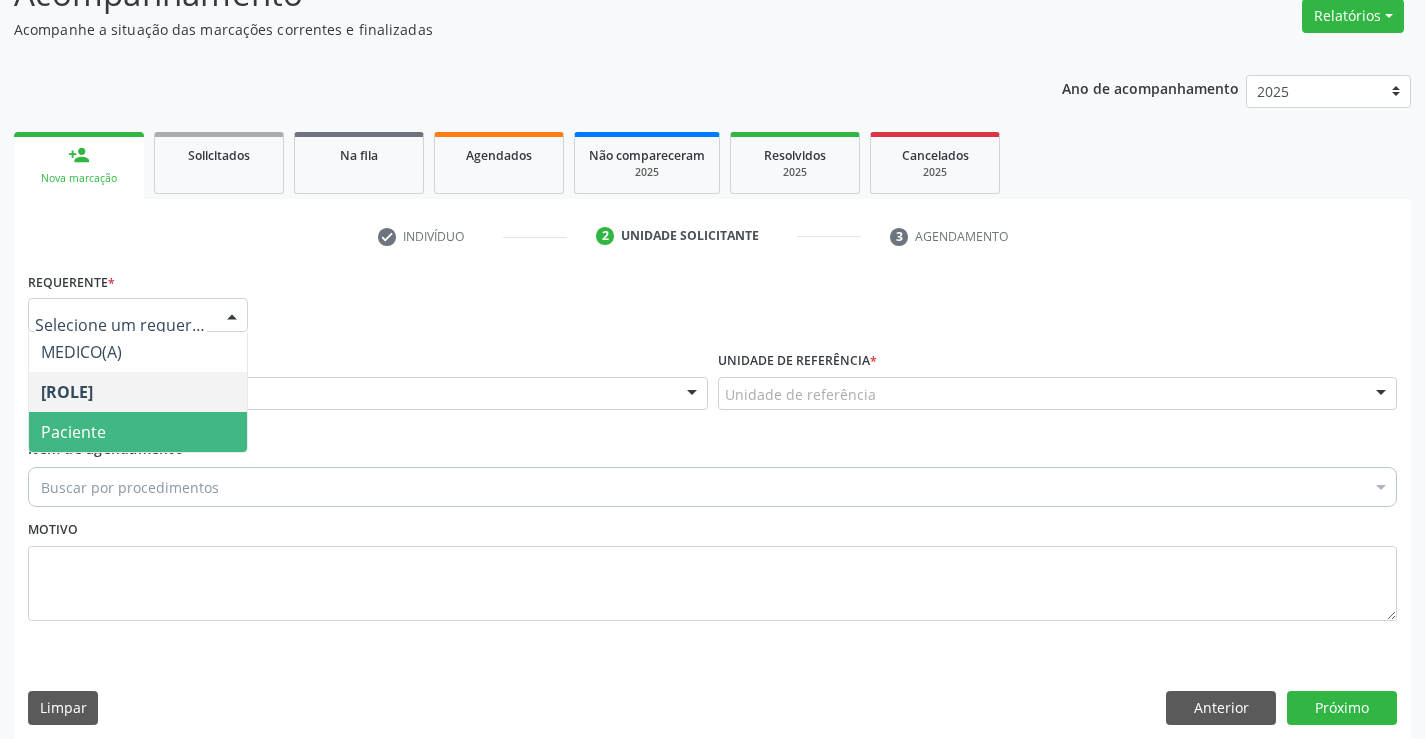click on "Paciente" at bounding box center (138, 432) 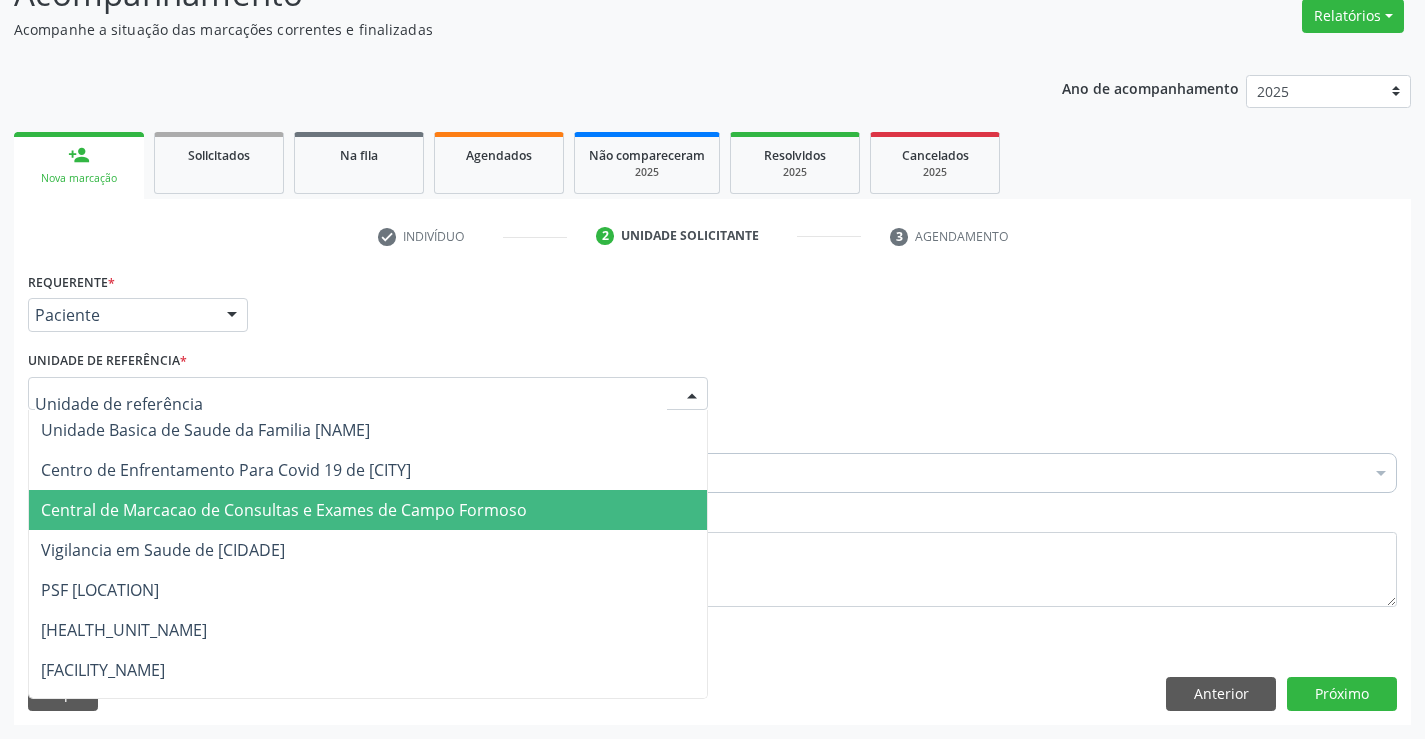 click on "Central de Marcacao de Consultas e Exames de [CITY]" at bounding box center [368, 510] 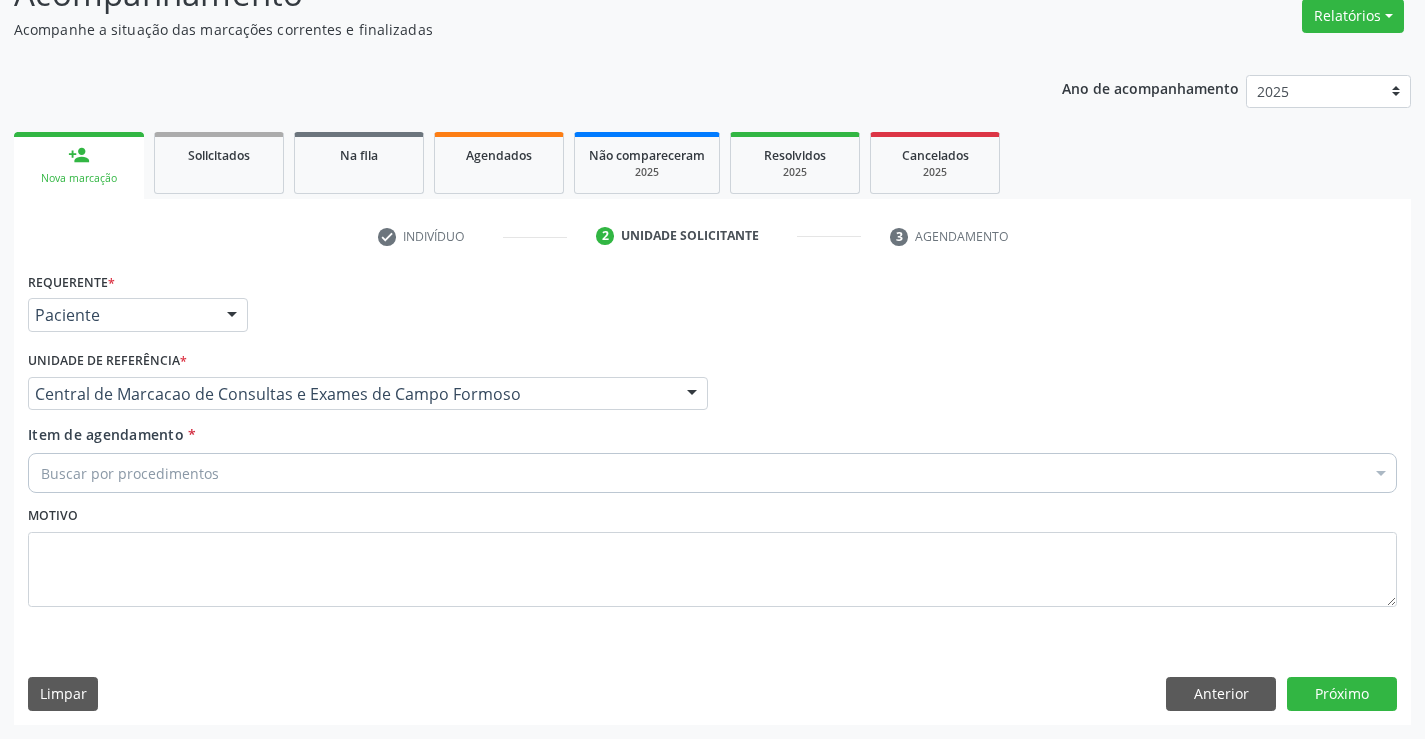 click on "Item de agendamento
*
Buscar por procedimentos
Selecionar todos
0202040089 - 3X Pesquisa de Larvas Nas Fezes
0604320140 - Abatacepte 125 Mg Injetável (Por Seringa Preenchida)
0604320124 - Abatacepte 250 Mg Injetável (Por Frasco Ampola).
0603050018 - Abciximabe
0406010013 - Abertura de Comunicacao Inter-Atrial
0406010021 - Abertura de Estenose Aortica Valvar
0406011265 - Abertura de Estenose Aortica Valvar (Criança e Adolescente)
0406010030 - Abertura de Estenose Pulmonar Valvar
0406011273 - Abertura de Estenose Pulmonar Valvar (Criança e Adolescente)
0301080011 - Abordagem Cognitiva Comportamental do Fumante (Por Atendimento / Paciente)
0307020010 - Acesso A Polpa Dentaria e Medicacao (Por Dente)
0604660030 - Acetazolamida 250 Mg (Por Comprimido)" at bounding box center [712, 455] 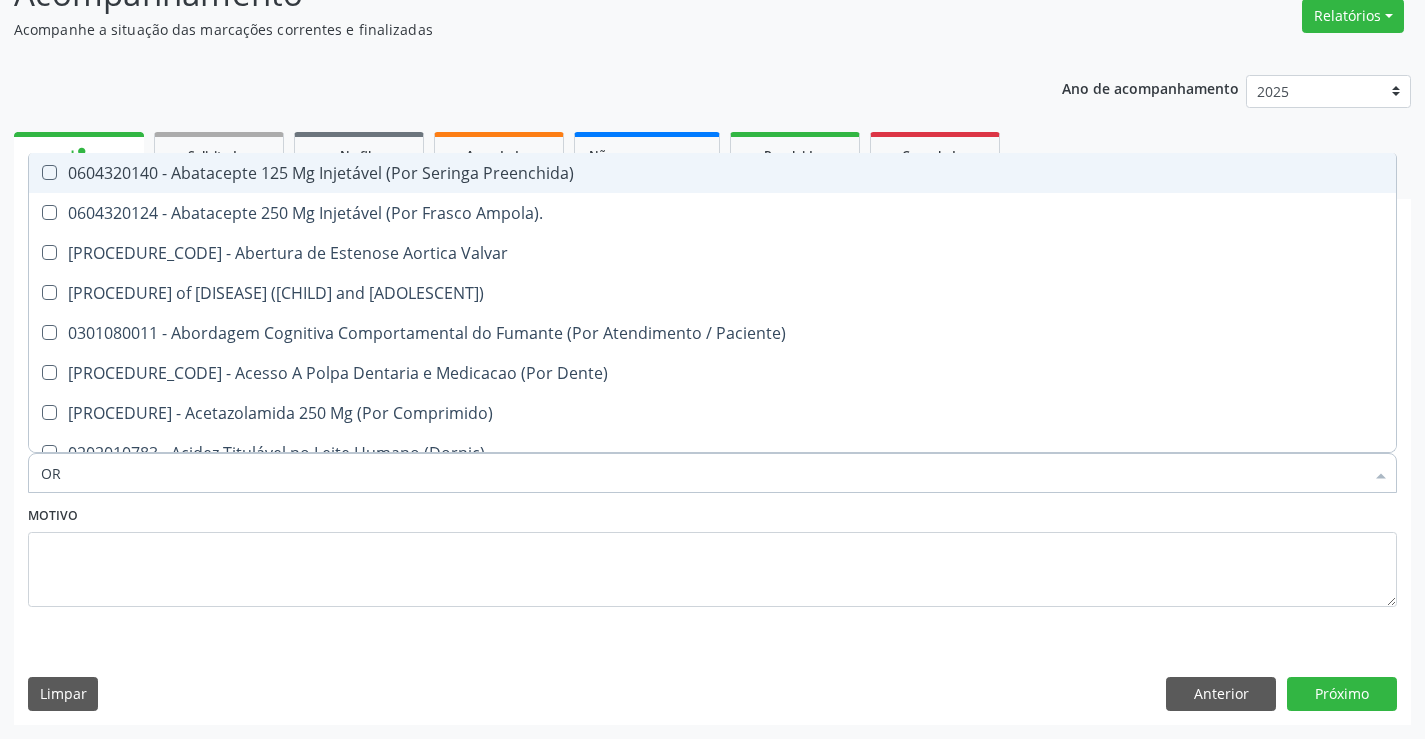 type on "ORT" 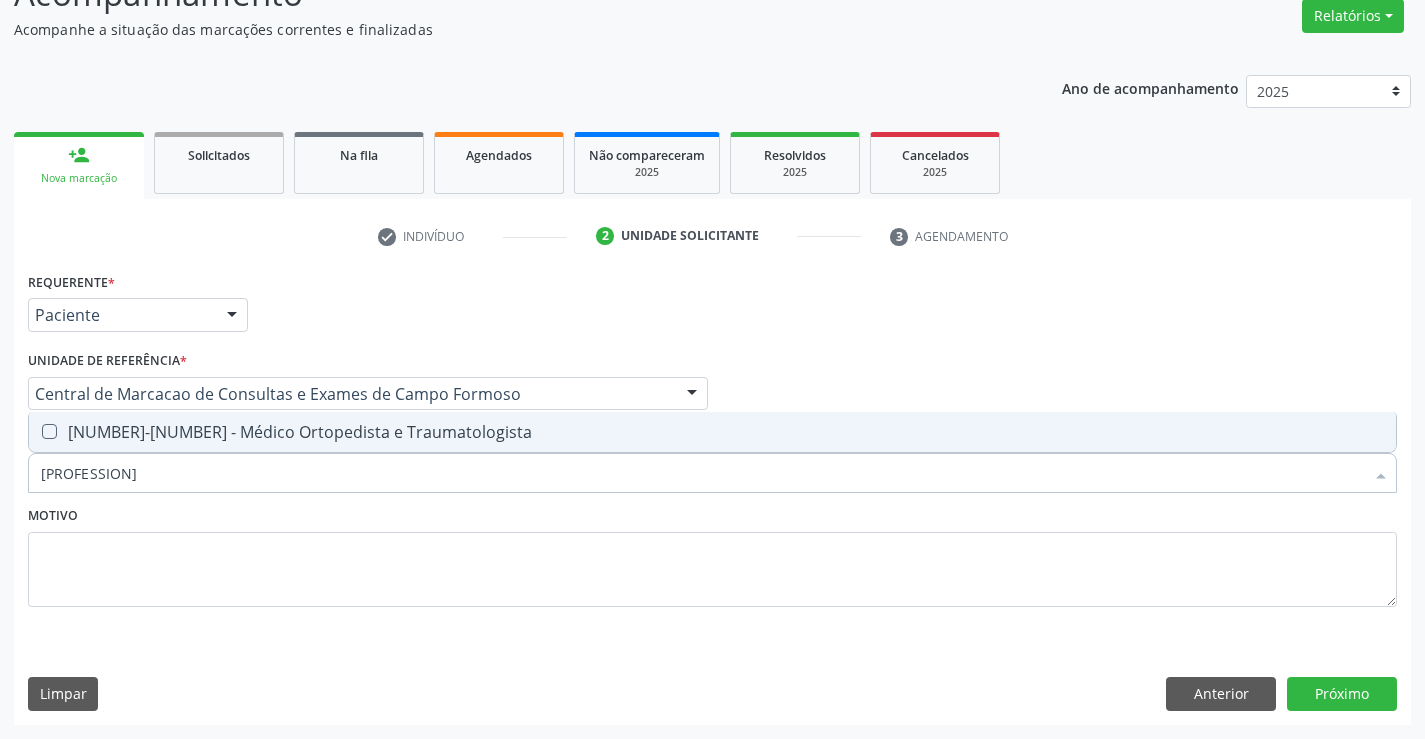 click on "[PROFESSION] [SPECIALTY]" at bounding box center [712, 432] 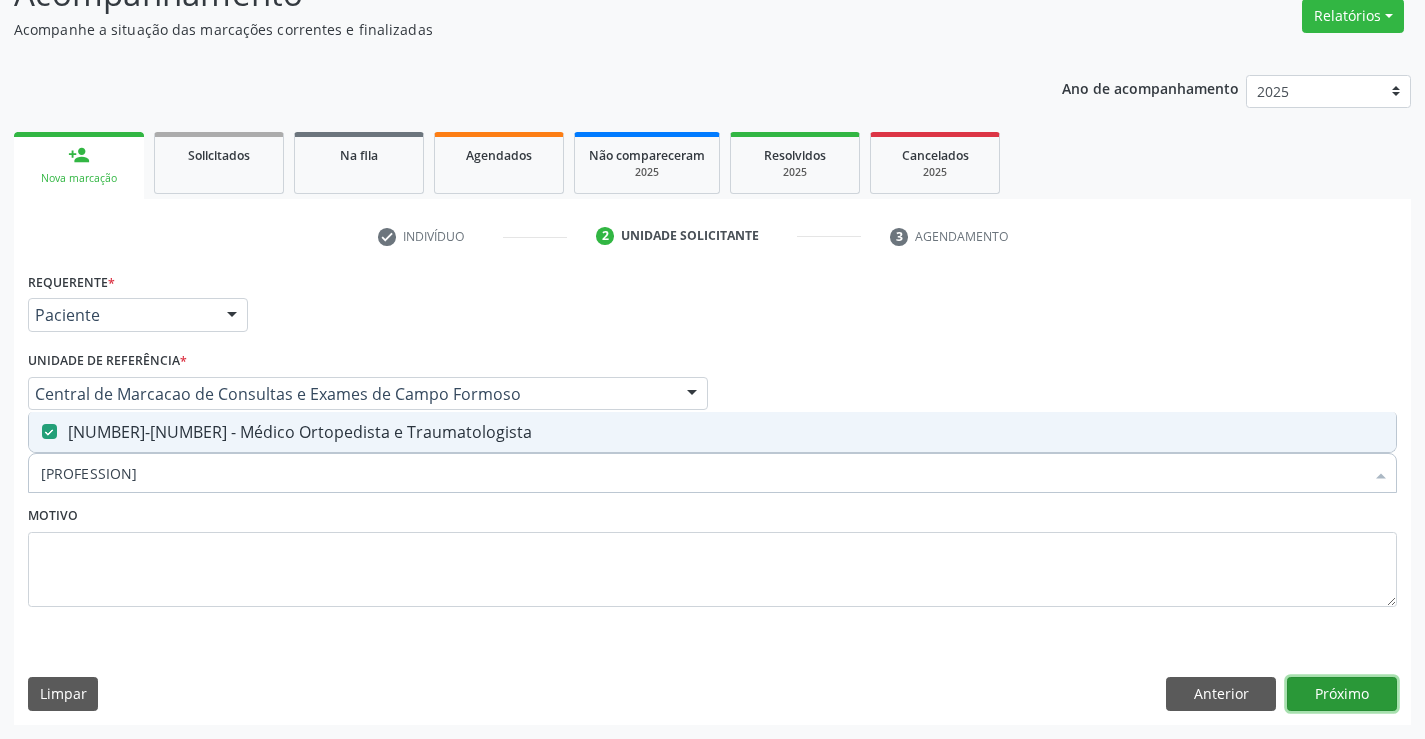 click on "Próximo" at bounding box center (1342, 694) 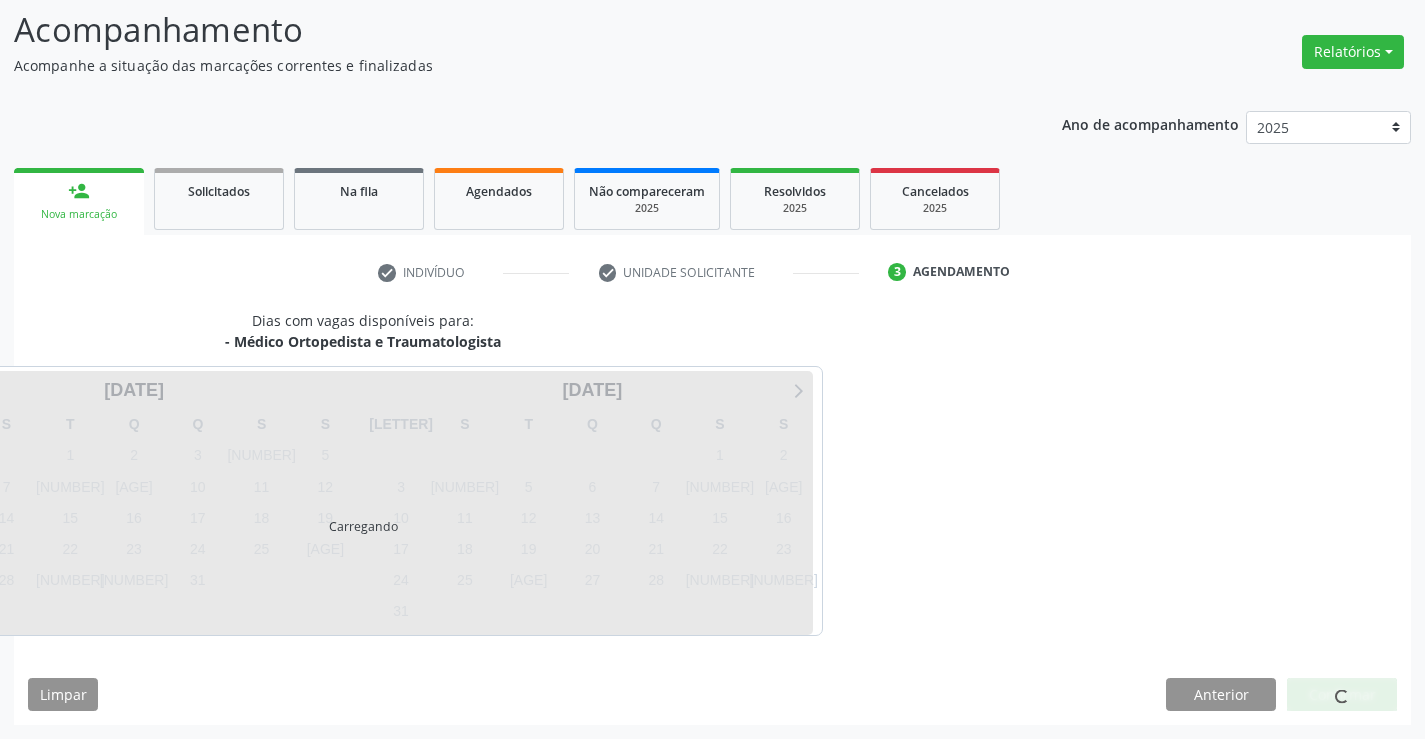 scroll, scrollTop: 131, scrollLeft: 0, axis: vertical 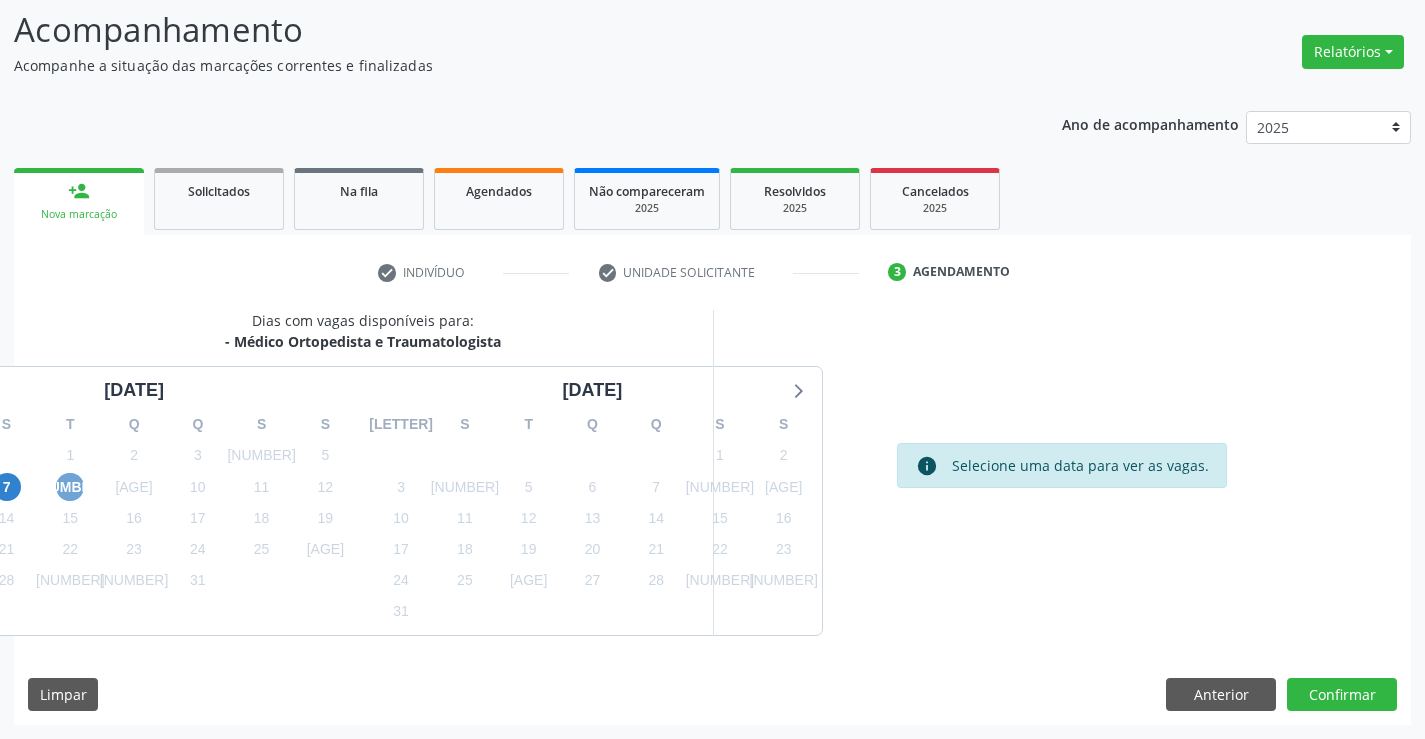 click on "[NUMBER]" at bounding box center (70, 487) 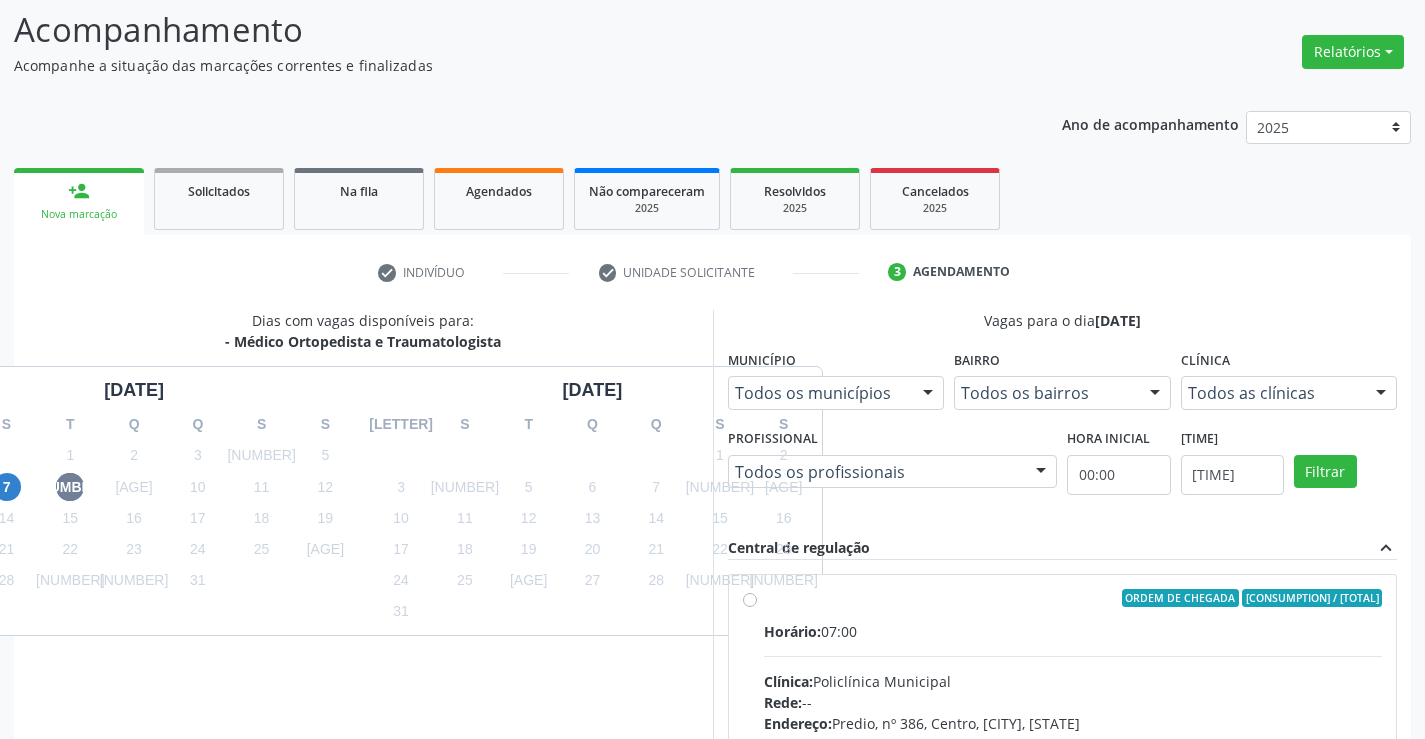 click on "Ordem de chegada
Consumidos: 11 / 20
Horário:   07:00
Clínica:  Policlínica Municipal
Rede:
--
Endereço:   Predio, nº 386, Centro, Campo Formoso - BA
Telefone:   (74) 6451312
Profissional:
Ramon Oliveira Soares
Informações adicionais sobre o atendimento
Idade de atendimento:
de 0 a 120 anos
Gênero(s) atendido(s):
Masculino e Feminino
Informações adicionais:
--" at bounding box center (1073, 742) 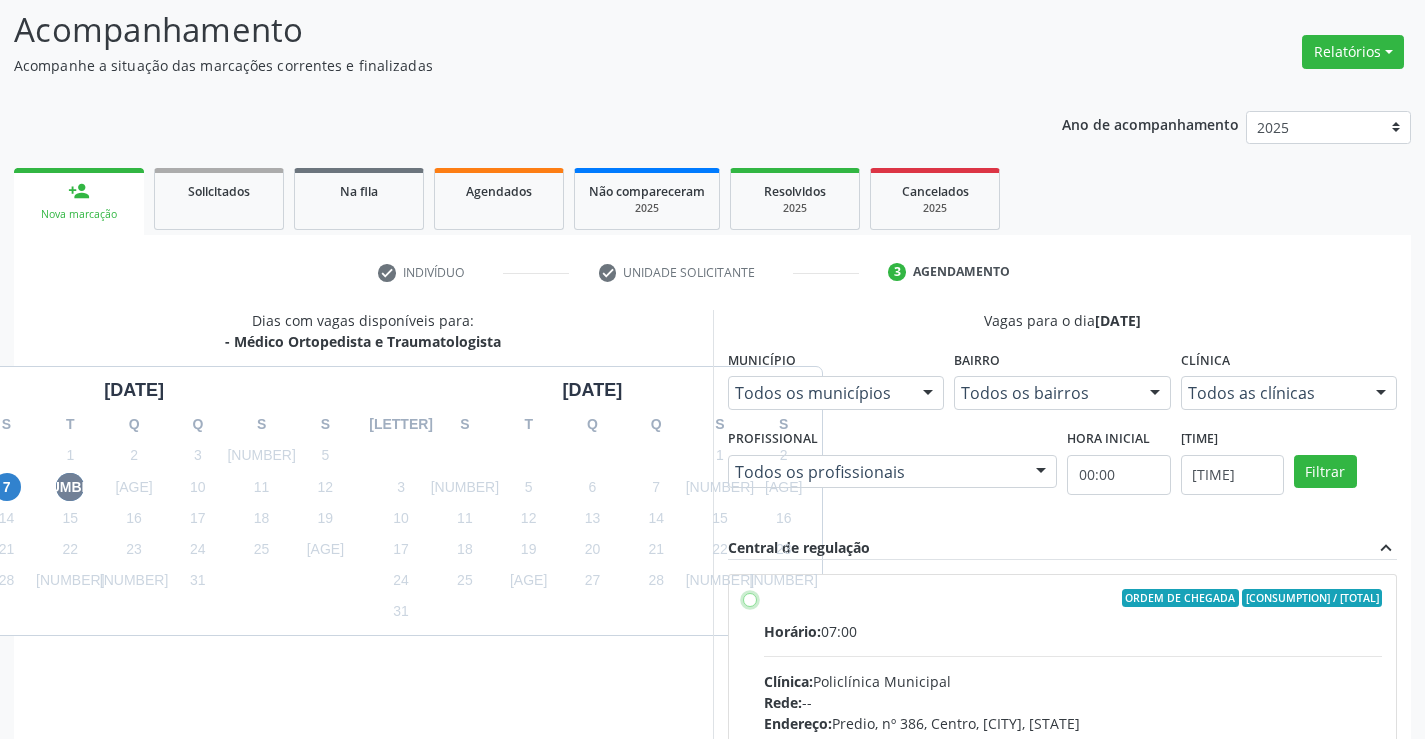 click on "Ordem de chegada
Consumidos: 11 / 20
Horário:   07:00
Clínica:  Policlínica Municipal
Rede:
--
Endereço:   Predio, nº 386, Centro, Campo Formoso - BA
Telefone:   (74) 6451312
Profissional:
Ramon Oliveira Soares
Informações adicionais sobre o atendimento
Idade de atendimento:
de 0 a 120 anos
Gênero(s) atendido(s):
Masculino e Feminino
Informações adicionais:
--" at bounding box center (750, 598) 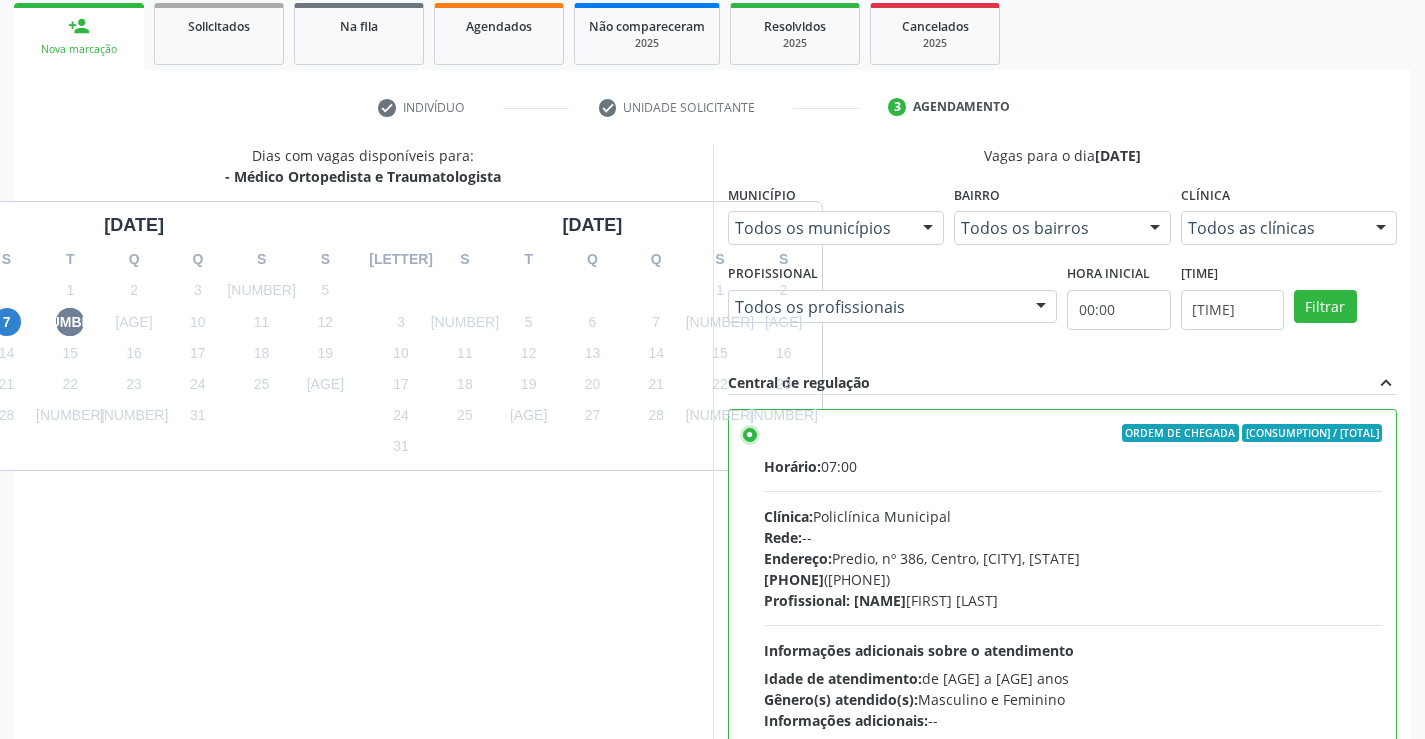 scroll, scrollTop: 456, scrollLeft: 0, axis: vertical 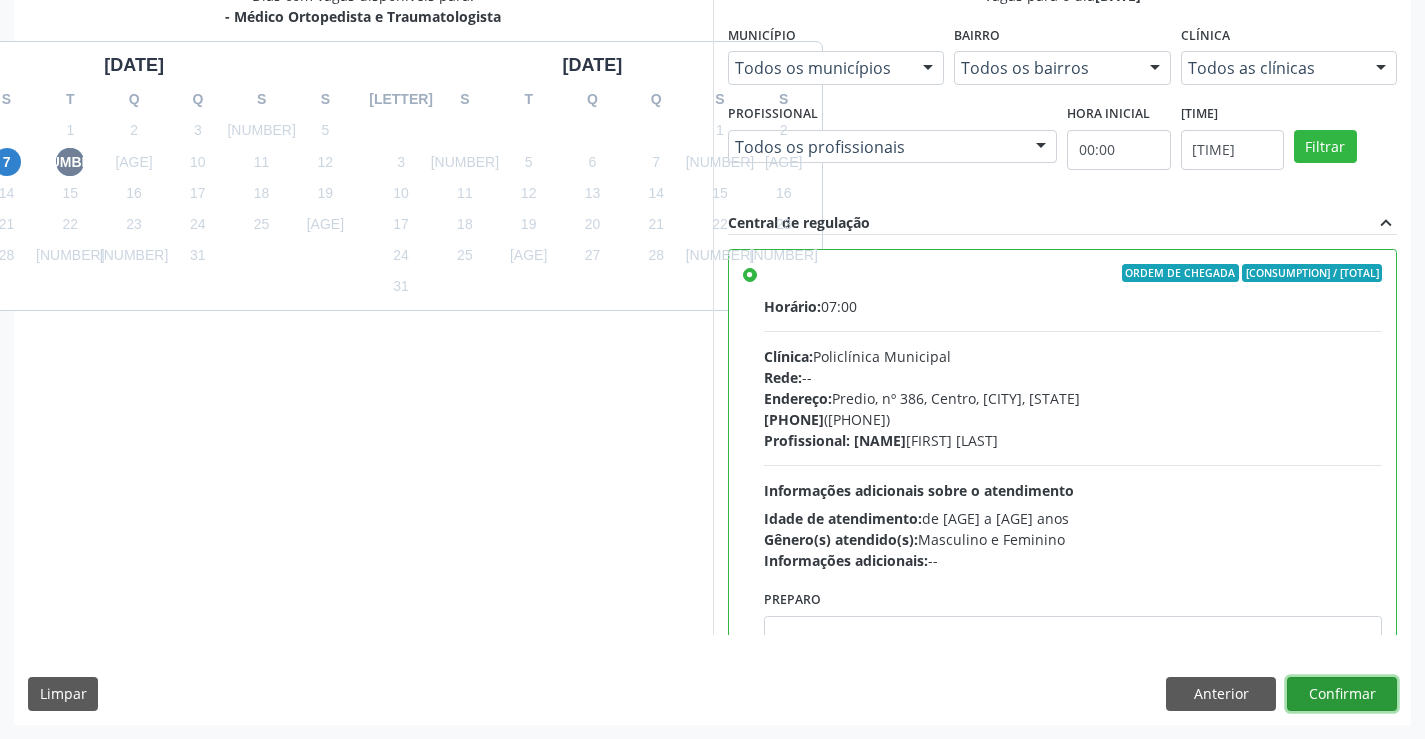 click on "Confirmar" at bounding box center (1342, 694) 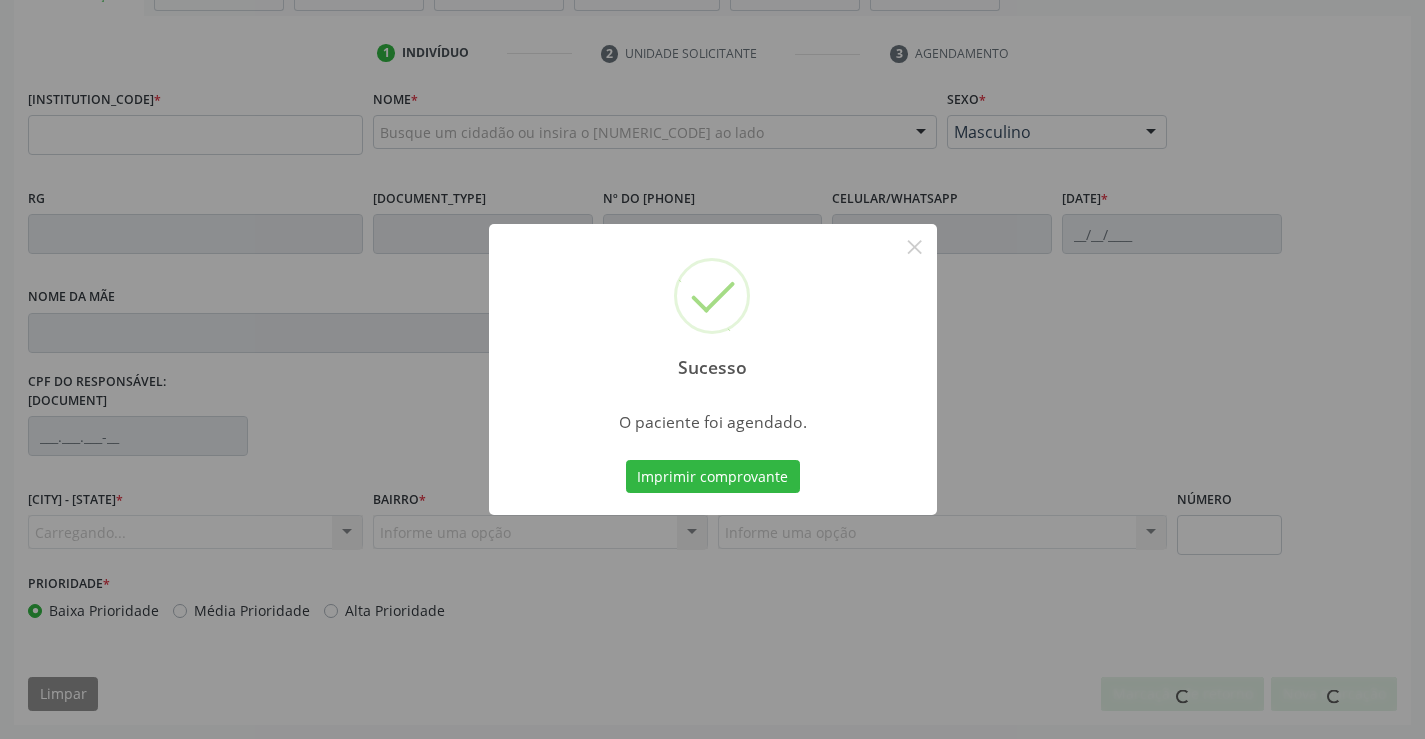 scroll, scrollTop: 331, scrollLeft: 0, axis: vertical 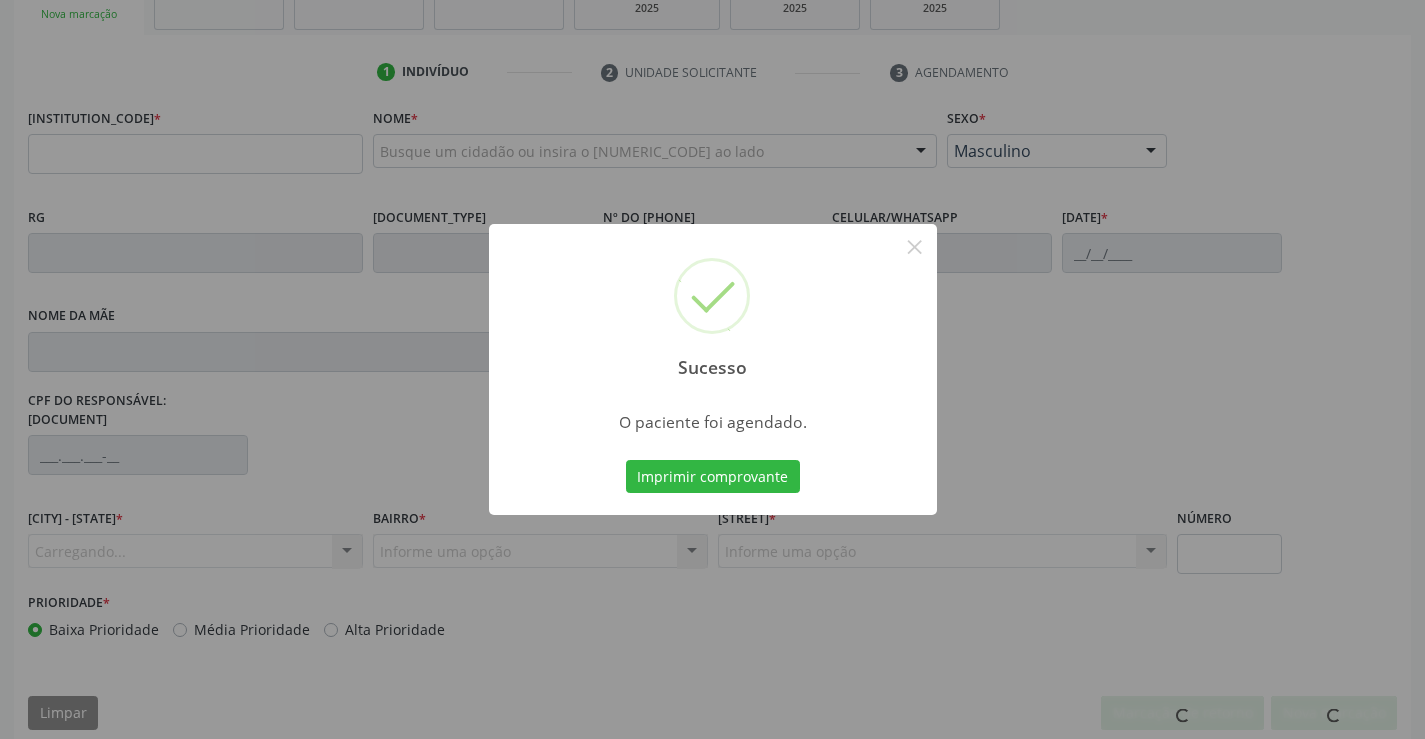 click on "Imprimir comprovante" at bounding box center [713, 477] 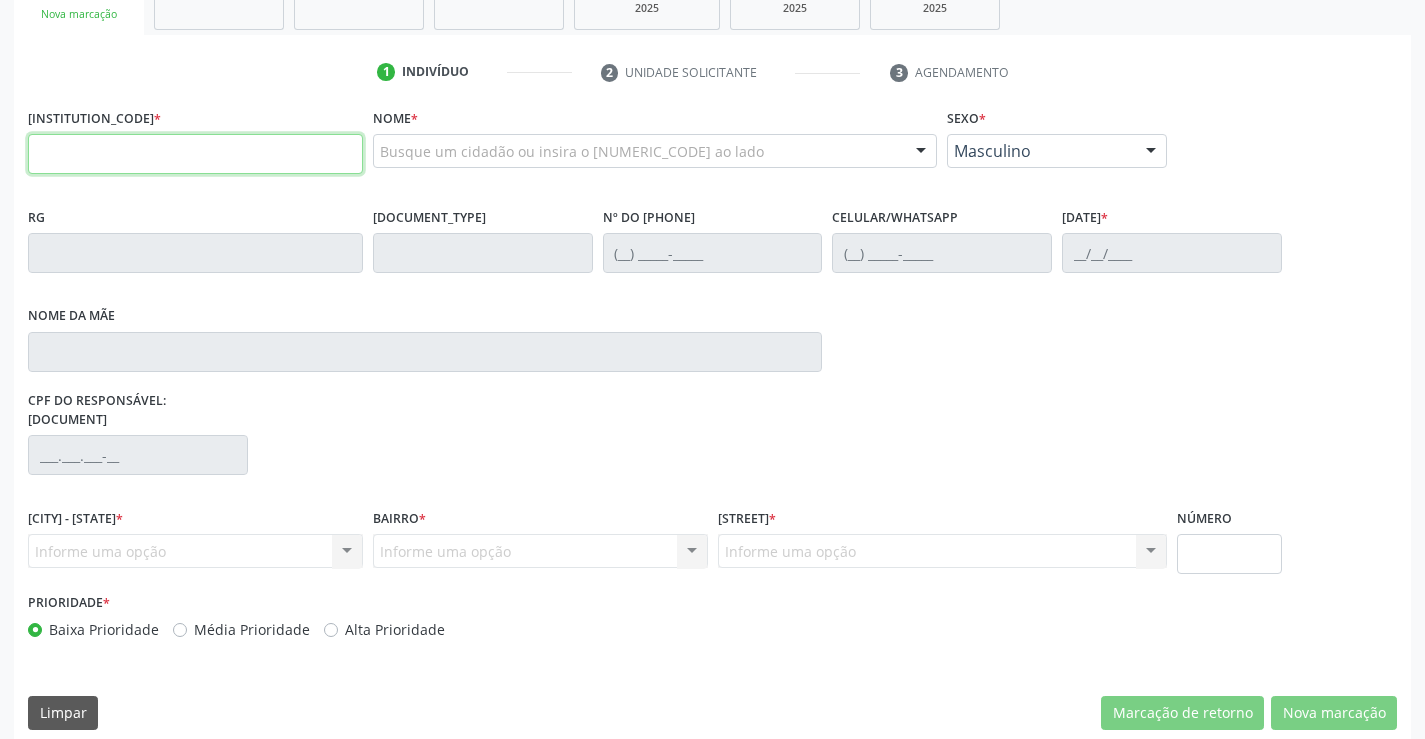 click at bounding box center (195, 154) 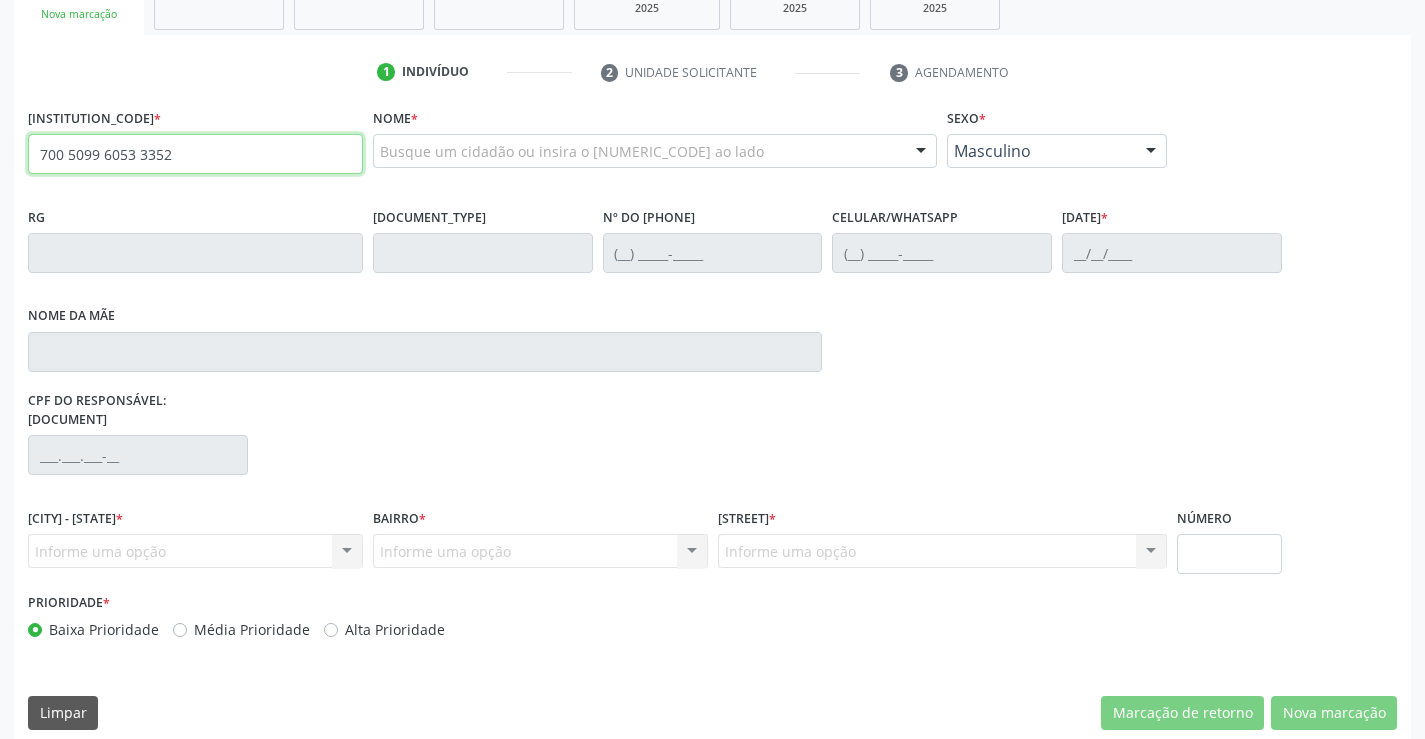 type on "700 5099 6053 3352" 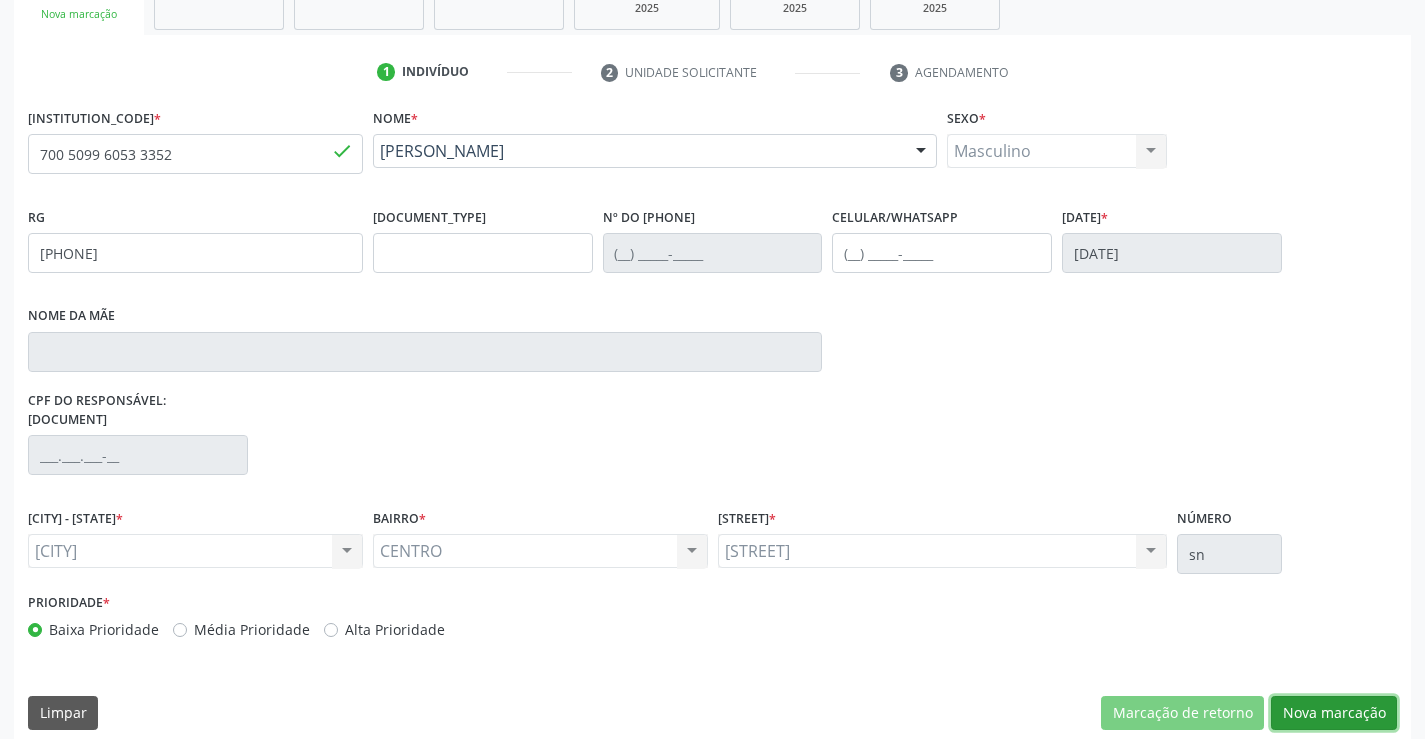 click on "Nova marcação" at bounding box center (1182, 713) 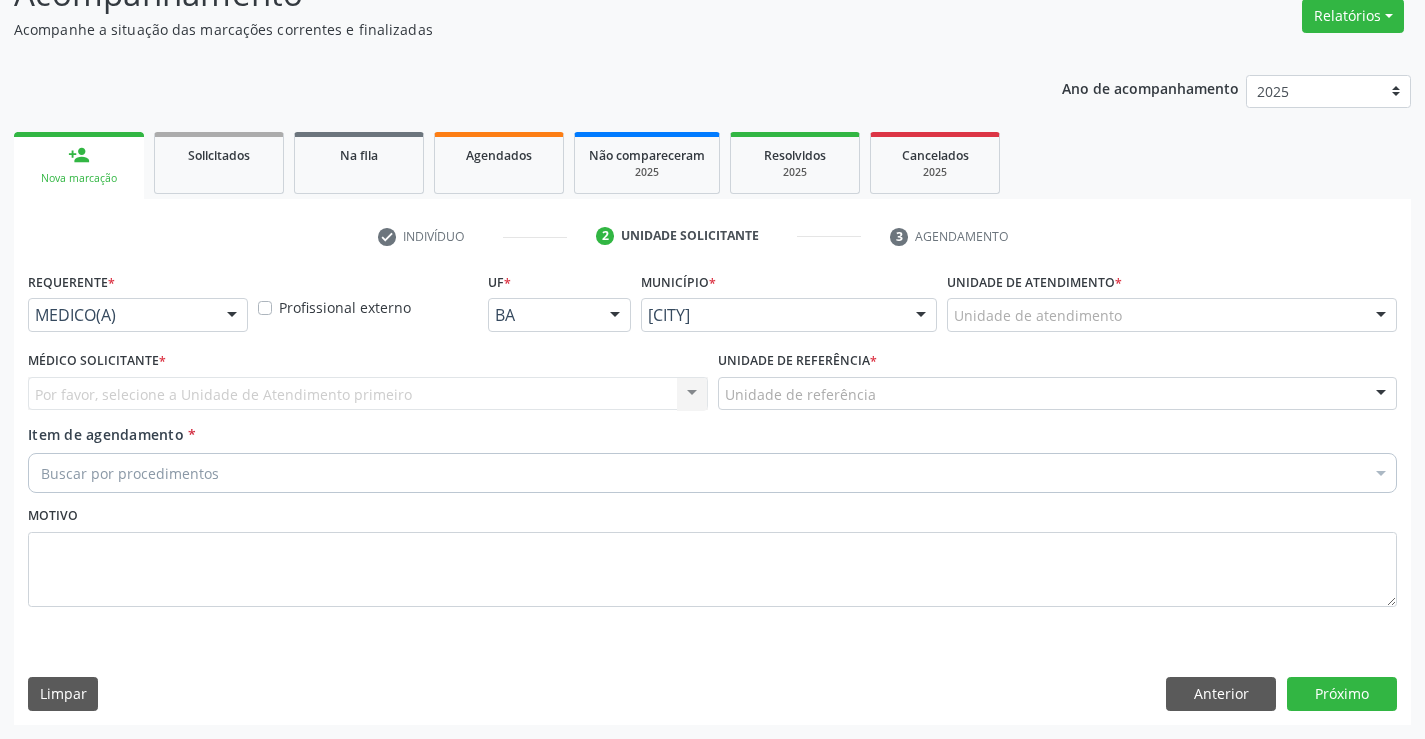 scroll, scrollTop: 167, scrollLeft: 0, axis: vertical 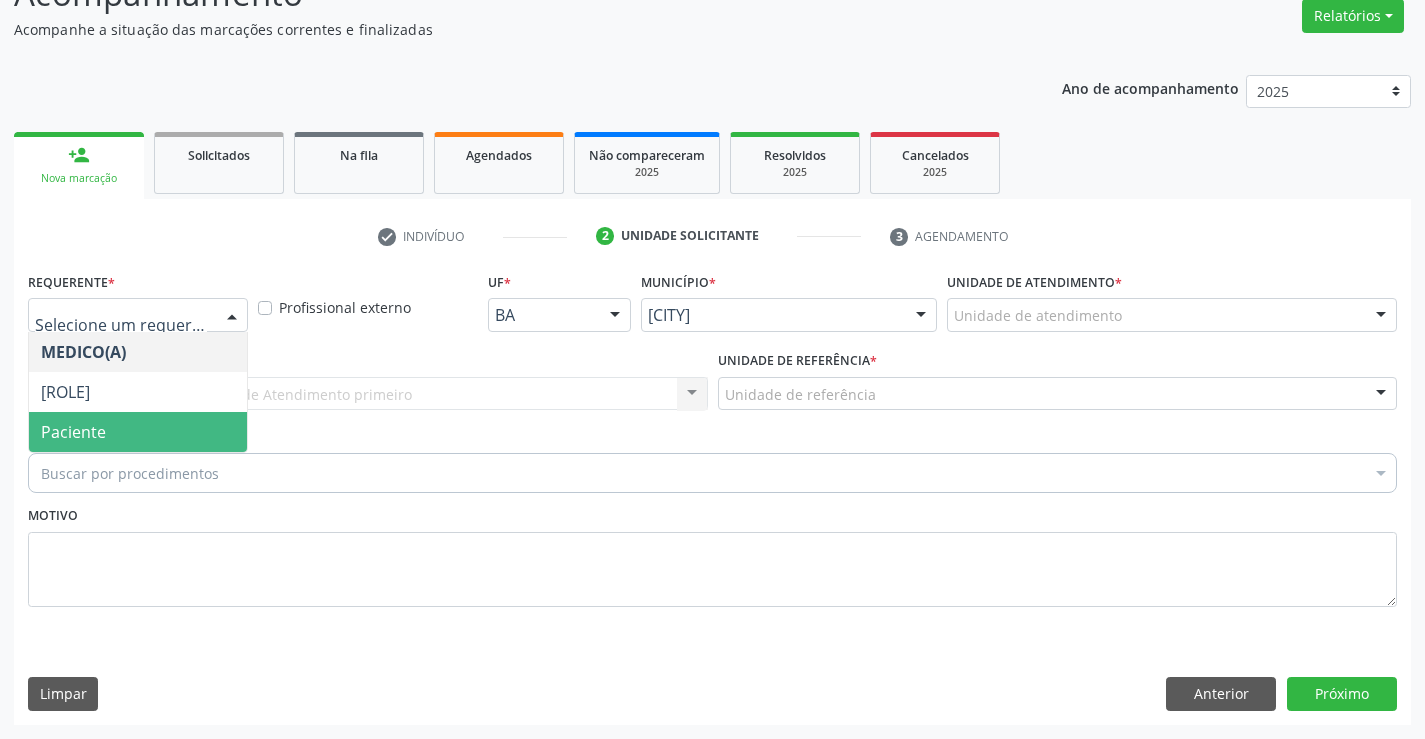 click on "Paciente" at bounding box center (138, 432) 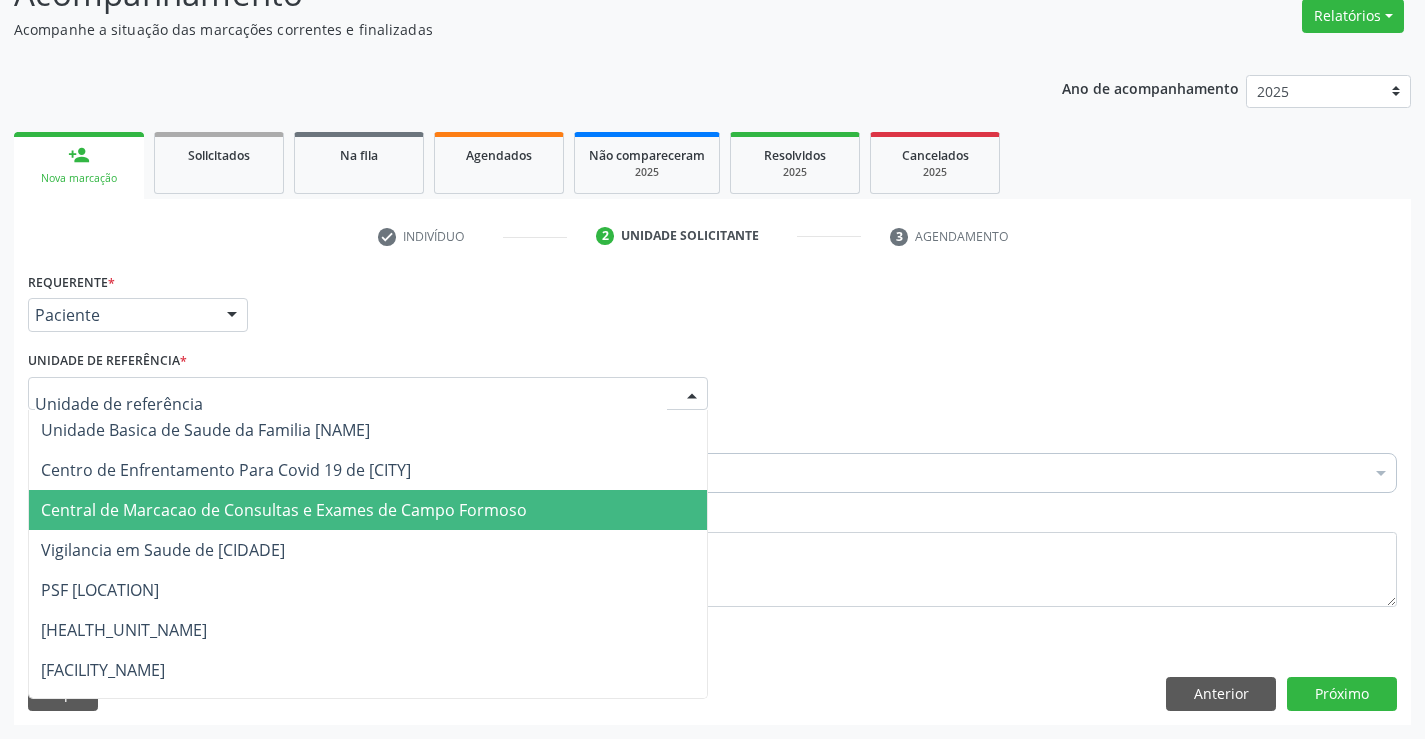 click on "Central de Marcacao de Consultas e Exames de [CITY]" at bounding box center (284, 510) 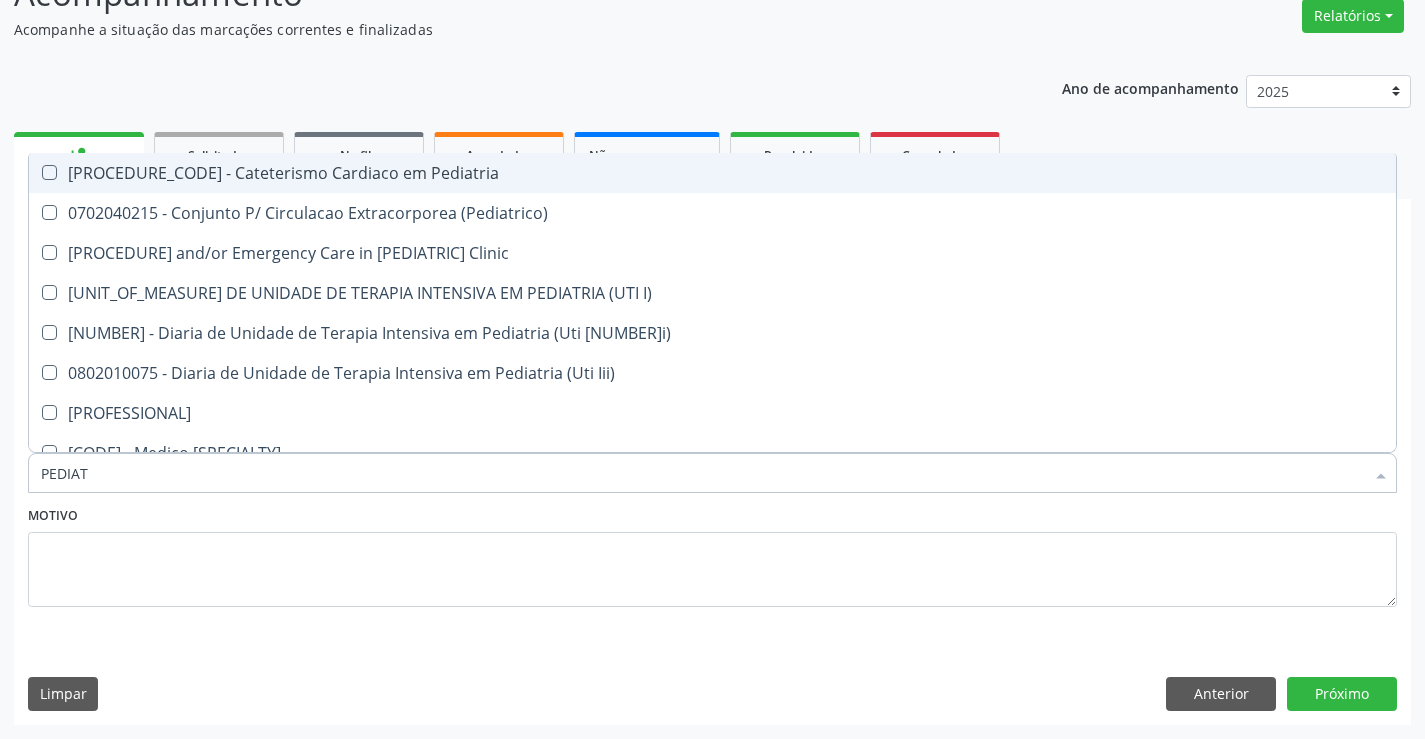 type on "PEDIATR" 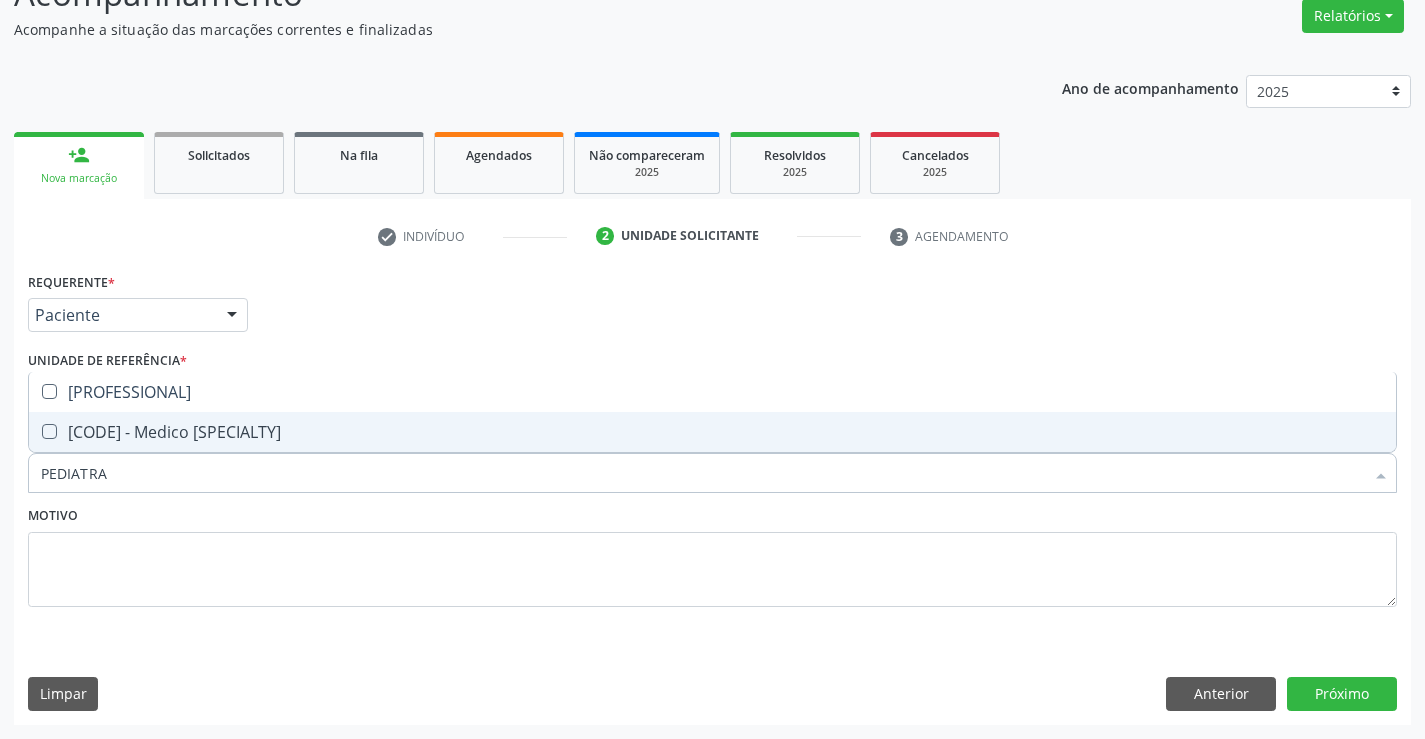 click on "0301010072-225124 - Médico Pediatra" at bounding box center [712, 432] 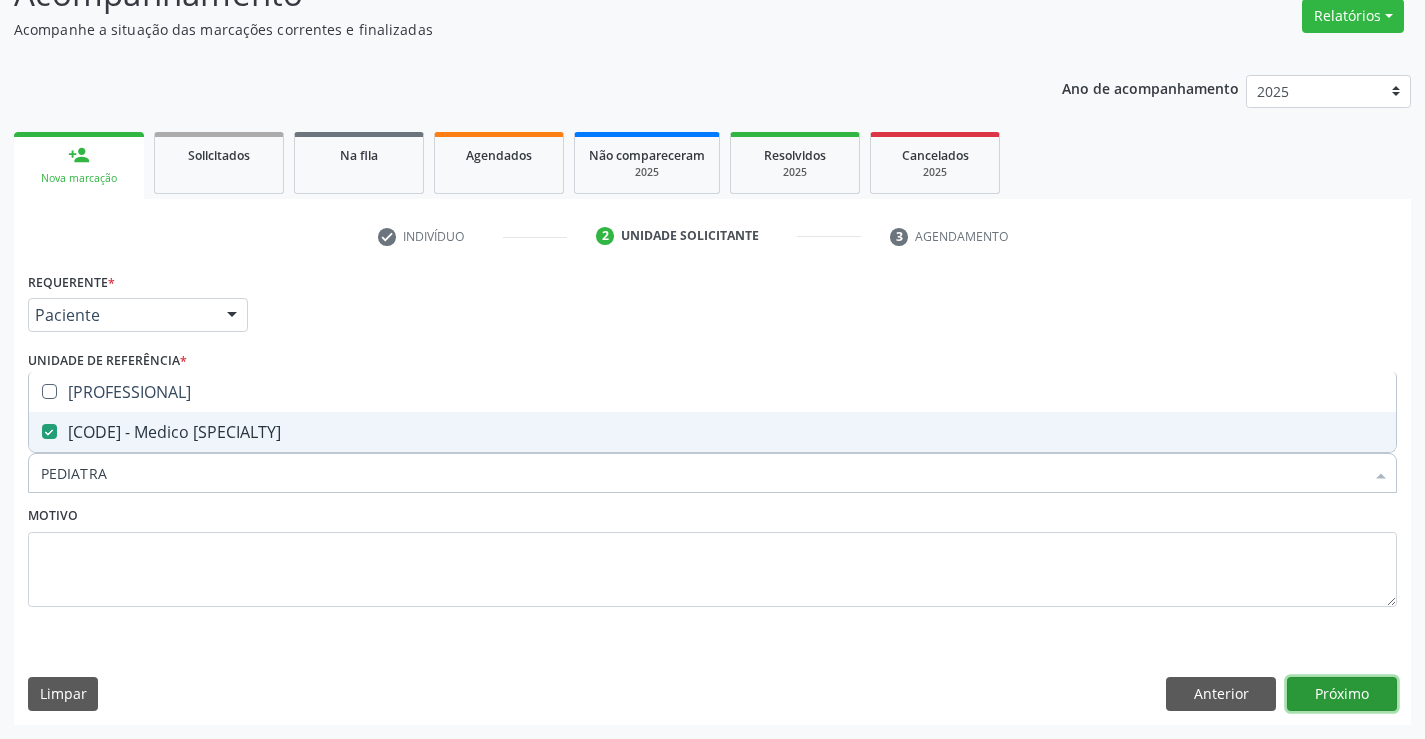 click on "Próximo" at bounding box center [1342, 694] 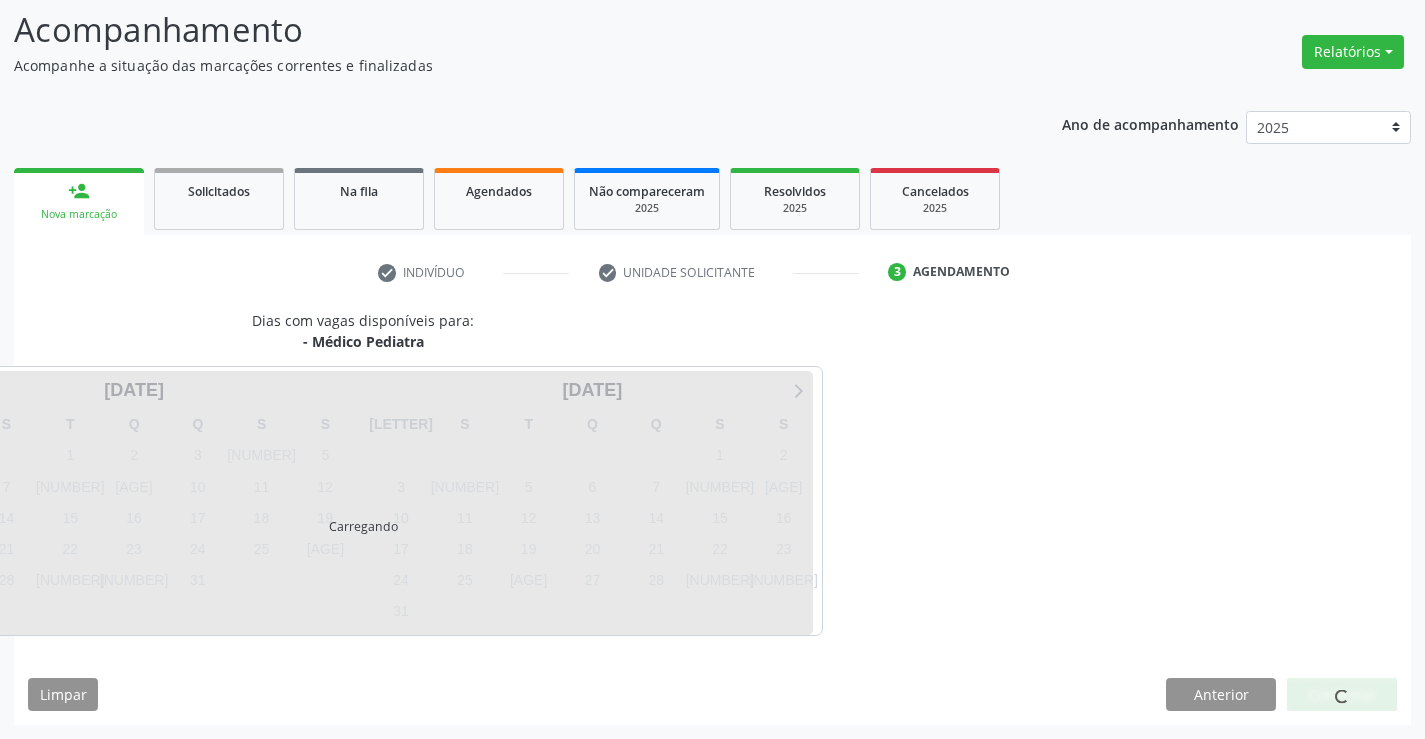 scroll, scrollTop: 131, scrollLeft: 0, axis: vertical 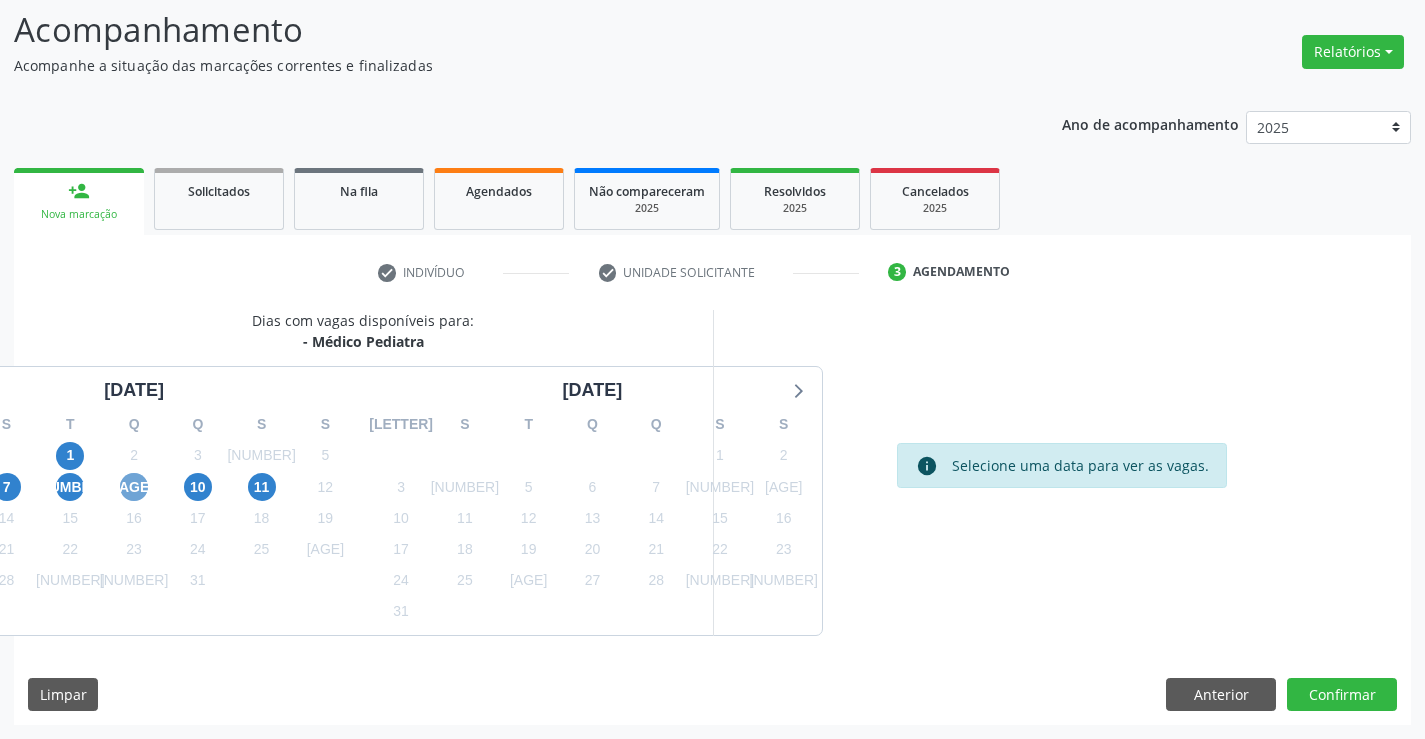 click on "9" at bounding box center [134, 487] 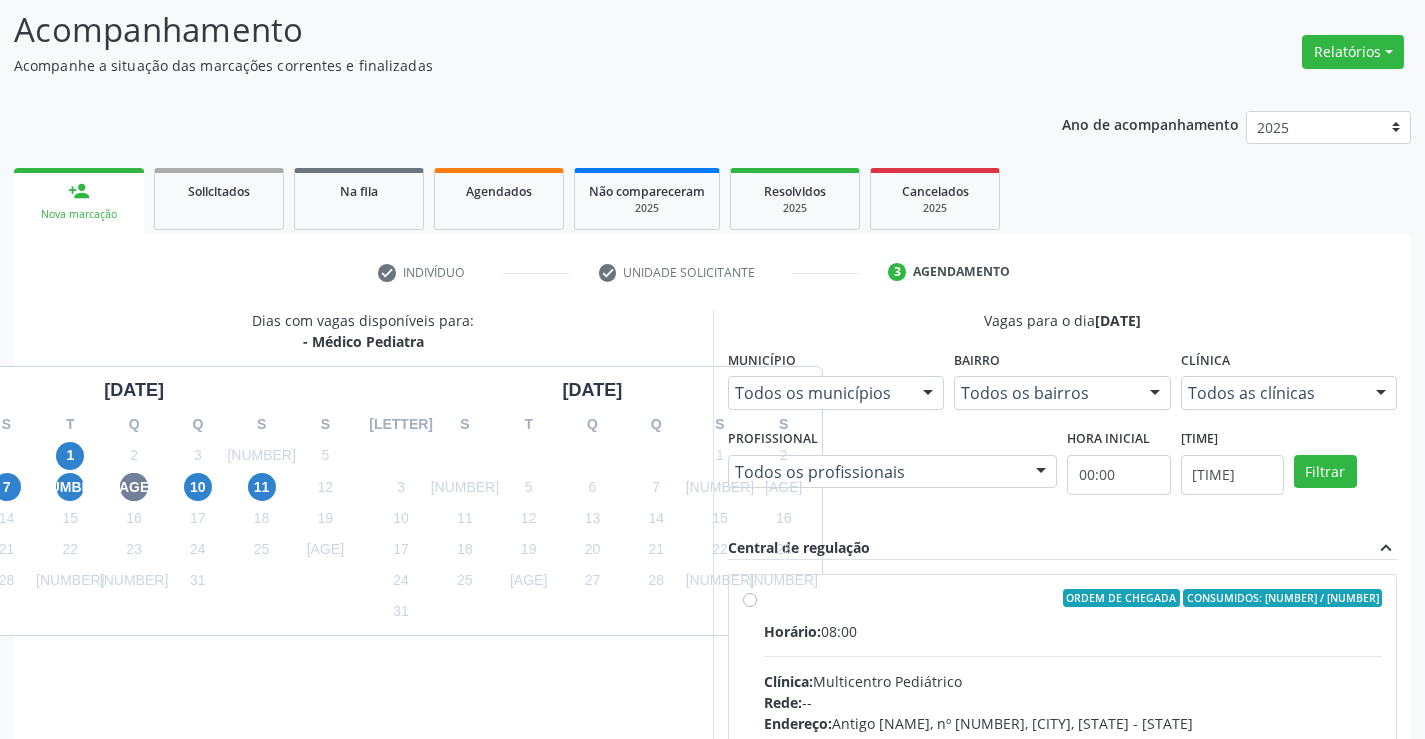 click on "Ordem de chegada
Consumidos: 1 / 15
Horário:   08:00
Clínica:  Multicentro Pediátrico
Rede:
--
Endereço:   Antigo Casa Grande, nº 37, Centro, Campo Formoso - BA
Telefone:   --
Profissional:
Hamilton Caribe da Silva
Informações adicionais sobre o atendimento
Idade de atendimento:
de 0 a 16 anos
Gênero(s) atendido(s):
Masculino e Feminino
Informações adicionais:
--" at bounding box center (1073, 742) 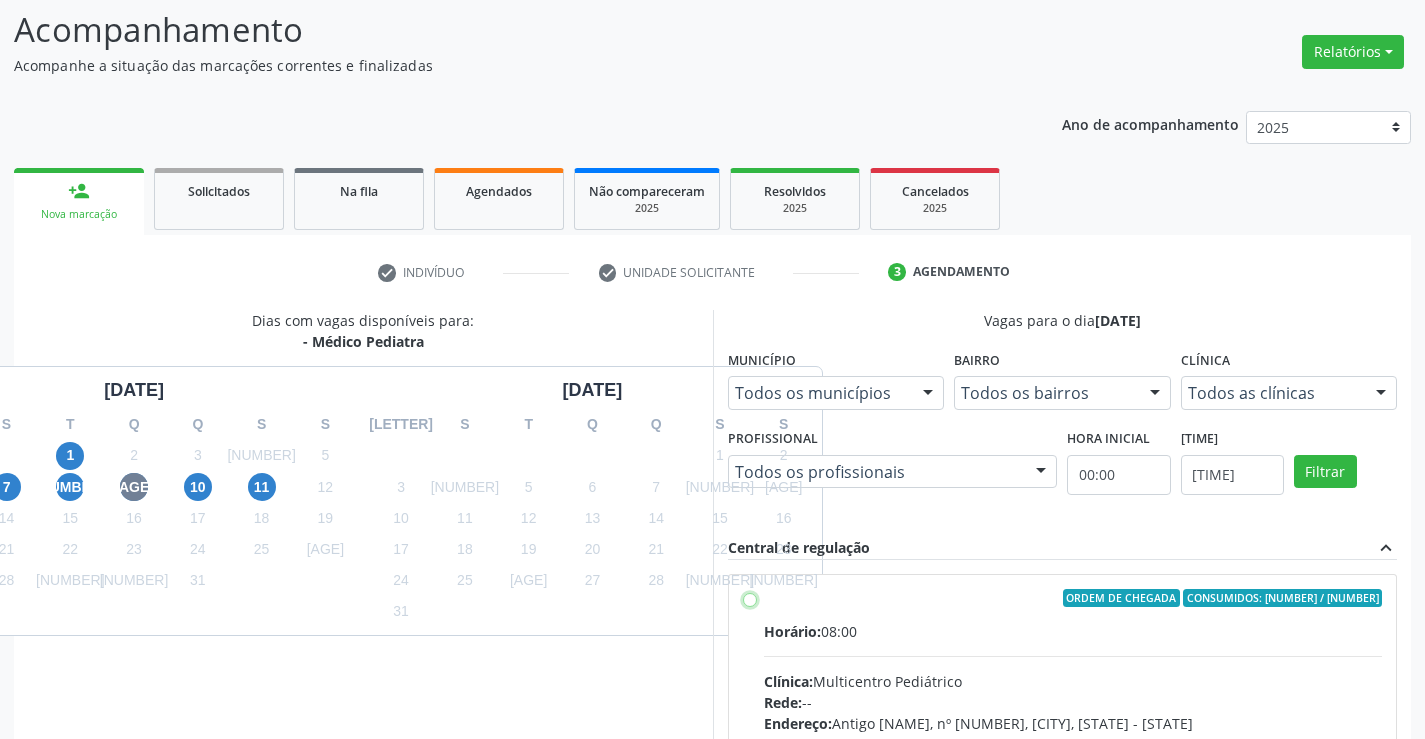 click on "Ordem de chegada
Consumidos: 1 / 15
Horário:   08:00
Clínica:  Multicentro Pediátrico
Rede:
--
Endereço:   Antigo Casa Grande, nº 37, Centro, Campo Formoso - BA
Telefone:   --
Profissional:
Hamilton Caribe da Silva
Informações adicionais sobre o atendimento
Idade de atendimento:
de 0 a 16 anos
Gênero(s) atendido(s):
Masculino e Feminino
Informações adicionais:
--" at bounding box center [750, 598] 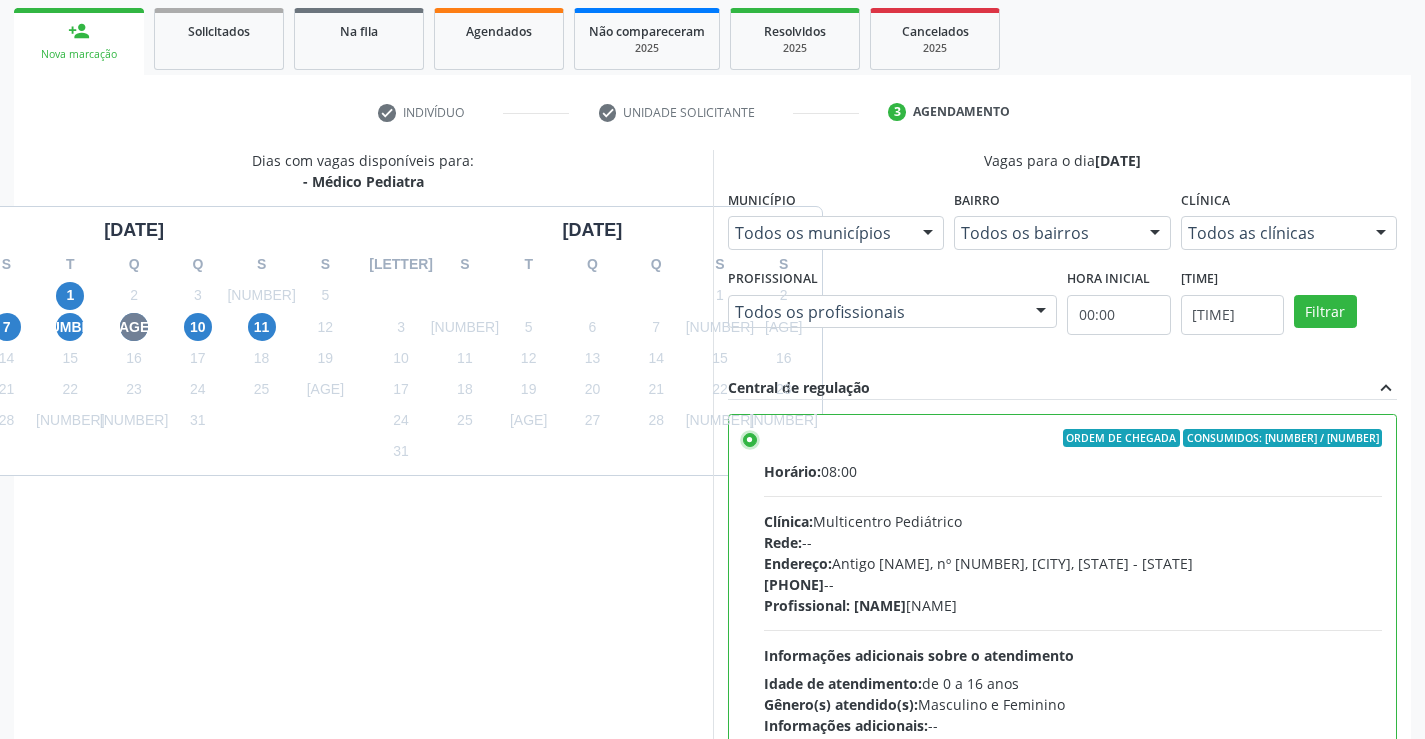 scroll, scrollTop: 456, scrollLeft: 0, axis: vertical 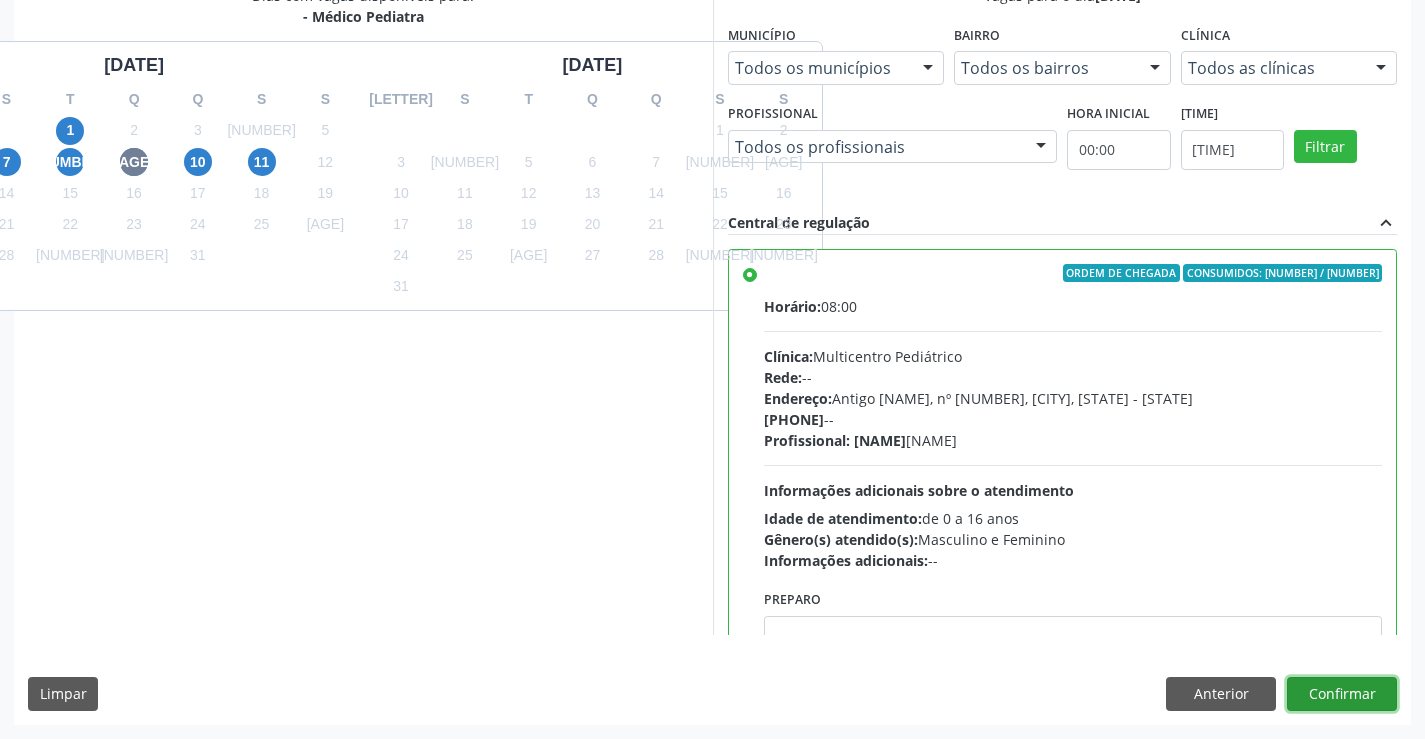 click on "Confirmar" at bounding box center [1342, 694] 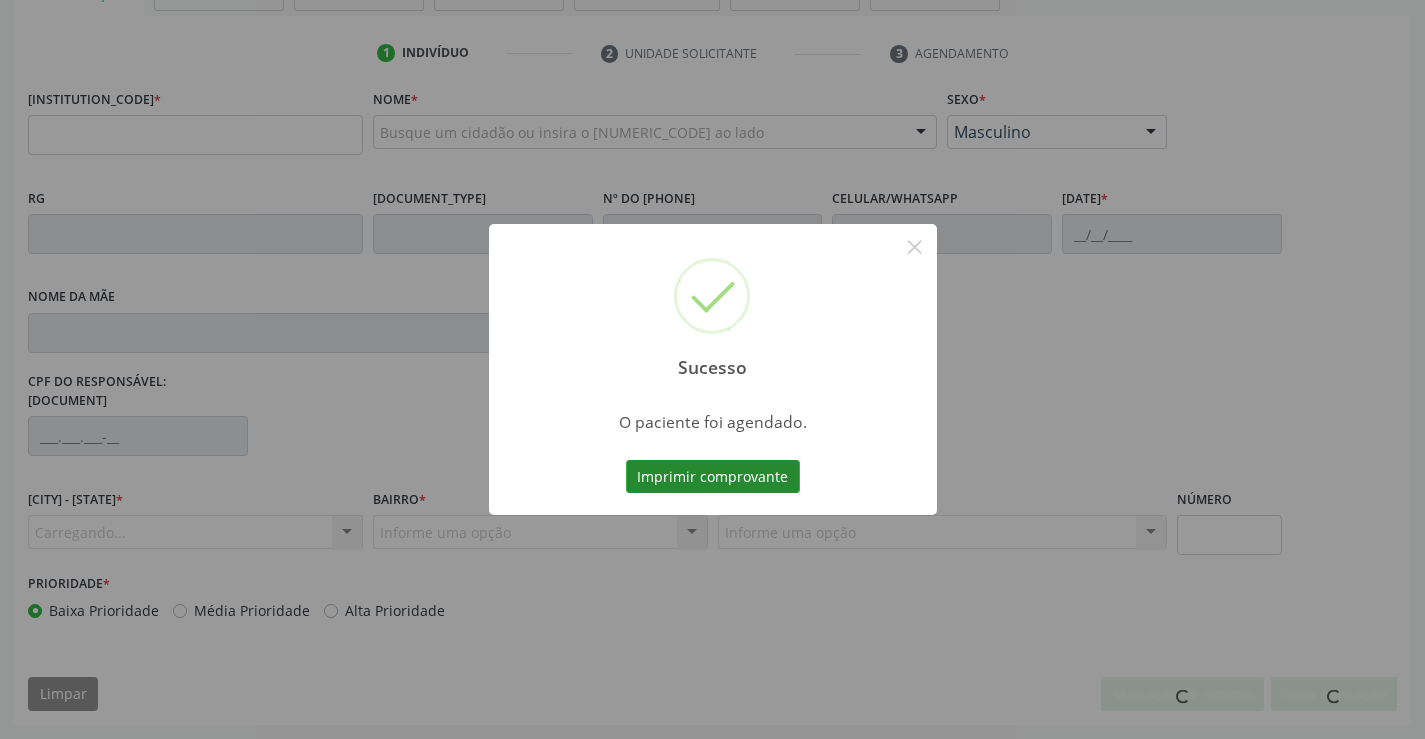 scroll, scrollTop: 331, scrollLeft: 0, axis: vertical 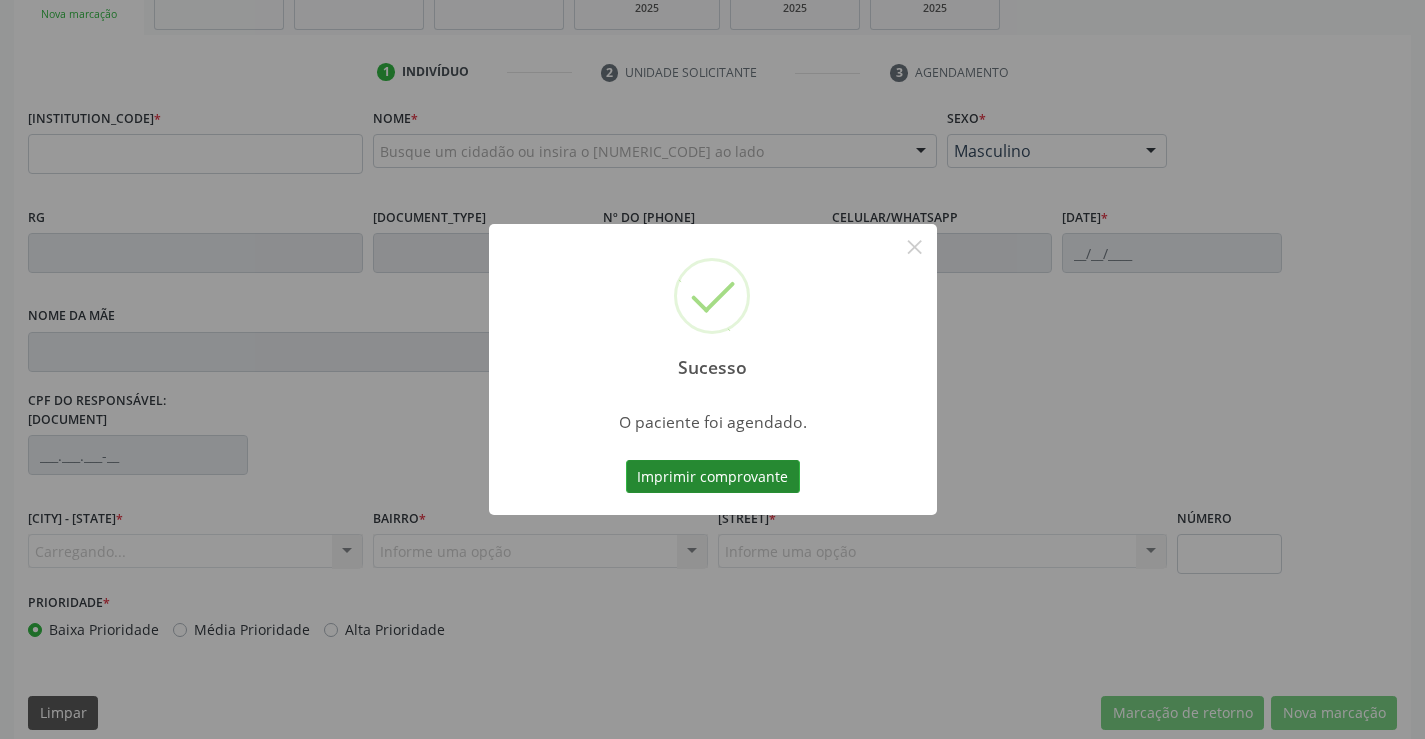 click on "Imprimir comprovante" at bounding box center [713, 477] 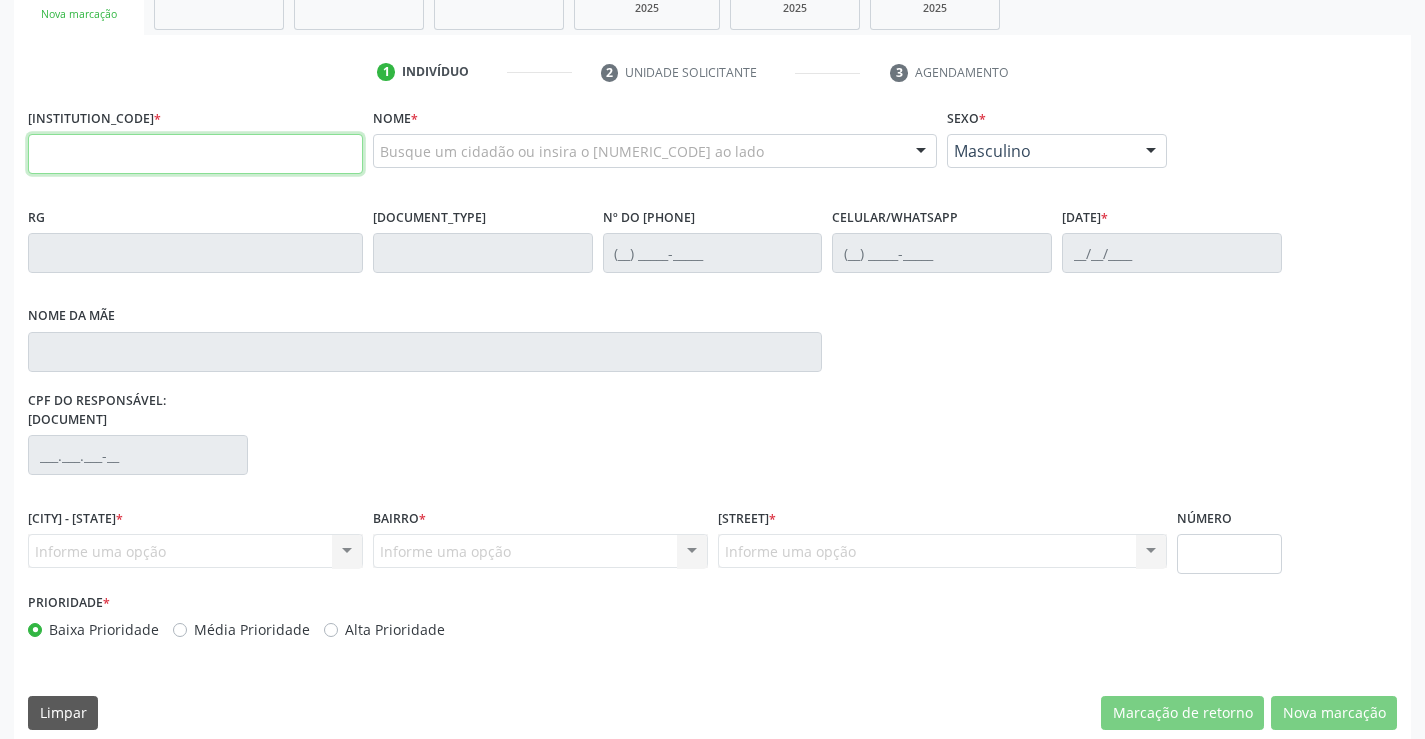 click at bounding box center [195, 154] 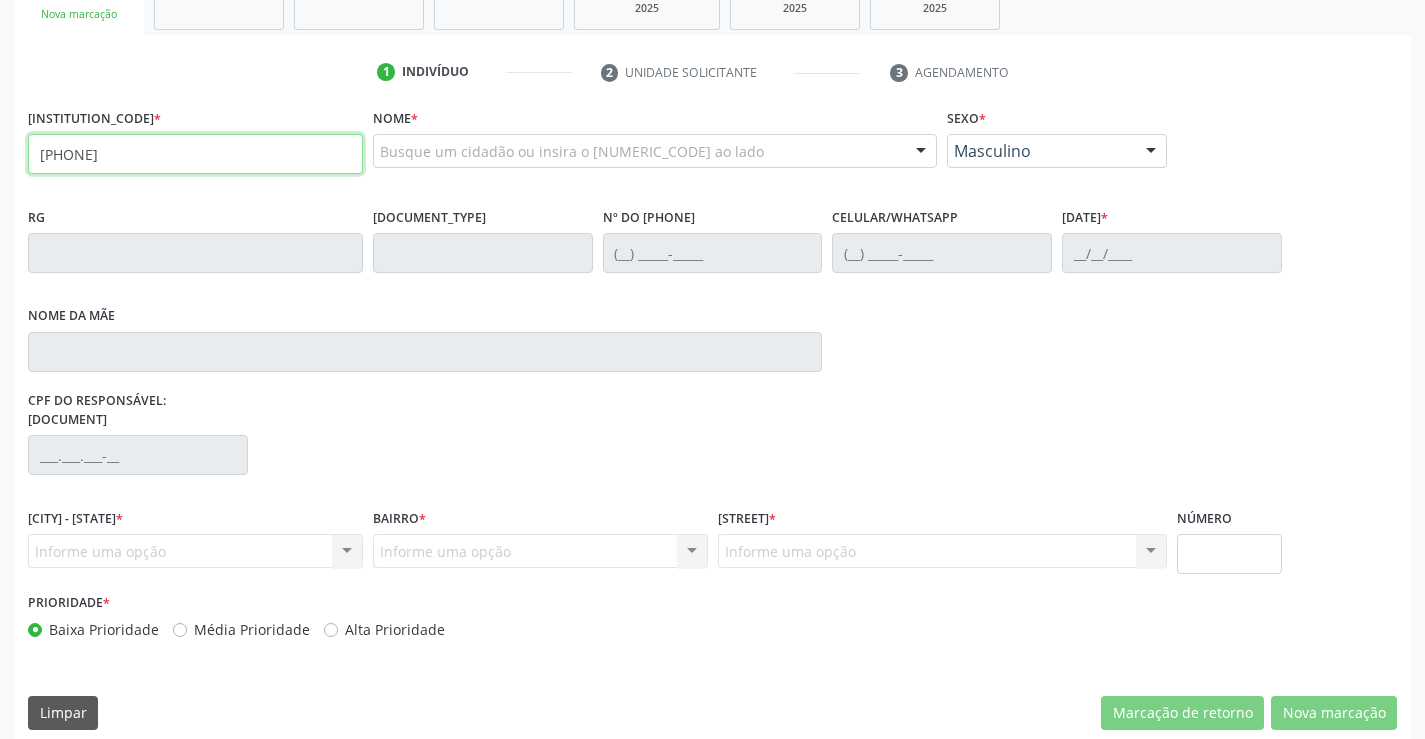 type on "702 6037 6216 9840" 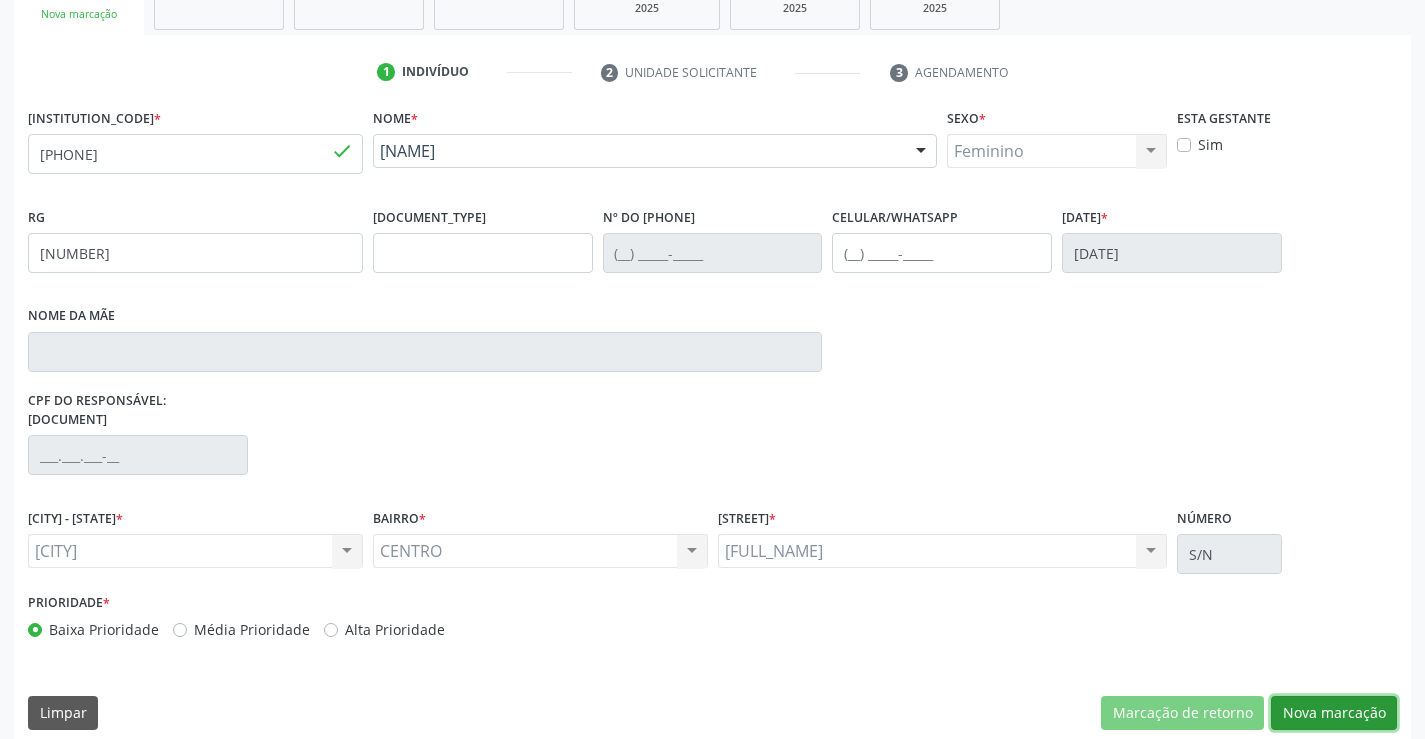 click on "Nova marcação" at bounding box center (1182, 713) 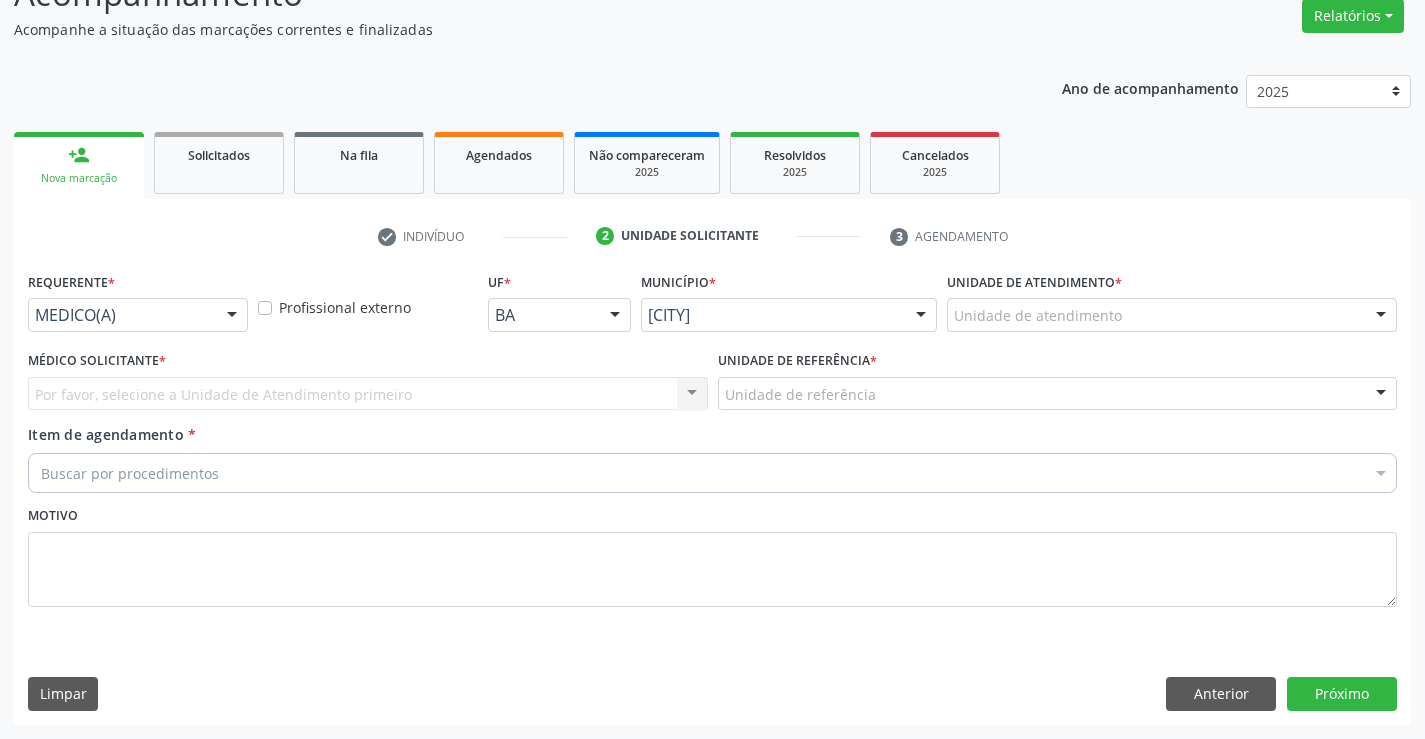 scroll, scrollTop: 167, scrollLeft: 0, axis: vertical 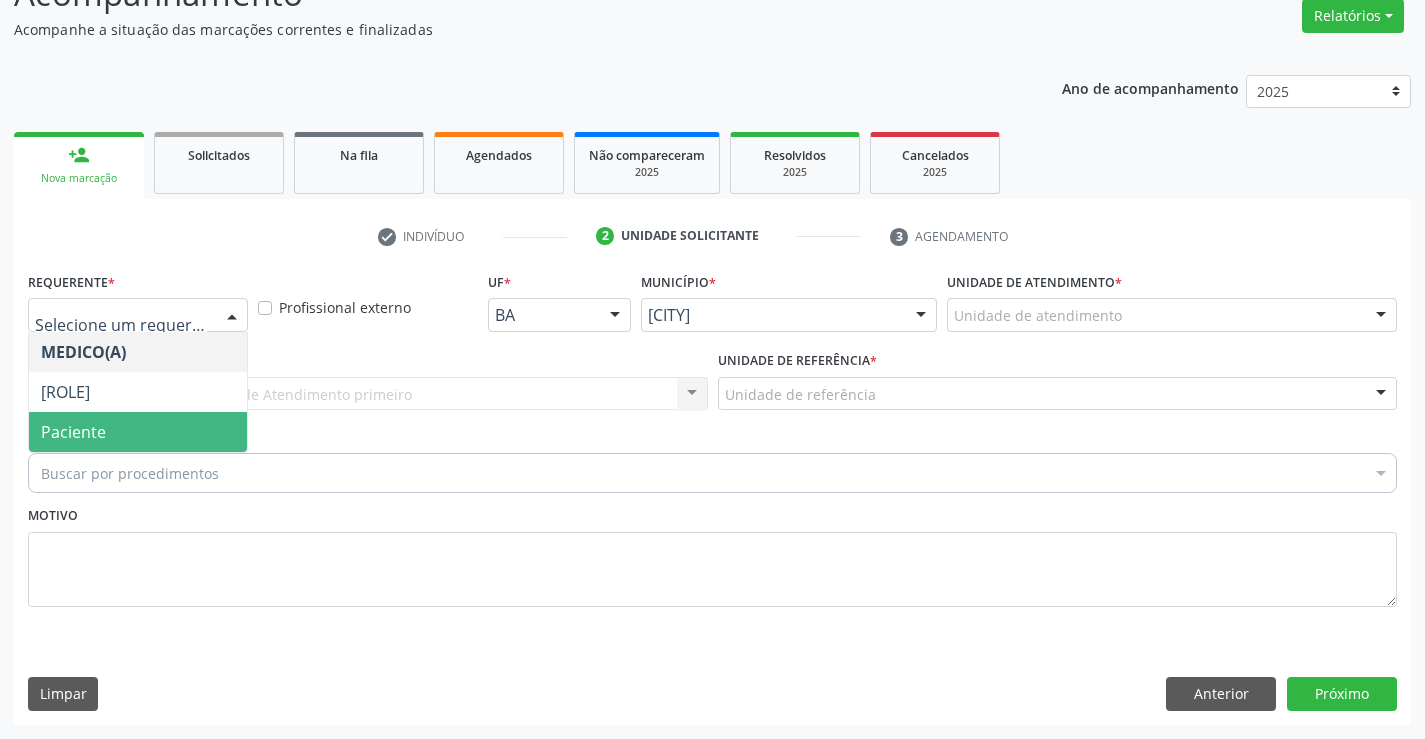click on "Paciente" at bounding box center [138, 432] 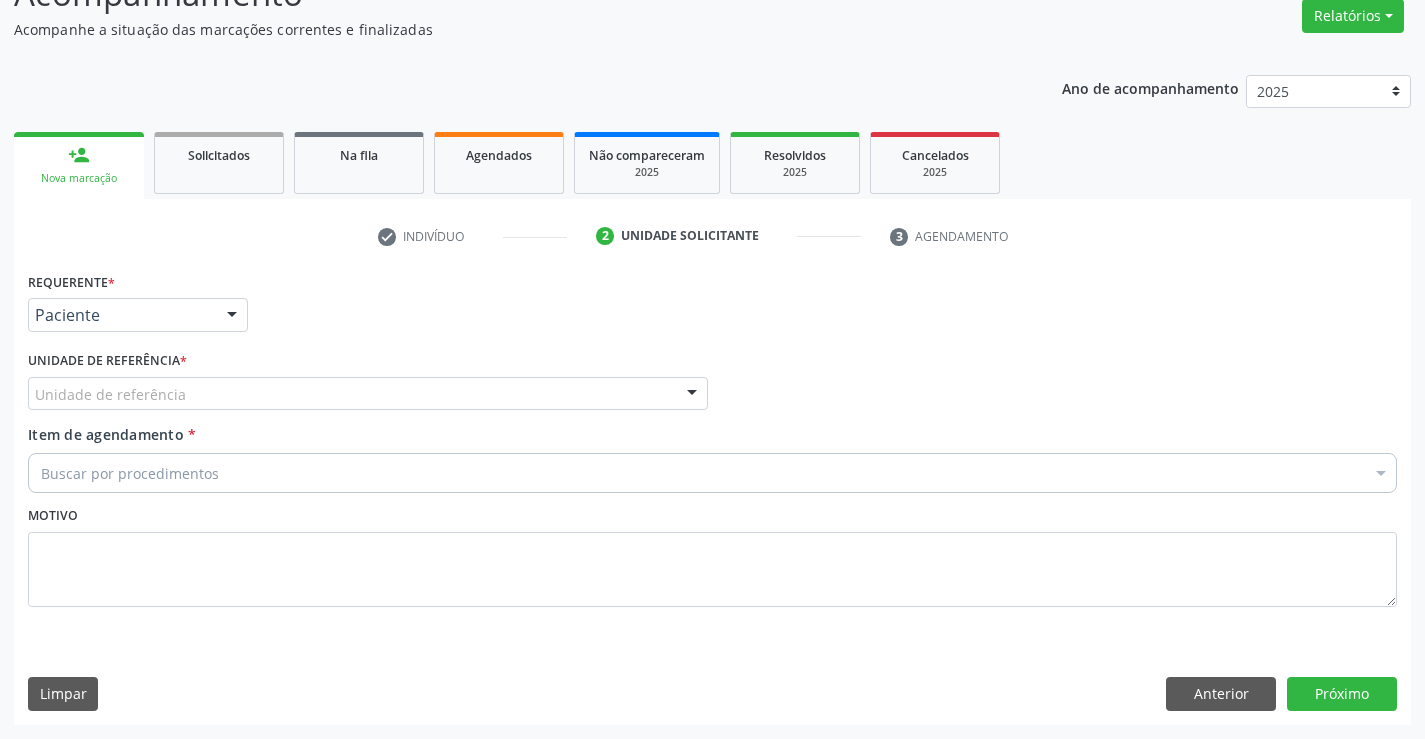 click on "Unidade de referência" at bounding box center [368, 394] 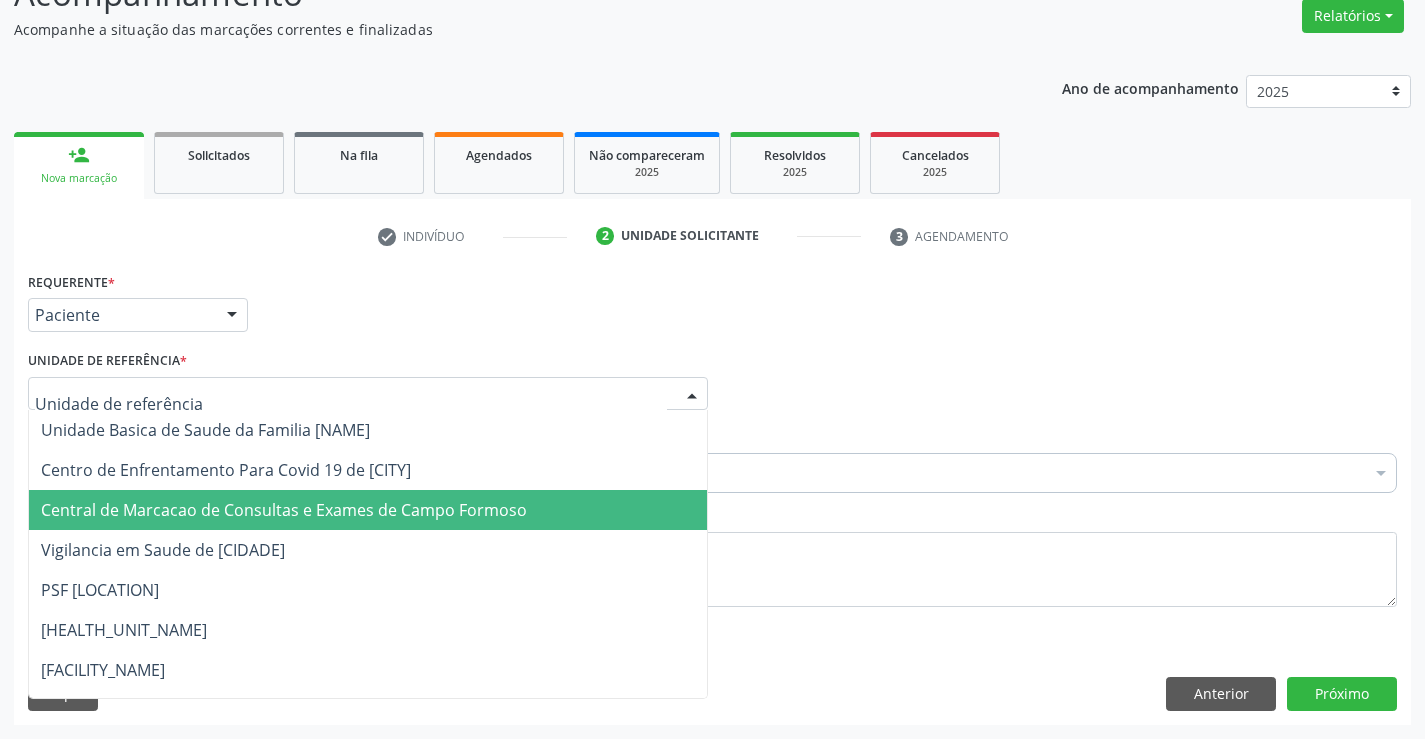 click on "Central de Marcacao de Consultas e Exames de [CITY]" at bounding box center [284, 510] 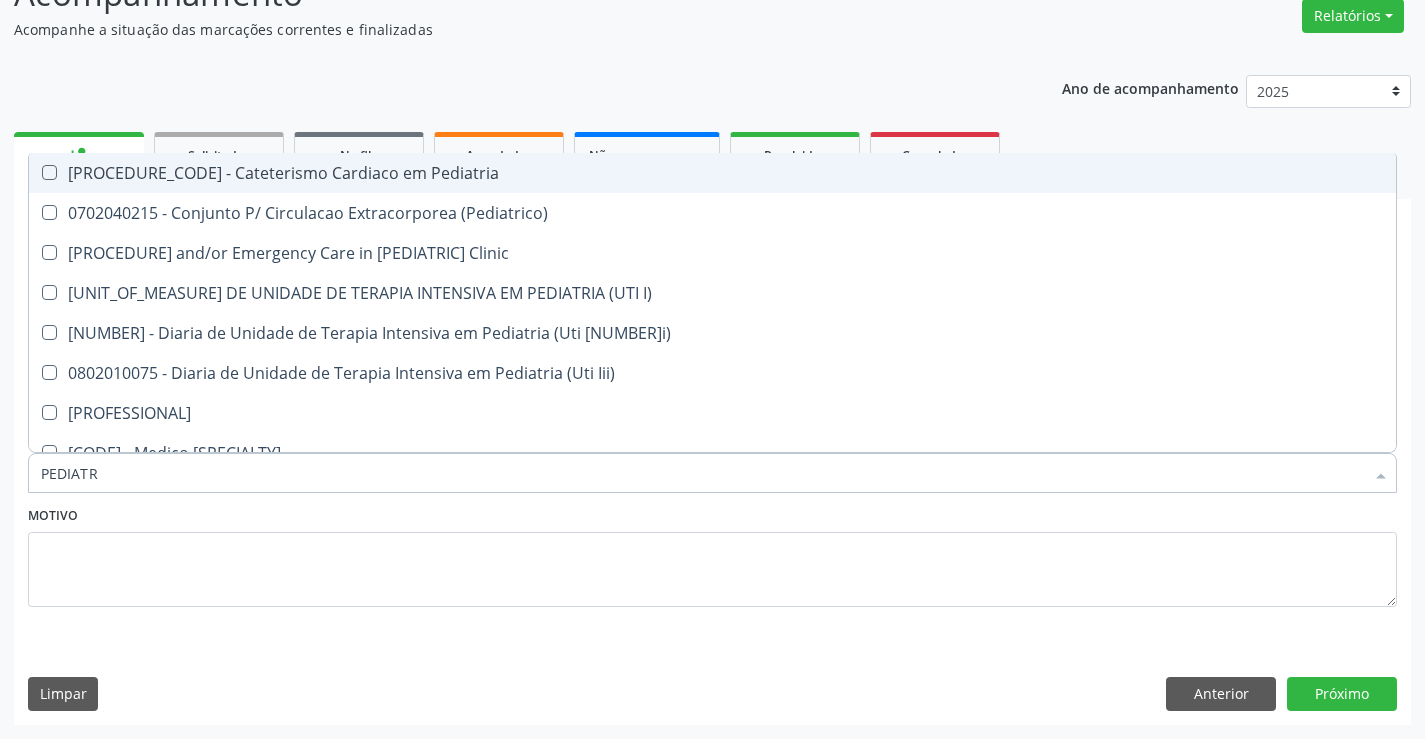 type on "PEDIATRA" 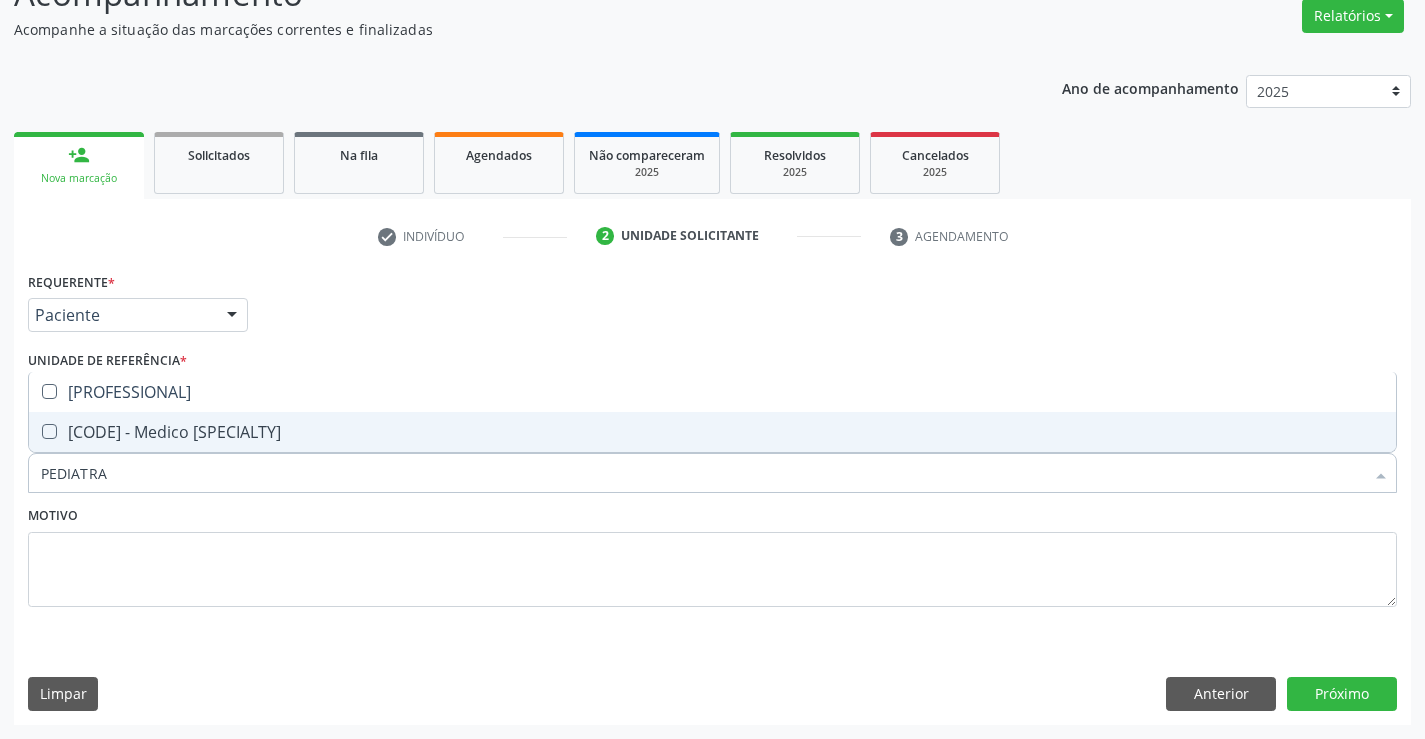 click on "0301010072-225124 - Médico Pediatra" at bounding box center [712, 432] 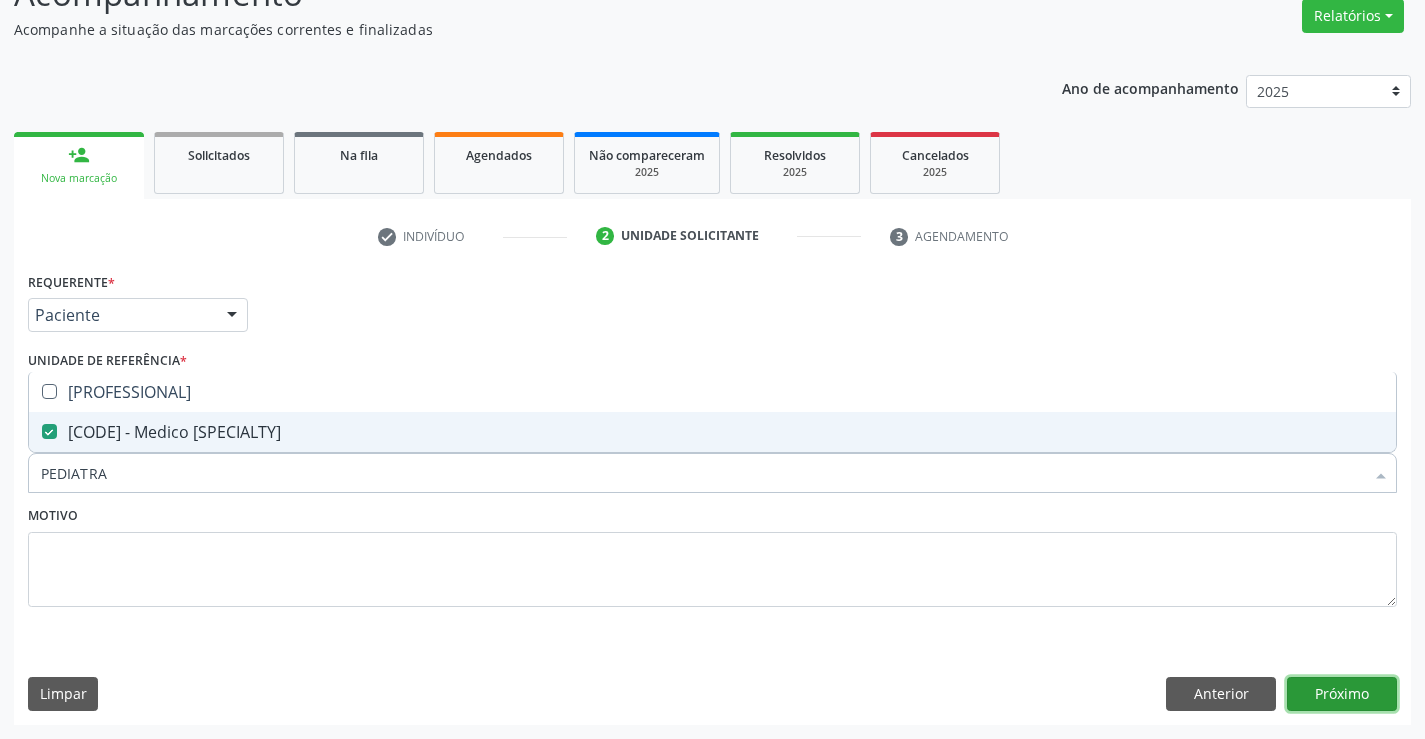 click on "Próximo" at bounding box center (1342, 694) 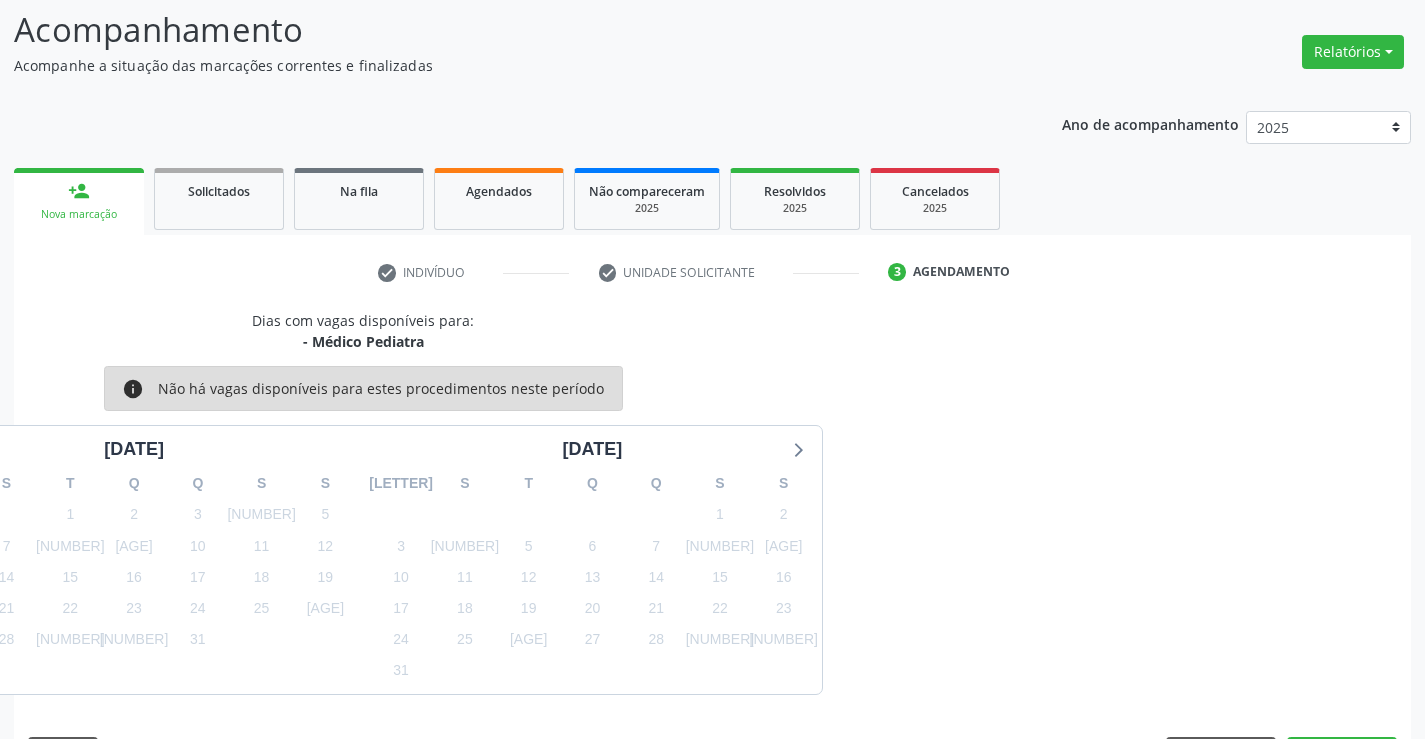 scroll, scrollTop: 167, scrollLeft: 0, axis: vertical 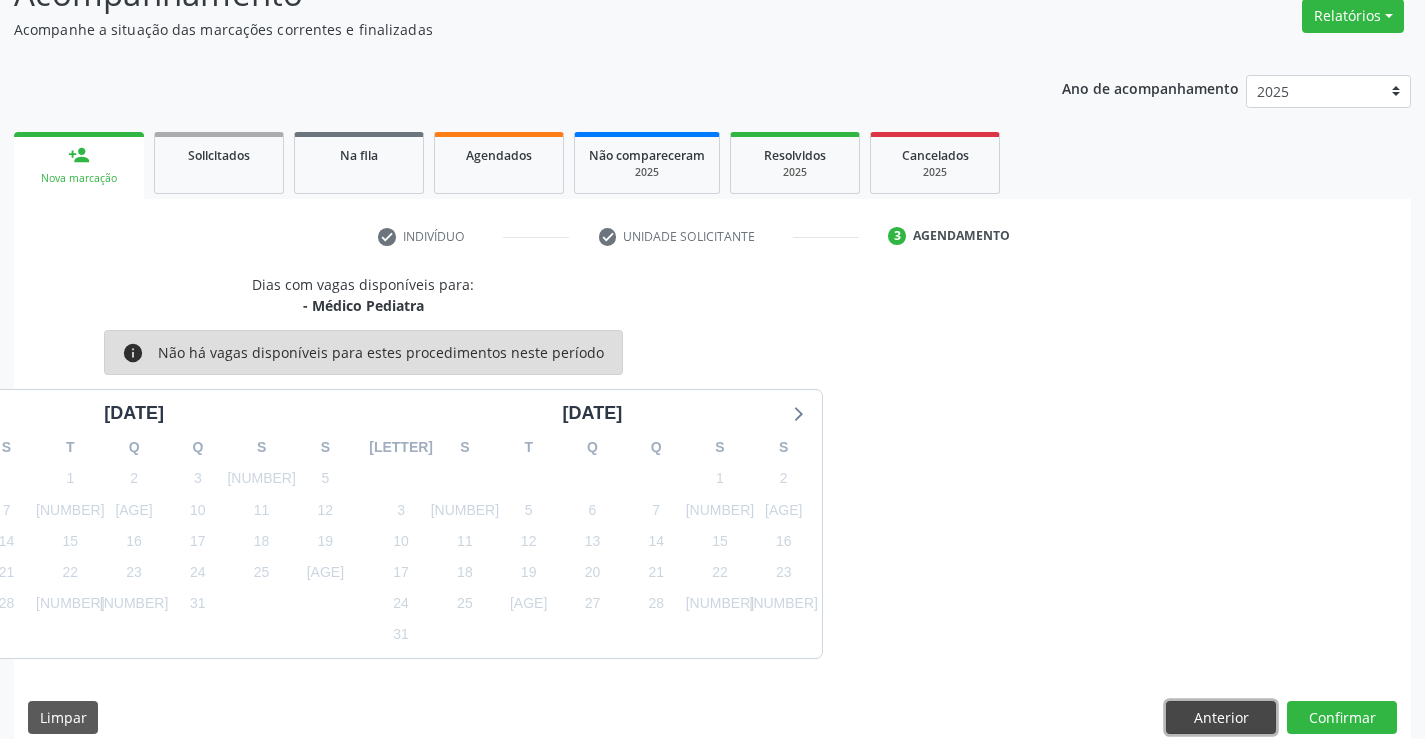 click on "Anterior" at bounding box center (1221, 718) 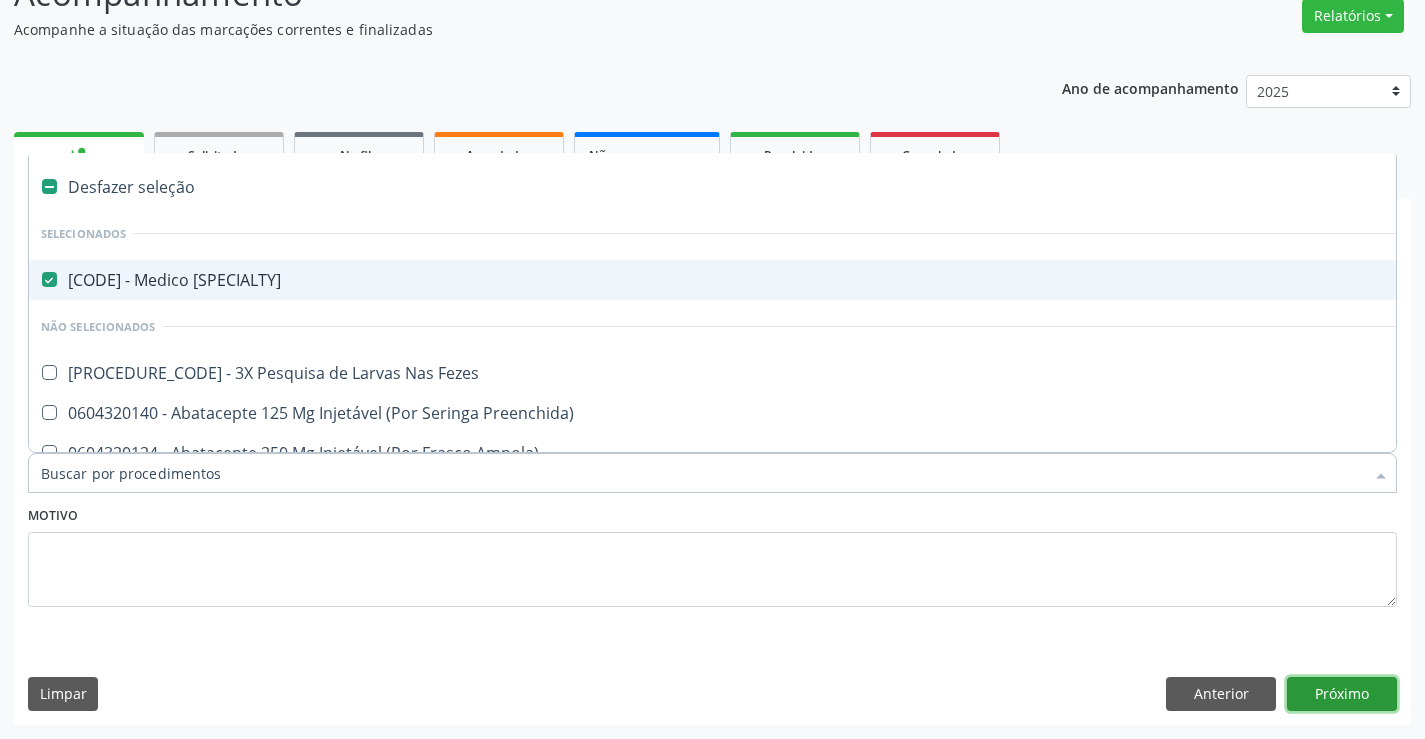 click on "Próximo" at bounding box center [1342, 694] 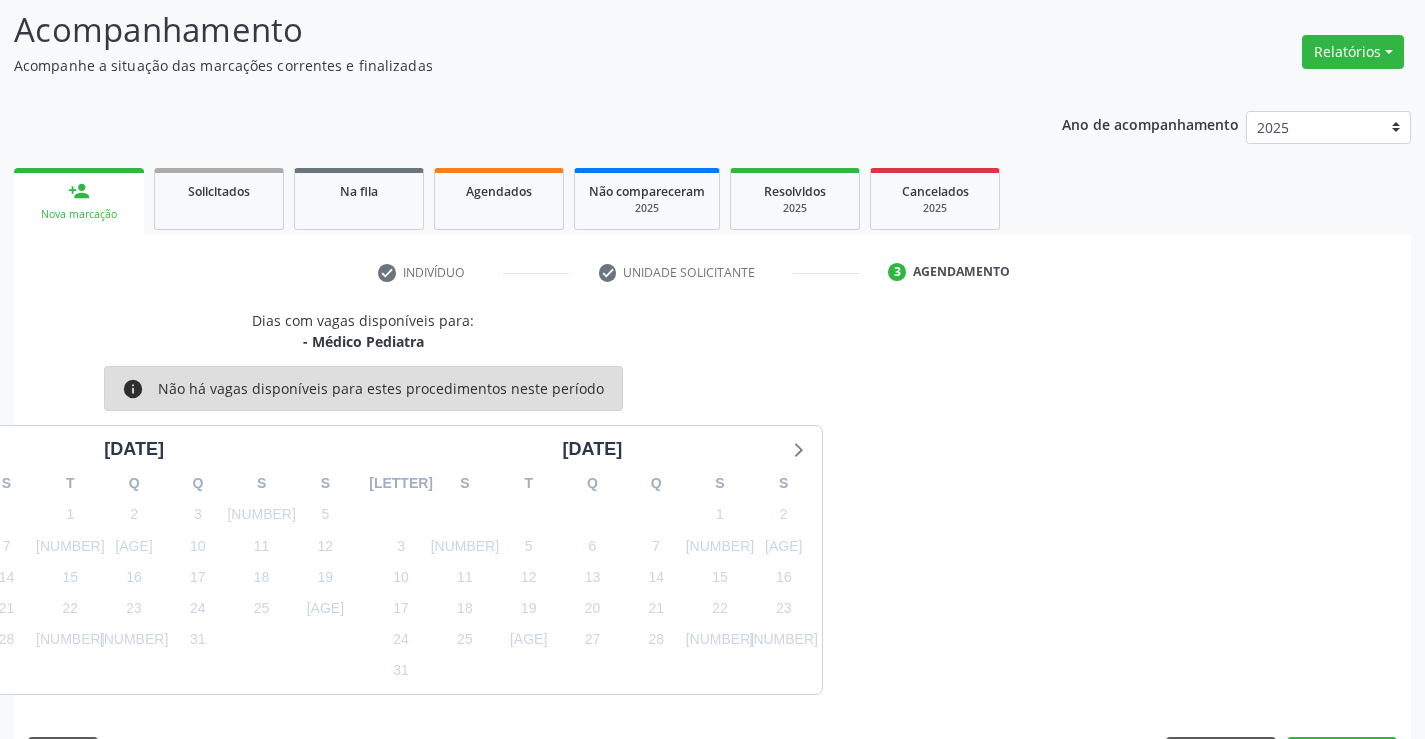 scroll, scrollTop: 167, scrollLeft: 0, axis: vertical 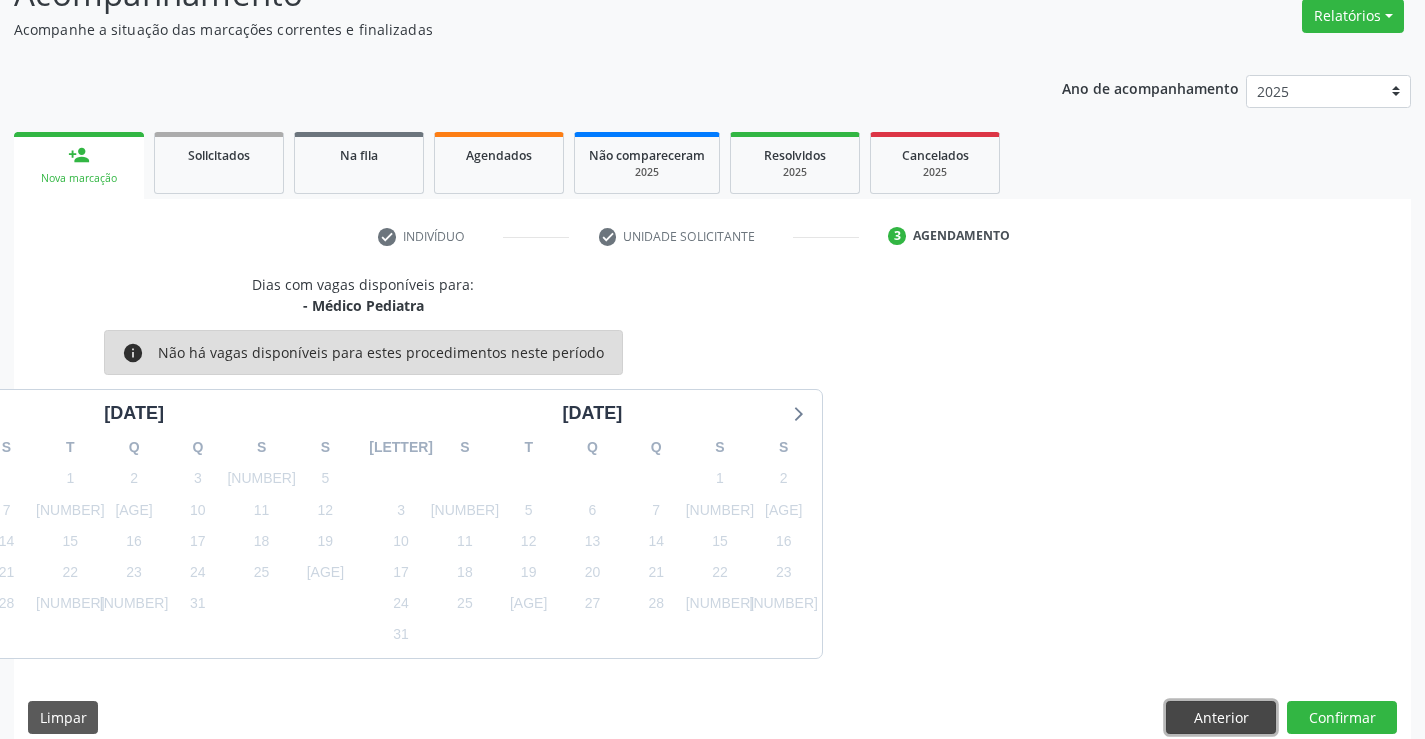 click on "Anterior" at bounding box center (1221, 718) 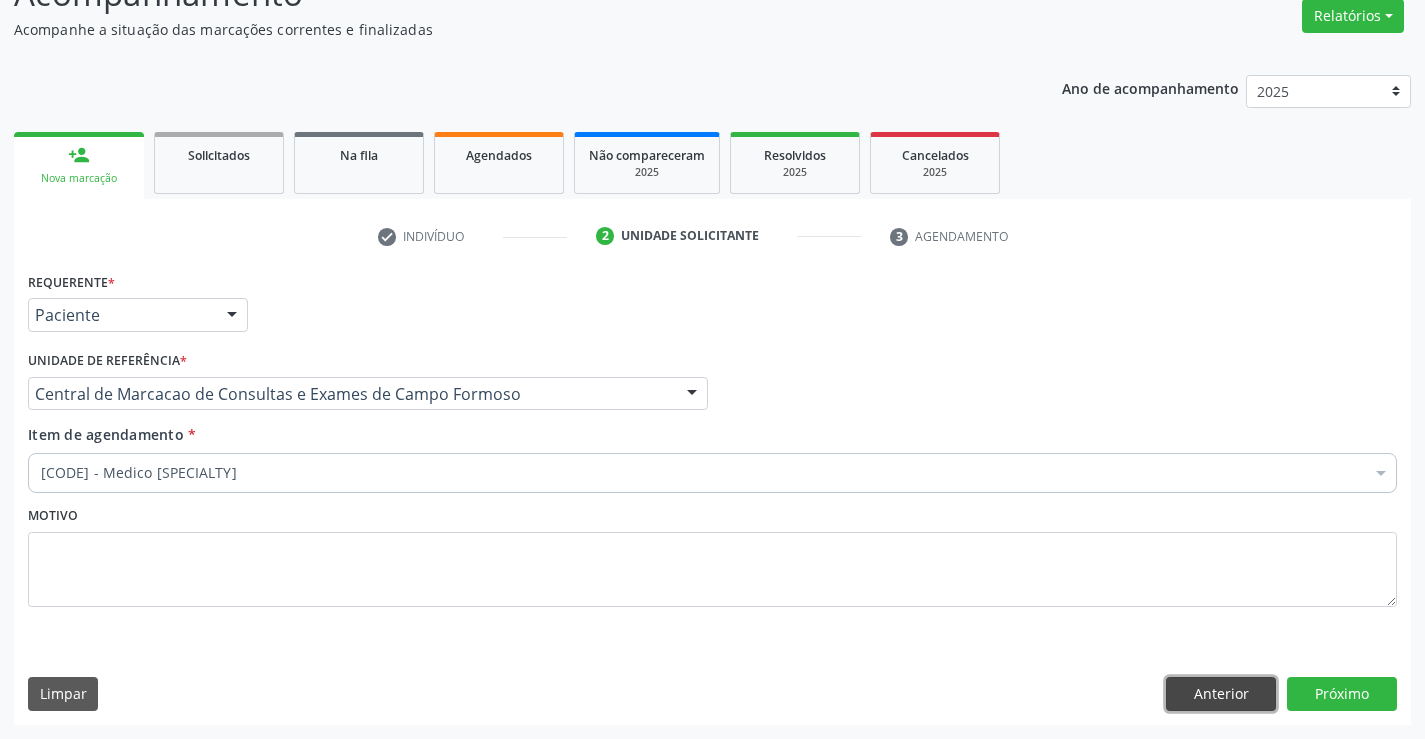 click on "Anterior" at bounding box center (1221, 694) 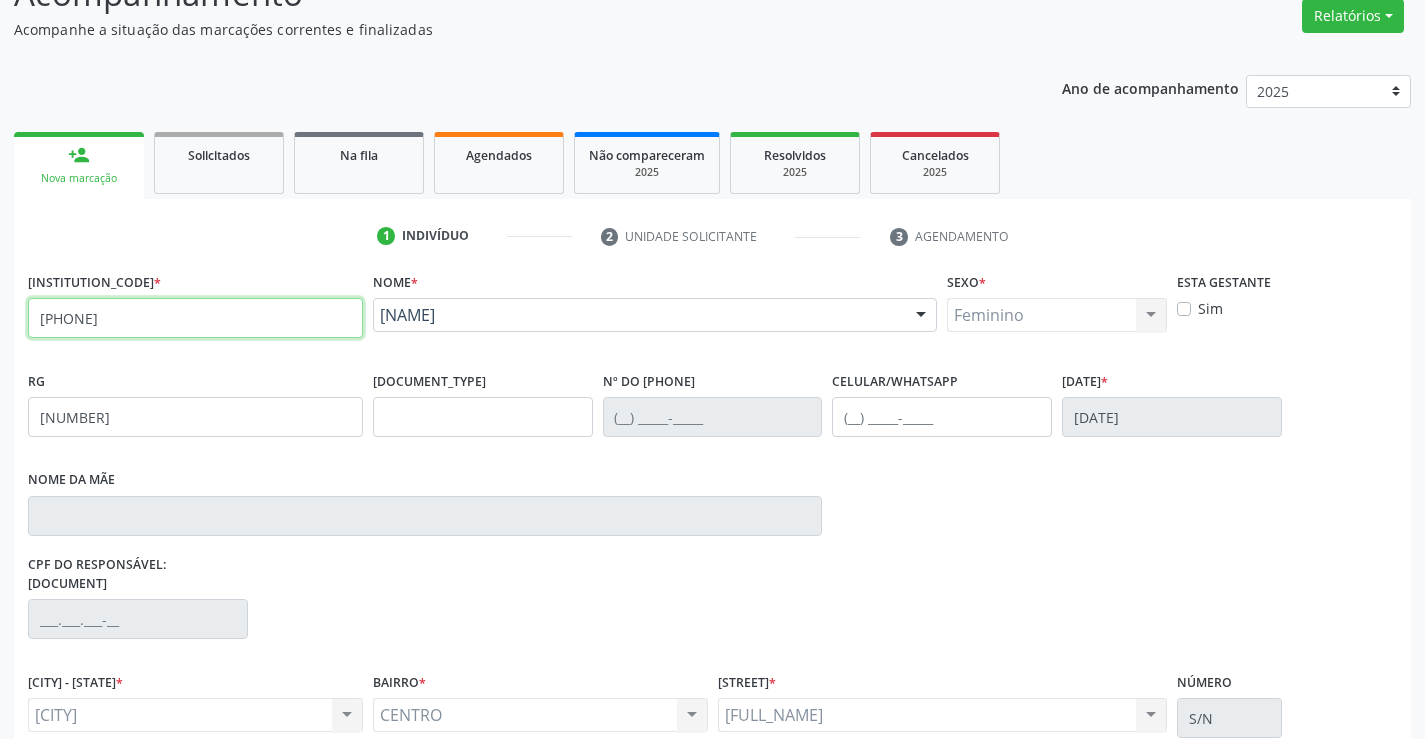 click on "702 6037 6216 9840" at bounding box center (195, 318) 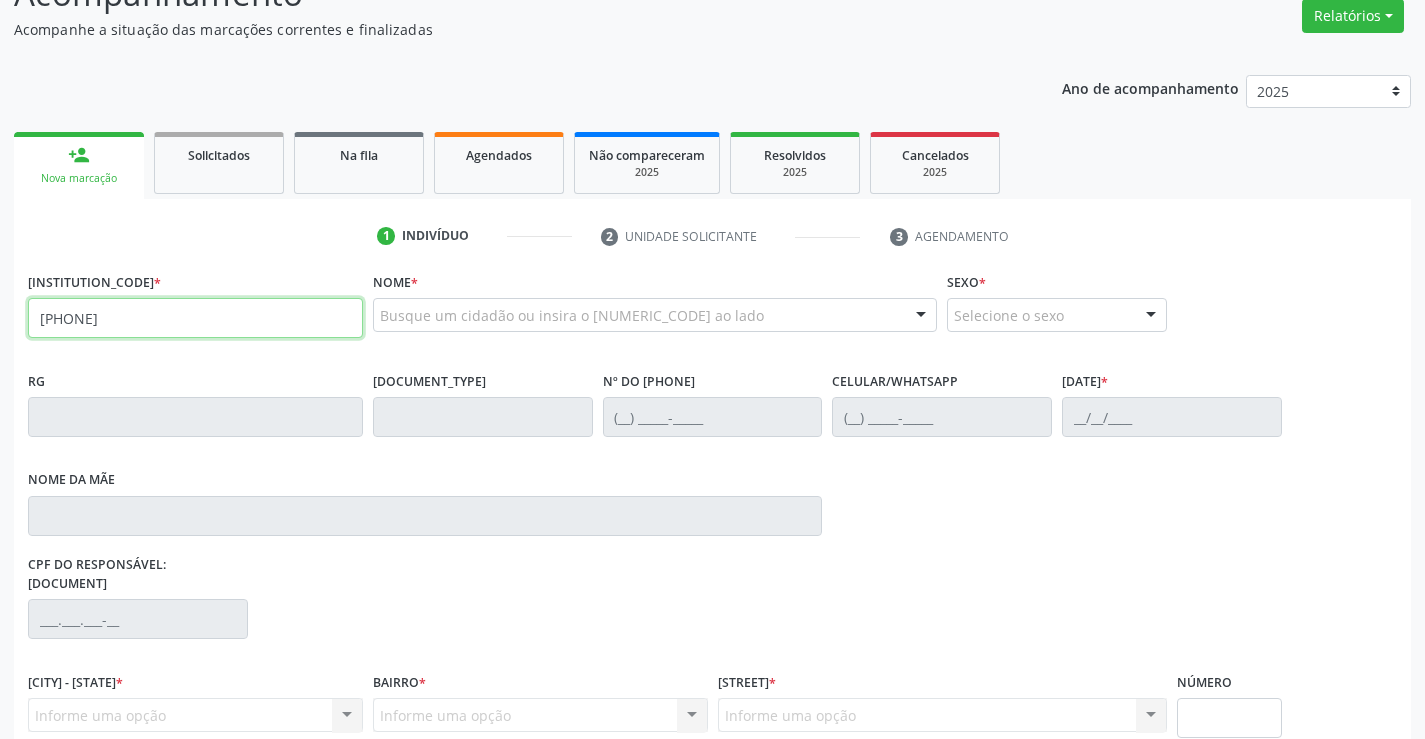 type on "700 5001 7590 3956" 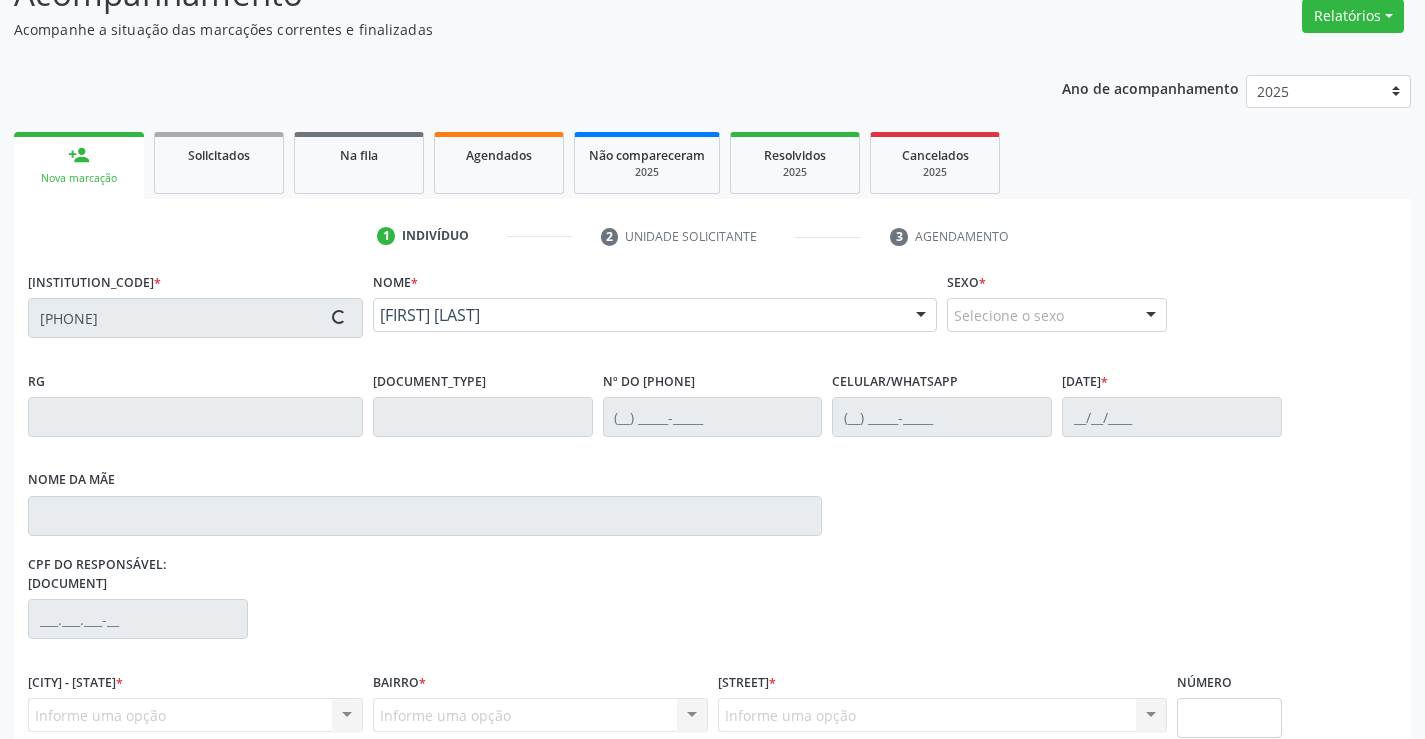scroll, scrollTop: 331, scrollLeft: 0, axis: vertical 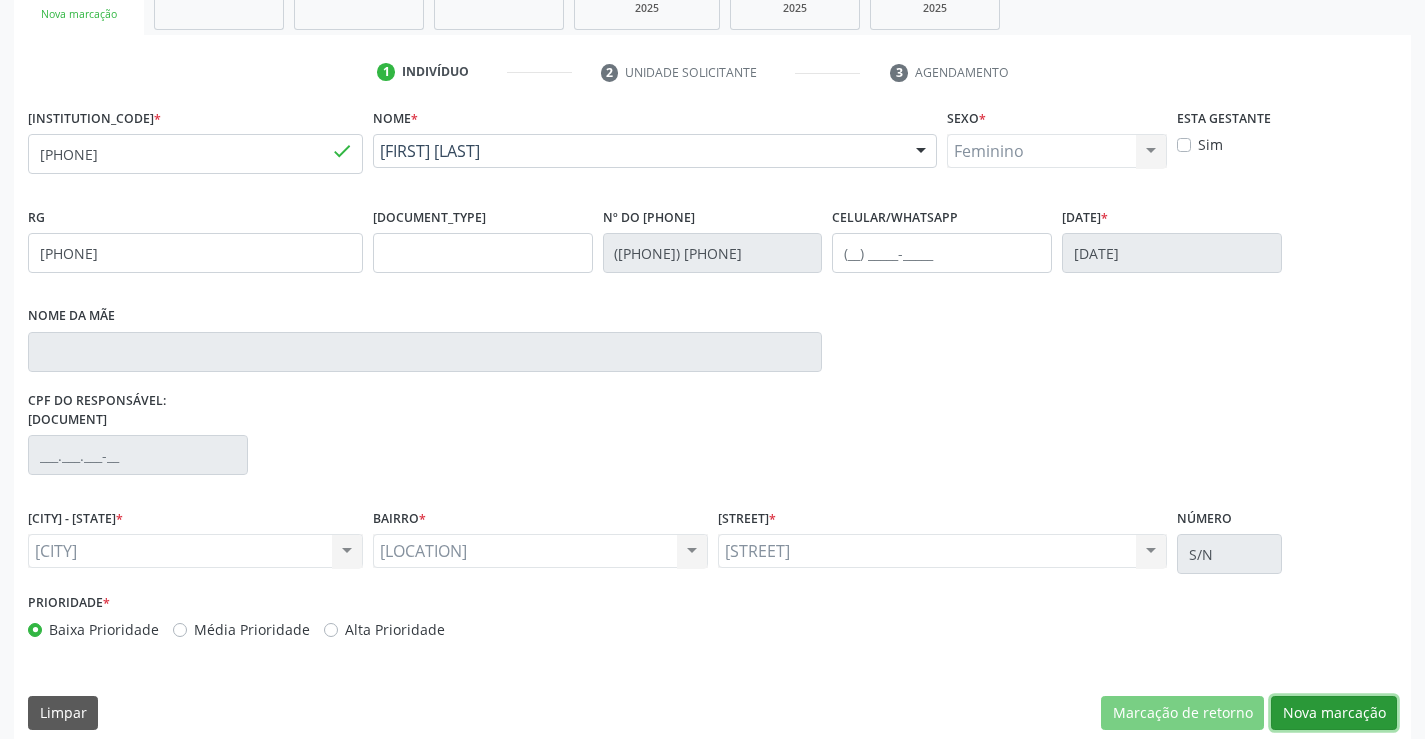 click on "Nova marcação" at bounding box center [1182, 713] 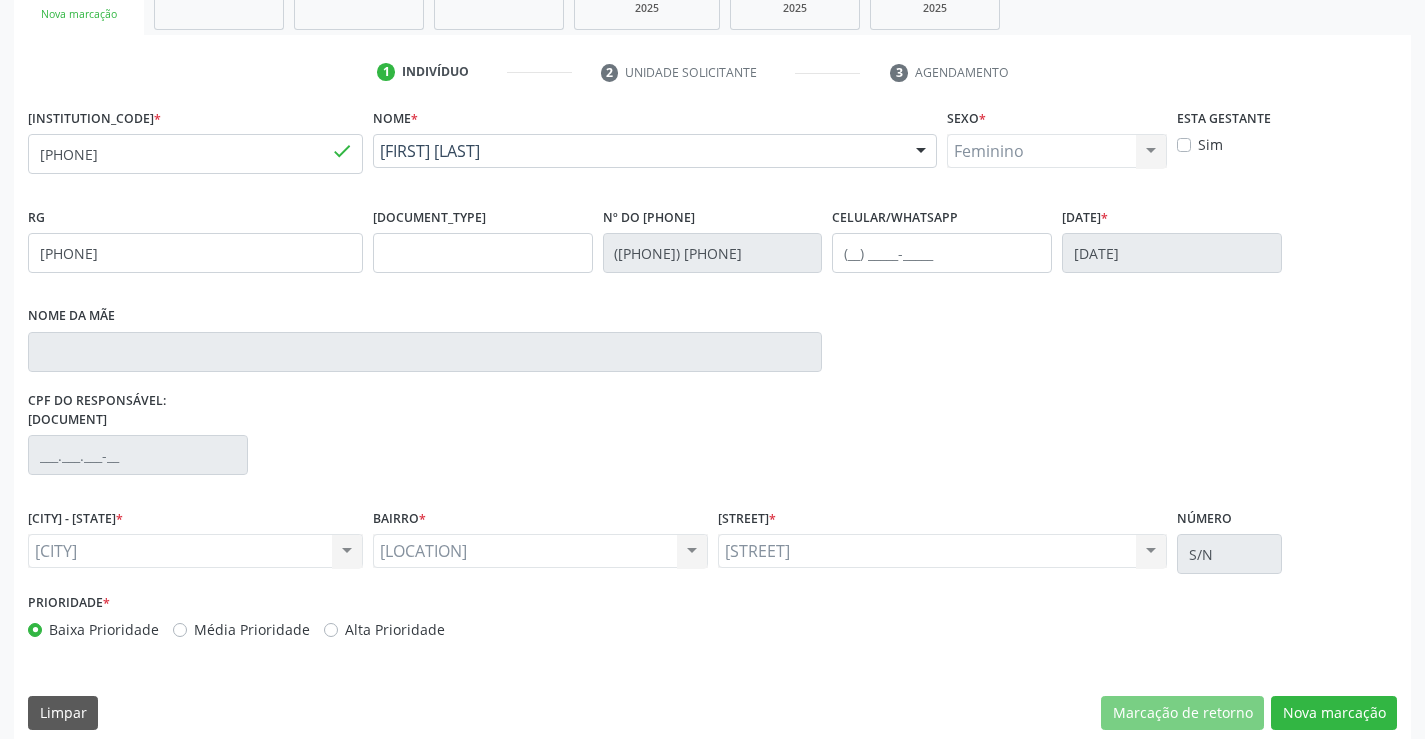 scroll, scrollTop: 167, scrollLeft: 0, axis: vertical 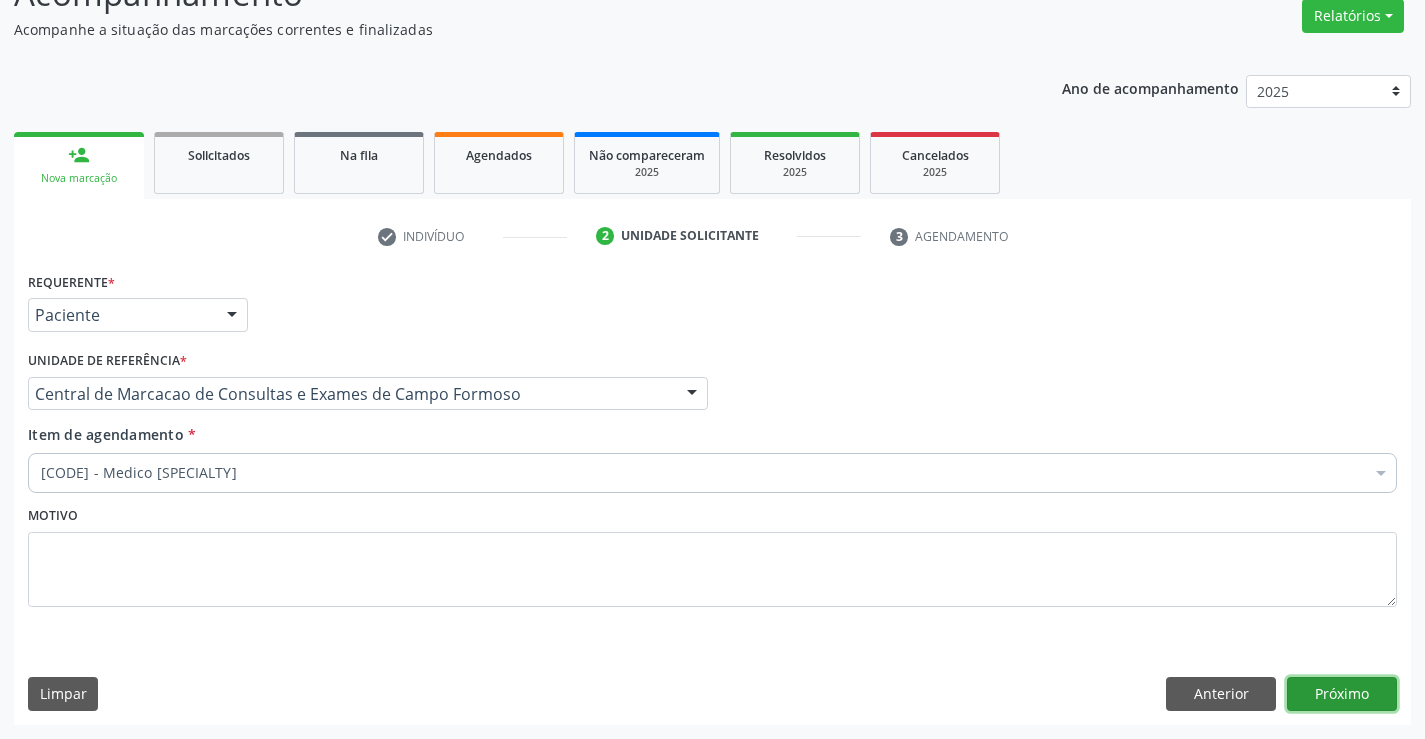 click on "Próximo" at bounding box center [1342, 694] 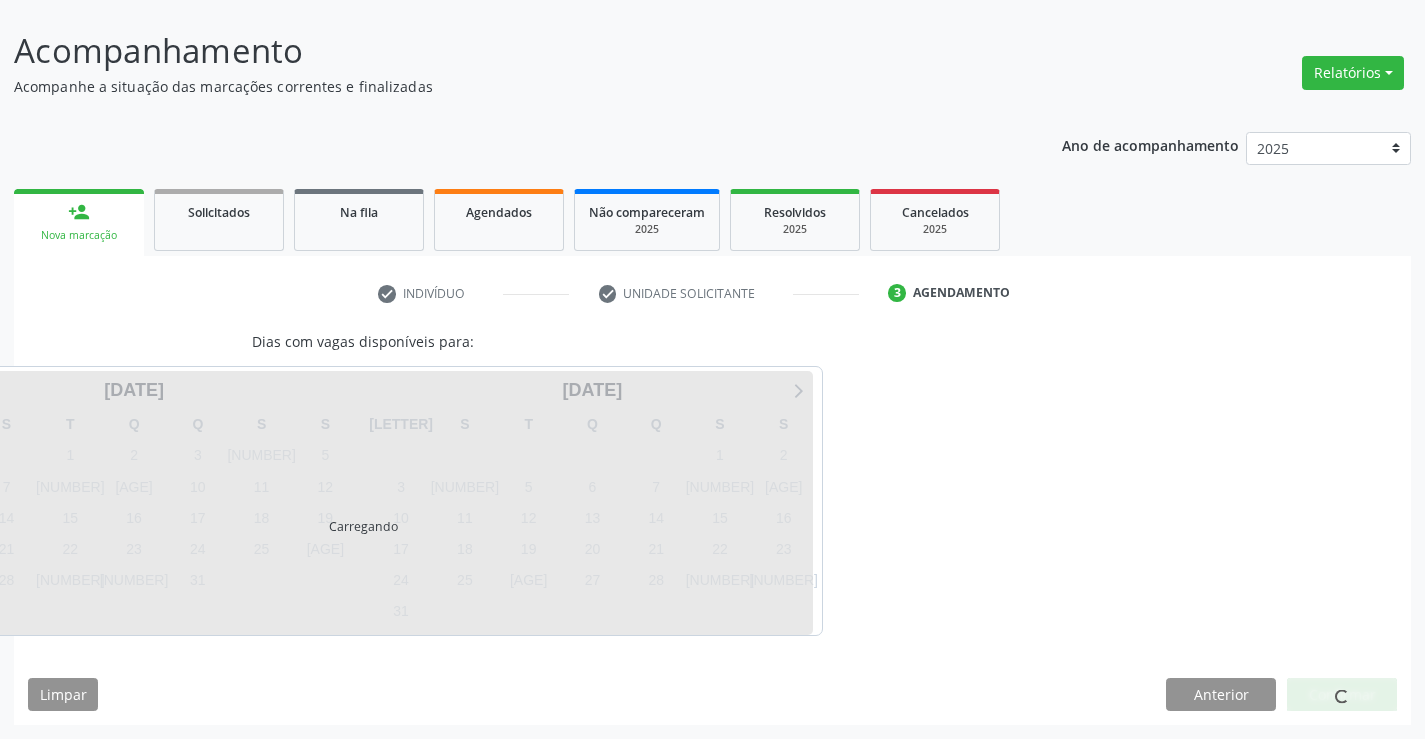 scroll, scrollTop: 110, scrollLeft: 0, axis: vertical 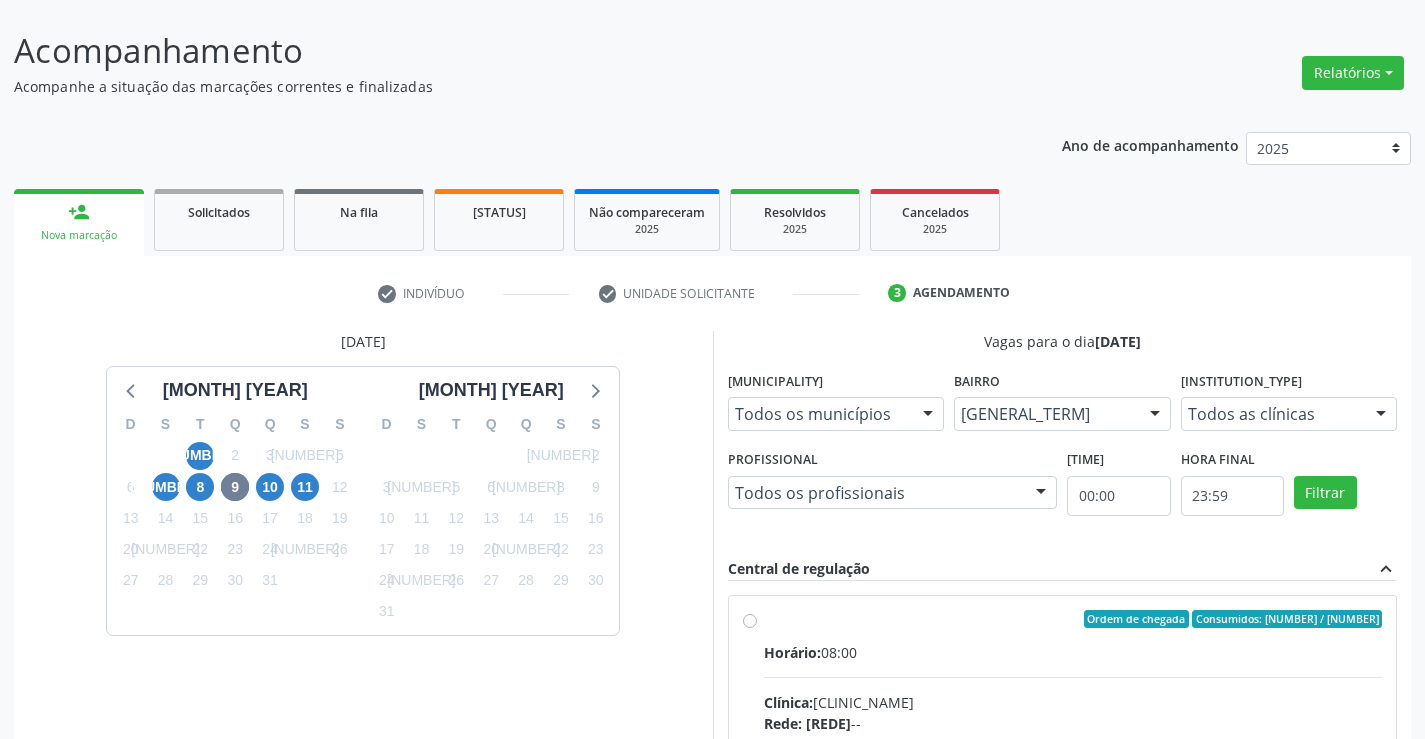 click on "Ordem de chegada
Consumidos: 2 / 15
Horário:   [TIME]
Clínica:  [CLINIC_NAME]
Rede:
--
Endereço:   [NUMBER] [STREET], [NEIGHBORHOOD], [CITY] - [STATE]
Telefone:   --
Profissional:
[FIRST] [LAST]
Informações adicionais sobre o atendimento
Idade de atendimento:
de 0 a 16 anos
Gênero(s) atendido(s):
Masculino e Feminino
Informações adicionais:
--" at bounding box center (1073, 763) 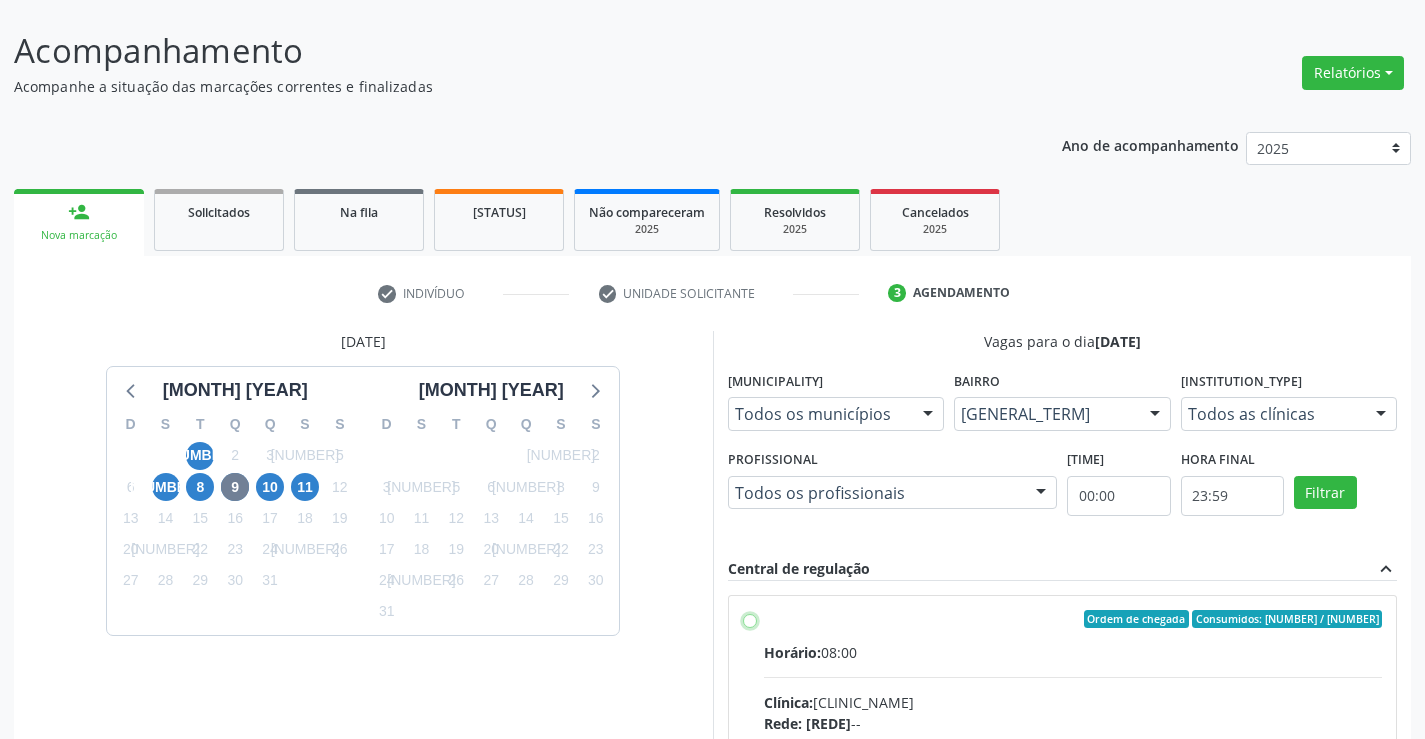 click on "Ordem de chegada
Consumidos: 2 / 15
Horário:   [TIME]
Clínica:  [CLINIC_NAME]
Rede:
--
Endereço:   [NUMBER] [STREET], [NEIGHBORHOOD], [CITY] - [STATE]
Telefone:   --
Profissional:
[FIRST] [LAST]
Informações adicionais sobre o atendimento
Idade de atendimento:
de 0 a 16 anos
Gênero(s) atendido(s):
Masculino e Feminino
Informações adicionais:
--" at bounding box center [750, 619] 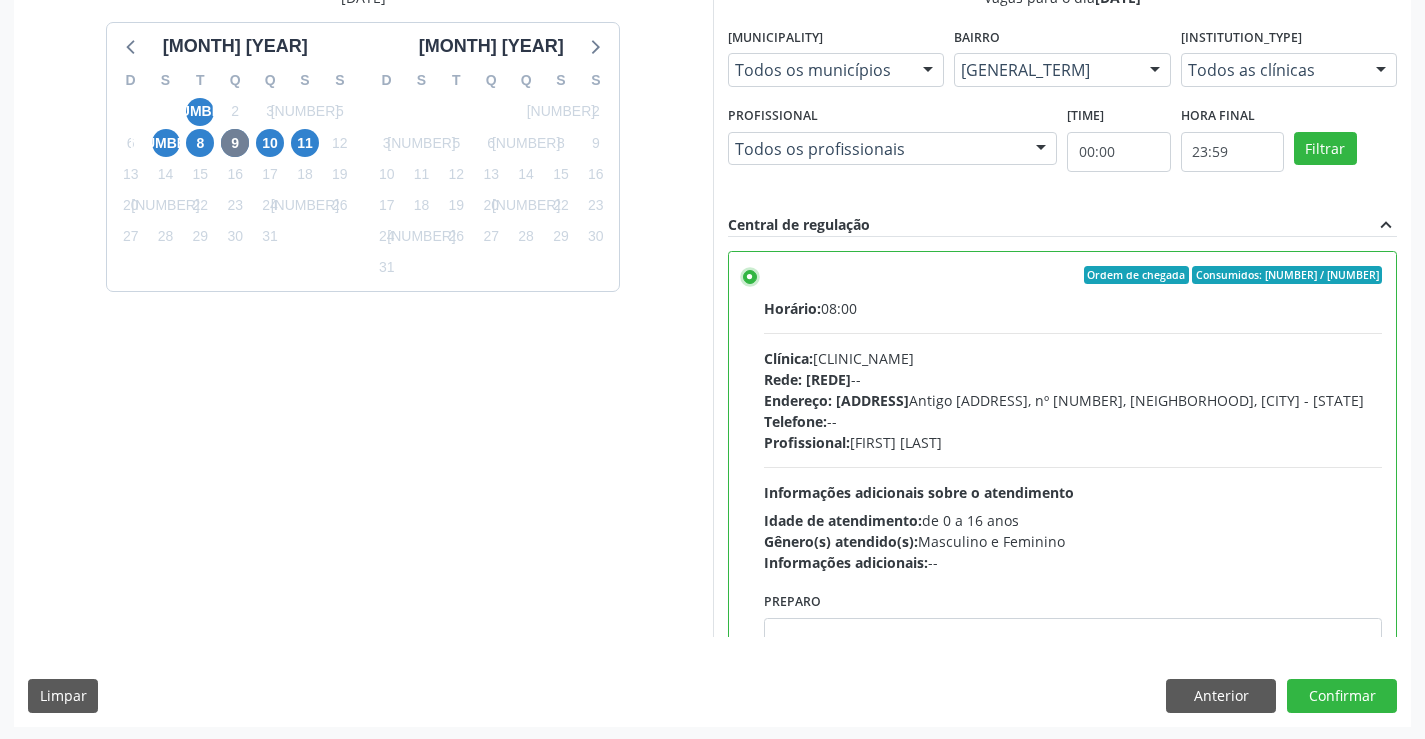 scroll, scrollTop: 456, scrollLeft: 0, axis: vertical 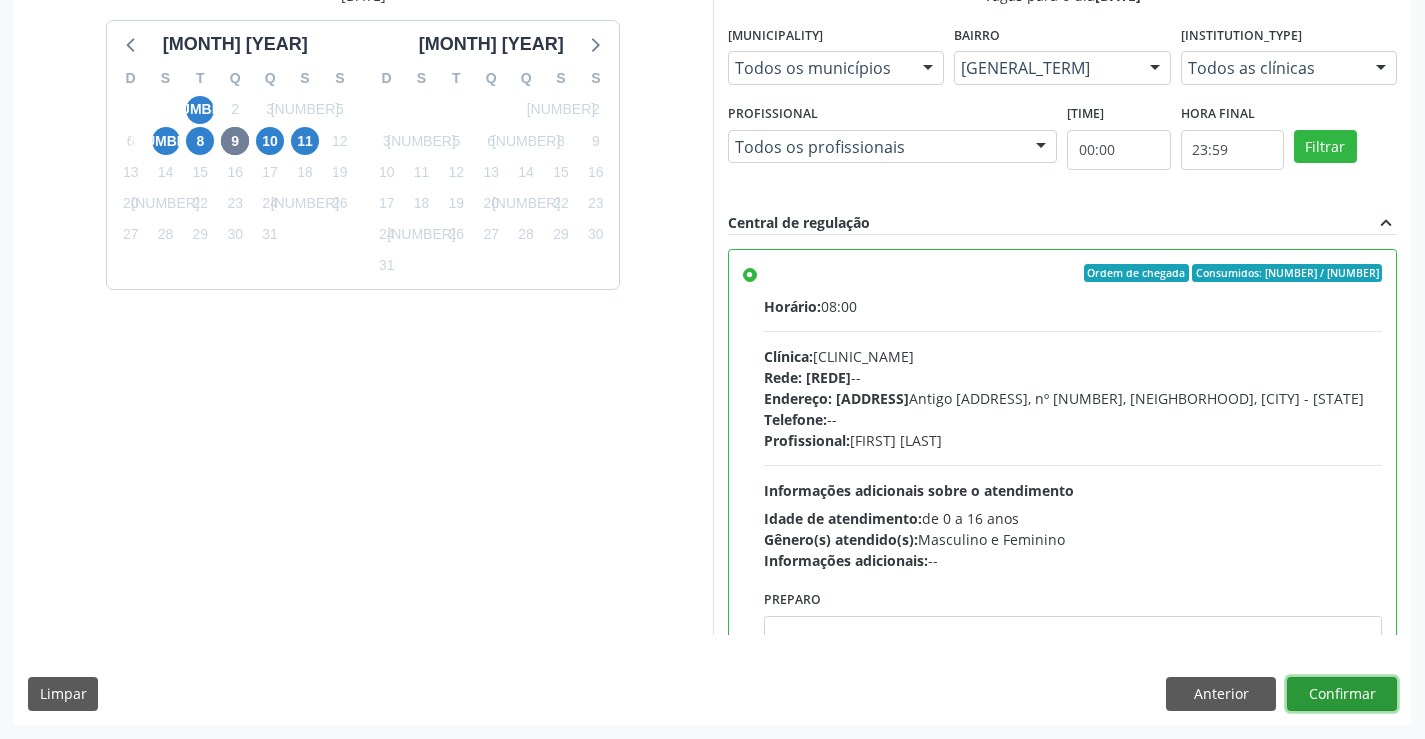 click on "Confirmar" at bounding box center (1342, 694) 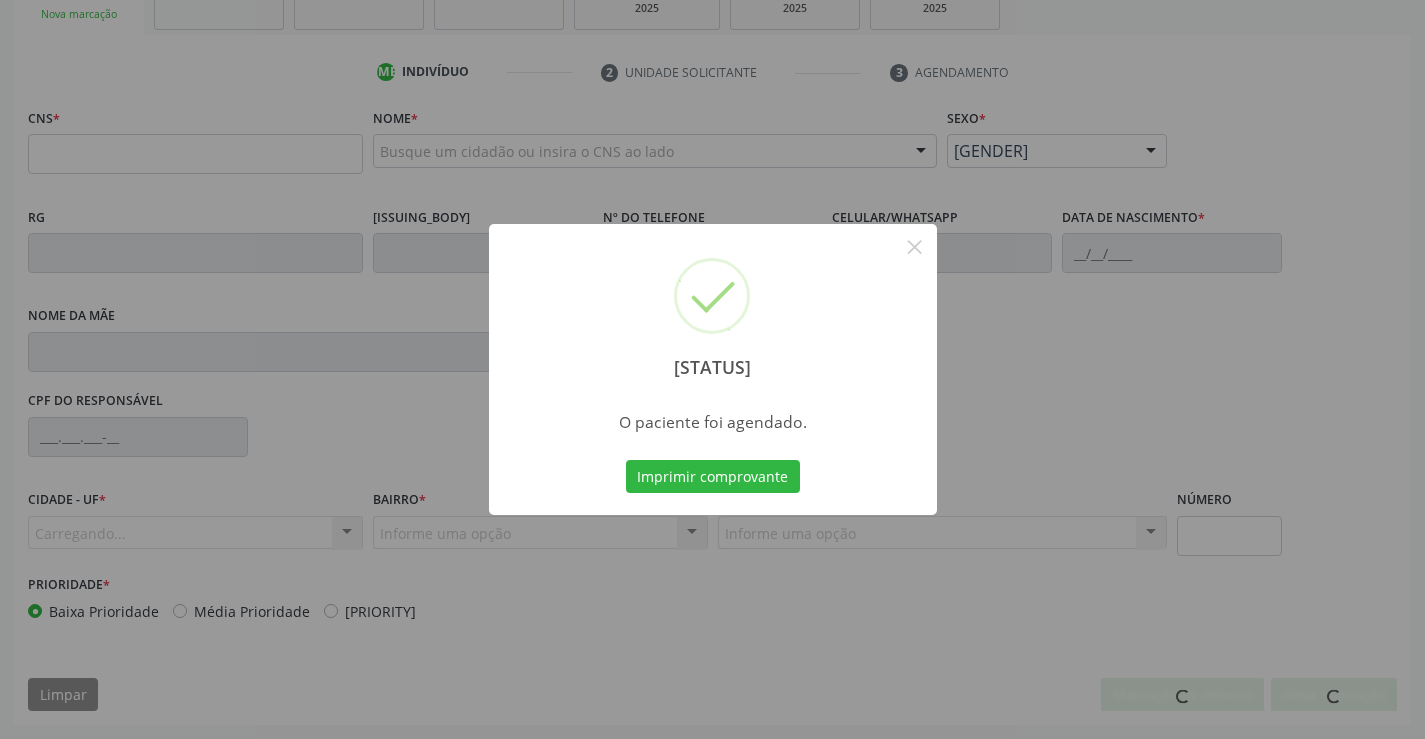 scroll, scrollTop: 331, scrollLeft: 0, axis: vertical 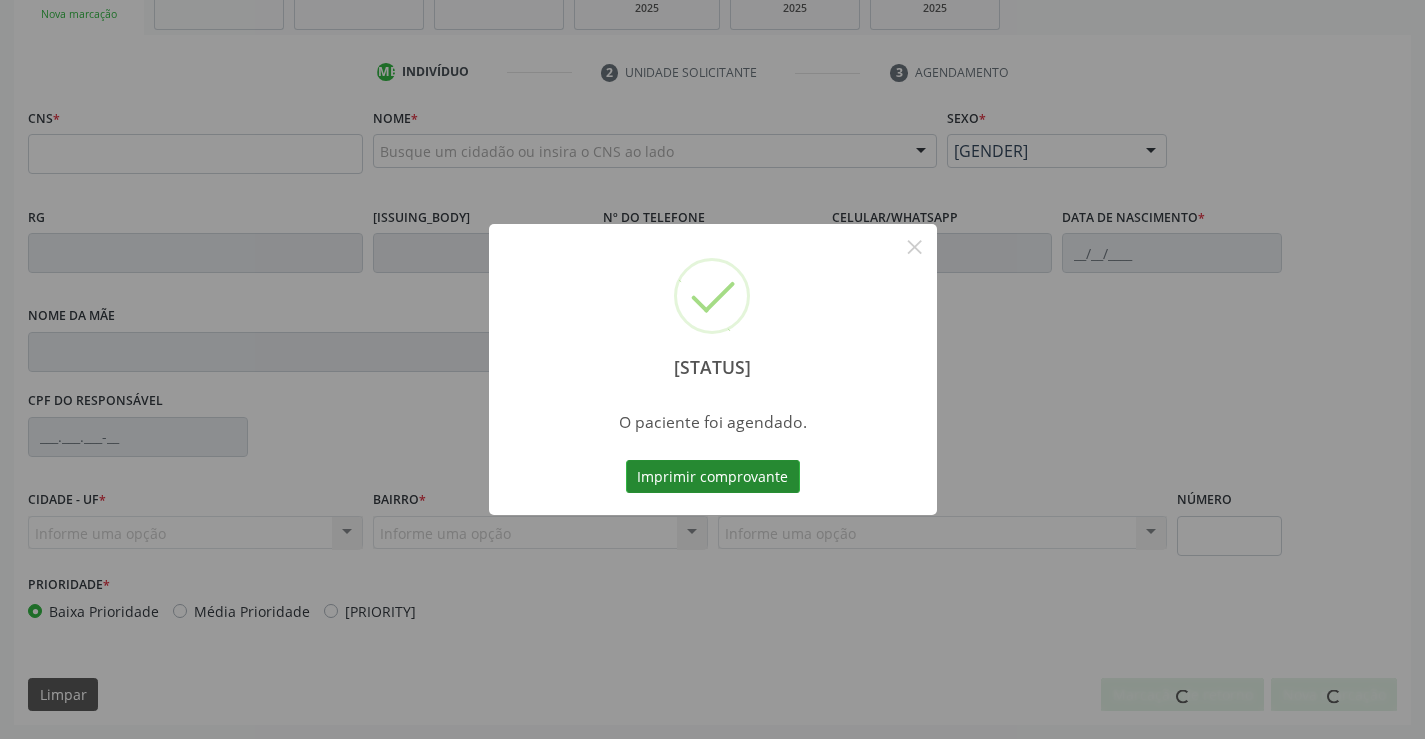 click on "Imprimir comprovante" at bounding box center [713, 477] 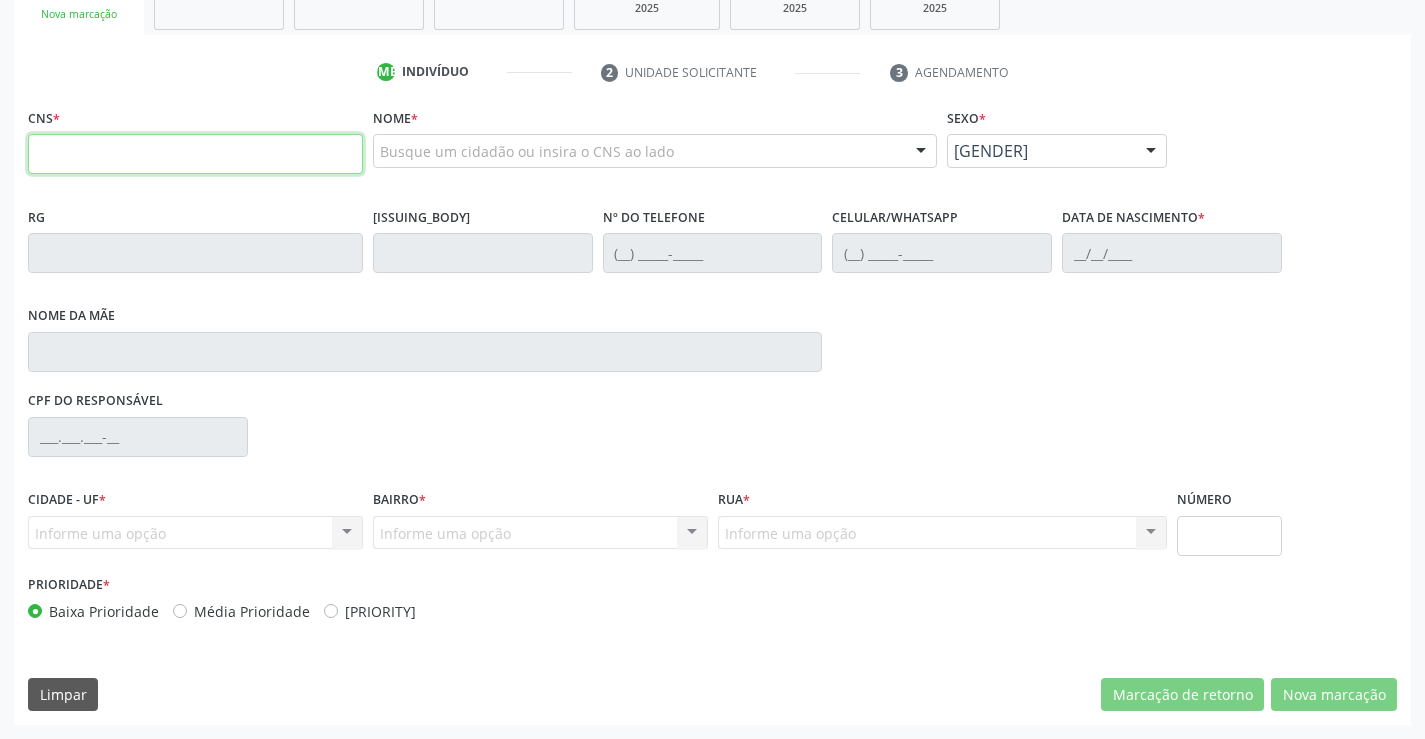 click at bounding box center [195, 154] 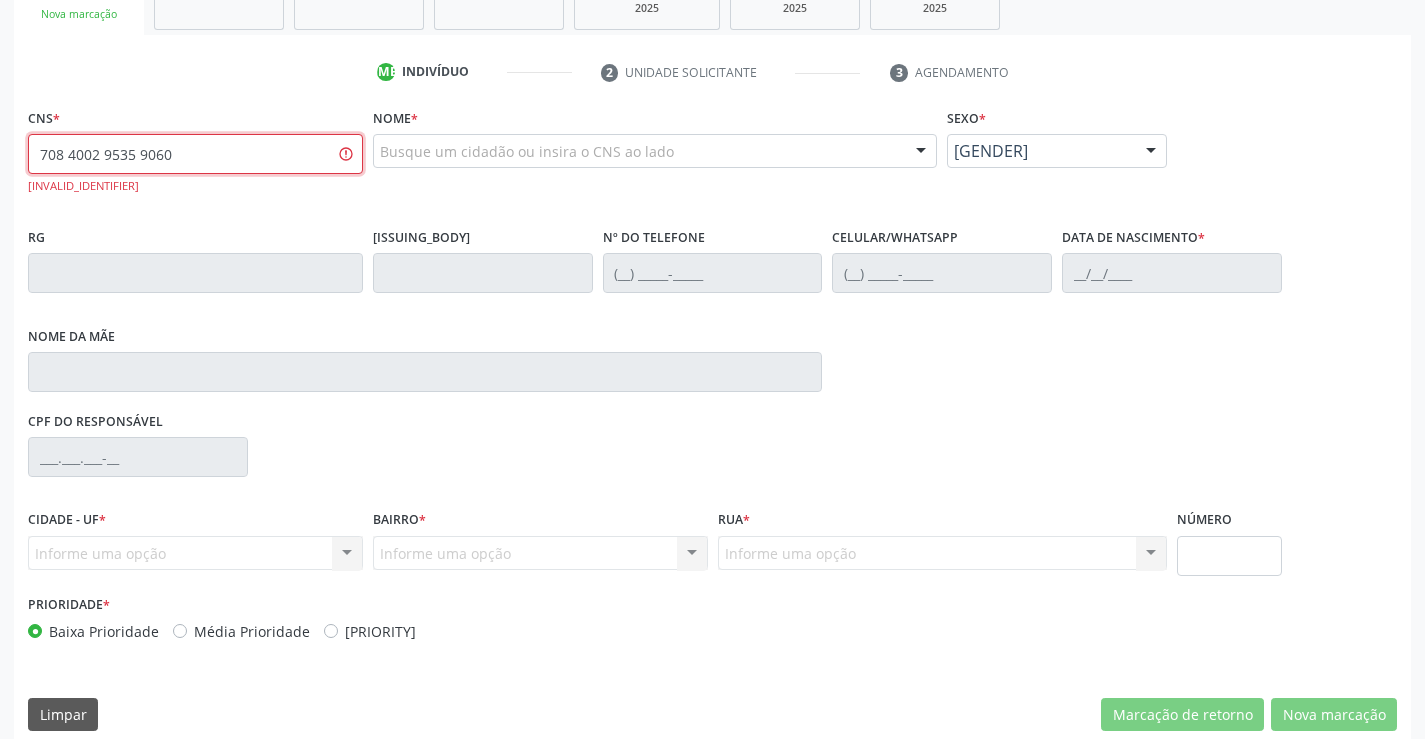 type on "708 4002 9535 9060" 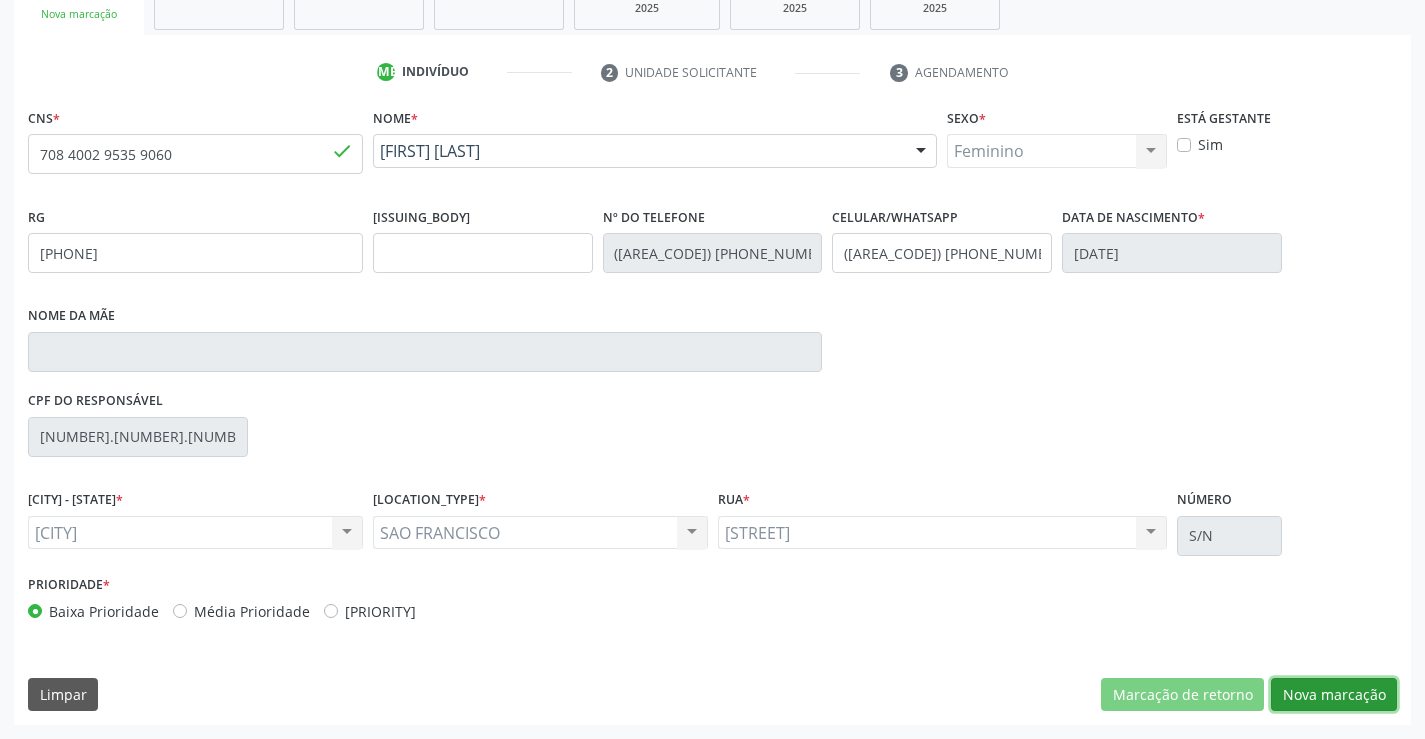 click on "Nova marcação" at bounding box center [1182, 695] 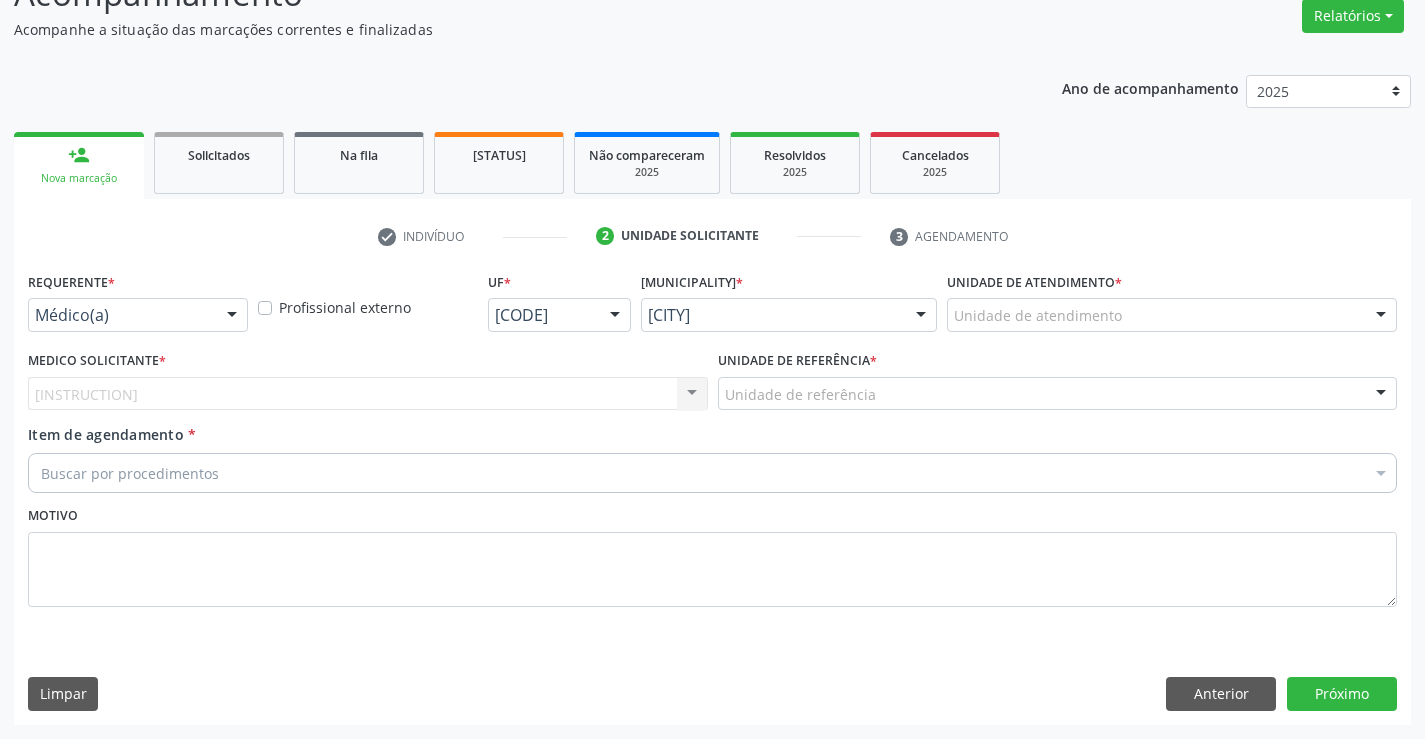 scroll, scrollTop: 167, scrollLeft: 0, axis: vertical 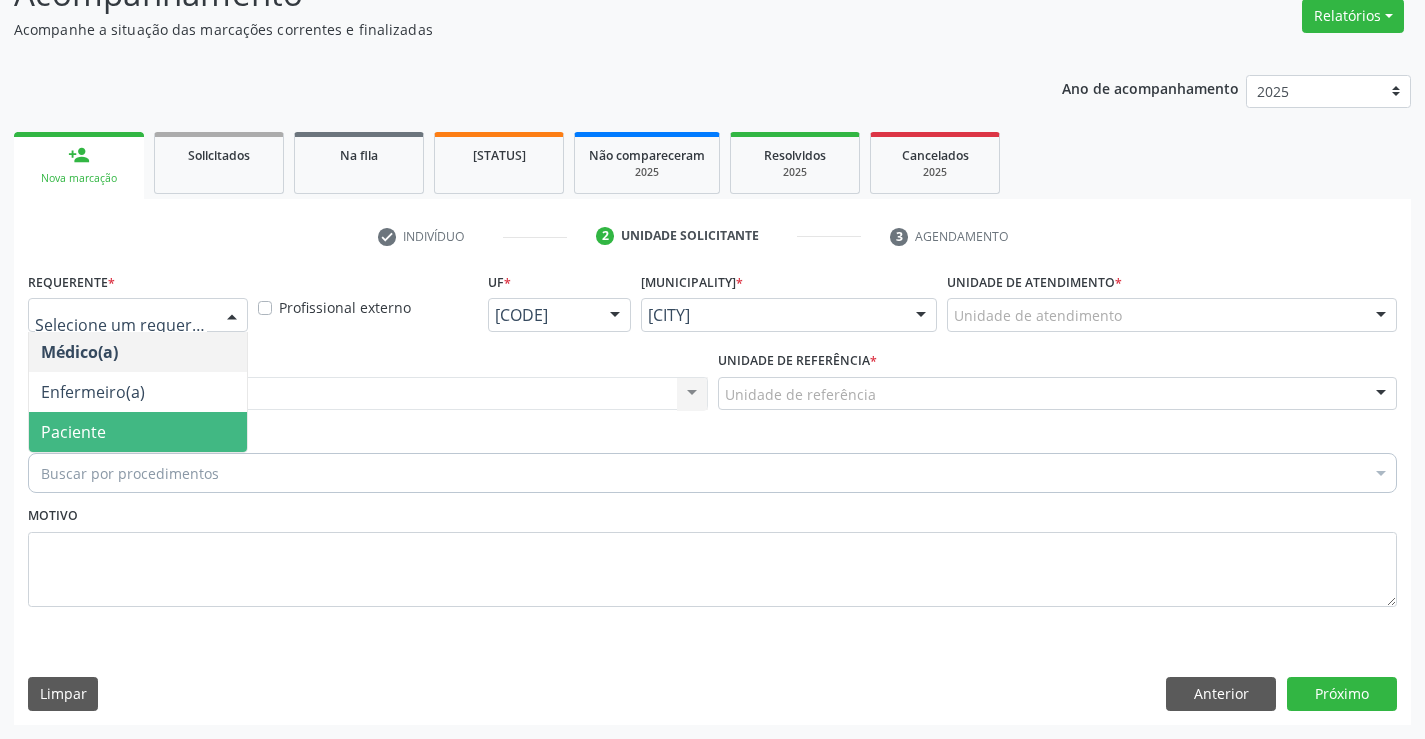 click on "Paciente" at bounding box center [138, 432] 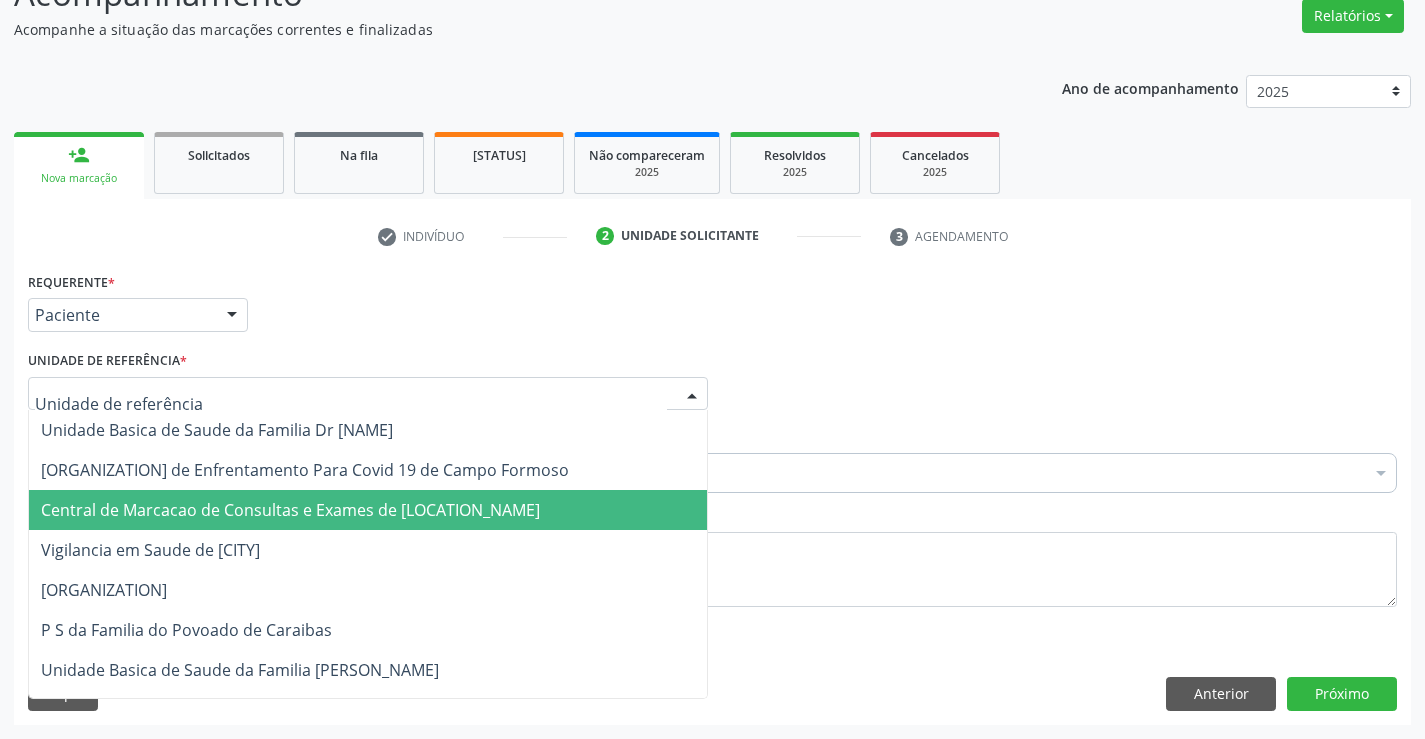 click on "Central de Marcacao de Consultas e Exames de Campo Formoso" at bounding box center (290, 510) 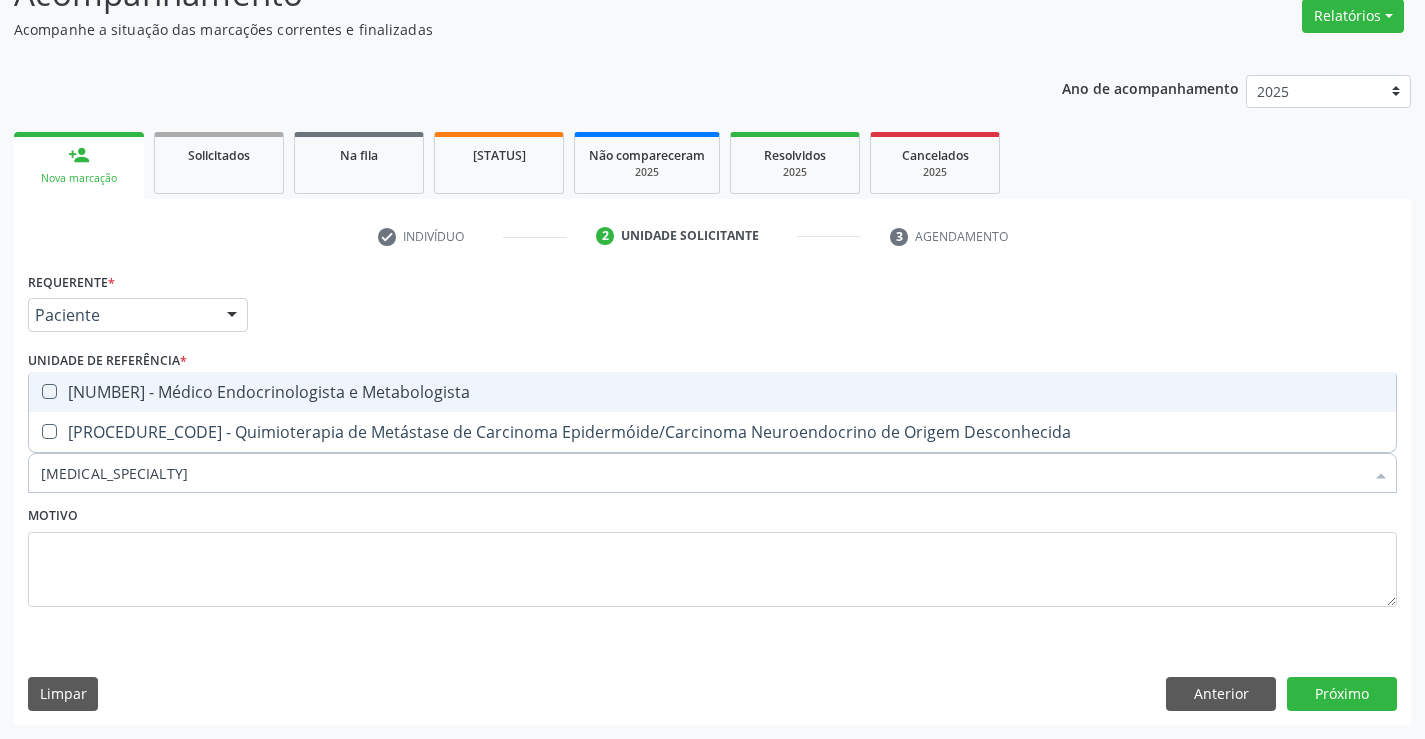 type on "ENDOCRINOL" 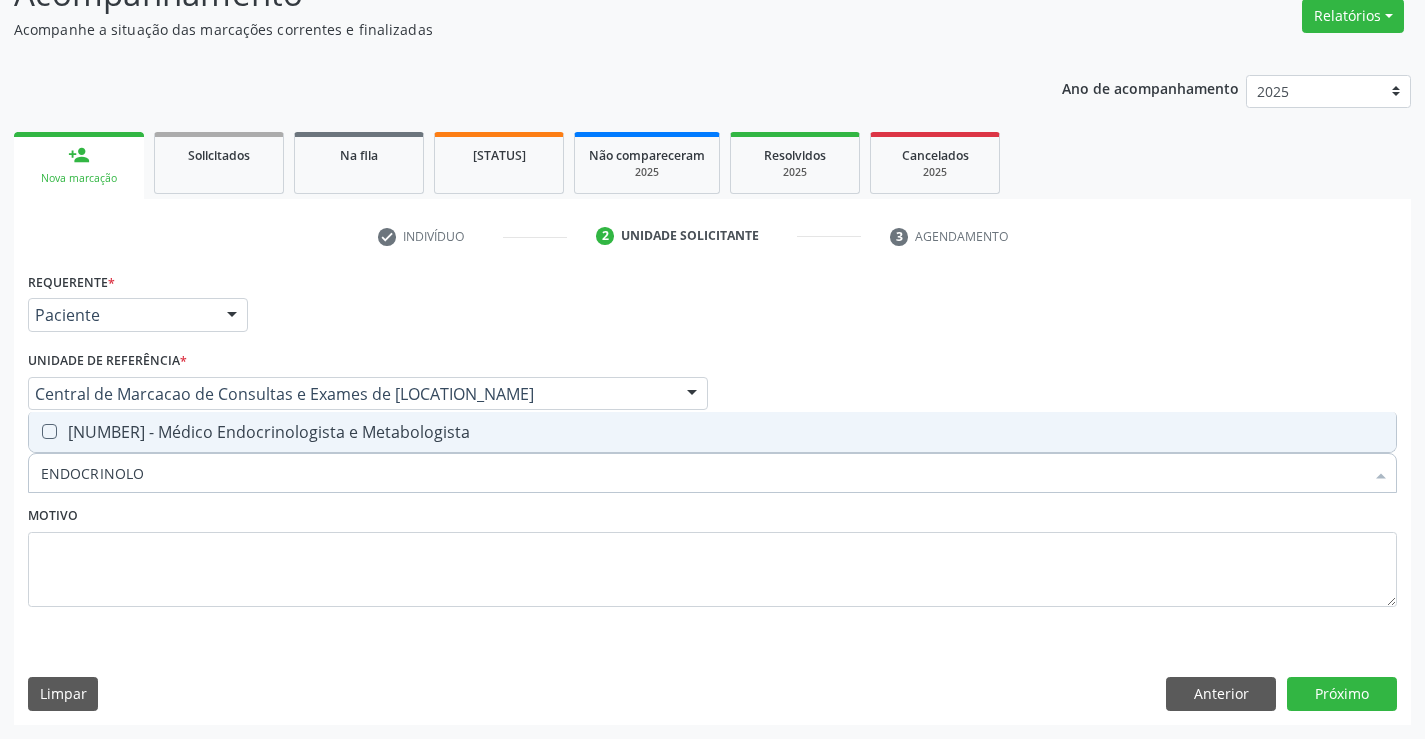 click on "[NUMBER] - Médico Endocrinologista e Metabologista" at bounding box center (712, 432) 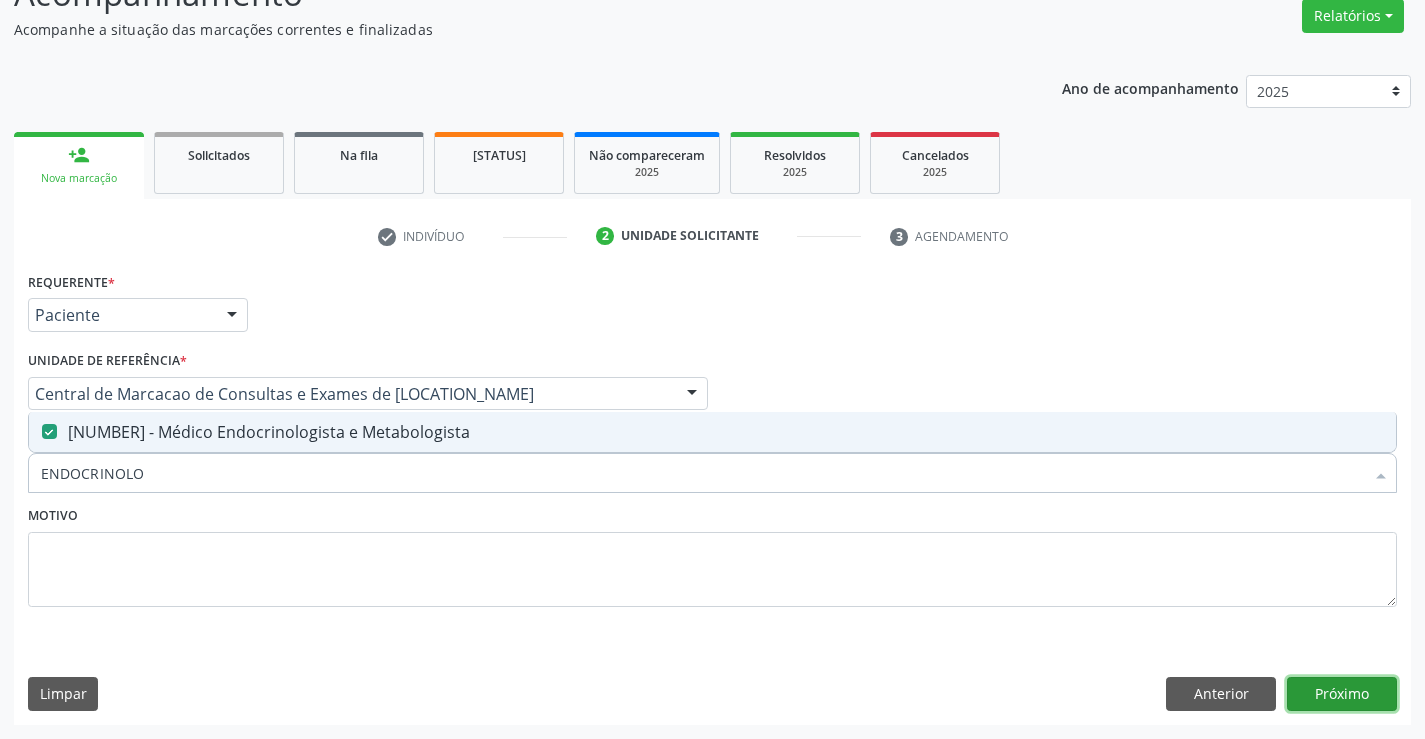 click on "Próximo" at bounding box center [1342, 694] 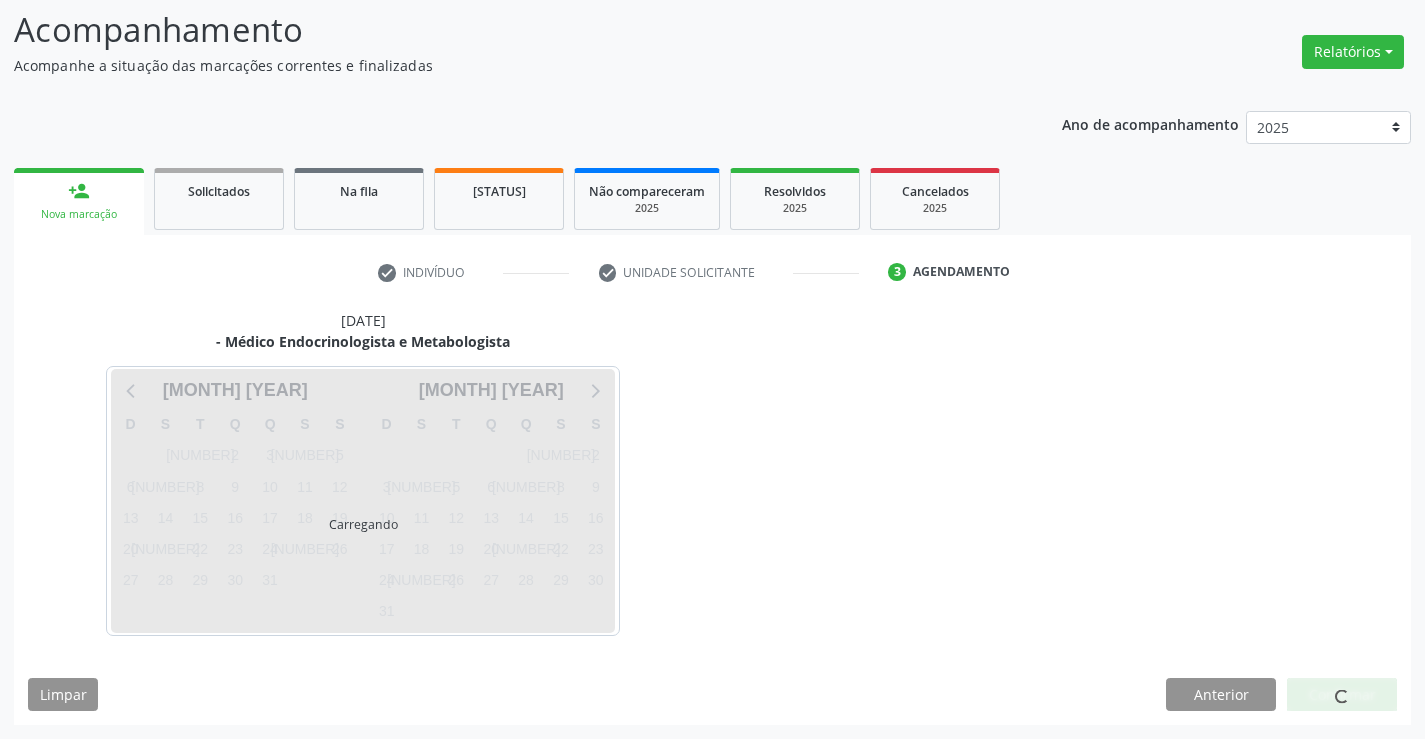 scroll, scrollTop: 131, scrollLeft: 0, axis: vertical 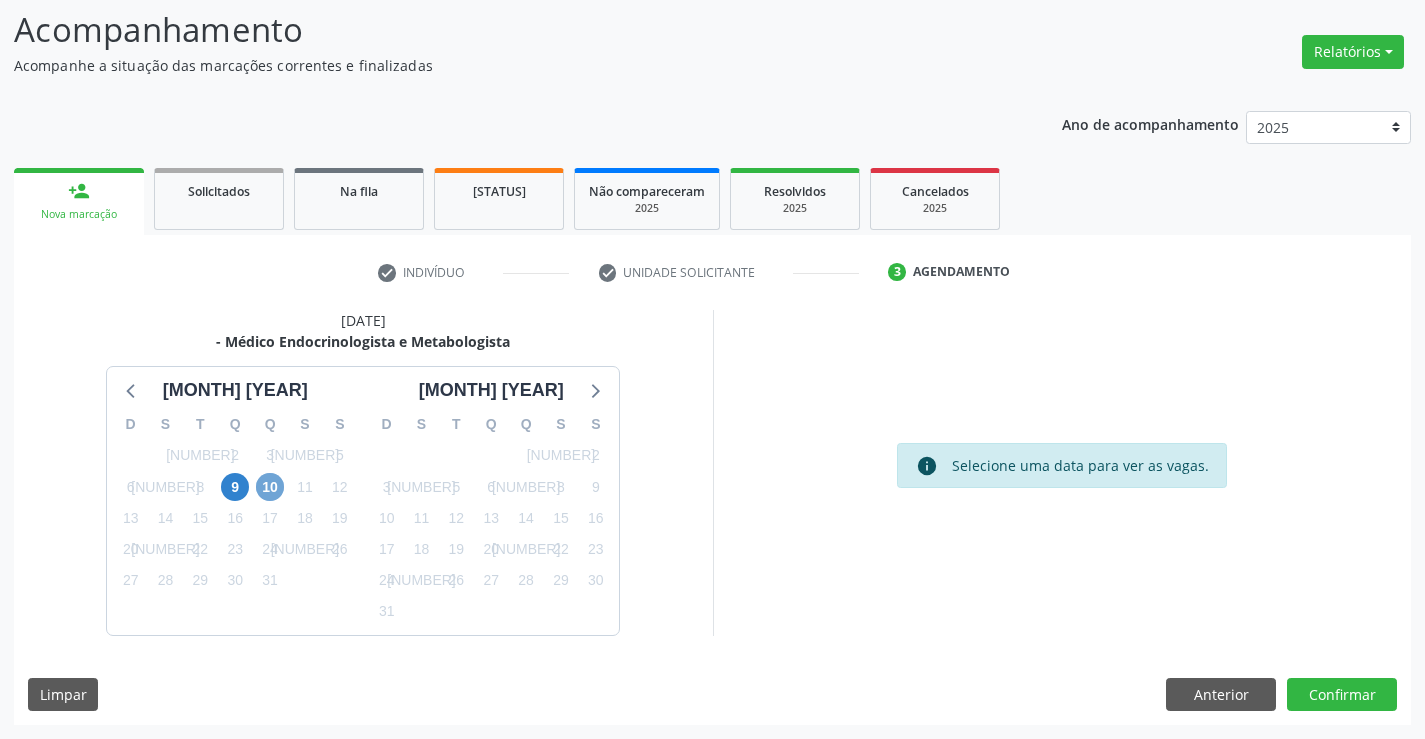 click on "[NUM]" at bounding box center (270, 487) 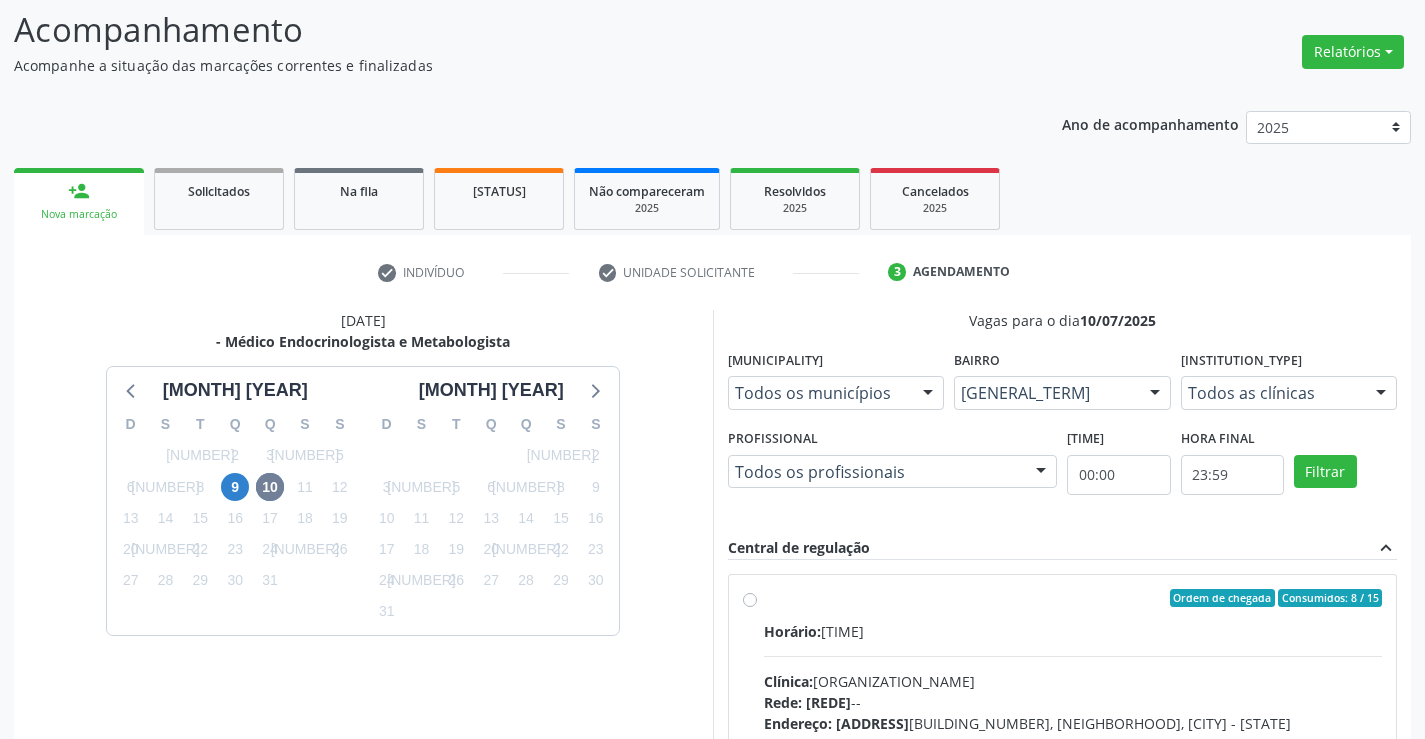 click on "Ordem de chegada
Consumidos: 8 / 15
Horário:   07:30
Clínica:  Policlínica Municipal
Rede:
--
Endereço:   Predio, nº 386, Centro, Campo Formoso - BA
Telefone:   (74) 6451312
Profissional:
Poliecio de Matos Lacerda
Informações adicionais sobre o atendimento
Idade de atendimento:
de 10 a 120 anos
Gênero(s) atendido(s):
Masculino e Feminino
Informações adicionais:
--" at bounding box center (1073, 742) 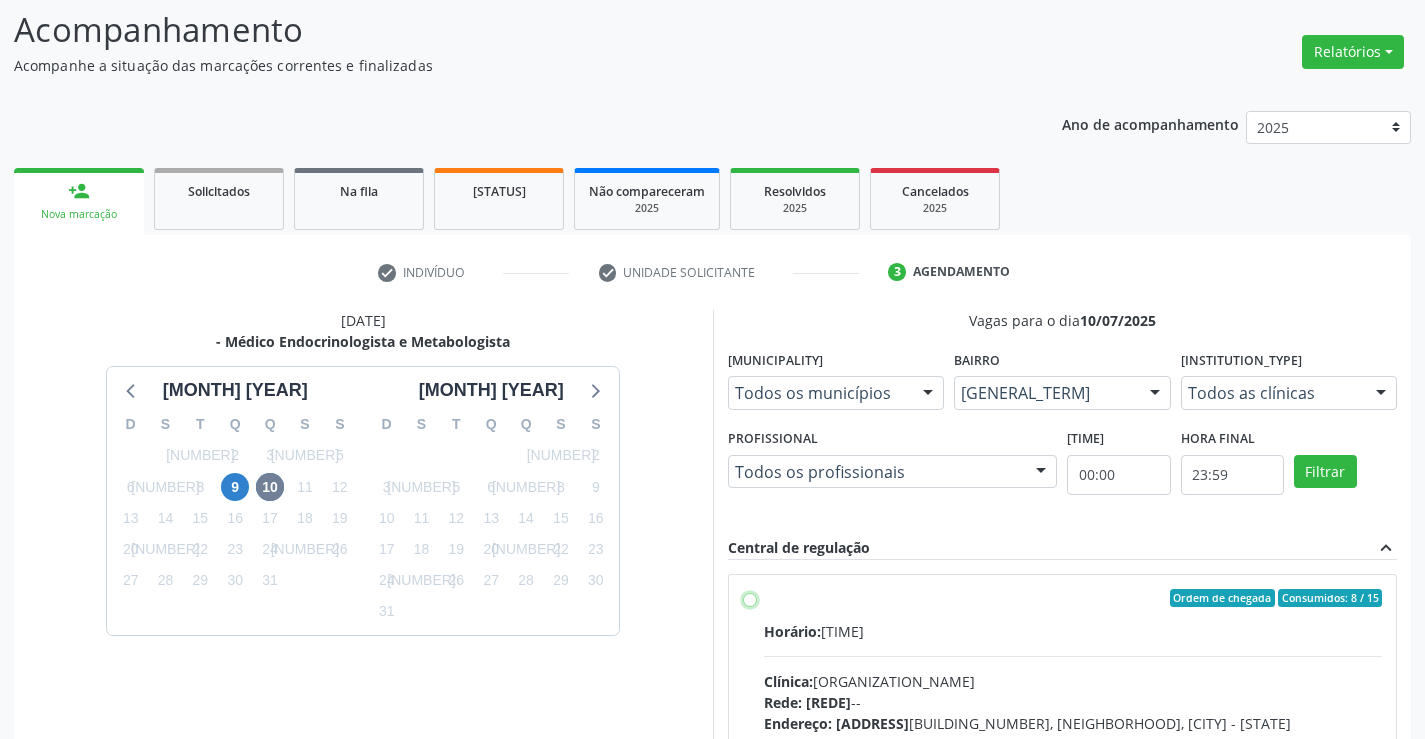 click on "Ordem de chegada
Consumidos: 8 / 15
Horário:   07:30
Clínica:  Policlínica Municipal
Rede:
--
Endereço:   Predio, nº 386, Centro, Campo Formoso - BA
Telefone:   (74) 6451312
Profissional:
Poliecio de Matos Lacerda
Informações adicionais sobre o atendimento
Idade de atendimento:
de 10 a 120 anos
Gênero(s) atendido(s):
Masculino e Feminino
Informações adicionais:
--" at bounding box center (750, 598) 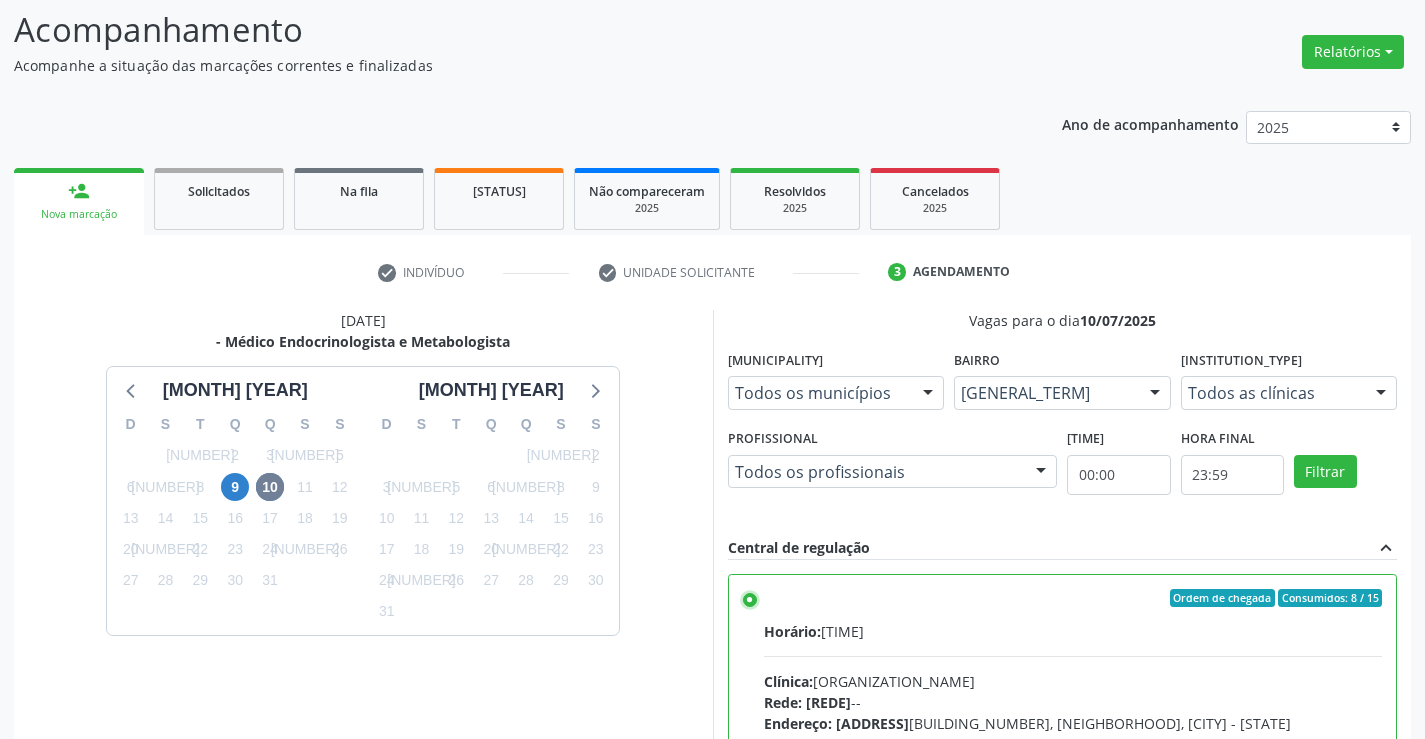 scroll, scrollTop: 456, scrollLeft: 0, axis: vertical 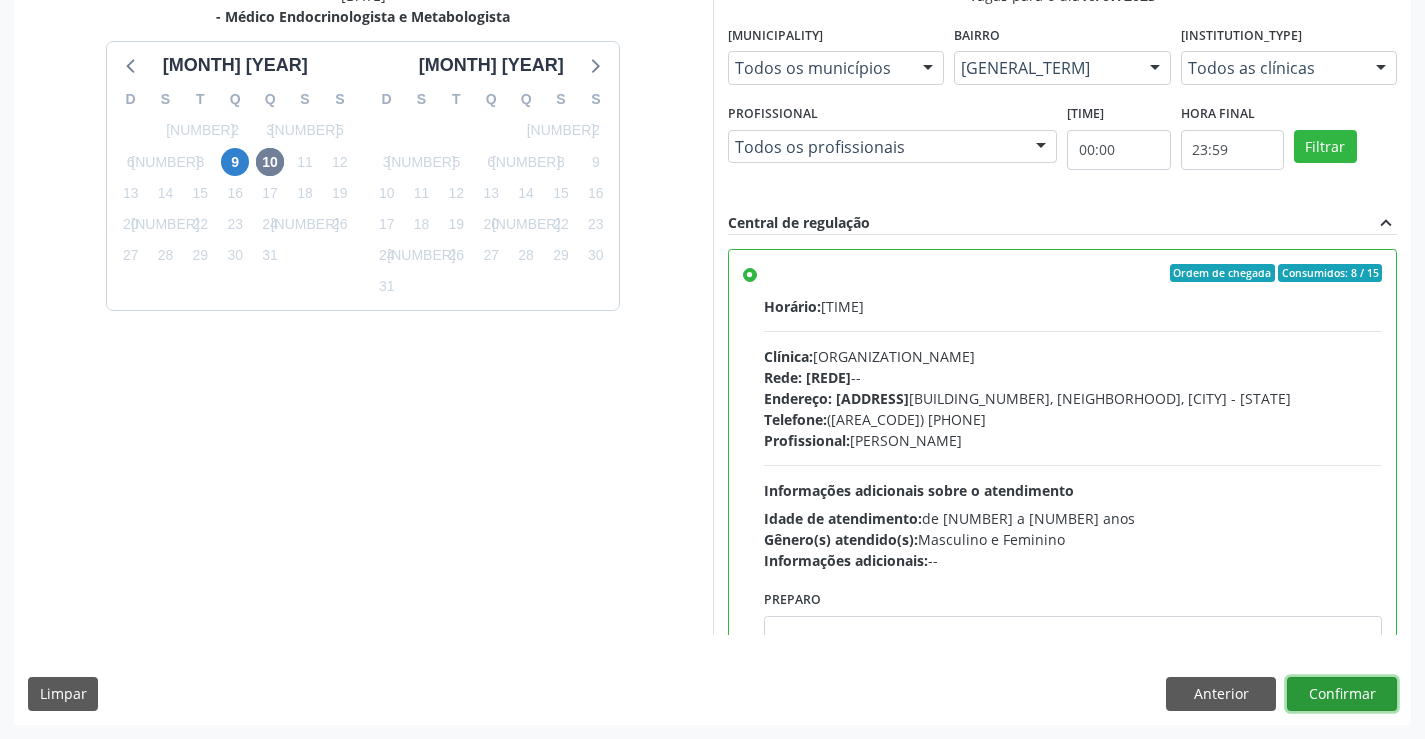 click on "Confirmar" at bounding box center (1342, 694) 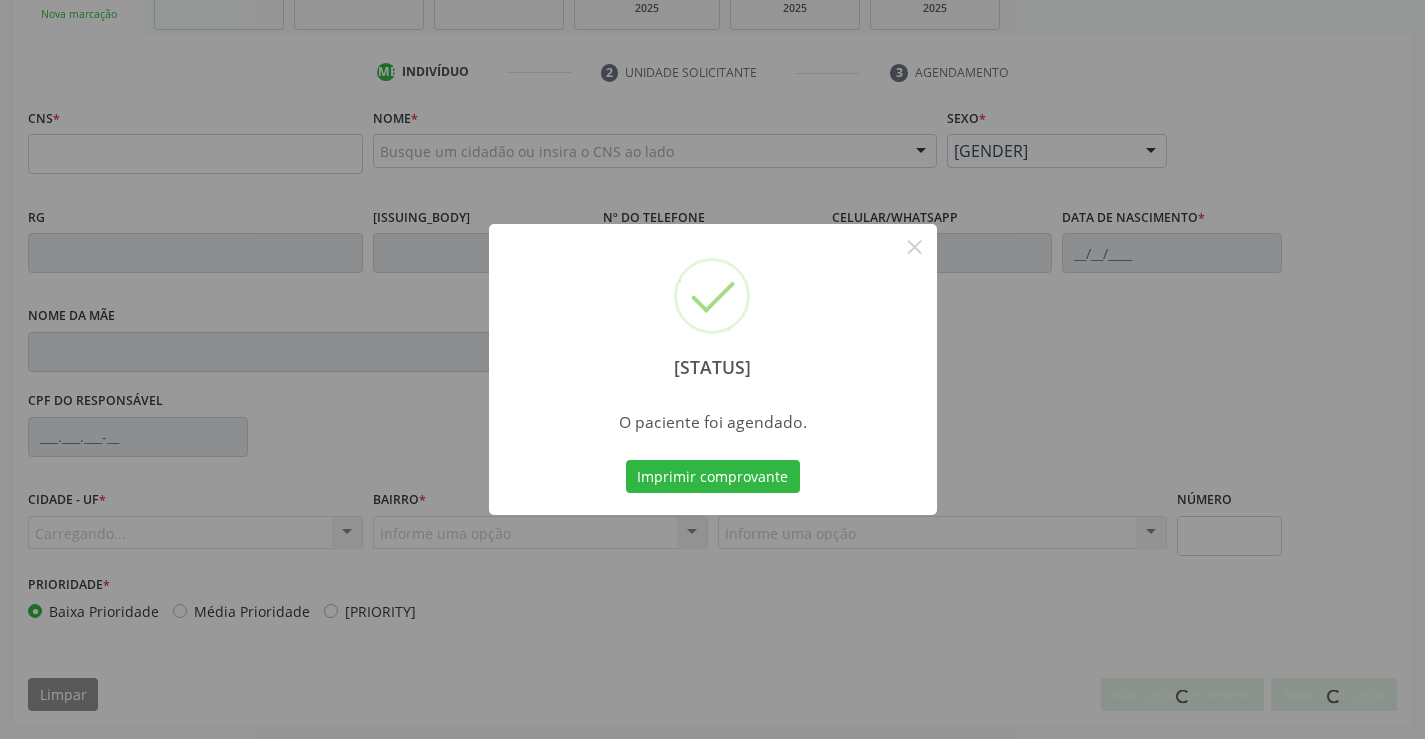 scroll, scrollTop: 331, scrollLeft: 0, axis: vertical 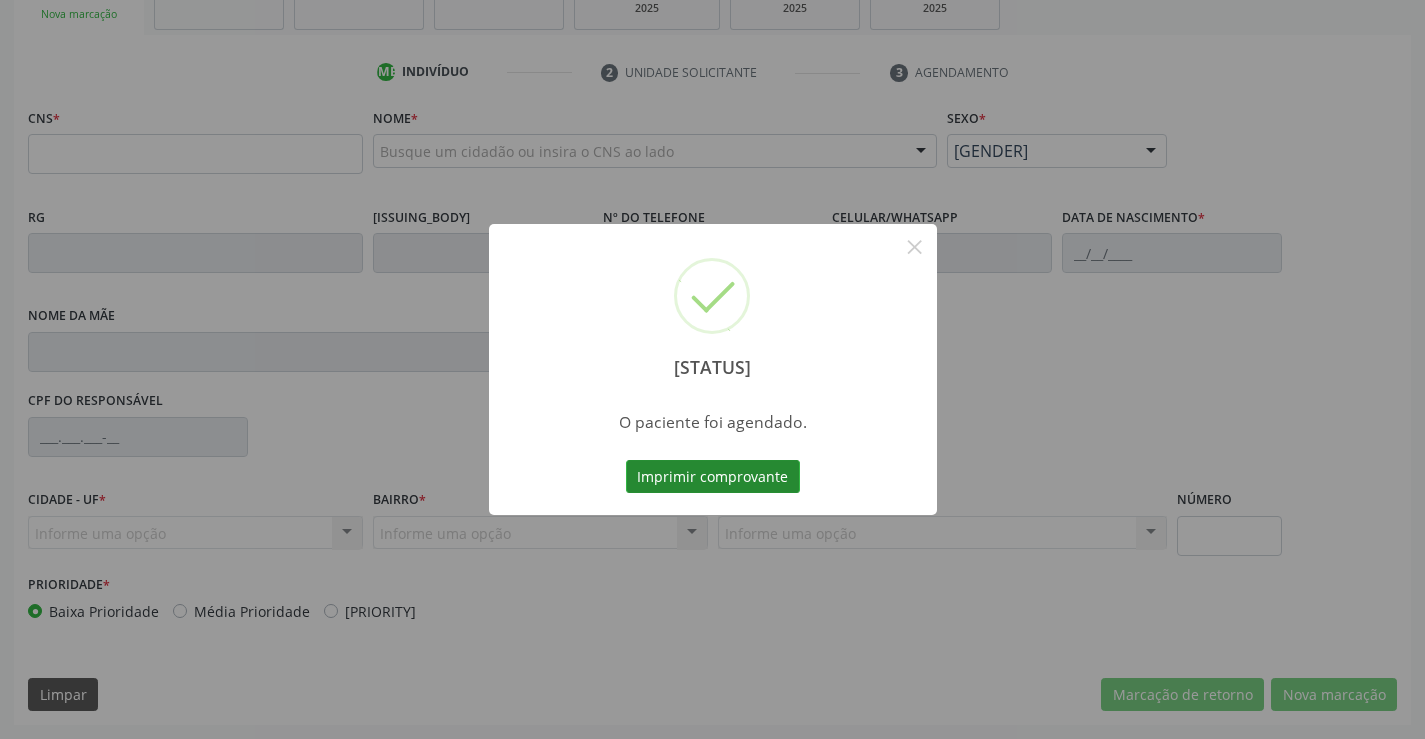 click on "Imprimir comprovante" at bounding box center (713, 477) 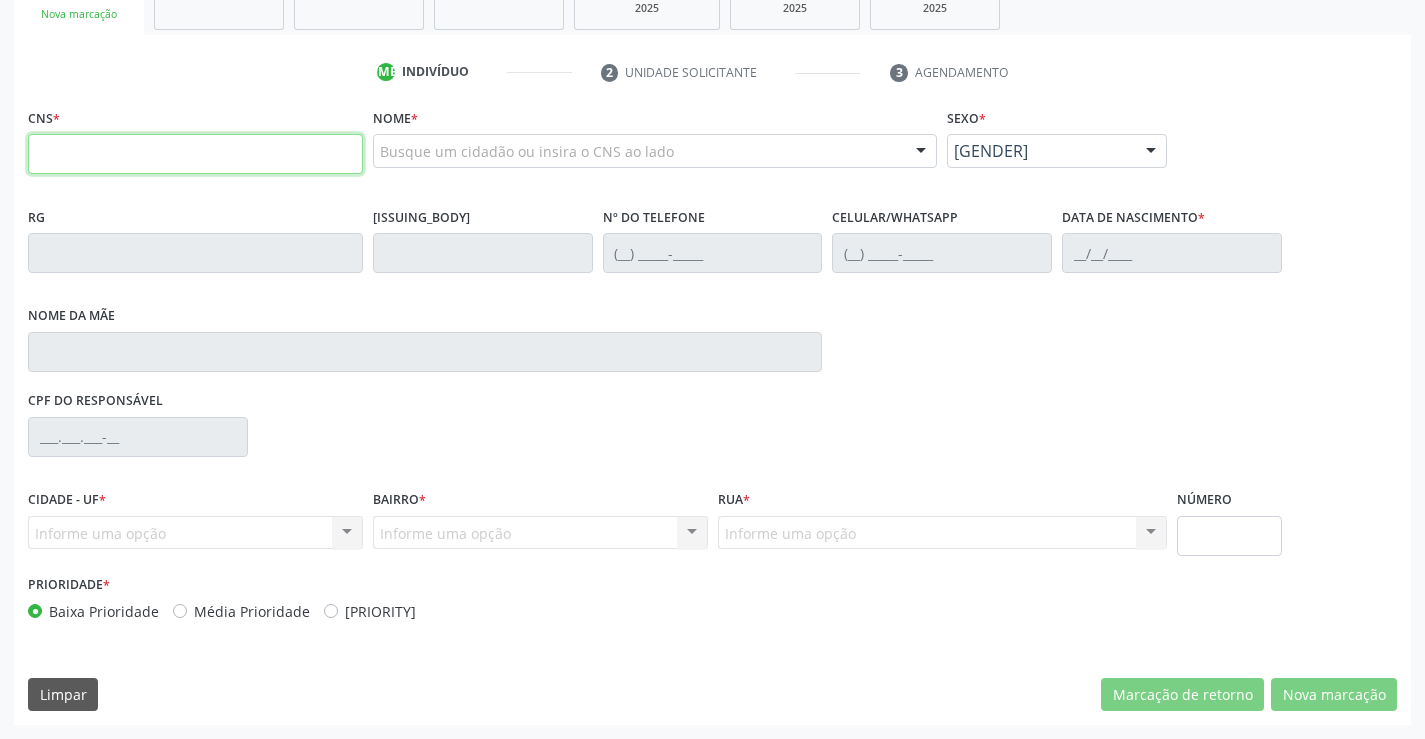 click at bounding box center [195, 154] 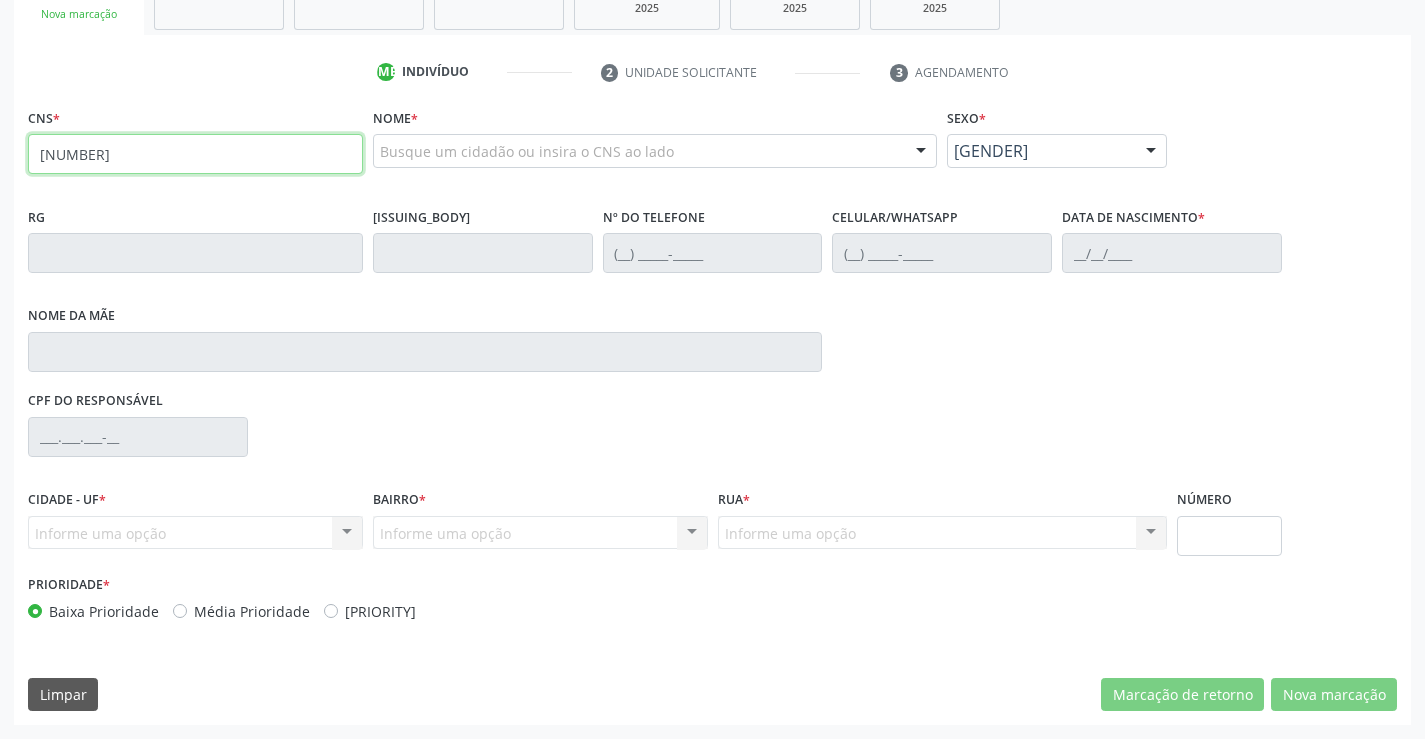 type on "705 0014 2740 8659" 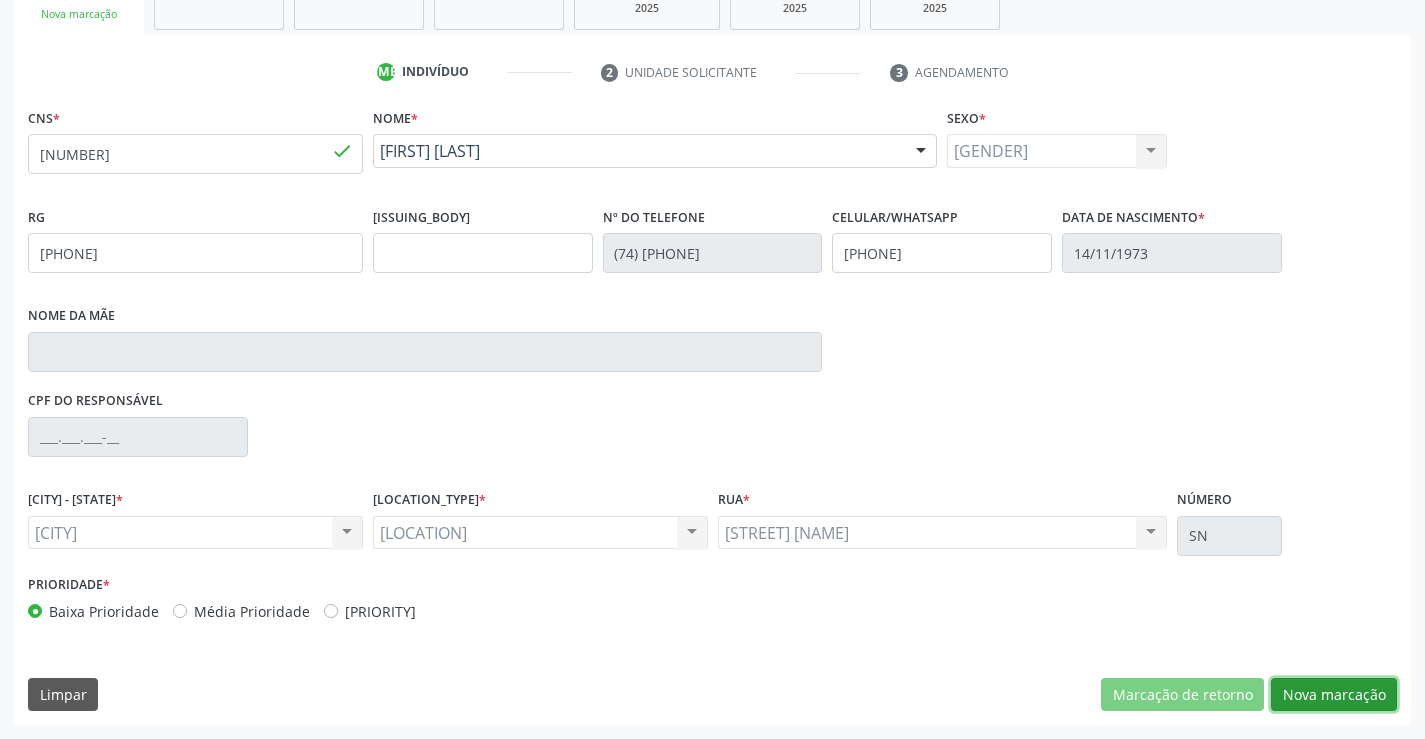 click on "Nova marcação" at bounding box center (1182, 695) 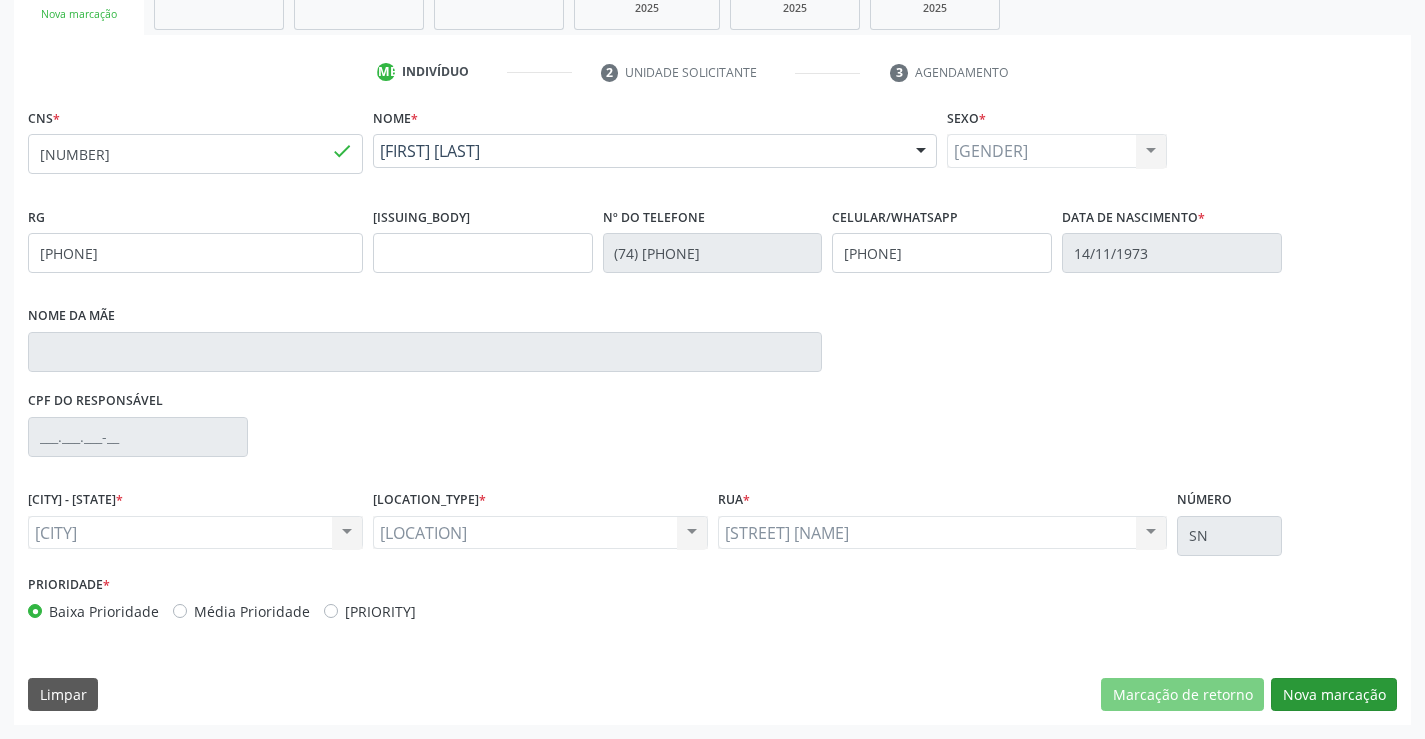 scroll, scrollTop: 167, scrollLeft: 0, axis: vertical 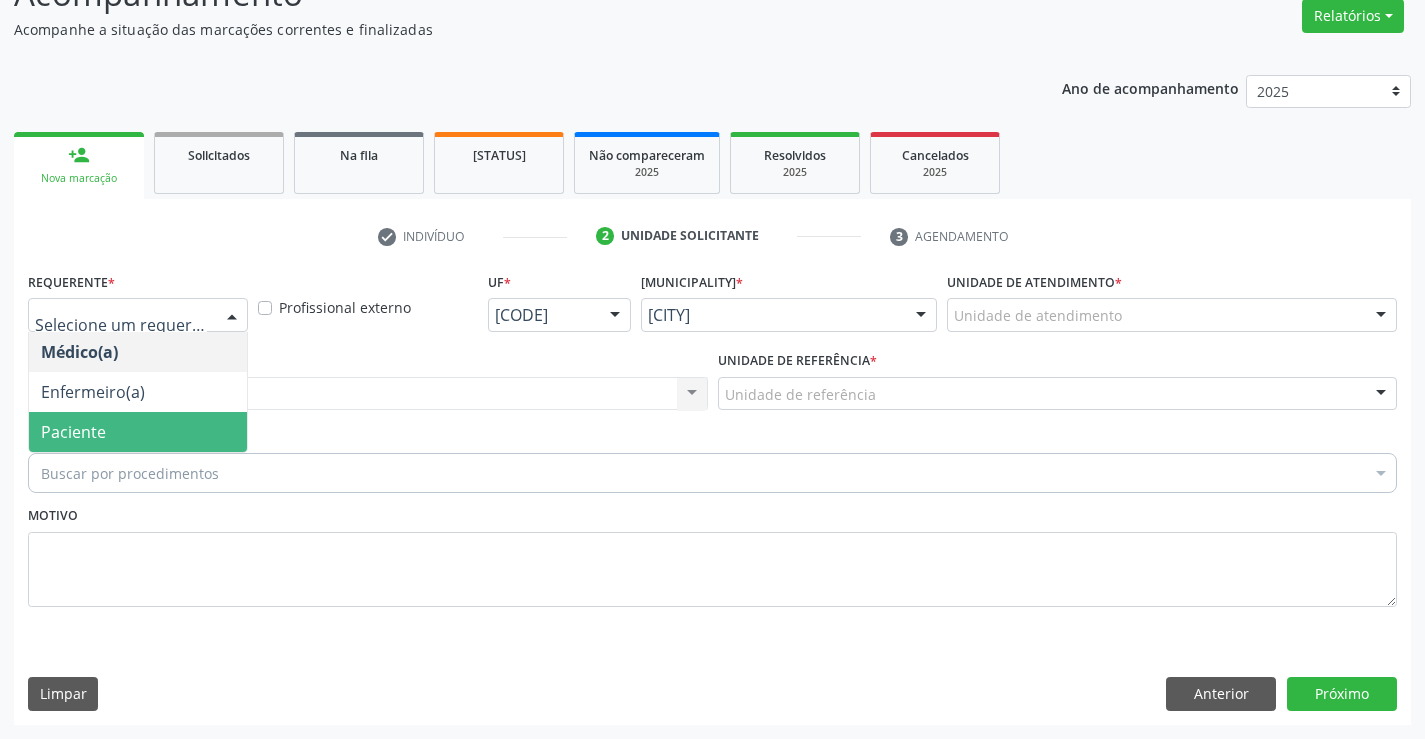 click on "Paciente" at bounding box center [138, 432] 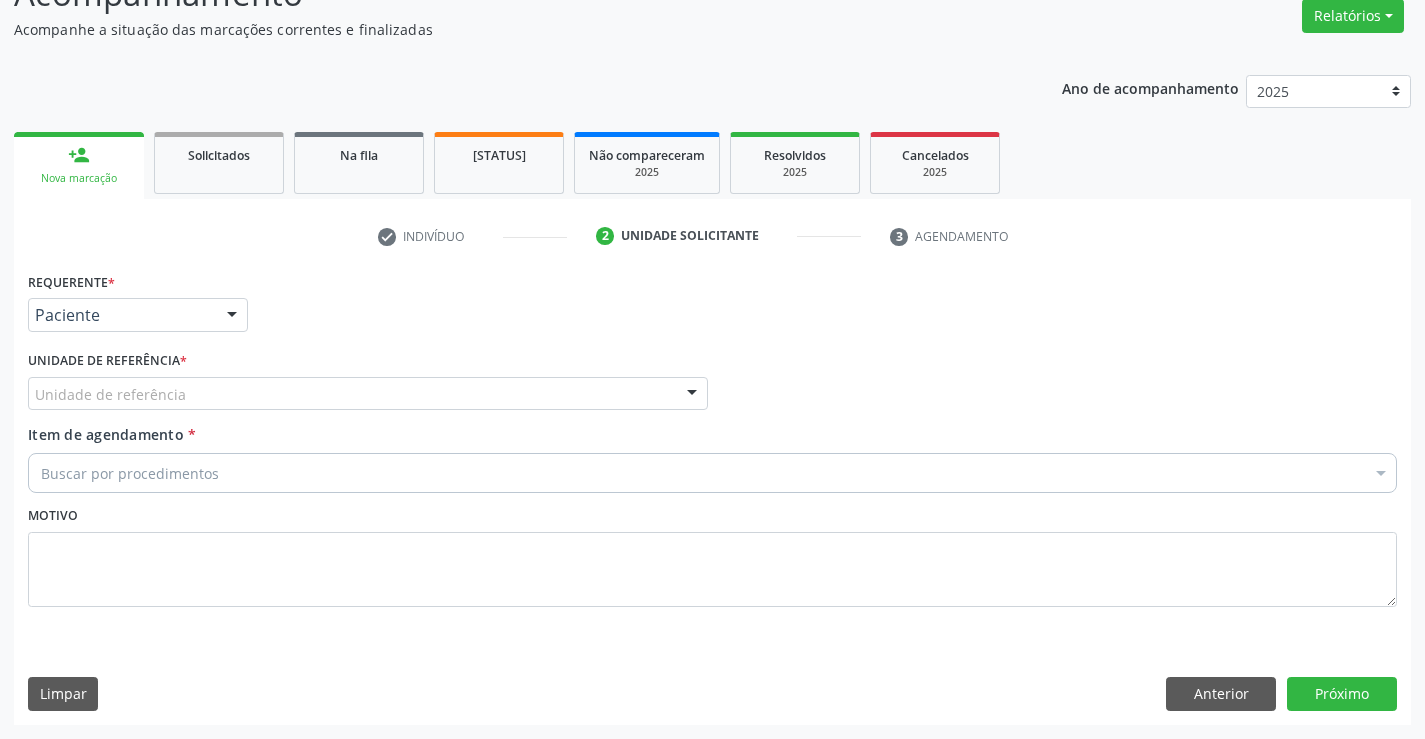 click on "Unidade de referência" at bounding box center (368, 394) 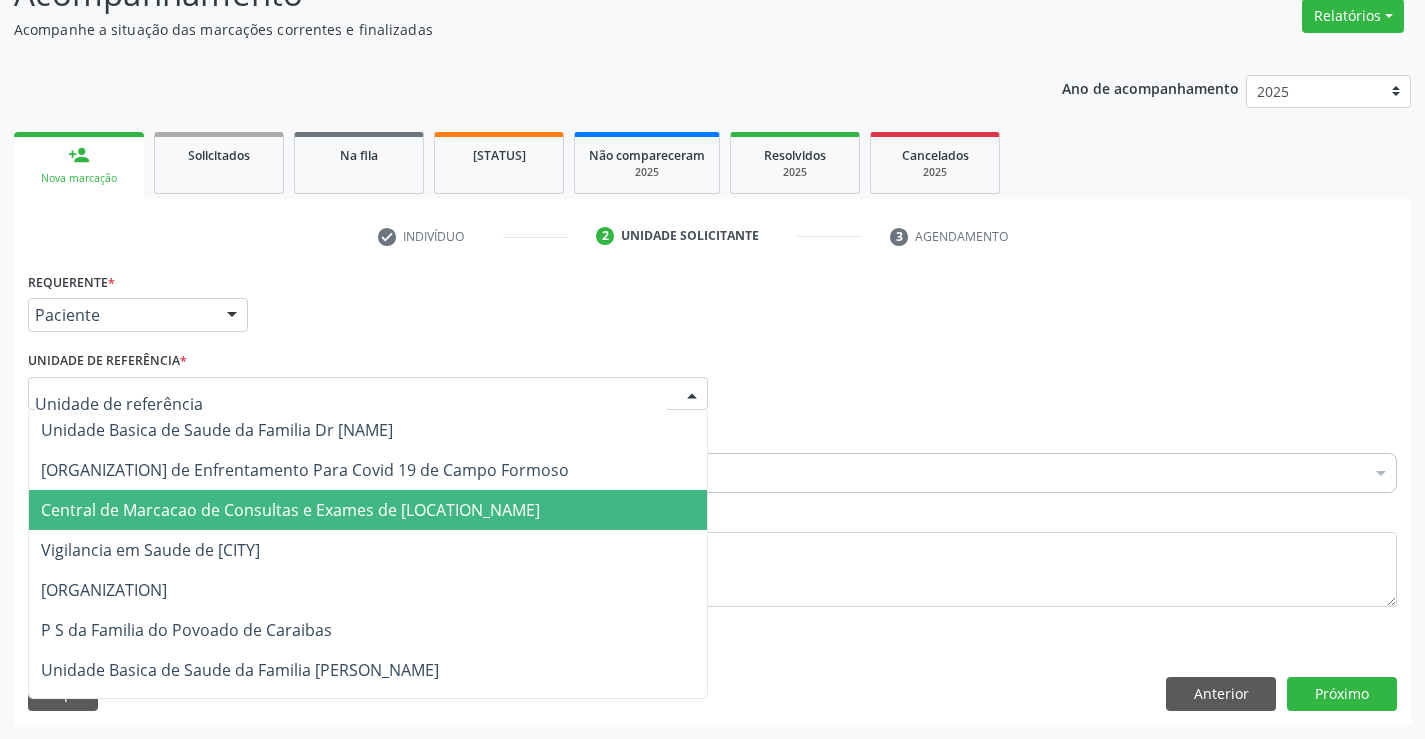 click on "Central de Marcacao de Consultas e Exames de [CITY]" at bounding box center (368, 510) 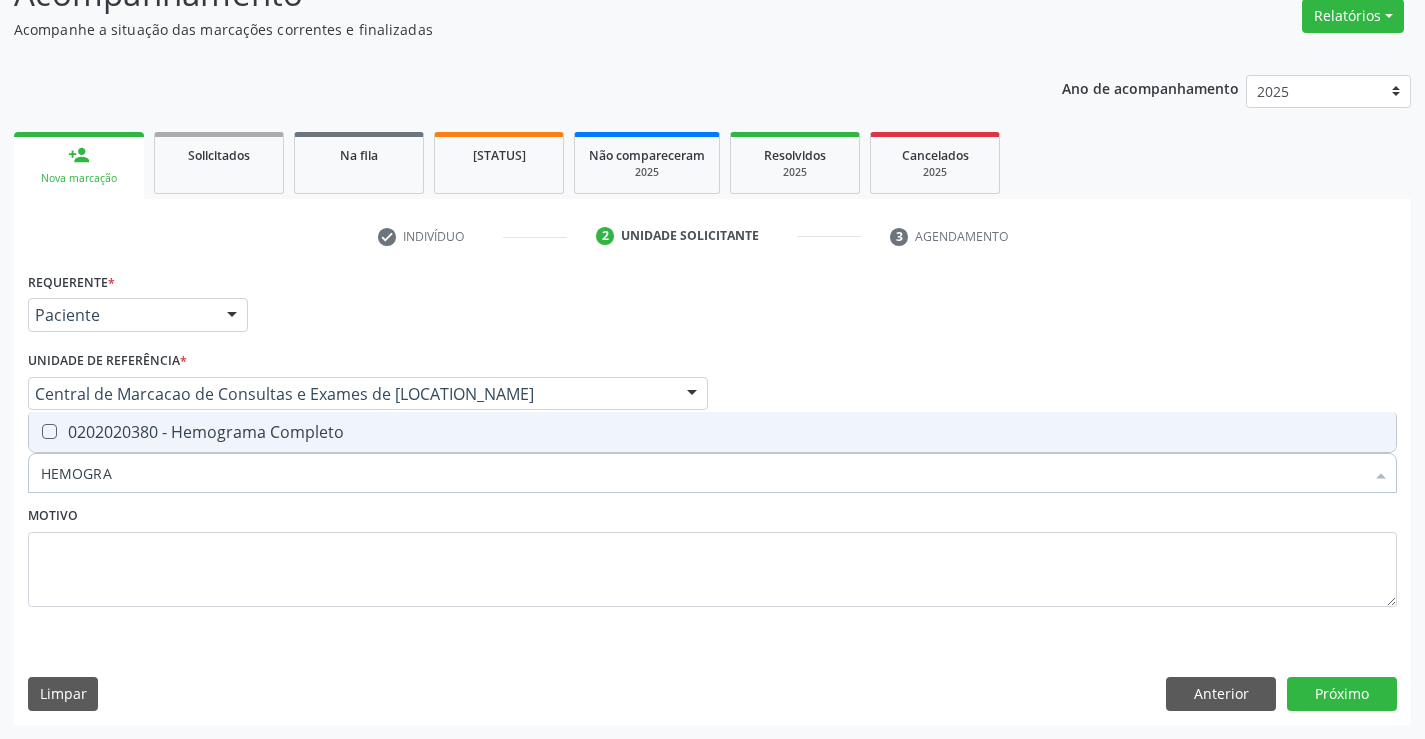 click on "0202020380 - Hemograma Completo" at bounding box center [712, 432] 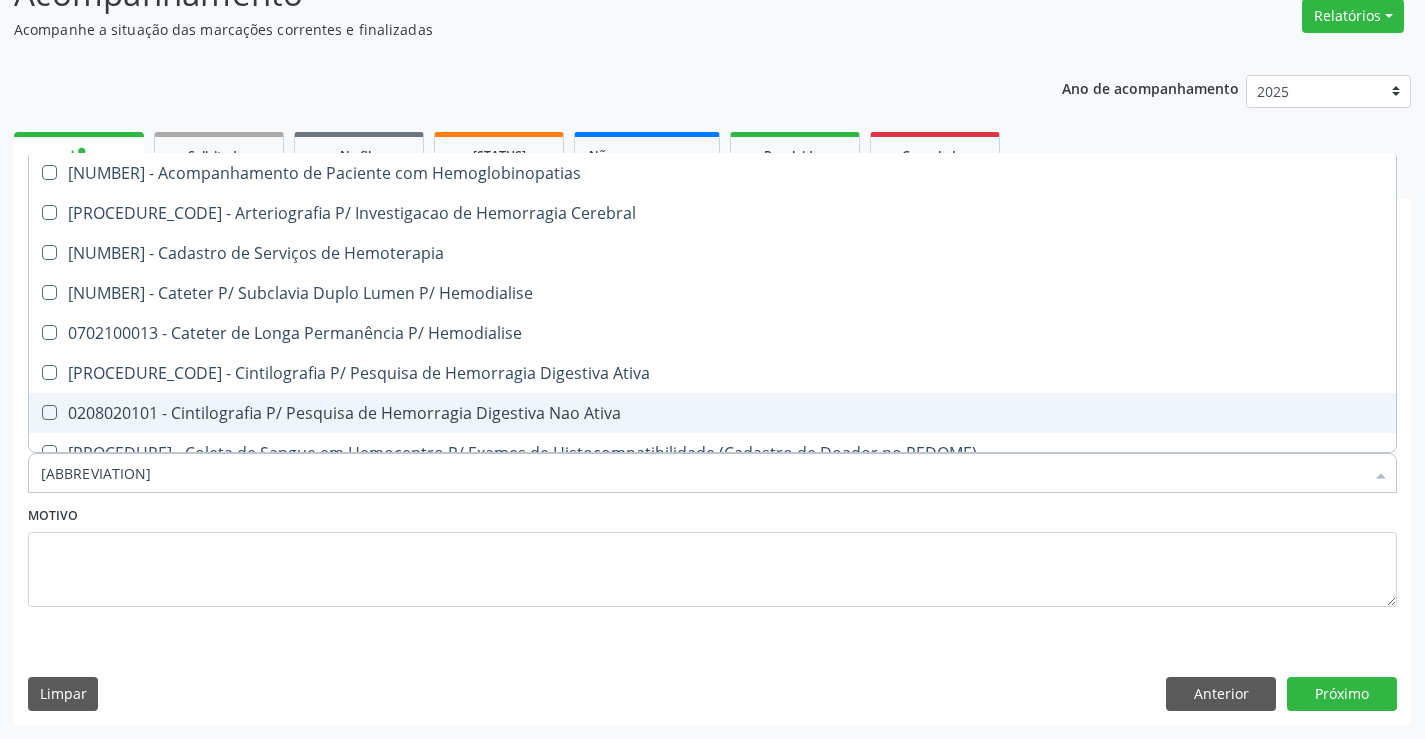 type on "H" 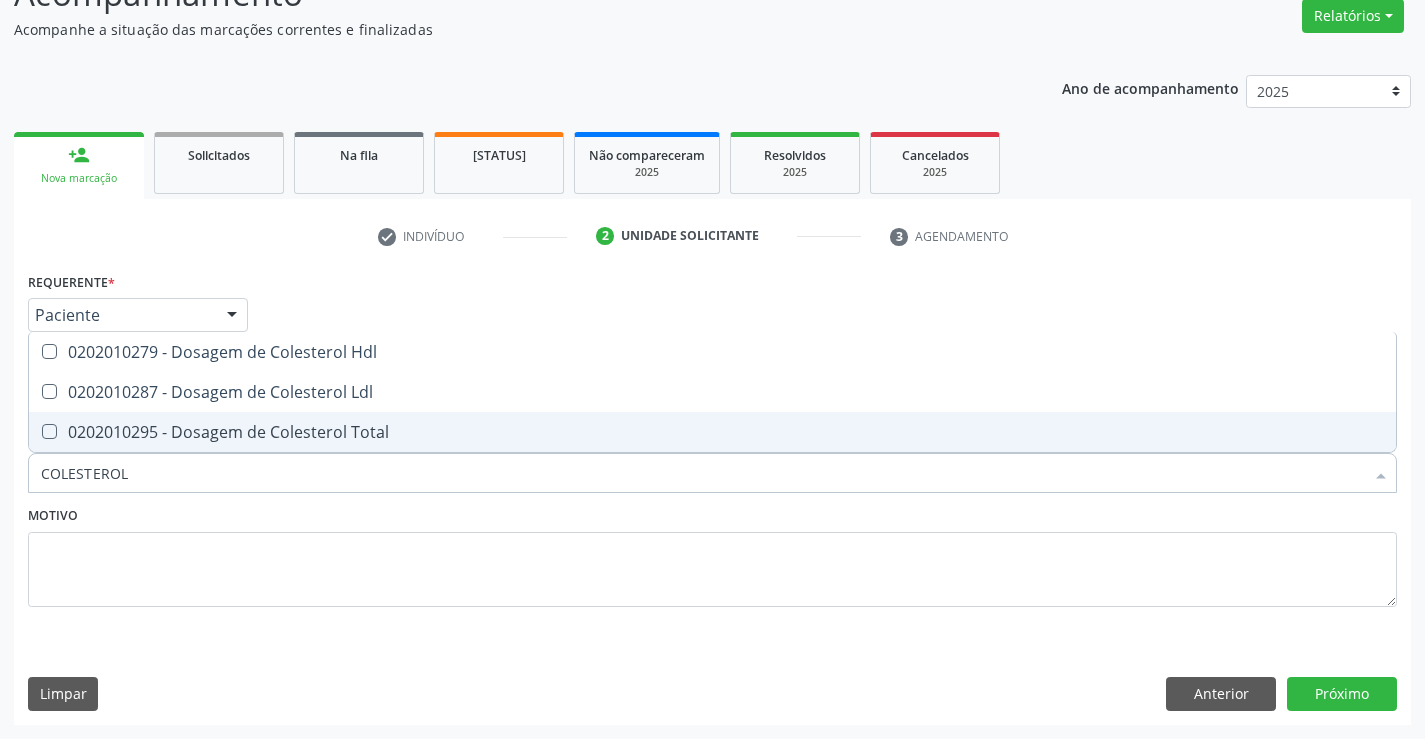 click on "0202010295 - Dosagem de Colesterol Total" at bounding box center (712, 432) 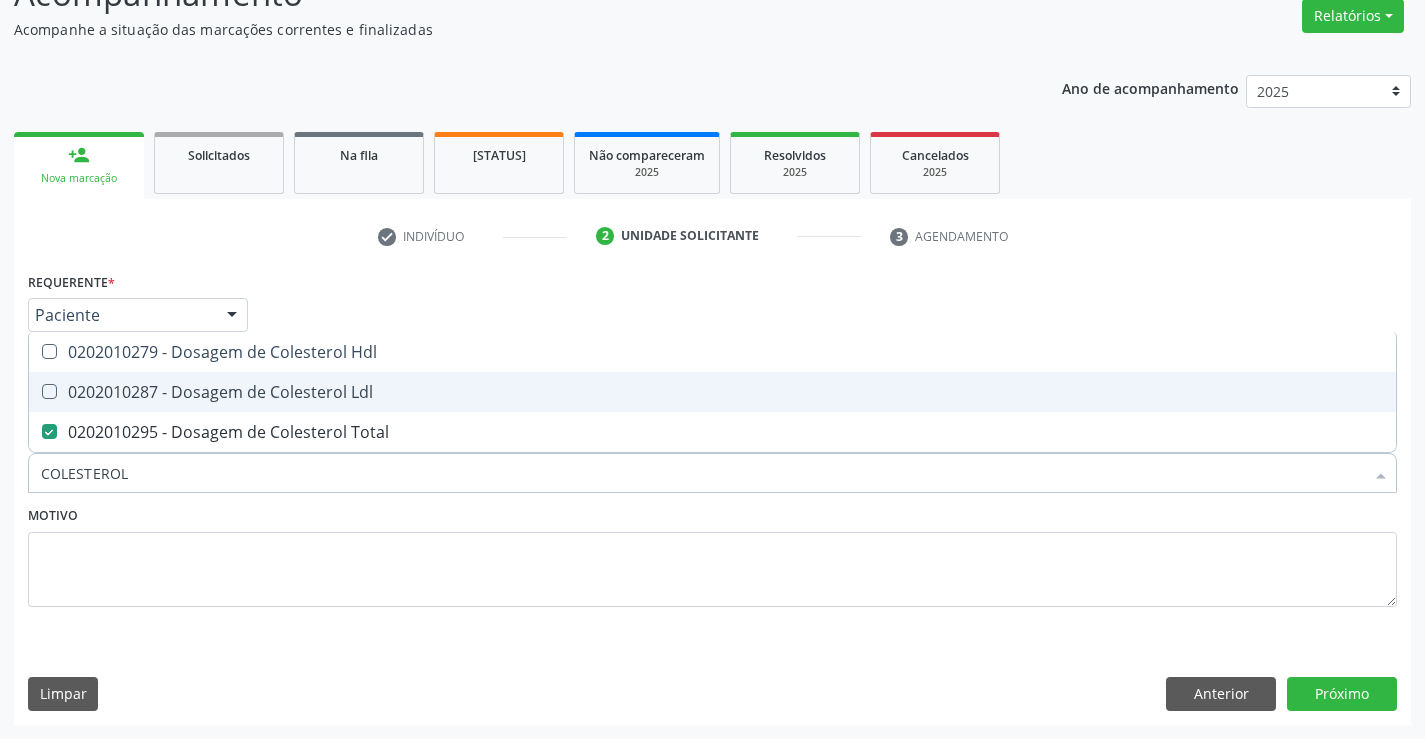 click on "0202010287 - Dosagem de Colesterol Ldl" at bounding box center [712, 392] 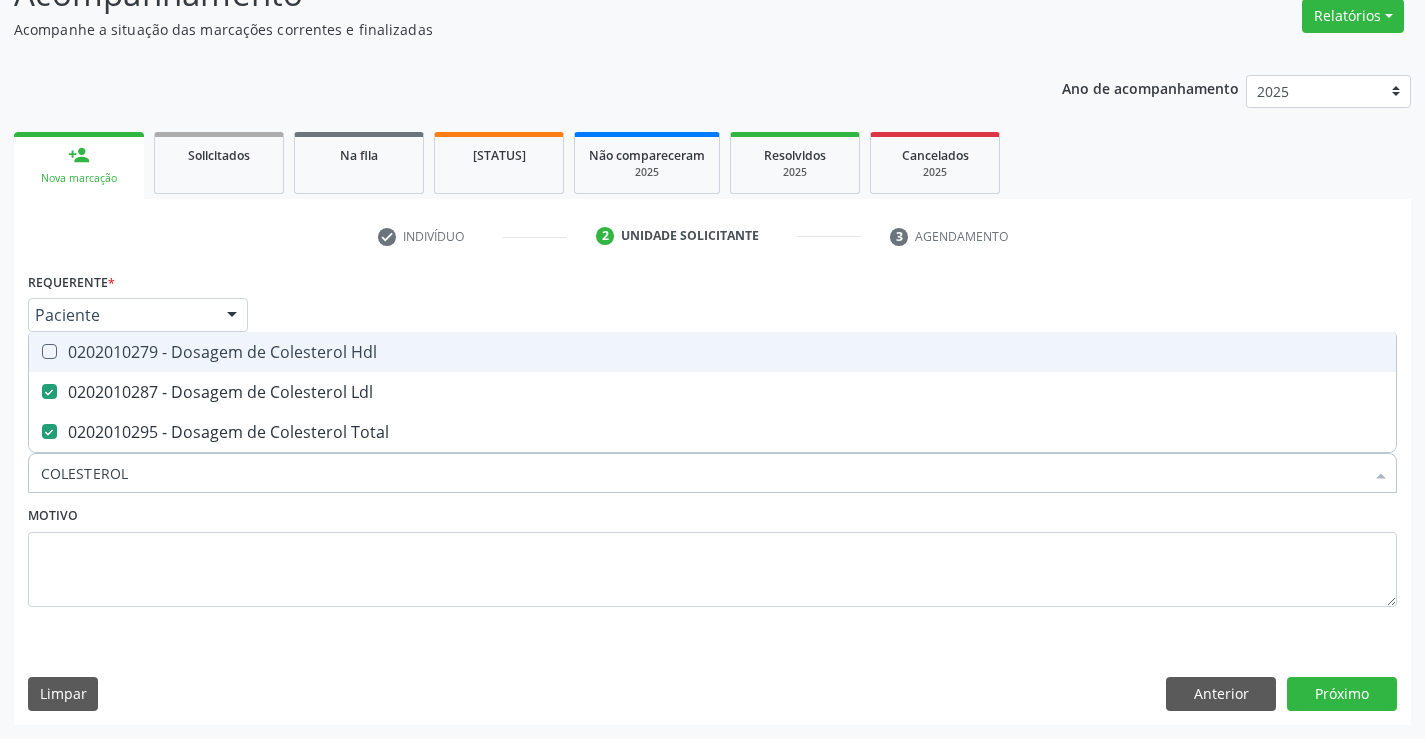 click on "0202010279 - Dosagem de Colesterol Hdl" at bounding box center (712, 352) 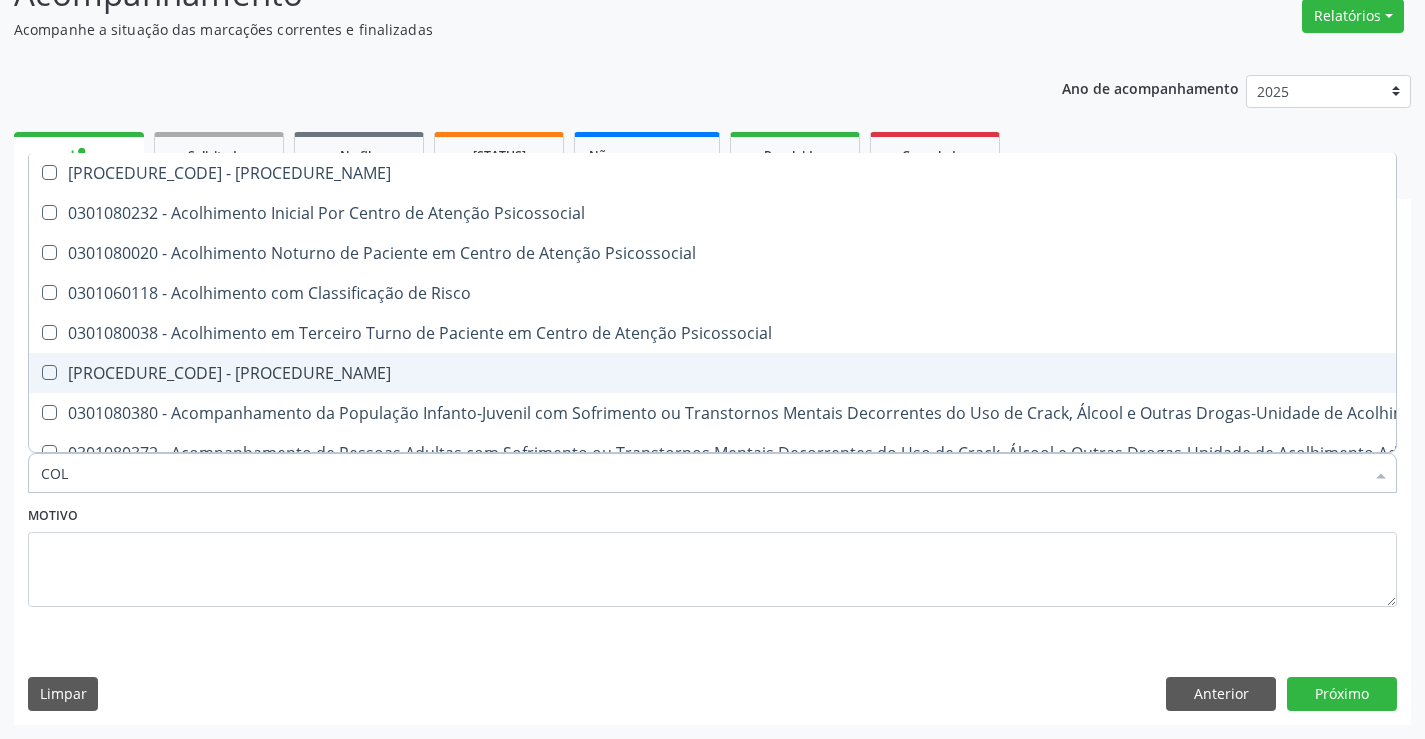 type on "CO" 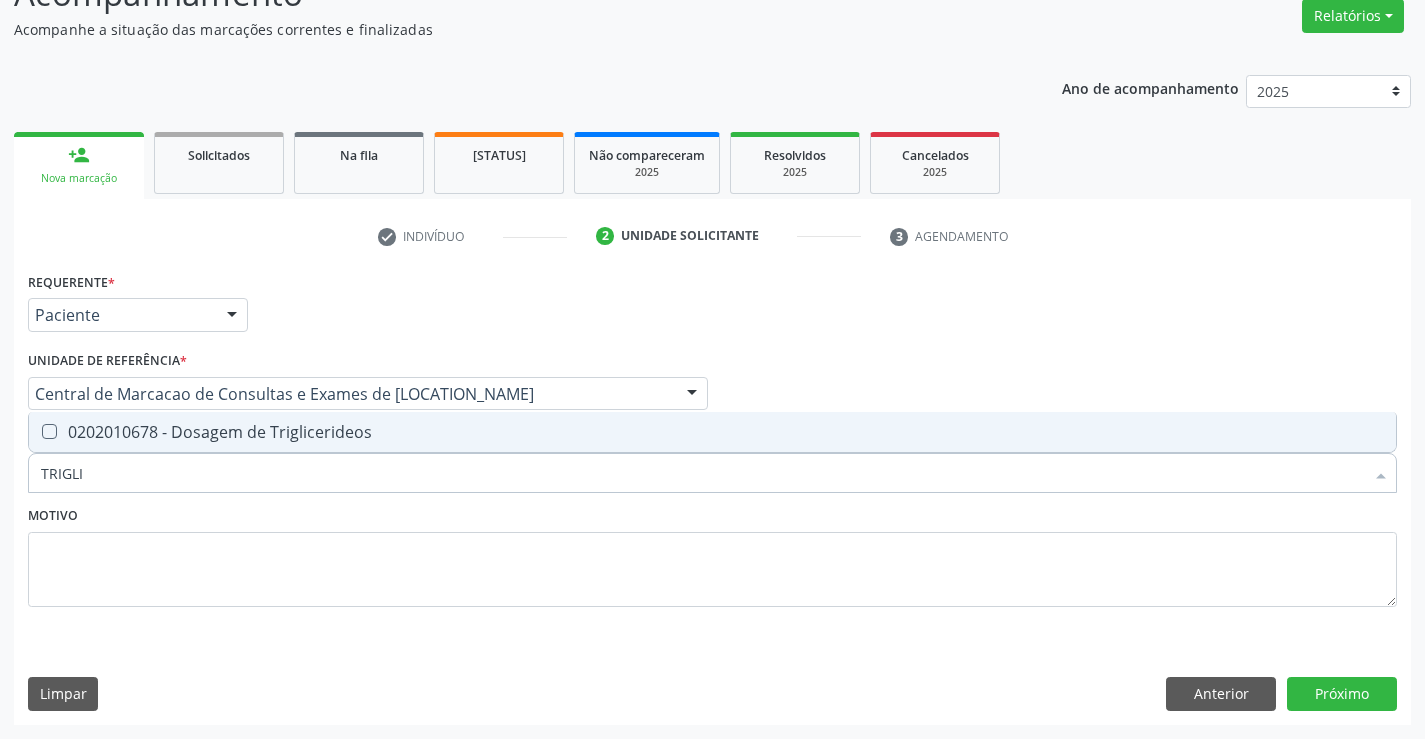 click on "0202010678 - Dosagem de Triglicerideos" at bounding box center (712, 432) 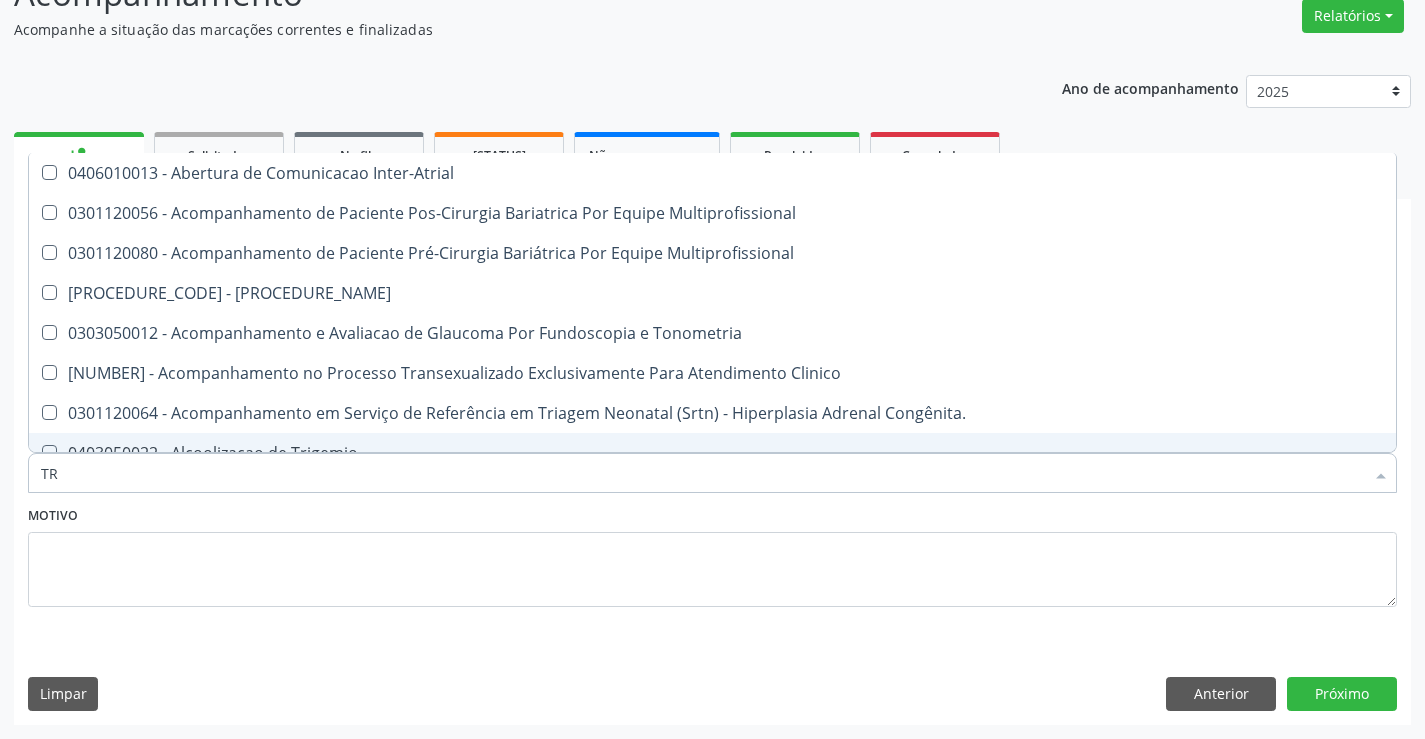 type on "T" 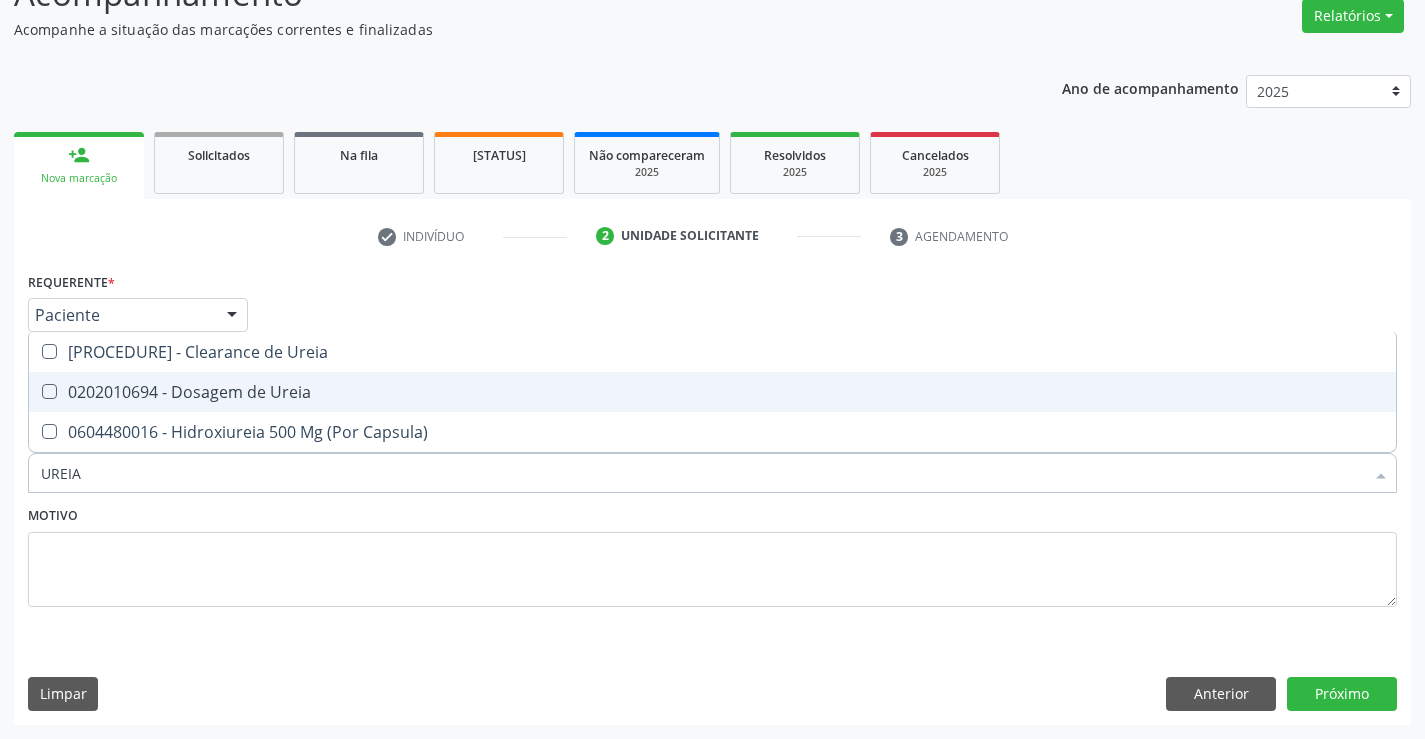 click on "0202010694 - Dosagem de Ureia" at bounding box center (712, 392) 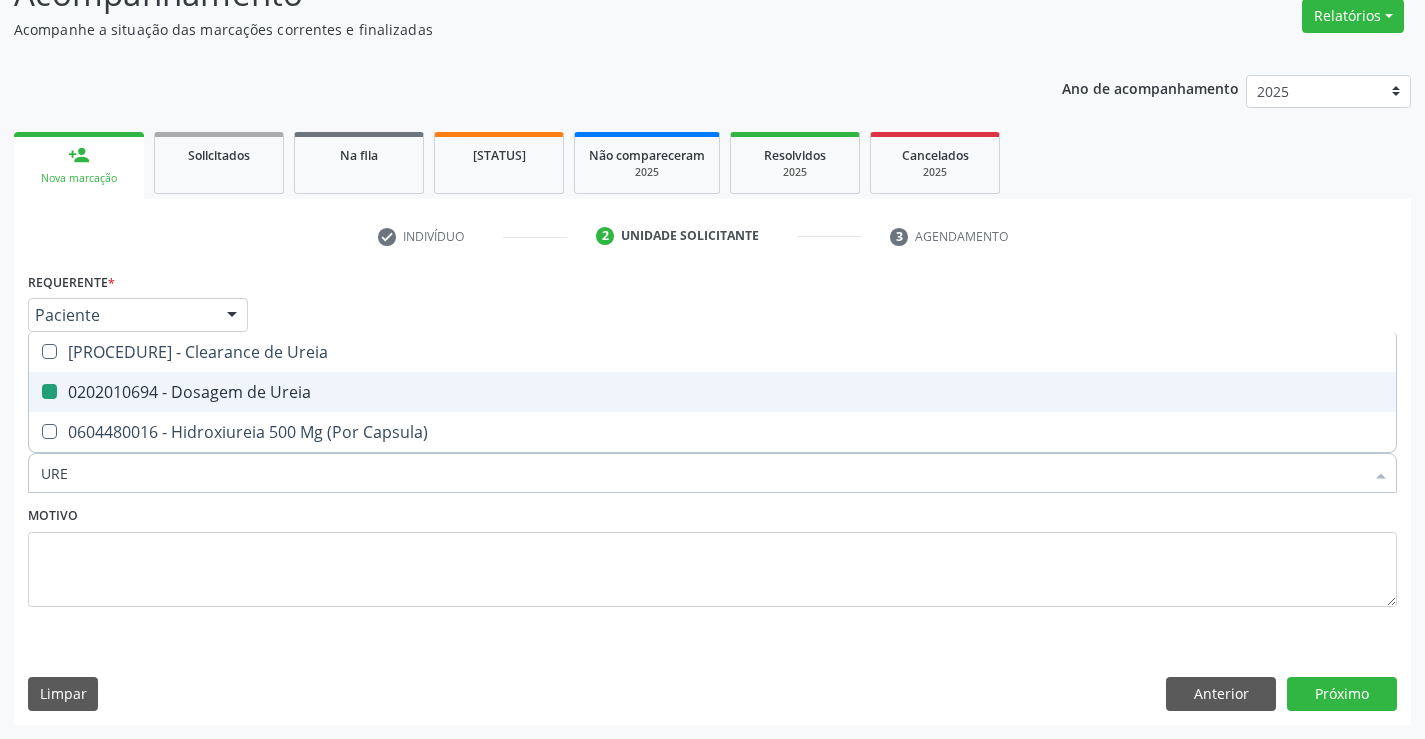 type on "UR" 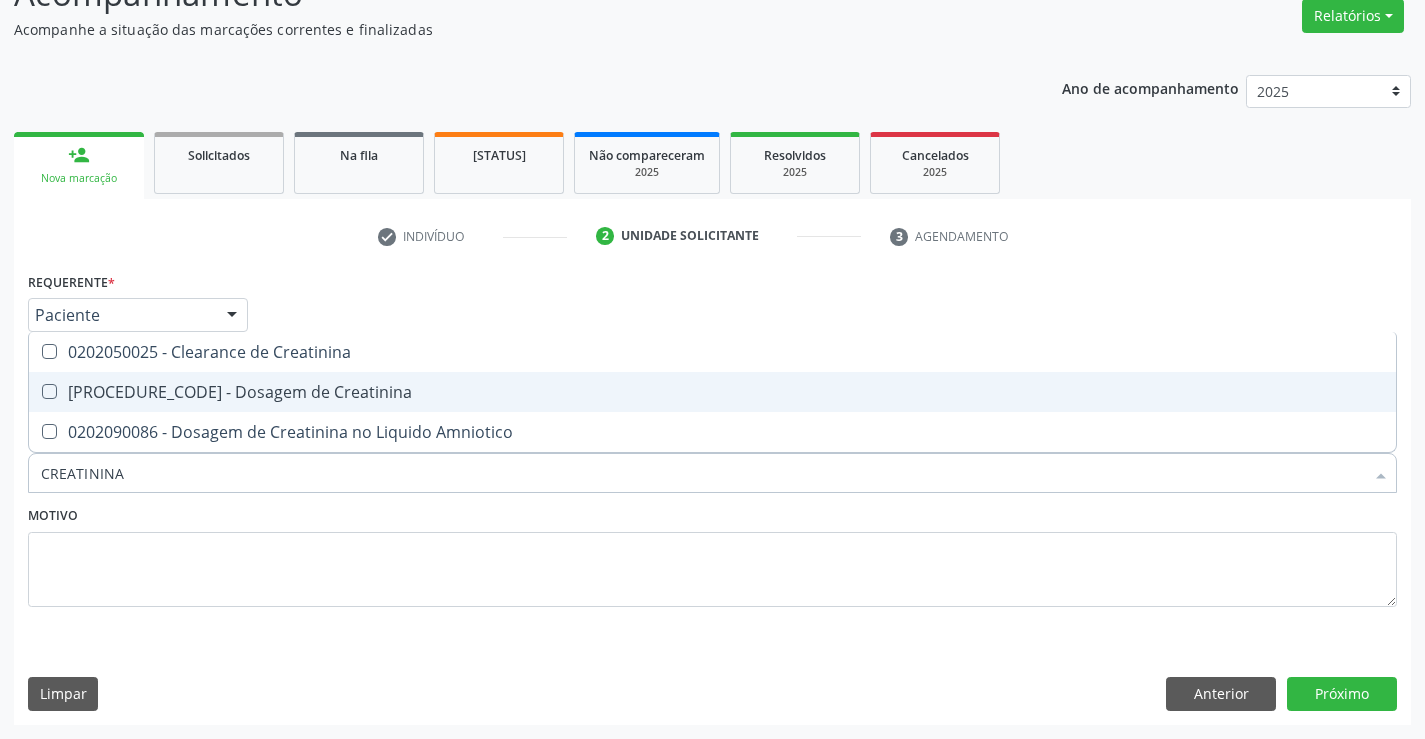 click on "0202010317 - Dosagem de Creatinina" at bounding box center (712, 392) 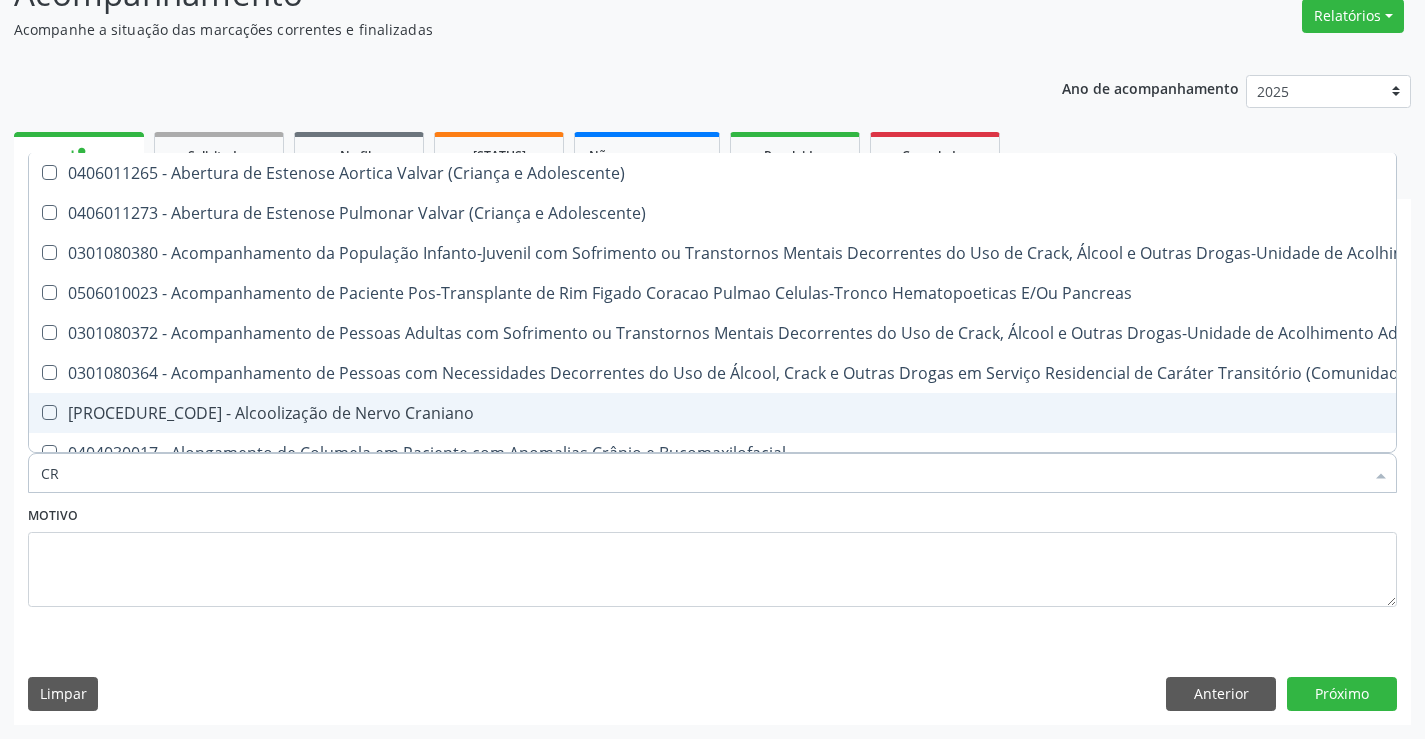 type on "C" 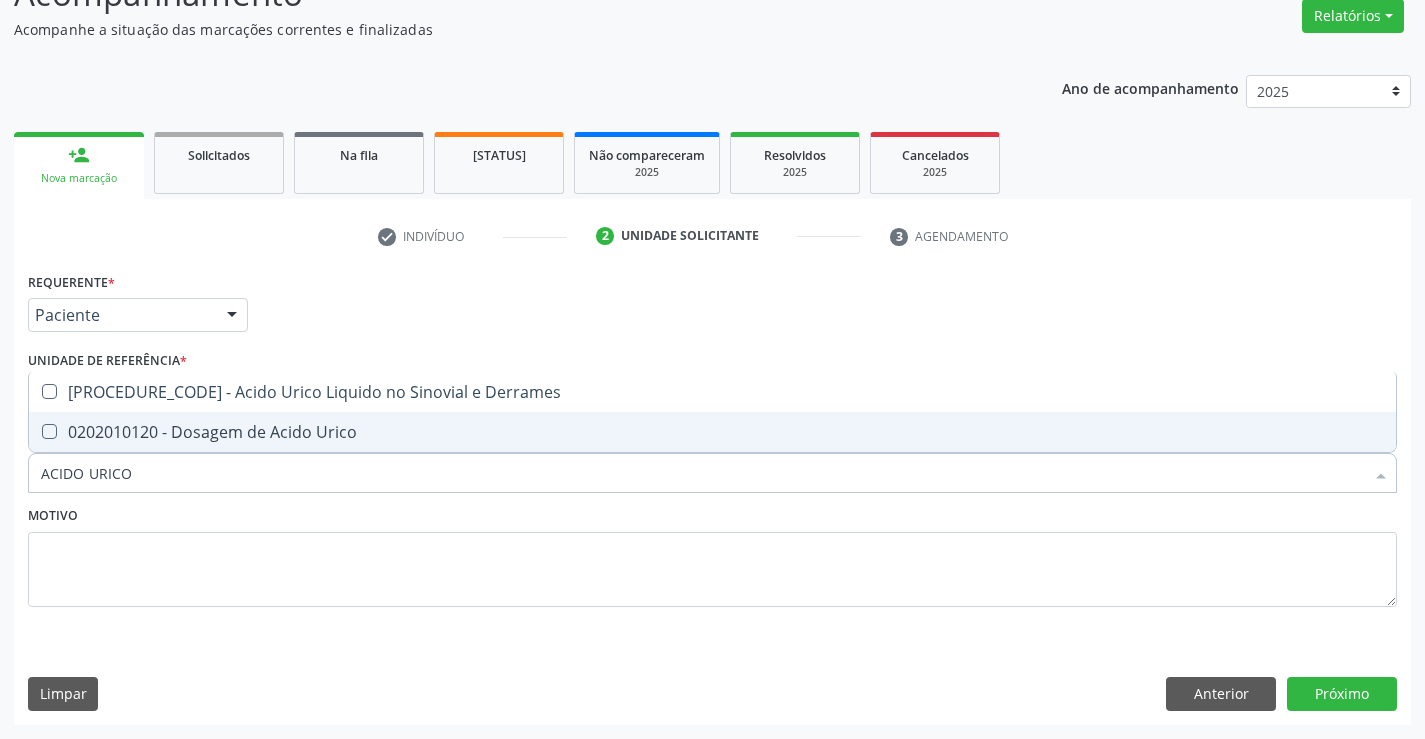 click on "0202010120 - Dosagem de Acido Urico" at bounding box center [712, 432] 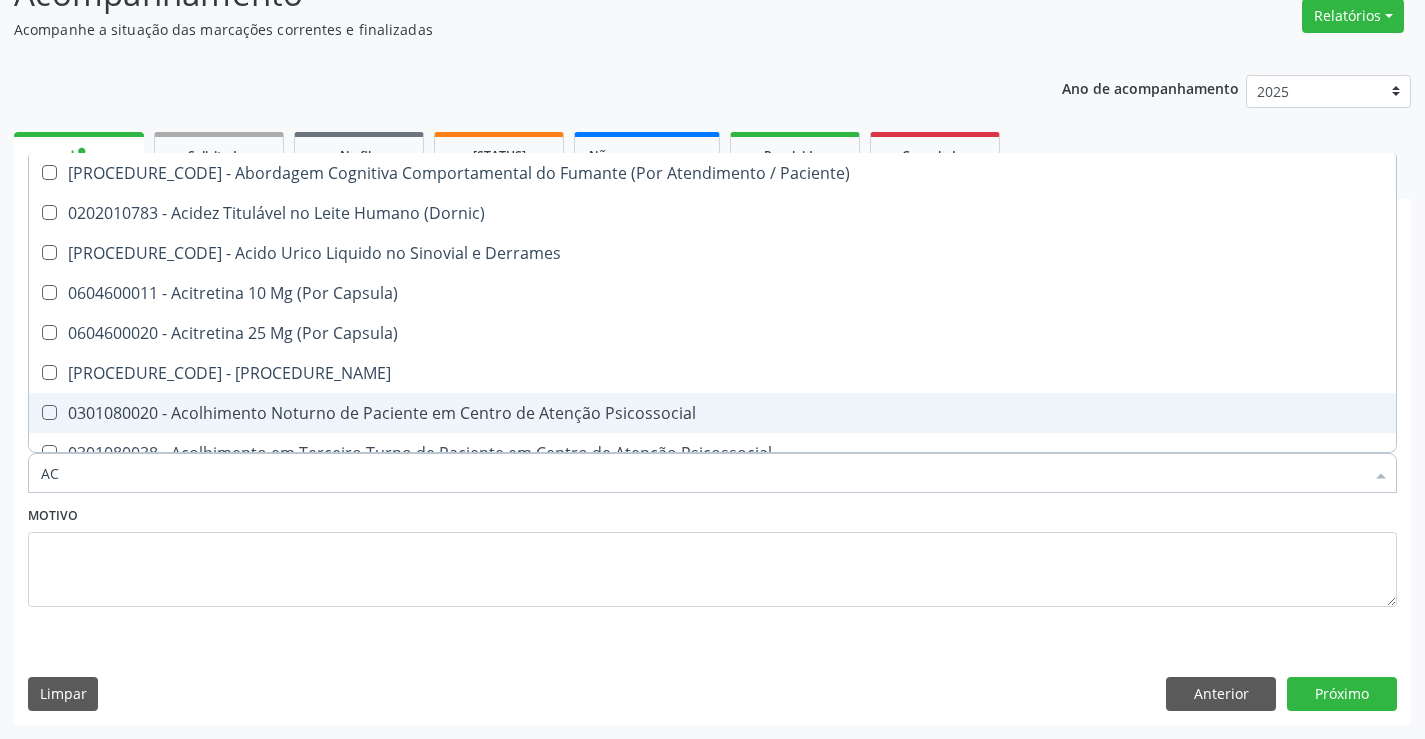 type on "A" 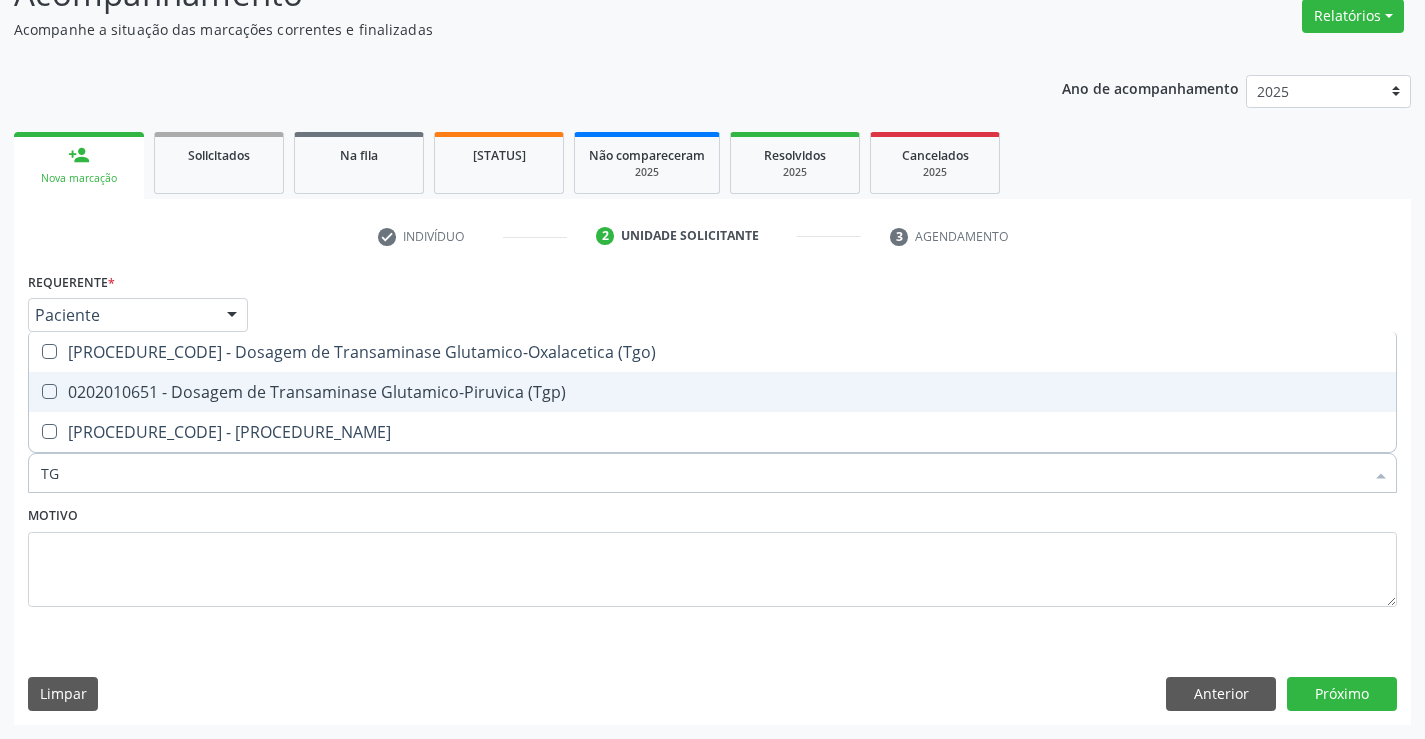 click on "0202010651 - Dosagem de Transaminase Glutamico-Piruvica (Tgp)" at bounding box center [712, 392] 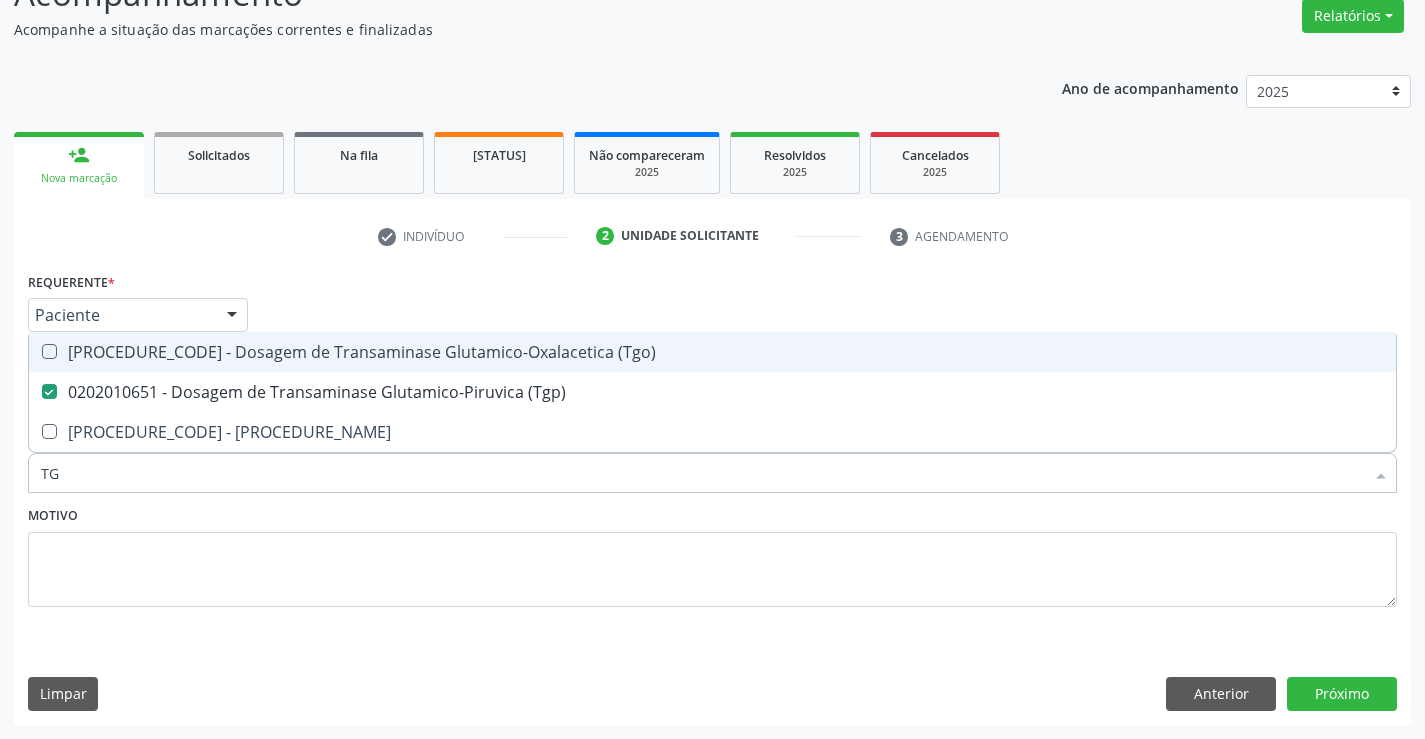 click on "0202010643 - Dosagem de Transaminase Glutamico-Oxalacetica (Tgo)" at bounding box center [712, 352] 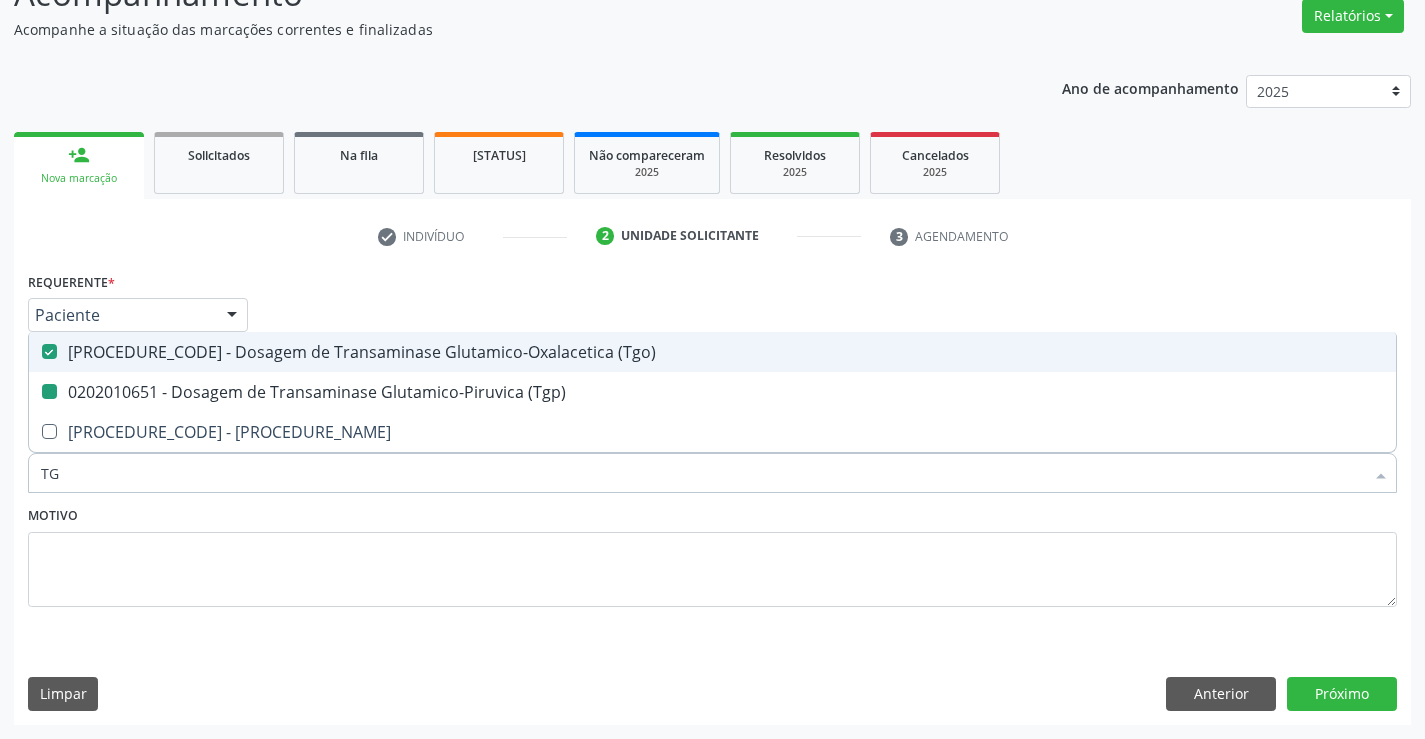 type on "T" 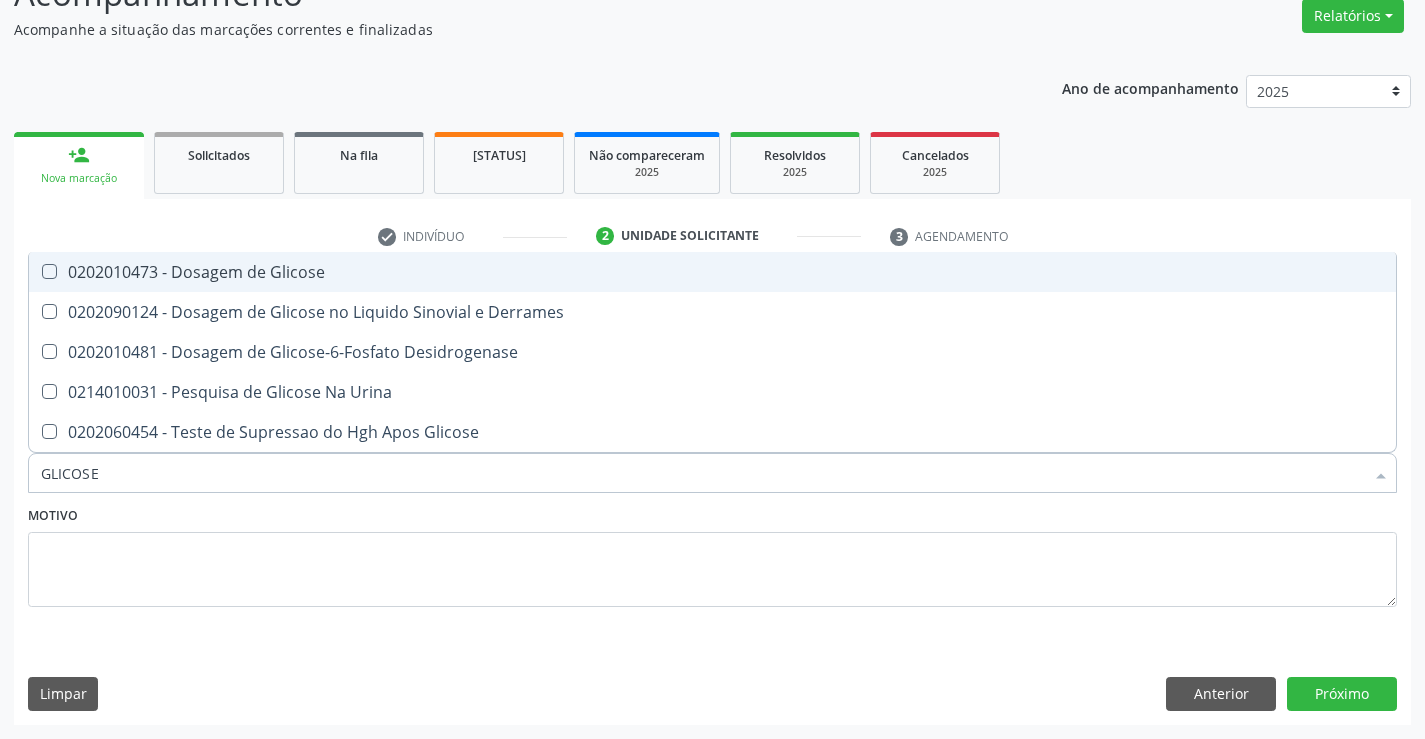 click on "0202010473 - Dosagem de Glicose" at bounding box center [712, 272] 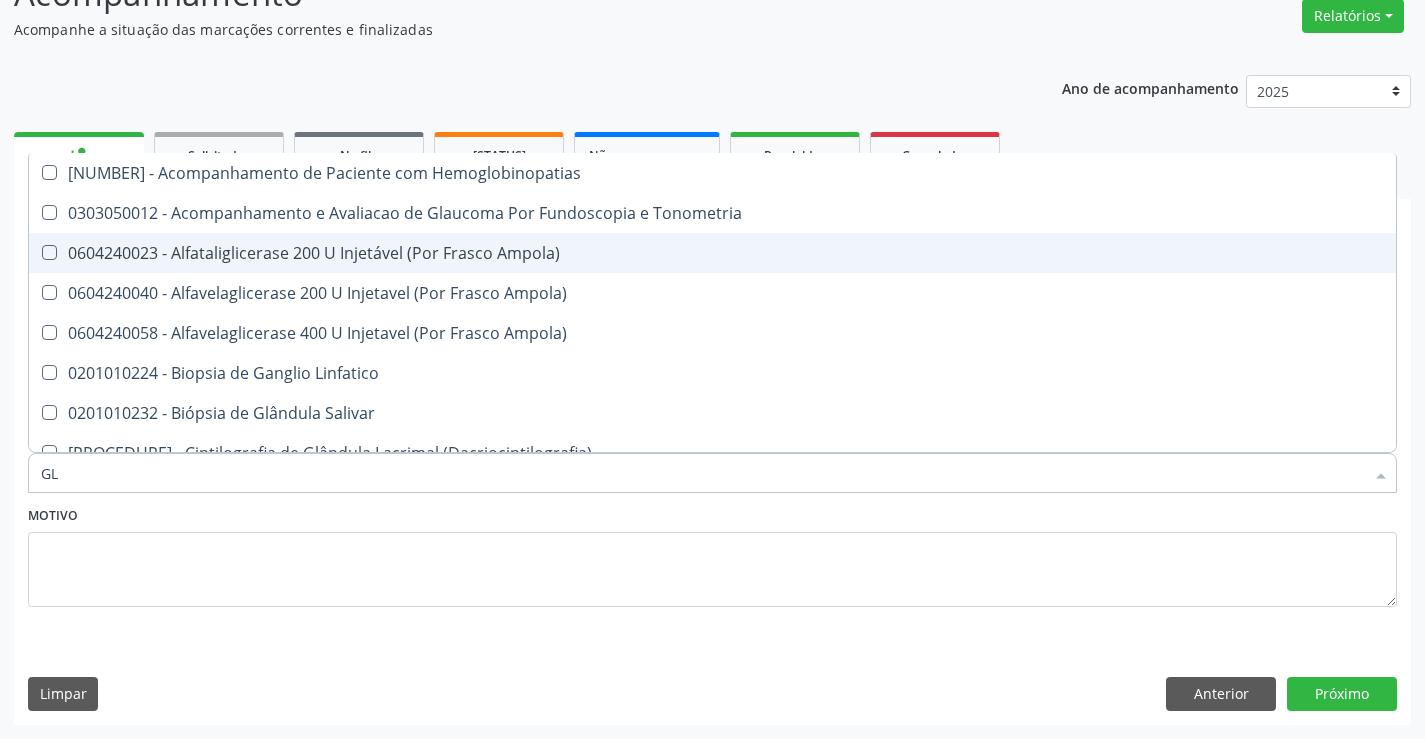 type on "G" 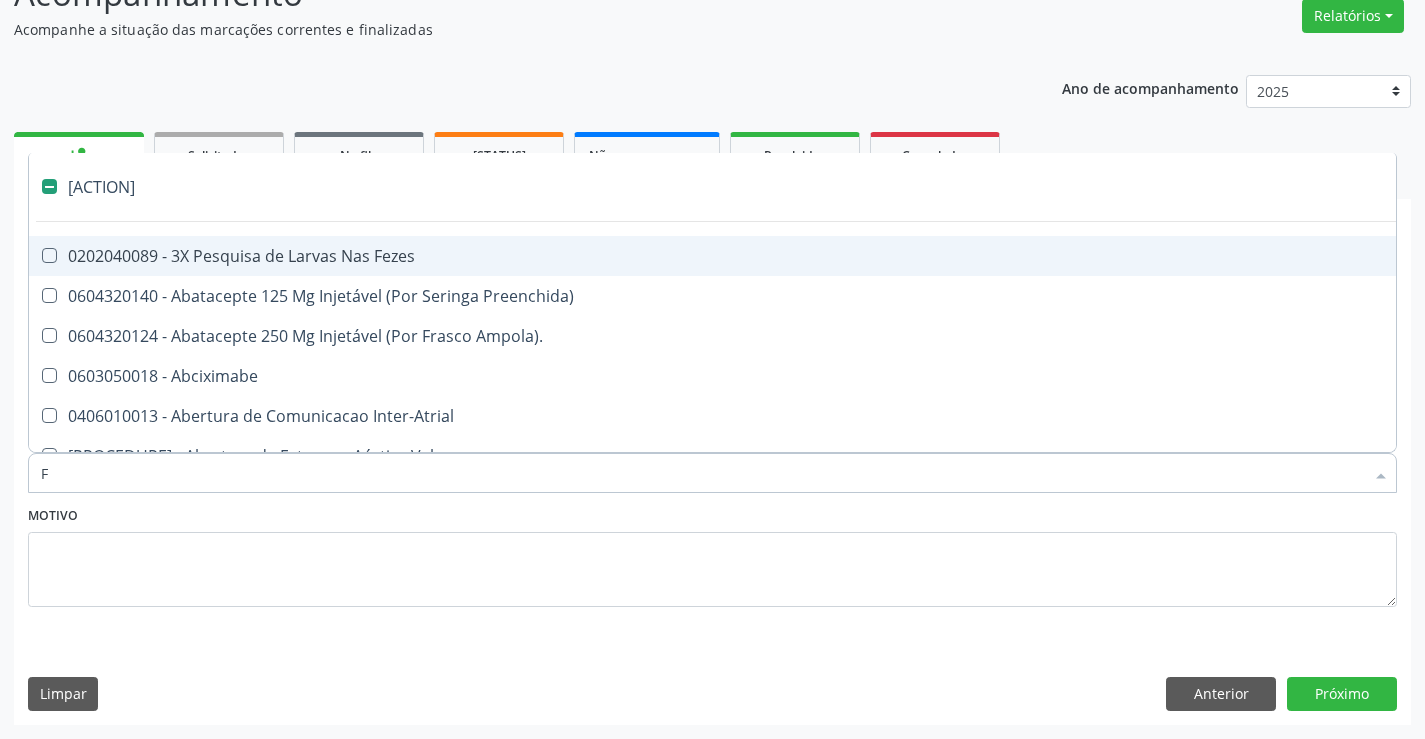 type on "FE" 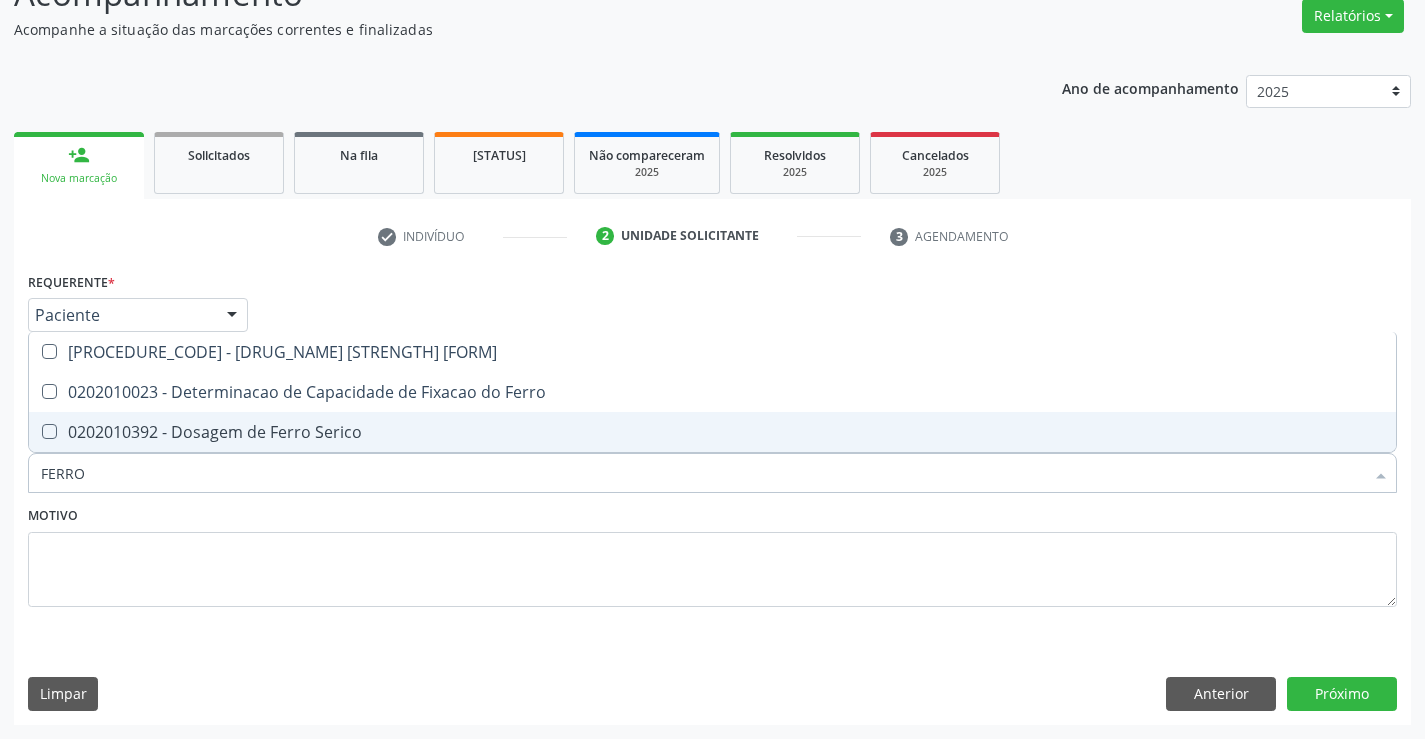 click on "0202010392 - Dosagem de Ferro Serico" at bounding box center (712, 432) 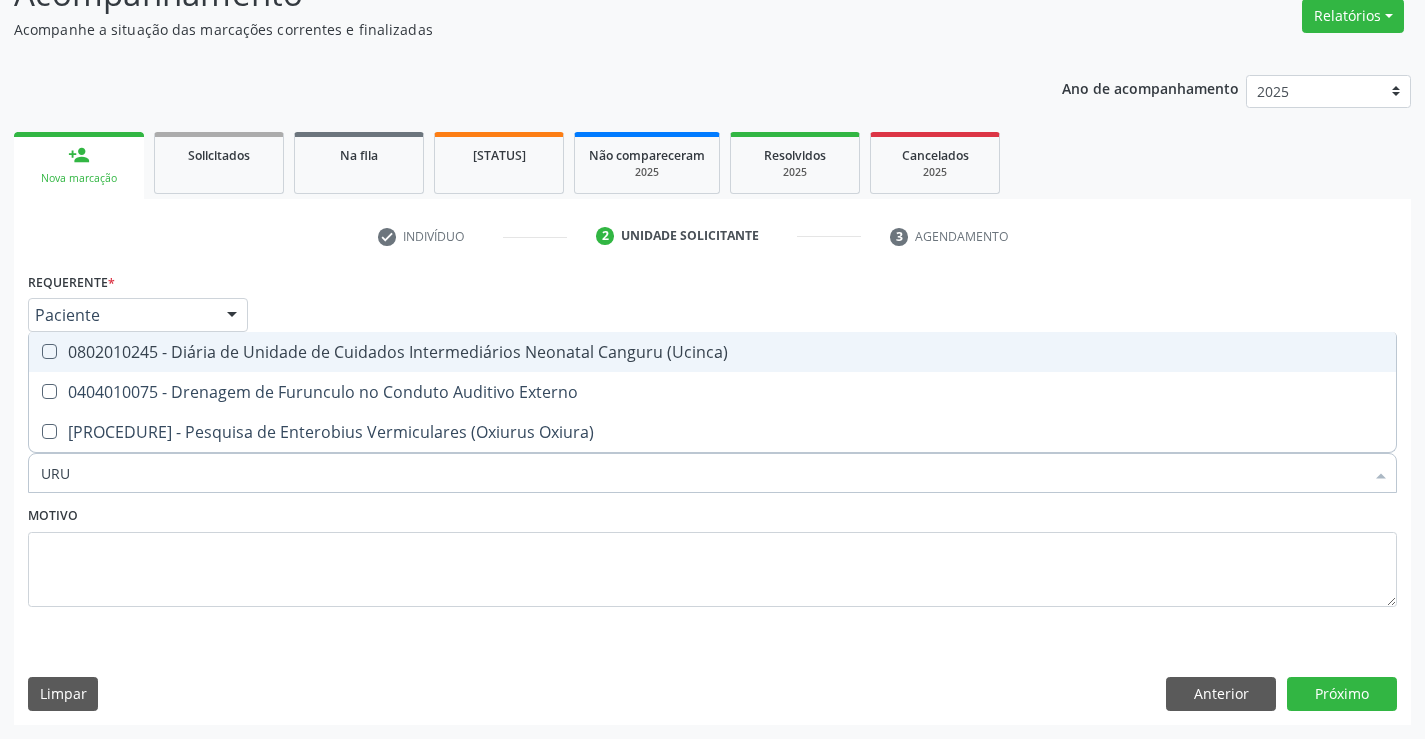 type on "UR" 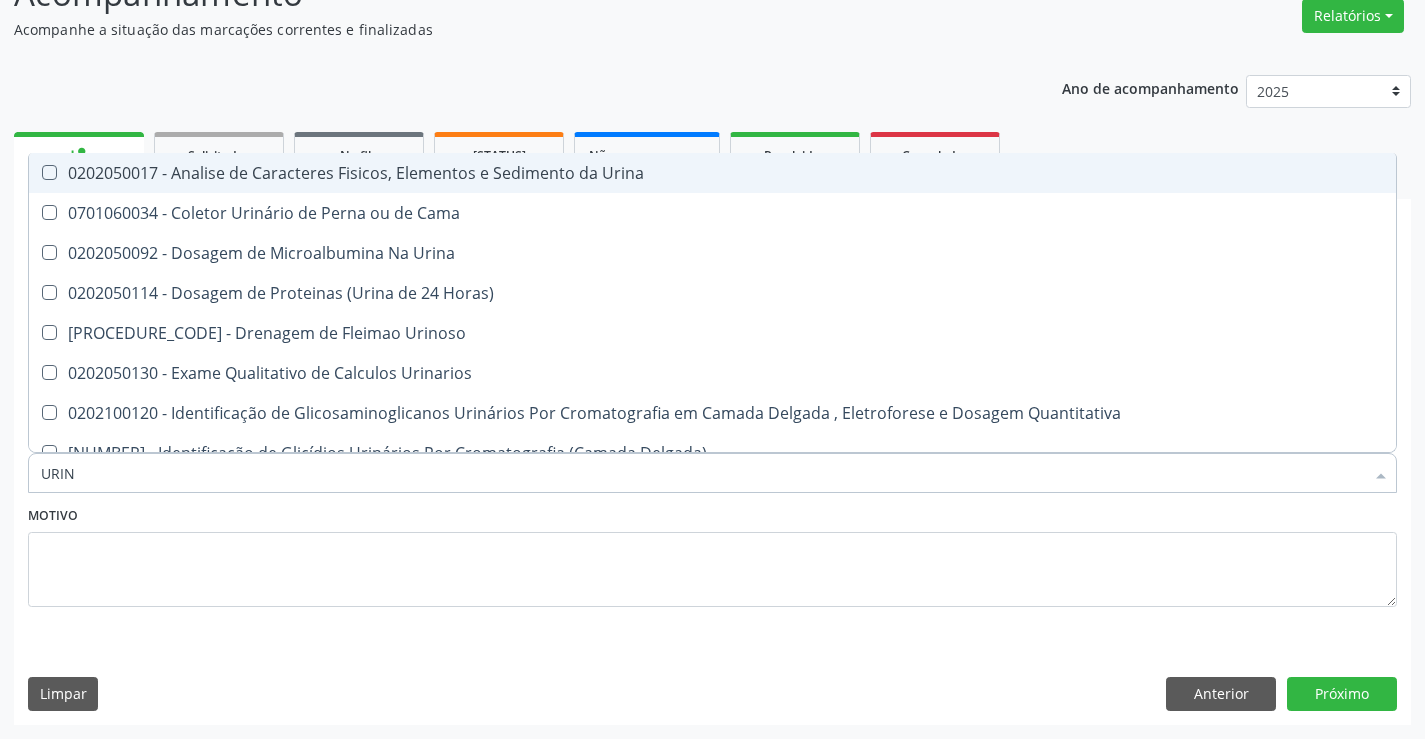 click on "[MEDICAL_CODE] - Analise de Caracteres Fisicos, Elementos e Sedimento da Urina" at bounding box center [712, 173] 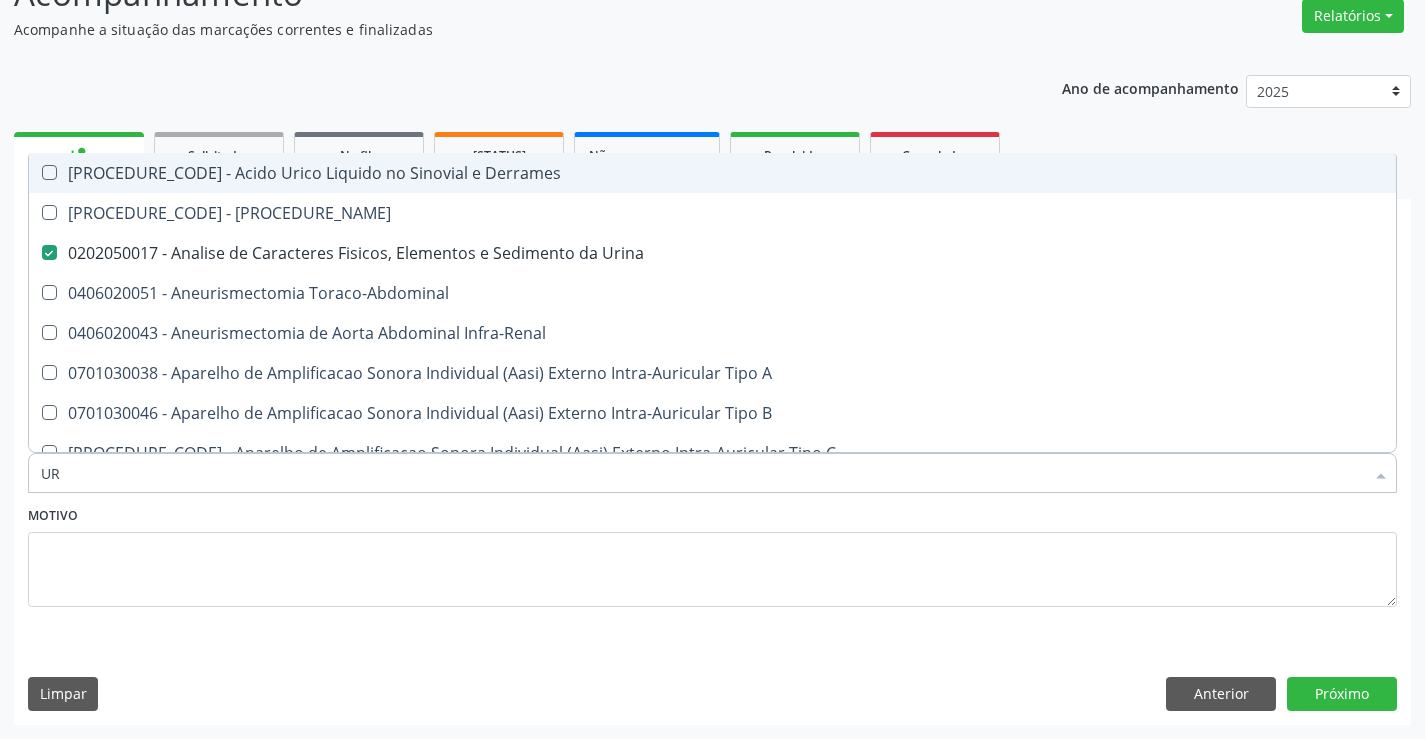type on "U" 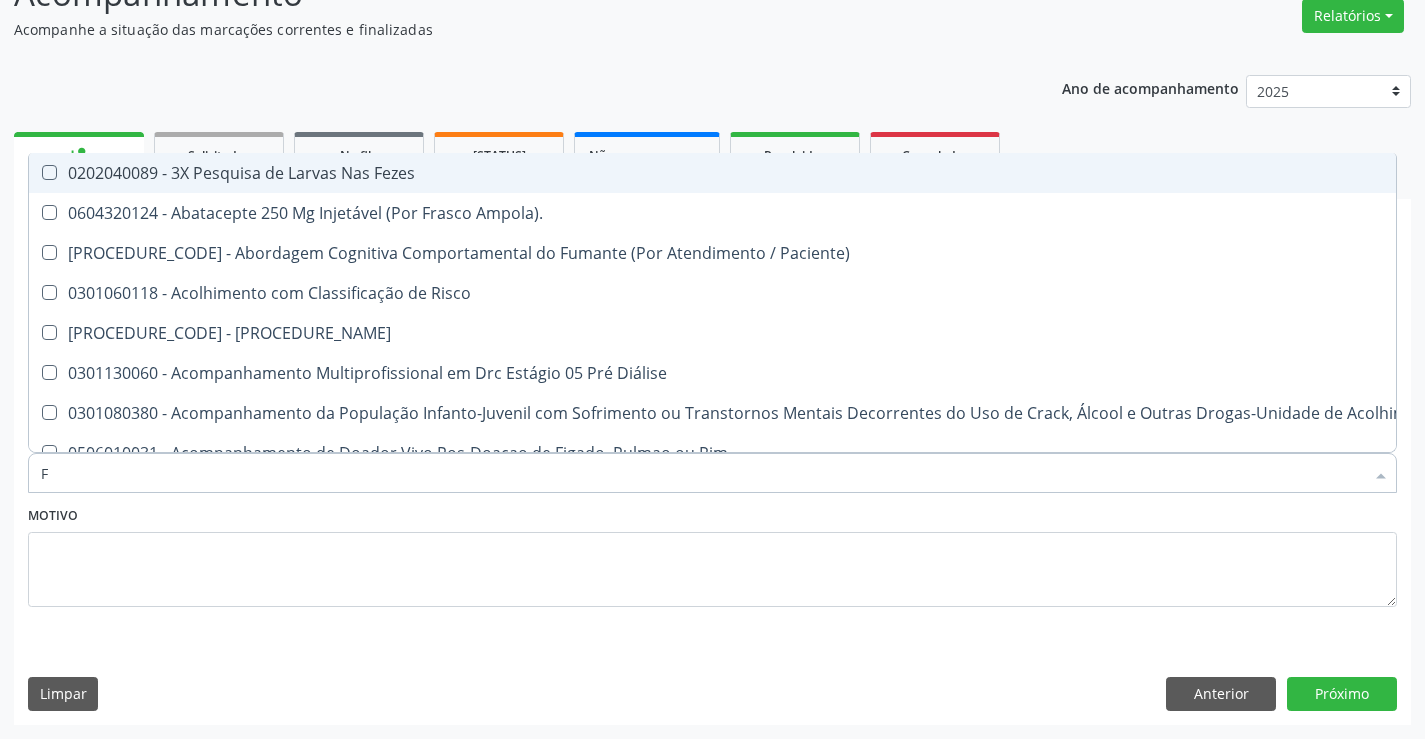 type on "FE" 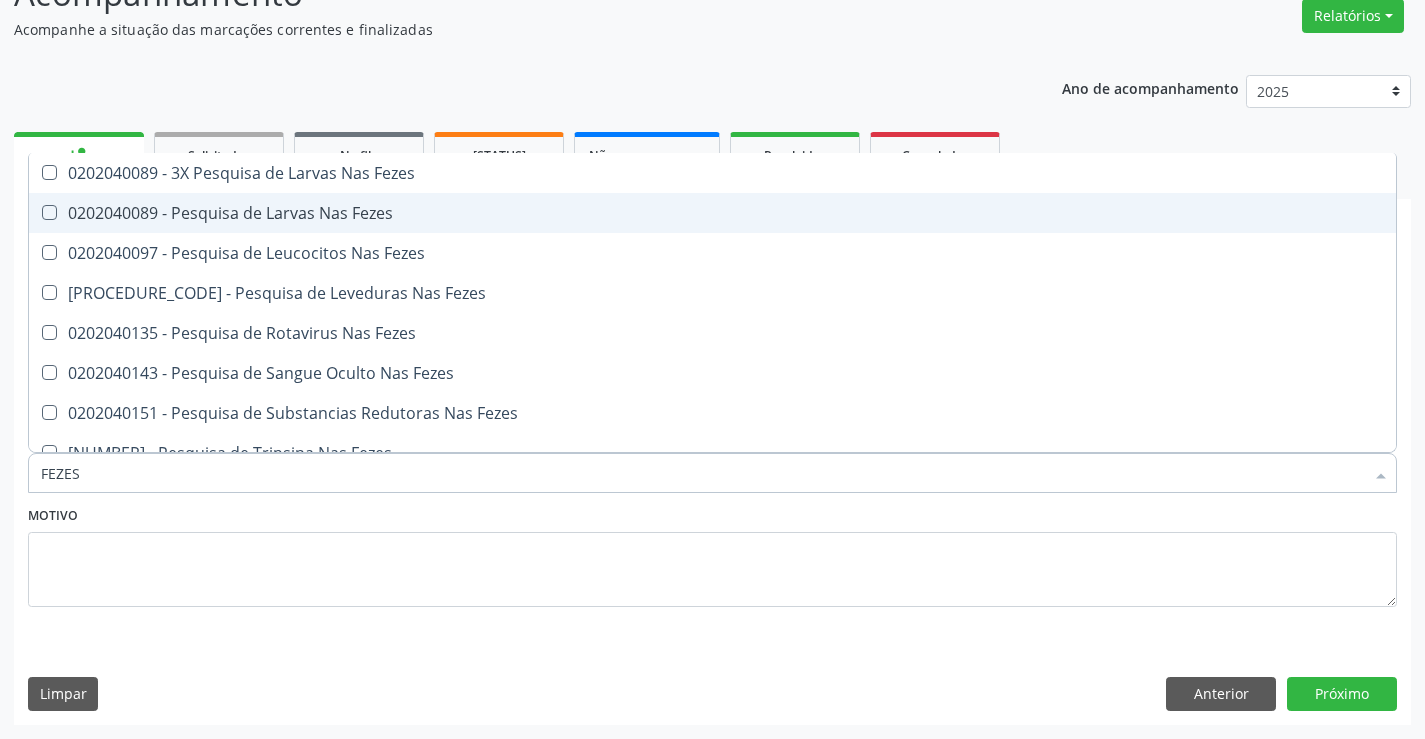 click on "0202040089 - Pesquisa de Larvas Nas Fezes" at bounding box center [712, 213] 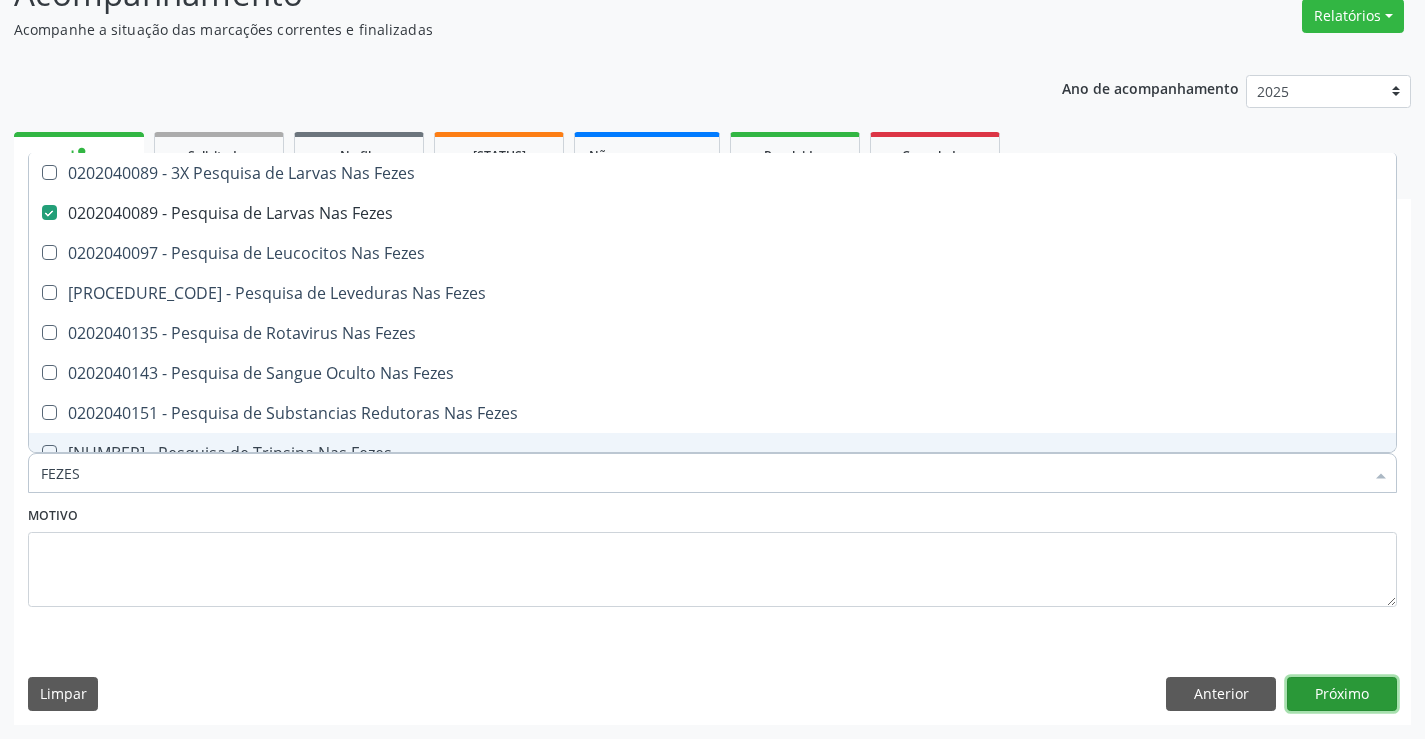 click on "Próximo" at bounding box center (1342, 694) 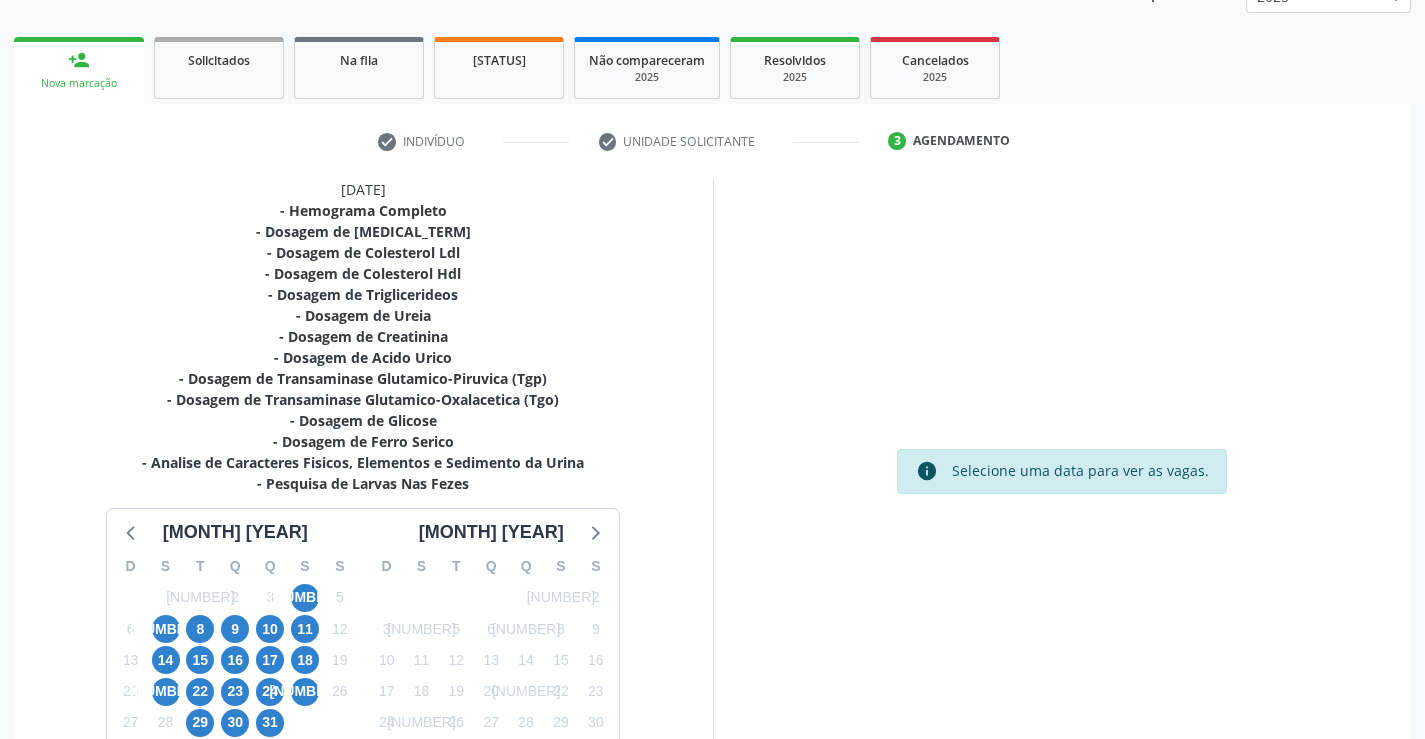scroll, scrollTop: 404, scrollLeft: 0, axis: vertical 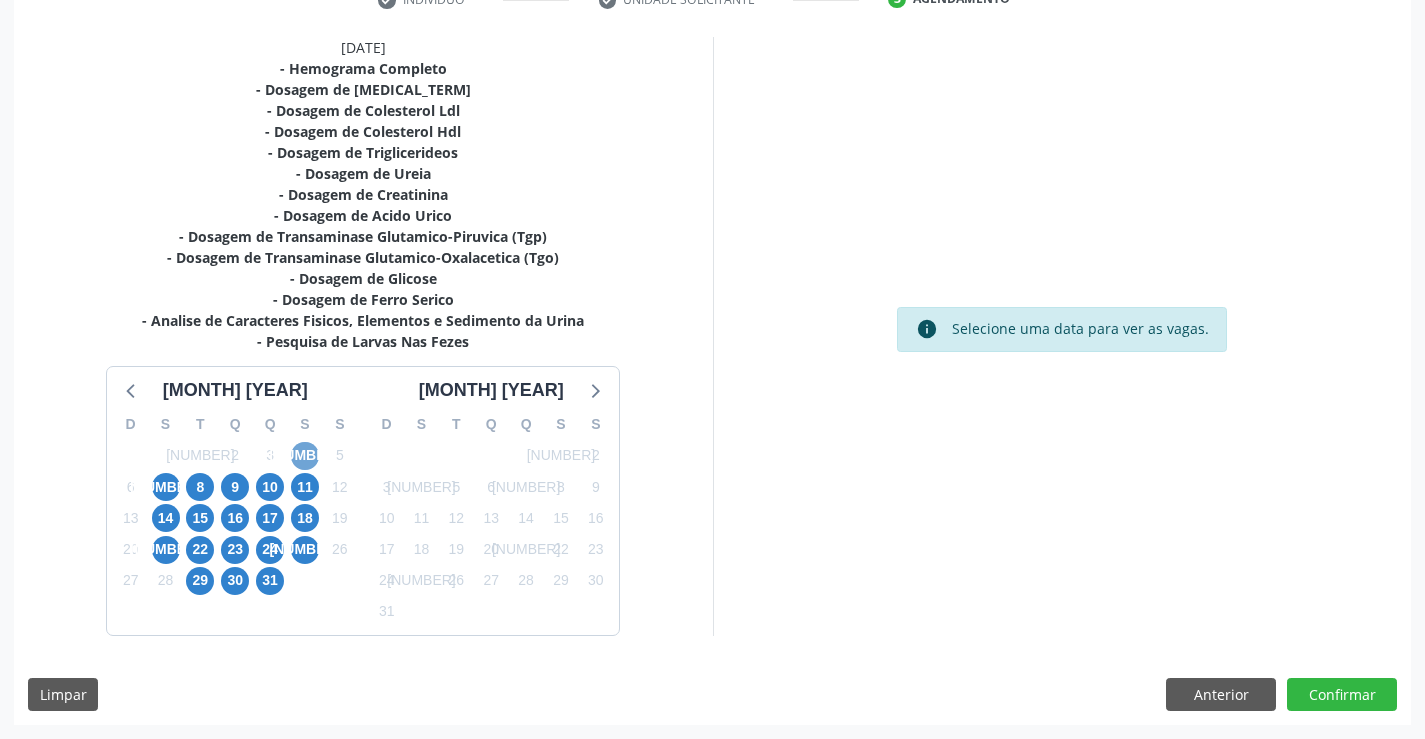 click on "[NUMBER]" at bounding box center (305, 456) 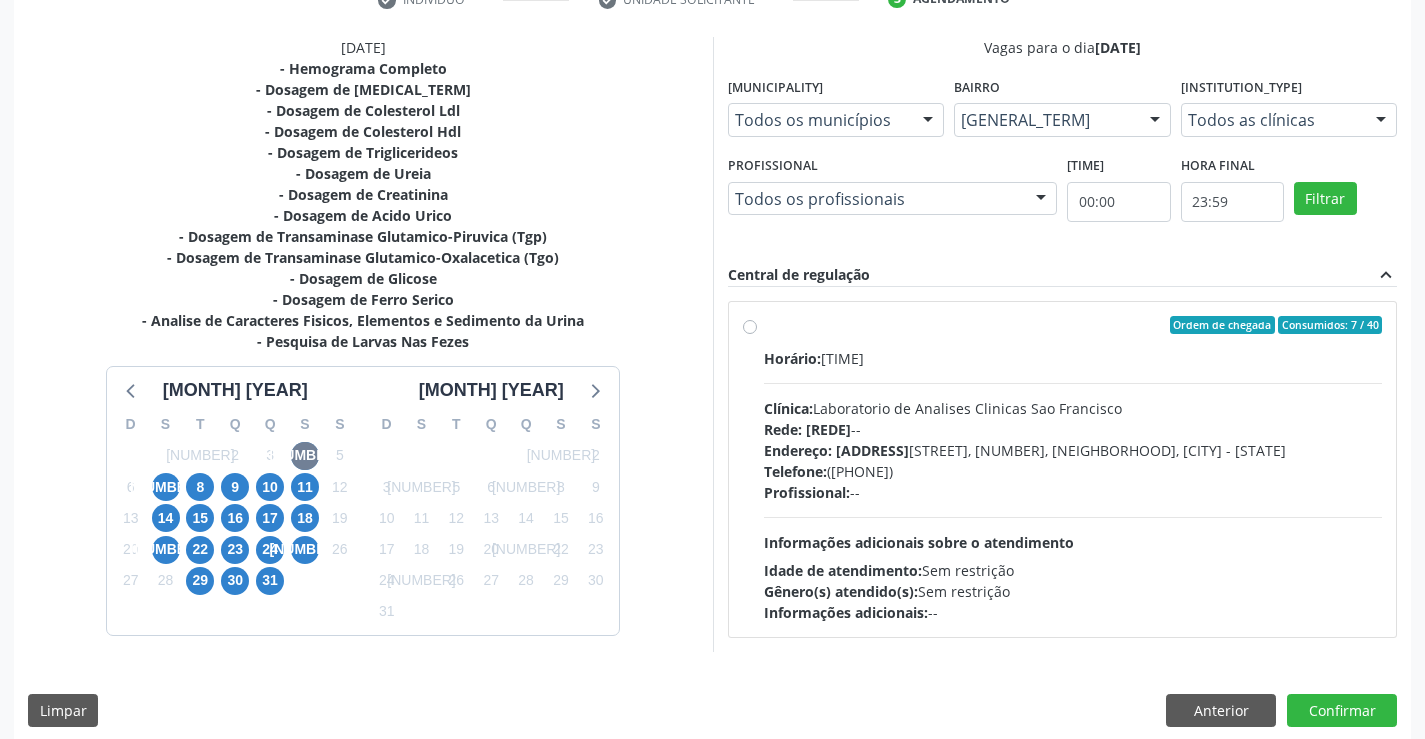 click on "Ordem de chegada
Consumidos: 7 / 40
Horário:   07:00
Clínica:  Laboratorio de Analises Clinicas Sao Francisco
Rede:
--
Endereço:   Terreo, nº 258, Centro, Campo Formoso - BA
Telefone:   (74) 36453588
Profissional:
--
Informações adicionais sobre o atendimento
Idade de atendimento:
Sem restrição
Gênero(s) atendido(s):
Sem restrição
Informações adicionais:
--" at bounding box center (1073, 469) 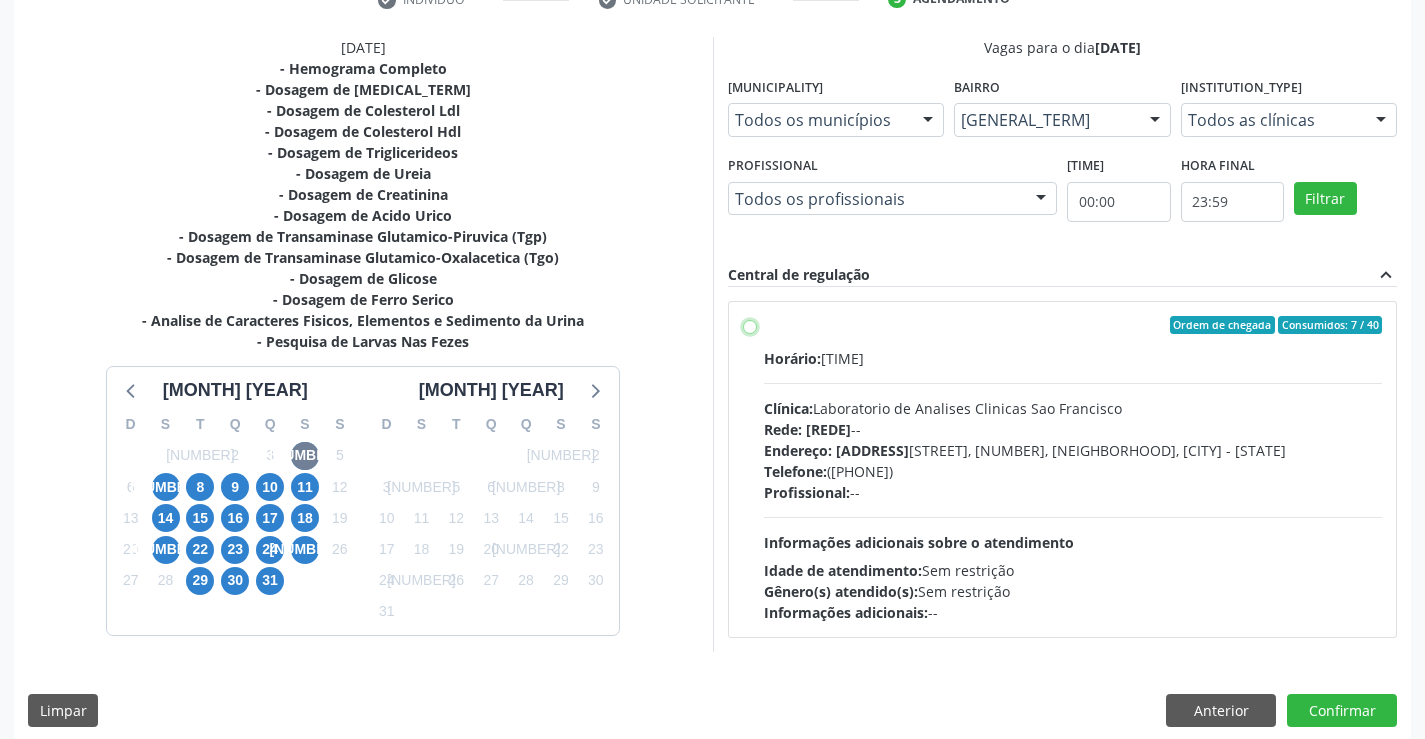 click on "Ordem de chegada
Consumidos: 7 / 40
Horário:   07:00
Clínica:  Laboratorio de Analises Clinicas Sao Francisco
Rede:
--
Endereço:   Terreo, nº 258, Centro, Campo Formoso - BA
Telefone:   (74) 36453588
Profissional:
--
Informações adicionais sobre o atendimento
Idade de atendimento:
Sem restrição
Gênero(s) atendido(s):
Sem restrição
Informações adicionais:
--" at bounding box center (750, 325) 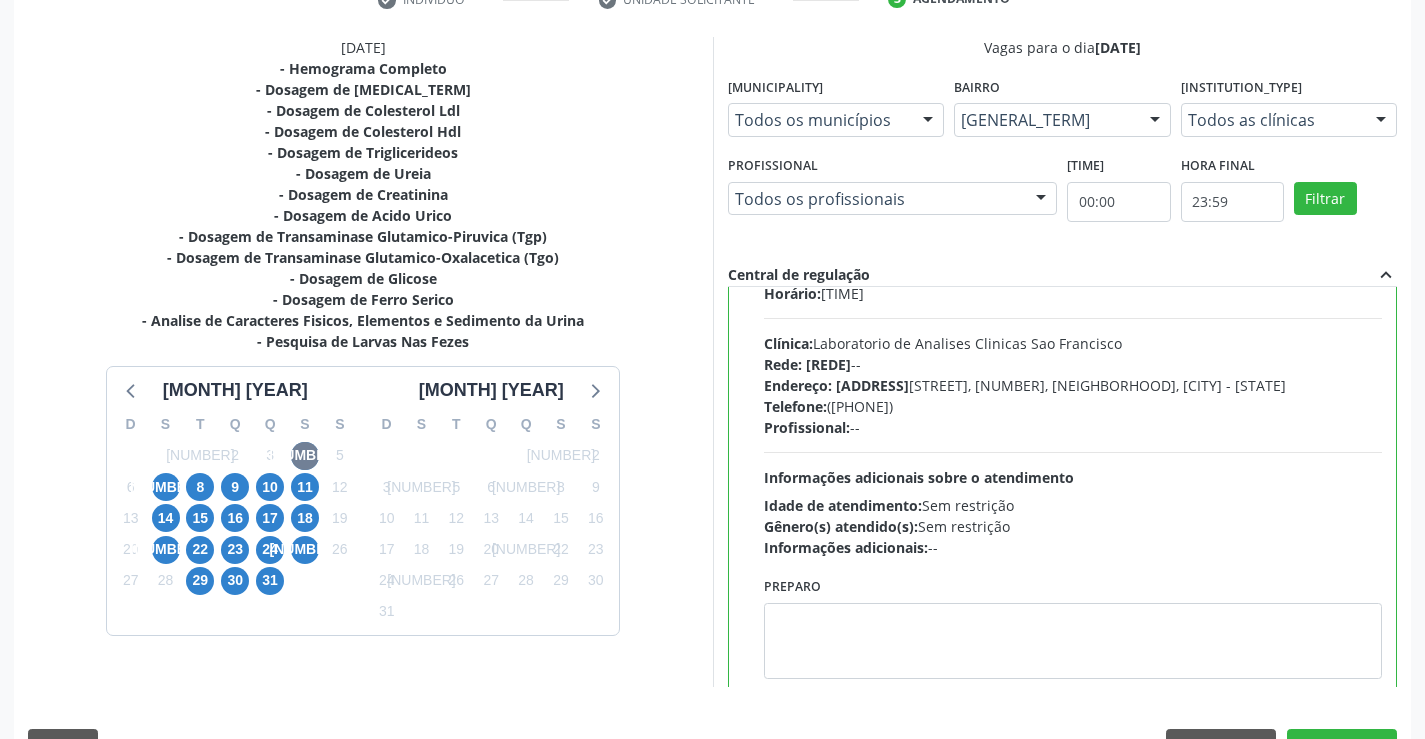 scroll, scrollTop: 99, scrollLeft: 0, axis: vertical 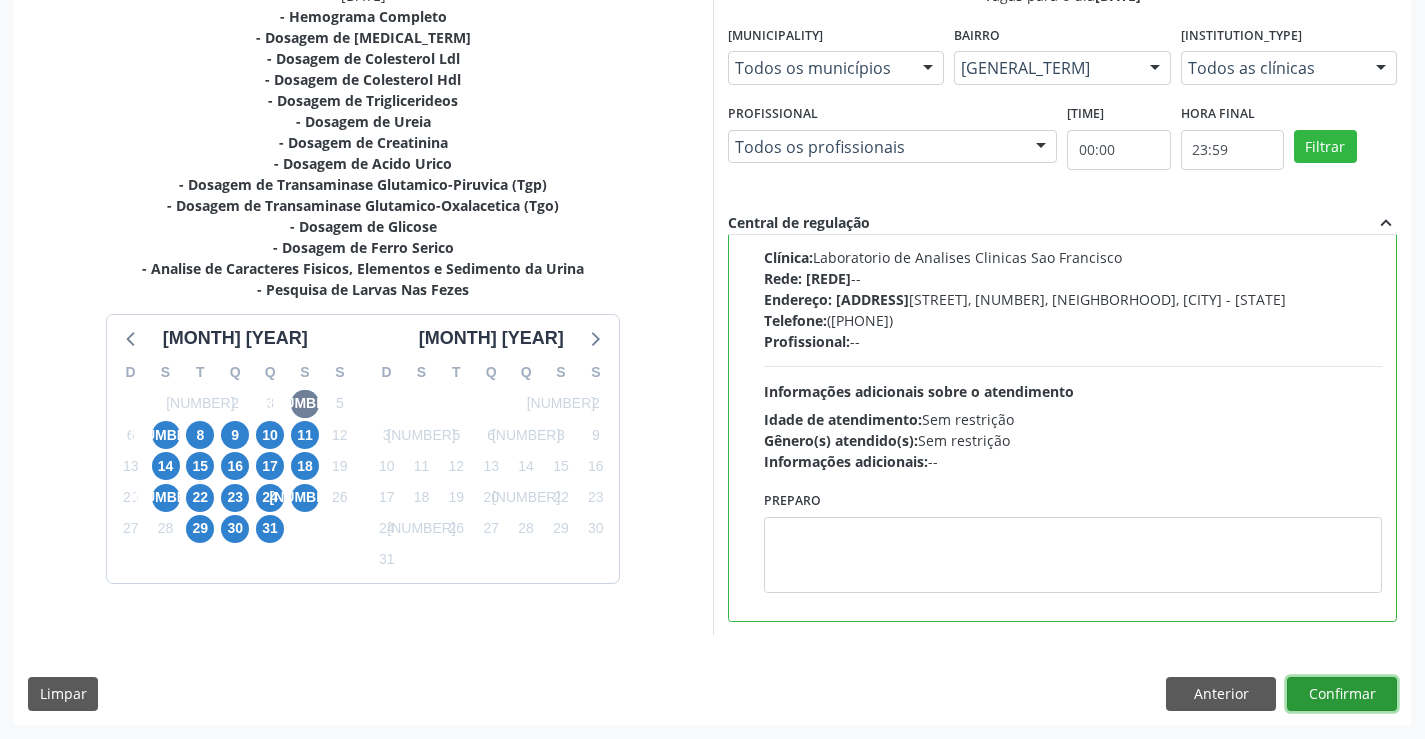 click on "Confirmar" at bounding box center (1342, 694) 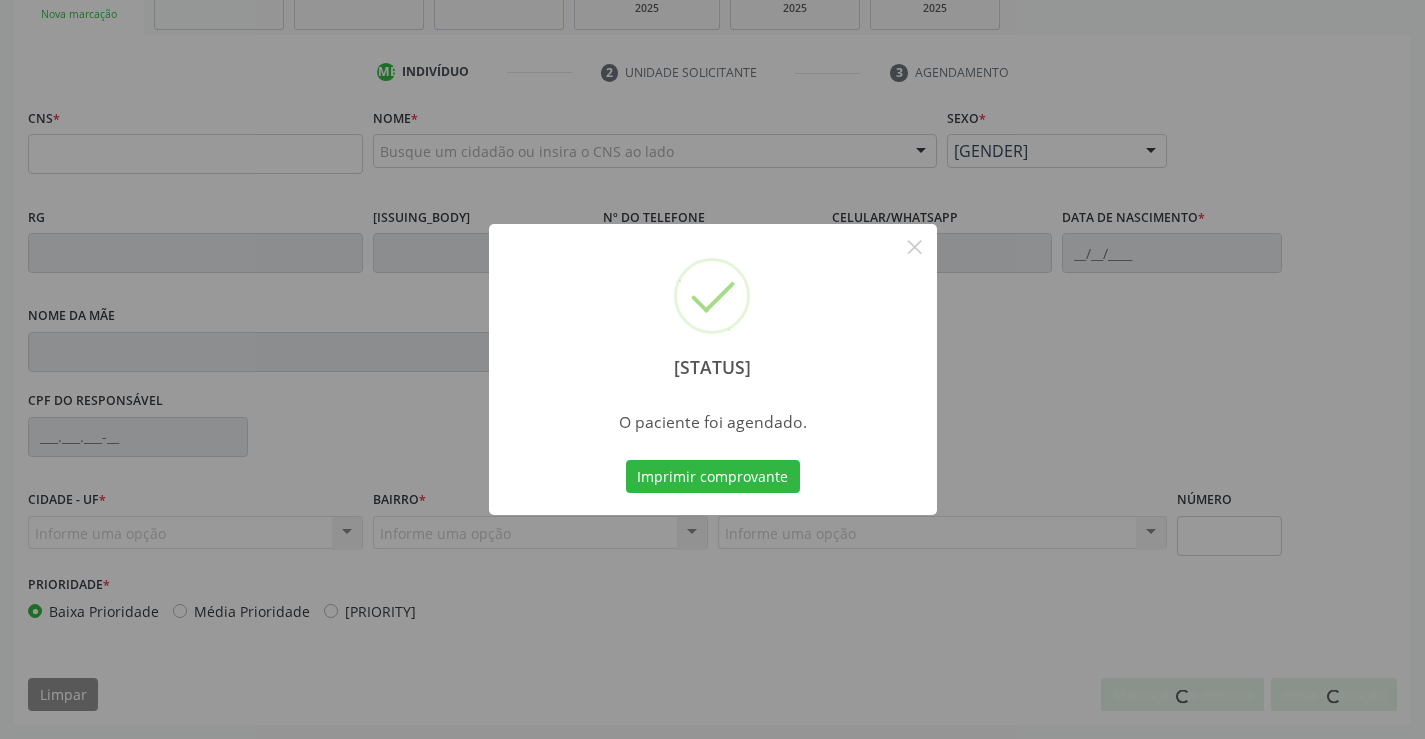 scroll, scrollTop: 331, scrollLeft: 0, axis: vertical 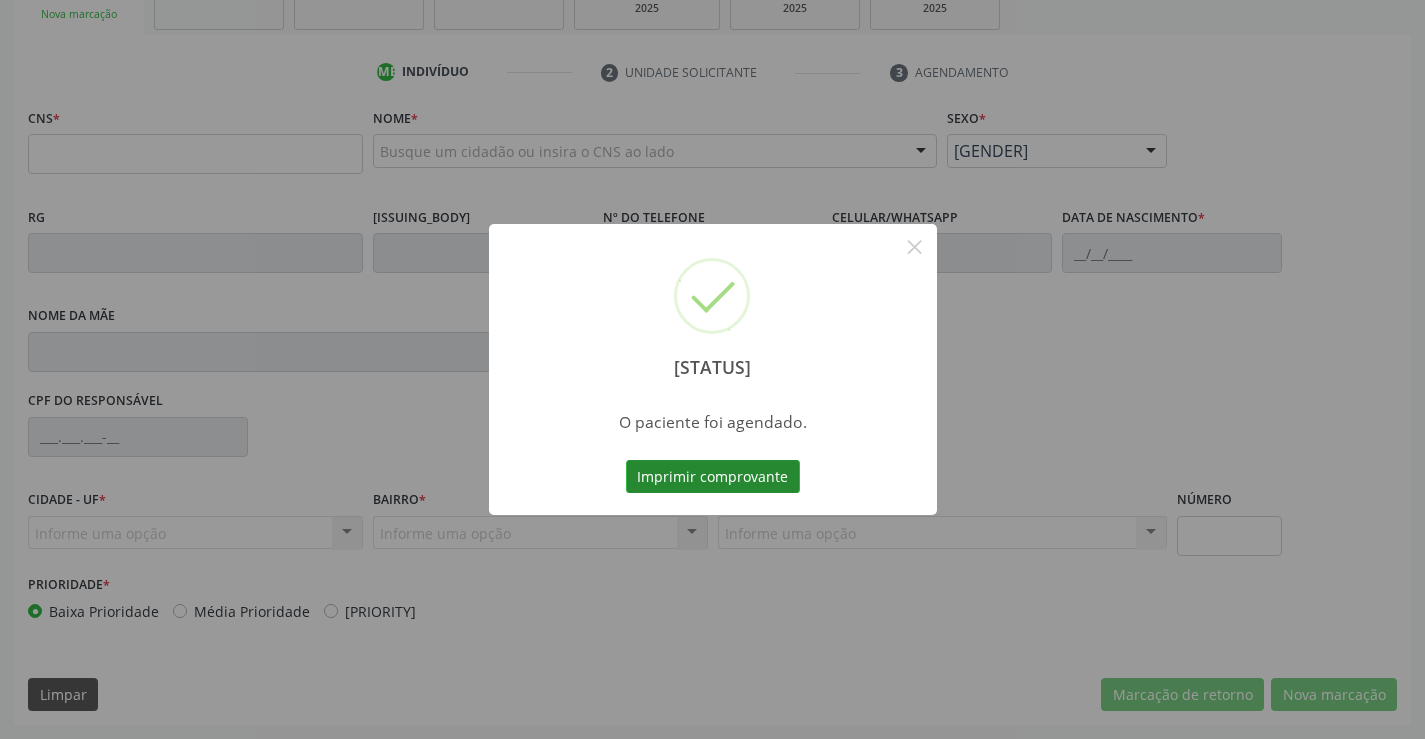click on "Imprimir comprovante" at bounding box center (713, 477) 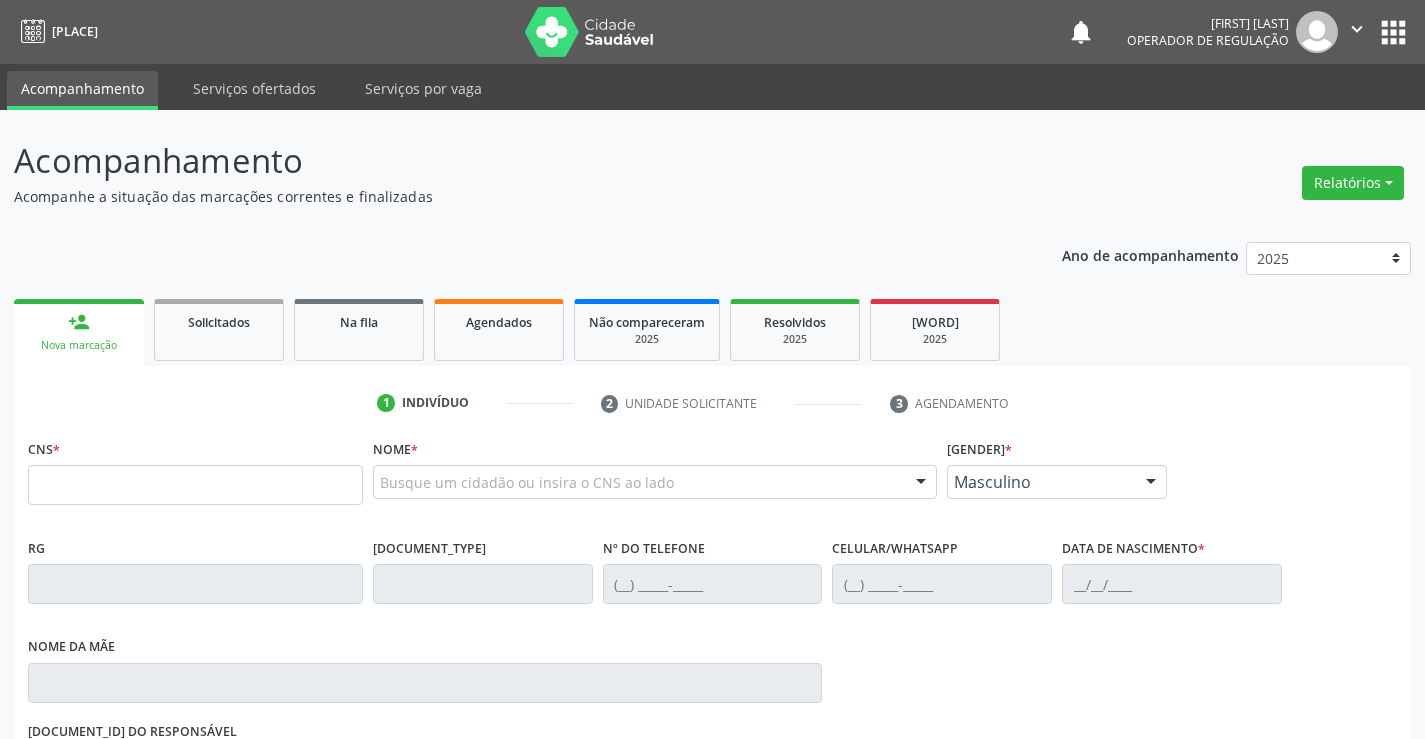 scroll, scrollTop: 331, scrollLeft: 0, axis: vertical 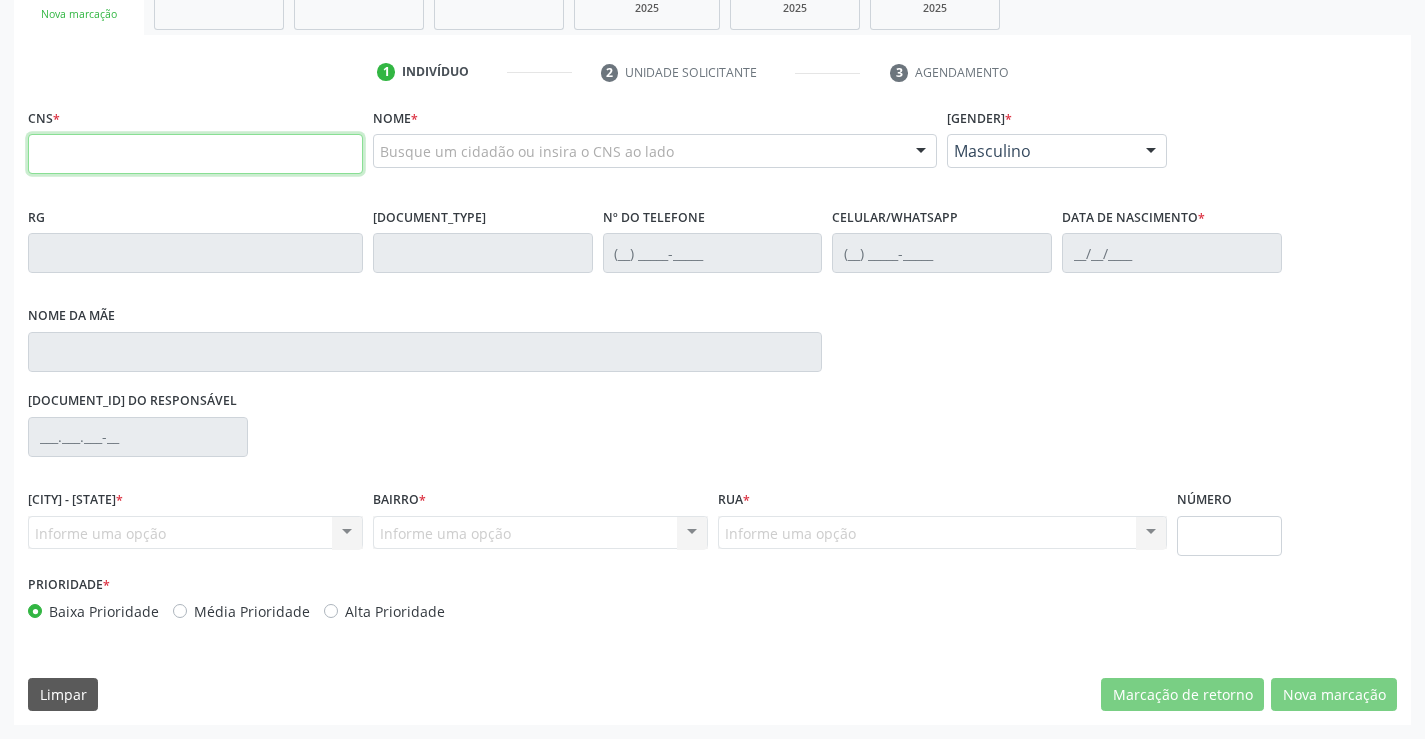 click at bounding box center [195, 154] 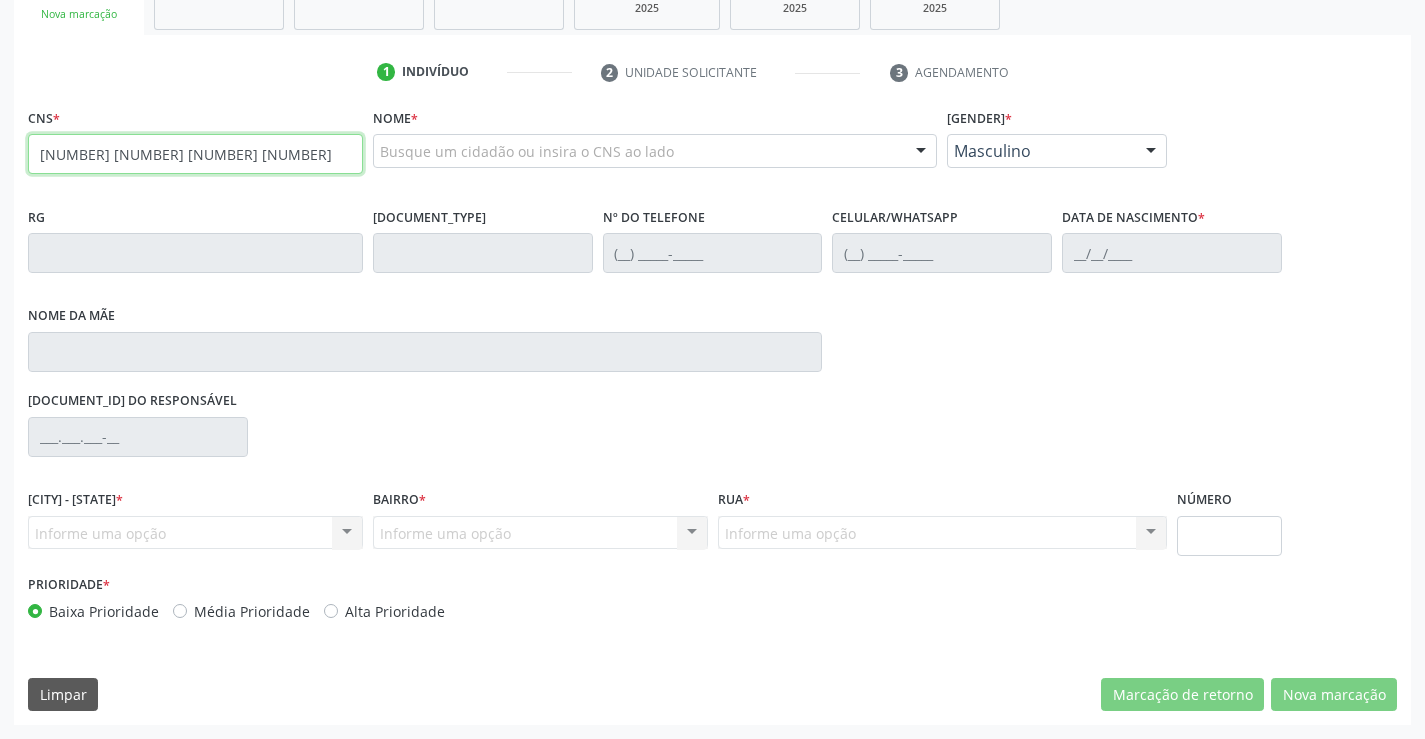 type on "[NUMBER] [NUMBER] [NUMBER] [NUMBER]" 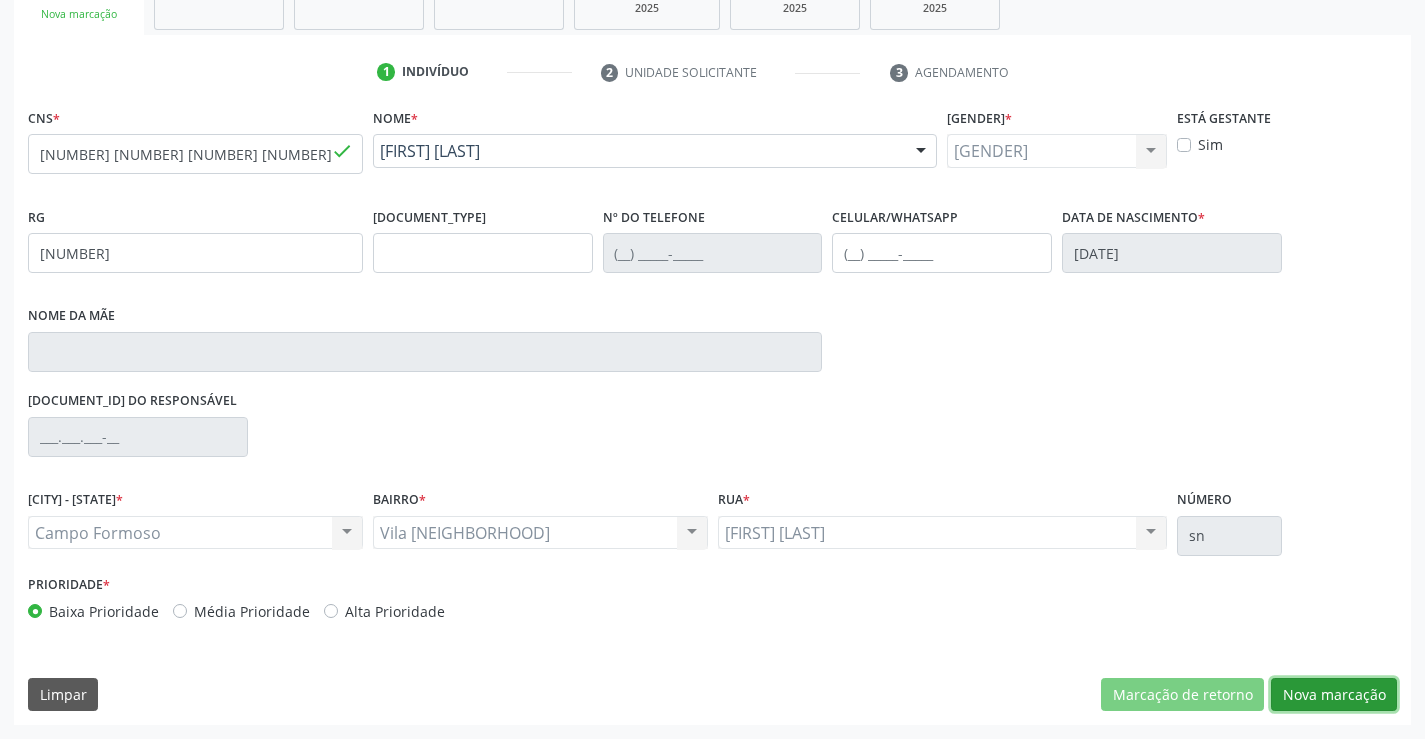 click on "Nova marcação" at bounding box center (1182, 695) 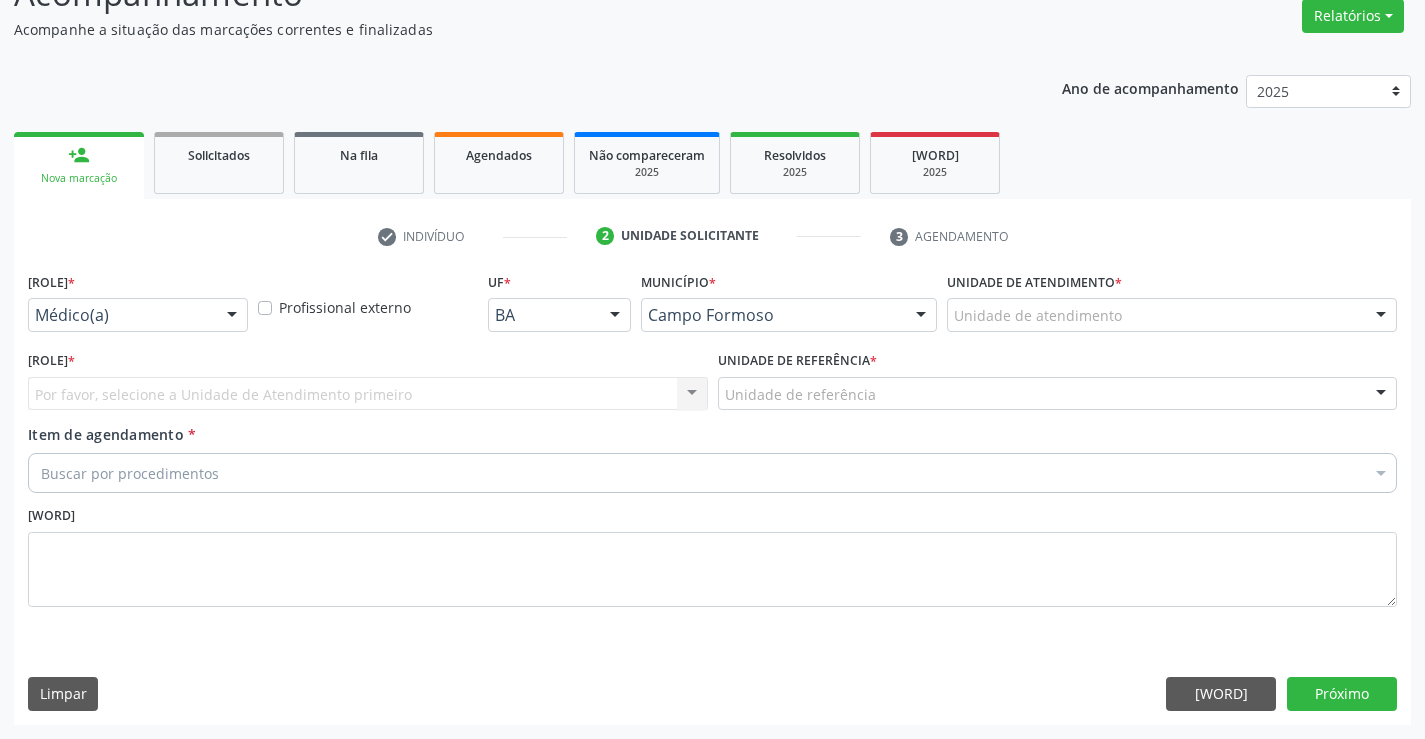 scroll, scrollTop: 167, scrollLeft: 0, axis: vertical 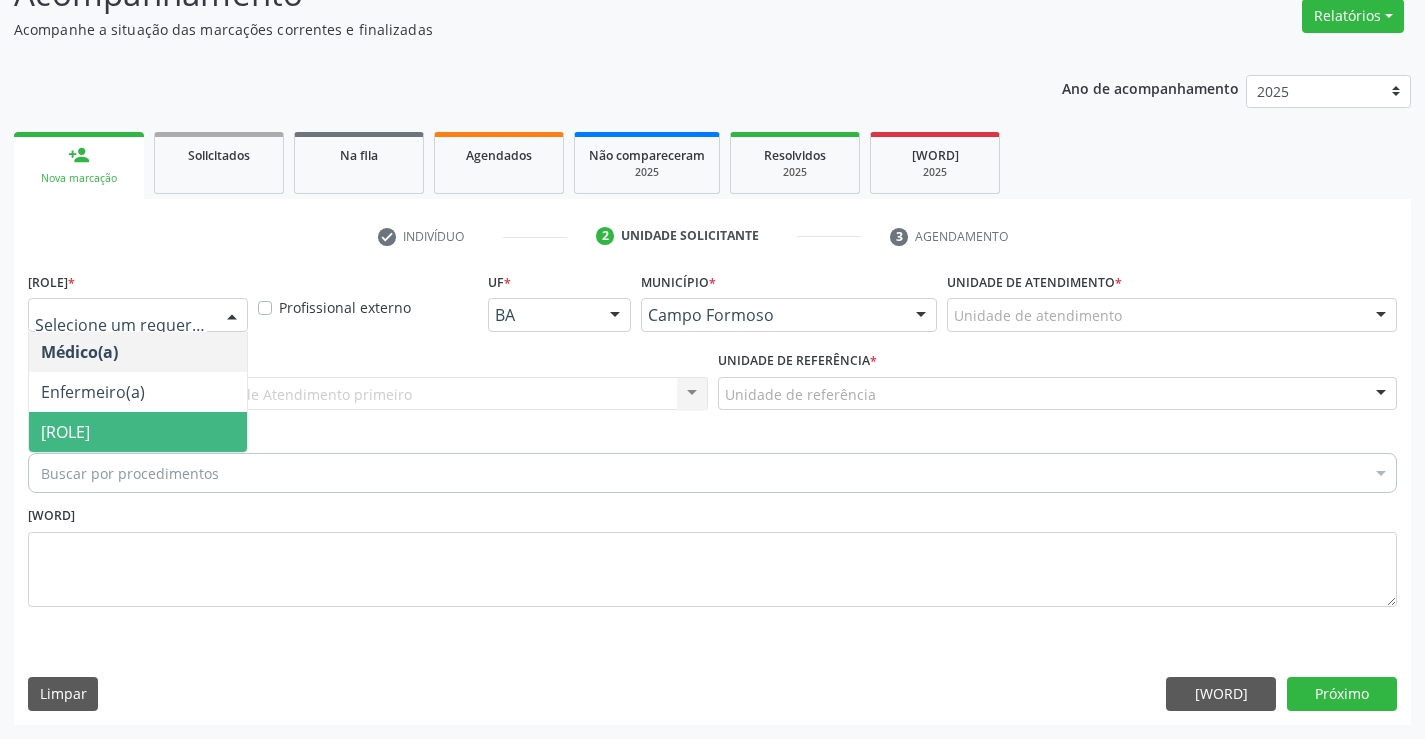 click on "[ROLE]" at bounding box center [138, 432] 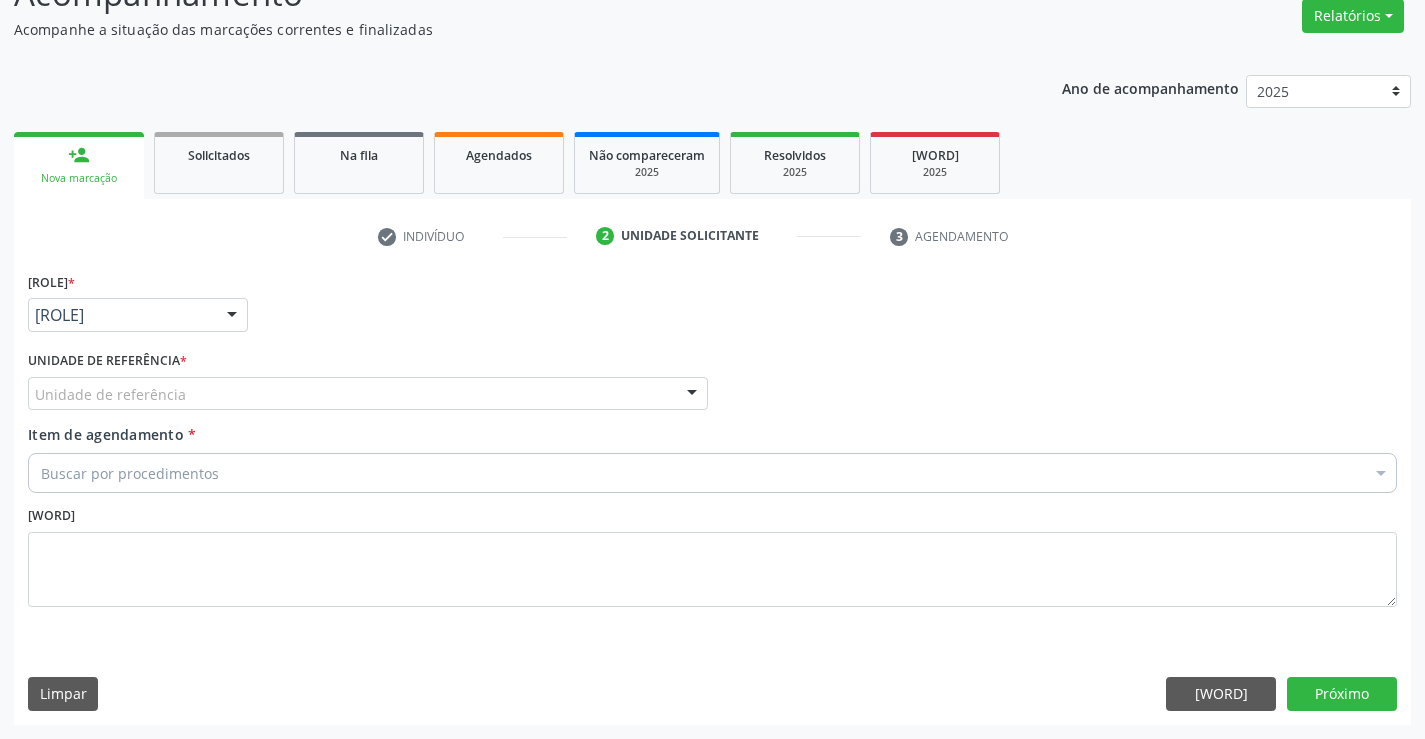 click on "Unidade de referência
*" at bounding box center [0, 0] 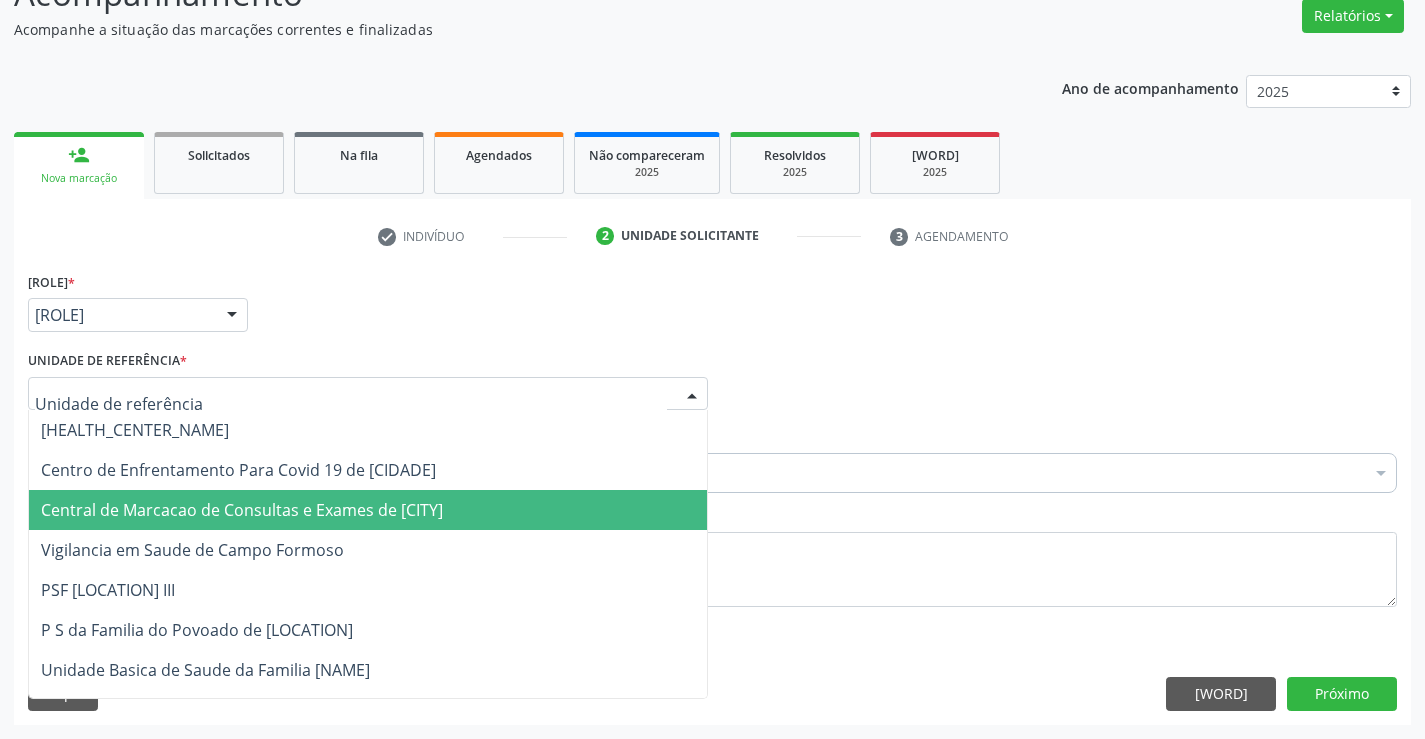 click on "Central de Marcacao de Consultas e Exames de [CITY]" at bounding box center [368, 510] 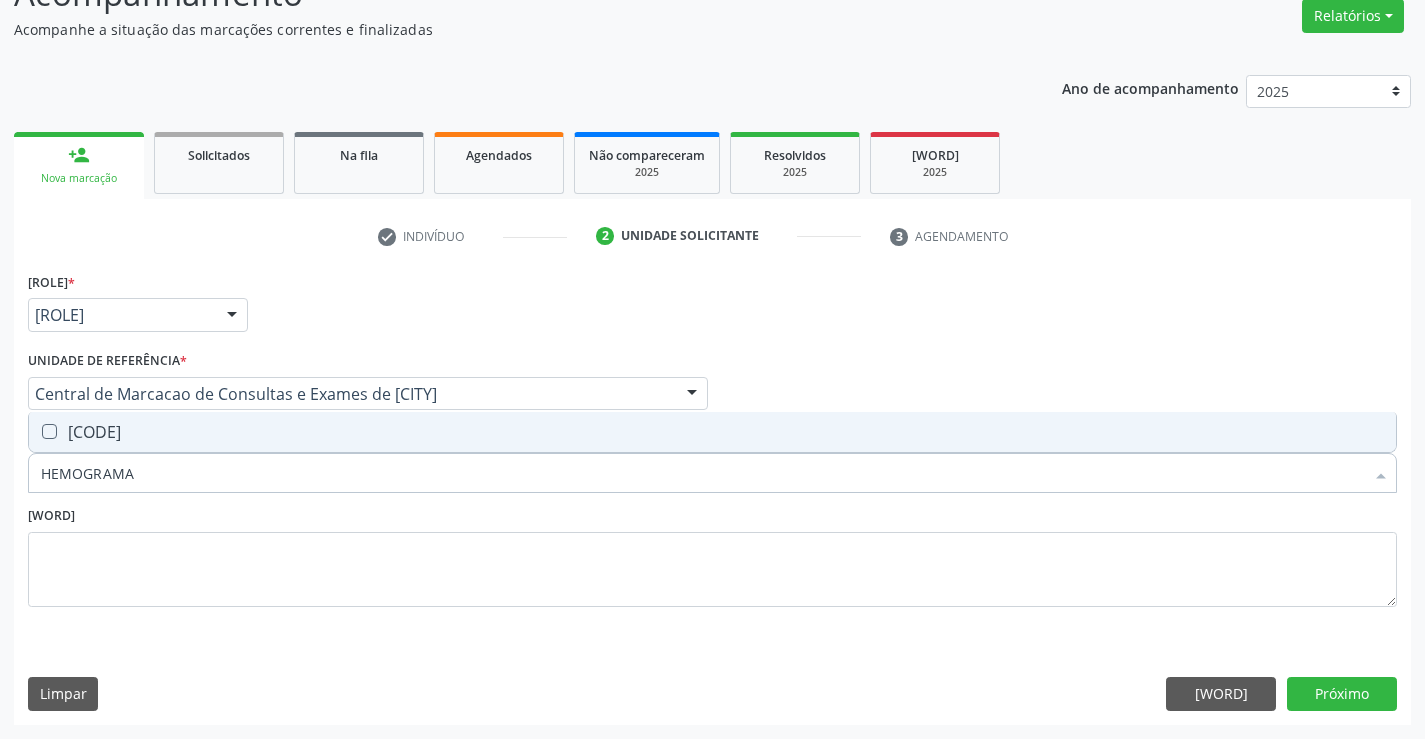click on "0202020380 - Hemograma Completo" at bounding box center (712, 432) 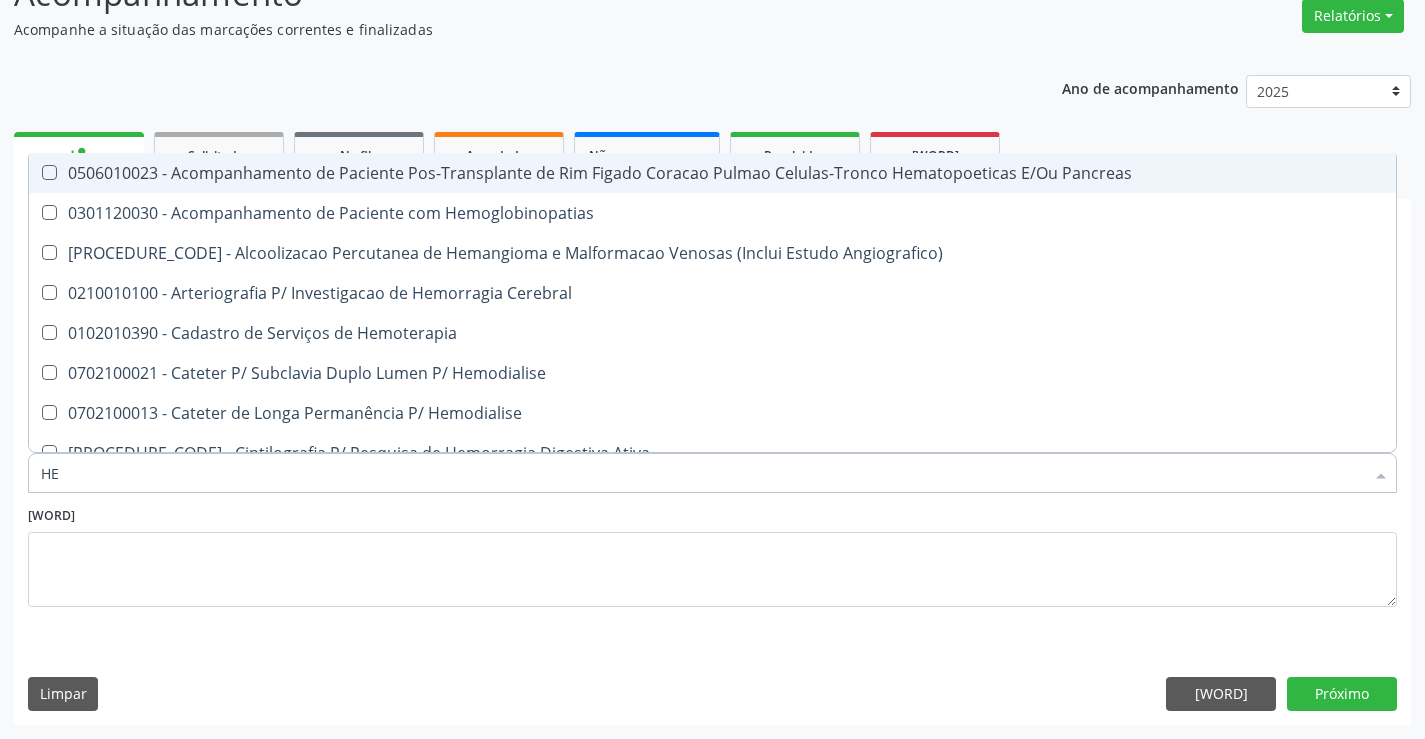 type on "H" 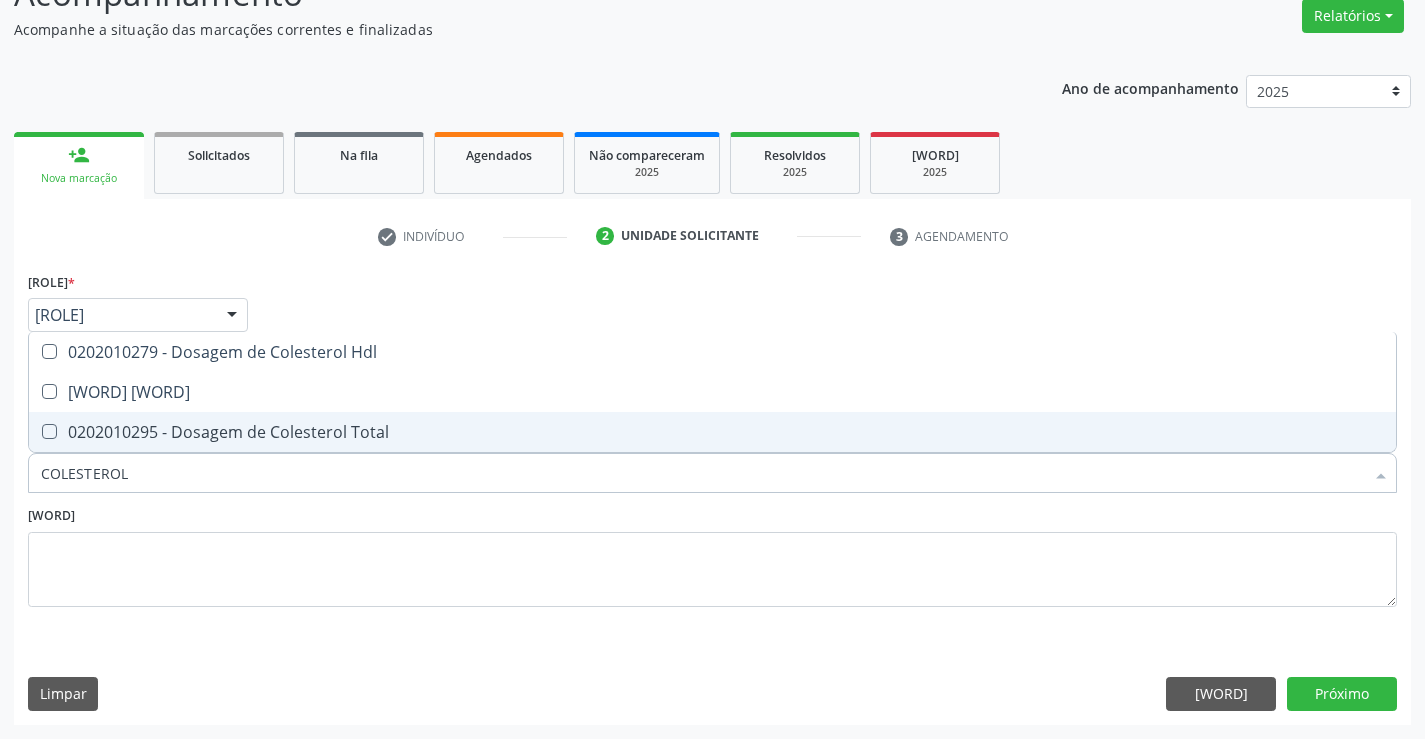 drag, startPoint x: 175, startPoint y: 425, endPoint x: 174, endPoint y: 412, distance: 13.038404 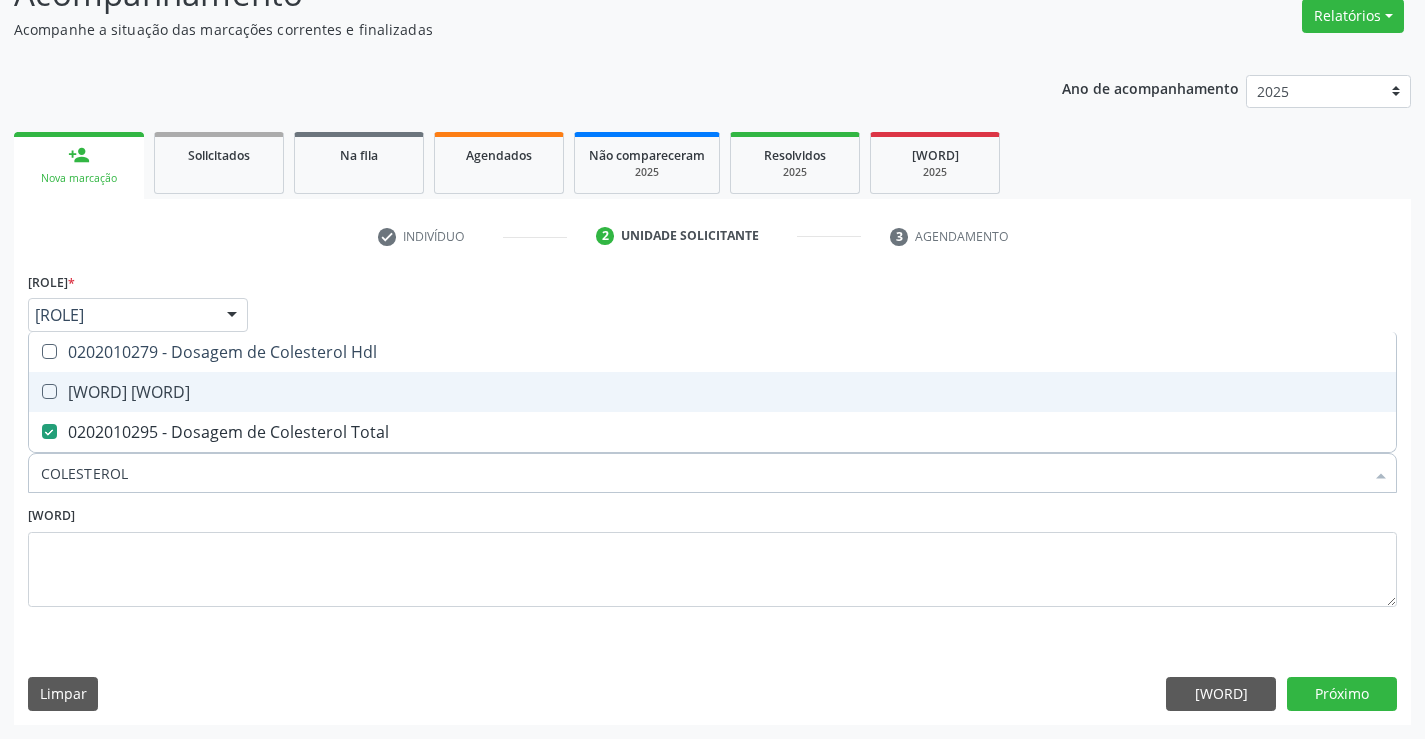 click on "0202010287 - Dosagem de Colesterol Ldl" at bounding box center (712, 392) 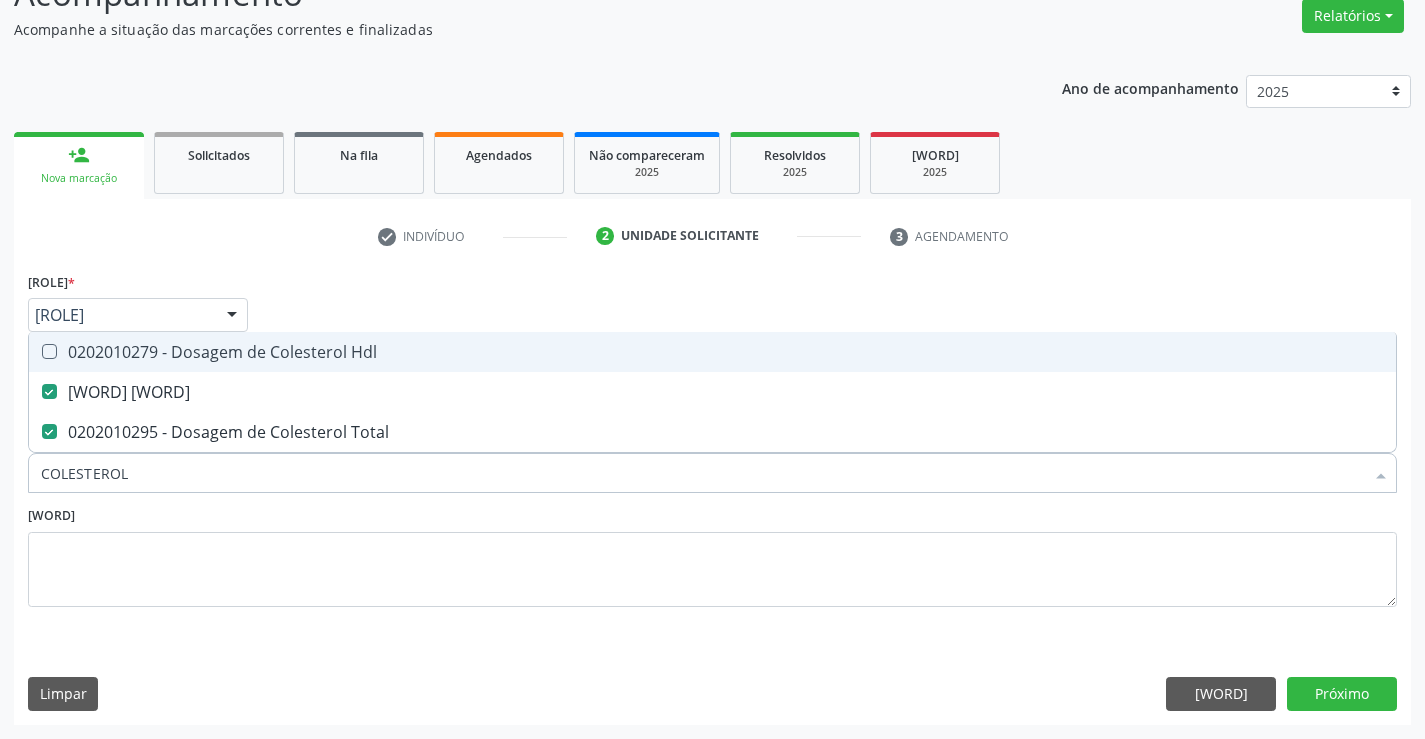 click on "0202010279 - Dosagem de Colesterol Hdl" at bounding box center (712, 352) 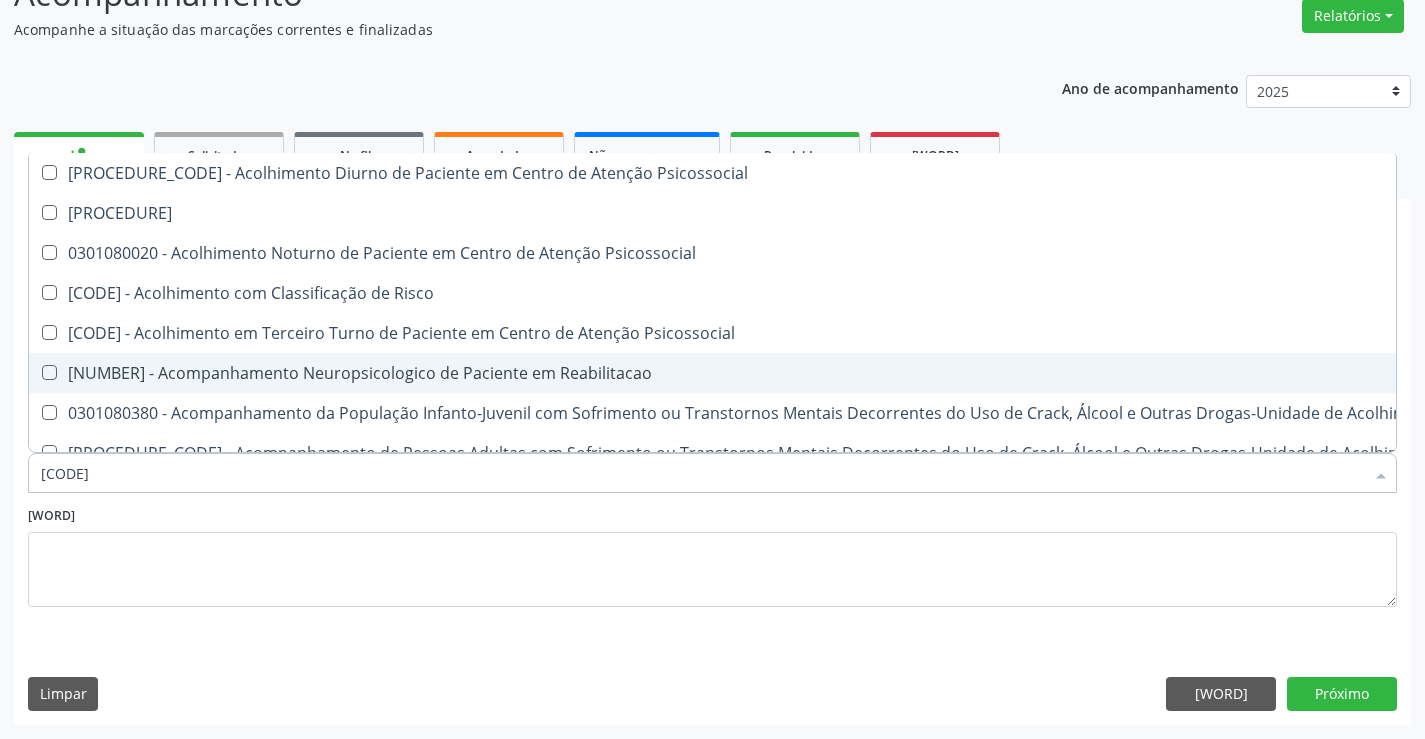 type on "CO" 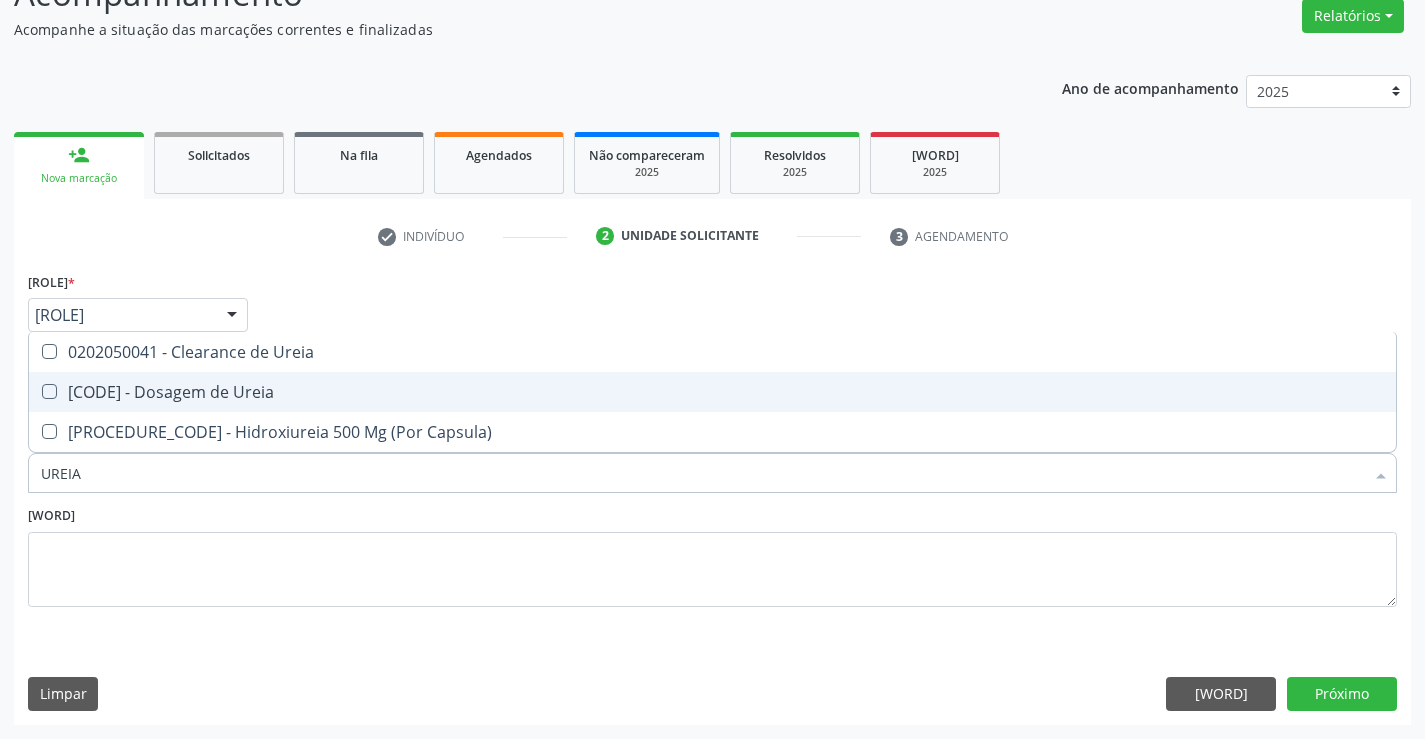 click on "0202010694 - Dosagem de Ureia" at bounding box center (712, 392) 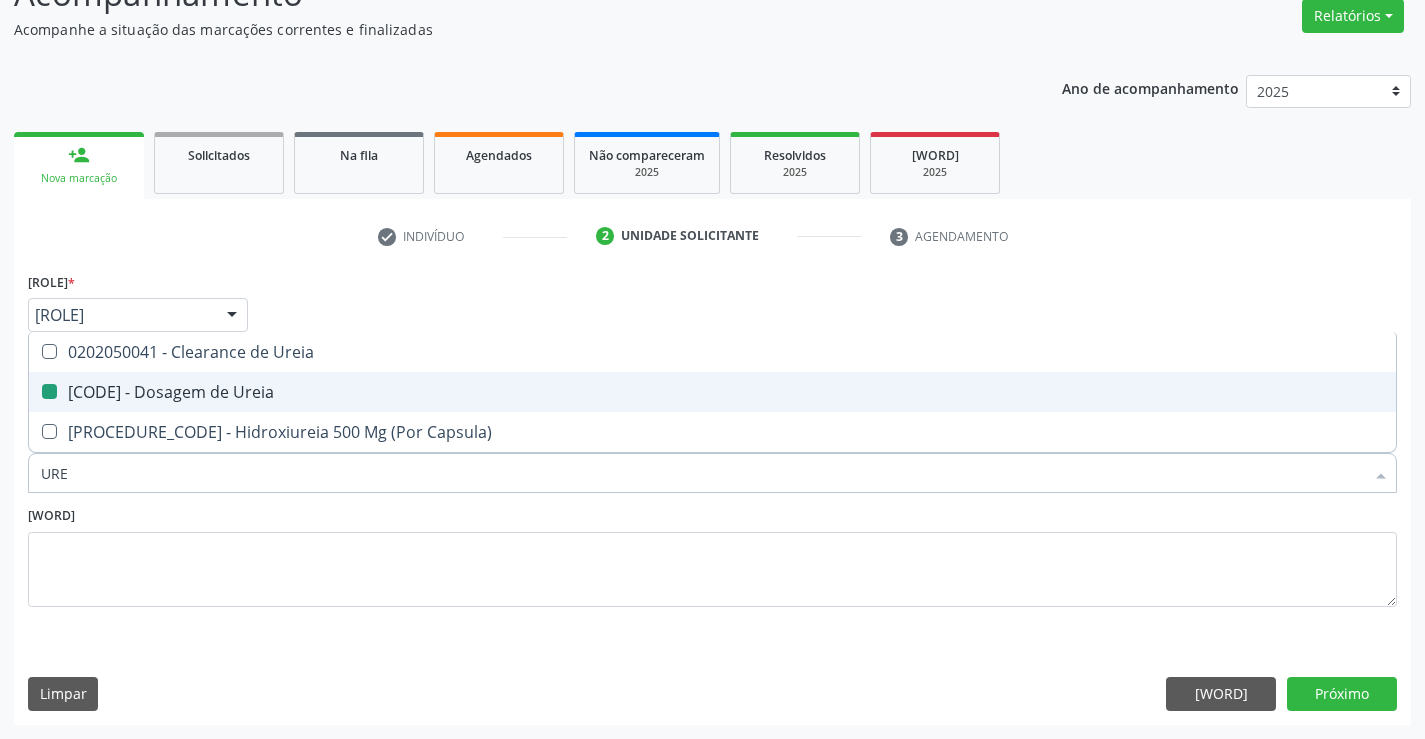type on "UR" 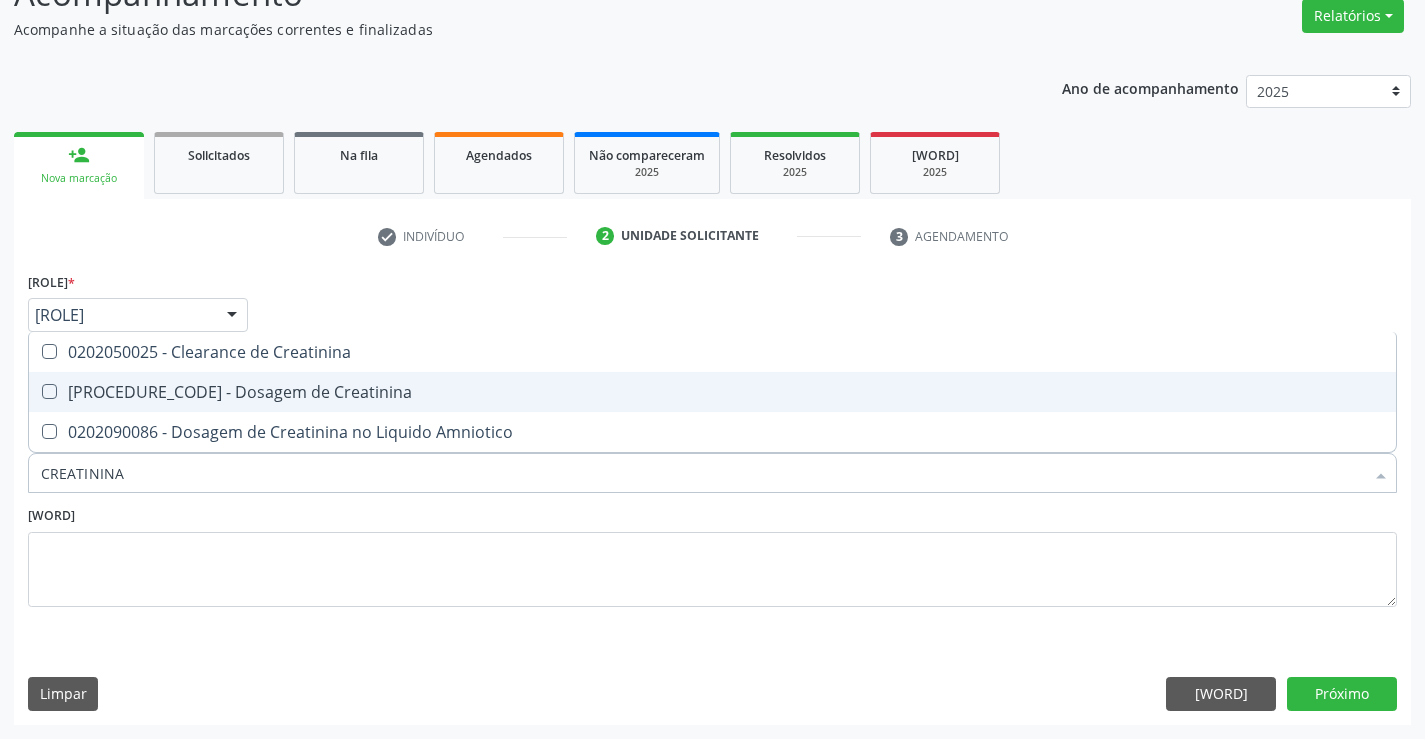 click on "0202010317 - Dosagem de Creatinina" at bounding box center (712, 392) 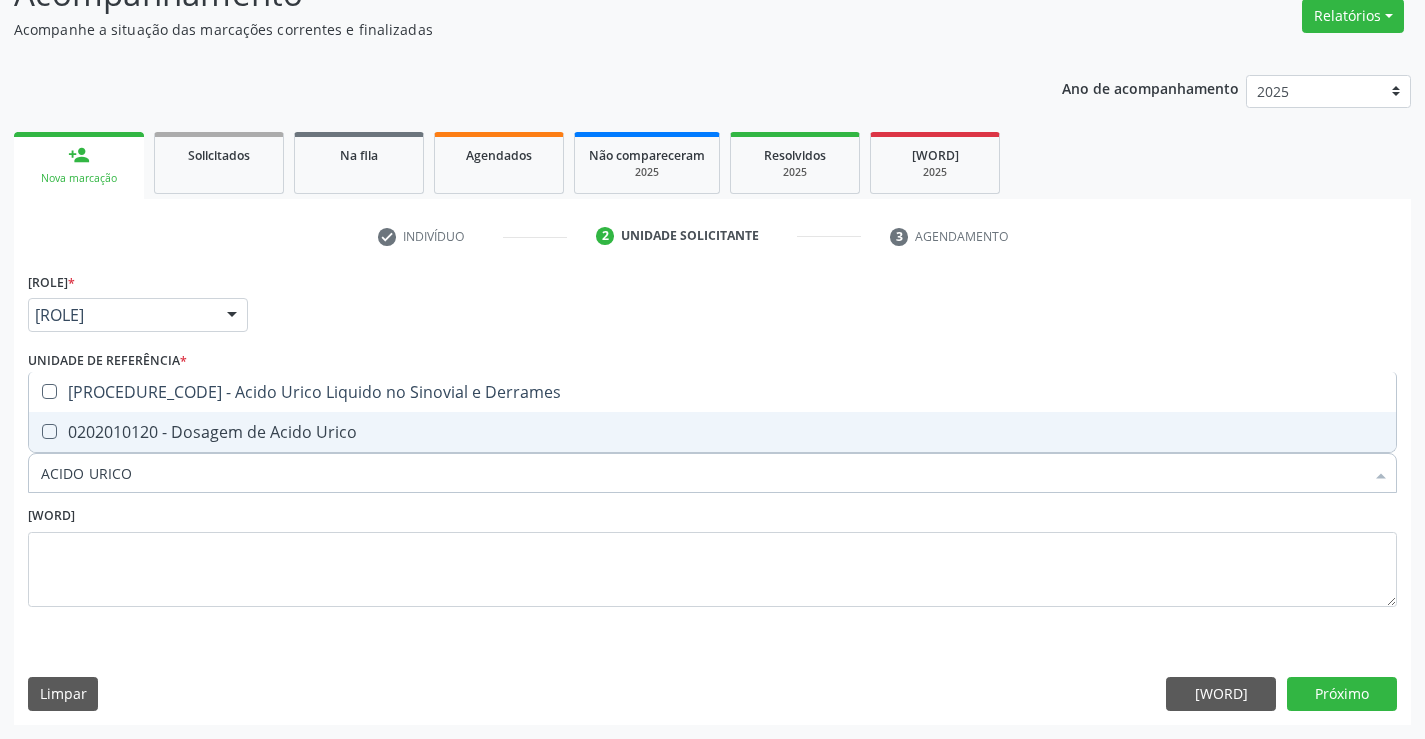 click on "0202010120 - Dosagem de Acido Urico" at bounding box center [712, 432] 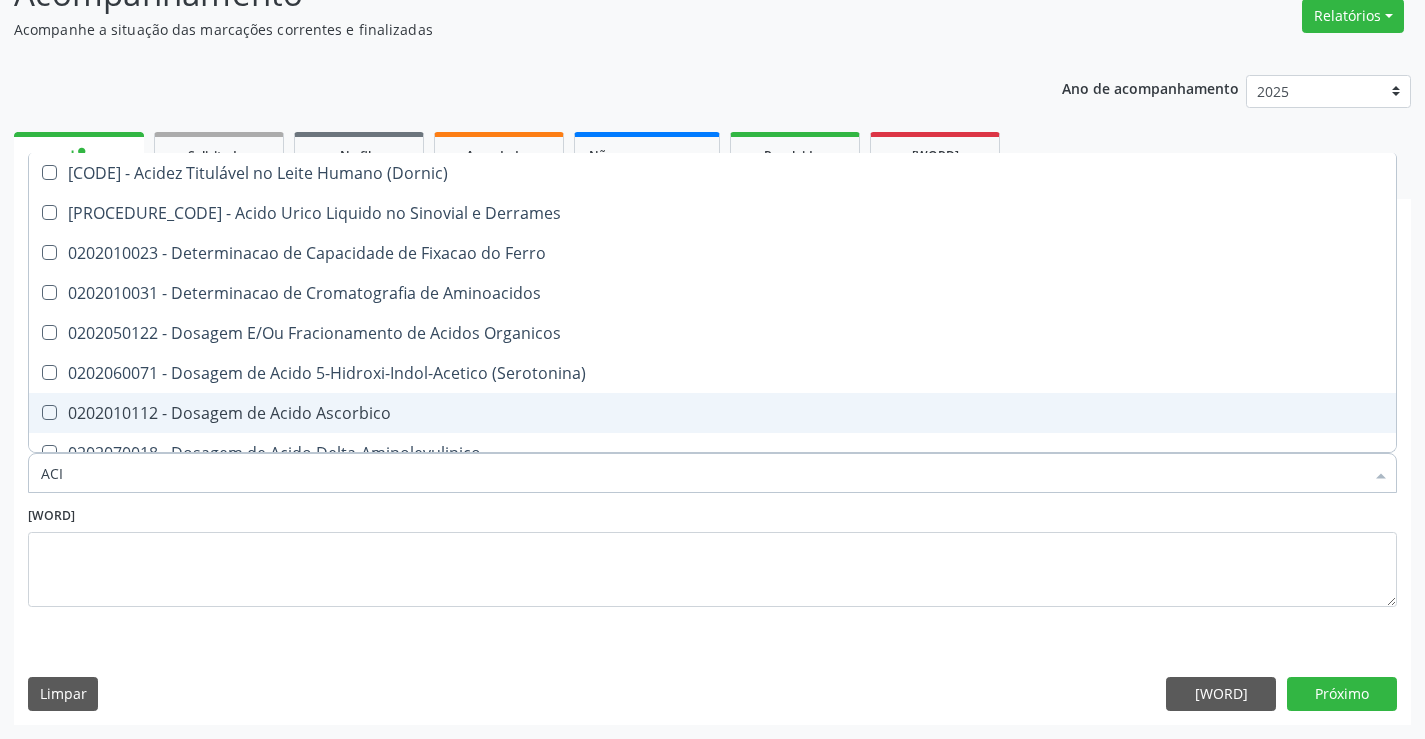 type on "AC" 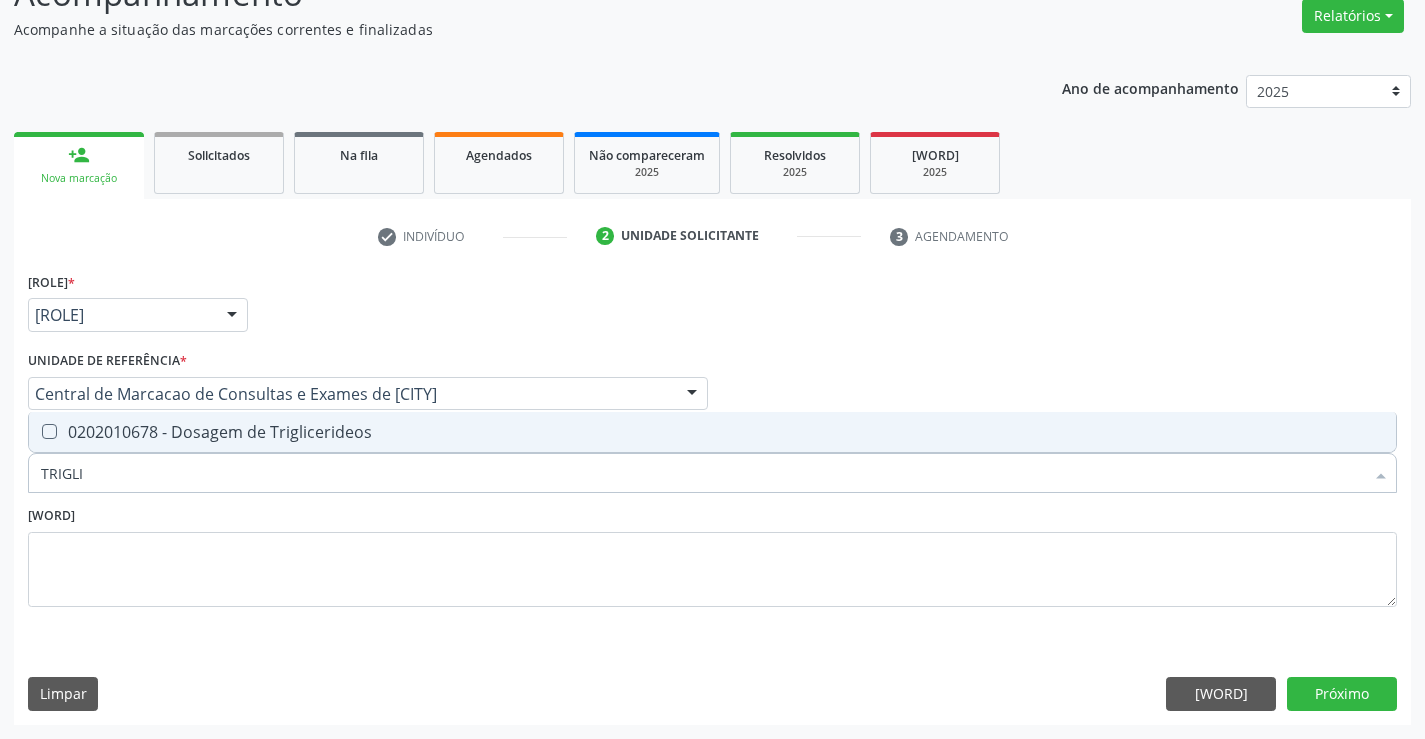 click on "0202010678 - Dosagem de Triglicerideos" at bounding box center [712, 432] 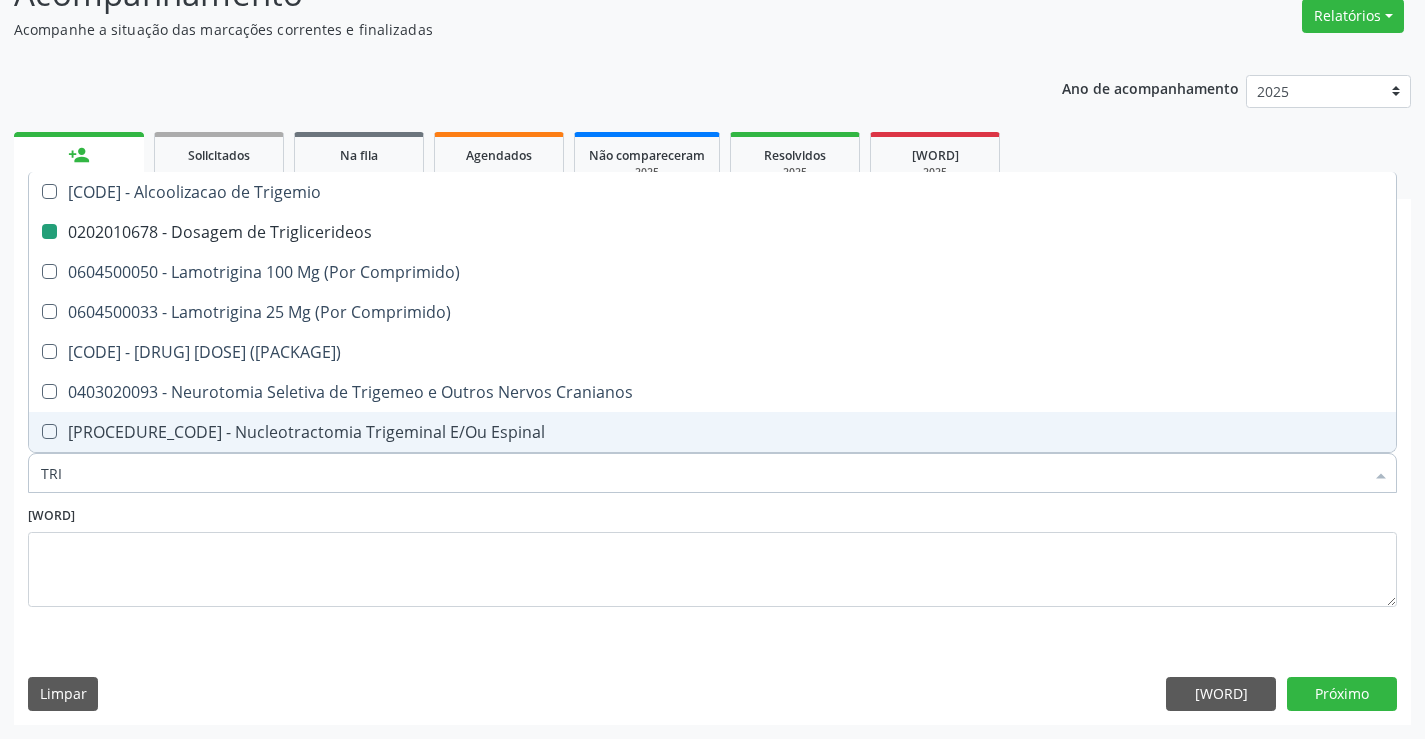 type on "TR" 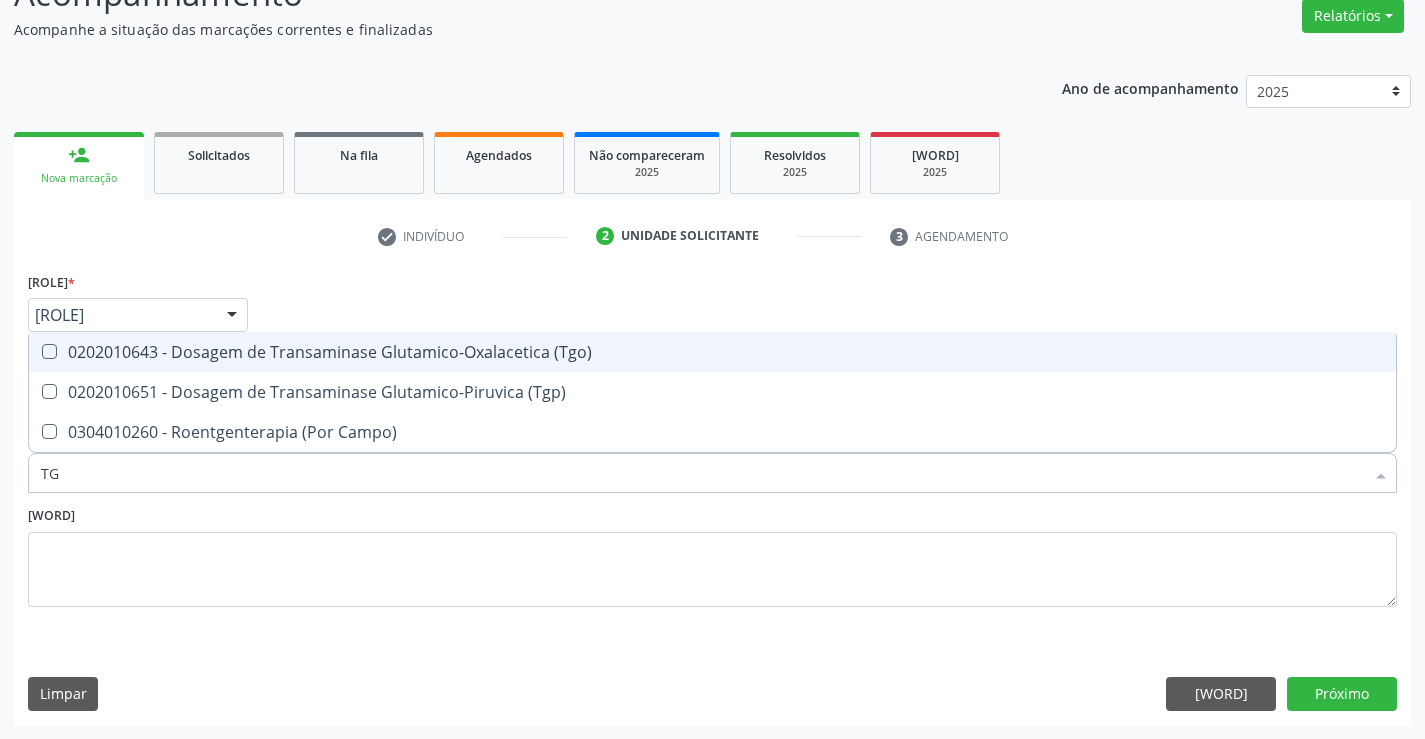 click on "0202010643 - Dosagem de Transaminase Glutamico-Oxalacetica (Tgo)" at bounding box center (712, 352) 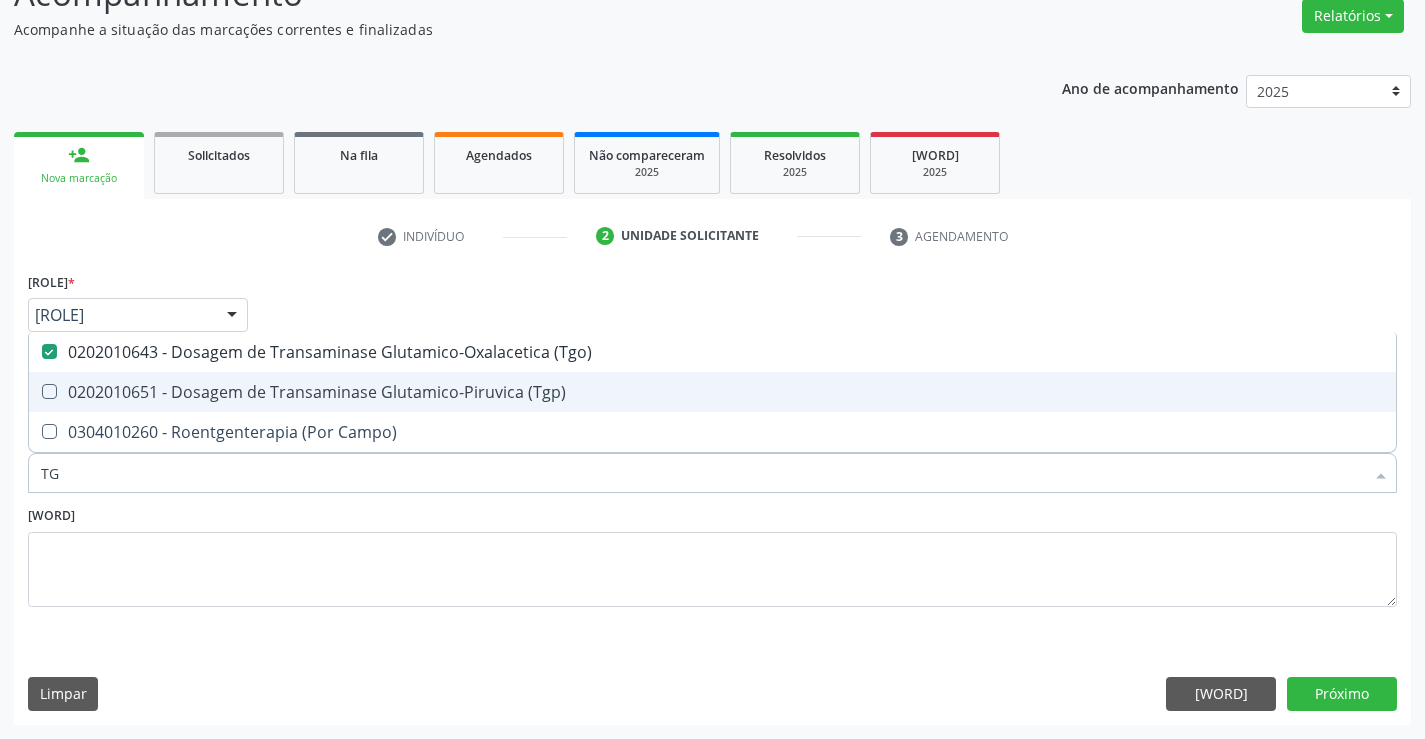 click on "0202010651 - Dosagem de Transaminase Glutamico-Piruvica (Tgp)" at bounding box center [712, 392] 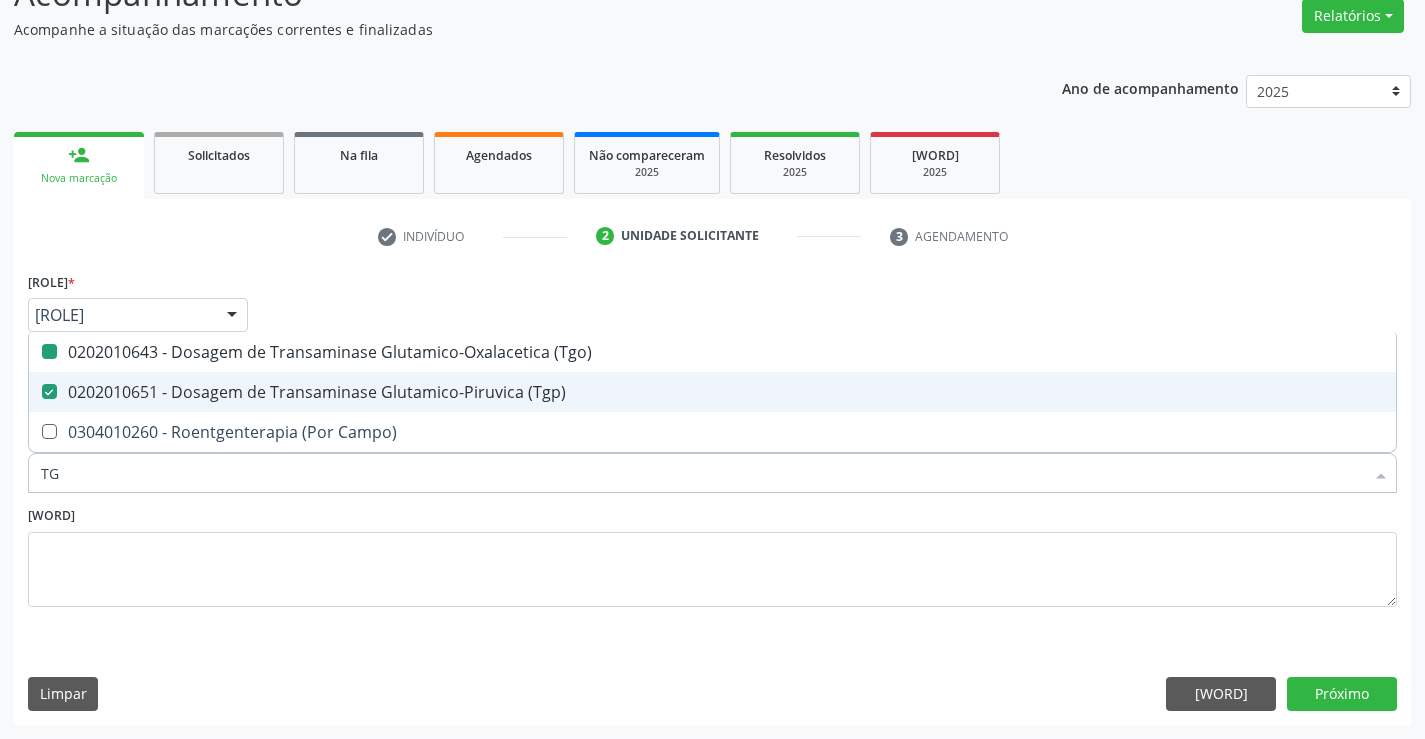 type on "T" 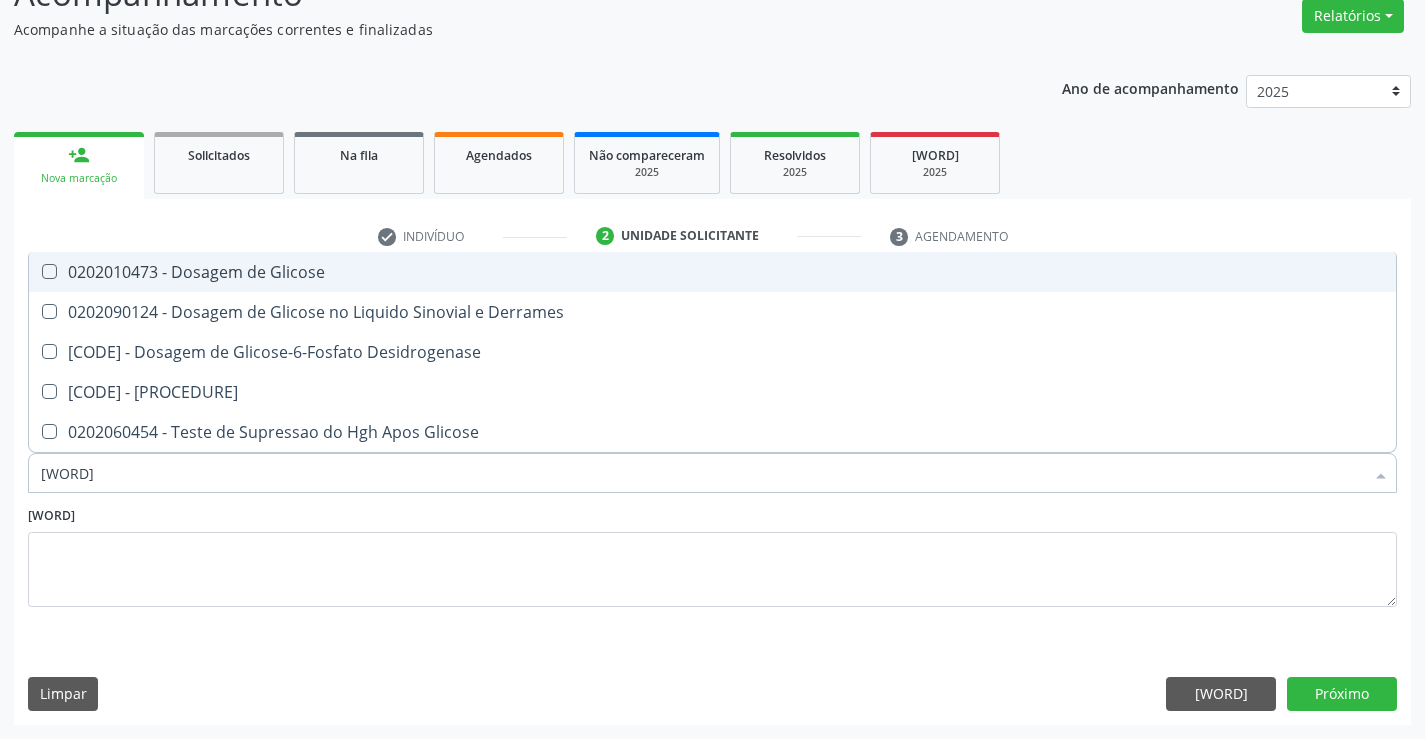 click on "0202010473 - Dosagem de Glicose" at bounding box center (712, 272) 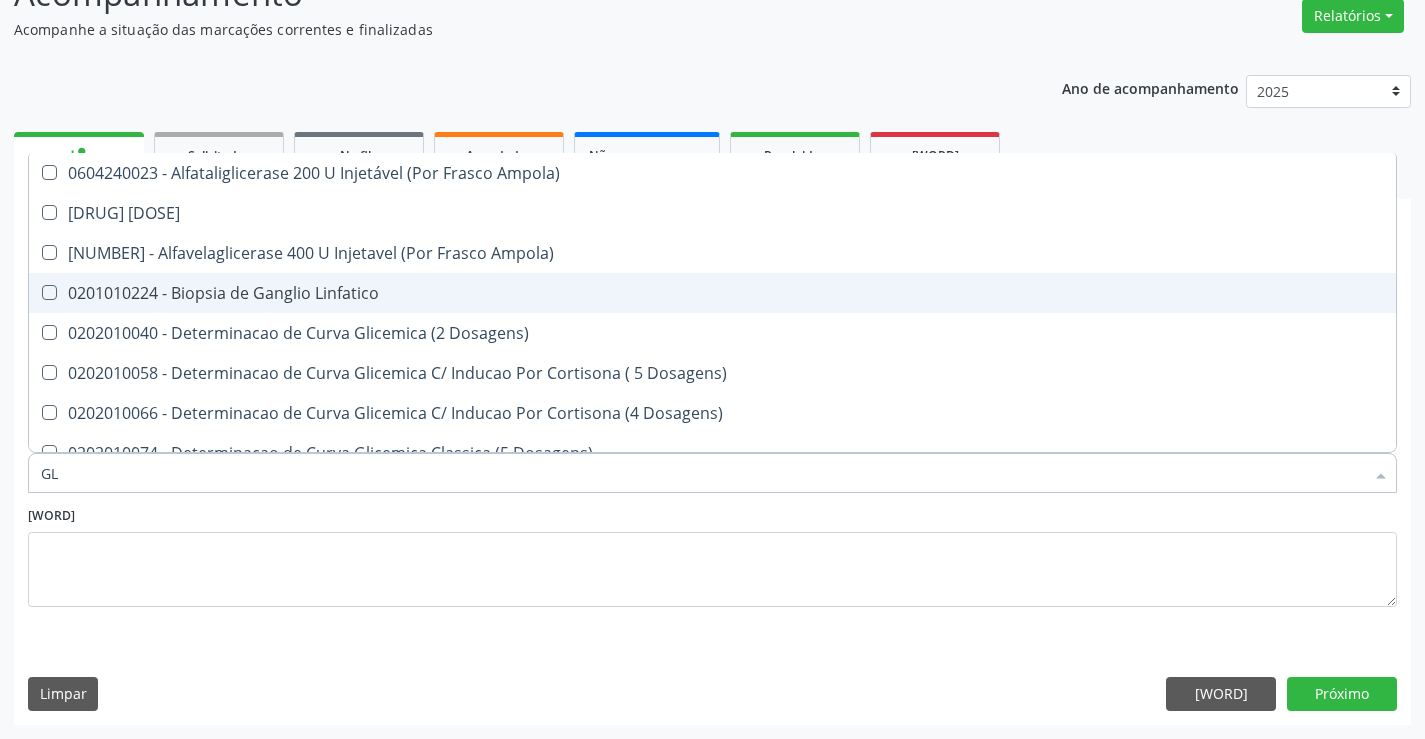 type on "G" 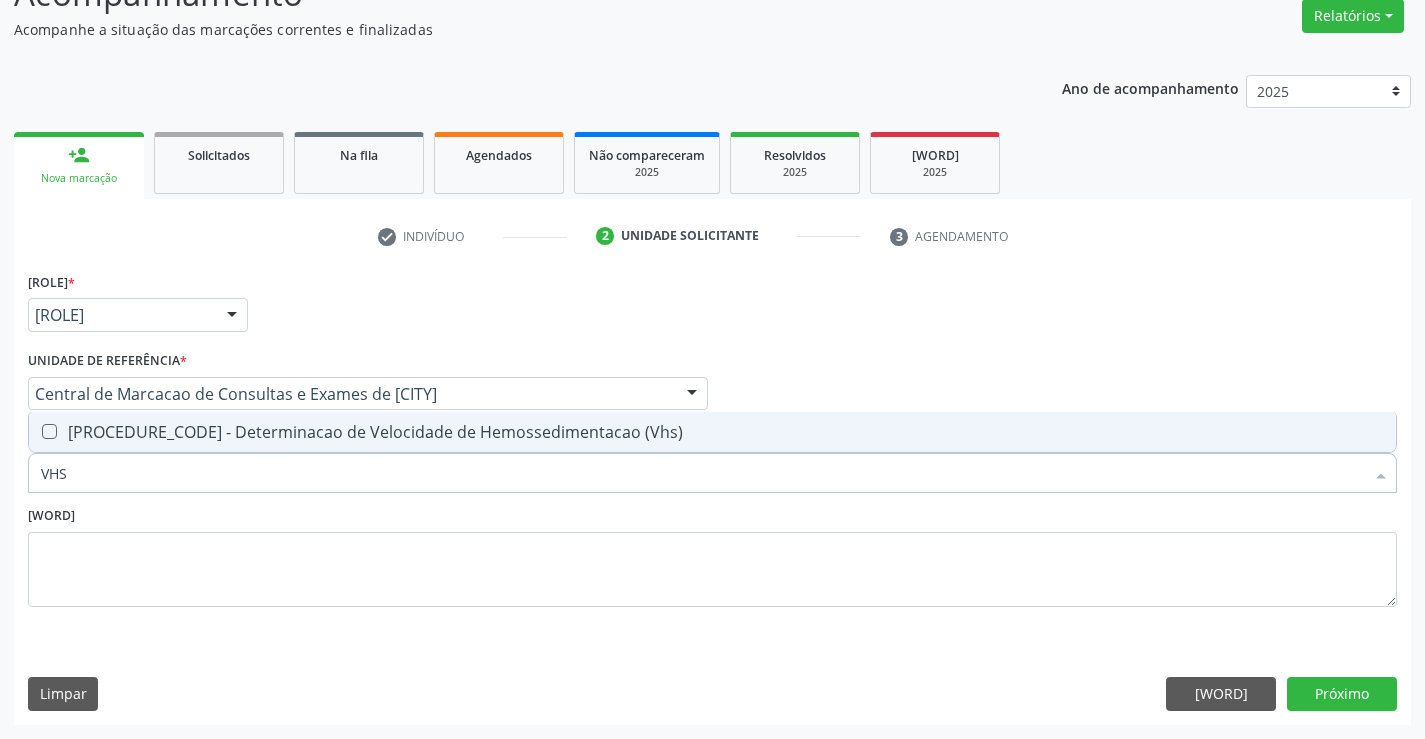 click on "0202020150 - Determinacao de Velocidade de Hemossedimentacao (Vhs)" at bounding box center [712, 432] 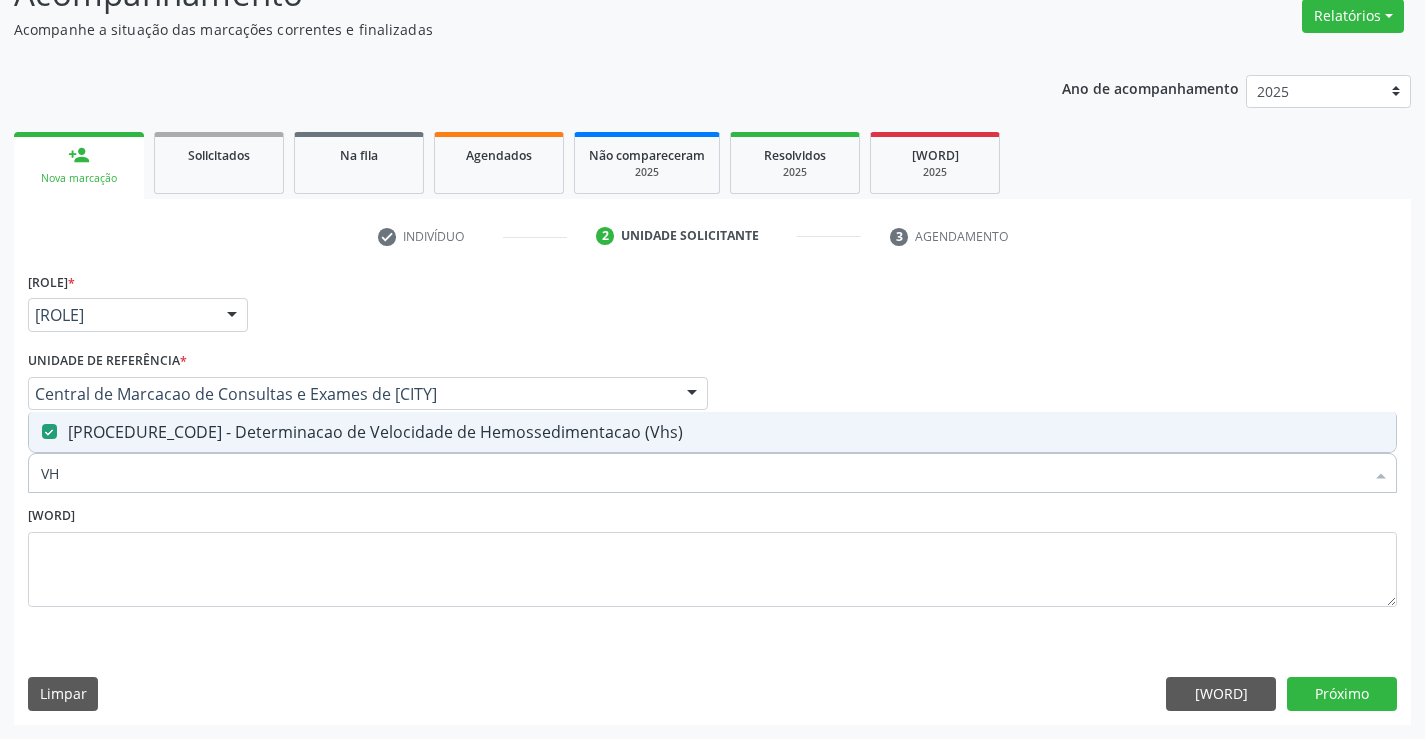 type on "V" 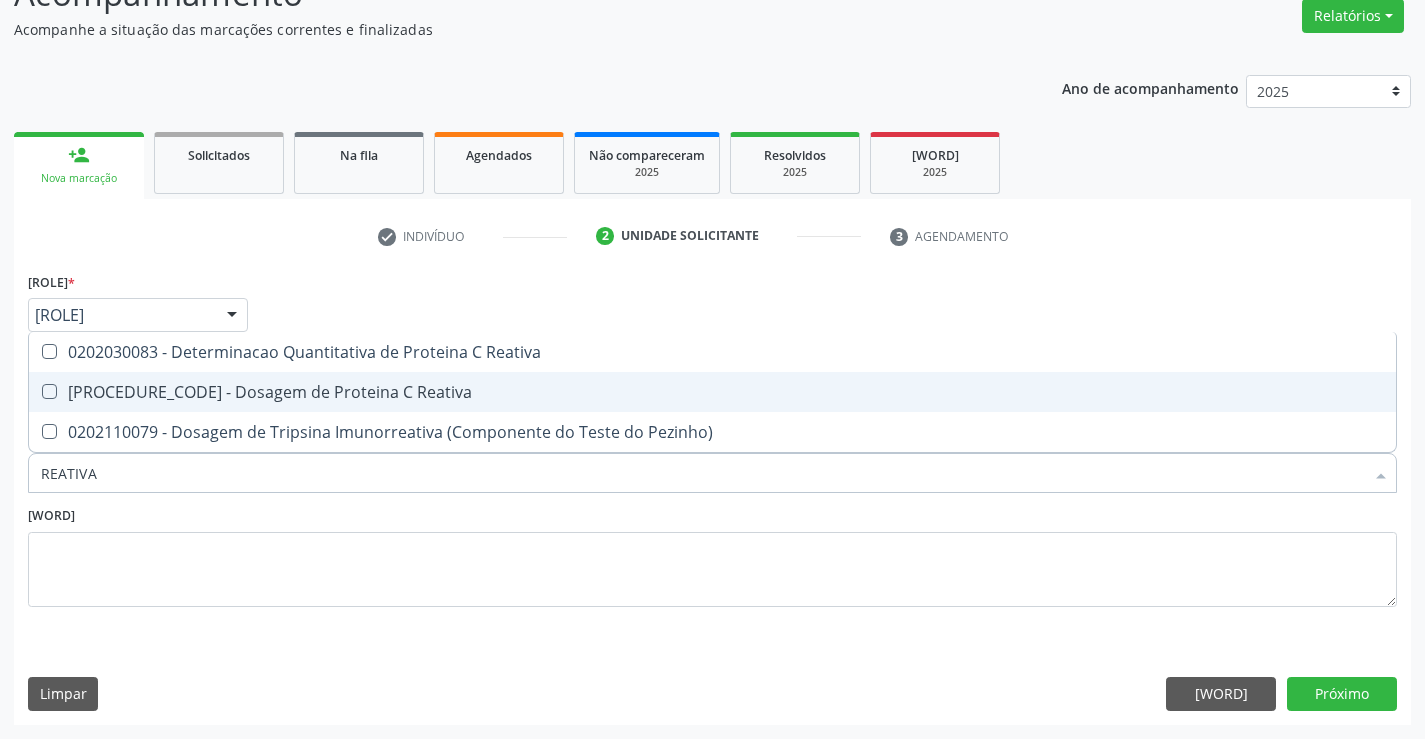 click on "0202030202 - Dosagem de Proteina C Reativa" at bounding box center [712, 392] 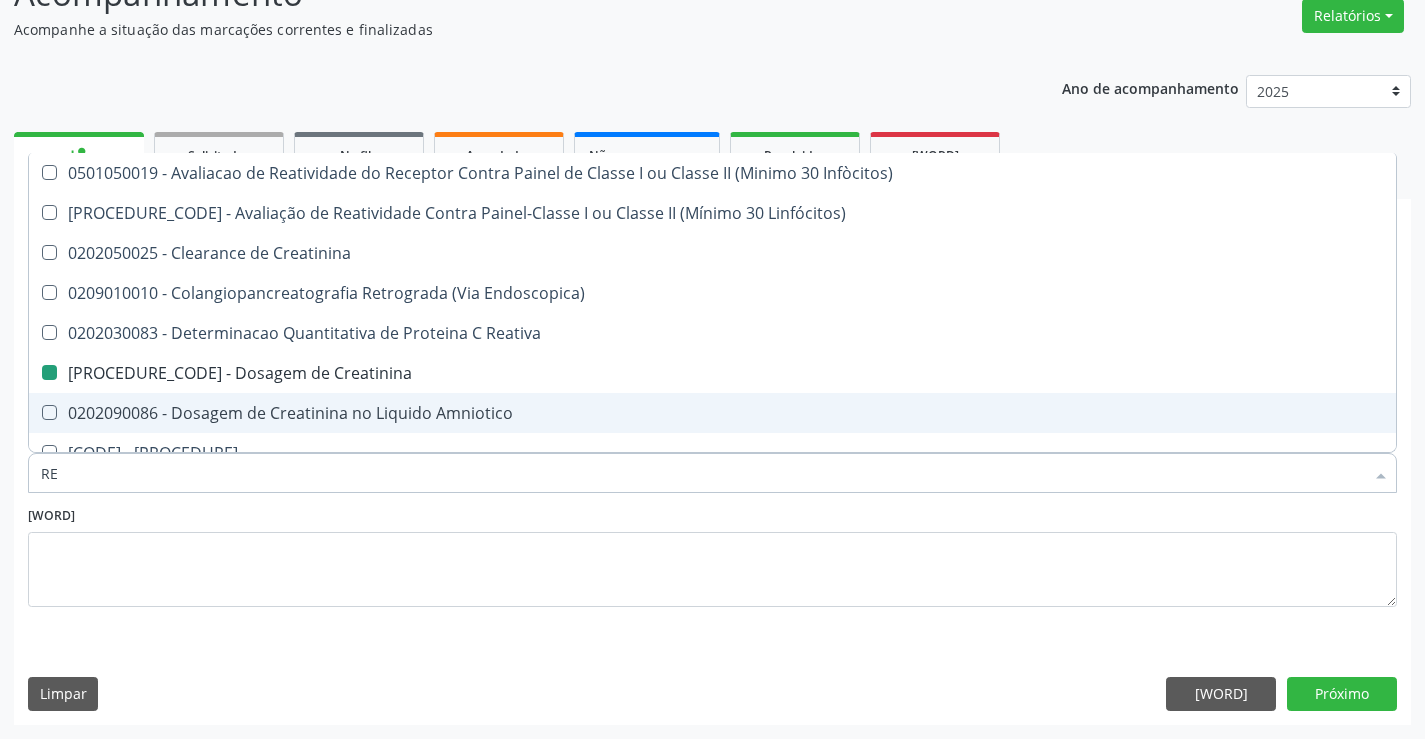 type on "R" 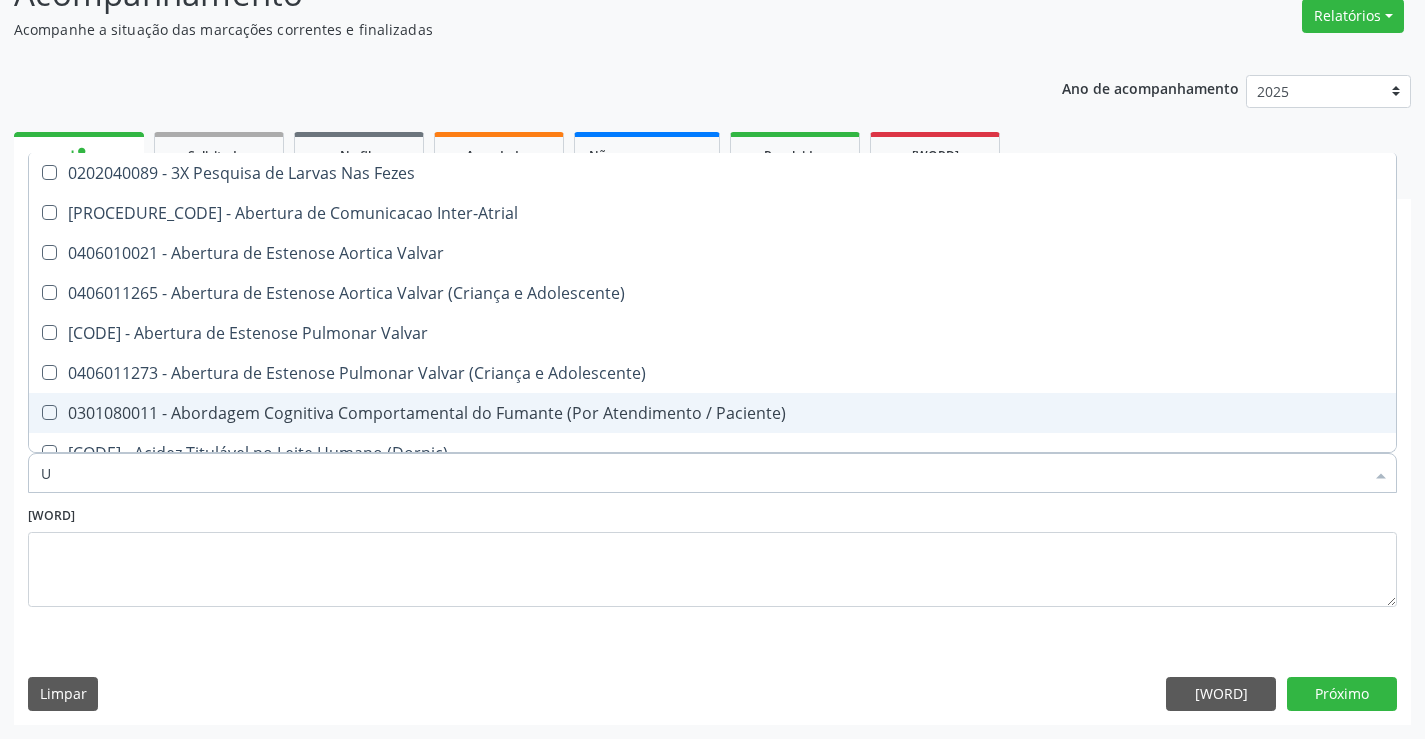 type on "UR" 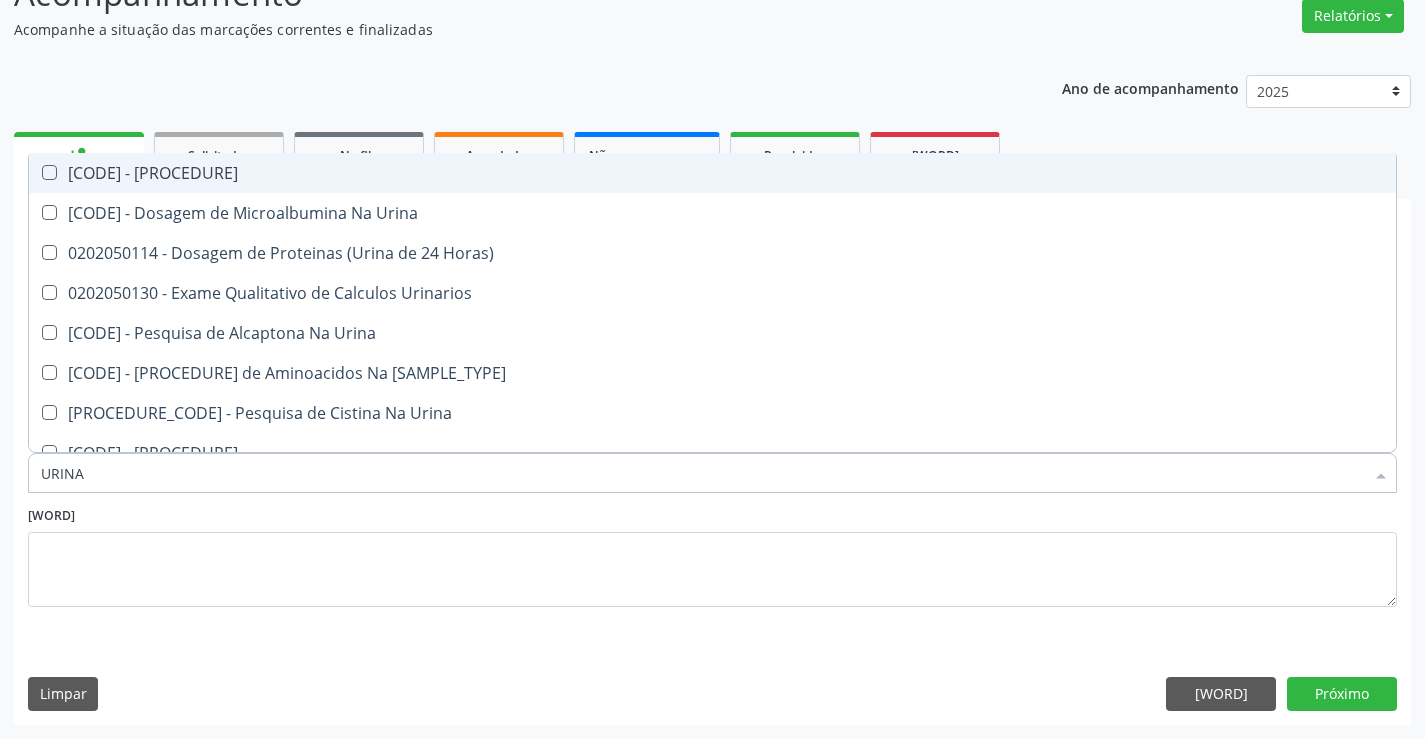 click on "[MEDICAL_CODE] - Analise de Caracteres Fisicos, Elementos e Sedimento da Urina" at bounding box center (712, 173) 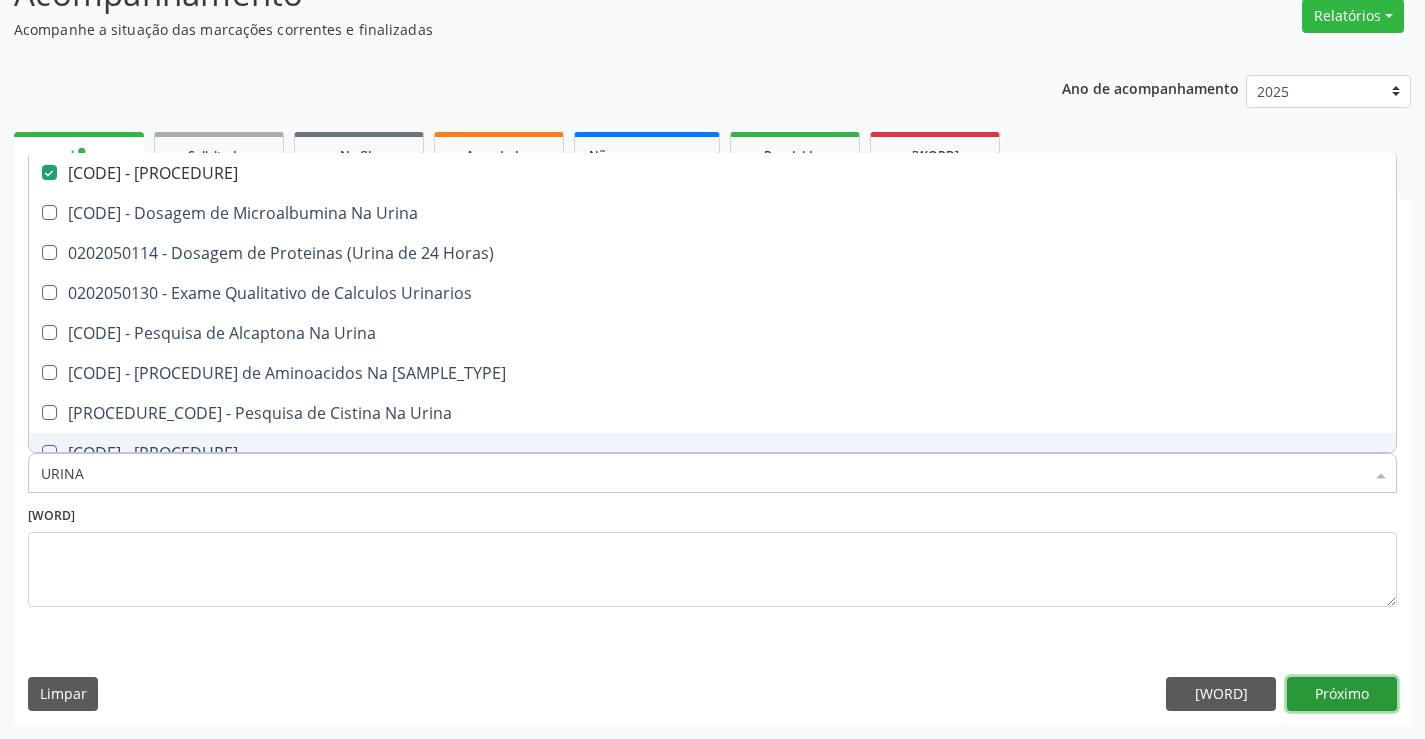 click on "Próximo" at bounding box center (1342, 694) 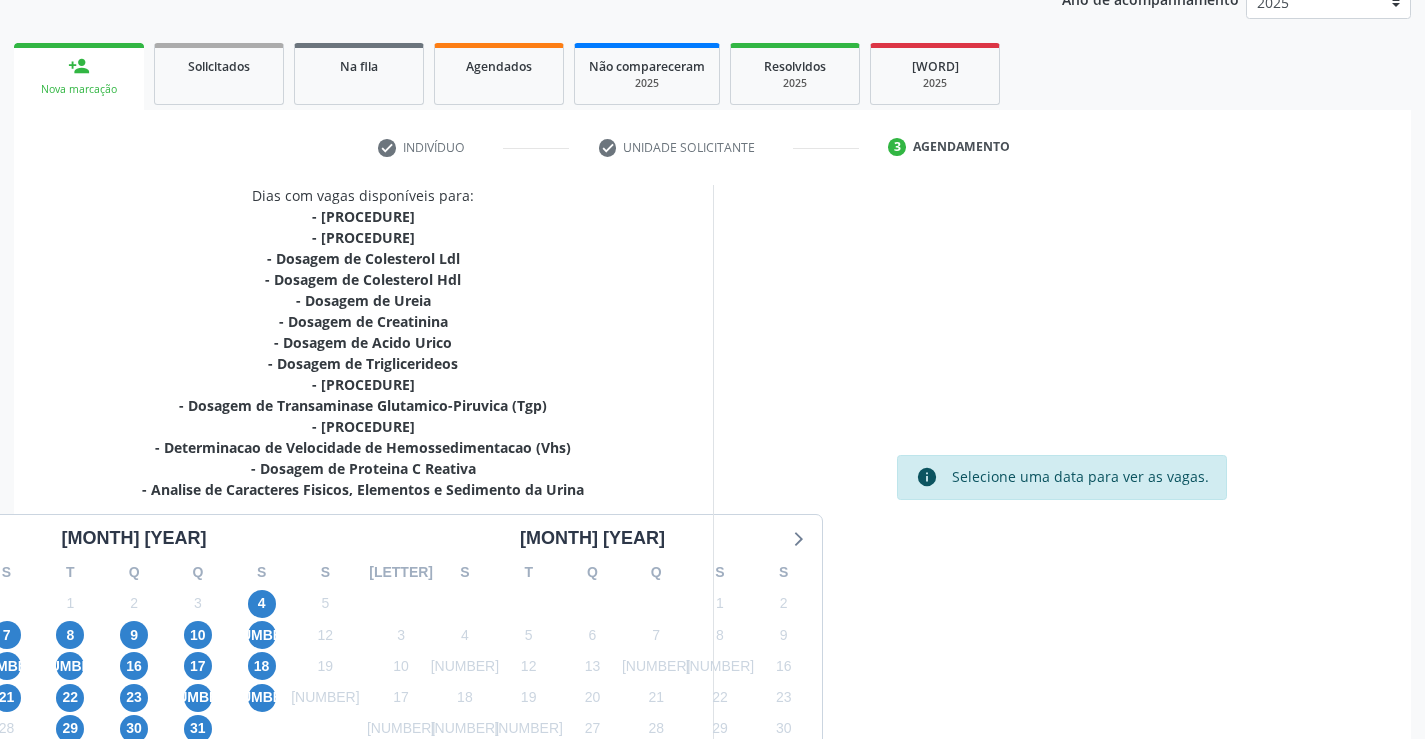 scroll, scrollTop: 404, scrollLeft: 0, axis: vertical 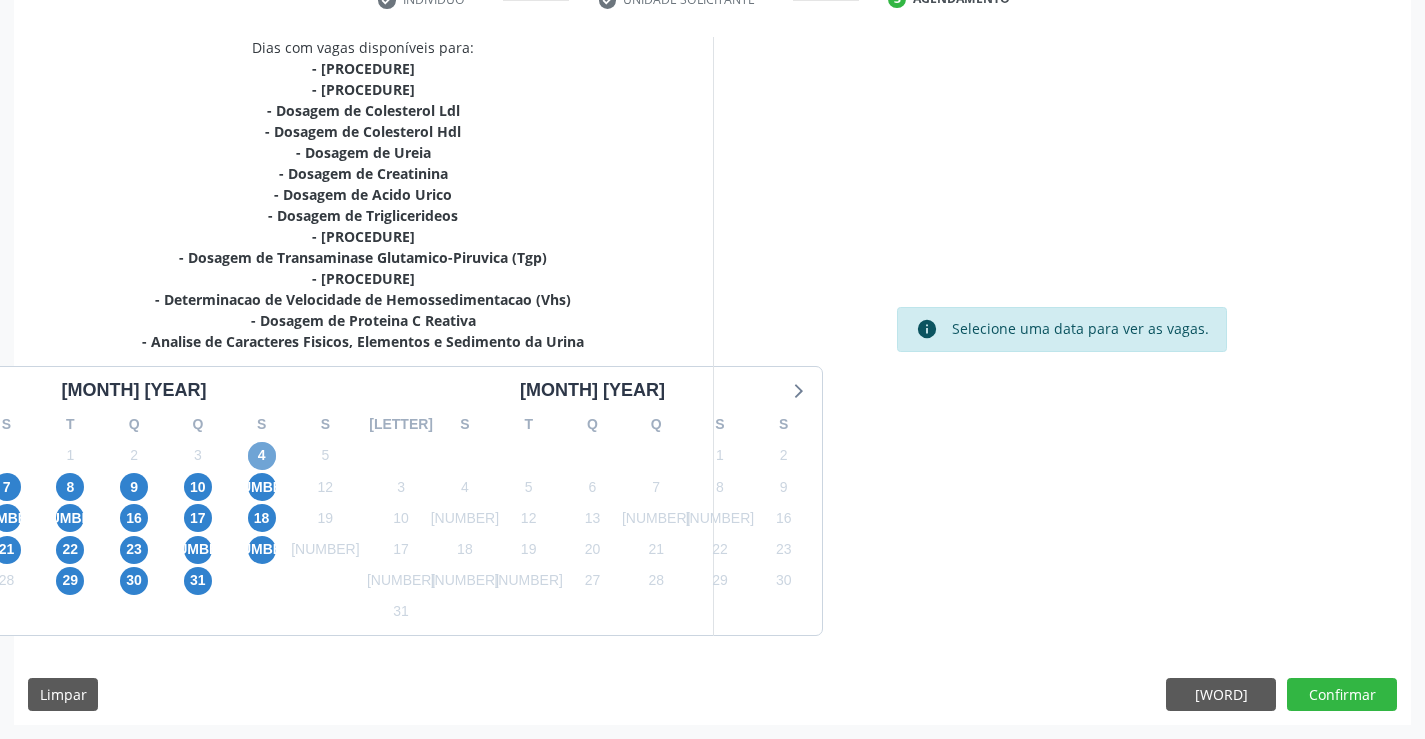 click on "[NUMBER]" at bounding box center [262, 456] 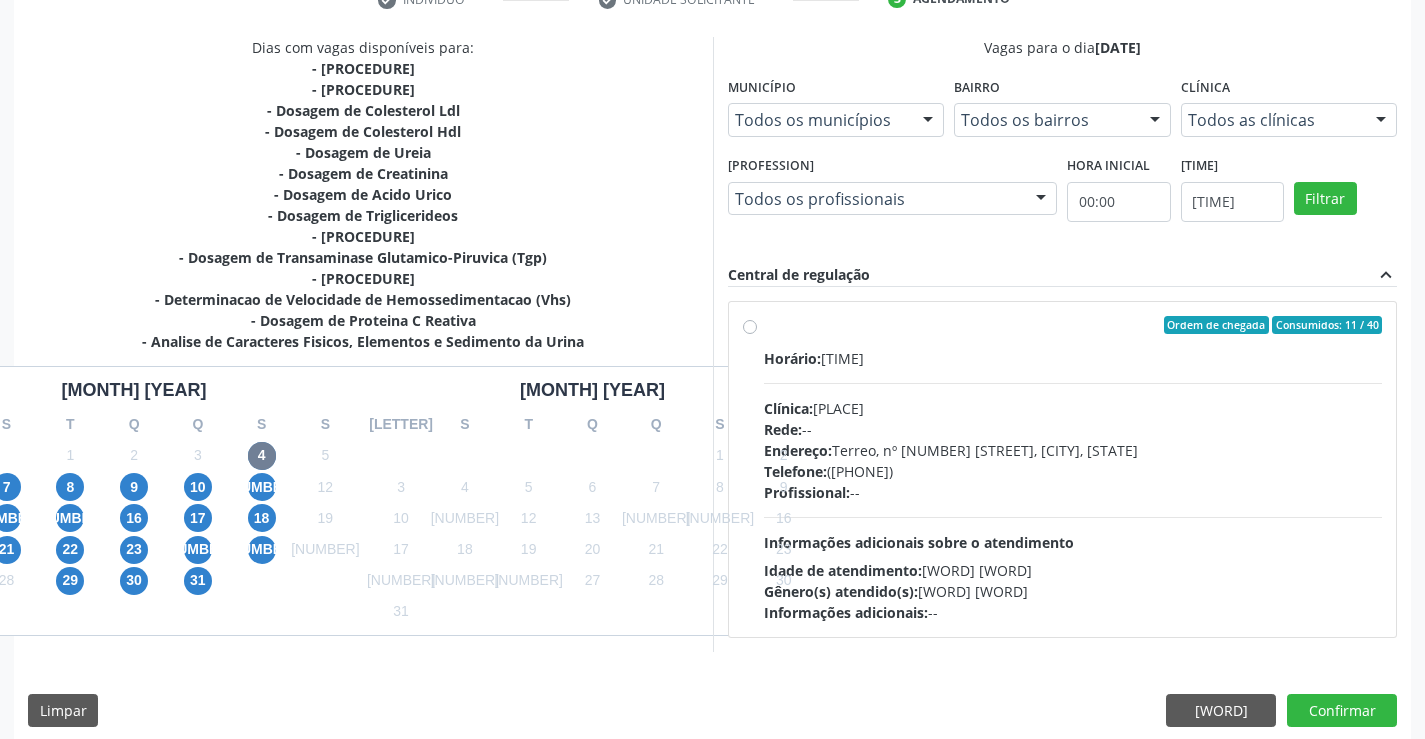 click on "Ordem de chegada
Consumidos: 11 / 40
Horário:   07:00
Clínica:  Laboratorio de Analises Clinicas Sao Francisco
Rede:
--
Endereço:   Terreo, nº 258, Centro, Campo Formoso - BA
Telefone:   (74) 36453588
Profissional:
--
Informações adicionais sobre o atendimento
Idade de atendimento:
Sem restrição
Gênero(s) atendido(s):
Sem restrição
Informações adicionais:
--" at bounding box center [1073, 469] 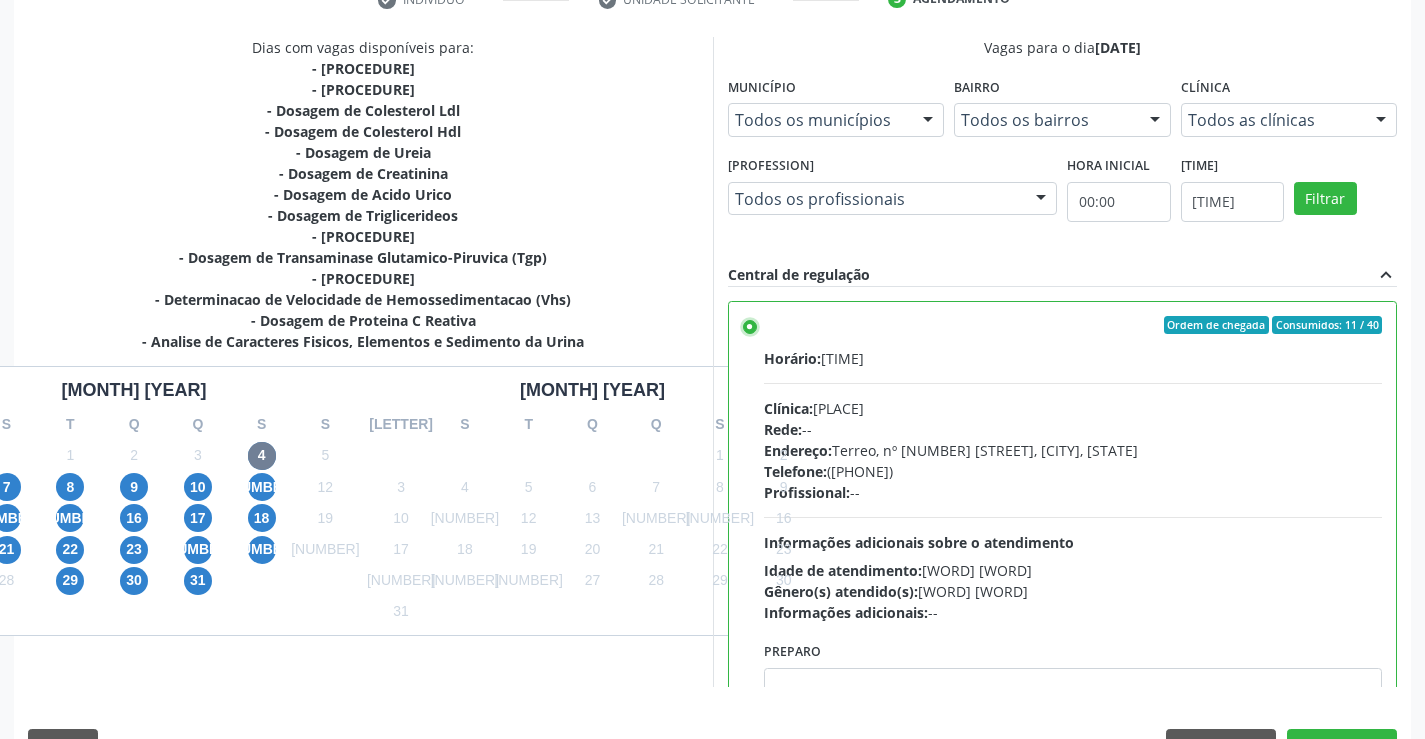 scroll, scrollTop: 456, scrollLeft: 0, axis: vertical 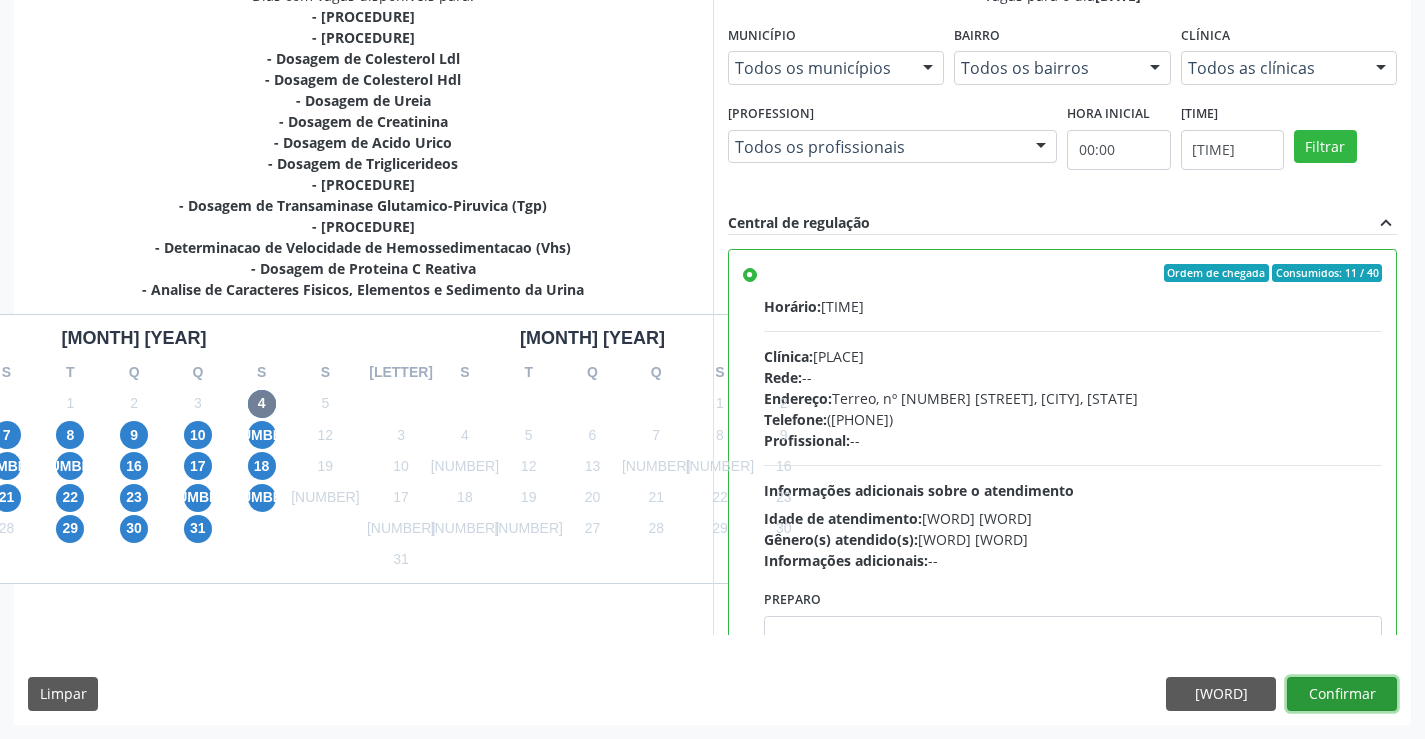 click on "Confirmar" at bounding box center (1342, 694) 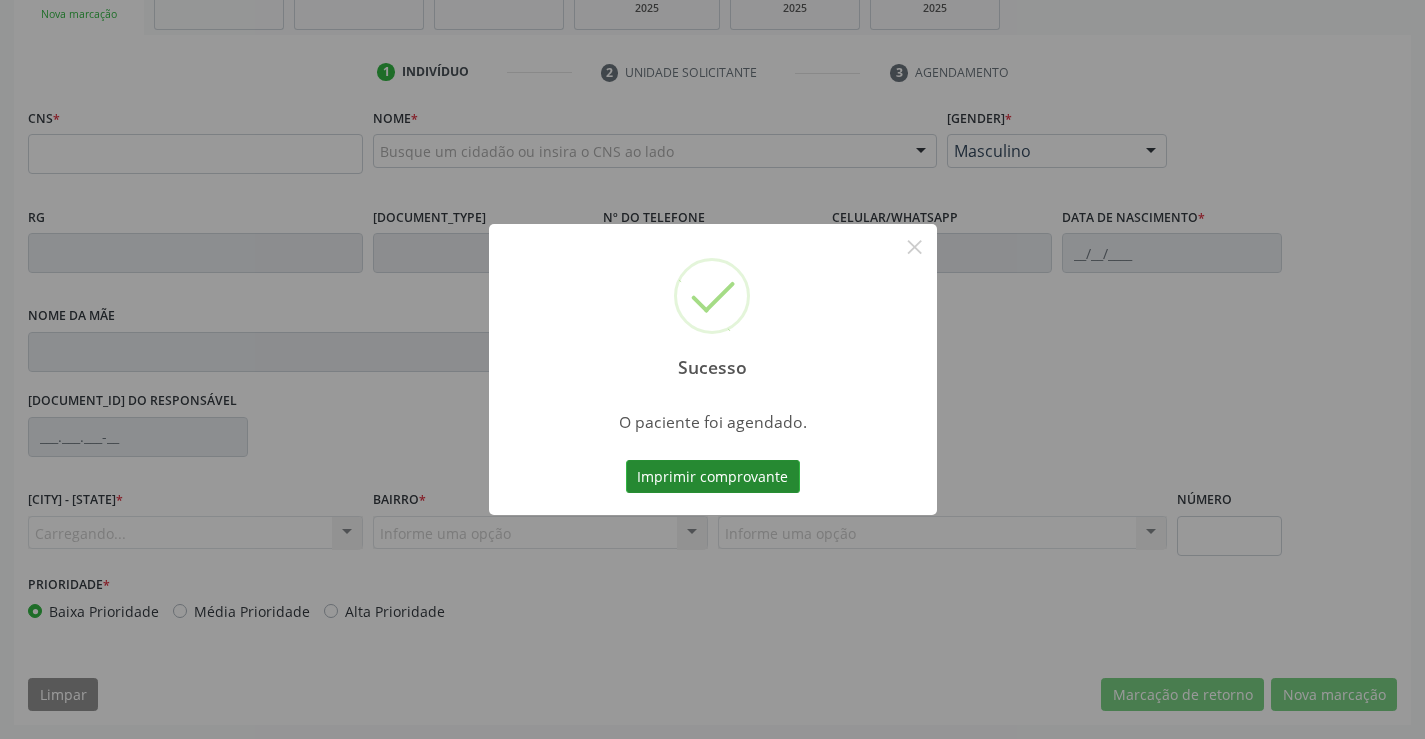 scroll, scrollTop: 331, scrollLeft: 0, axis: vertical 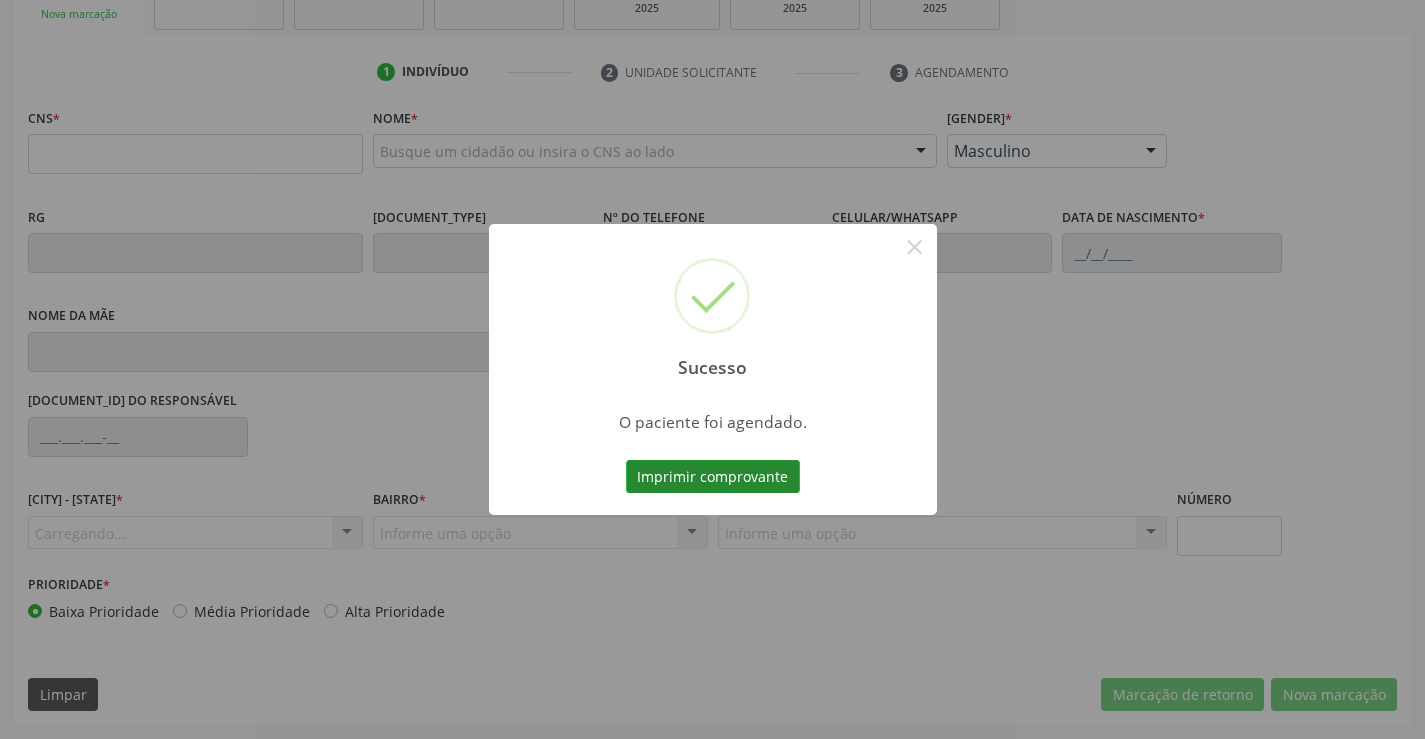 click on "Imprimir comprovante" at bounding box center (713, 477) 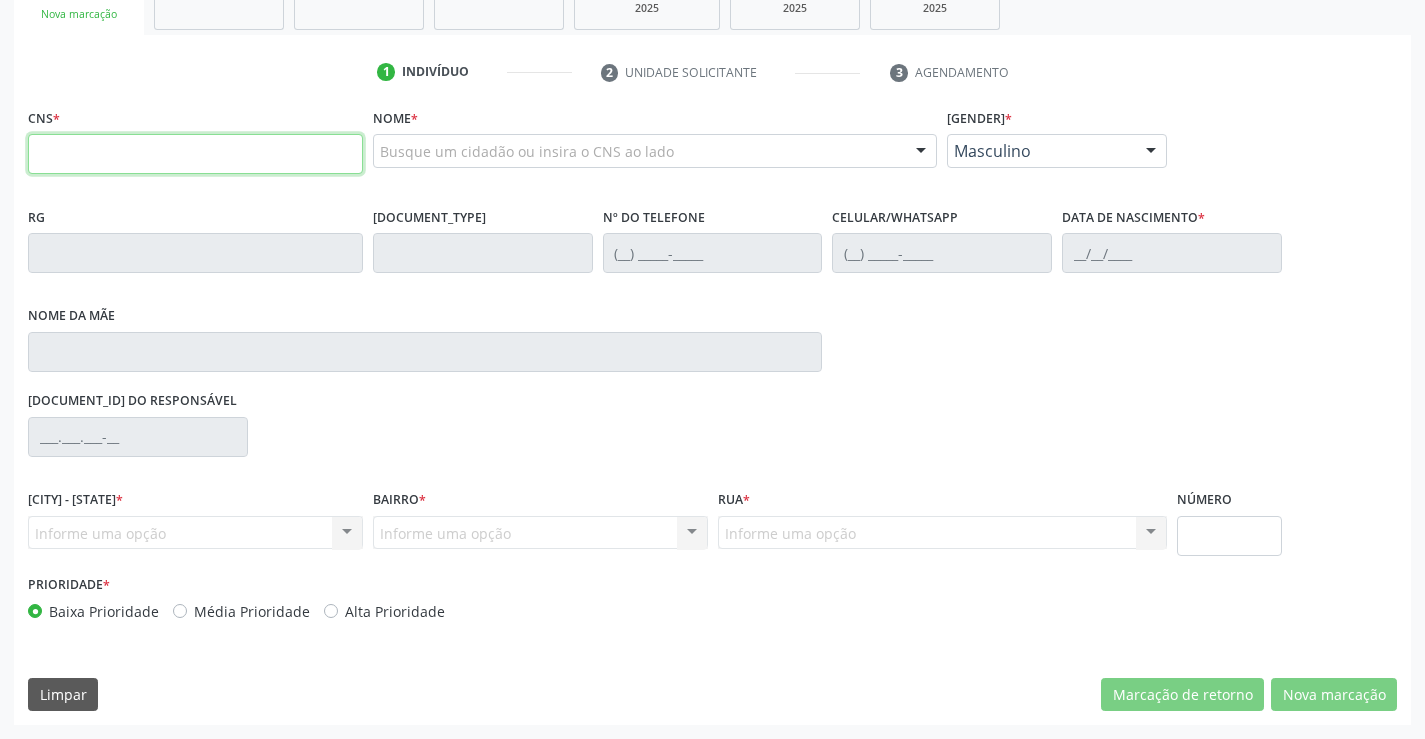 click at bounding box center (195, 154) 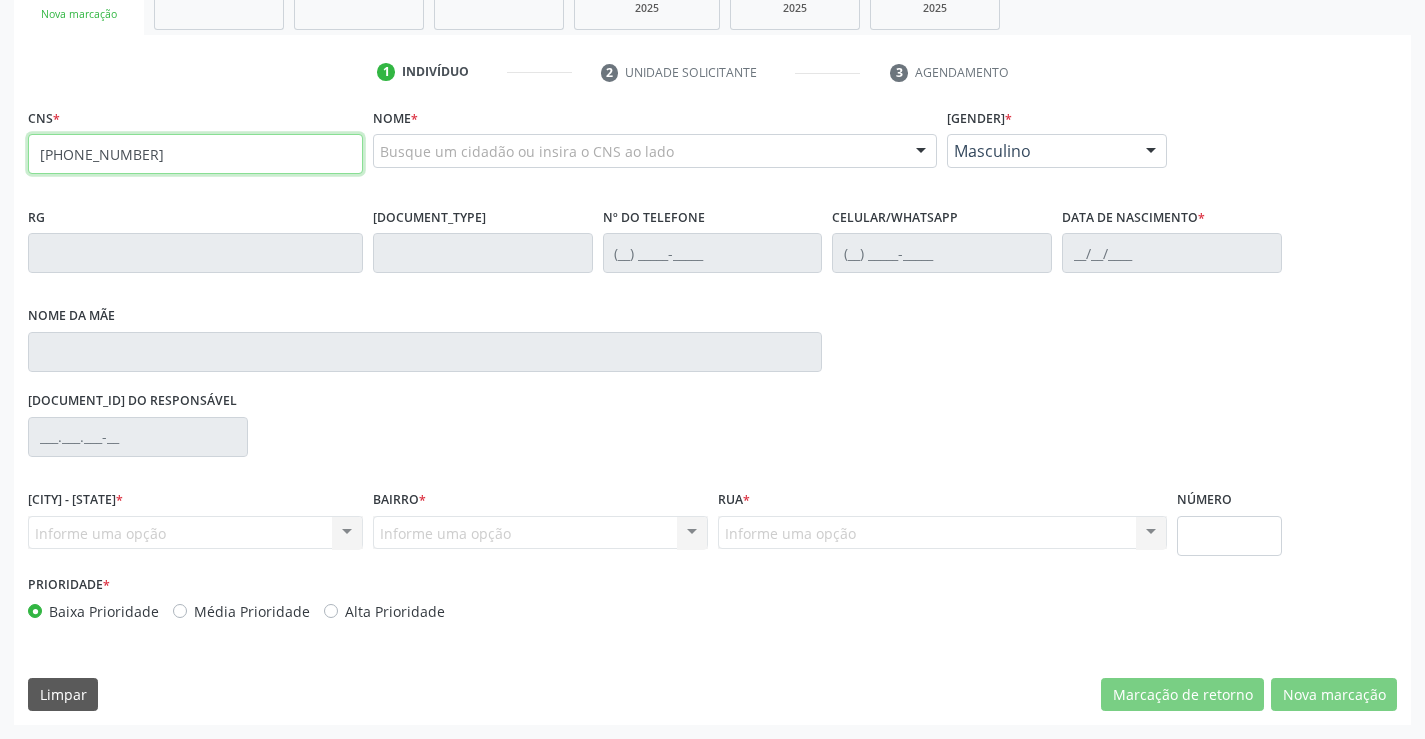 type on "708 7091 7794 7294" 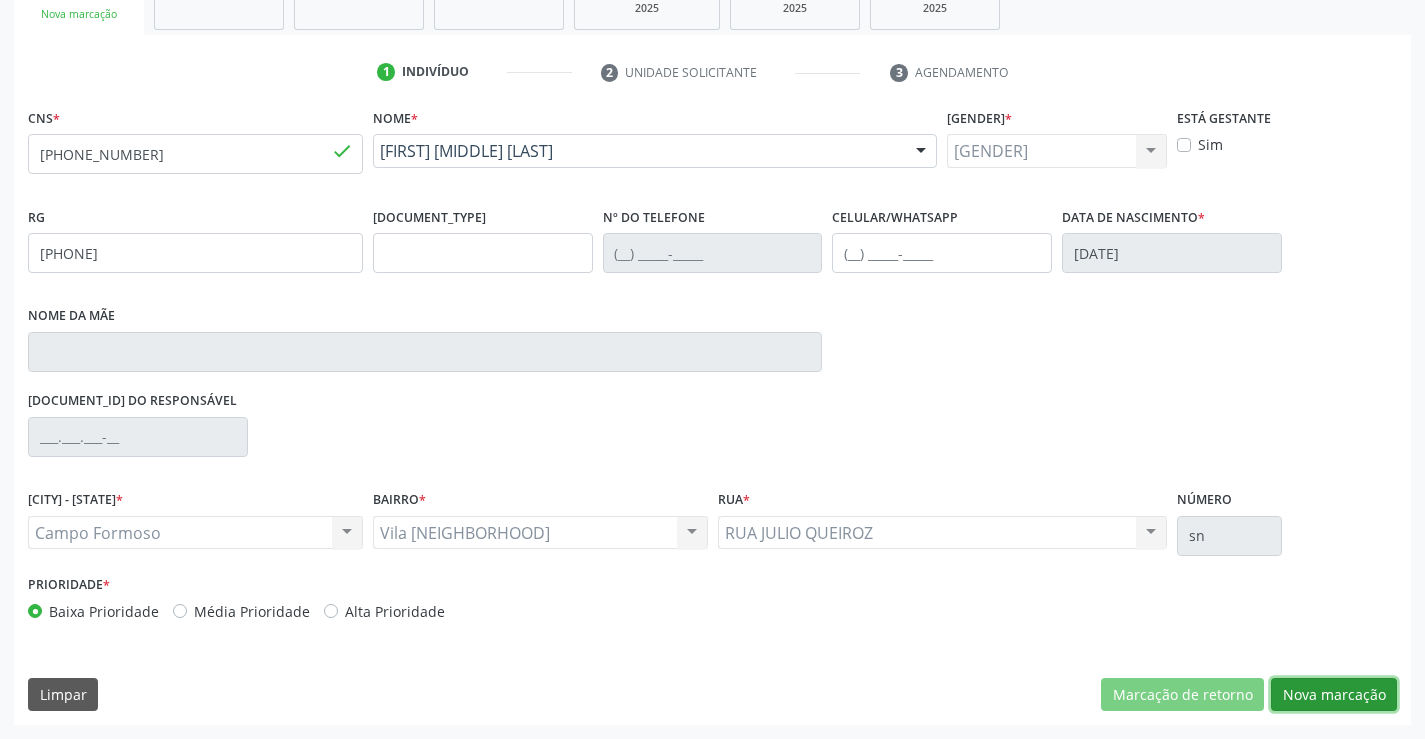 click on "Nova marcação" at bounding box center (1182, 695) 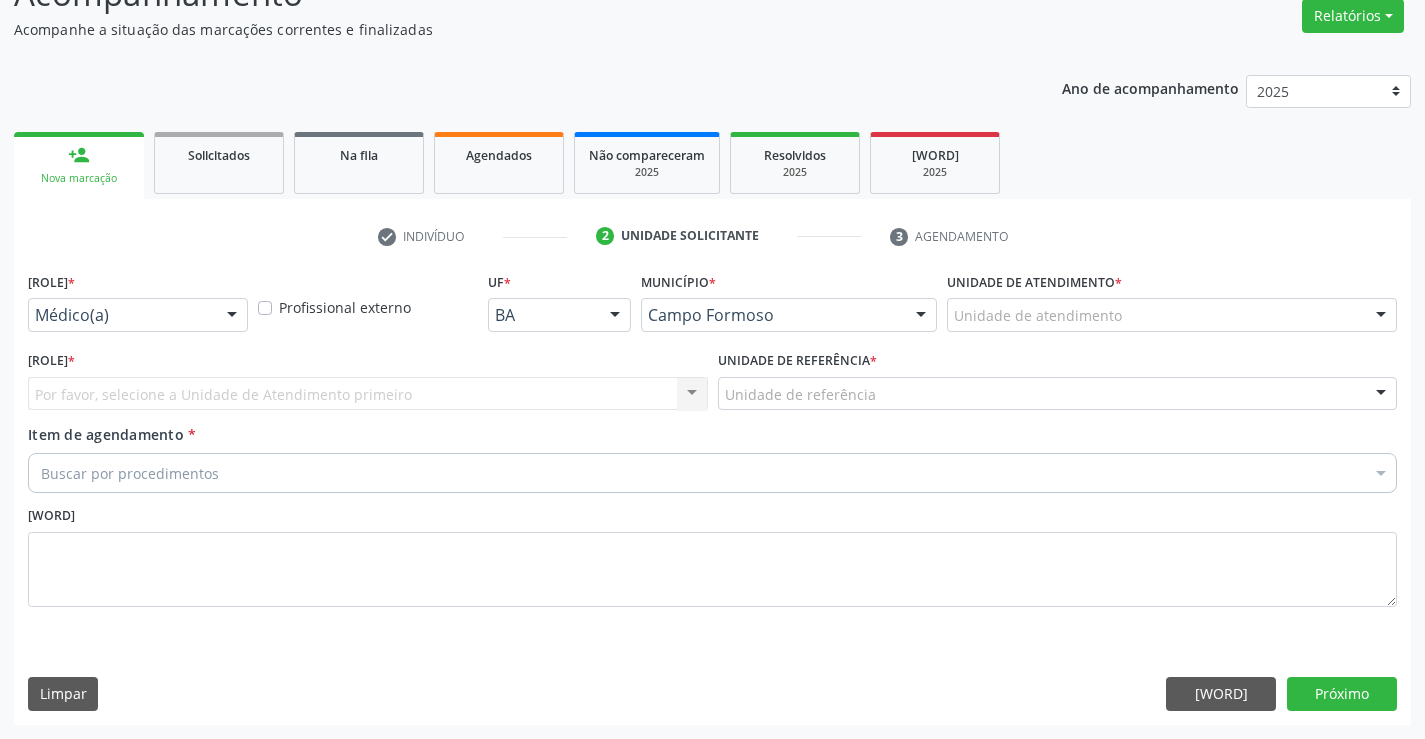 scroll, scrollTop: 167, scrollLeft: 0, axis: vertical 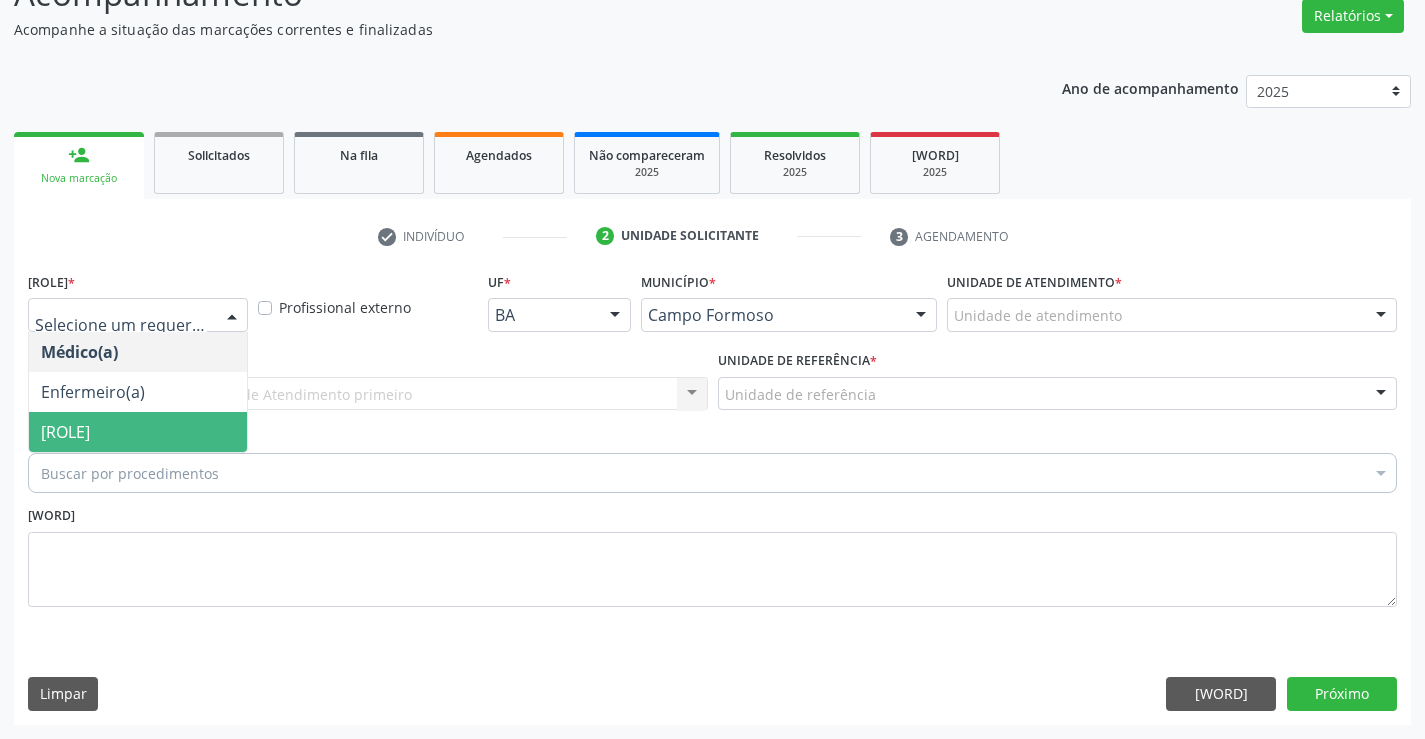 click on "Paciente" at bounding box center [138, 432] 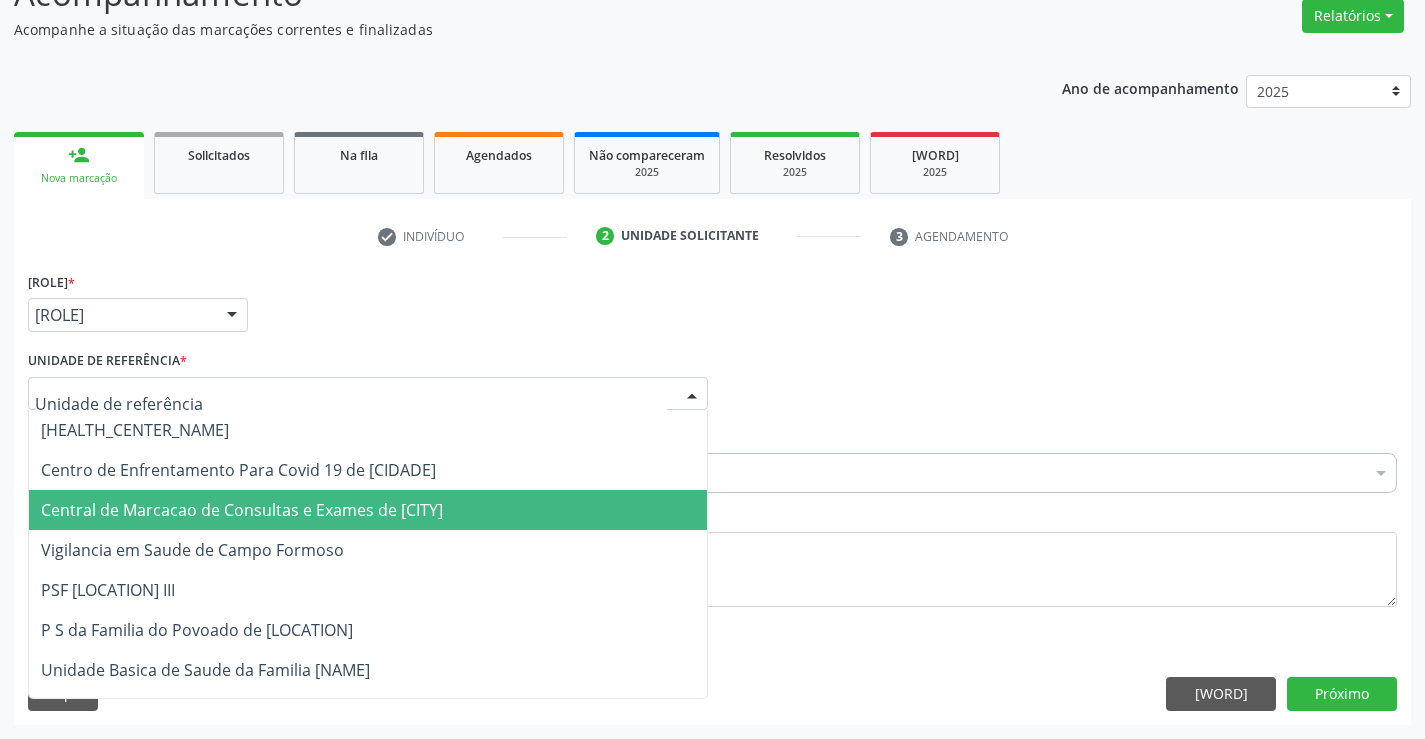 click on "Central de Marcacao de Consultas e Exames de [CITY]" at bounding box center (242, 510) 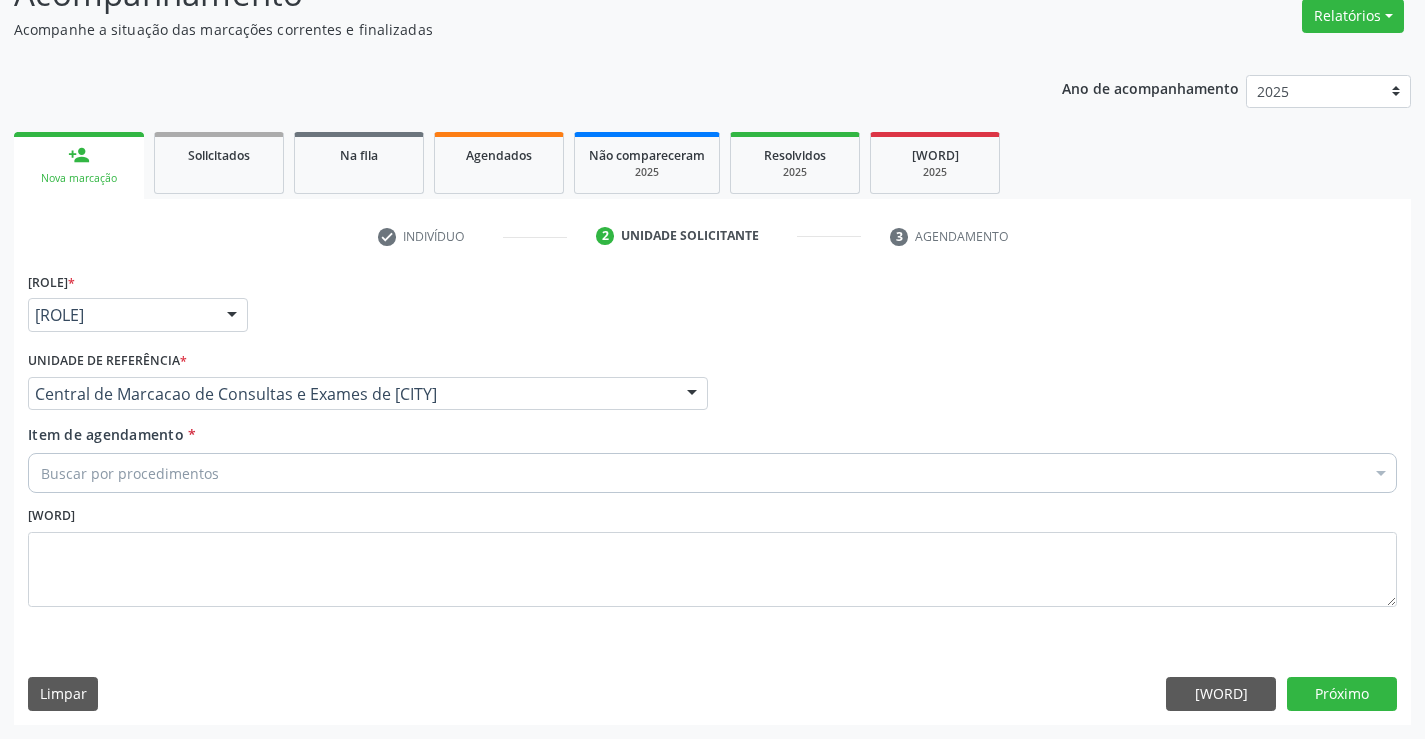 click on "Buscar por procedimentos" at bounding box center (712, 473) 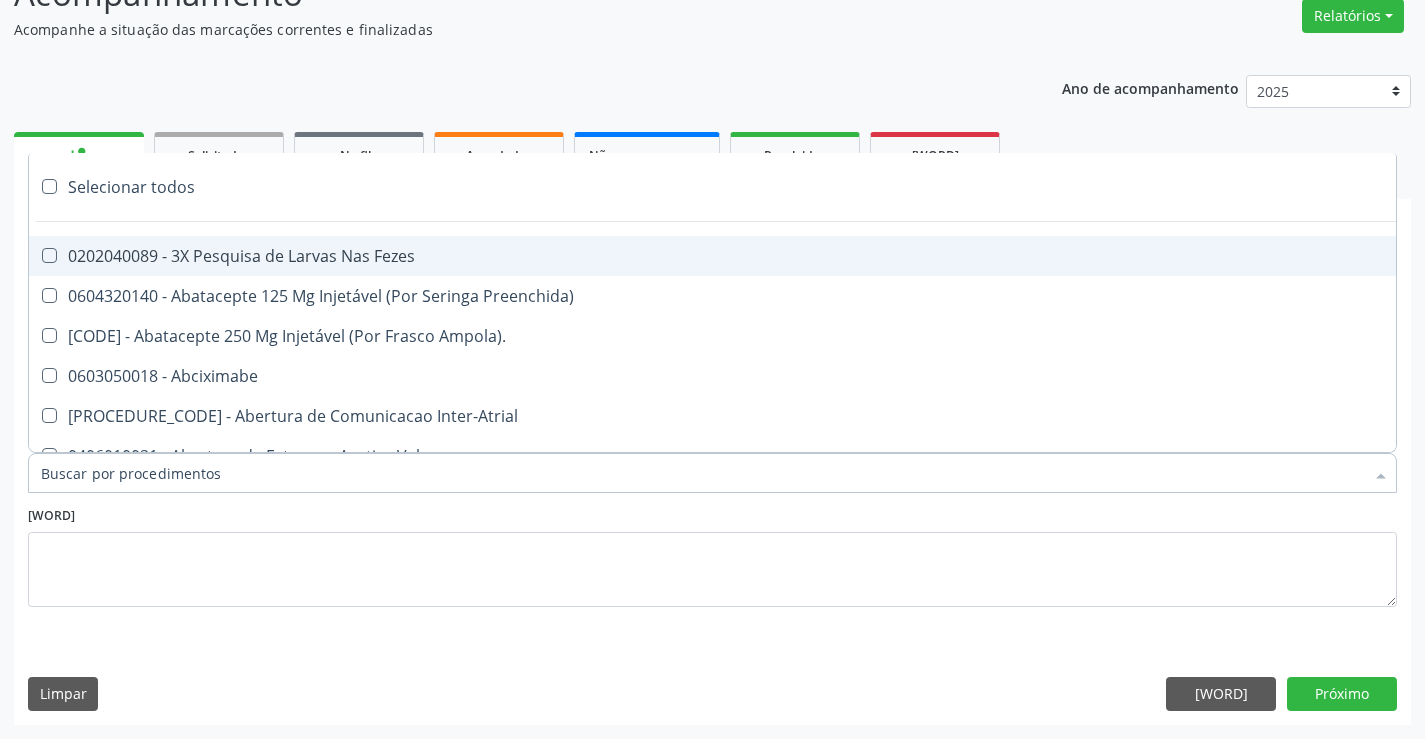 type on "H" 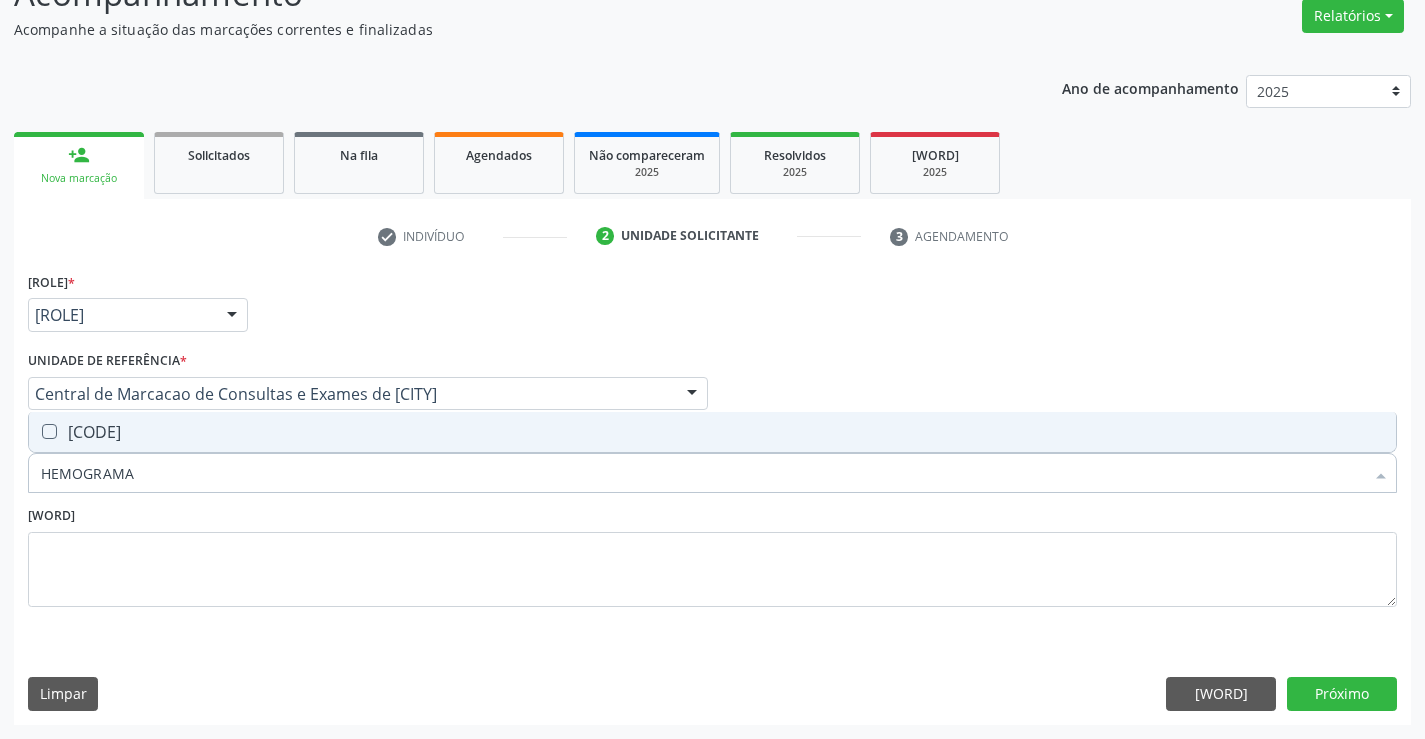 click on "0202020380 - Hemograma Completo" at bounding box center [712, 432] 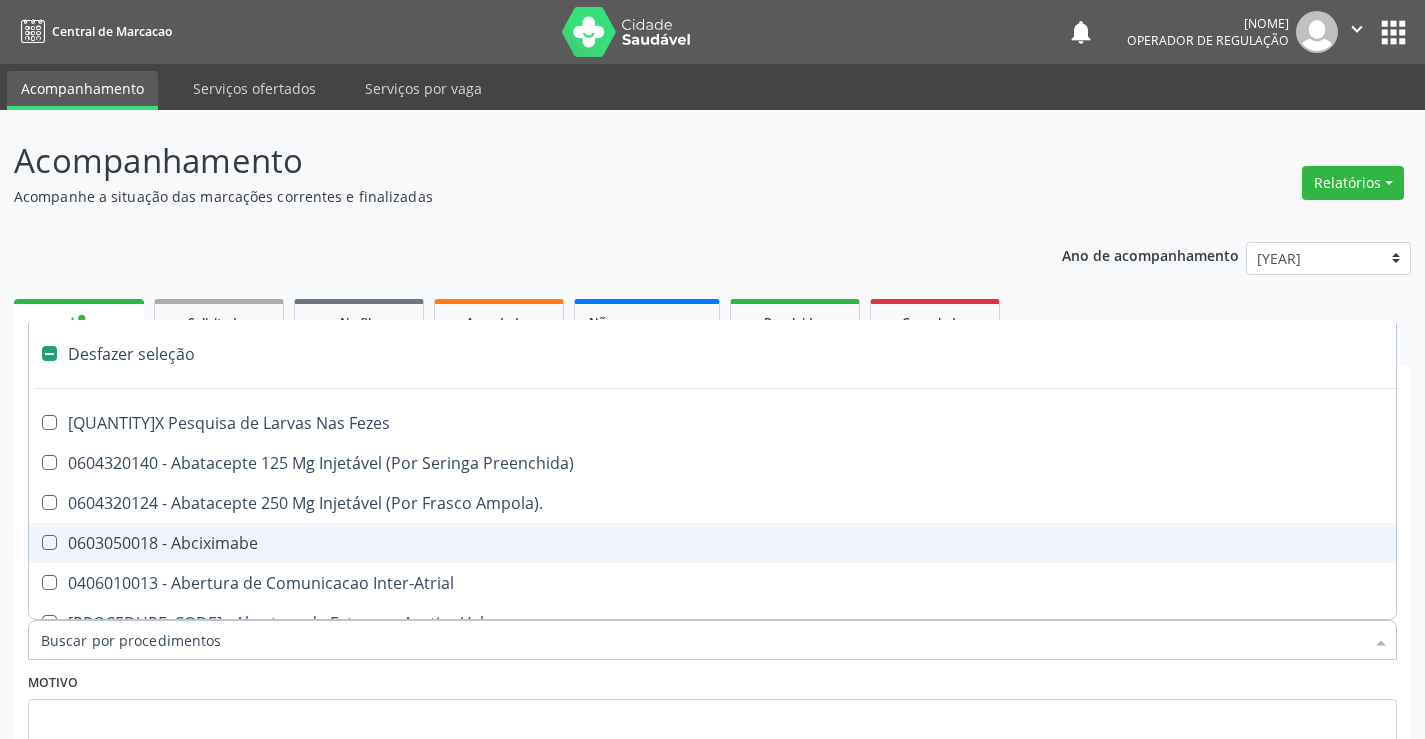 scroll, scrollTop: 167, scrollLeft: 0, axis: vertical 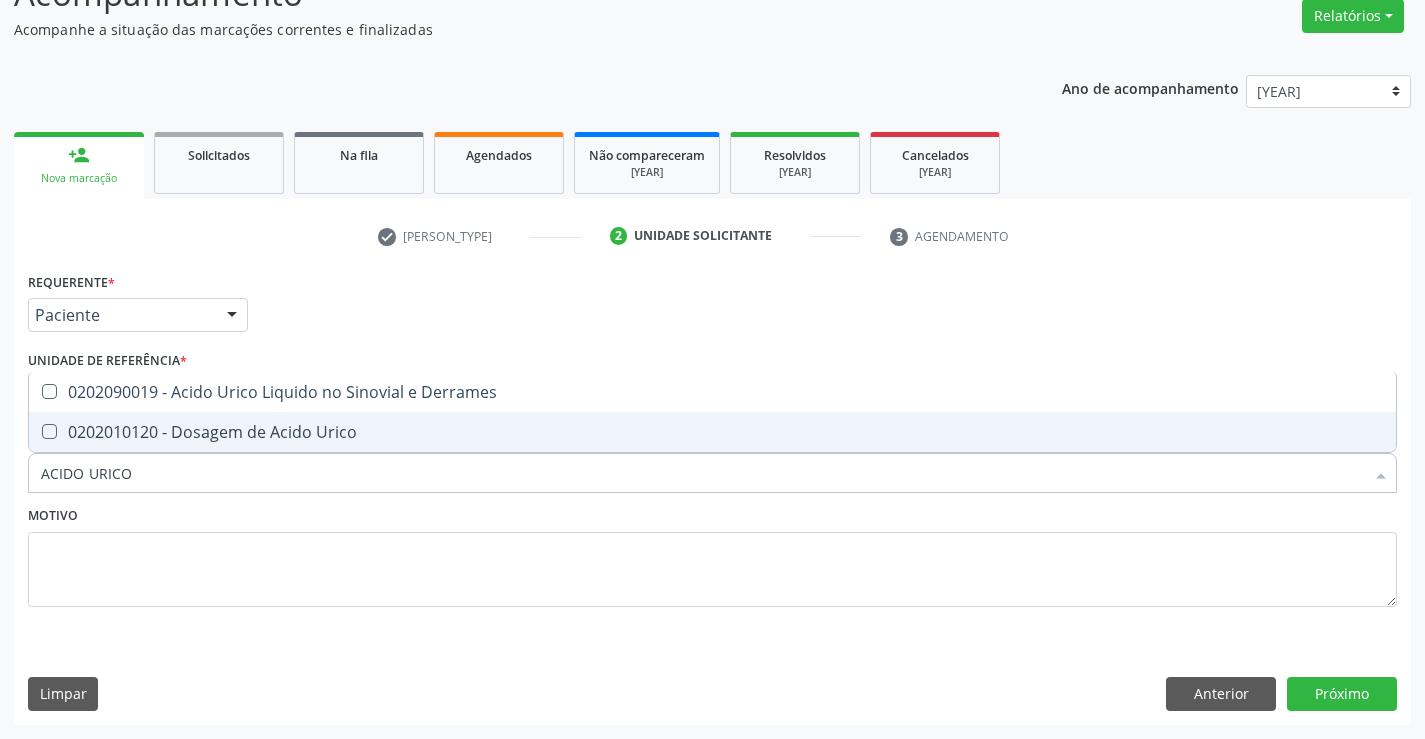 click on "0202010120 - Dosagem de Acido Urico" at bounding box center (712, 432) 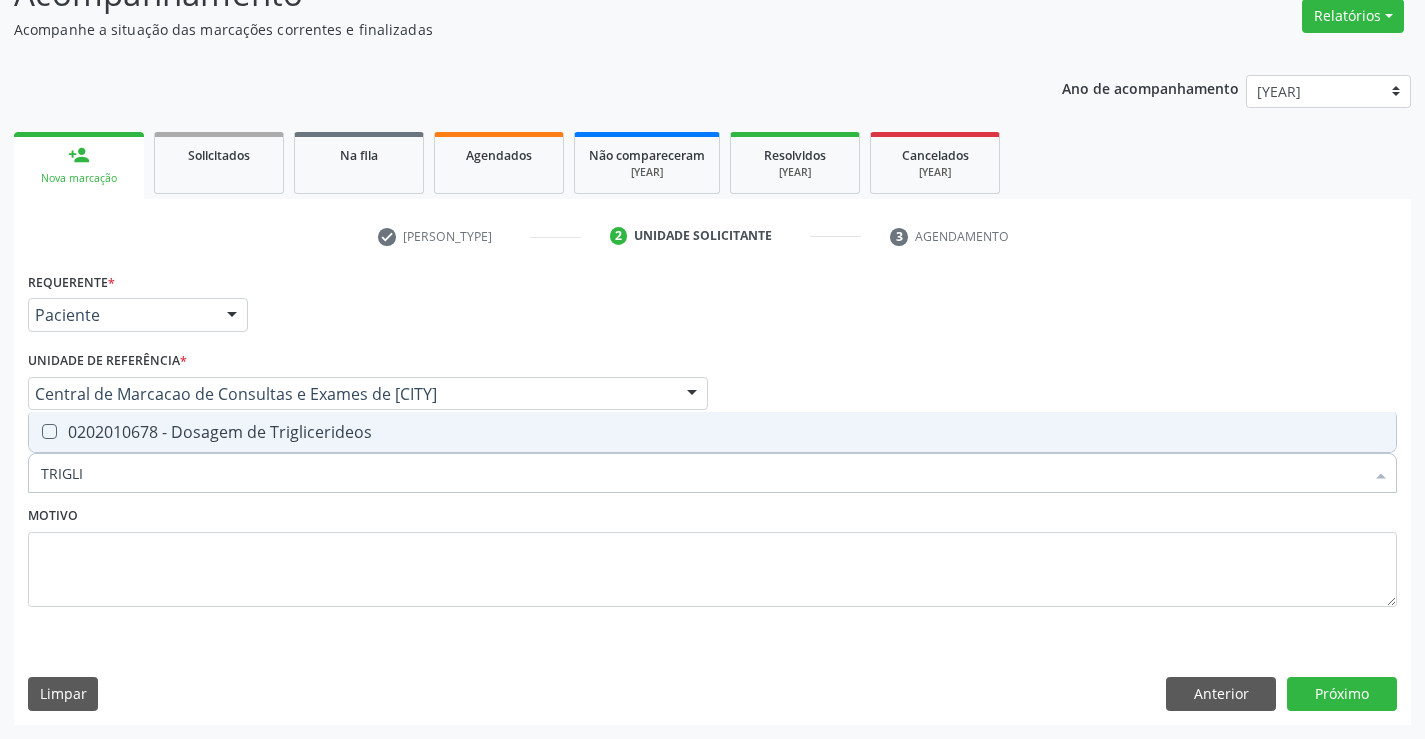 click on "0202010678 - Dosagem de Triglicerideos" at bounding box center [712, 432] 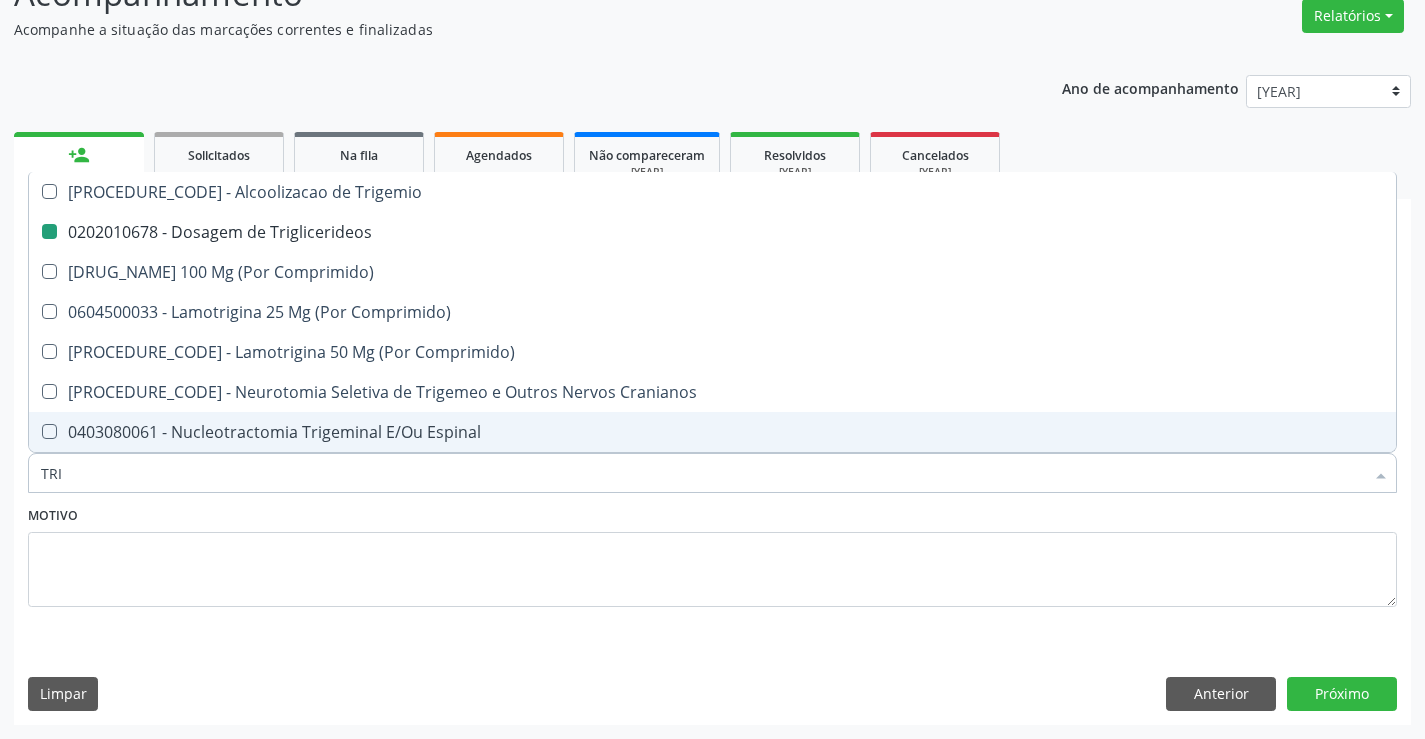 type on "TR" 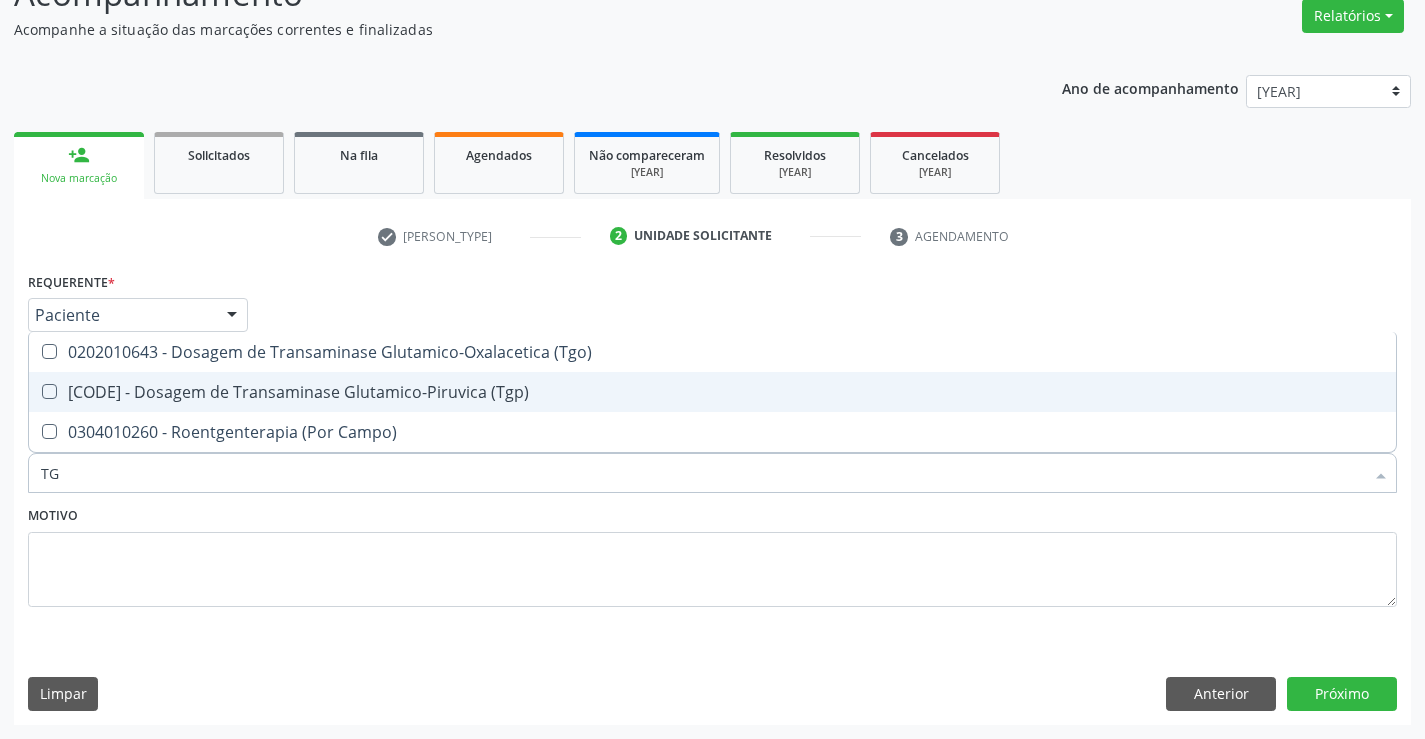click on "0202010651 - Dosagem de Transaminase Glutamico-Piruvica (Tgp)" at bounding box center [712, 392] 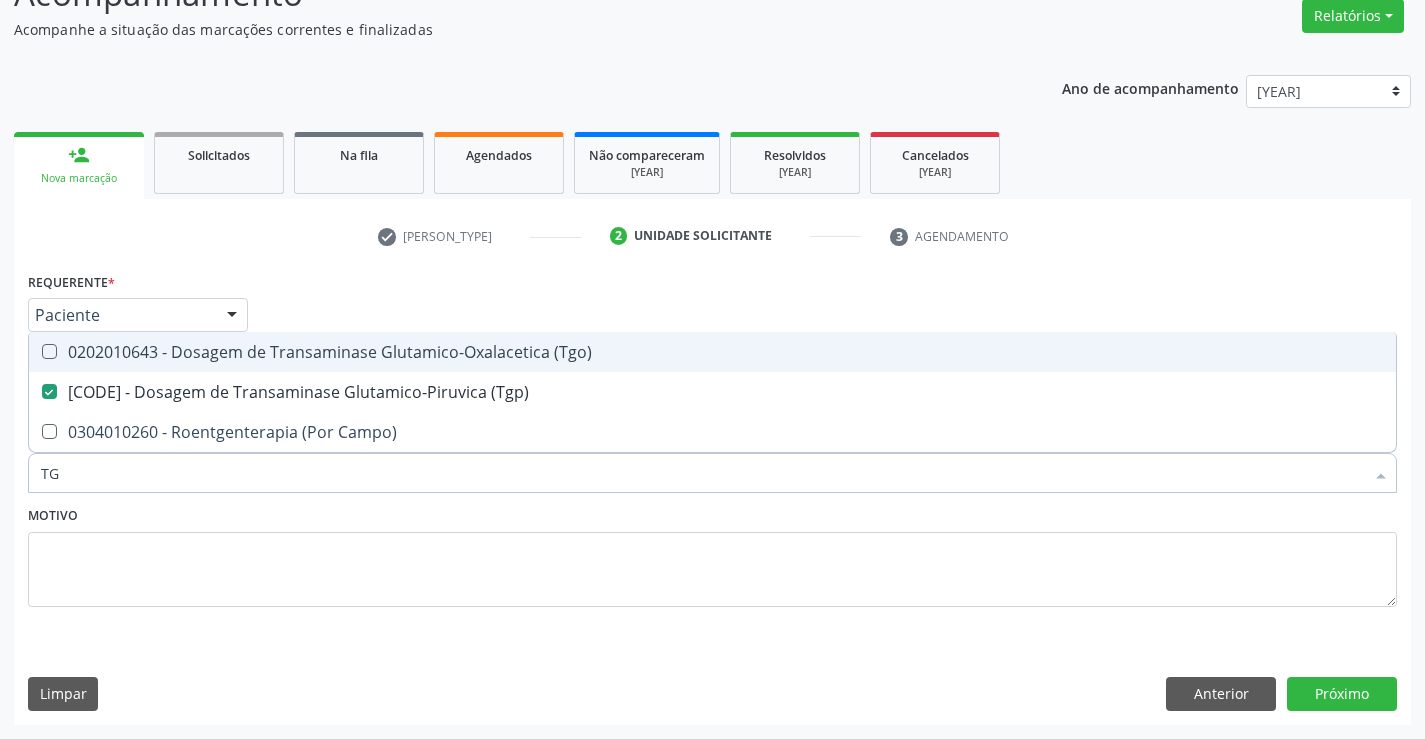 click on "0202010643 - Dosagem de Transaminase Glutamico-Oxalacetica (Tgo)" at bounding box center [712, 352] 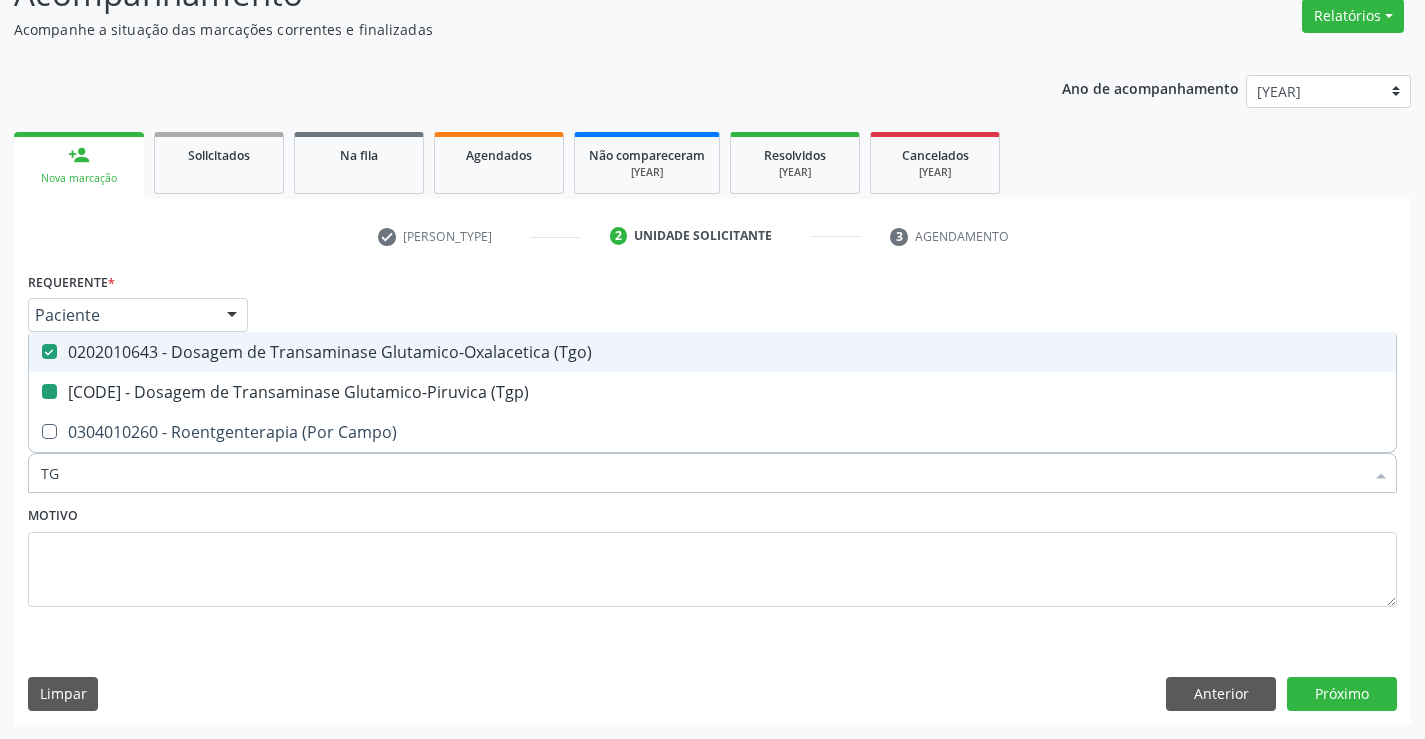 type on "T" 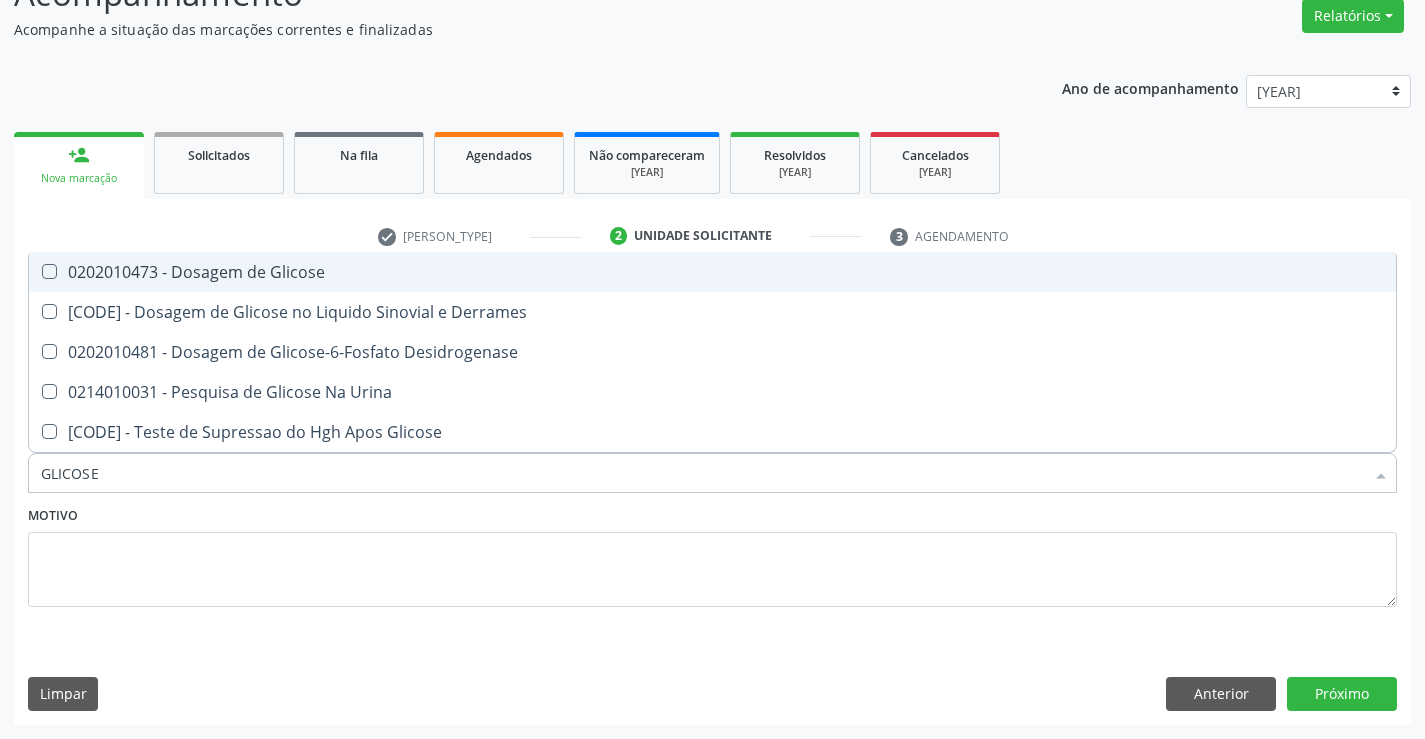 click on "0202010473 - Dosagem de Glicose" at bounding box center (712, 272) 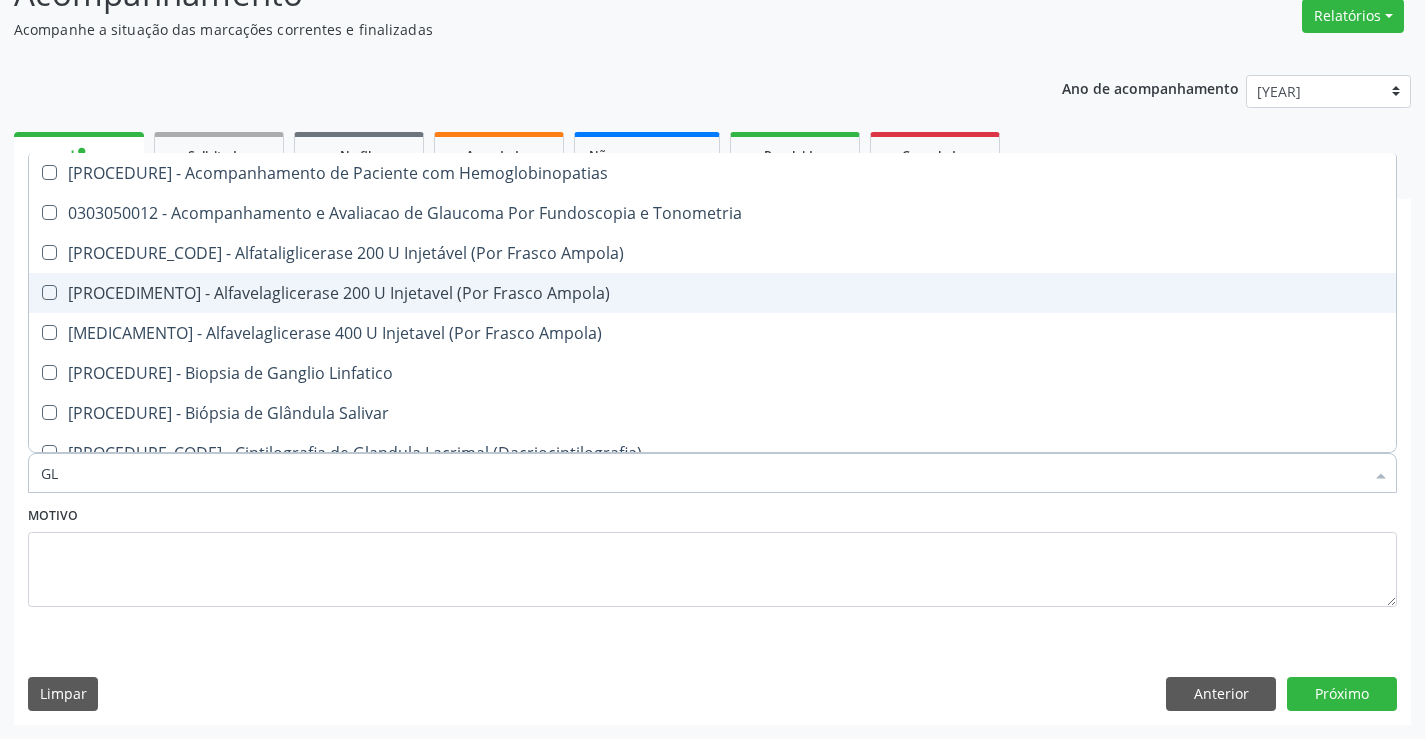 type on "G" 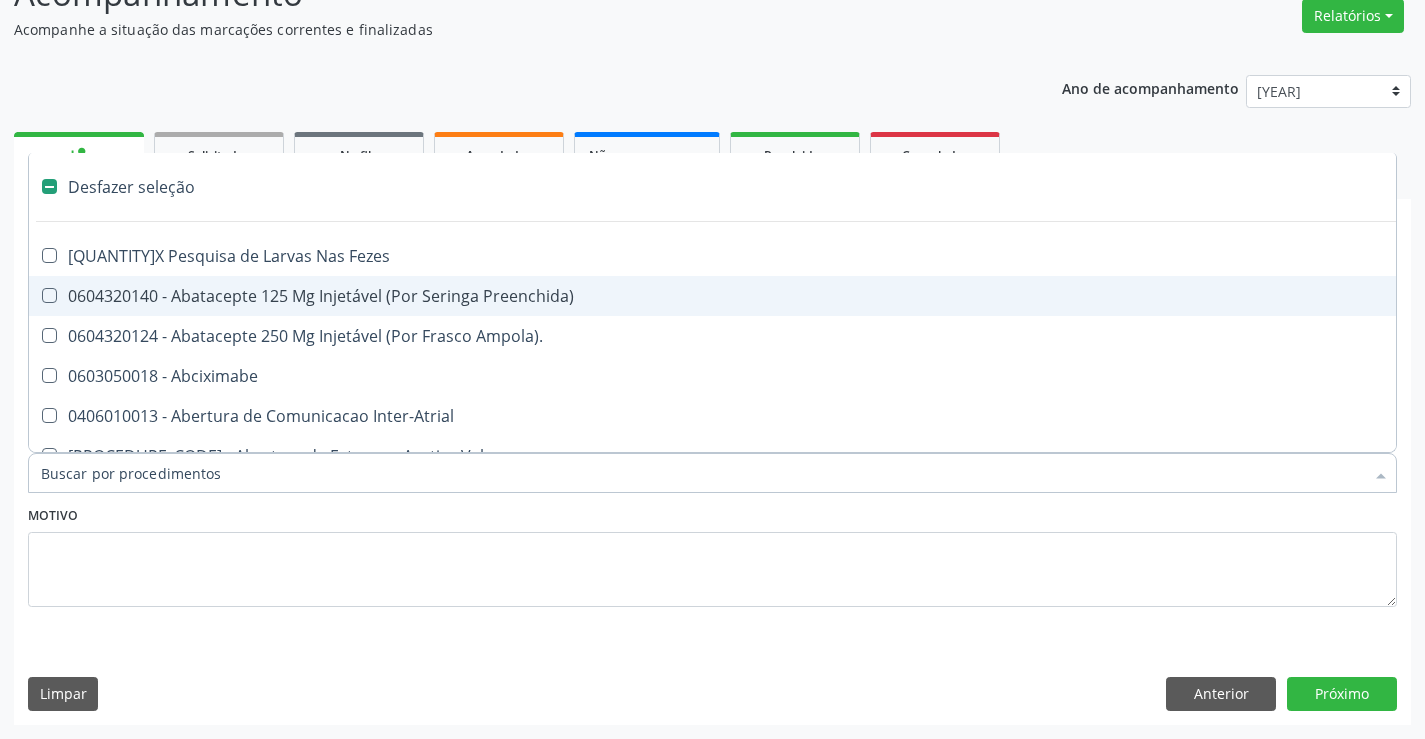 type on "G" 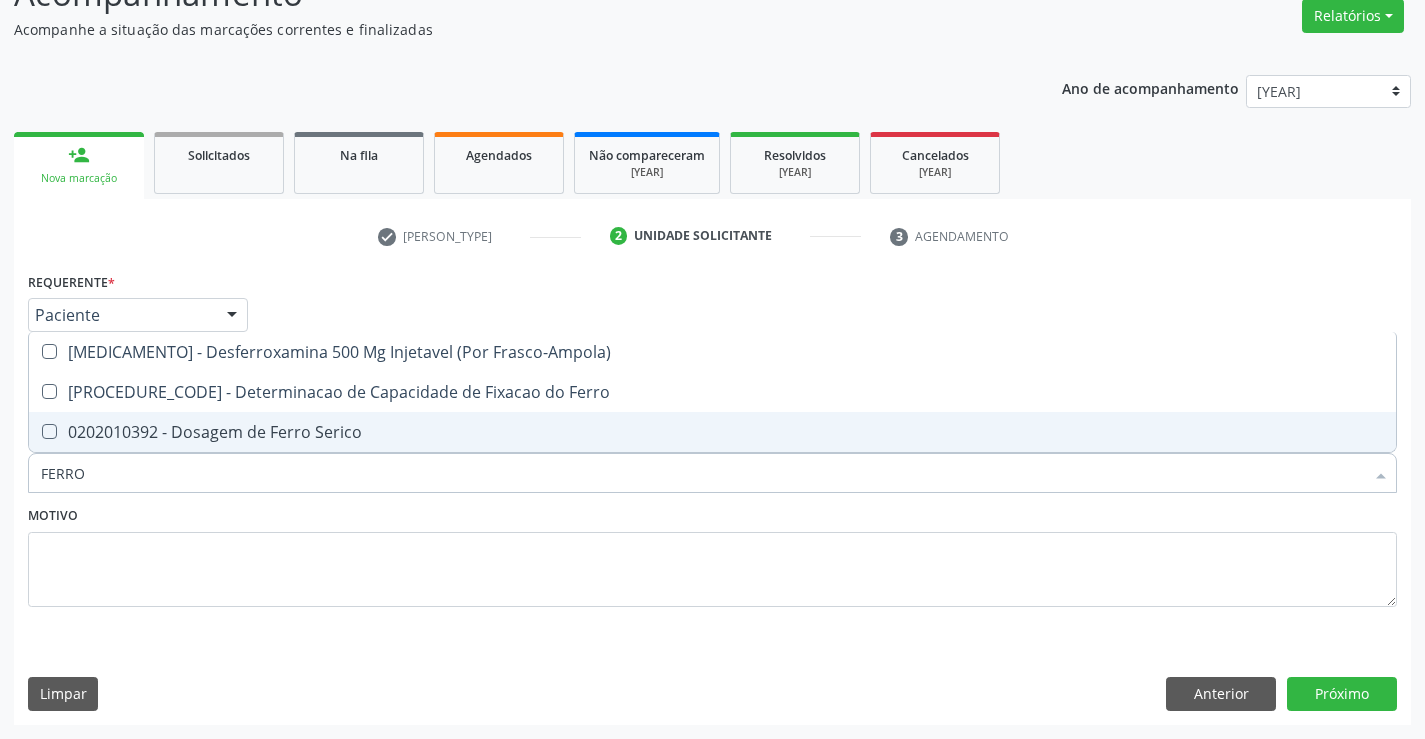 click on "0202010392 - Dosagem de Ferro Serico" at bounding box center (712, 432) 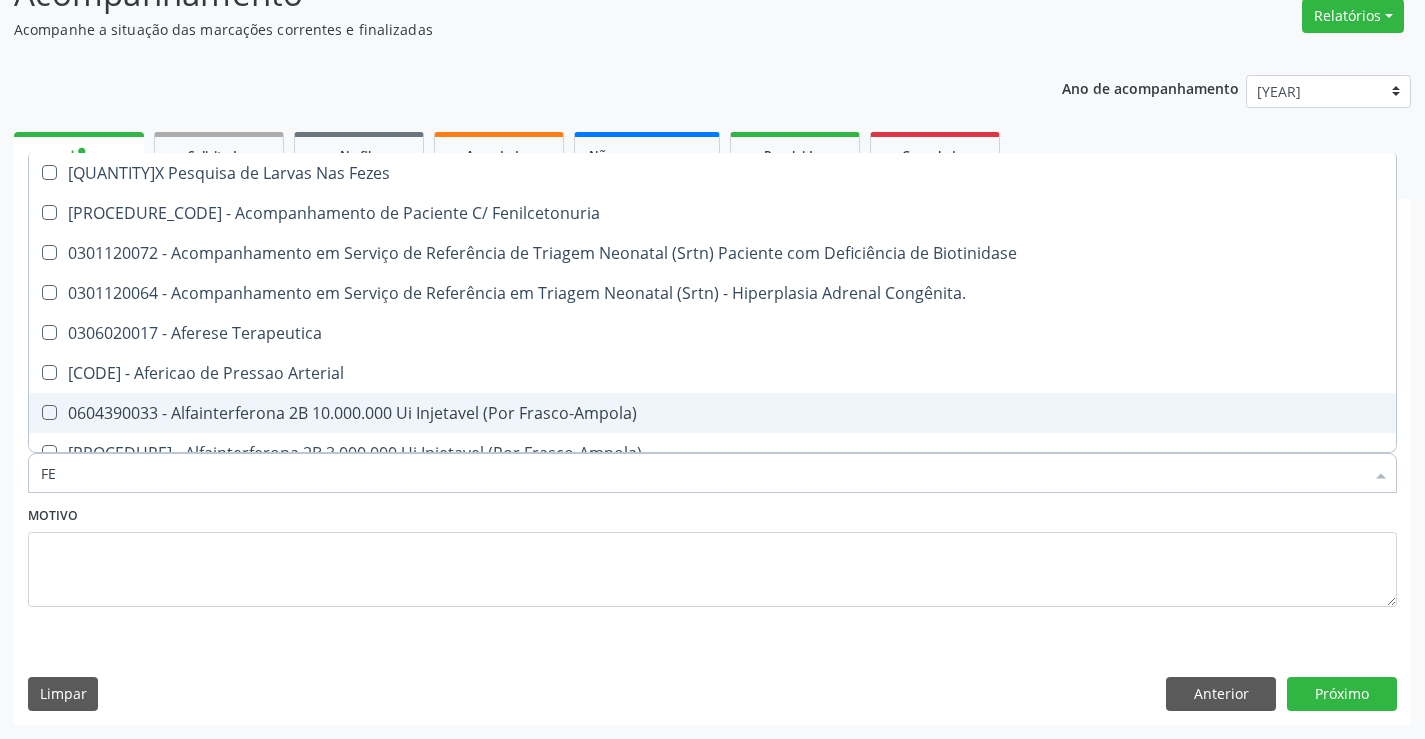type on "F" 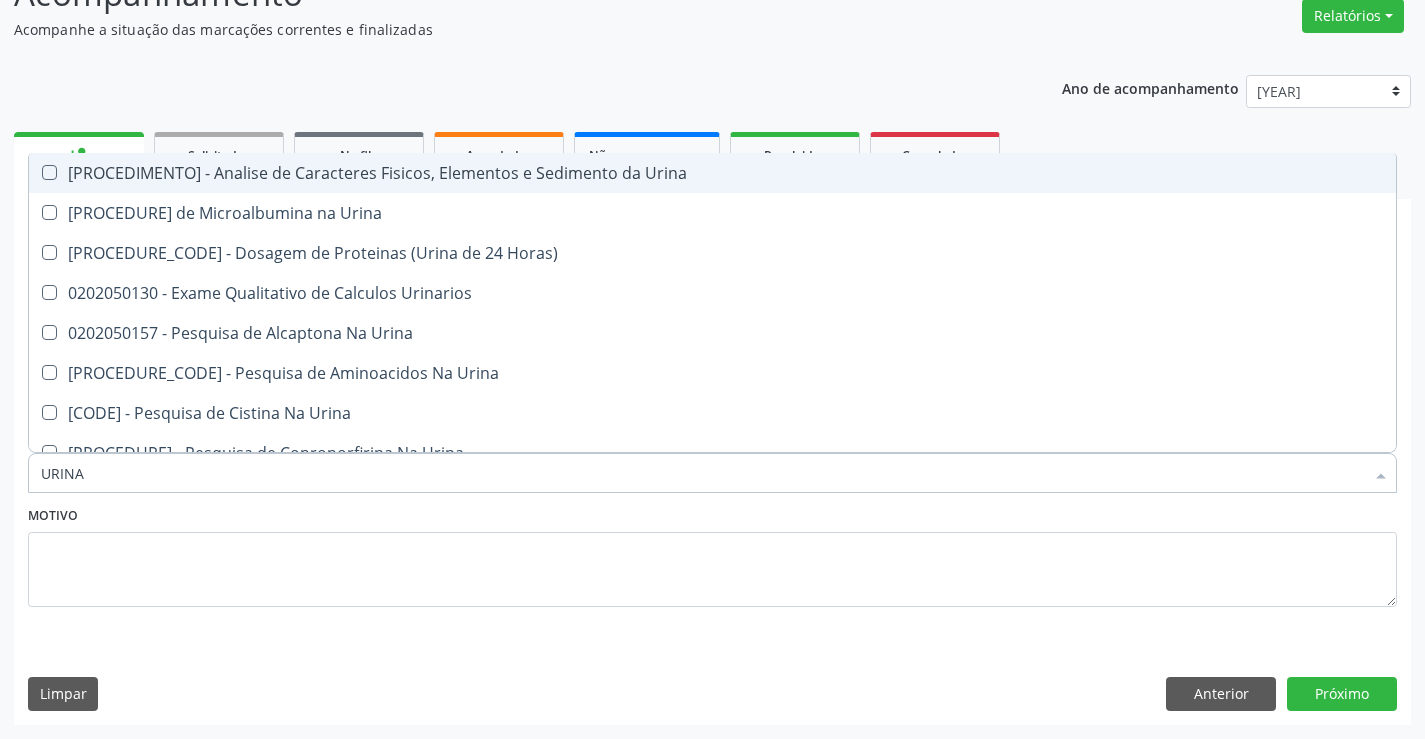 click on "[NUMBER] - Analise de Caracteres Fisicos, Elementos e Sedimento da Urina" at bounding box center [712, 173] 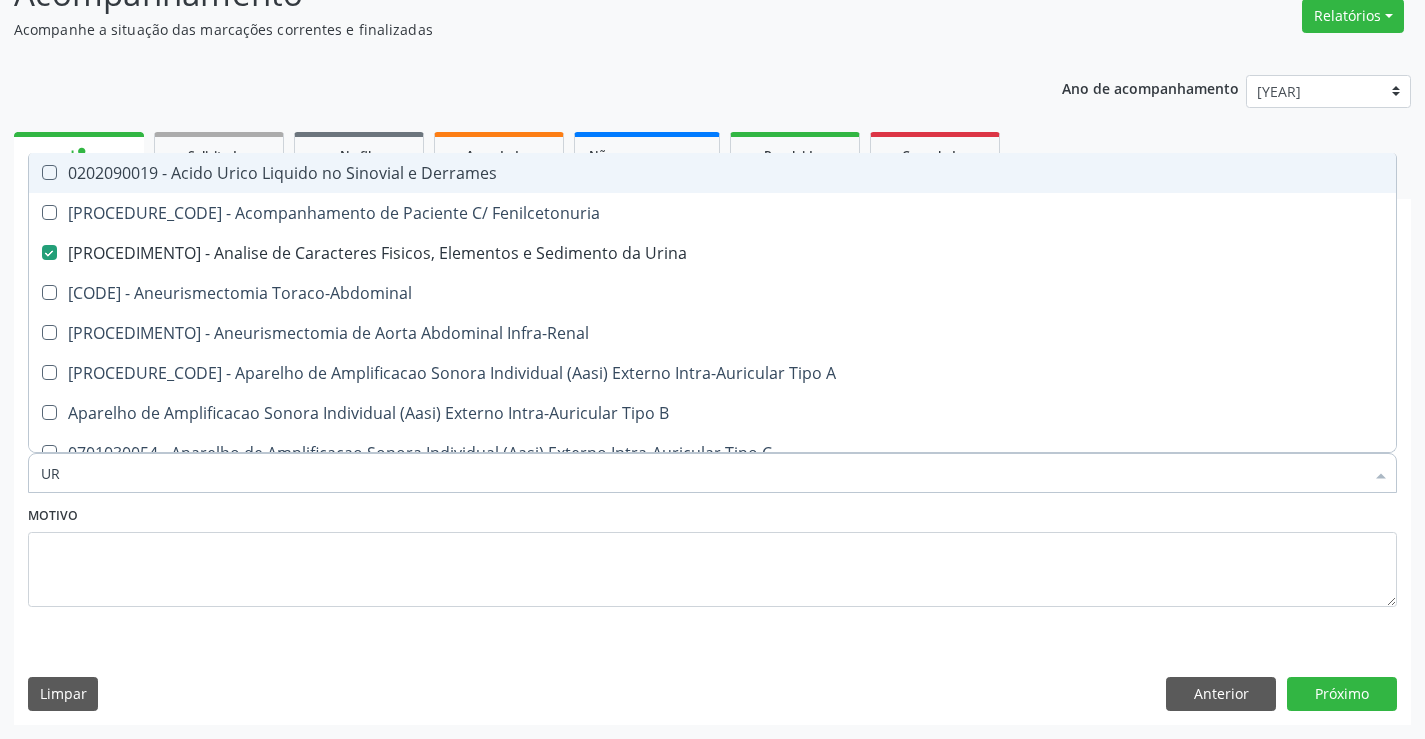 type on "U" 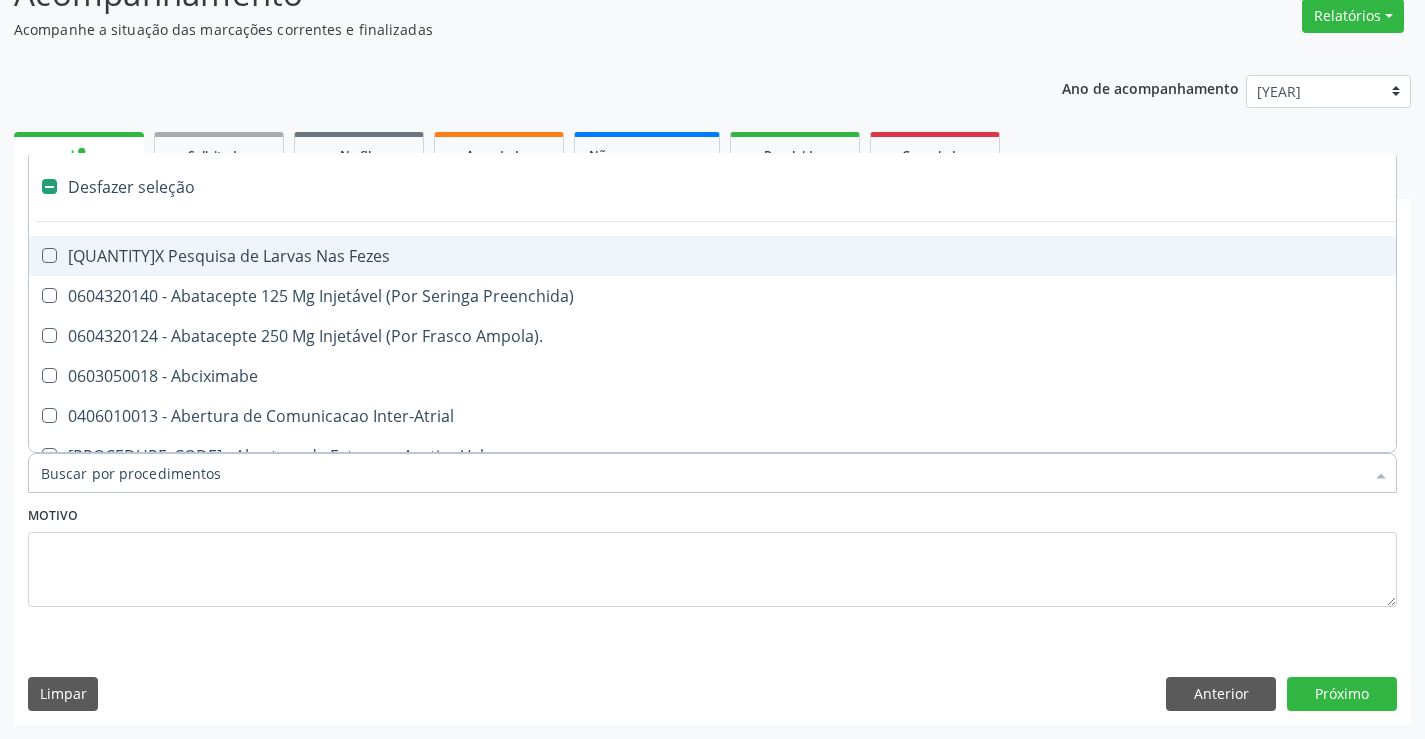 type on "F" 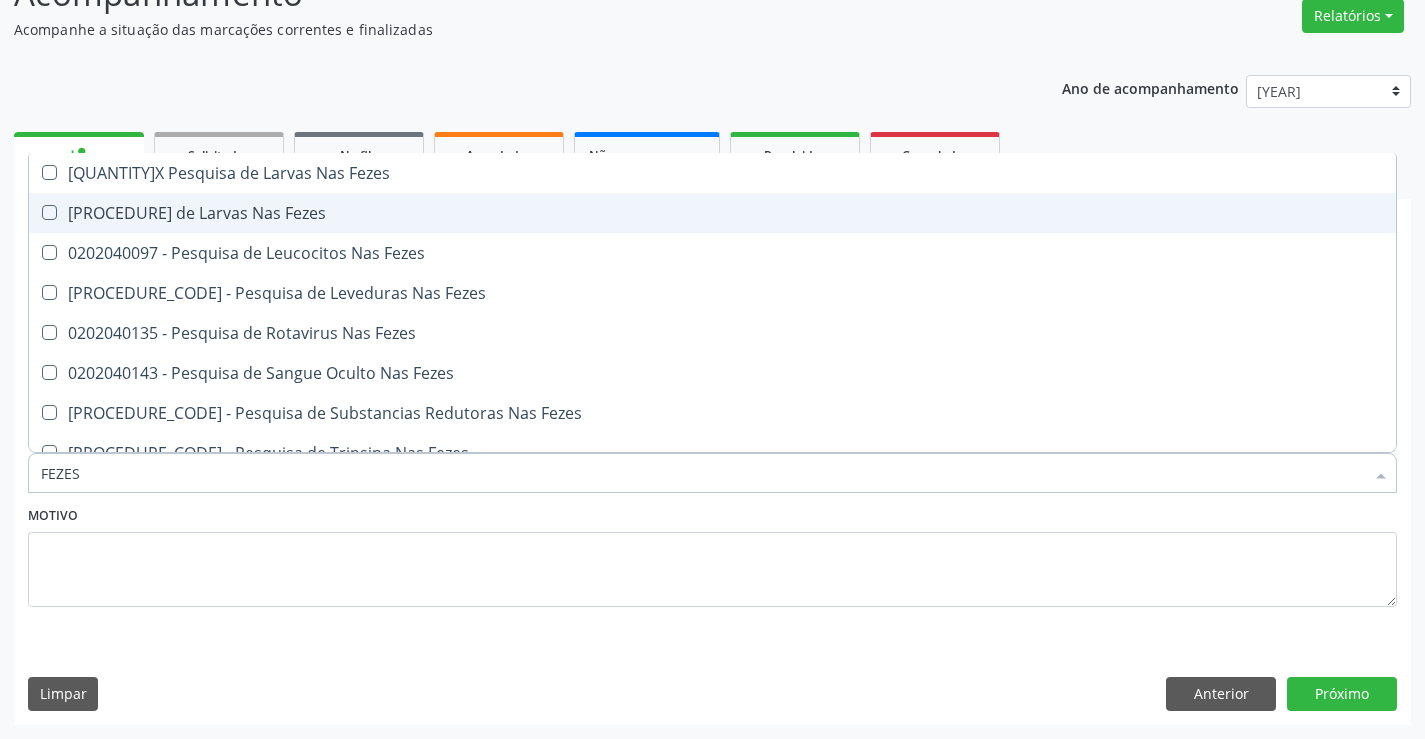 click on "[NUMBER] - Pesquisa de Larvas Nas Fezes" at bounding box center (712, 213) 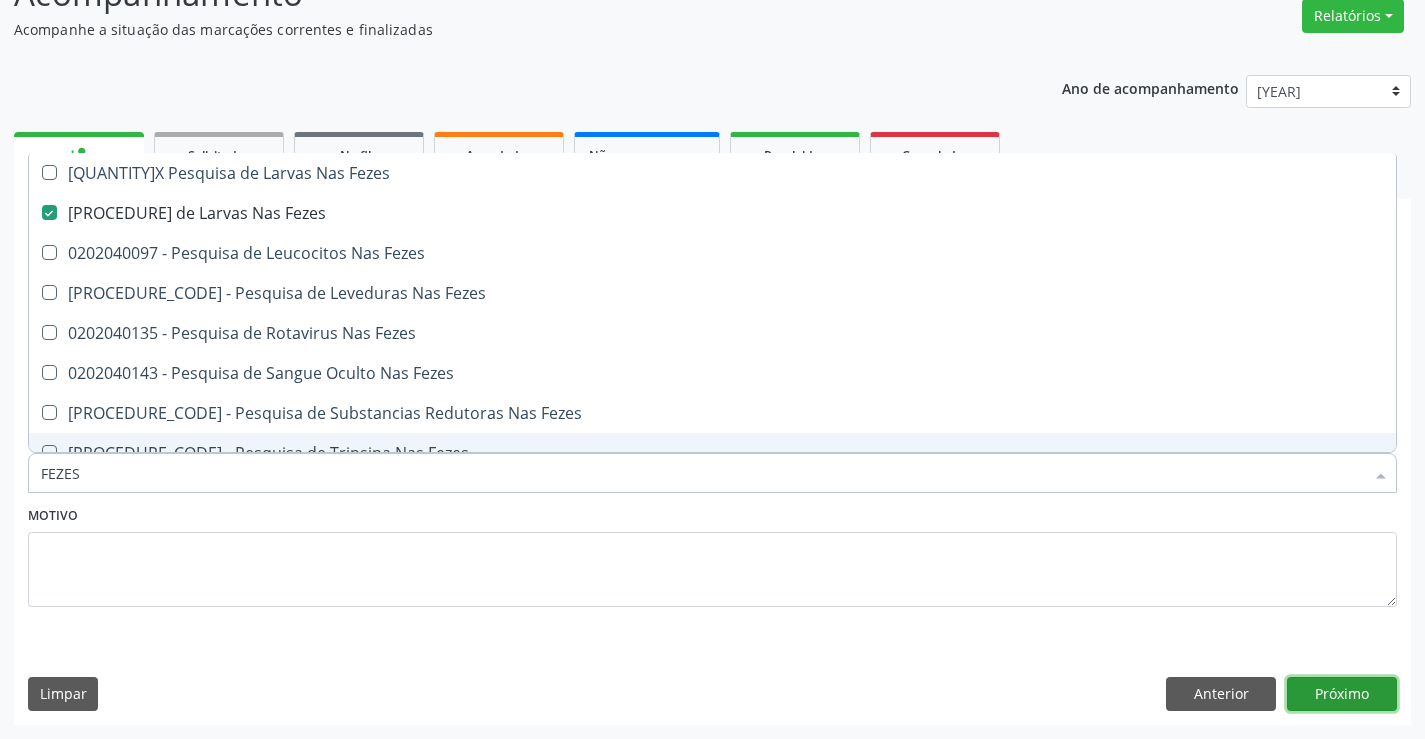 click on "Próximo" at bounding box center (1342, 694) 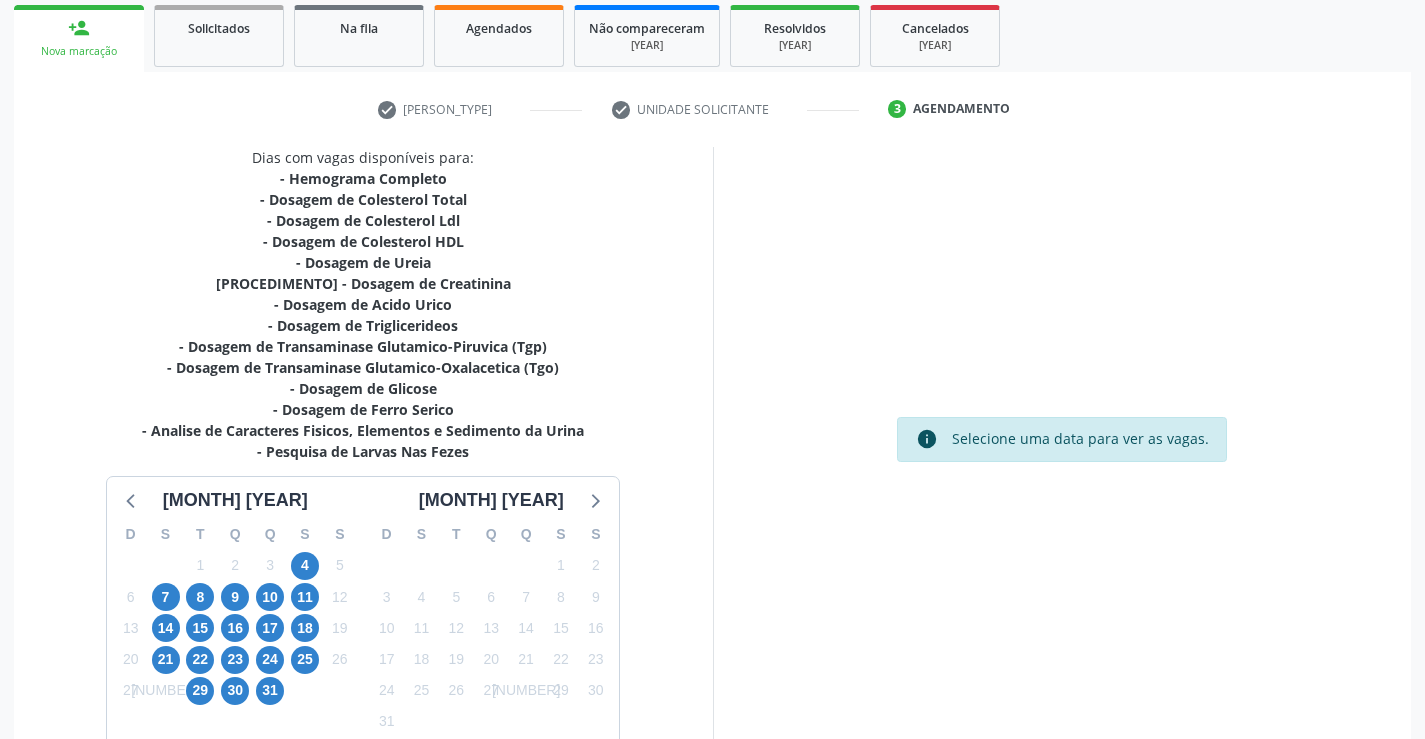 scroll, scrollTop: 404, scrollLeft: 0, axis: vertical 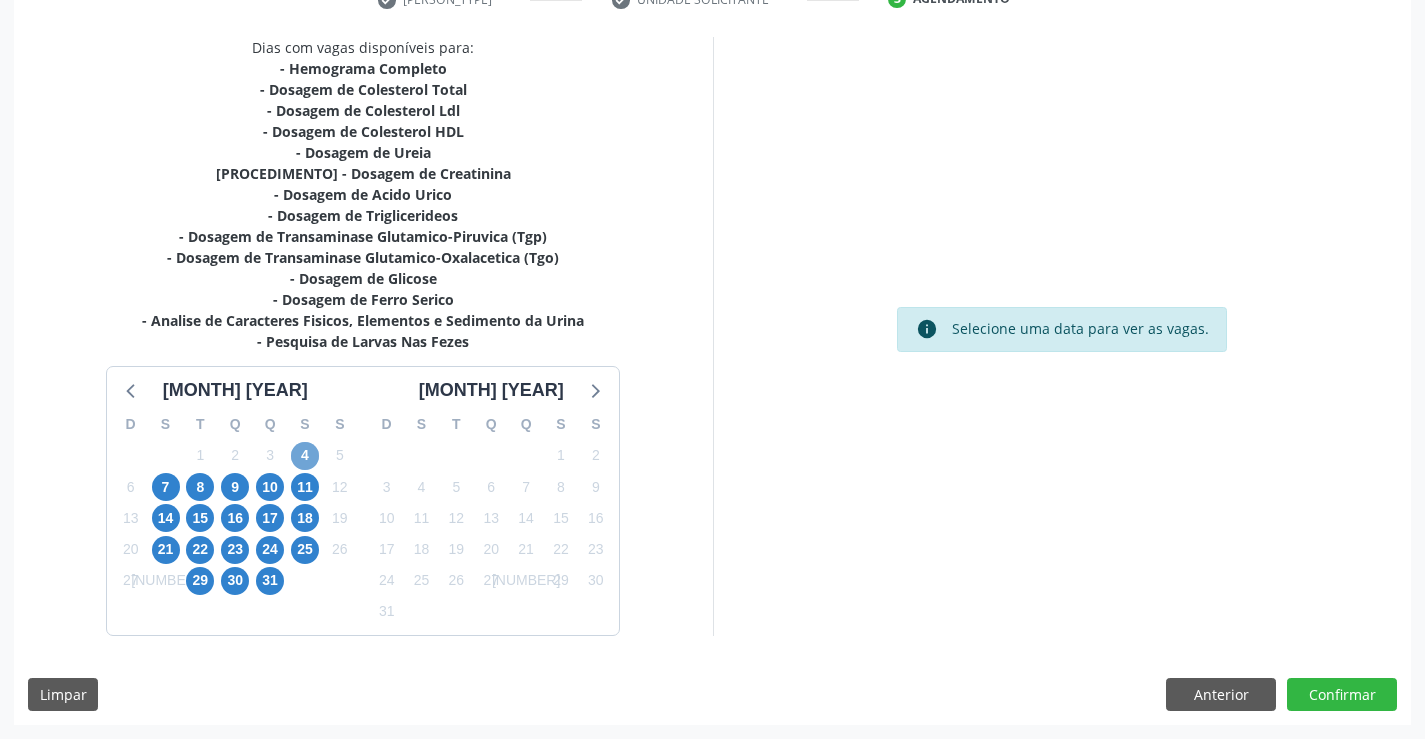 click on "4" at bounding box center (305, 456) 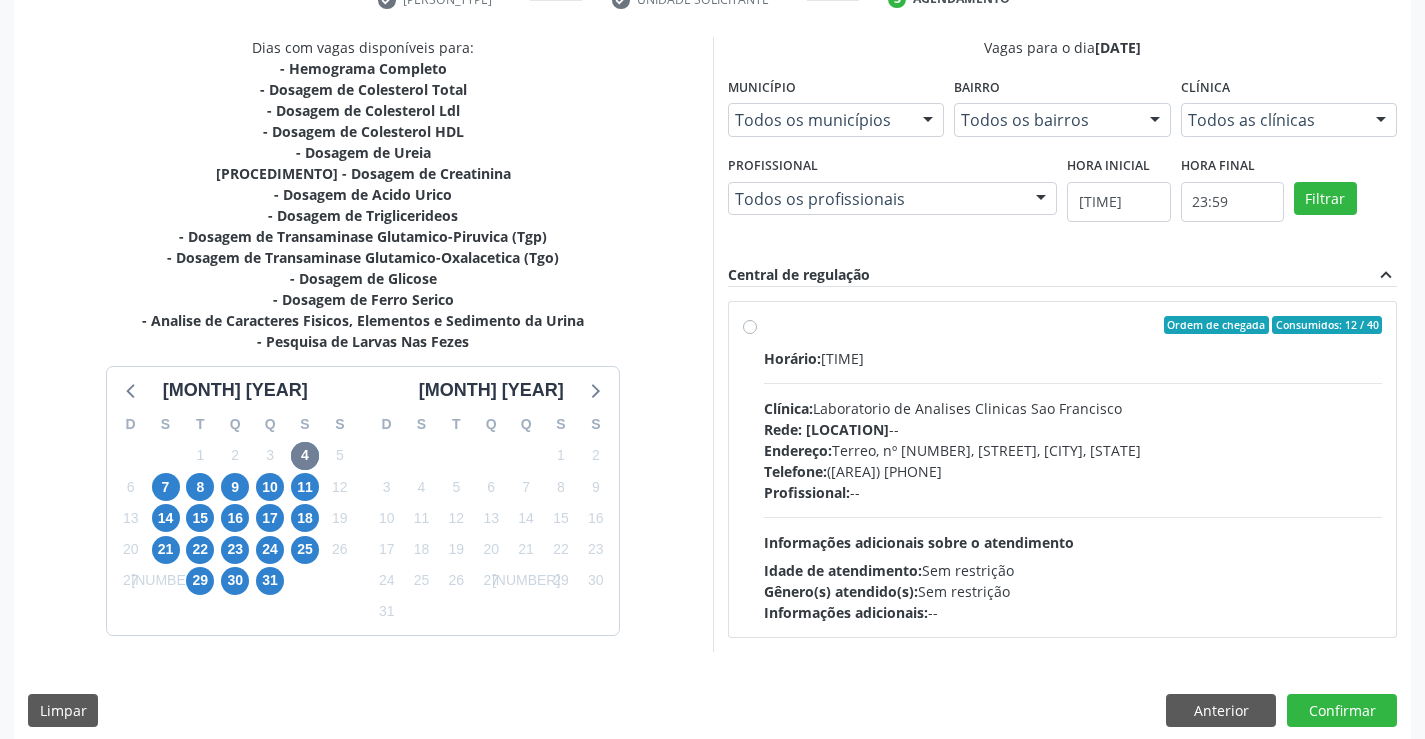 click on "Ordem de chegada
Consumidos: 12 / 40
Horário:   07:00
Clínica:  Laboratorio de Analises Clinicas Sao Francisco
Rede:
--
Endereço:   Terreo, nº 258, Centro, Campo Formoso - BA
Telefone:   (74) 36453588
Profissional:
--
Informações adicionais sobre o atendimento
Idade de atendimento:
Sem restrição
Gênero(s) atendido(s):
Sem restrição
Informações adicionais:
--" at bounding box center (1063, 469) 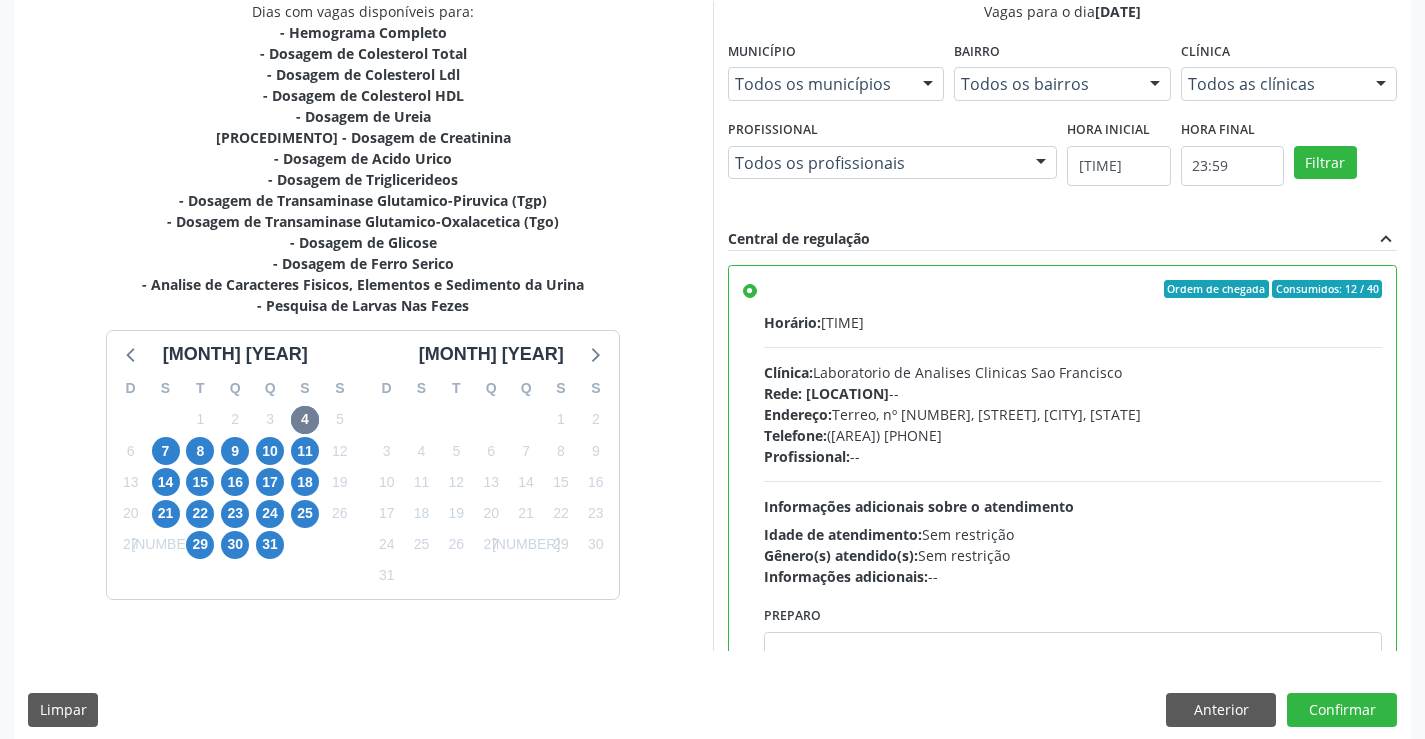 scroll, scrollTop: 456, scrollLeft: 0, axis: vertical 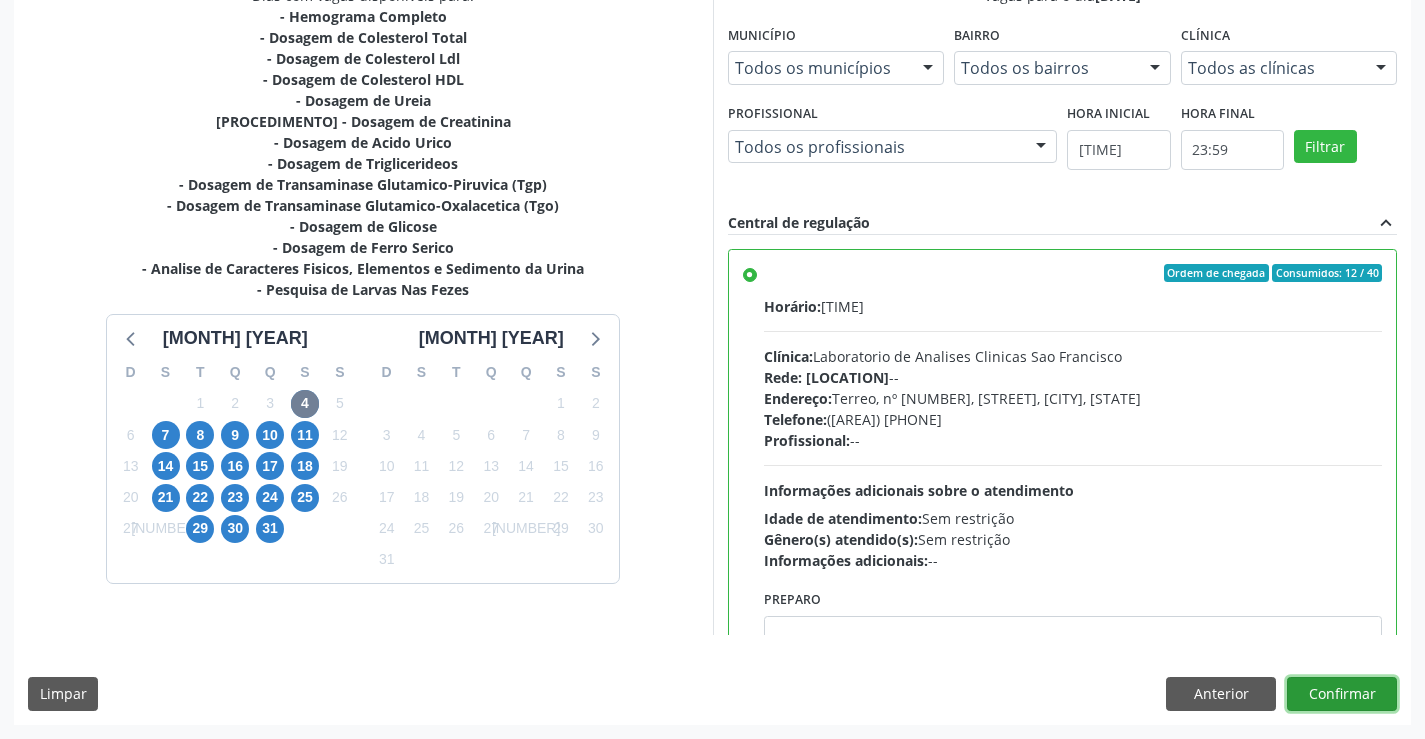 click on "Confirmar" at bounding box center (1342, 694) 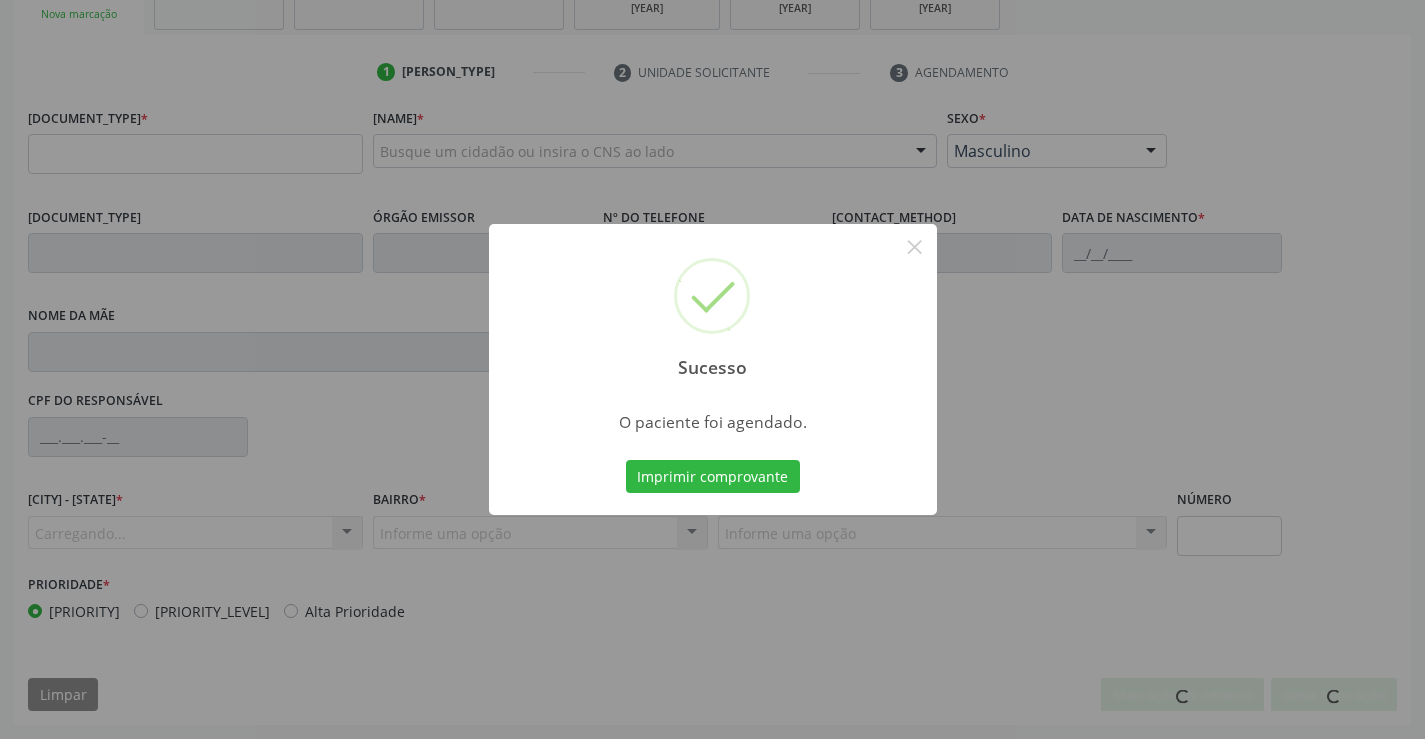 scroll, scrollTop: 331, scrollLeft: 0, axis: vertical 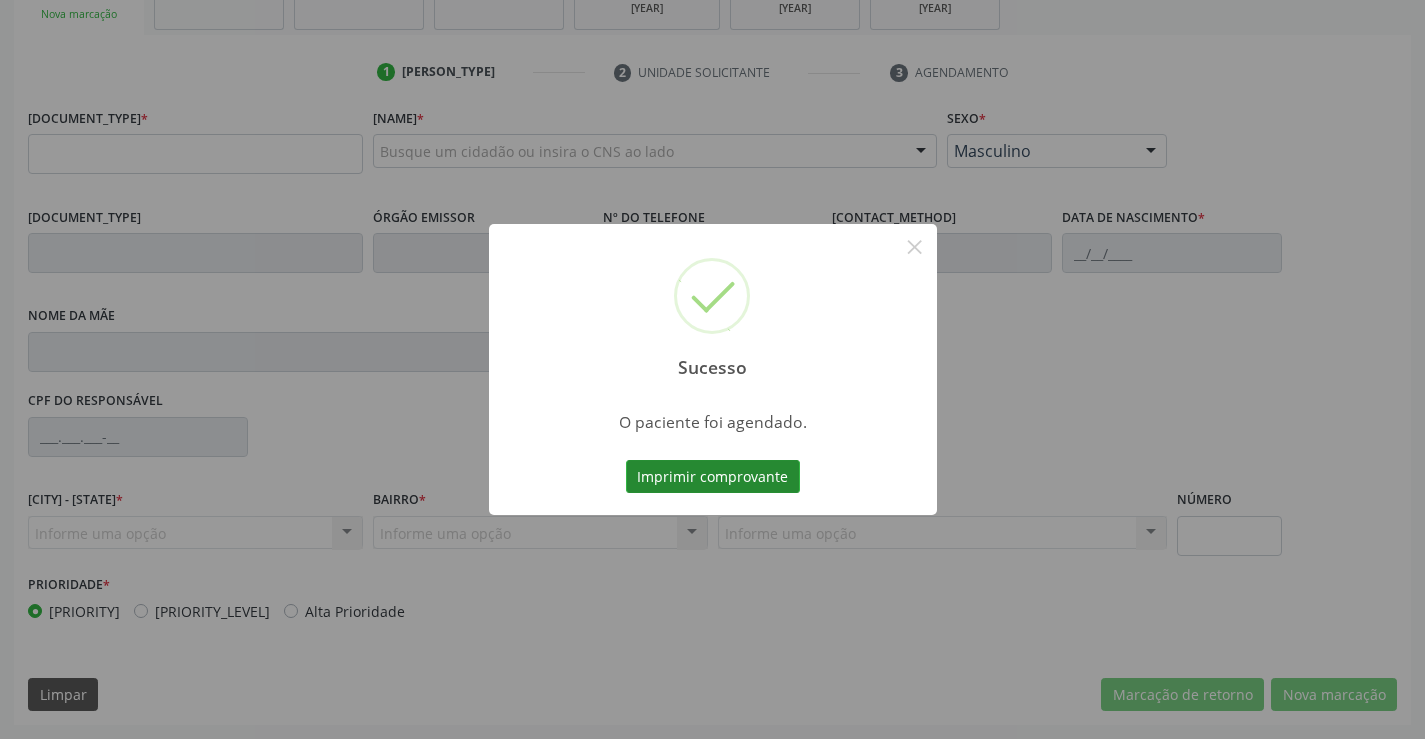 click on "Imprimir comprovante" at bounding box center [713, 477] 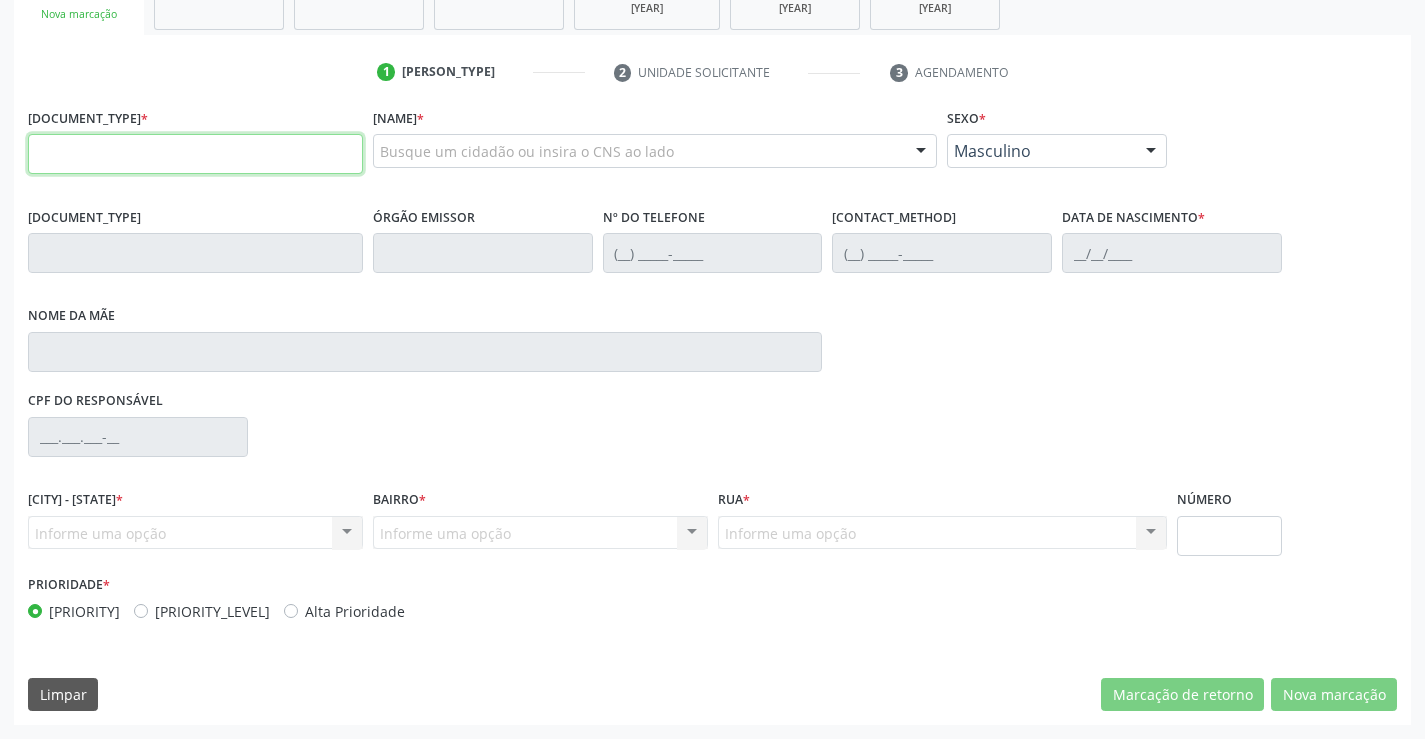 click at bounding box center (195, 154) 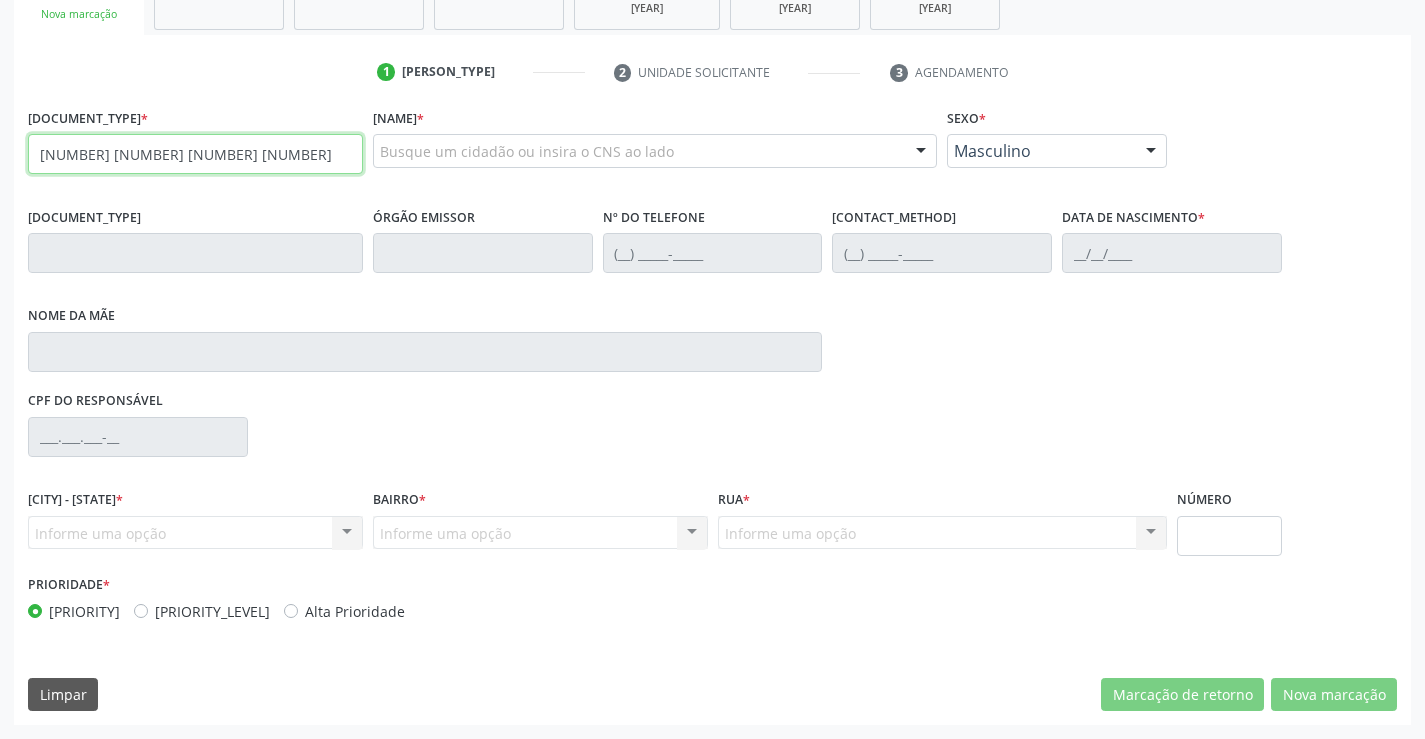 type on "704 8055 5232 5044" 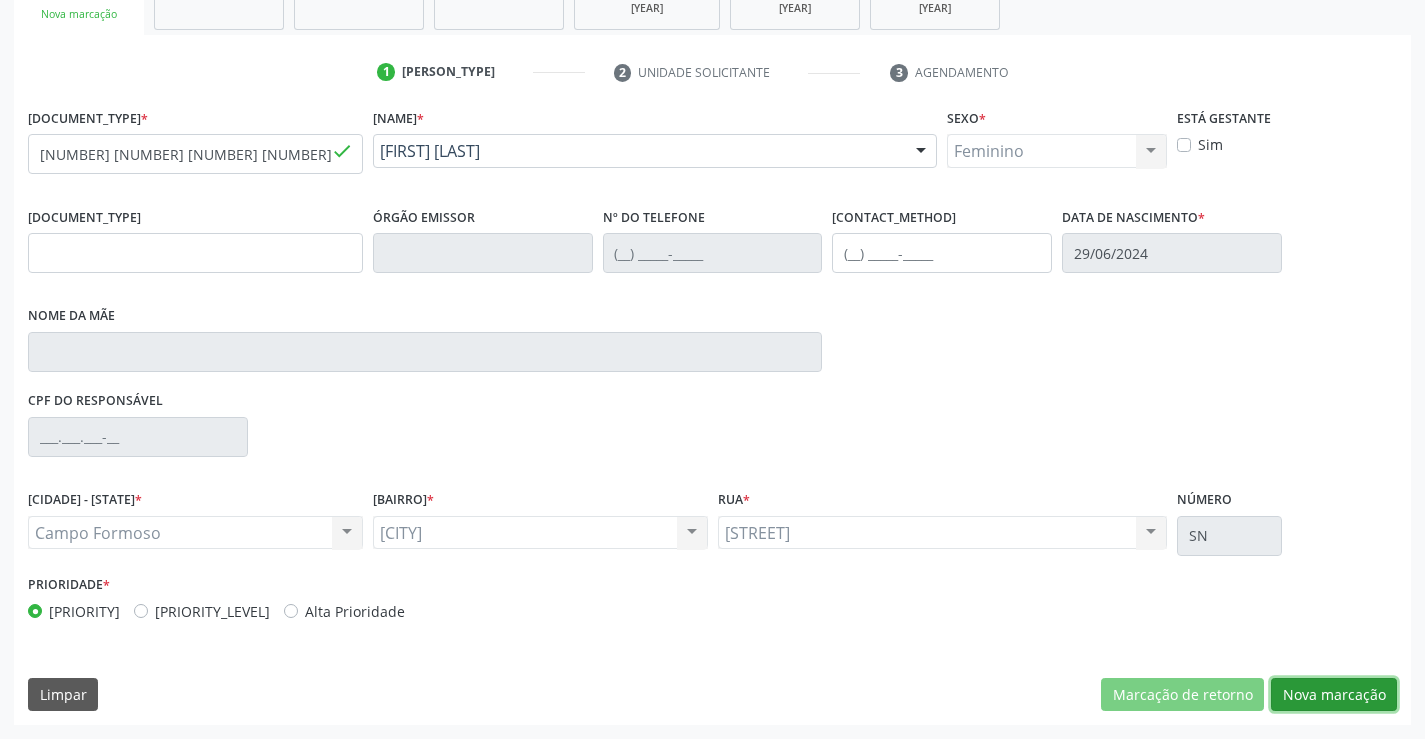 click on "Nova marcação" at bounding box center (1182, 695) 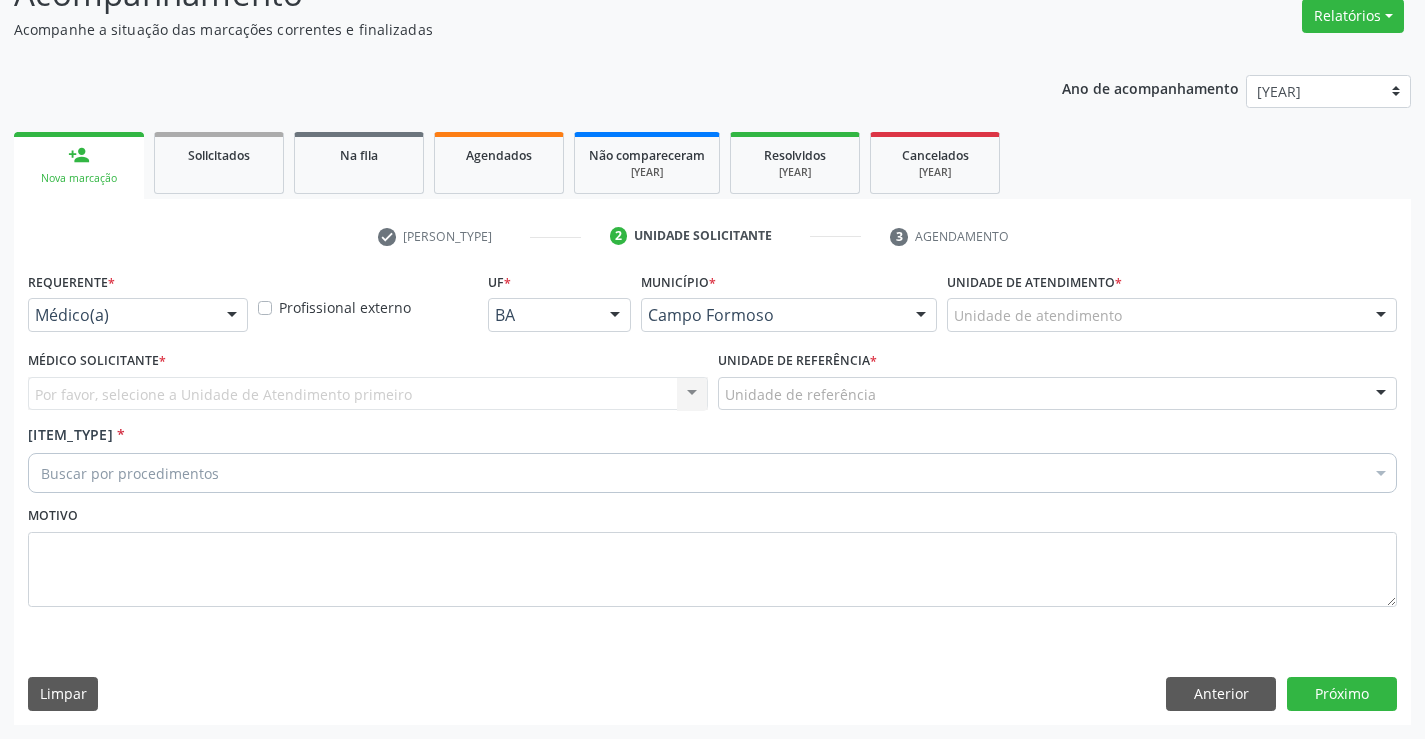 scroll, scrollTop: 167, scrollLeft: 0, axis: vertical 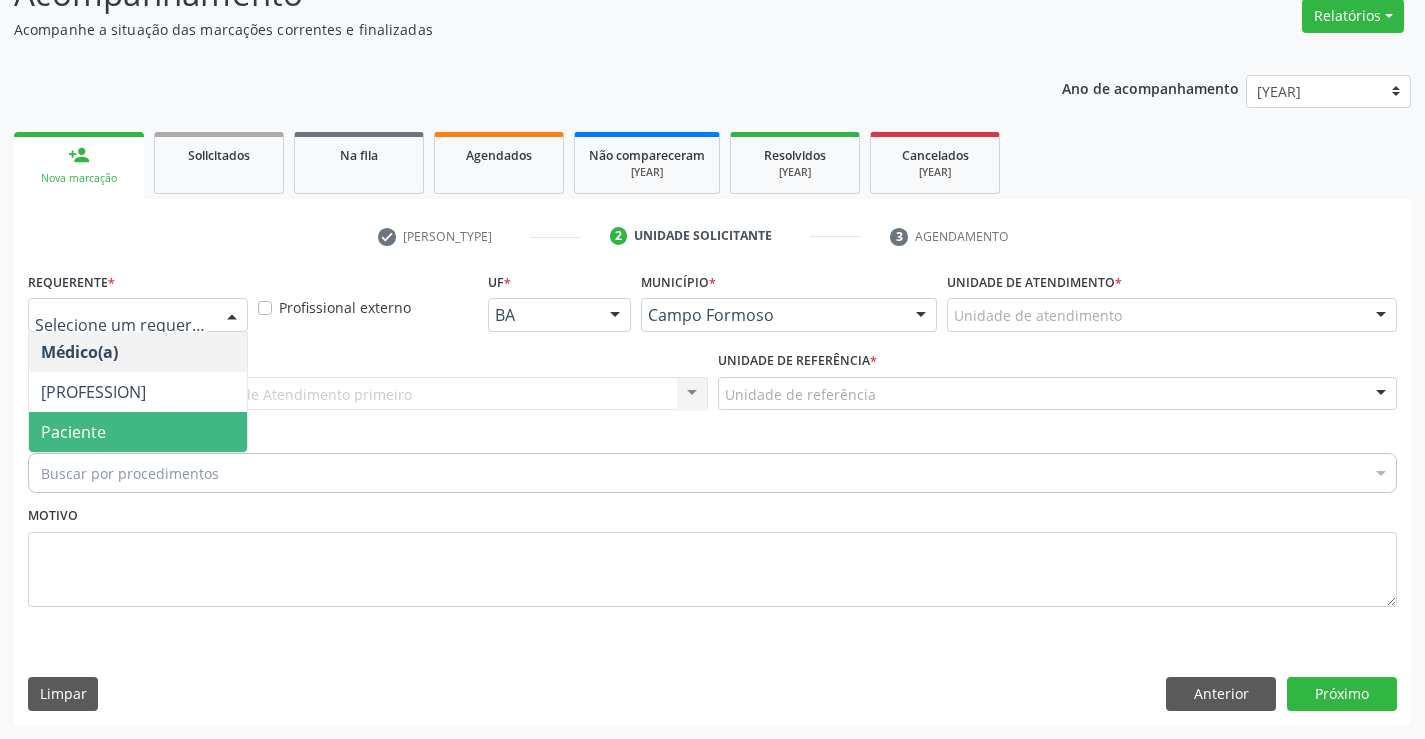 click on "Paciente" at bounding box center [138, 432] 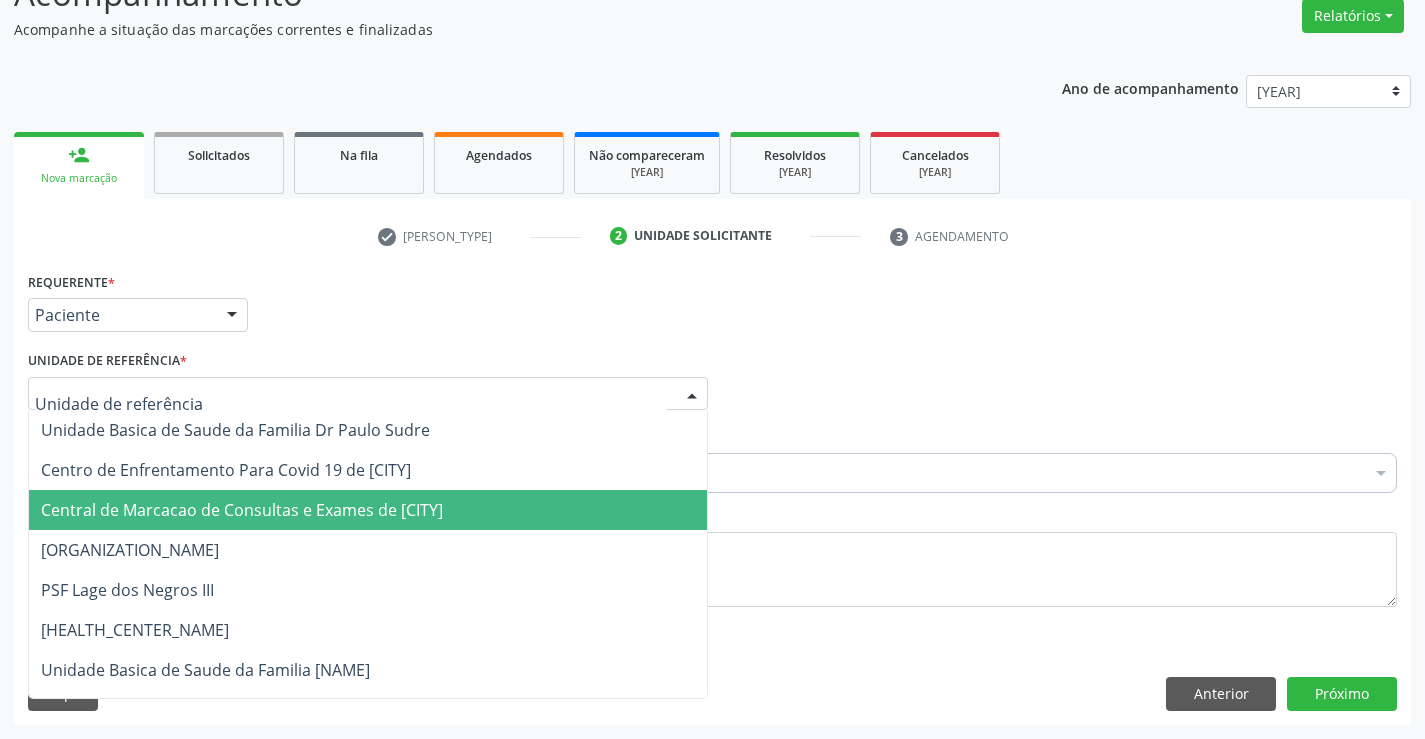 click on "Central de Marcacao de Consultas e Exames de [CITY]" at bounding box center (242, 510) 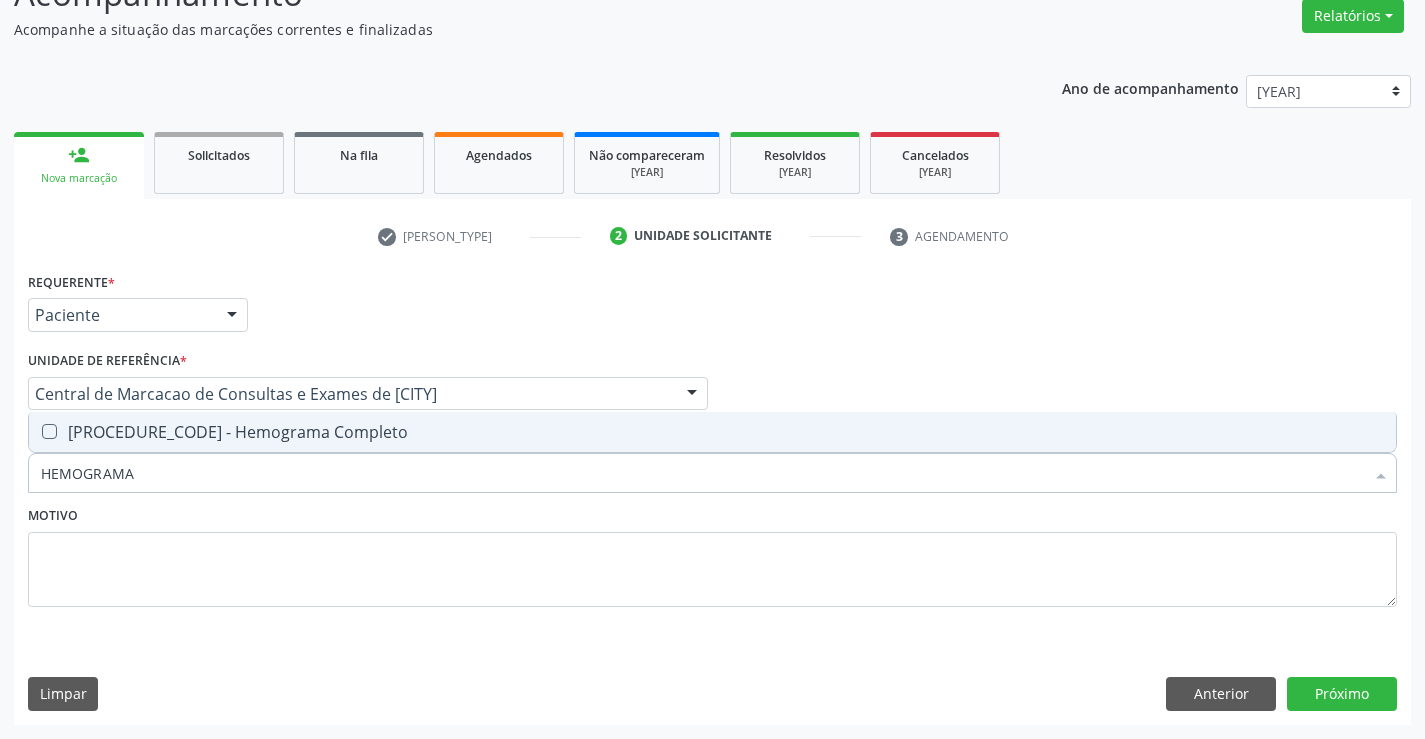 click on "0202020380 - Hemograma Completo" at bounding box center (712, 432) 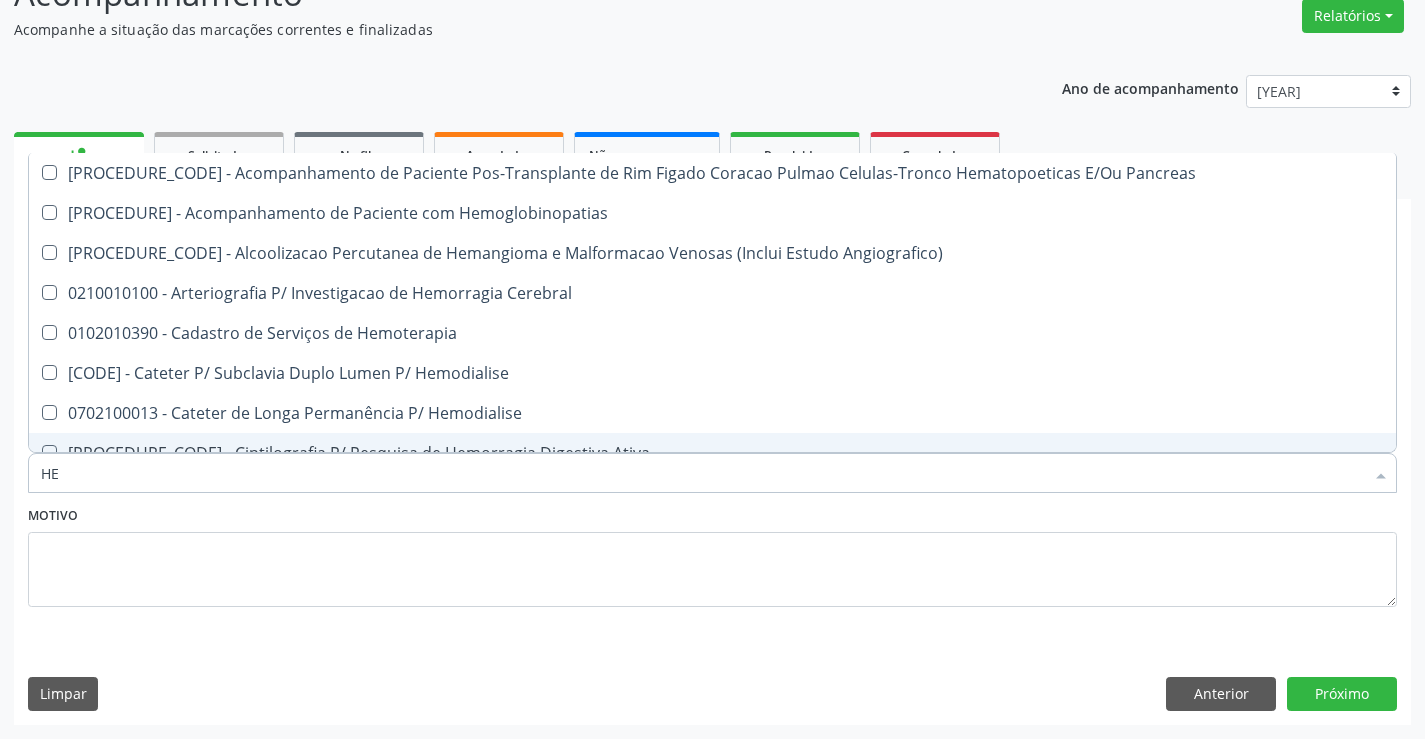 type on "H" 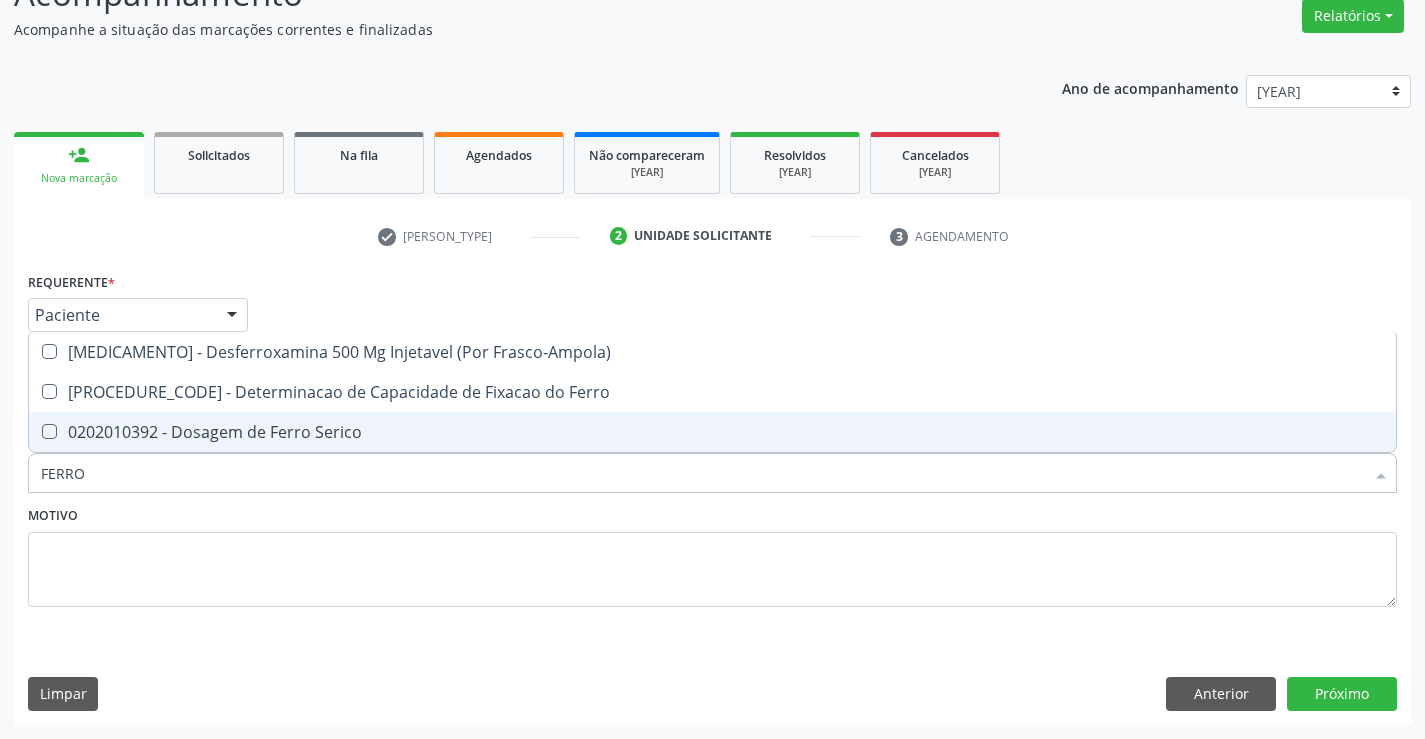 click on "0202010392 - Dosagem de Ferro Serico" at bounding box center [712, 432] 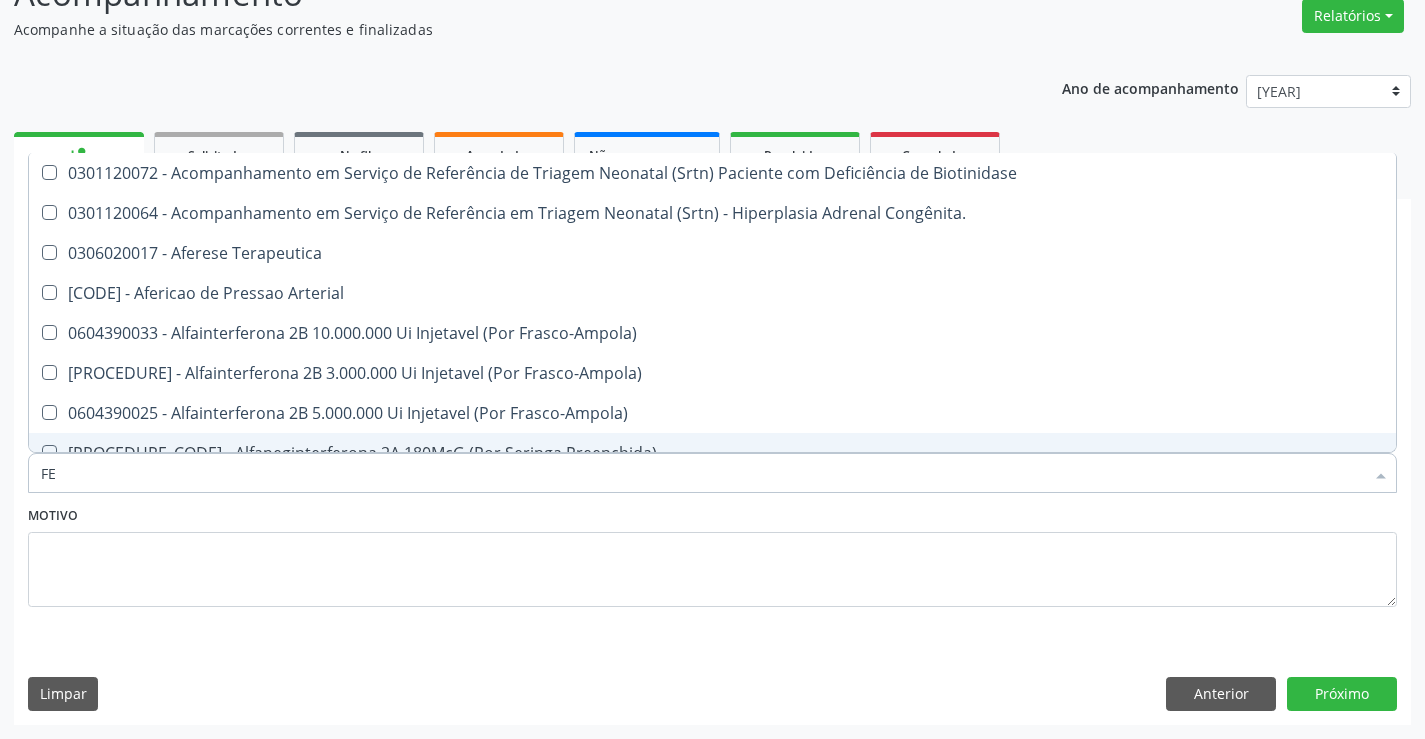 type on "F" 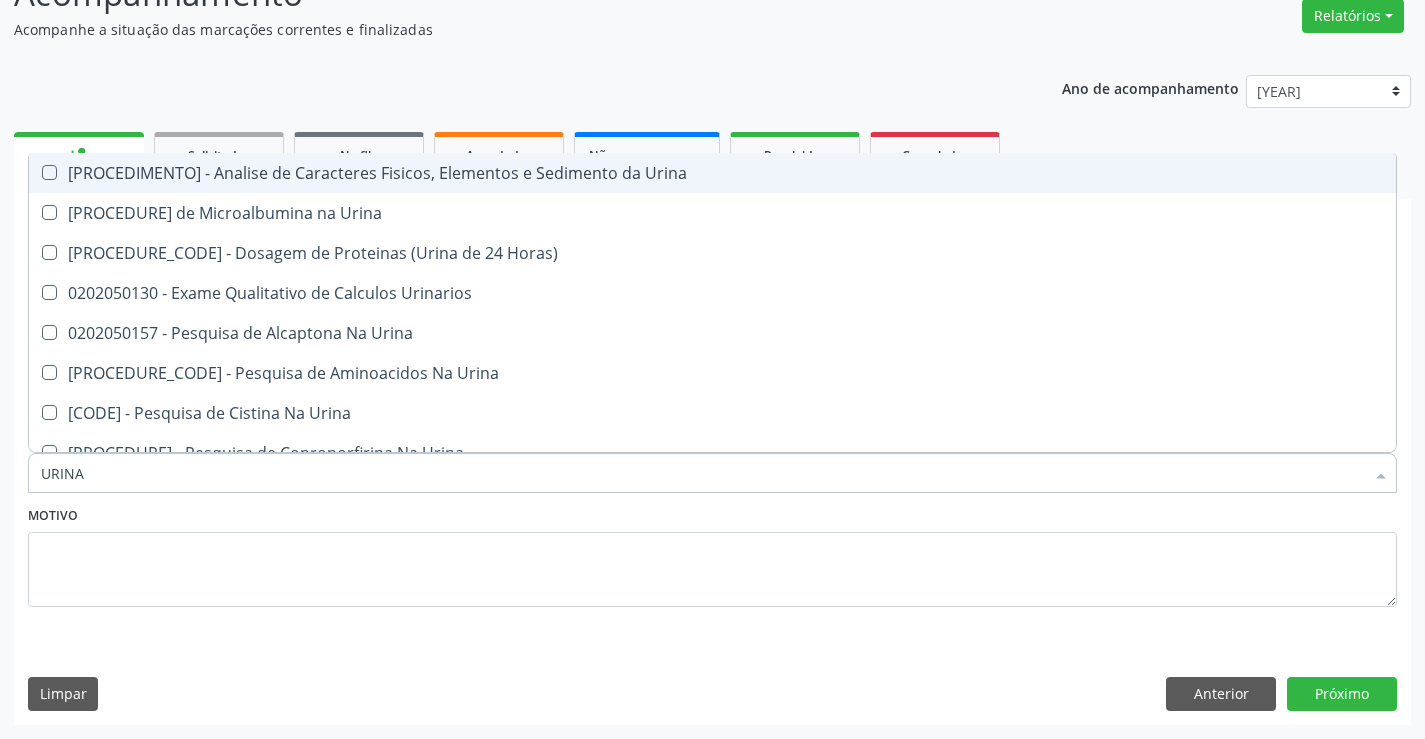 click on "[MEDICAL_CODE] - Analise de Caracteres Fisicos, Elementos e Sedimento da Urina" at bounding box center [712, 173] 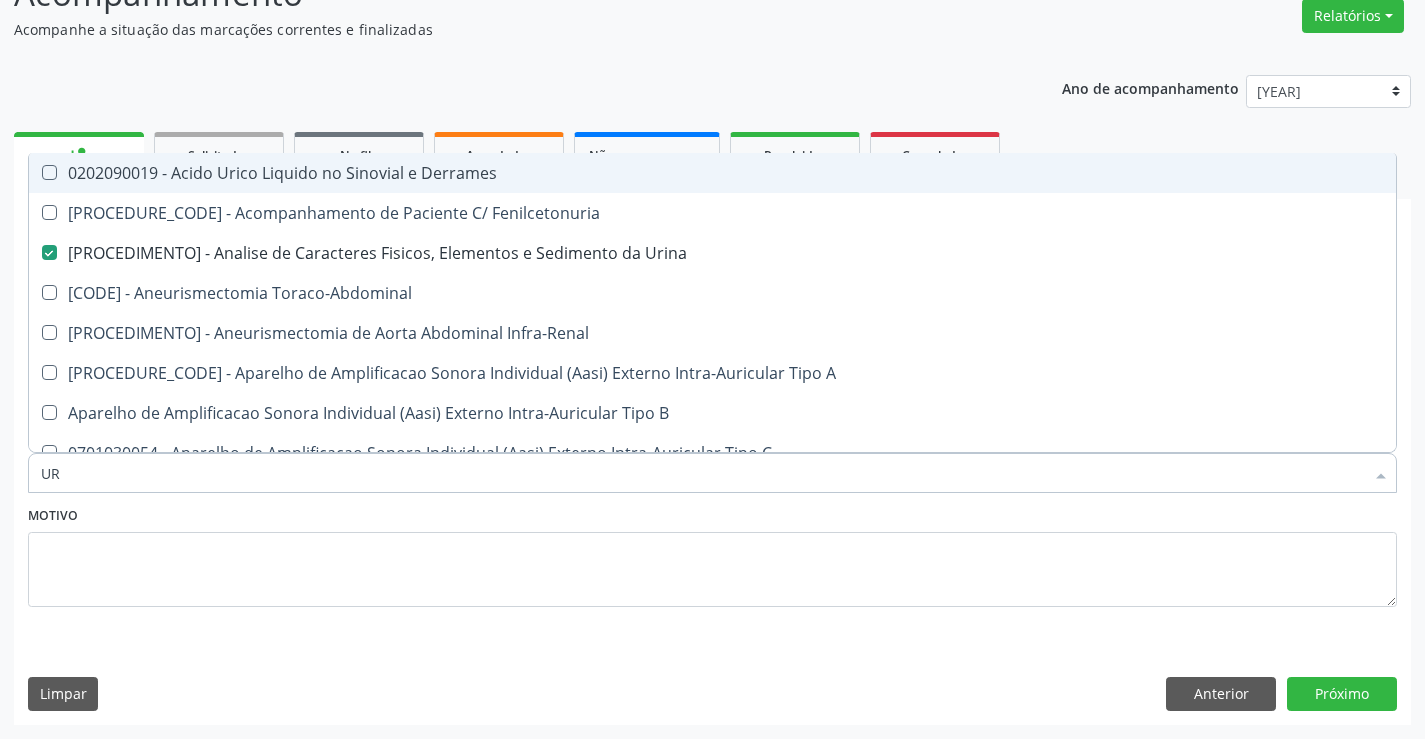type on "U" 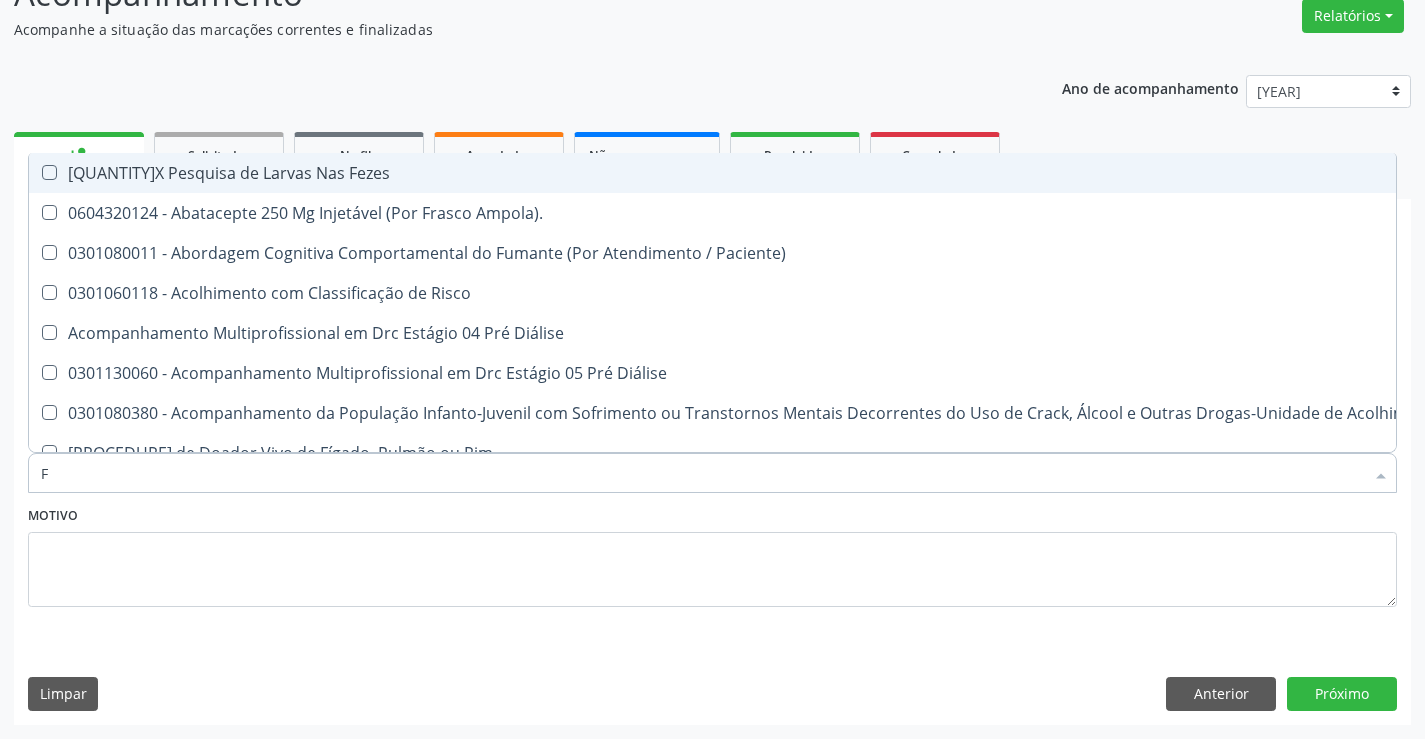 type on "FE" 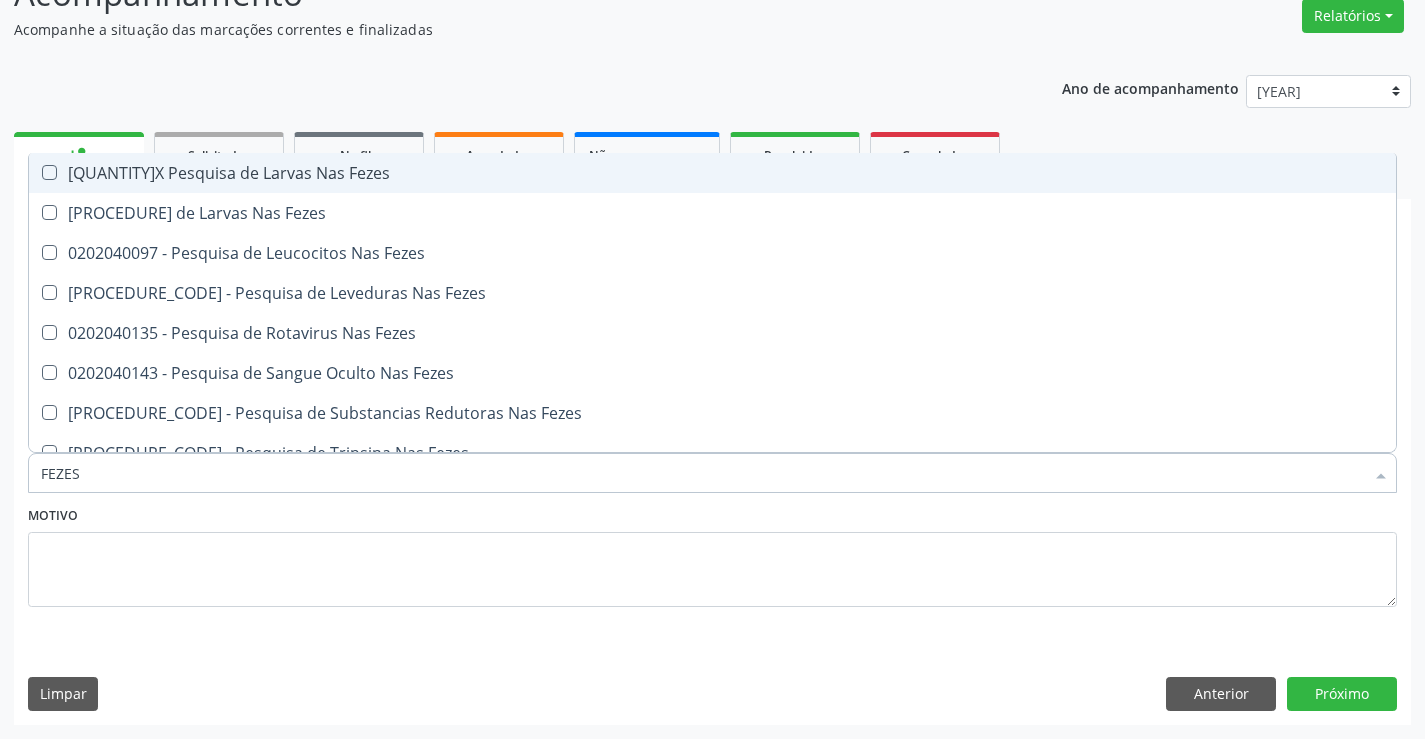 click on "0202040089 - 3X Pesquisa de Larvas Nas Fezes" at bounding box center [712, 173] 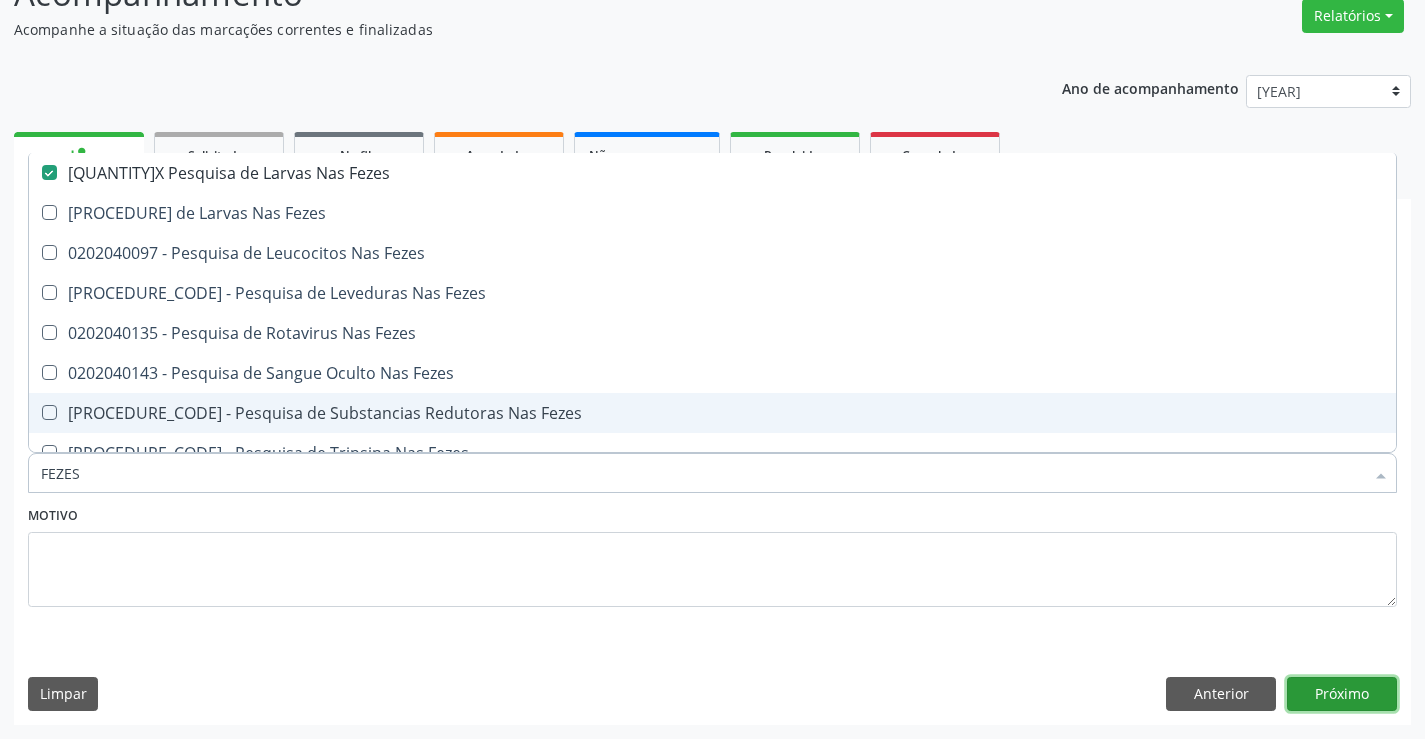 click on "Próximo" at bounding box center [1342, 694] 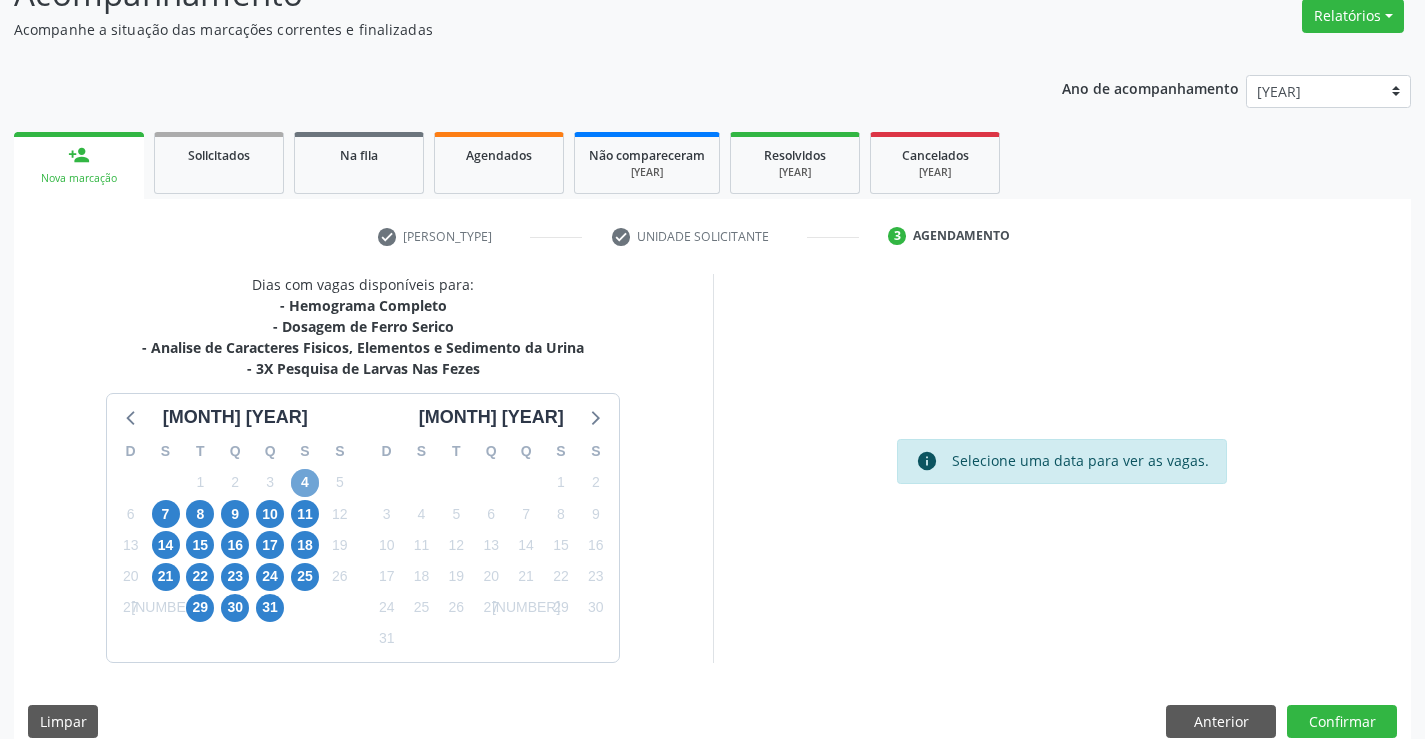 click on "[NUMBER]" at bounding box center [305, 483] 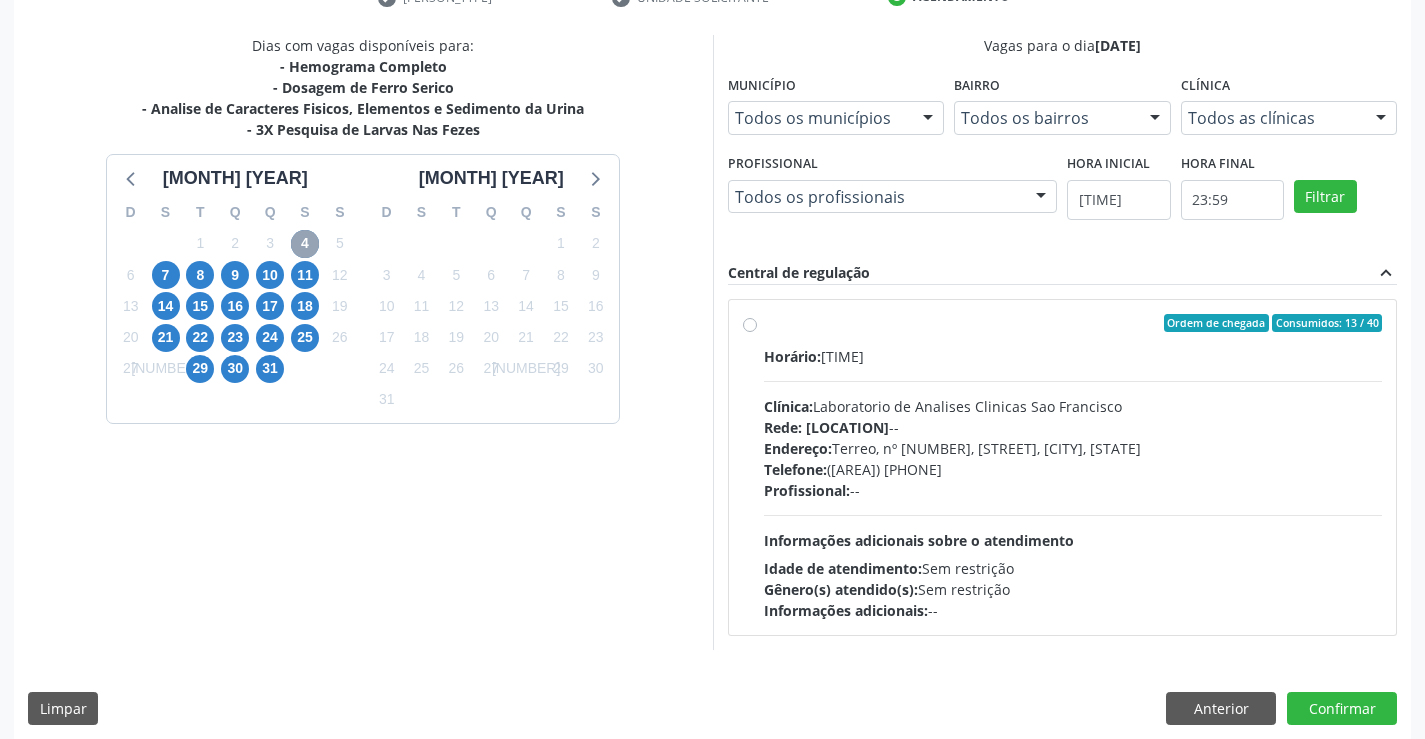 scroll, scrollTop: 420, scrollLeft: 0, axis: vertical 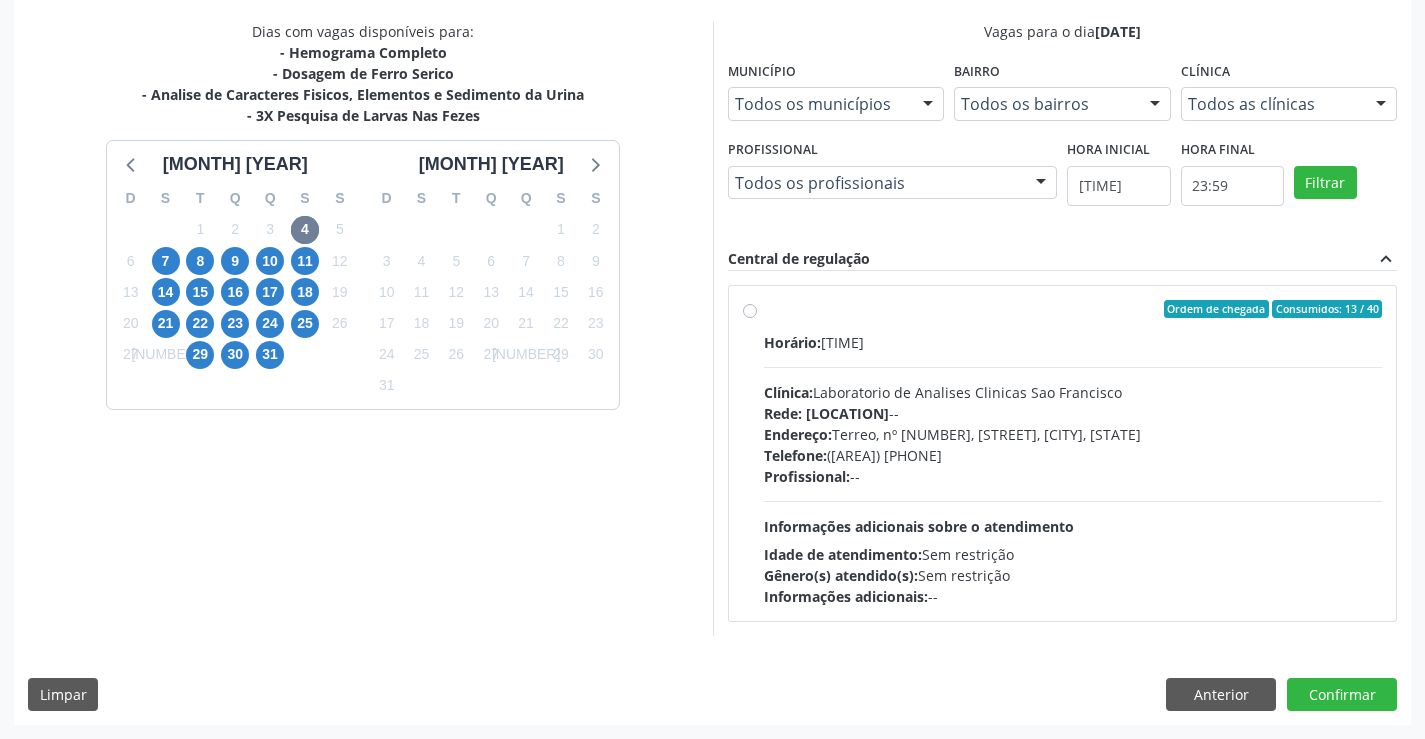 click on "Ordem de chegada
Consumidos: 13 / 40
Horário:   07:00
Clínica:  Laboratorio de Analises Clinicas Sao Francisco
Rede:
--
Endereço:   Terreo, nº 258, Centro, Campo Formoso - BA
Telefone:   (74) 36453588
Profissional:
--
Informações adicionais sobre o atendimento
Idade de atendimento:
Sem restrição
Gênero(s) atendido(s):
Sem restrição
Informações adicionais:
--" at bounding box center [1073, 453] 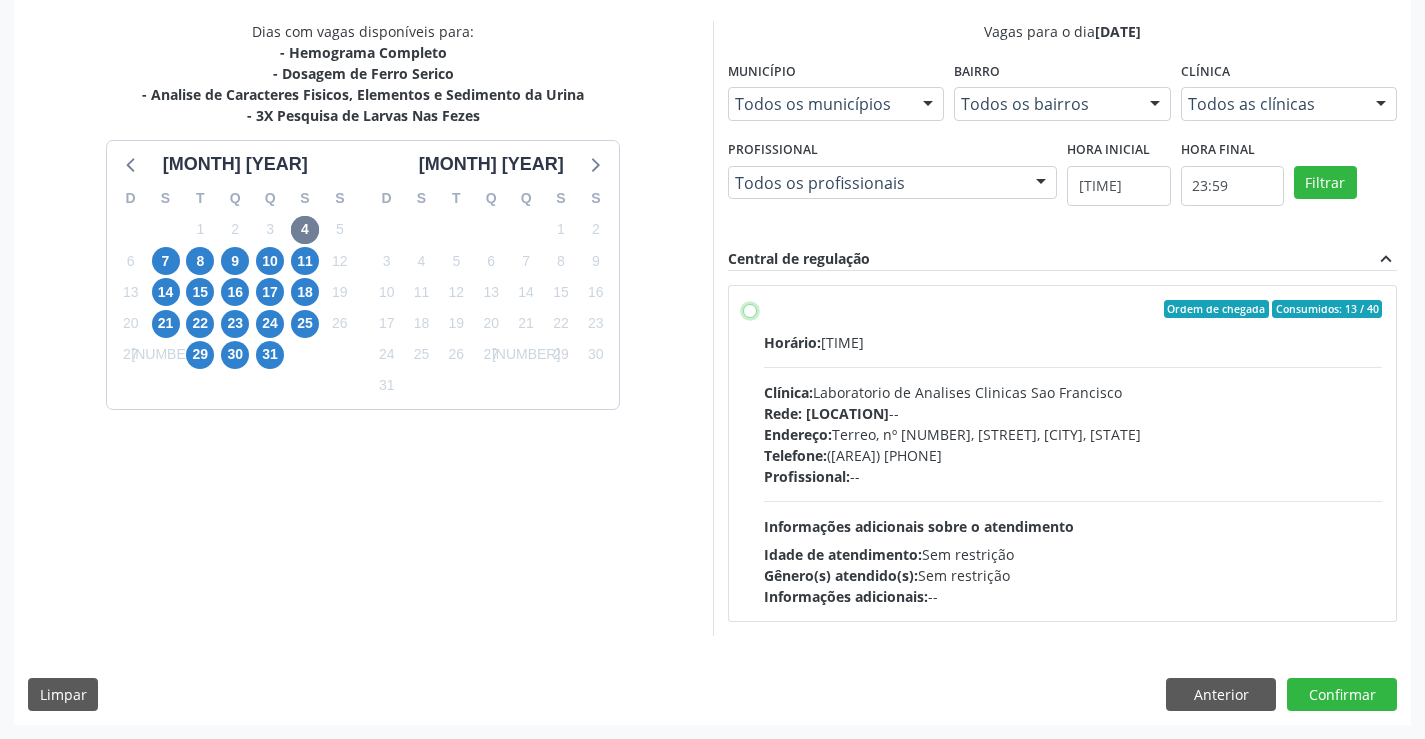 click on "Ordem de chegada
Consumidos: 13 / 40
Horário:   07:00
Clínica:  Laboratorio de Analises Clinicas Sao Francisco
Rede:
--
Endereço:   Terreo, nº 258, Centro, Campo Formoso - BA
Telefone:   (74) 36453588
Profissional:
--
Informações adicionais sobre o atendimento
Idade de atendimento:
Sem restrição
Gênero(s) atendido(s):
Sem restrição
Informações adicionais:
--" at bounding box center (750, 309) 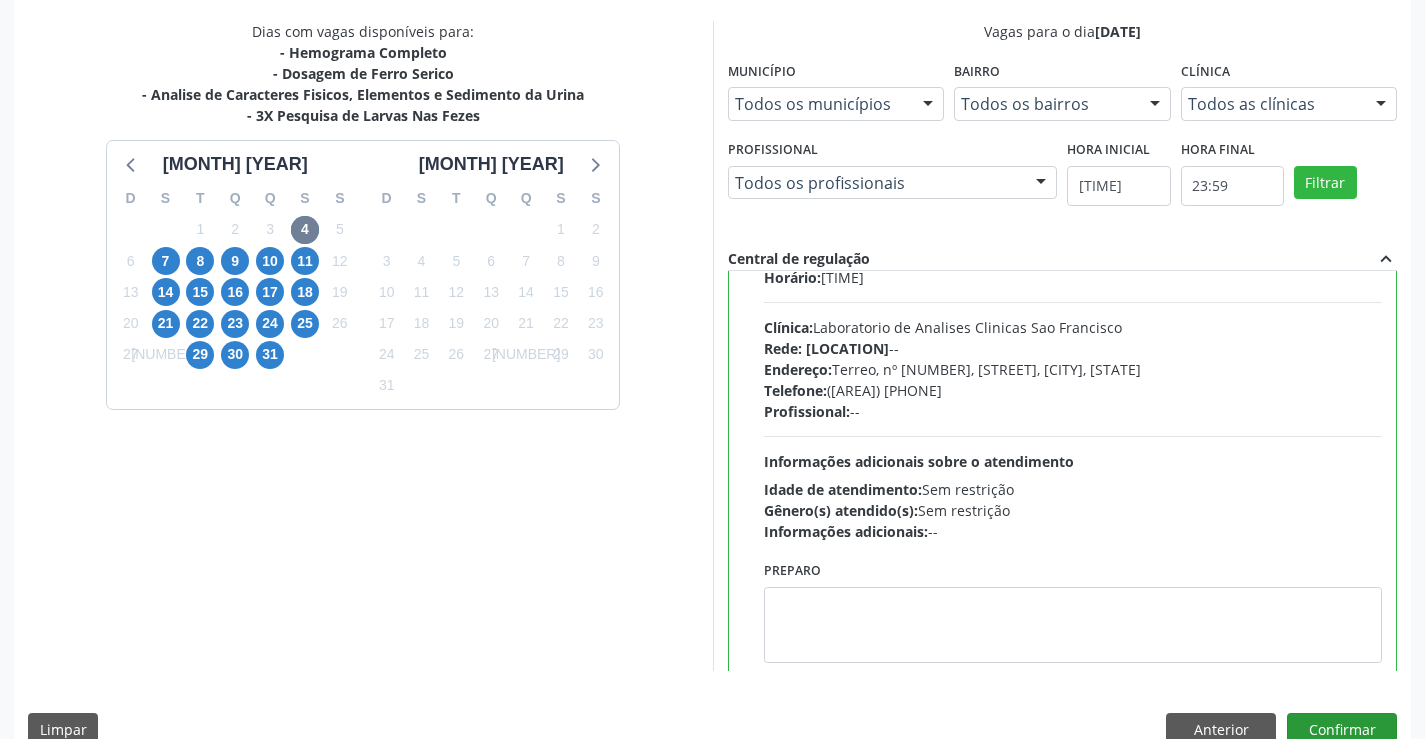 scroll, scrollTop: 99, scrollLeft: 0, axis: vertical 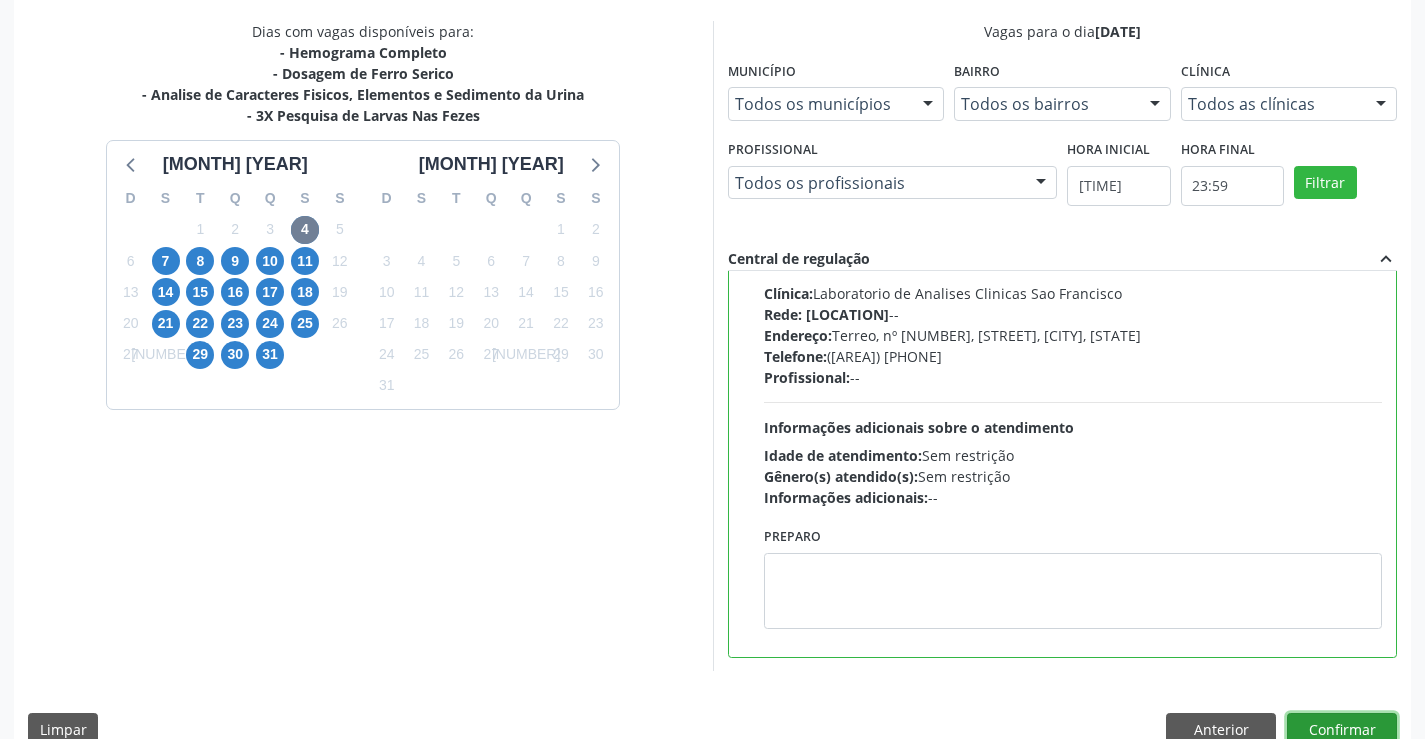 click on "Confirmar" at bounding box center [1342, 730] 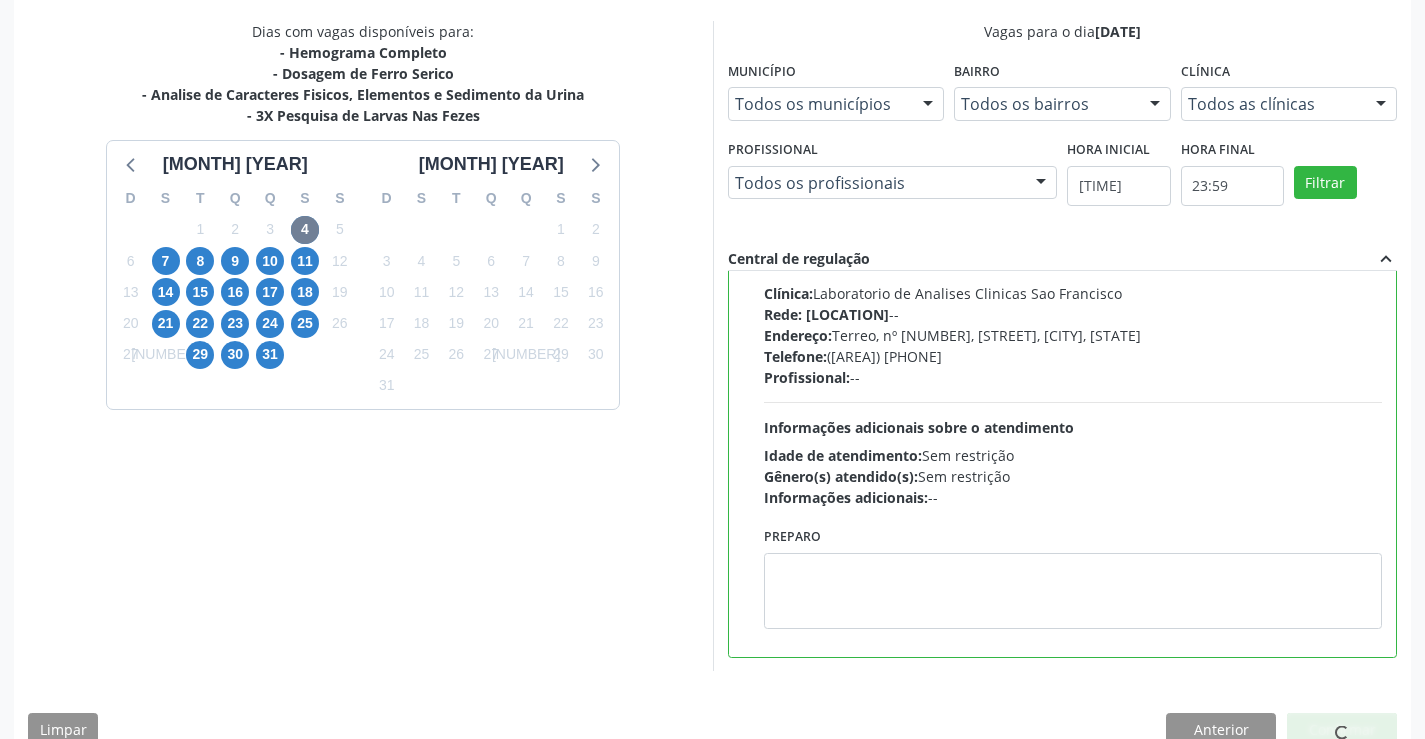 scroll, scrollTop: 331, scrollLeft: 0, axis: vertical 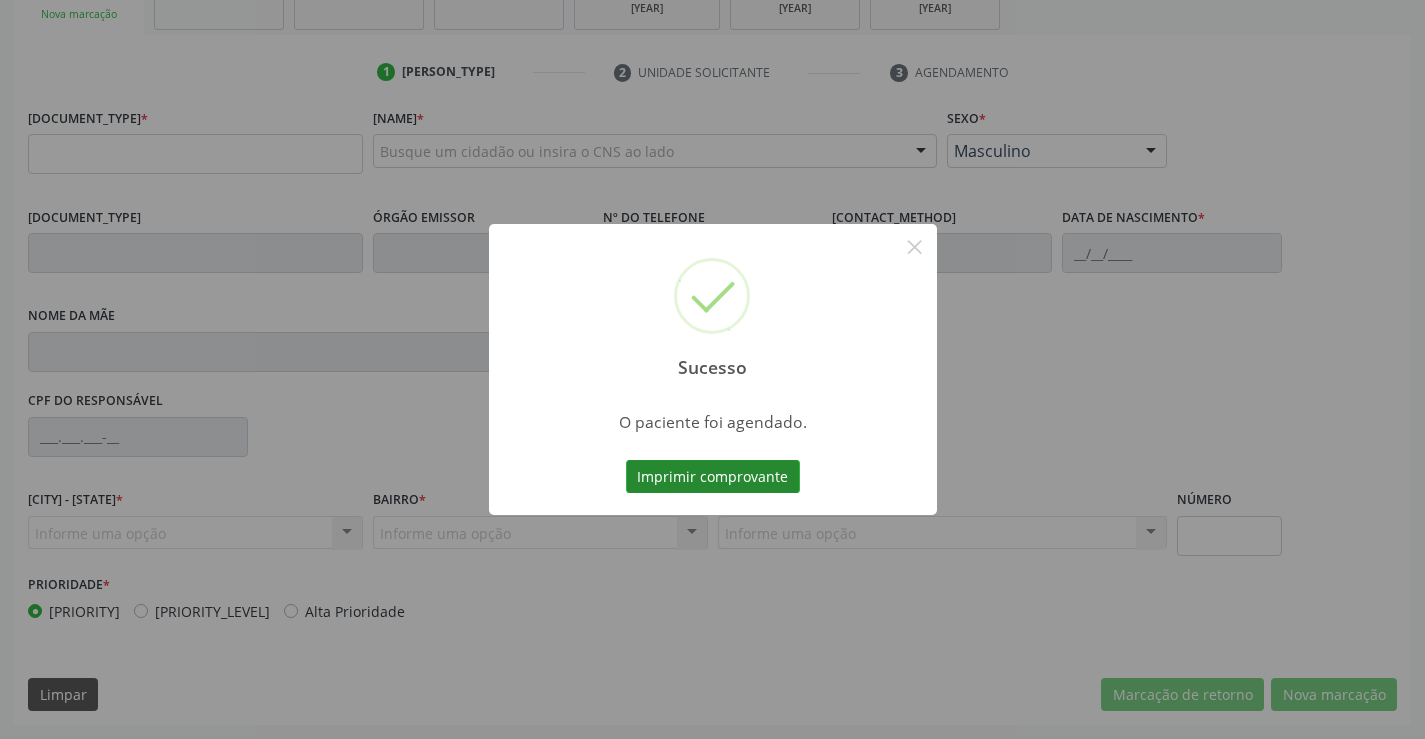 click on "Imprimir comprovante" at bounding box center (713, 477) 